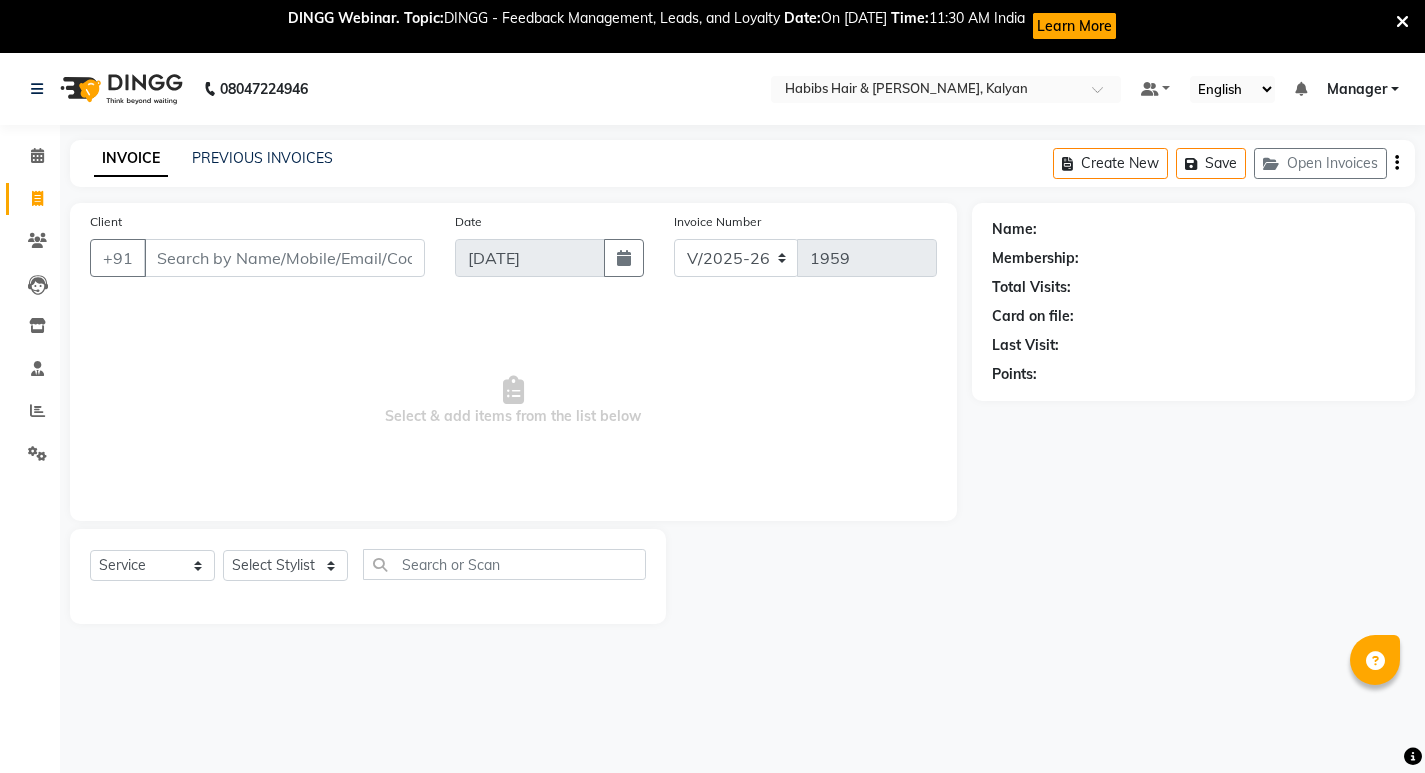 select on "8185" 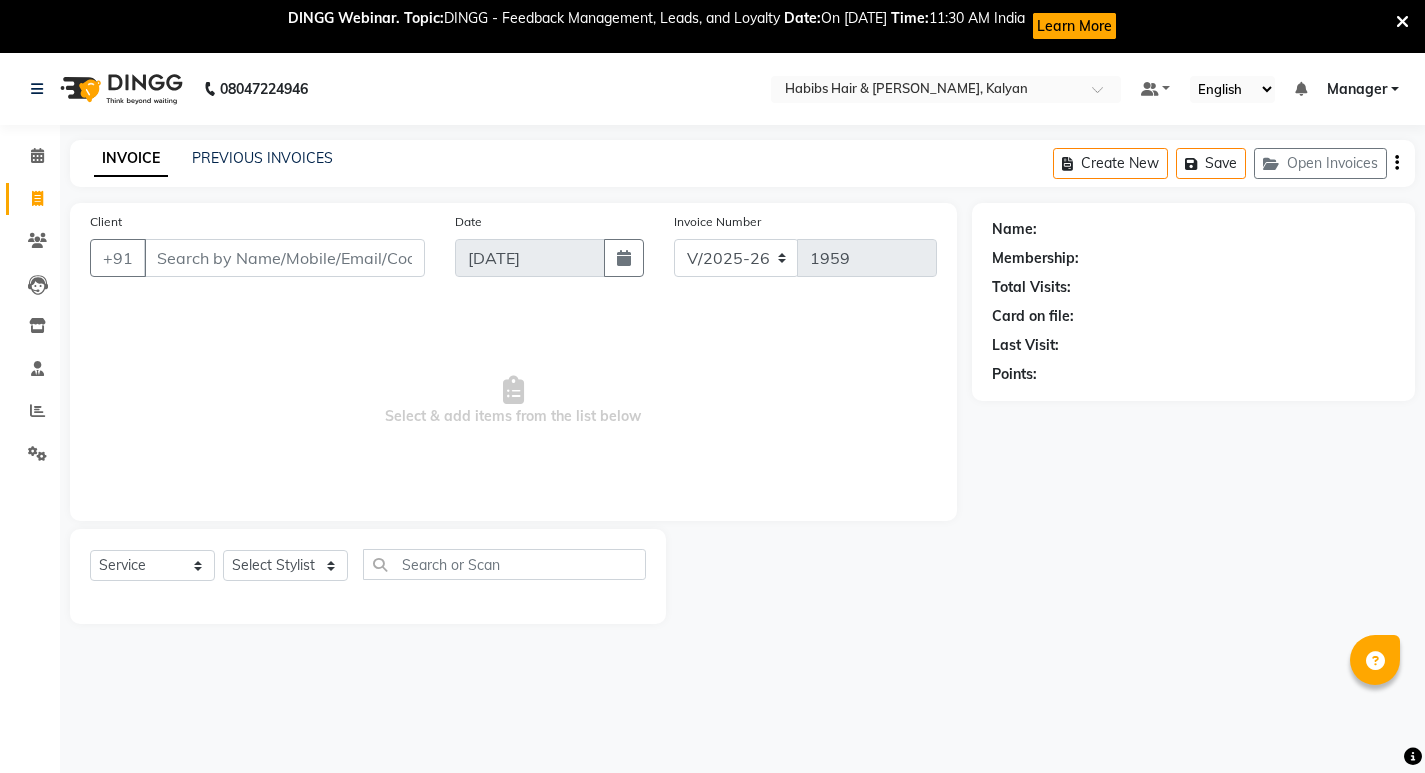 scroll, scrollTop: 0, scrollLeft: 0, axis: both 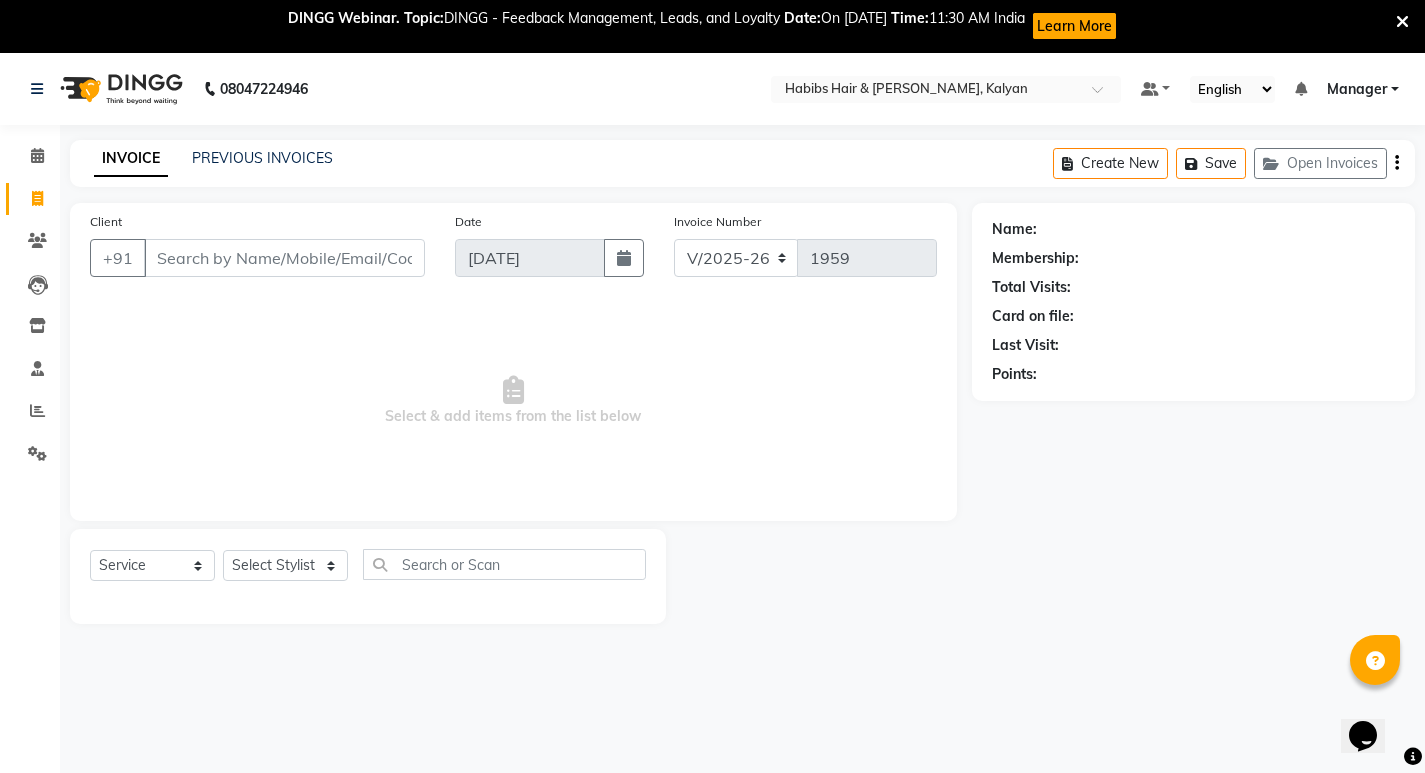 click on "Client" at bounding box center [284, 258] 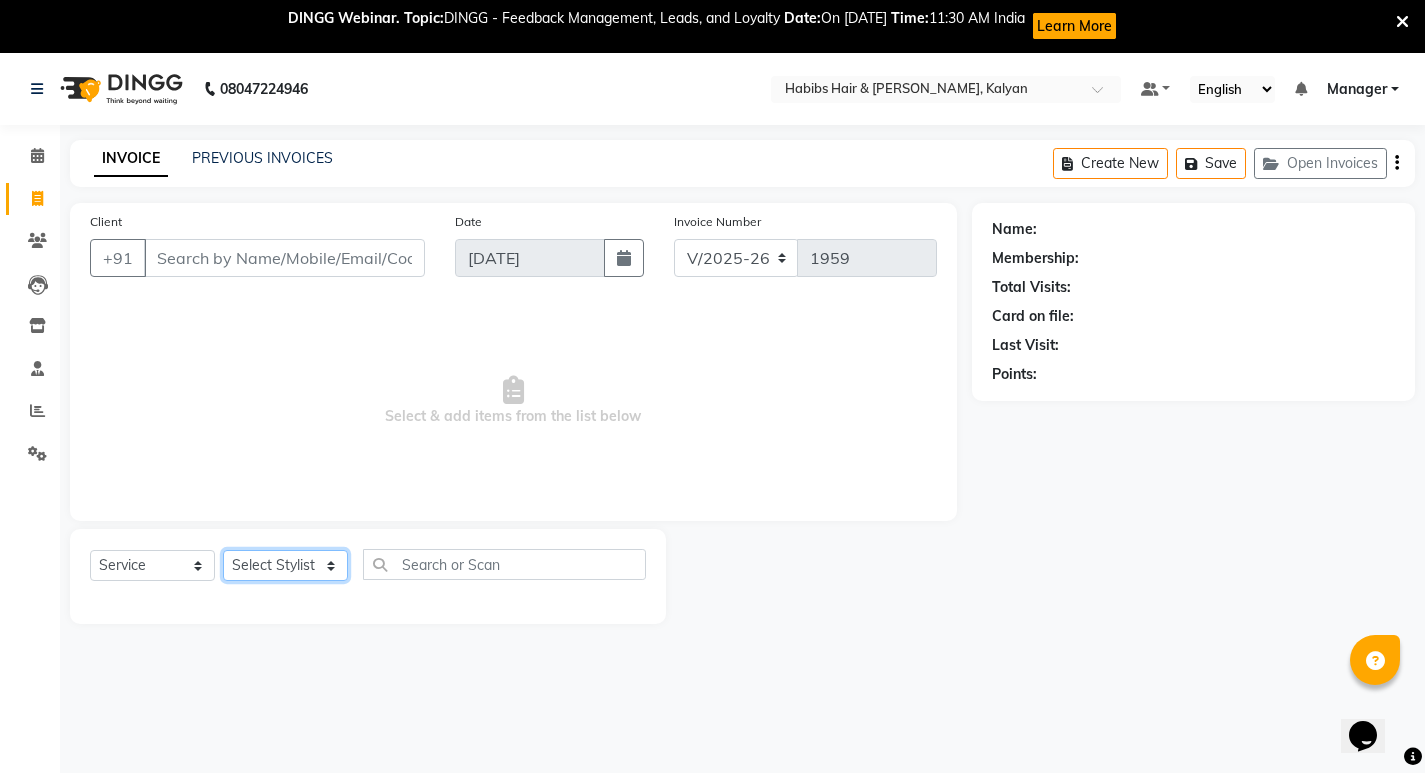 click on "Select Stylist [PERSON_NAME] Manager [PERSON_NAME] [PERSON_NAME] [PERSON_NAME] zipre [PERSON_NAME] [PERSON_NAME]  Sagar [PERSON_NAME] [PERSON_NAME] Suraj [PERSON_NAME]  [PERSON_NAME]" 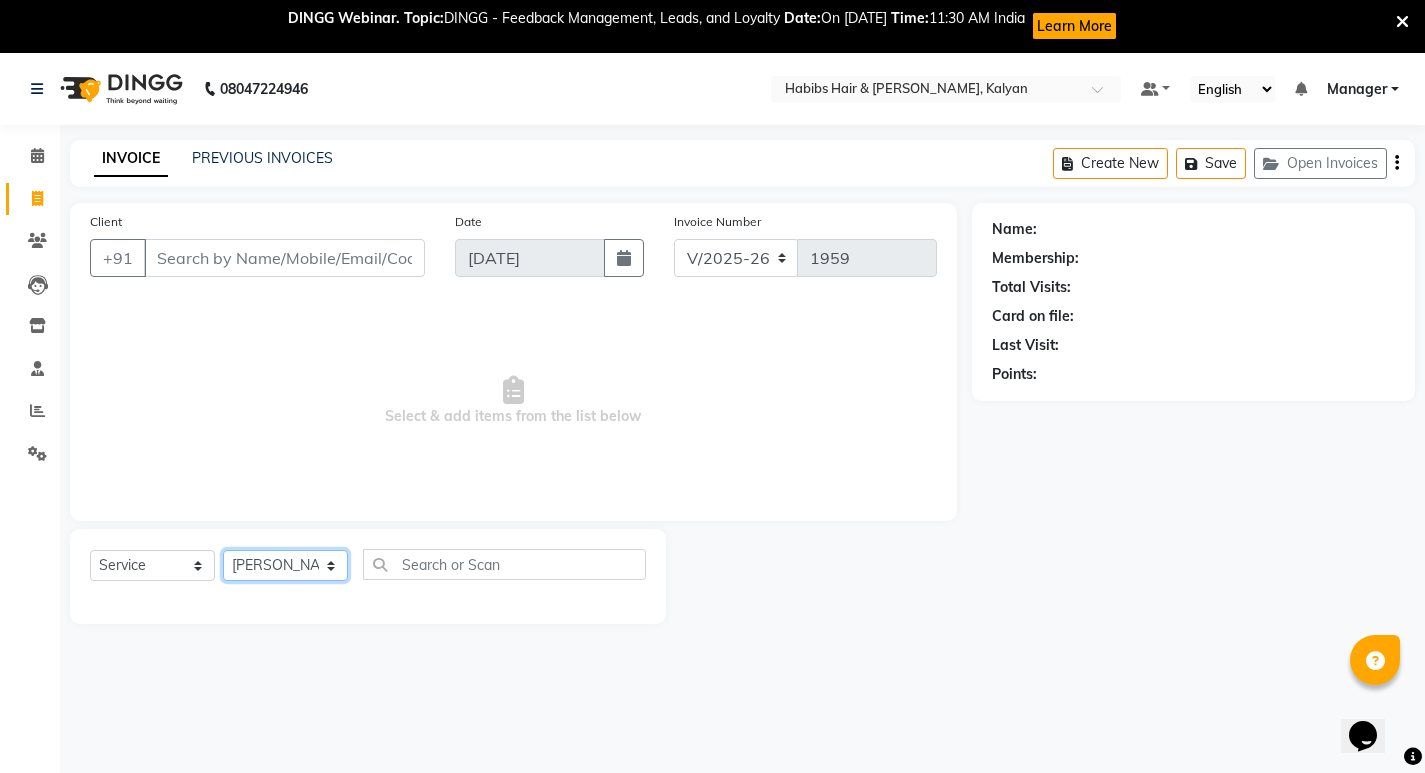 click on "Select Stylist [PERSON_NAME] Manager [PERSON_NAME] [PERSON_NAME] [PERSON_NAME] zipre [PERSON_NAME] [PERSON_NAME]  Sagar [PERSON_NAME] [PERSON_NAME] Suraj [PERSON_NAME]  [PERSON_NAME]" 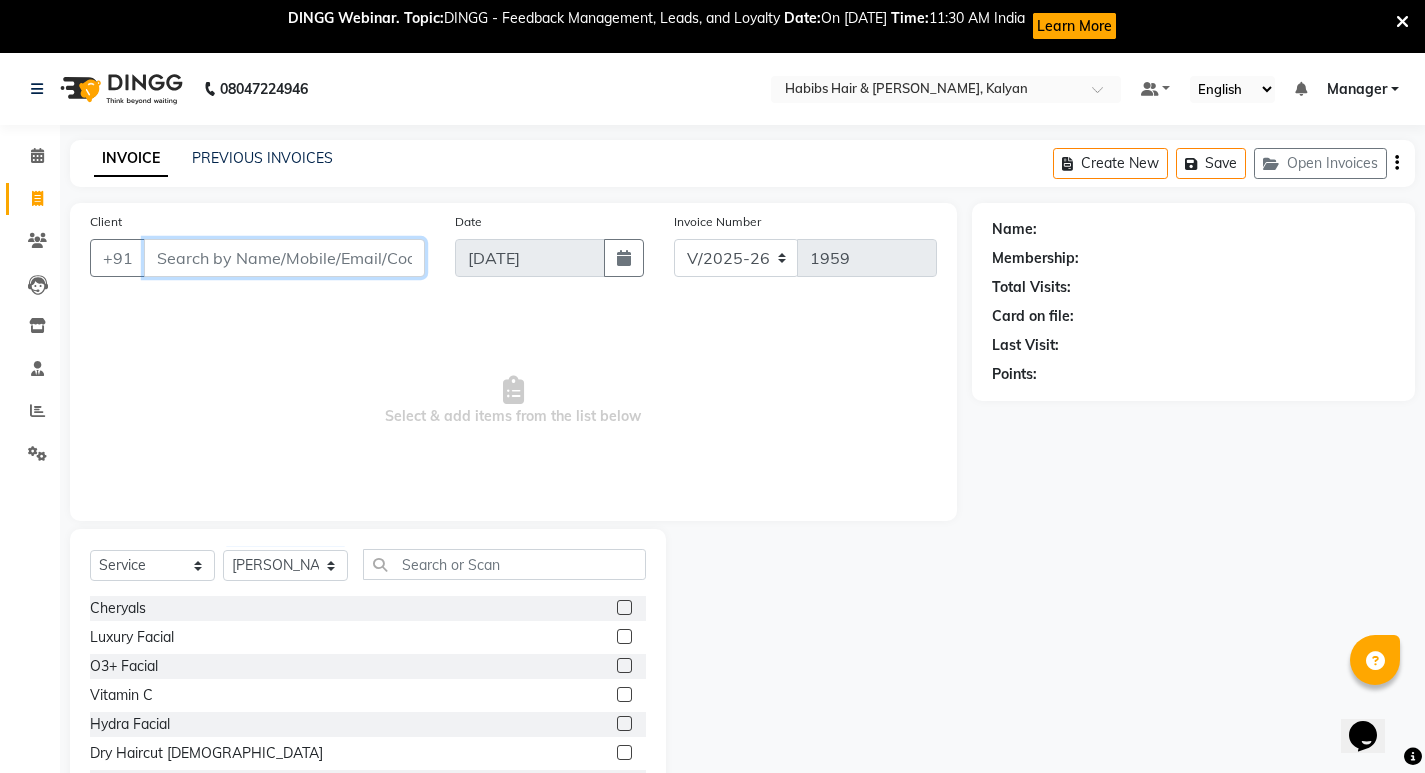 click on "Client" at bounding box center (284, 258) 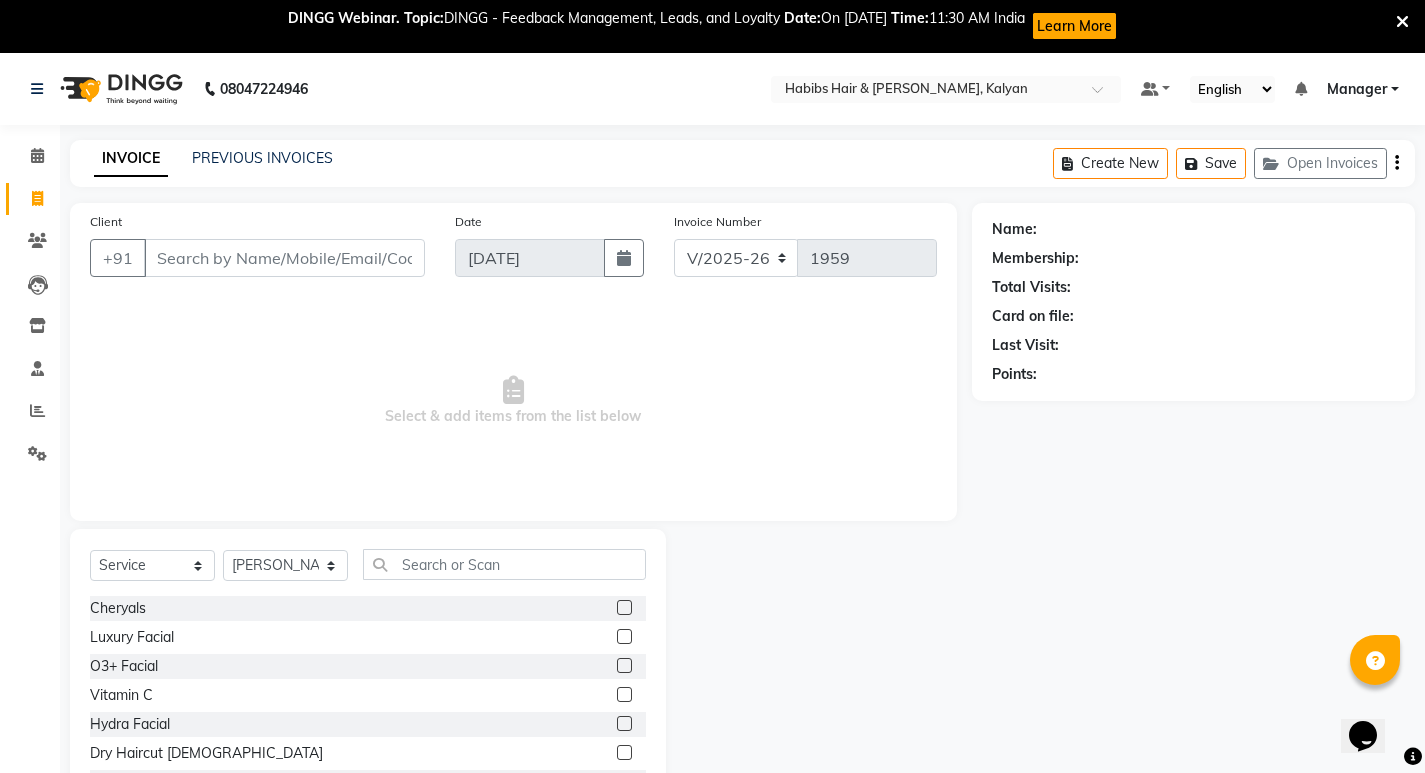 click 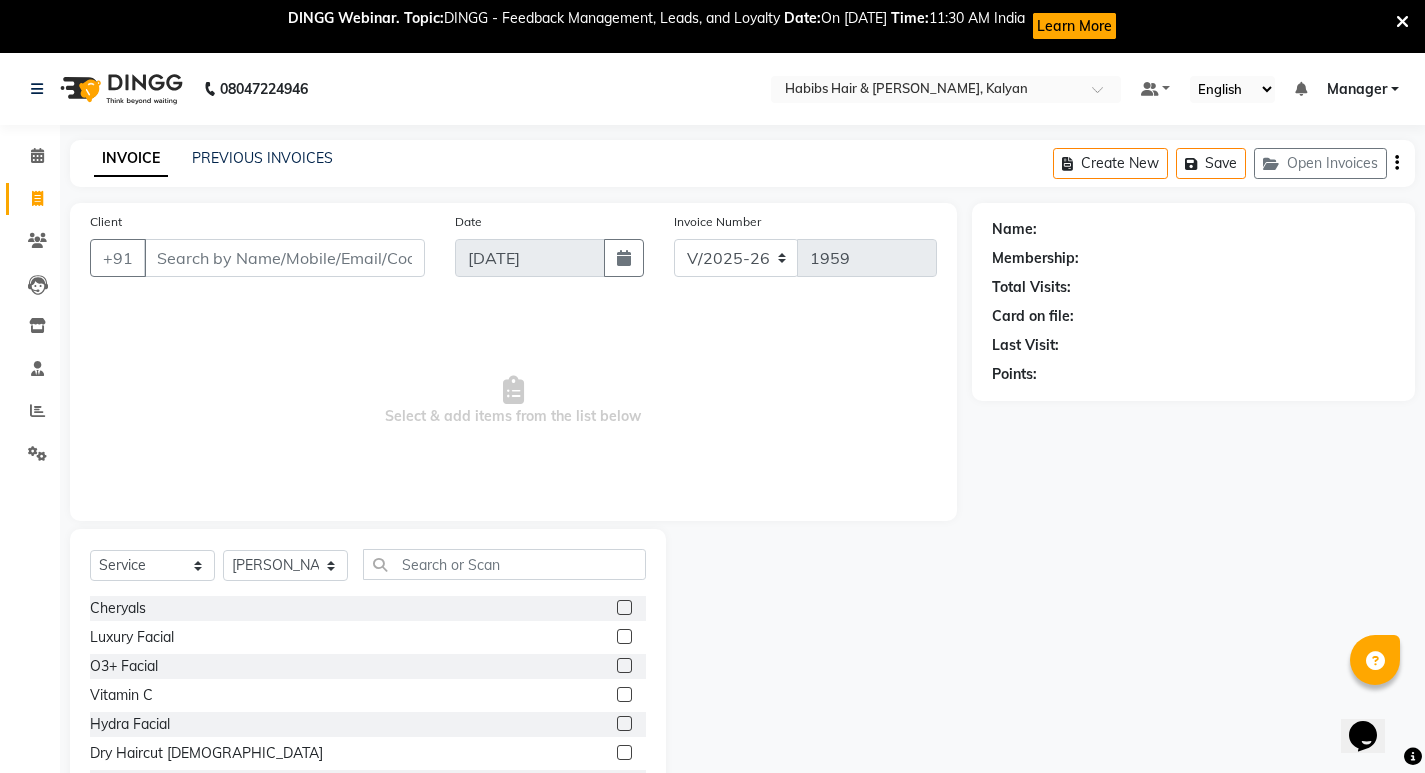 click on "Name: Membership: Total Visits: Card on file: Last Visit:  Points:" 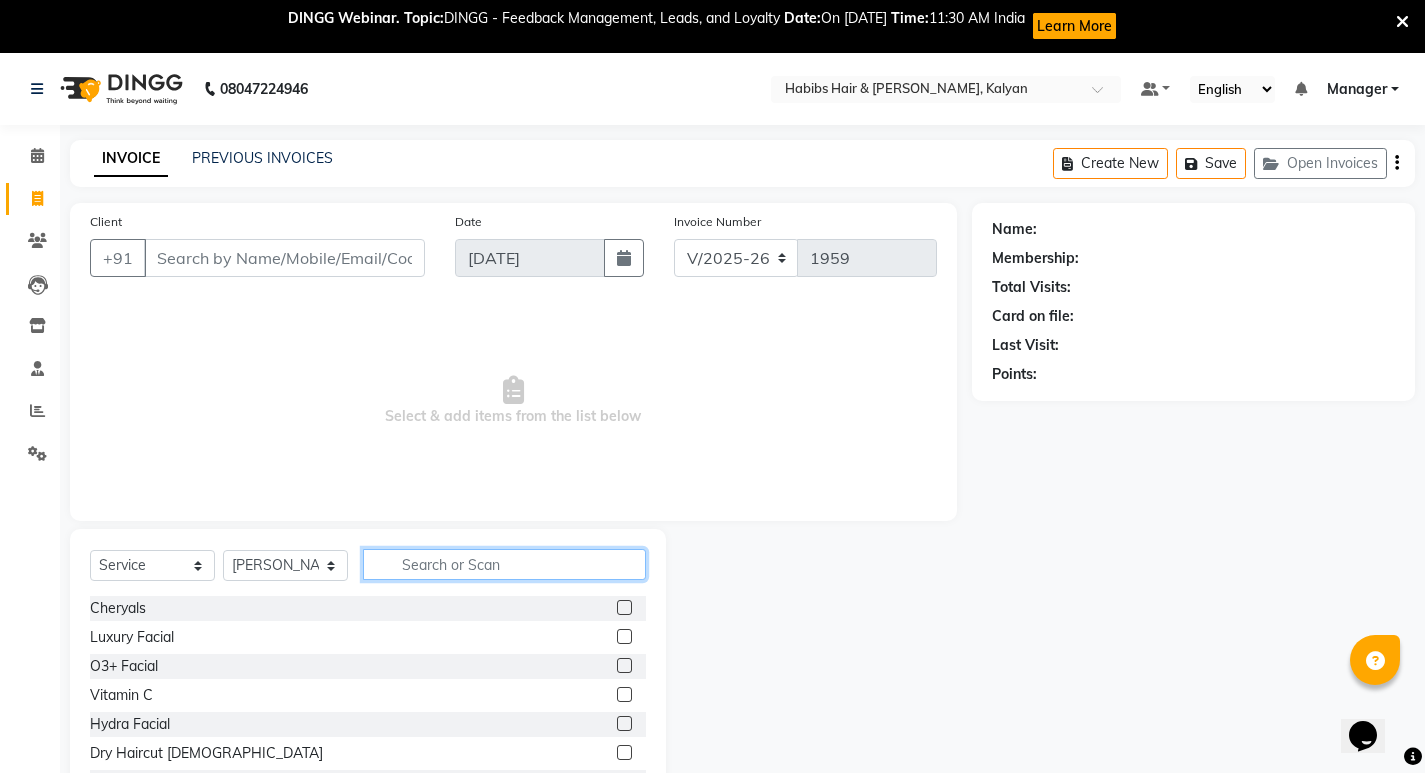 click 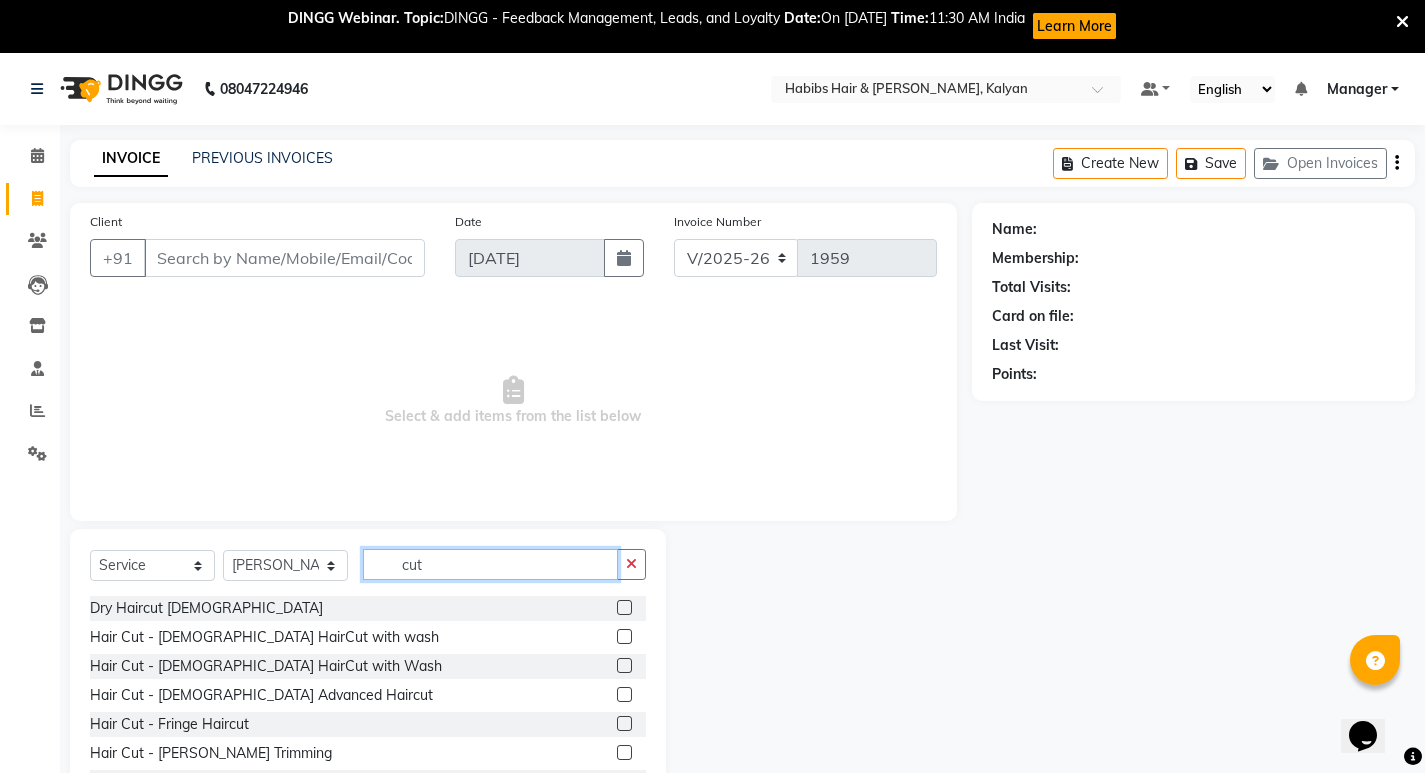 type on "cut" 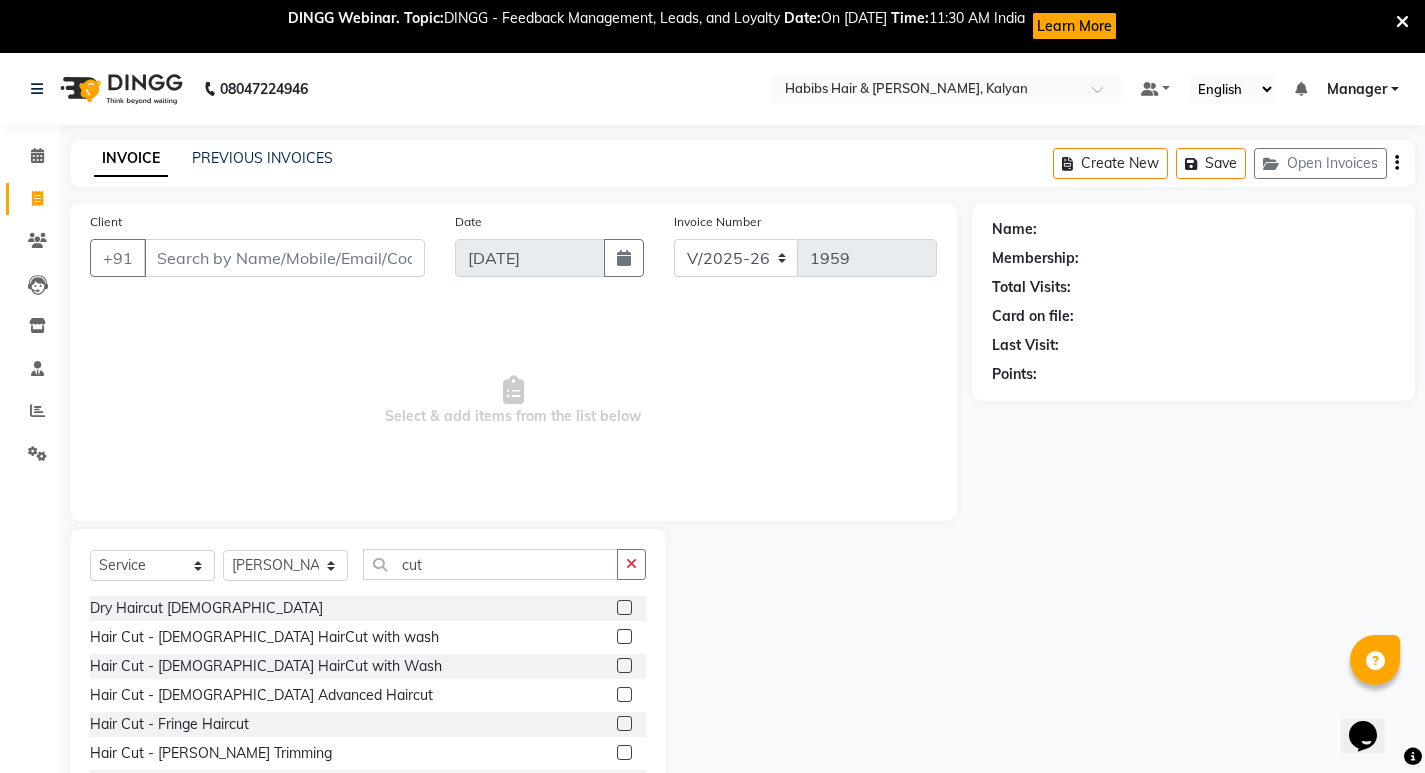 click 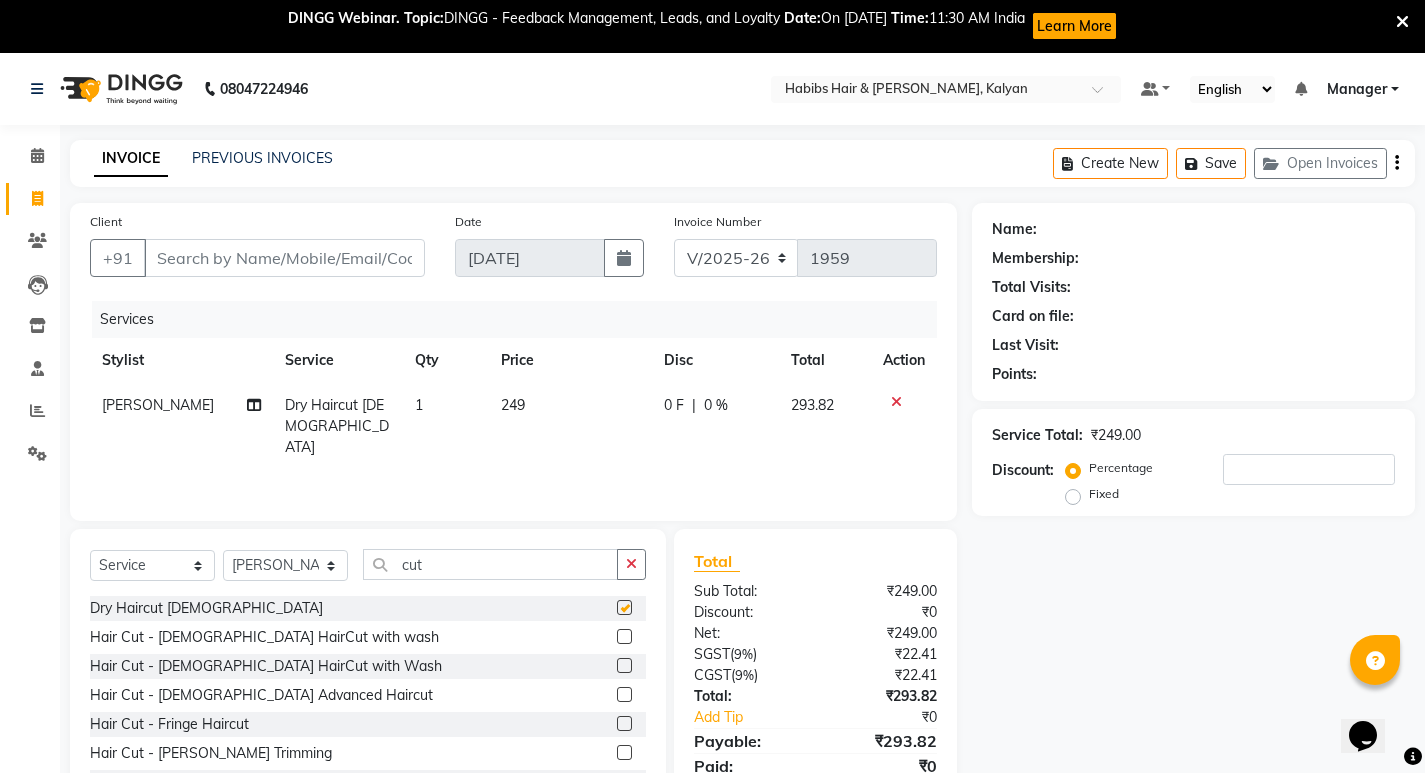 checkbox on "false" 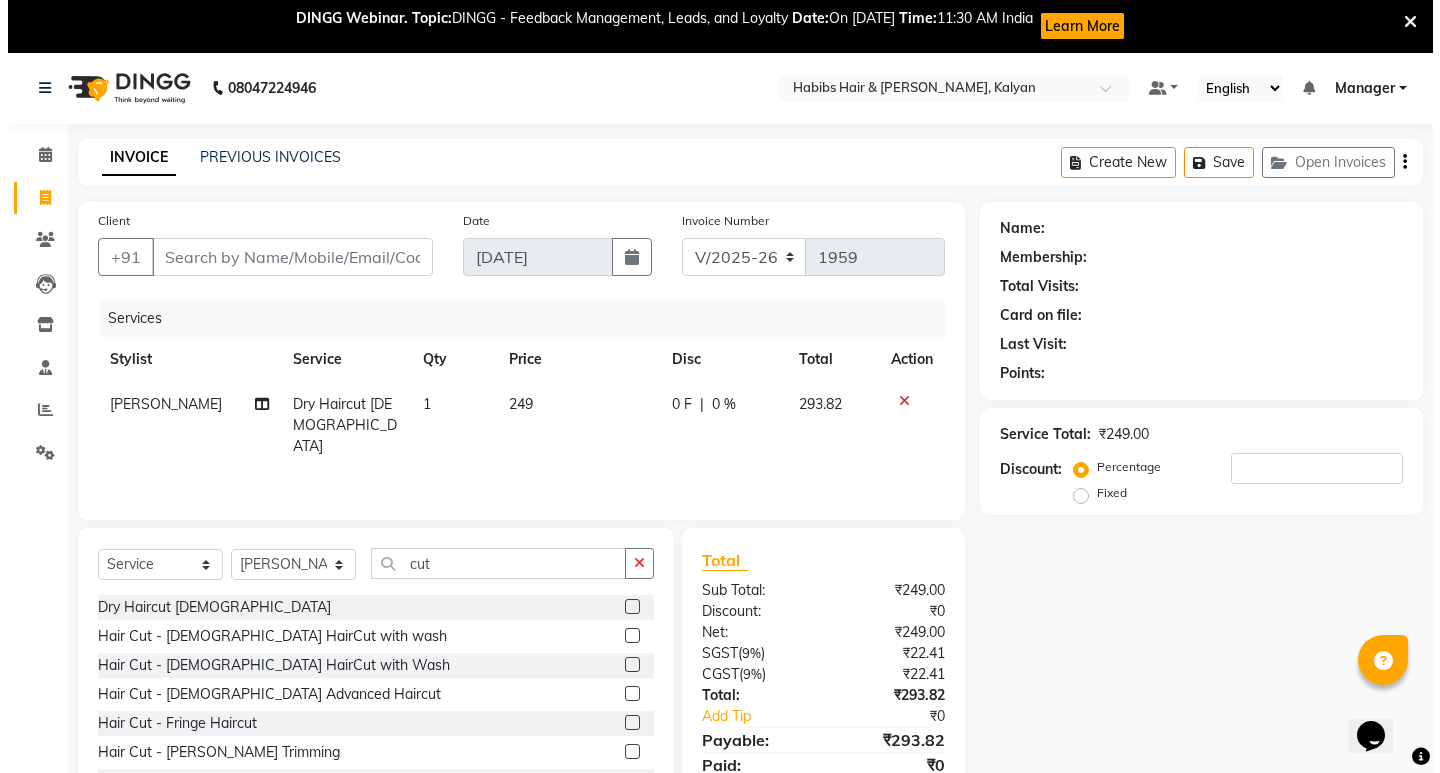 scroll, scrollTop: 0, scrollLeft: 0, axis: both 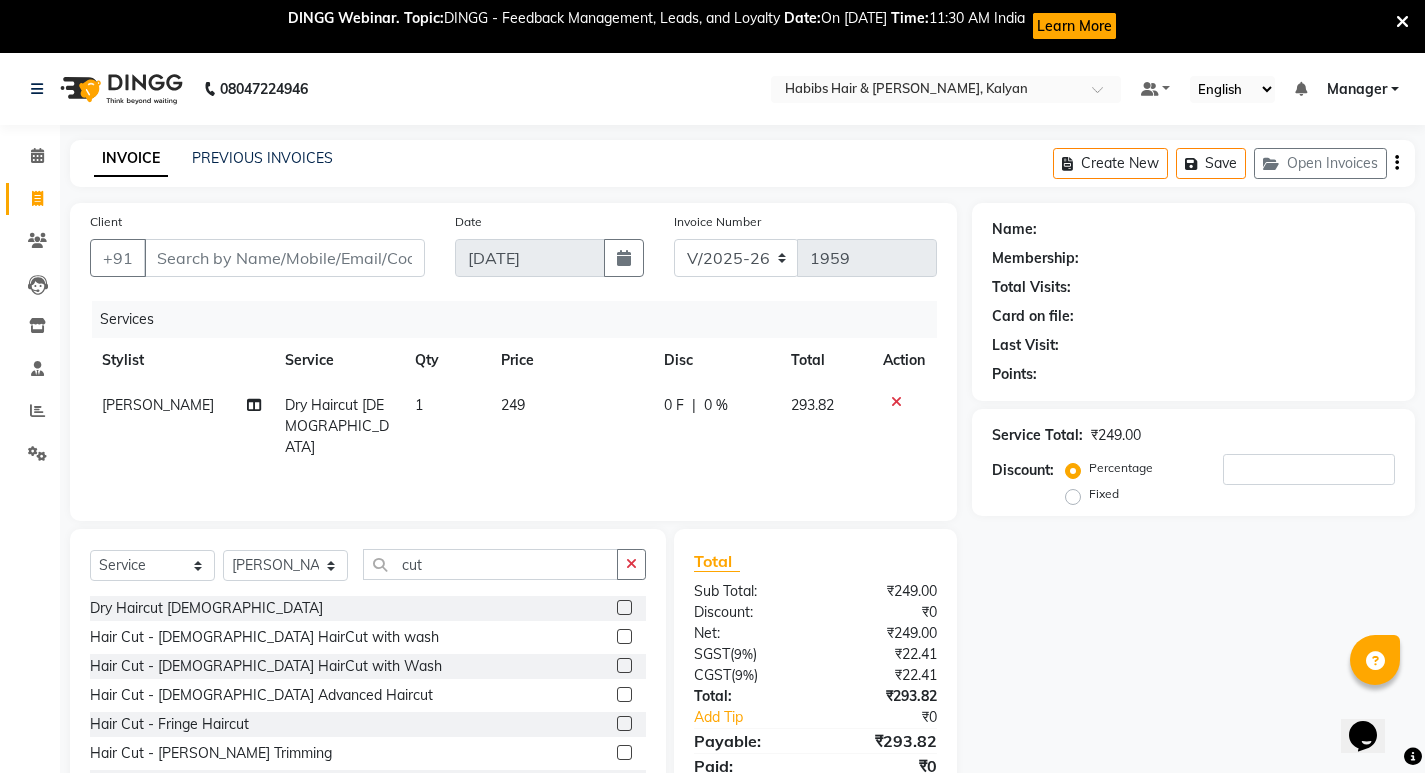 click 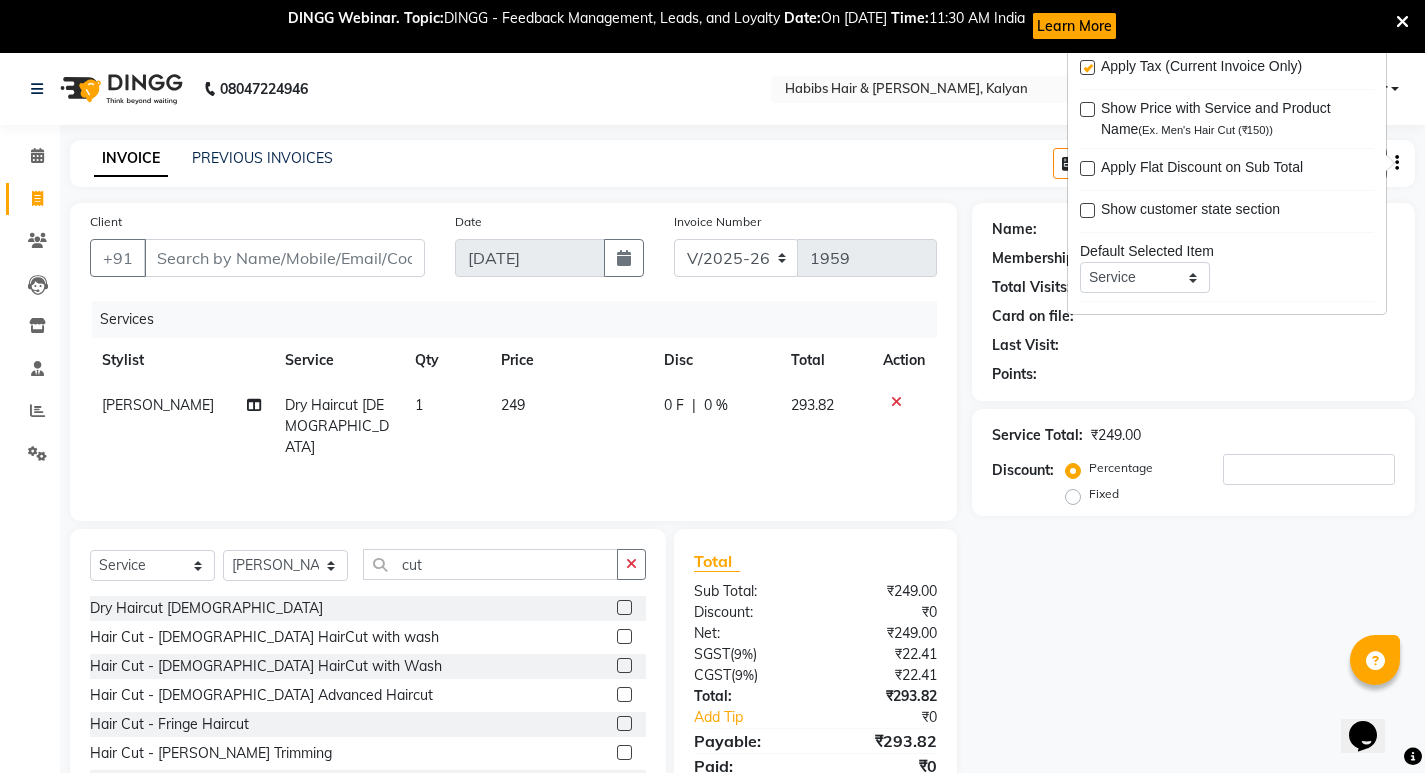 click at bounding box center [1087, 67] 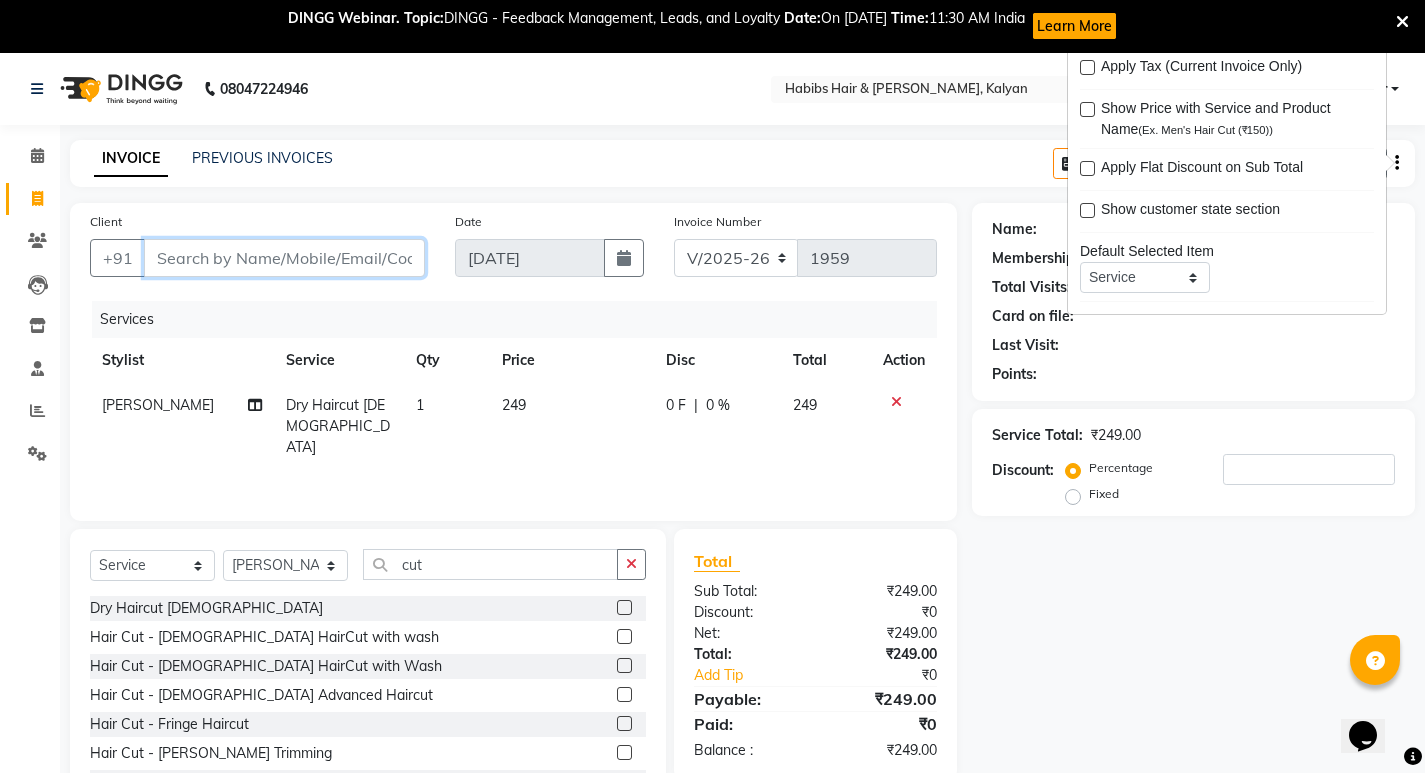 click on "Client" at bounding box center [284, 258] 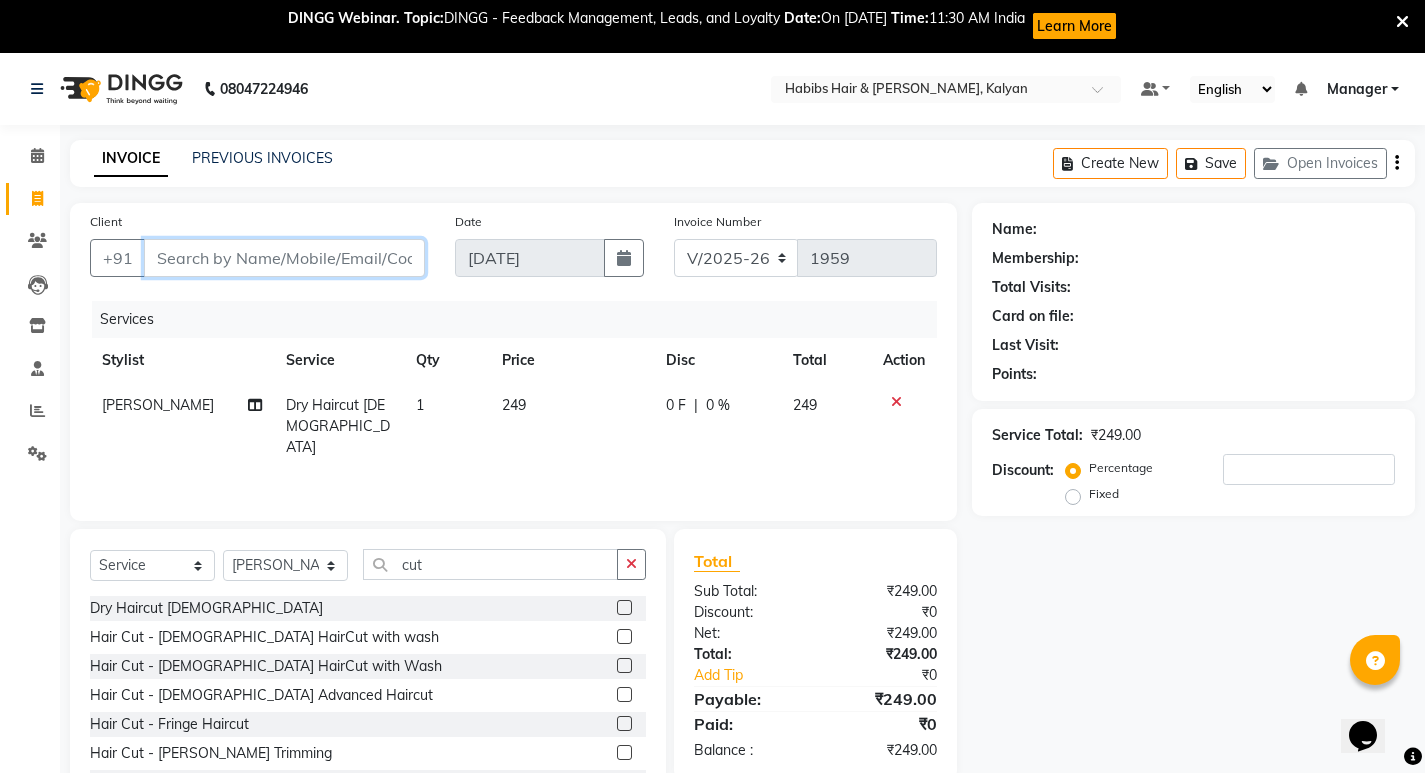 type on "9" 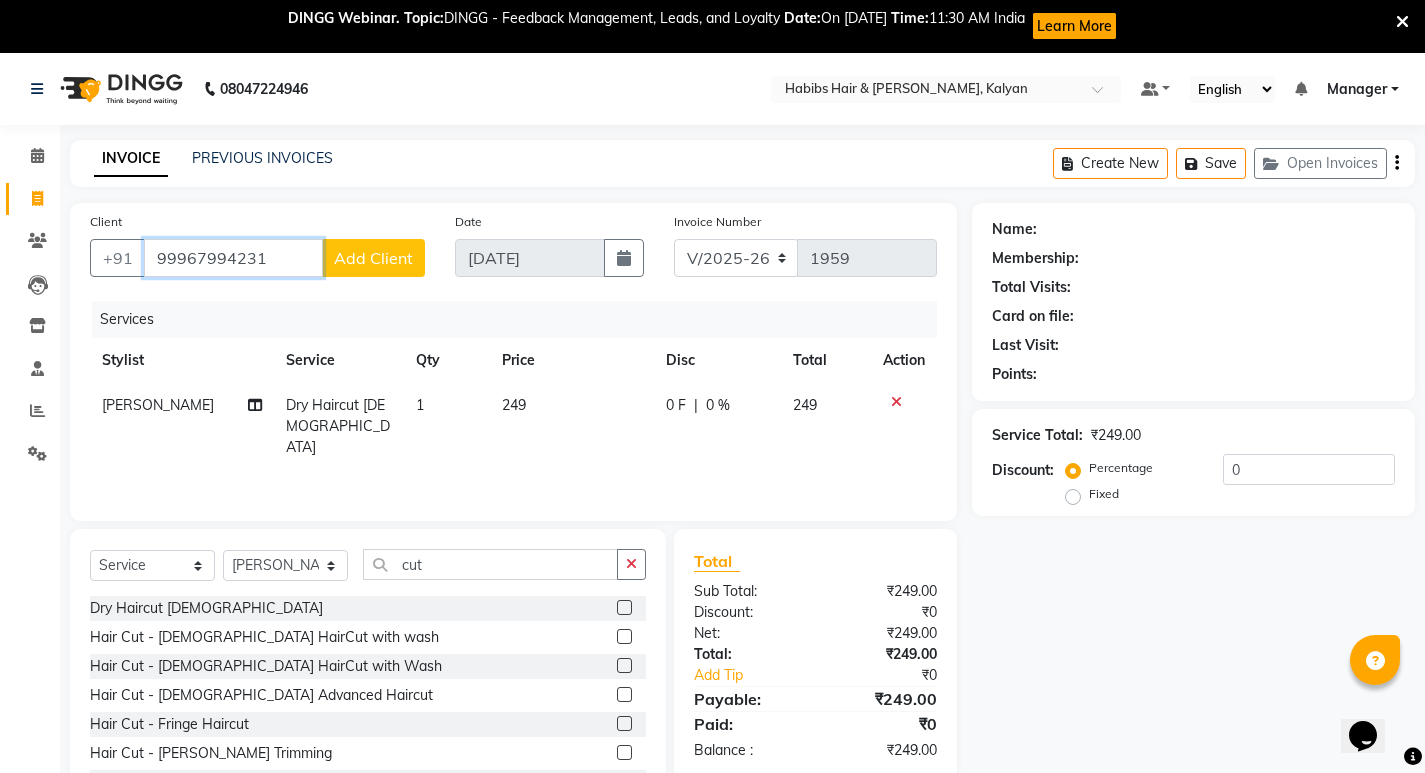 type on "99967994231" 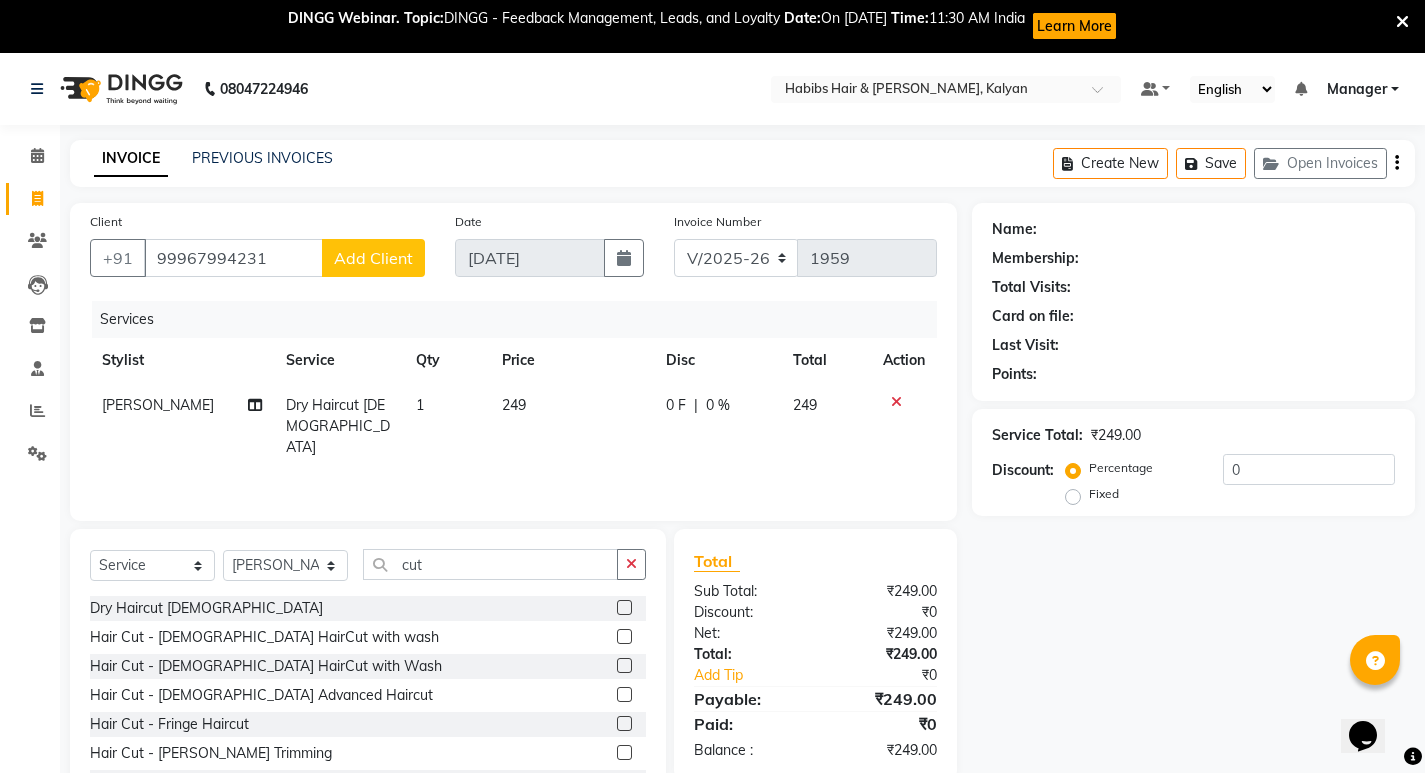 click on "Add Client" 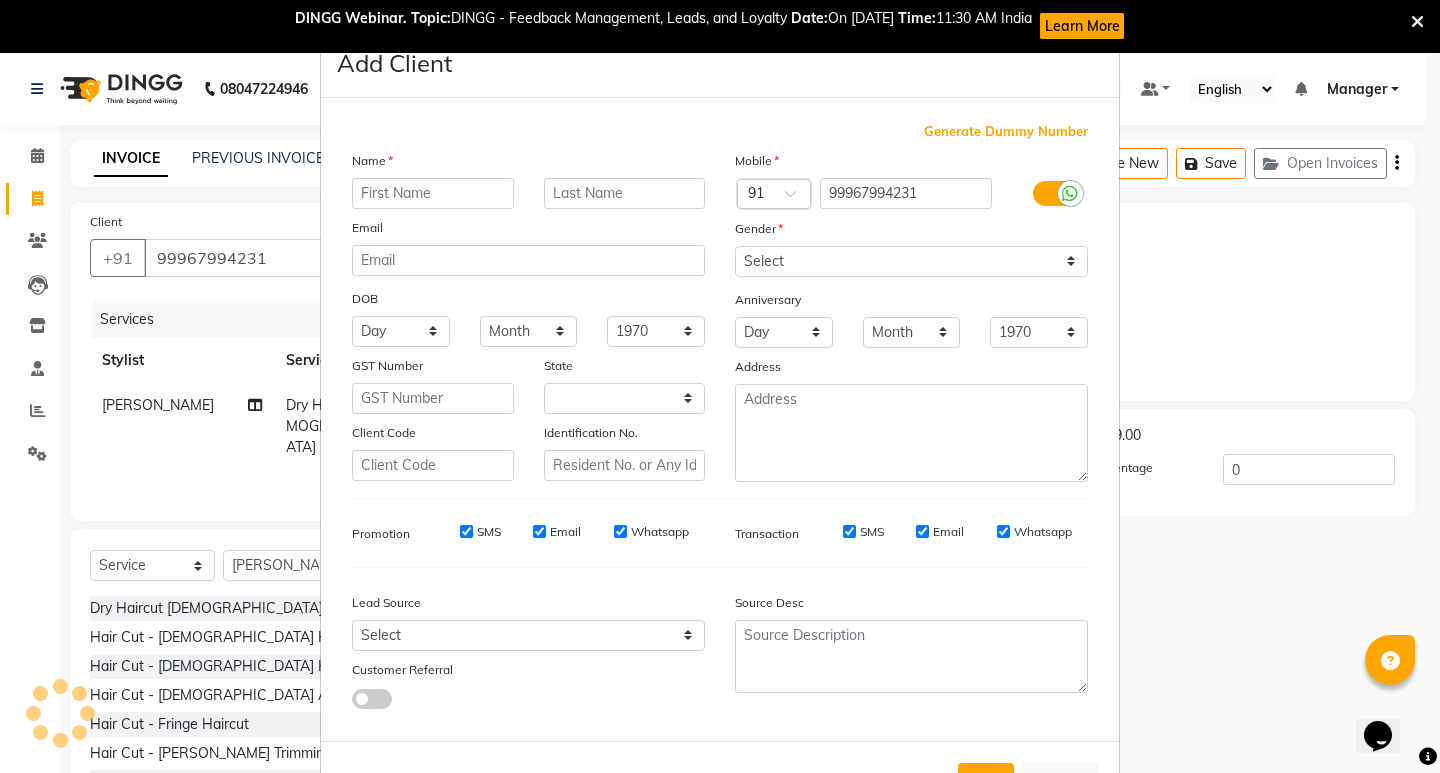 select on "22" 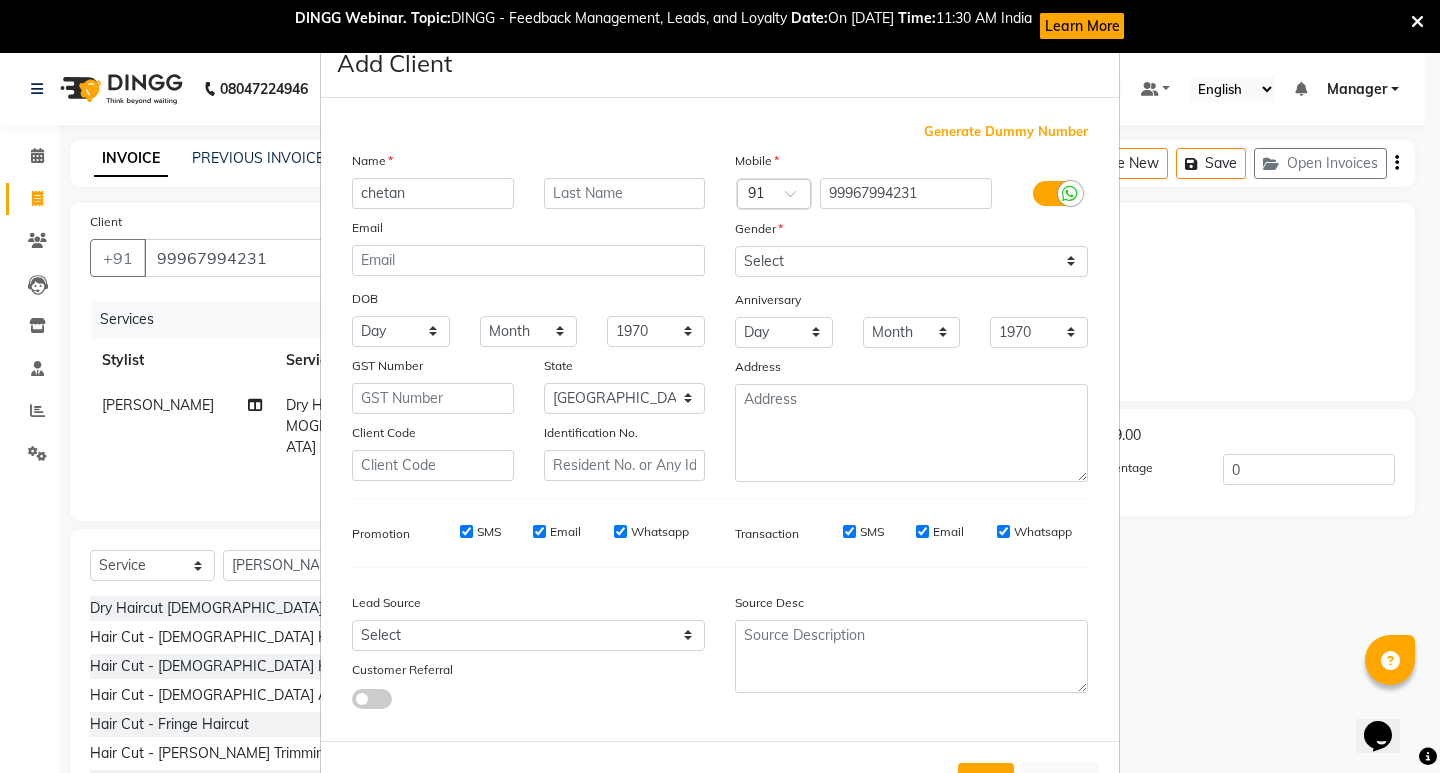 type on "chetan" 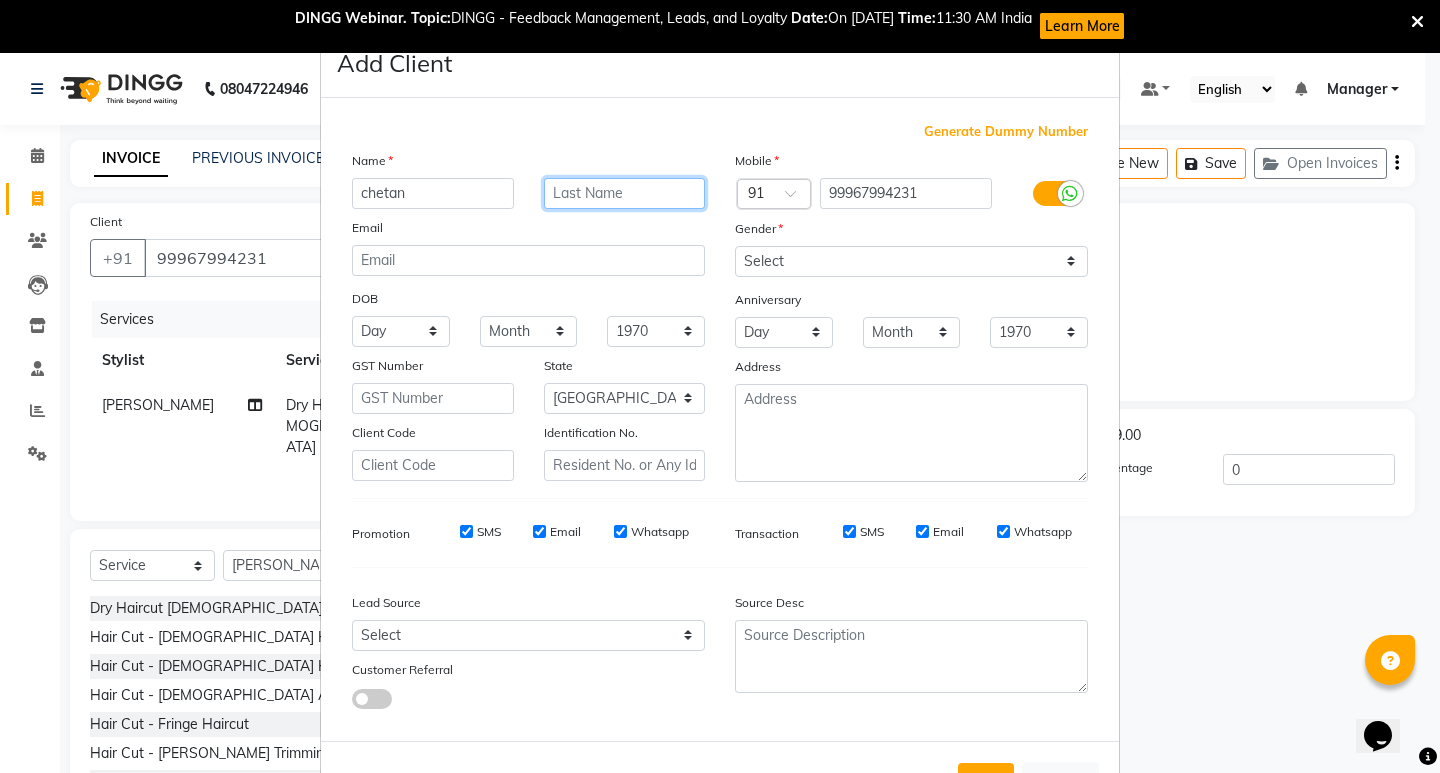 click at bounding box center (625, 193) 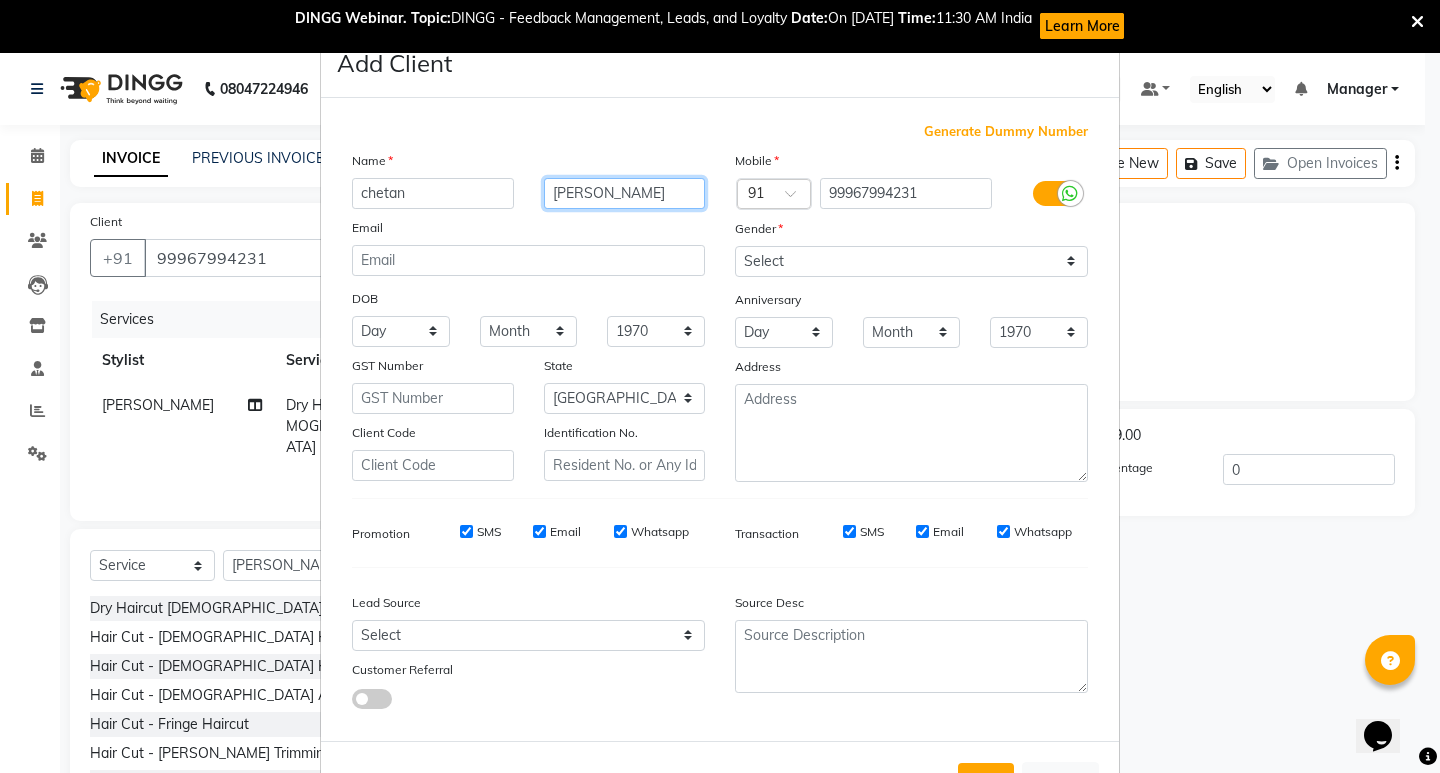 type on "[PERSON_NAME]" 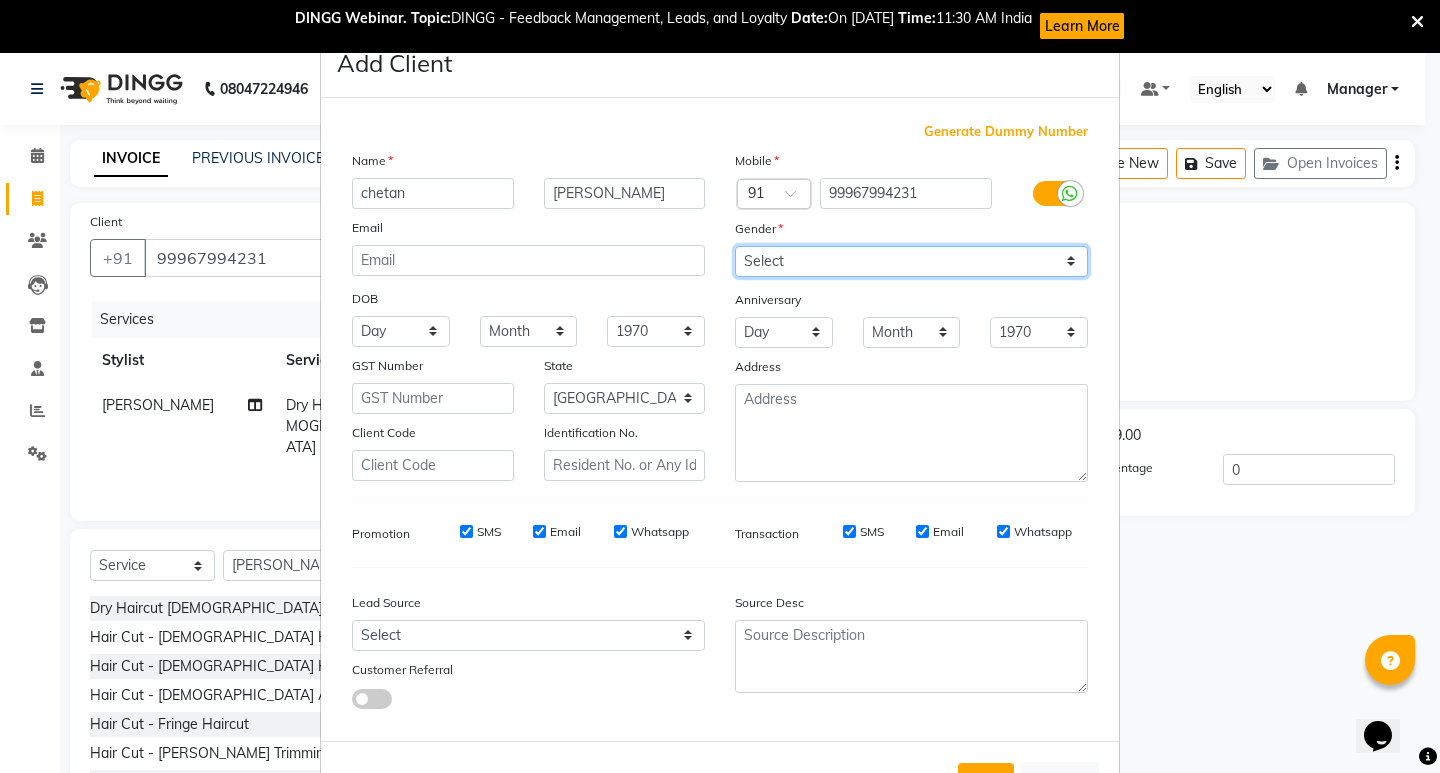 click on "Select [DEMOGRAPHIC_DATA] [DEMOGRAPHIC_DATA] Other Prefer Not To Say" at bounding box center (911, 261) 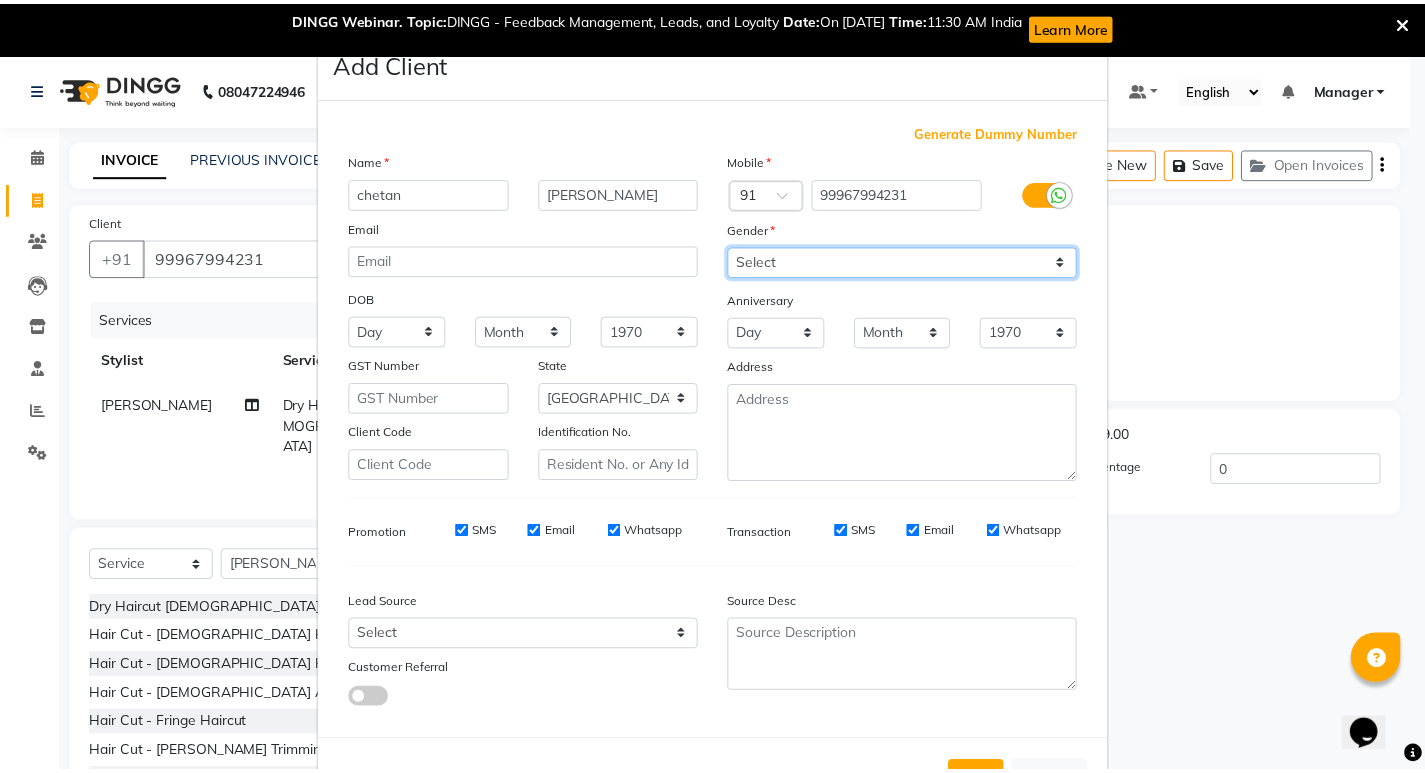 scroll, scrollTop: 76, scrollLeft: 0, axis: vertical 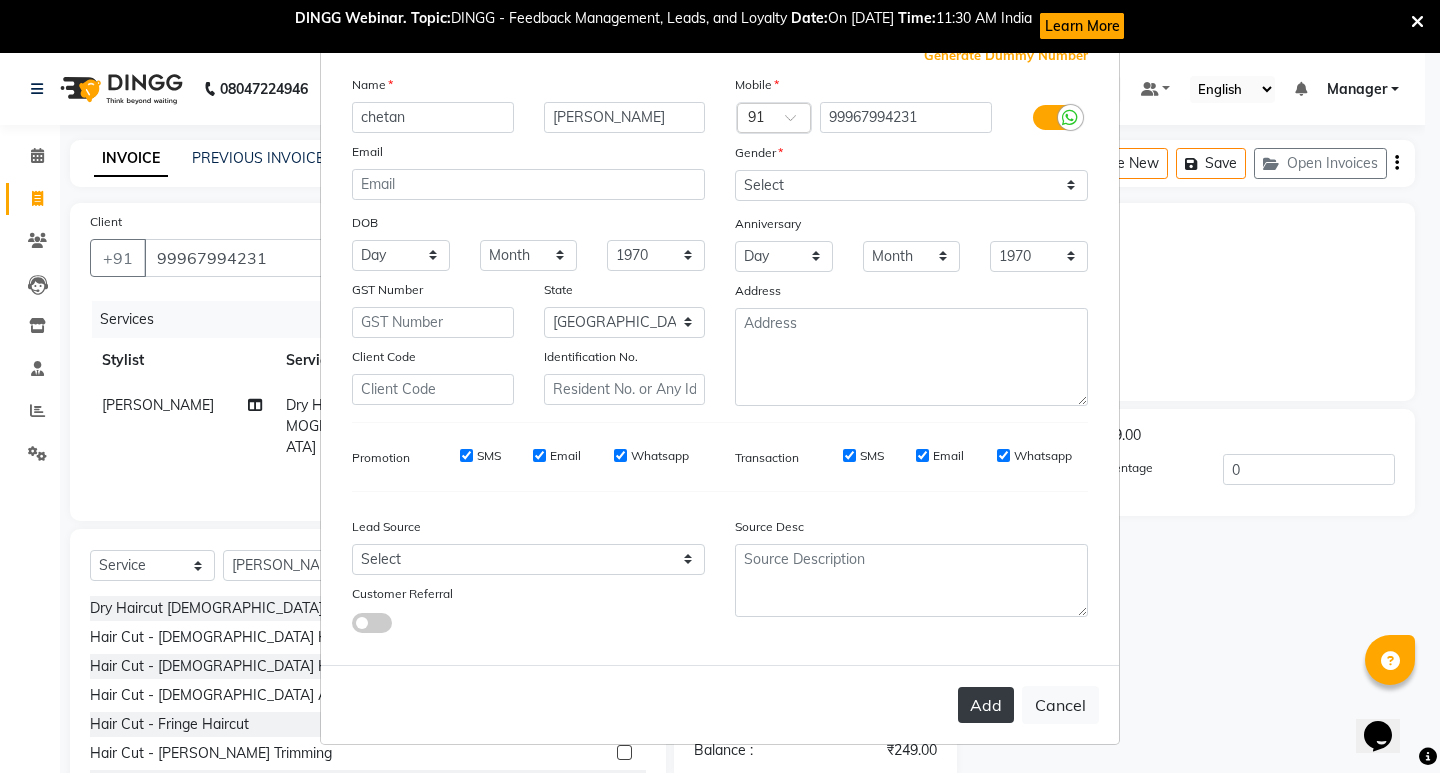 click on "Add" at bounding box center (986, 705) 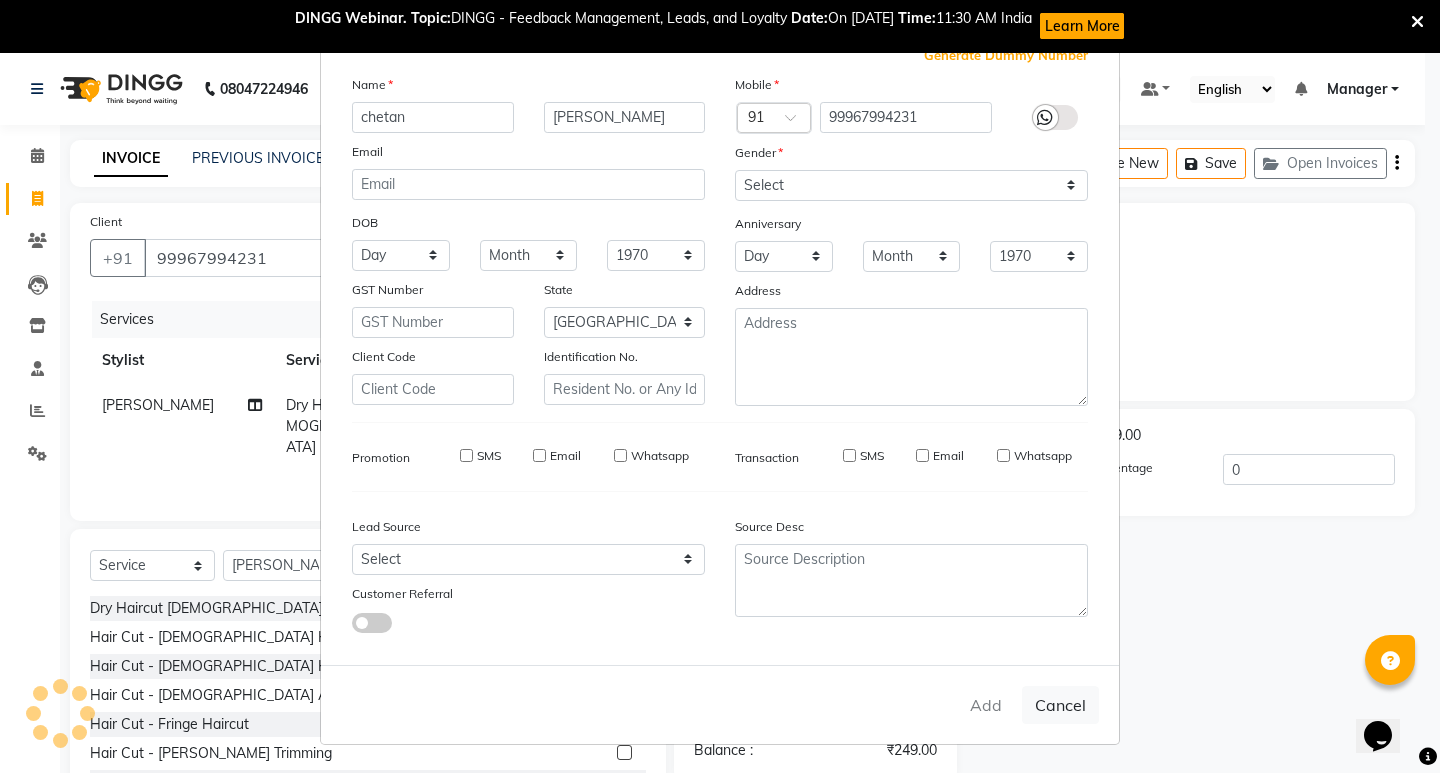 type on "99*******31" 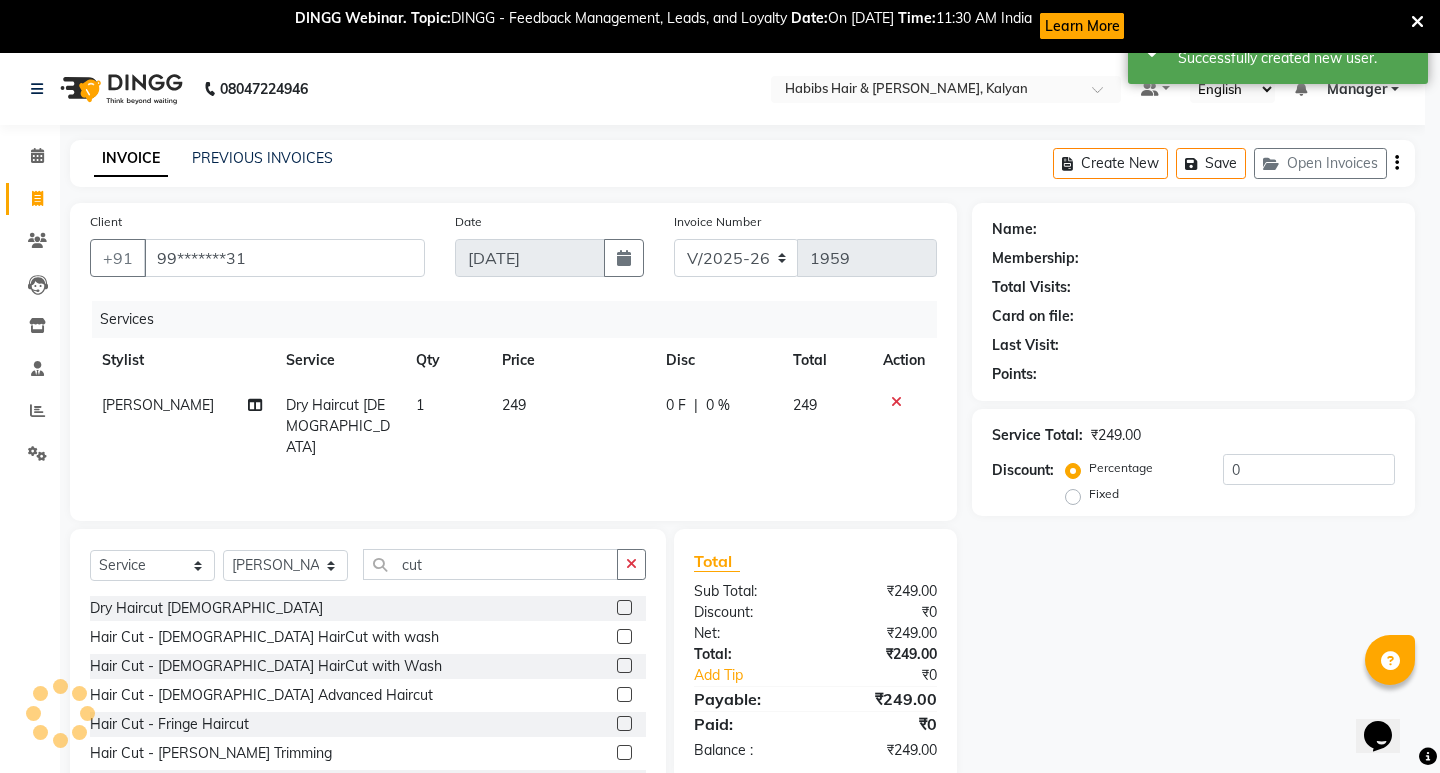 select on "1: Object" 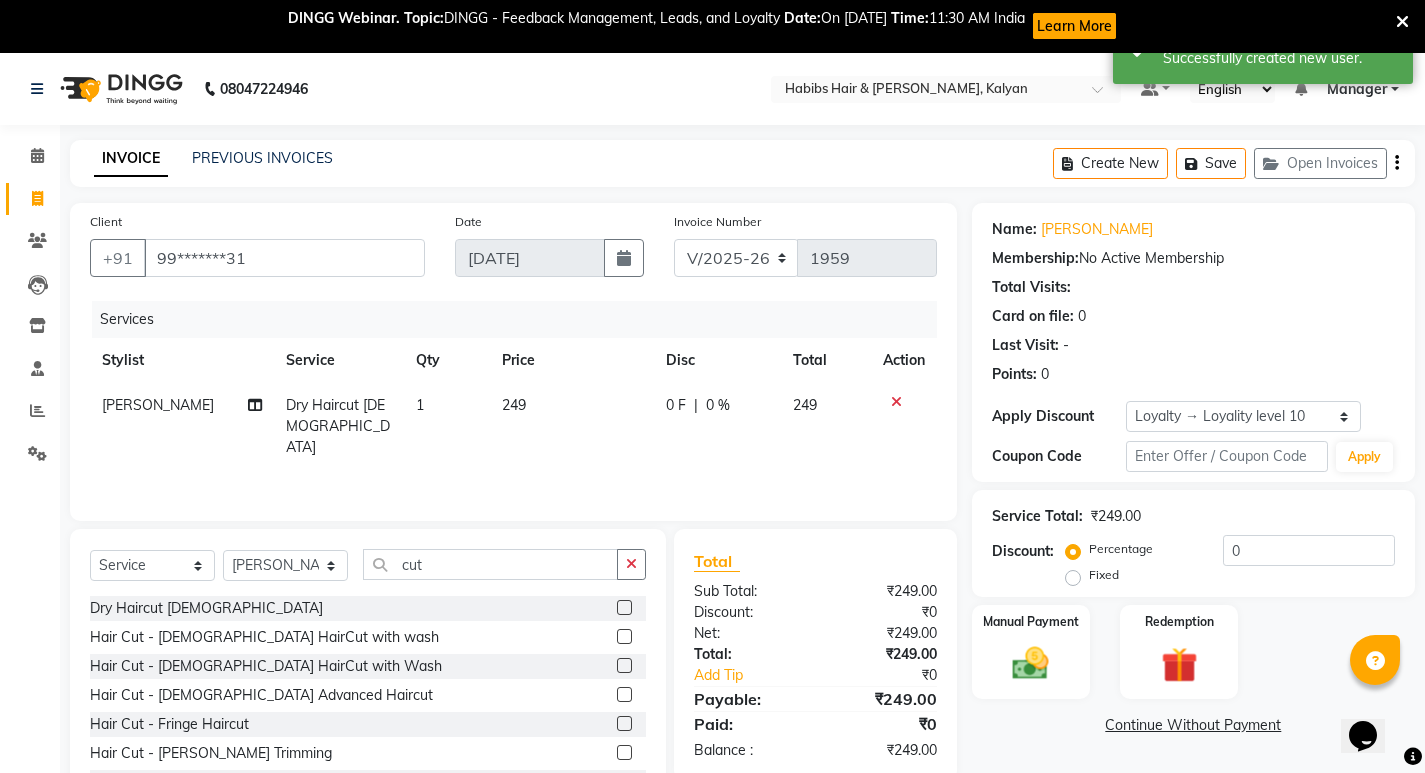 scroll, scrollTop: 81, scrollLeft: 0, axis: vertical 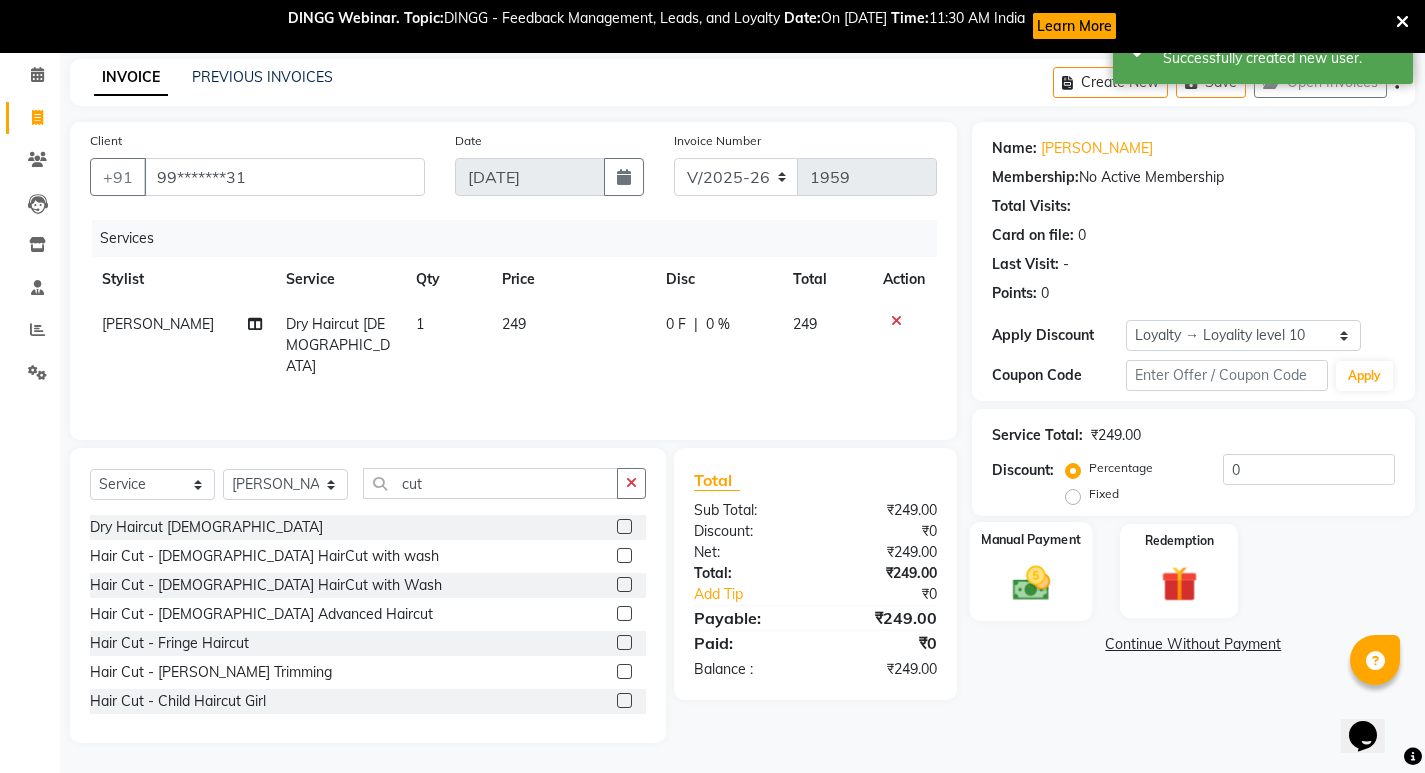 click 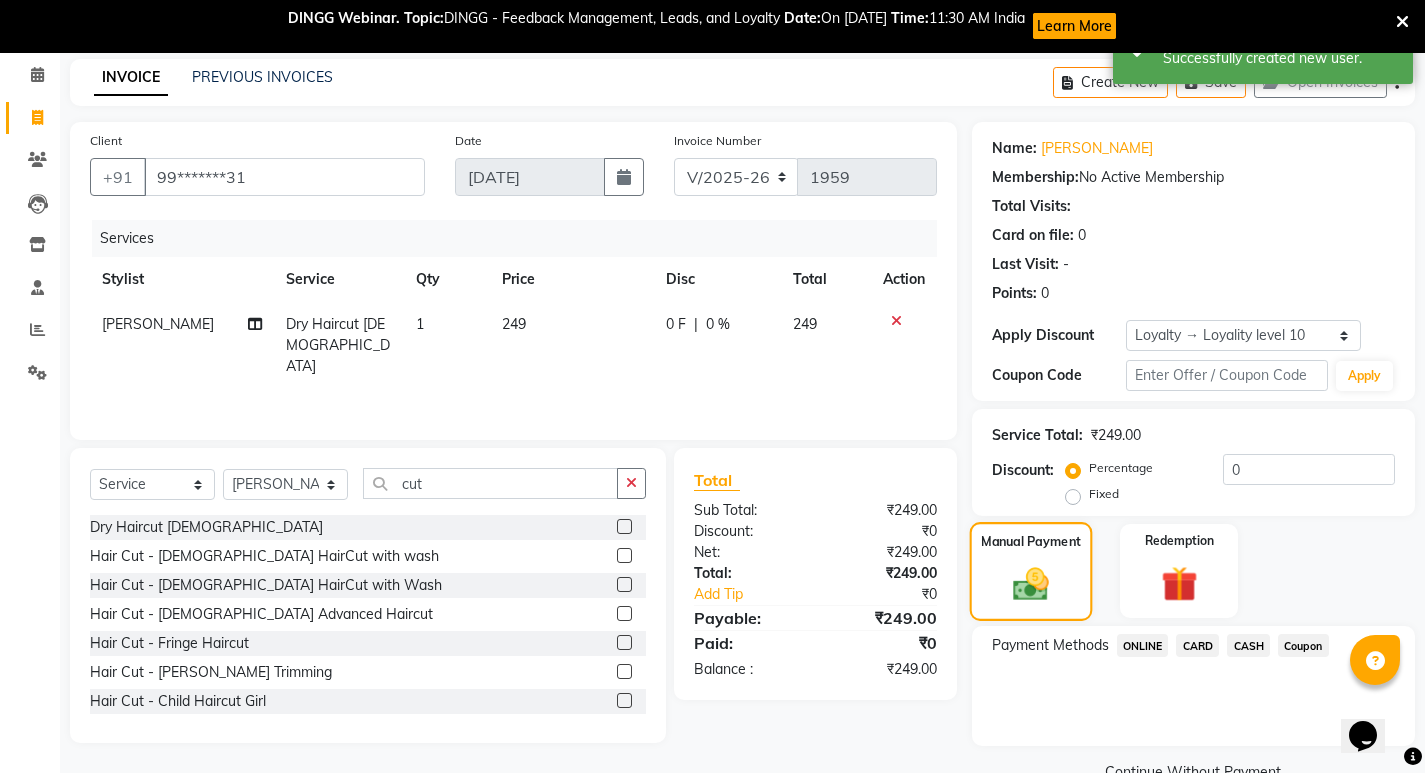 scroll, scrollTop: 125, scrollLeft: 0, axis: vertical 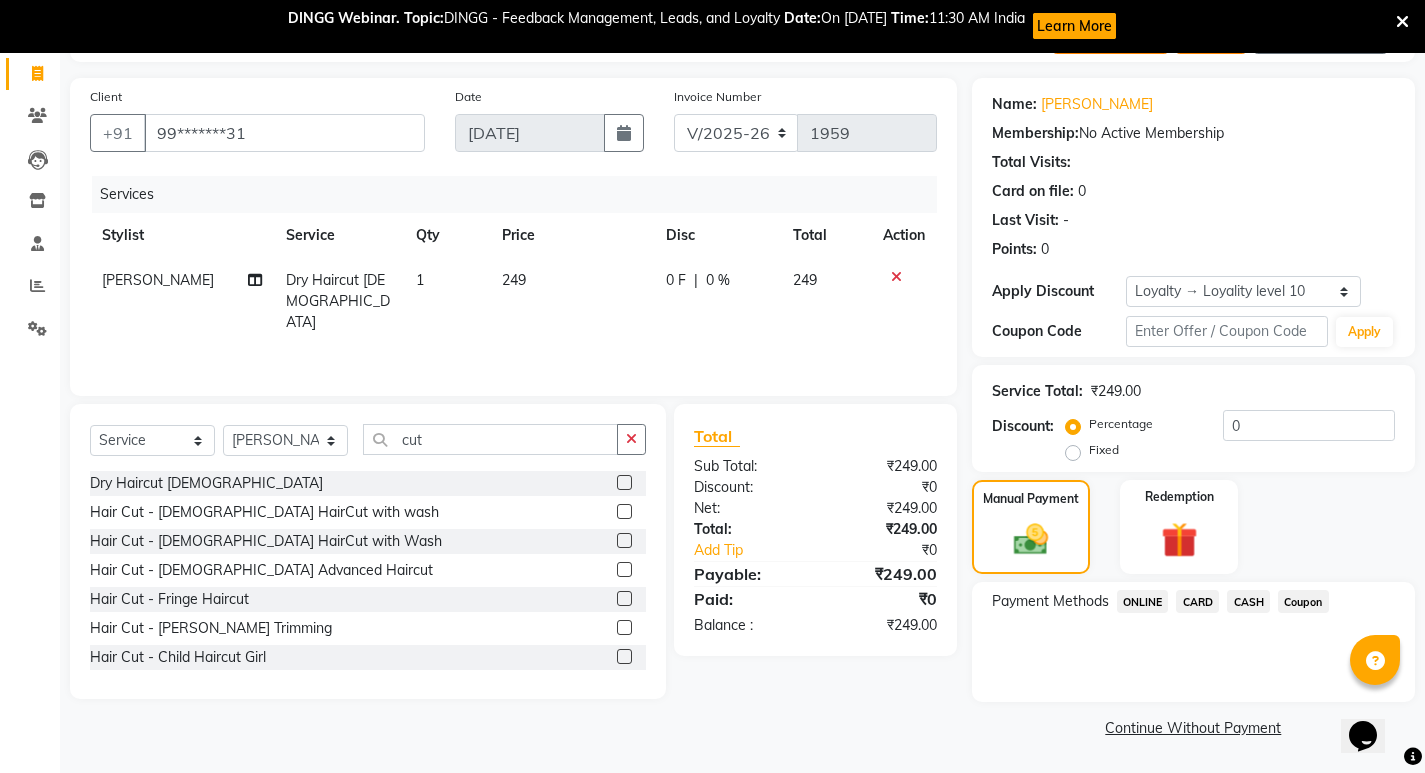 click on "ONLINE" 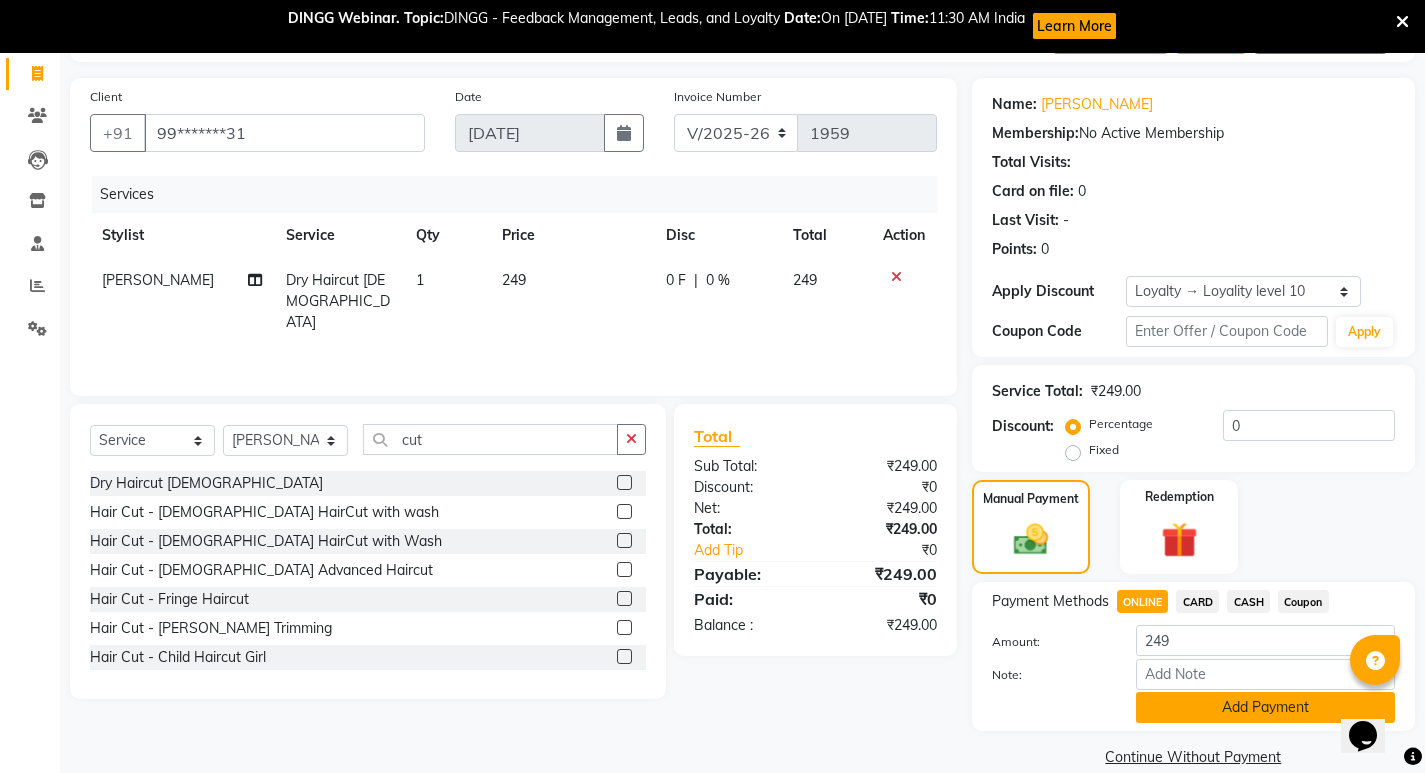 click on "Add Payment" 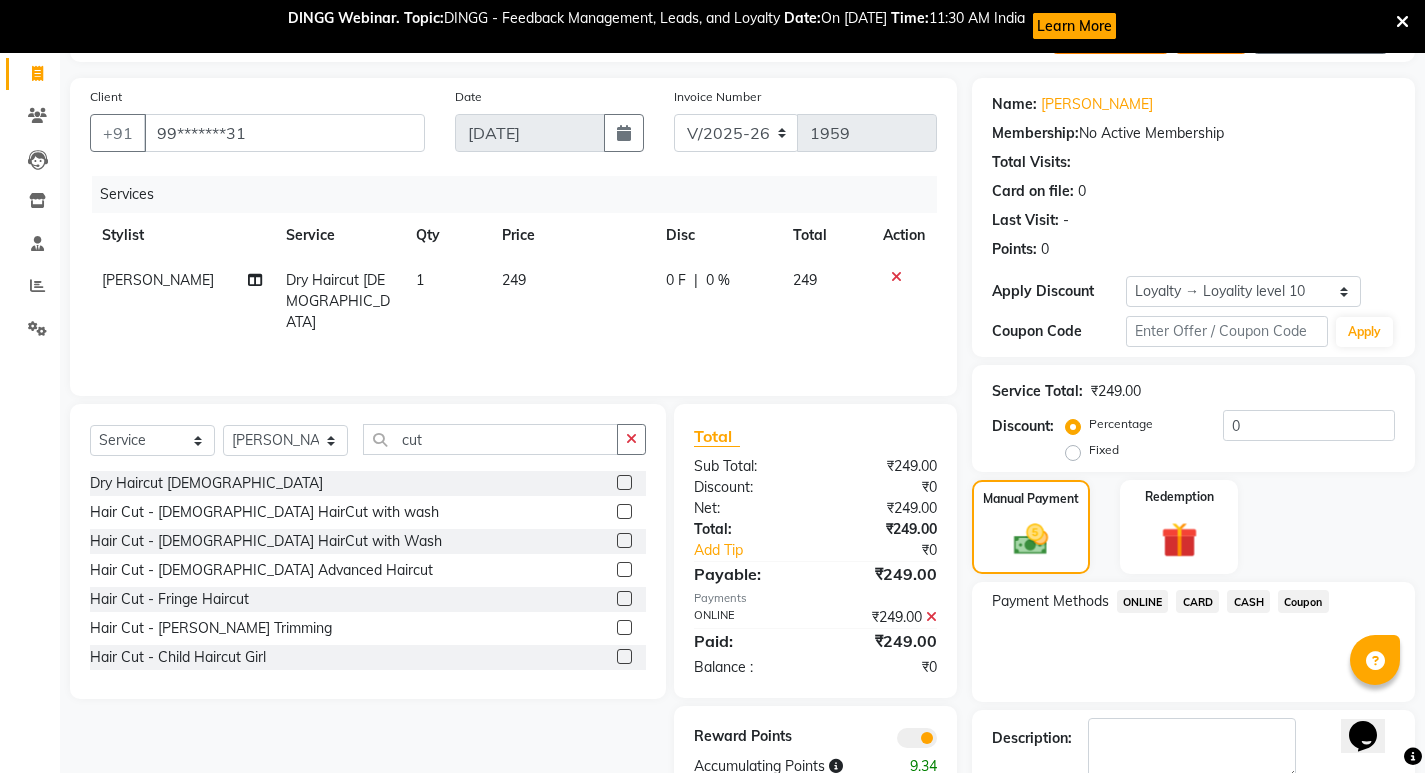 scroll, scrollTop: 238, scrollLeft: 0, axis: vertical 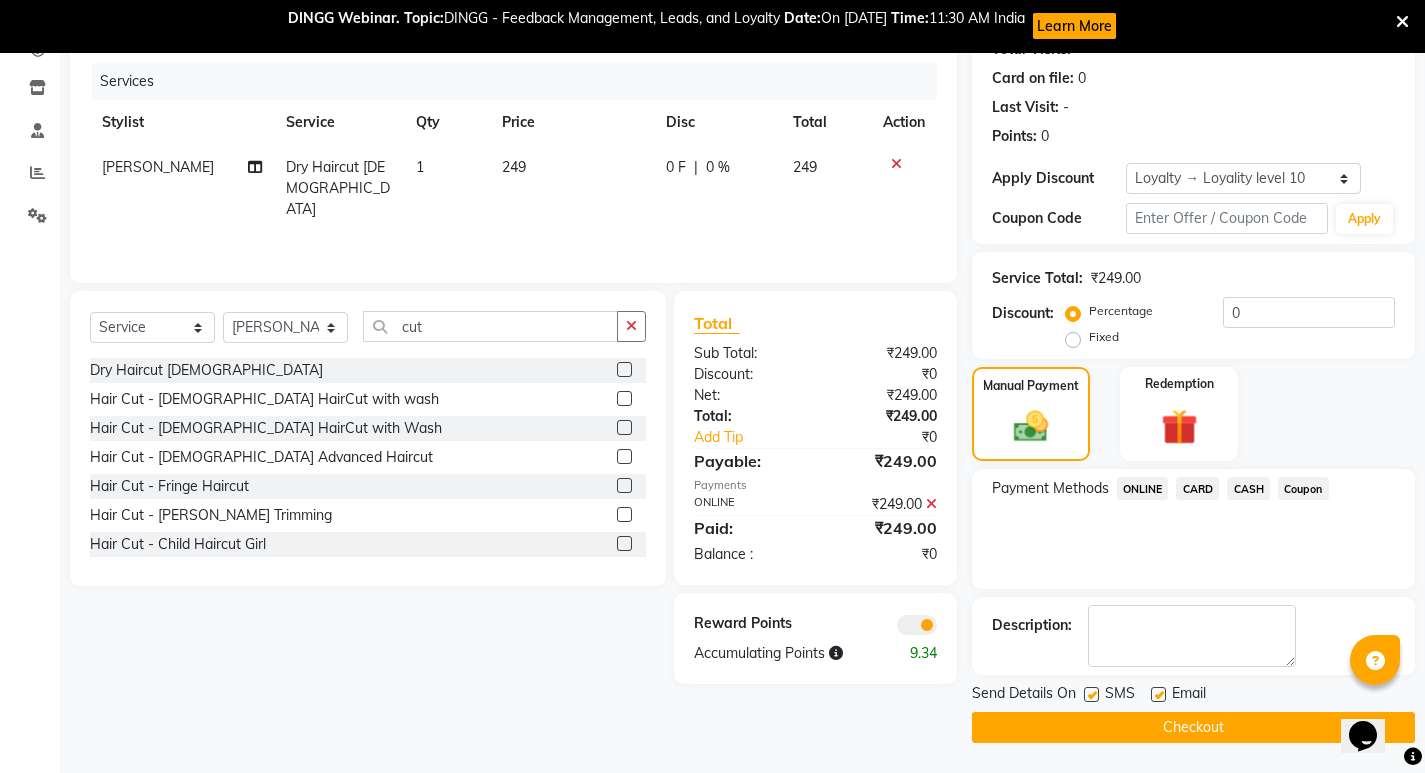click on "Checkout" 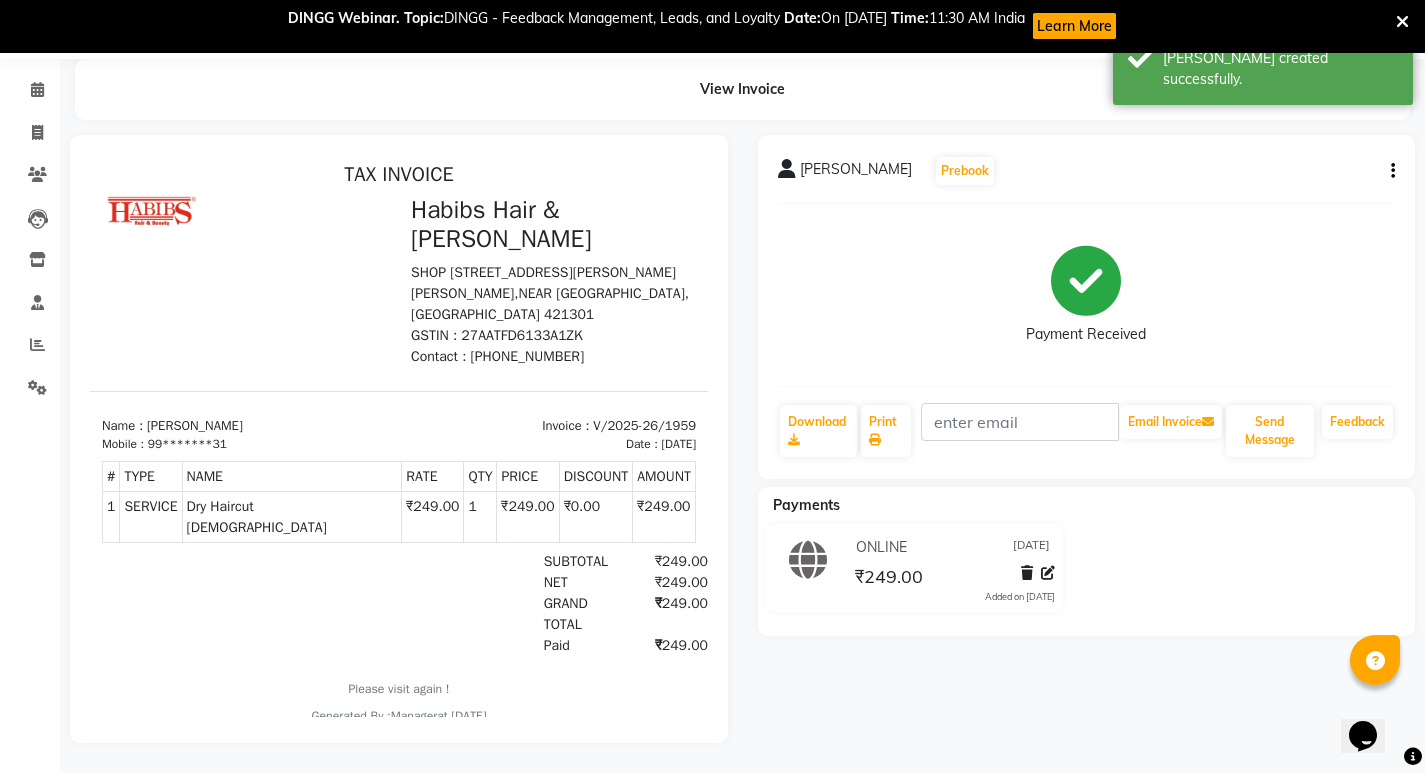 scroll, scrollTop: 0, scrollLeft: 0, axis: both 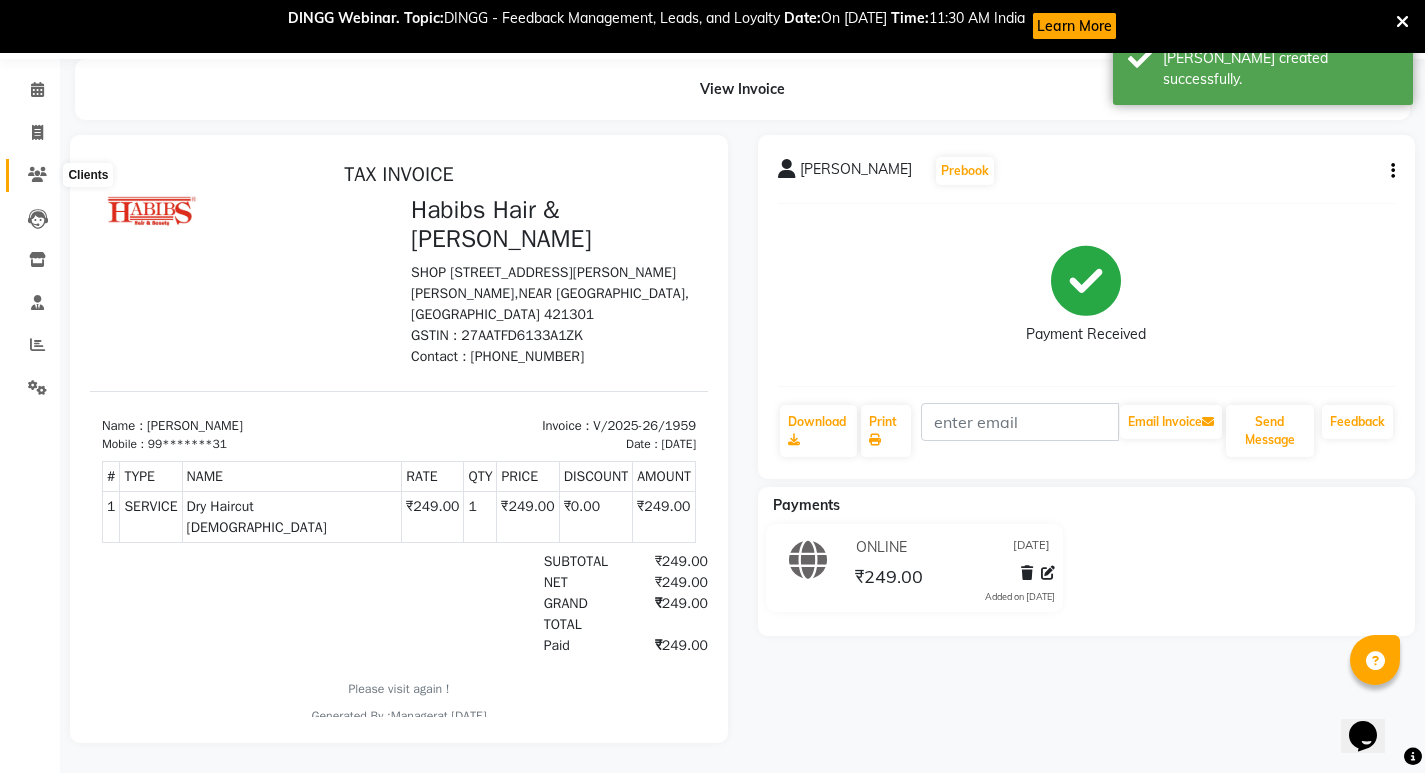 click 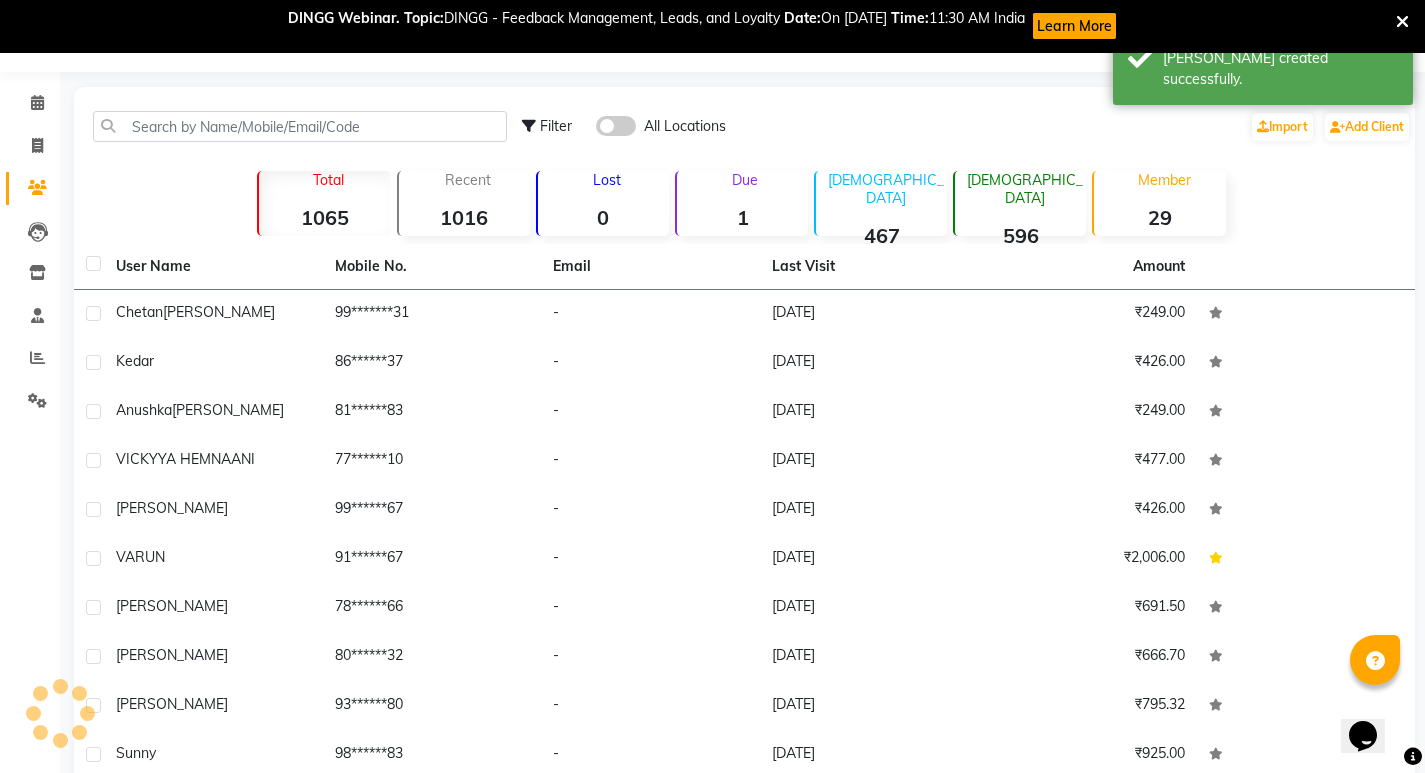 scroll, scrollTop: 81, scrollLeft: 0, axis: vertical 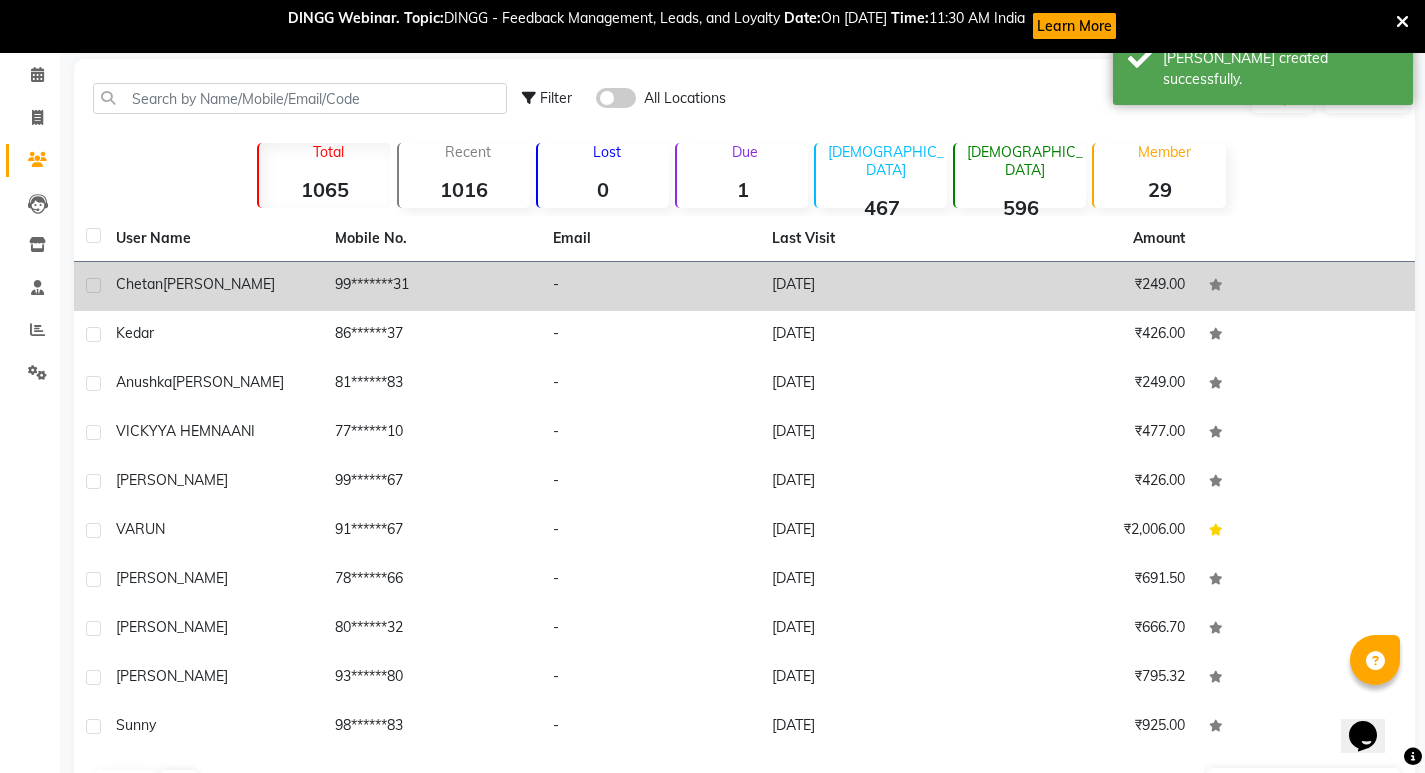click on "99*******31" 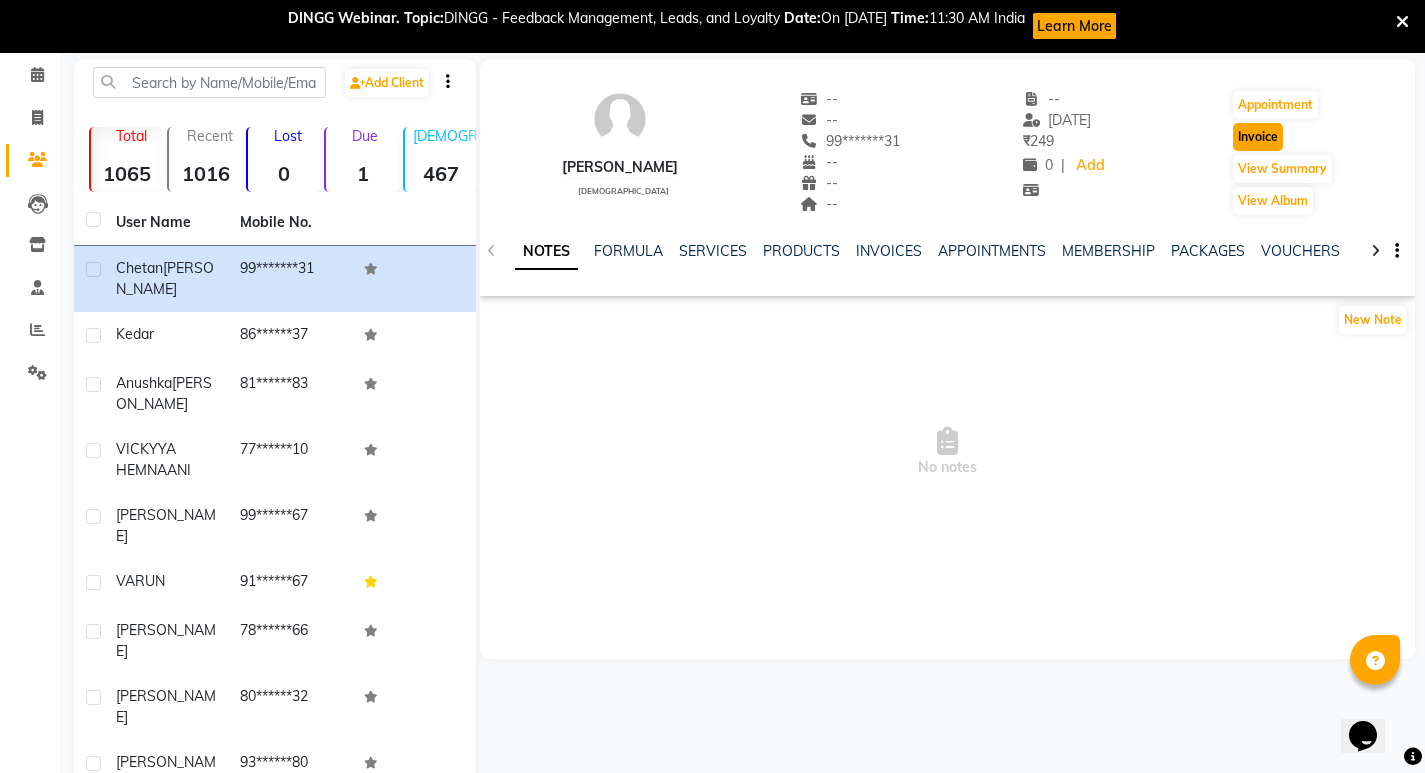 click on "Invoice" 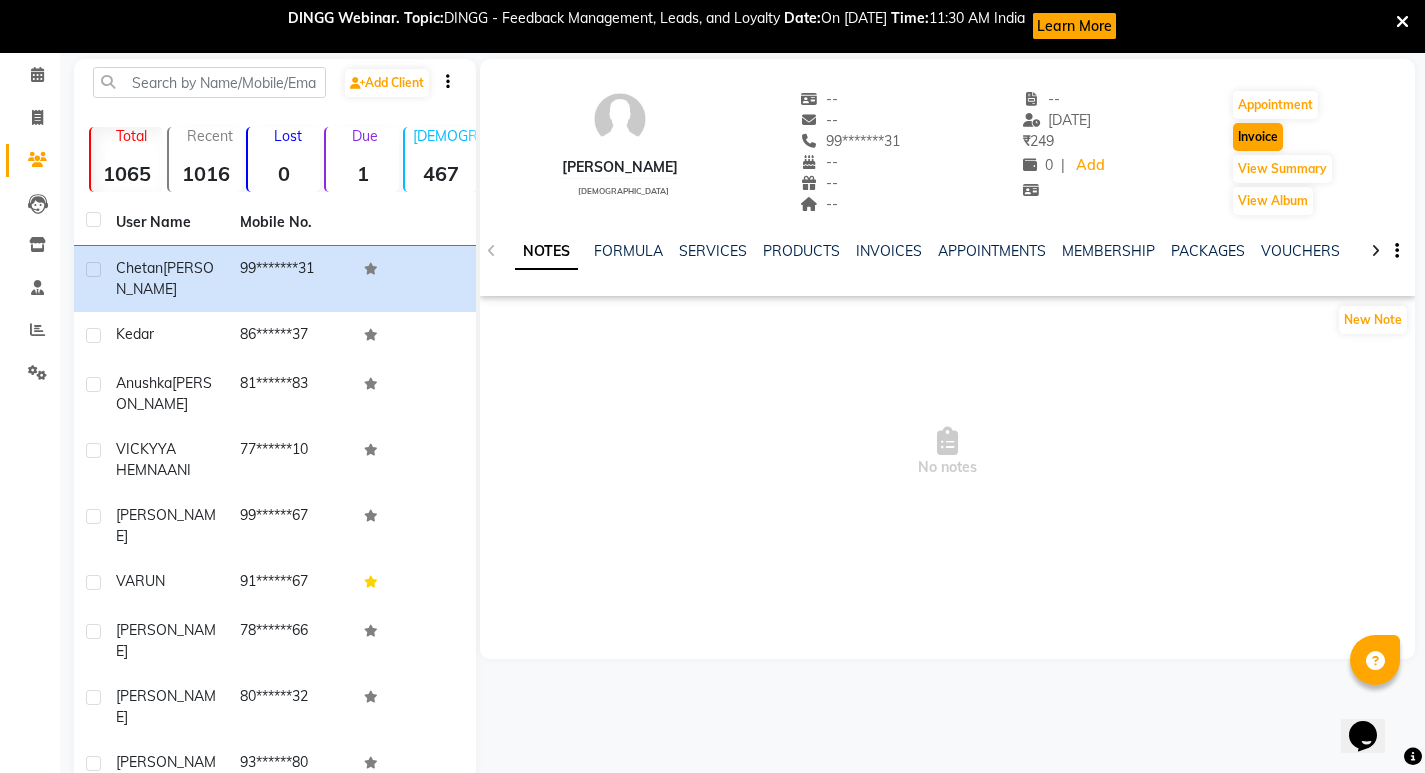 select on "8185" 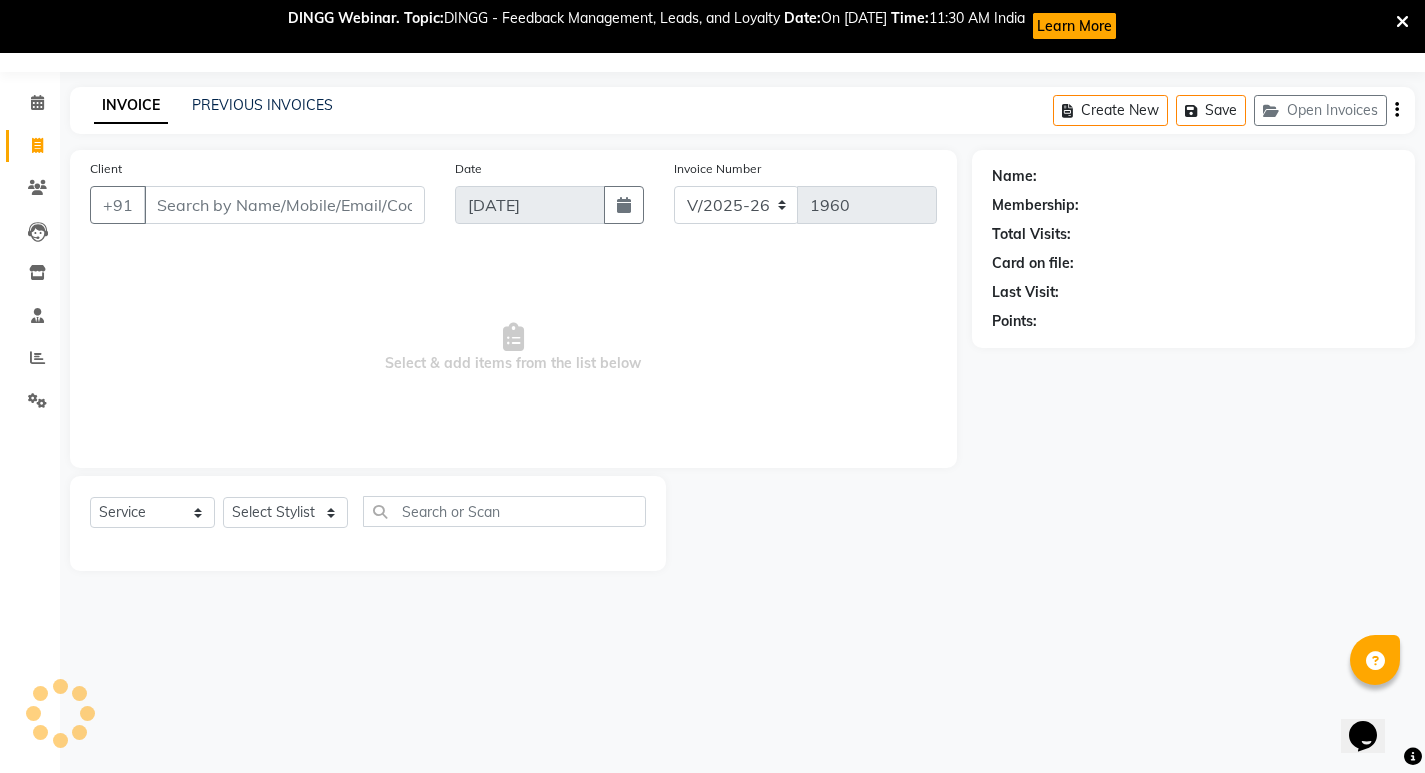 scroll, scrollTop: 53, scrollLeft: 0, axis: vertical 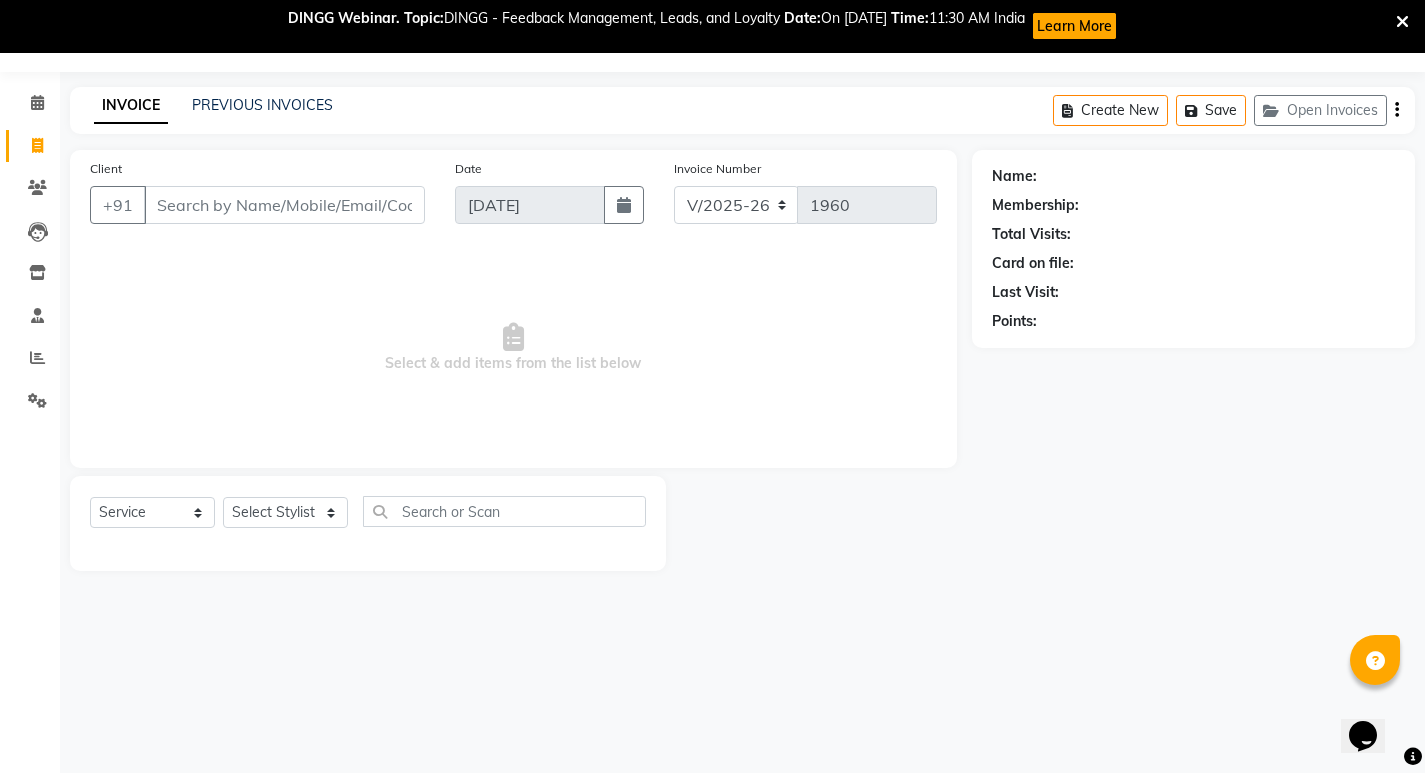 type on "99*******31" 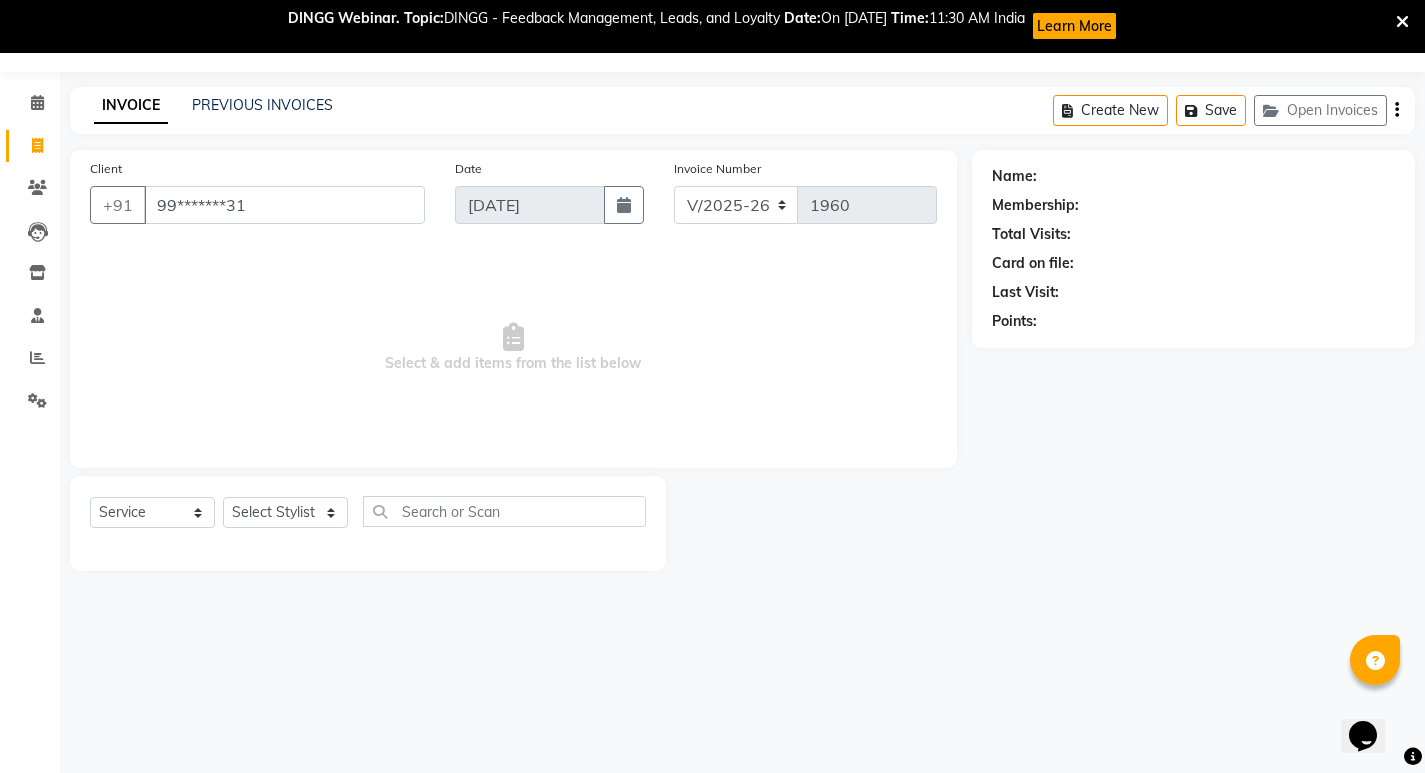 select on "1: Object" 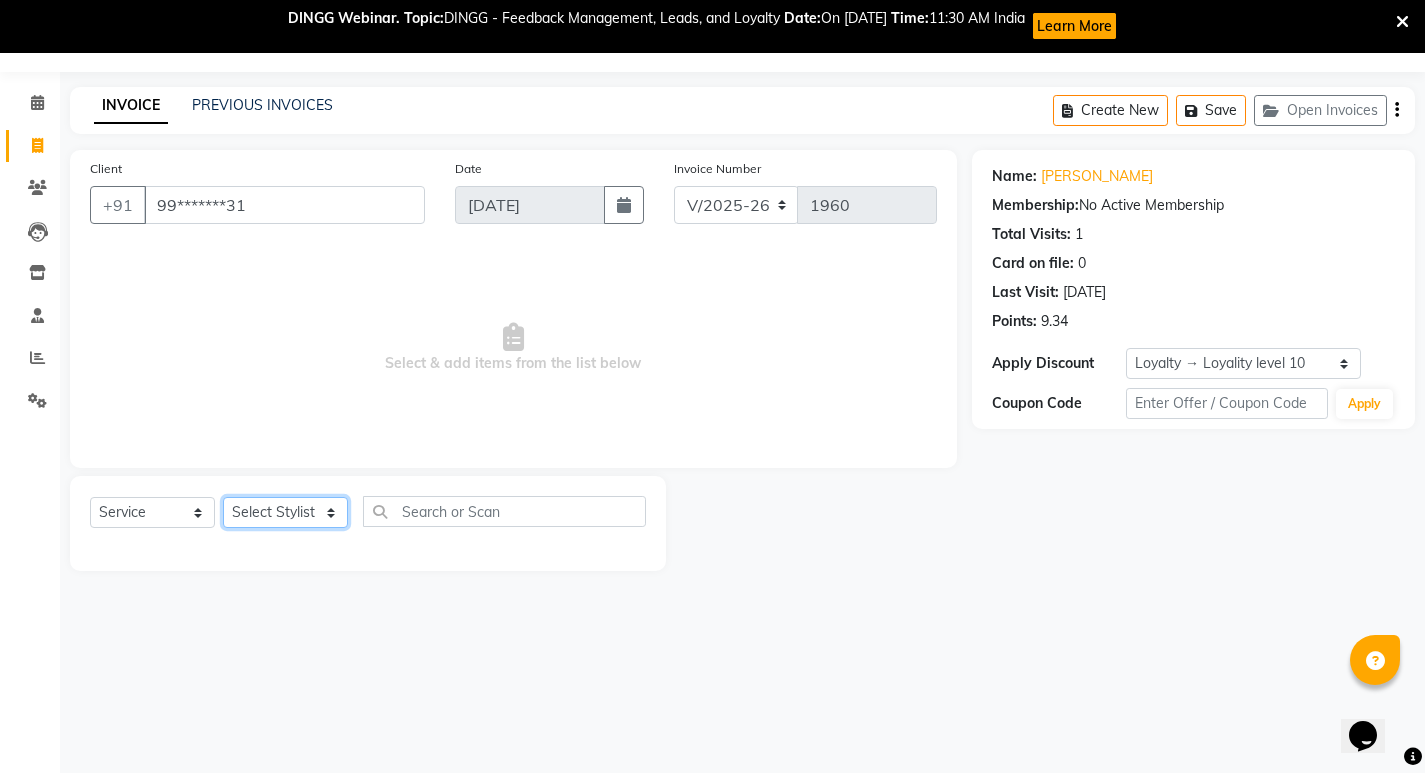 click on "Select Stylist [PERSON_NAME] Manager [PERSON_NAME] [PERSON_NAME] [PERSON_NAME] zipre [PERSON_NAME] [PERSON_NAME]  Sagar [PERSON_NAME] [PERSON_NAME] Suraj [PERSON_NAME]  [PERSON_NAME]" 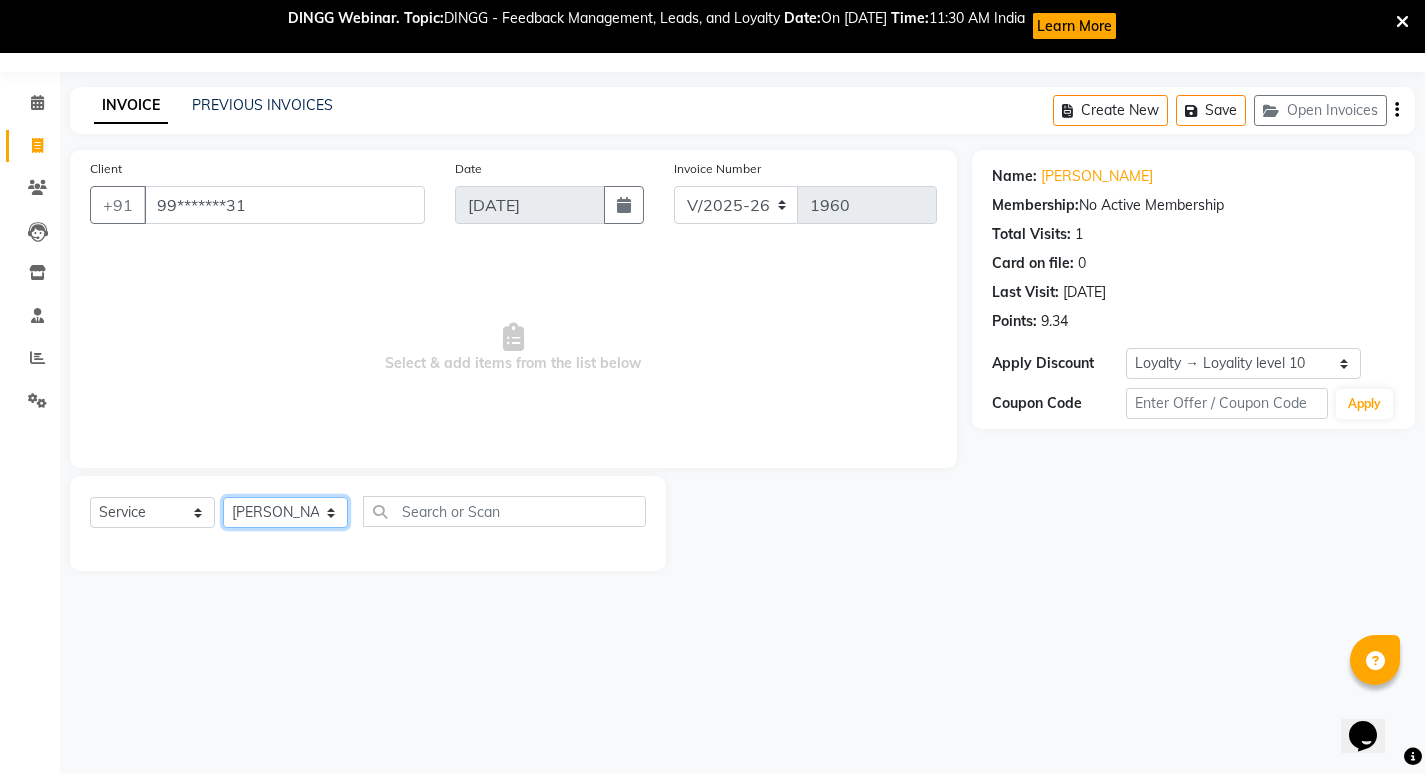 click on "Select Stylist [PERSON_NAME] Manager [PERSON_NAME] [PERSON_NAME] [PERSON_NAME] zipre [PERSON_NAME] [PERSON_NAME]  Sagar [PERSON_NAME] [PERSON_NAME] Suraj [PERSON_NAME]  [PERSON_NAME]" 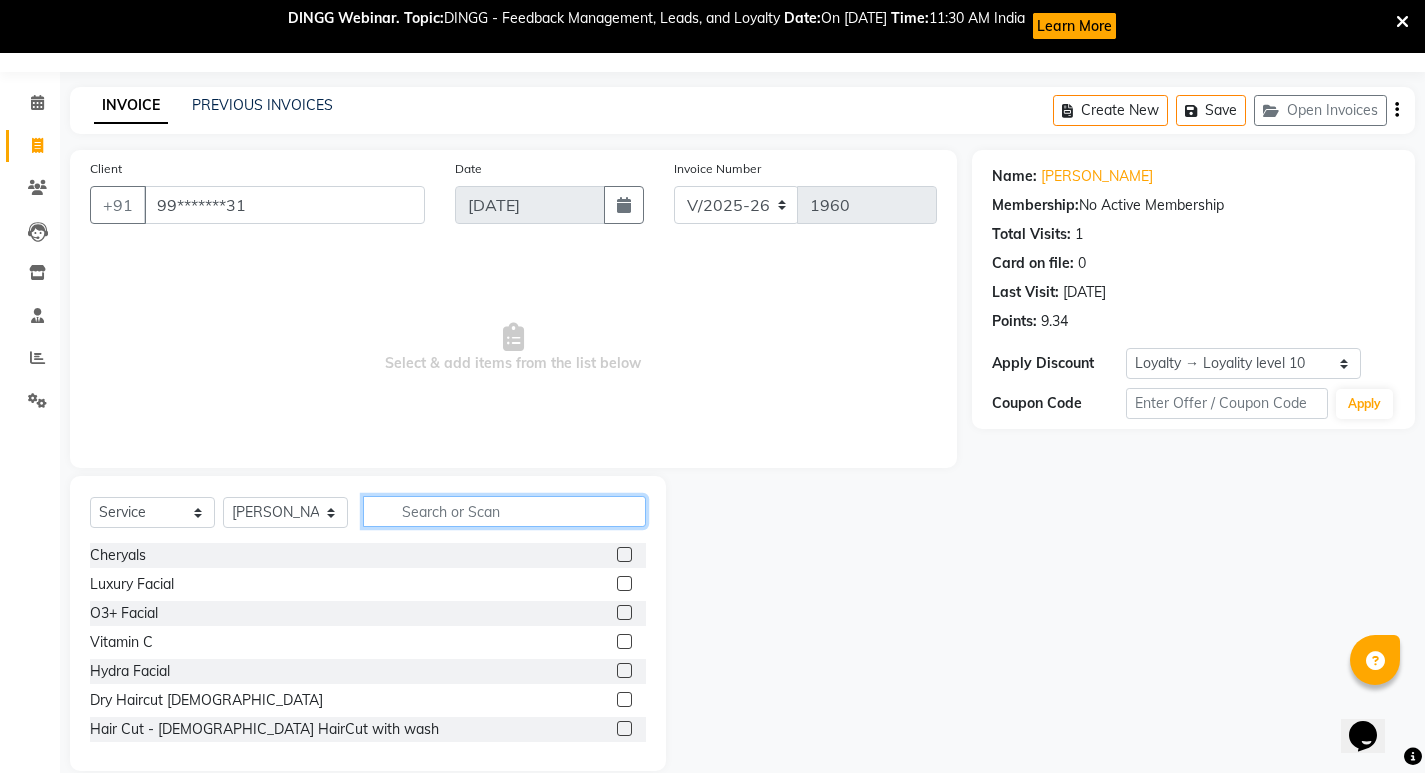 click 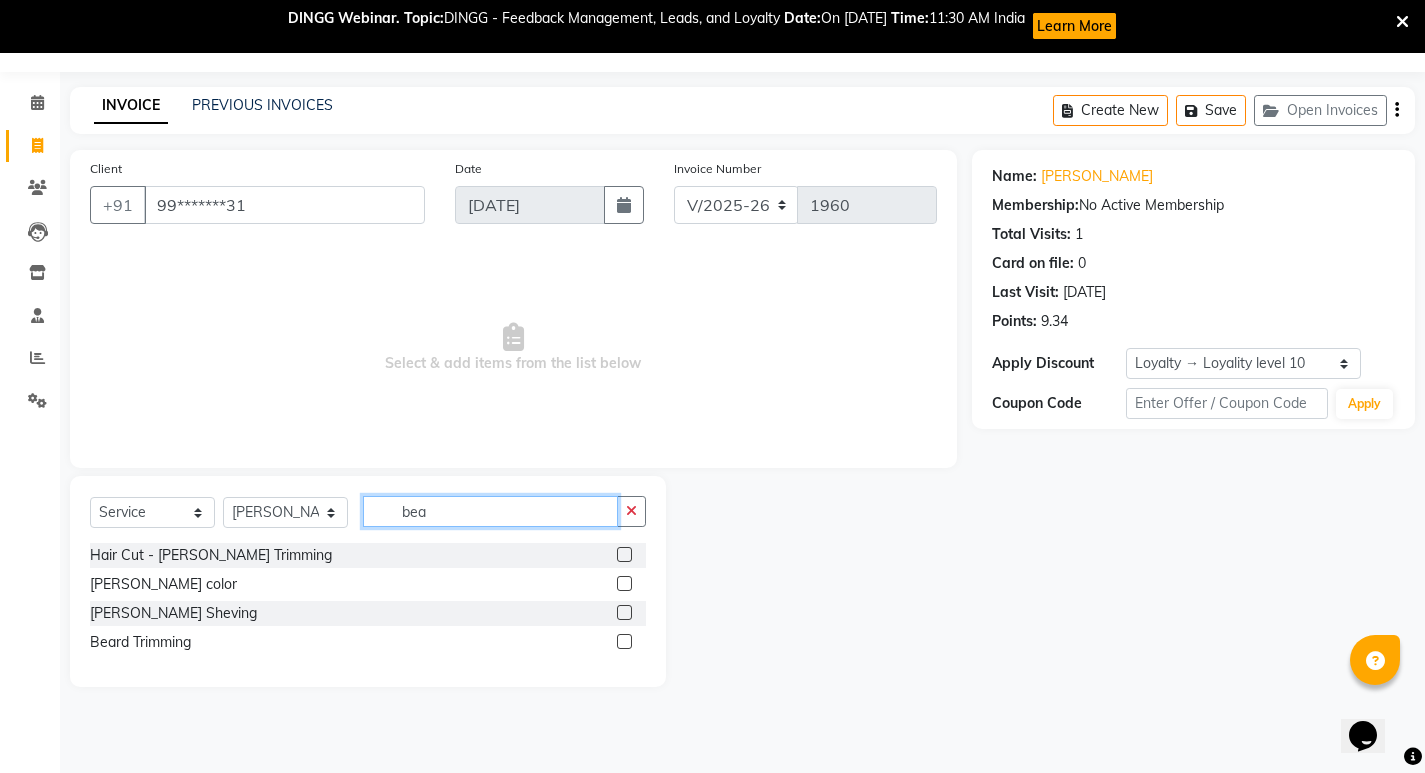 type on "bea" 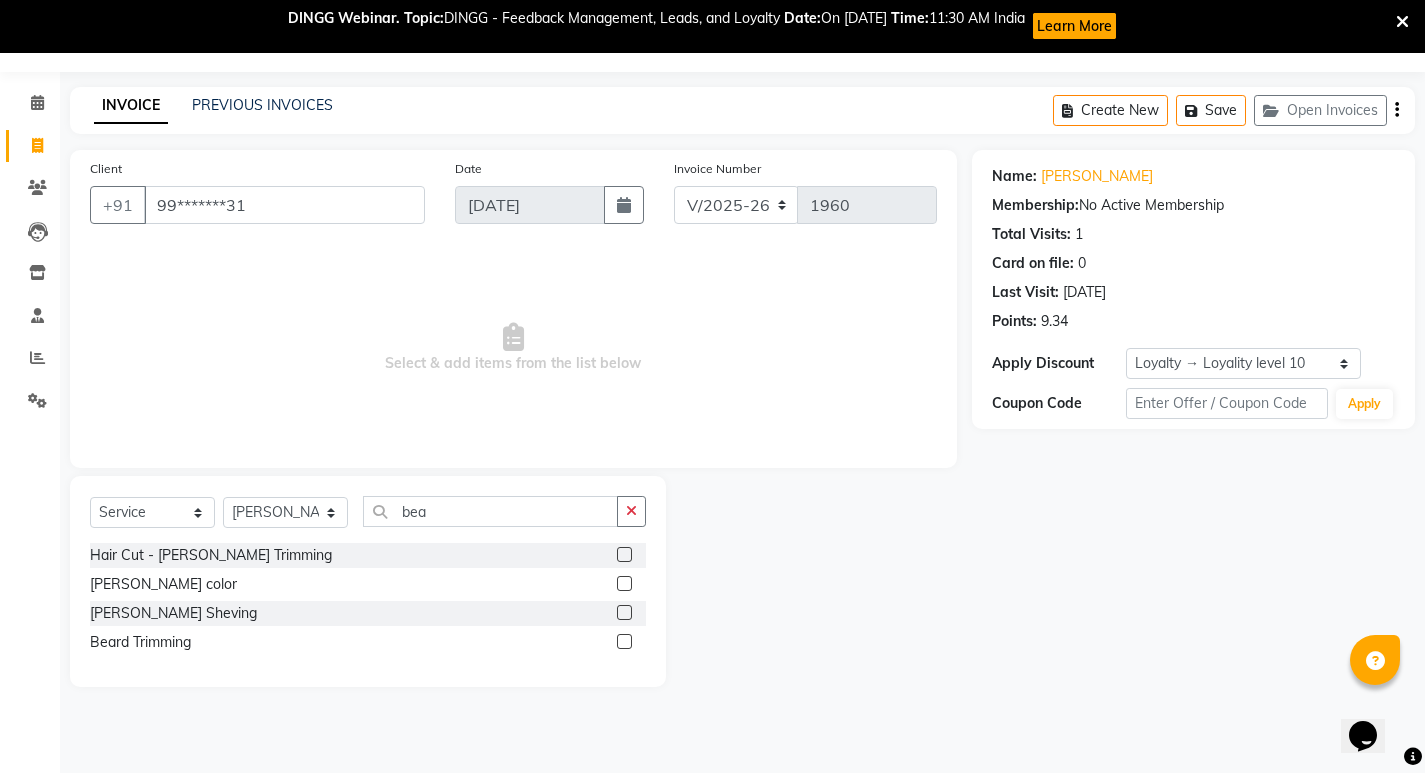 click 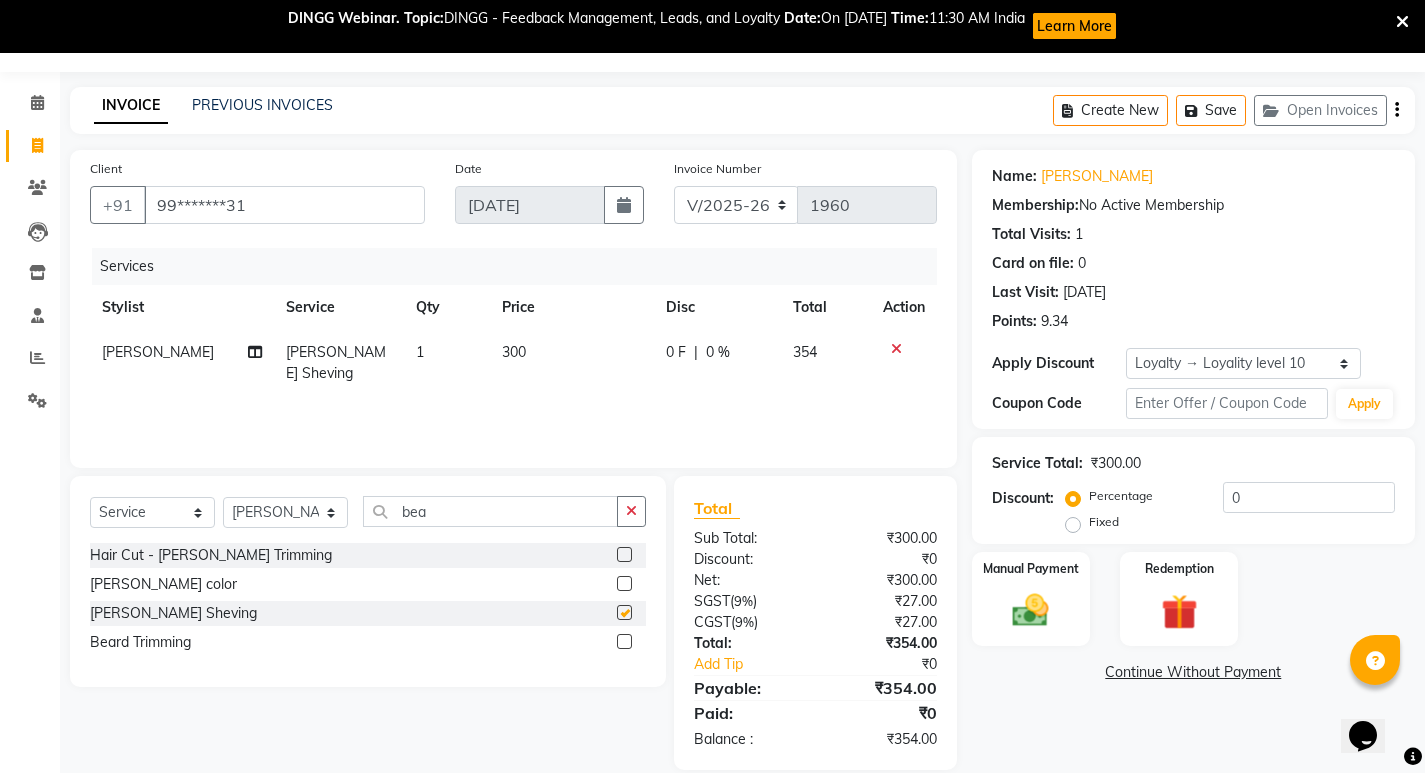 checkbox on "false" 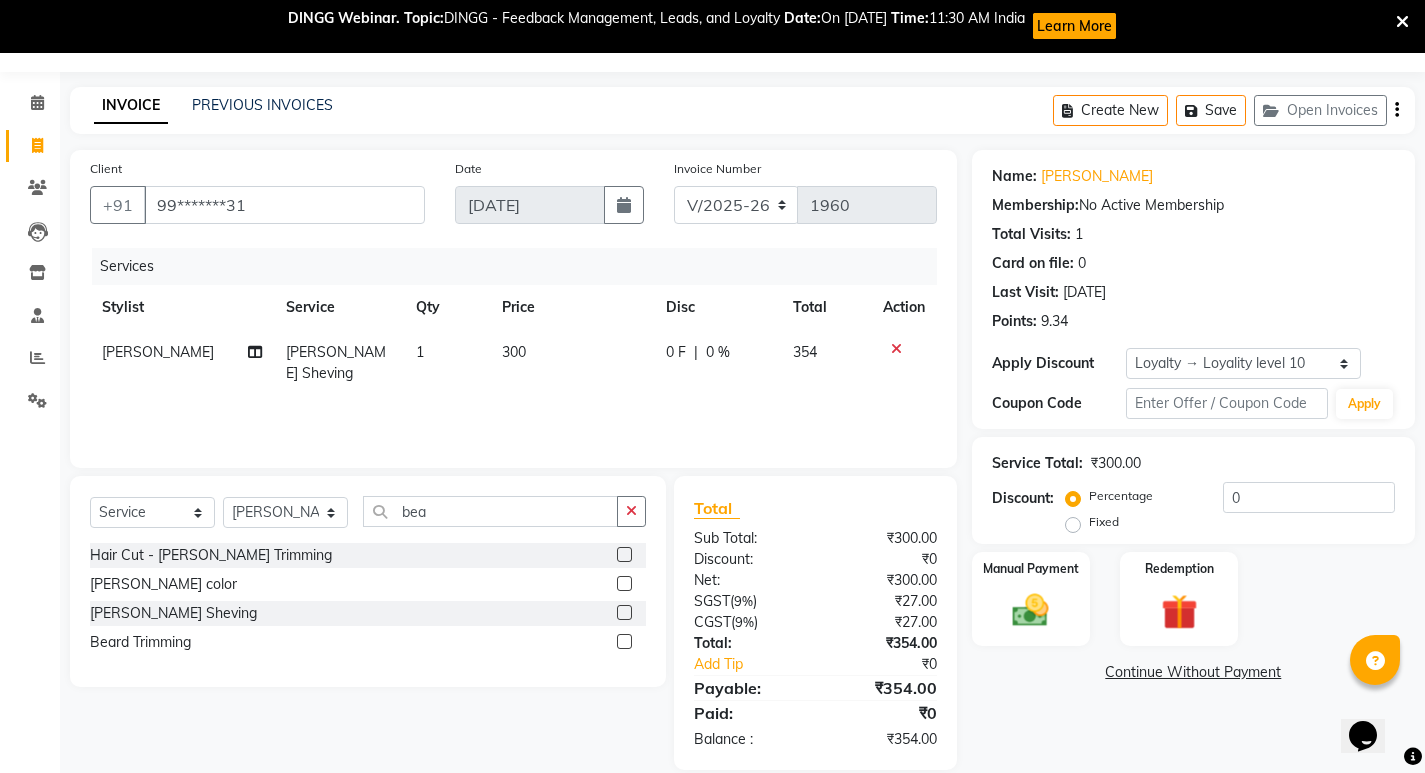 click on "Create New   Save   Open Invoices" 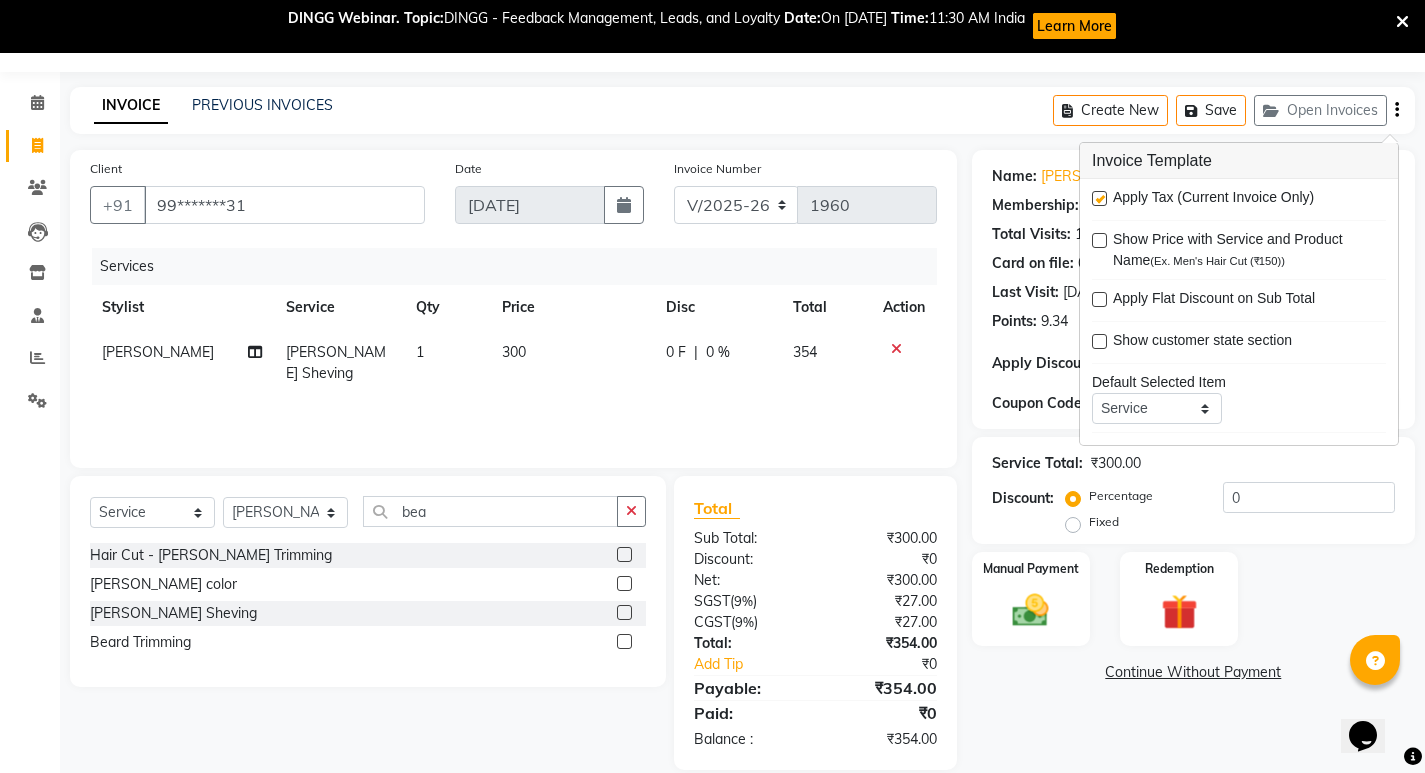 click on "Apply Tax (Current Invoice Only)" at bounding box center (1213, 199) 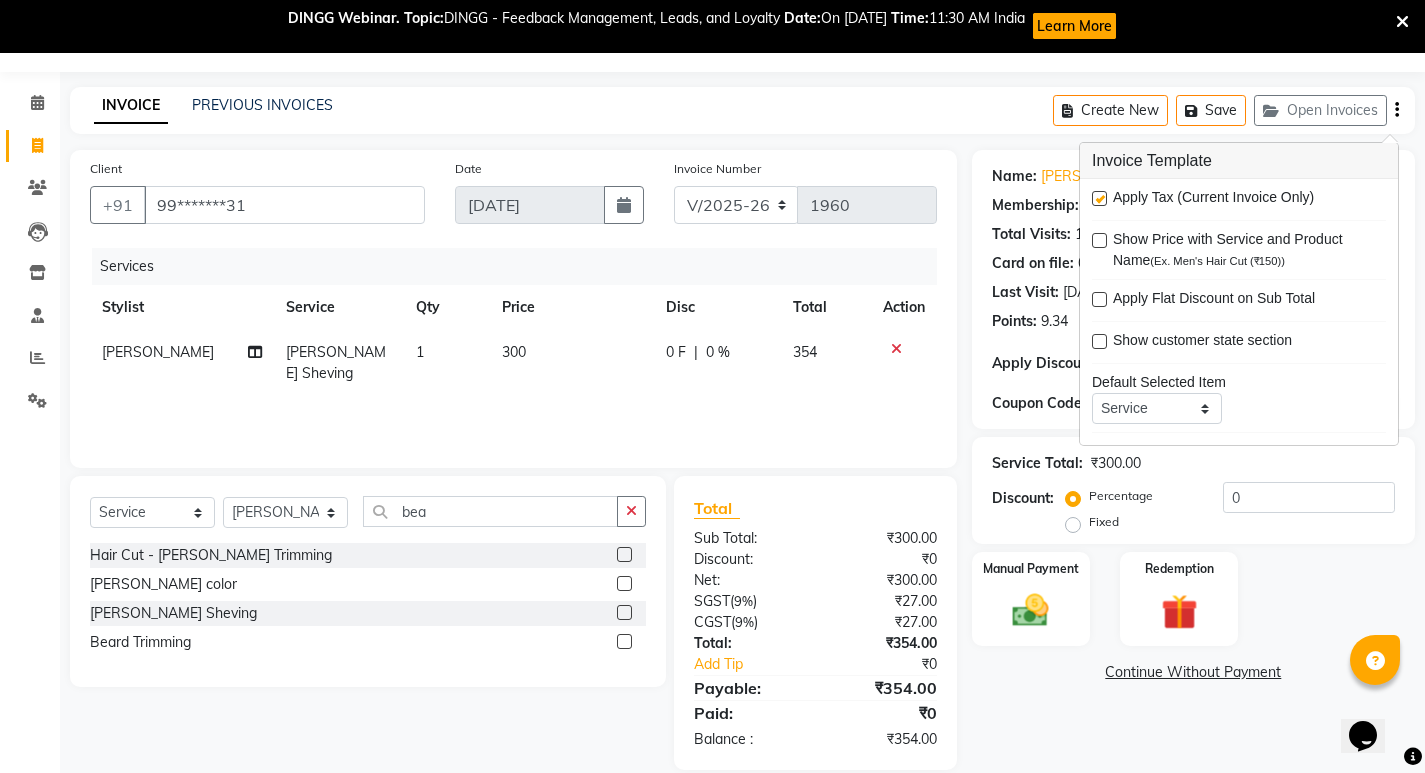 click at bounding box center [1099, 198] 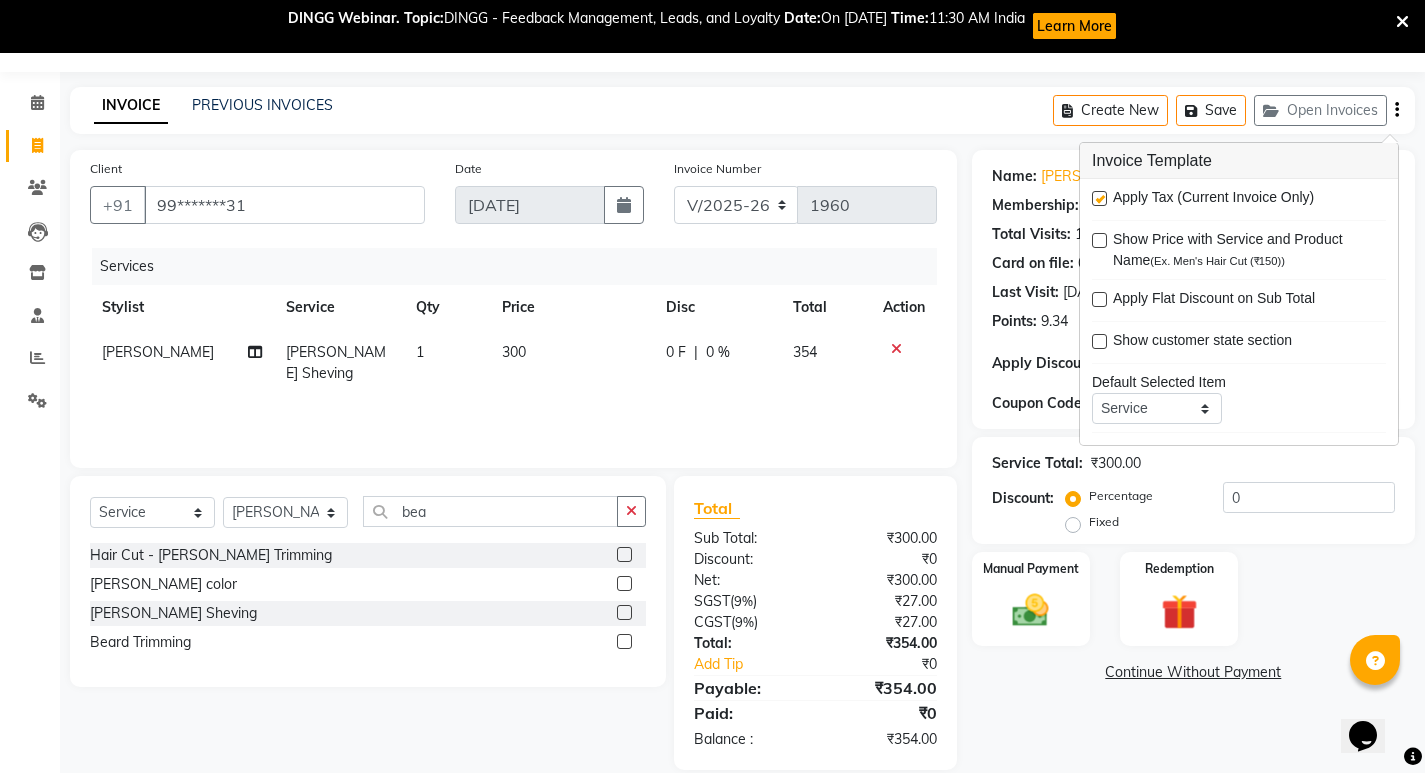 click at bounding box center (1098, 199) 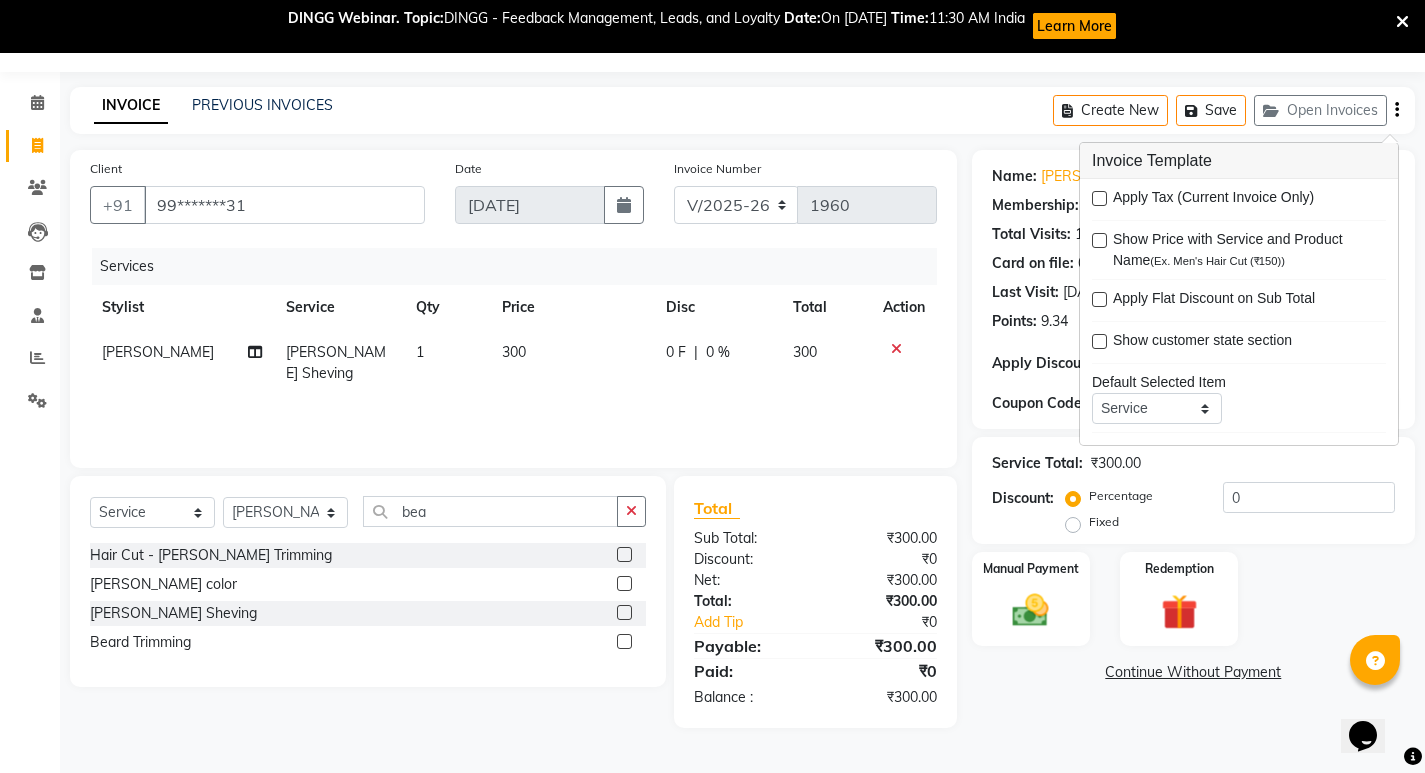 click at bounding box center [1099, 198] 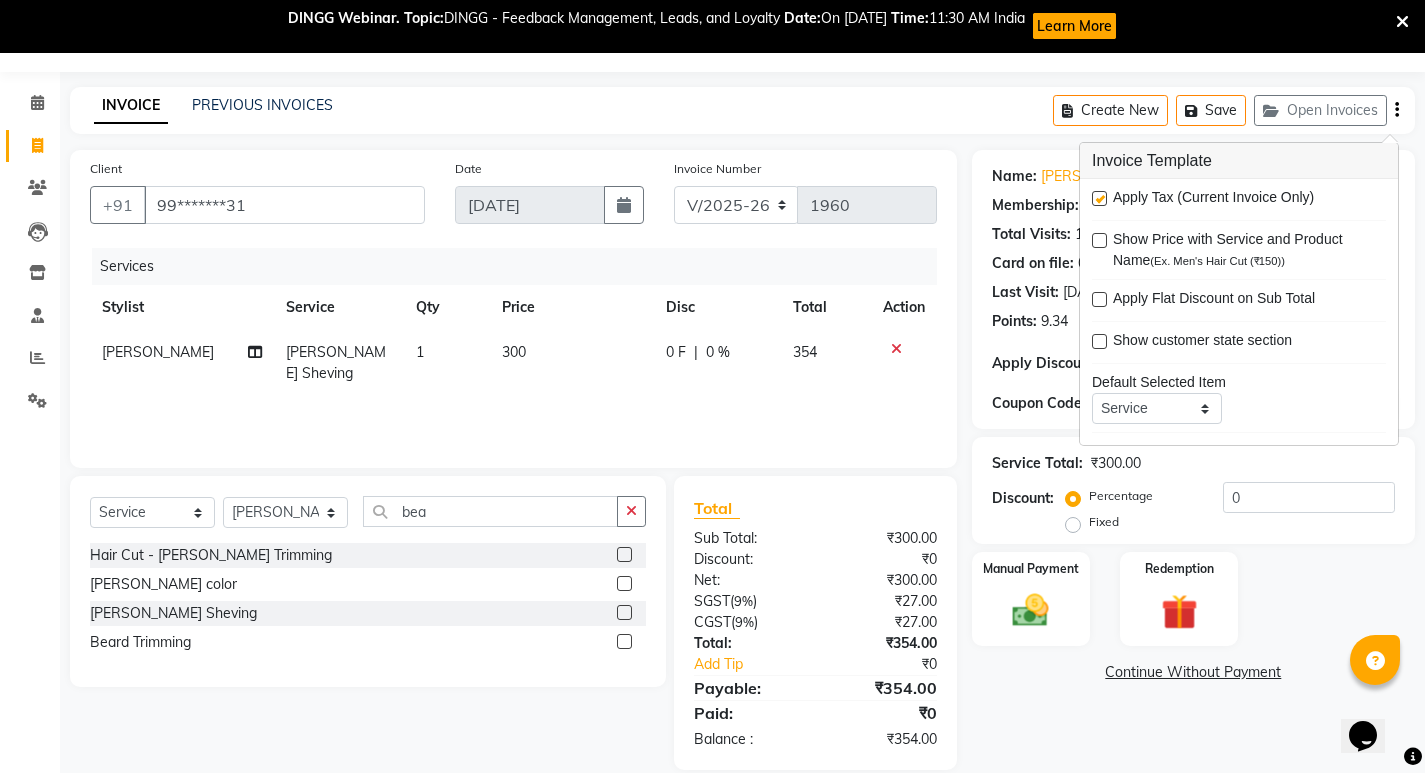 click on "Name: [PERSON_NAME] Membership:  No Active Membership  Total Visits:  1 Card on file:  0 Last Visit:   [DATE] Points:   9.34  Apply Discount Select  Loyalty → Loyality level 10  Coupon Code Apply Service Total:  ₹300.00  Discount:  Percentage   Fixed  0 Manual Payment Redemption  Continue Without Payment" 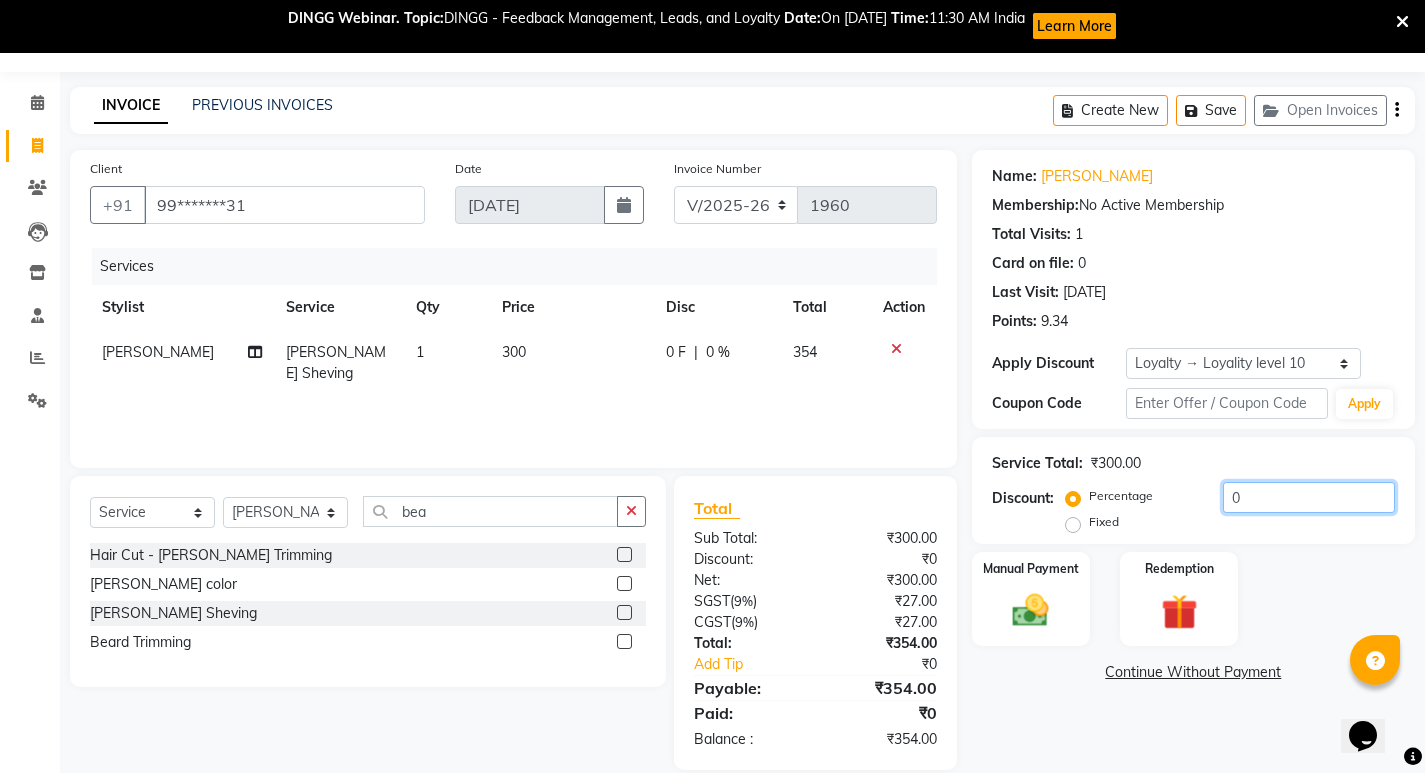 click on "0" 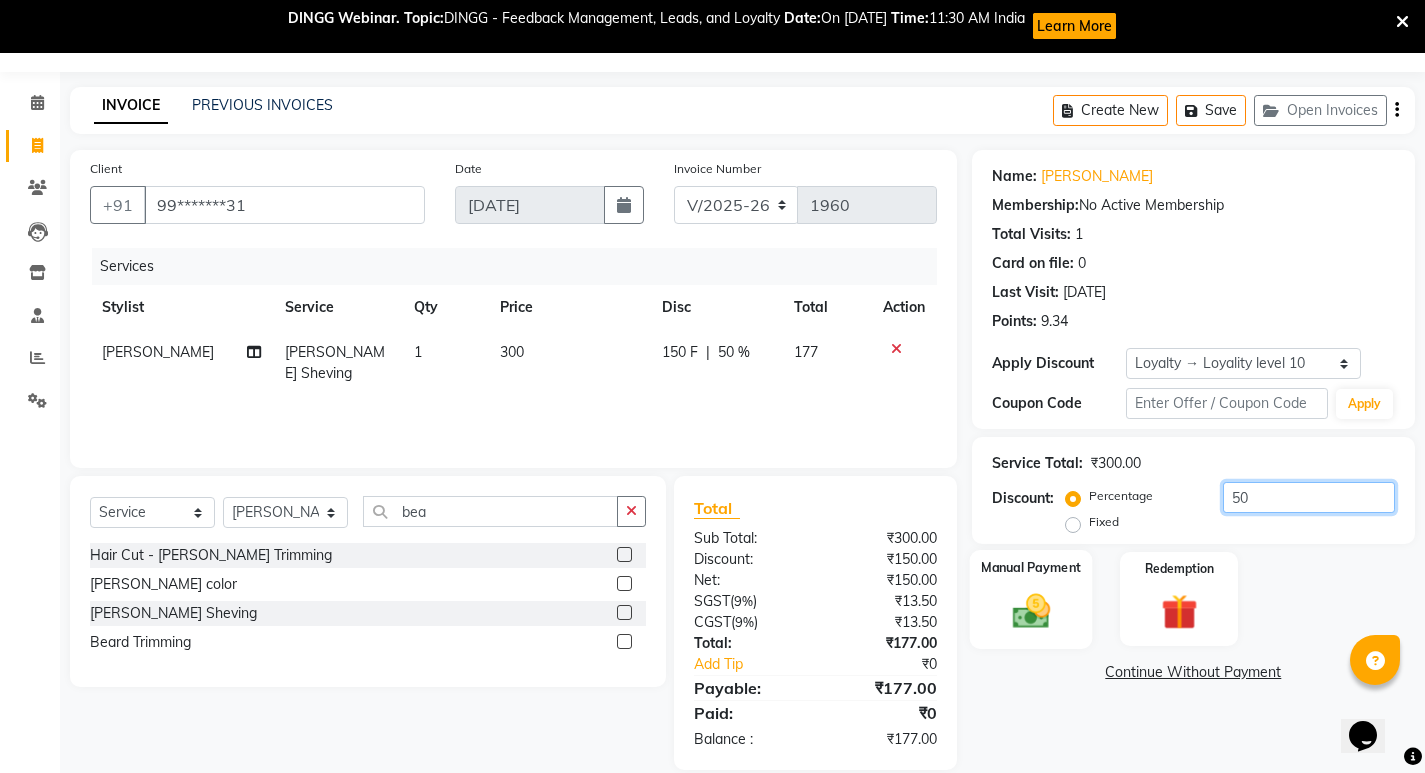 type on "50" 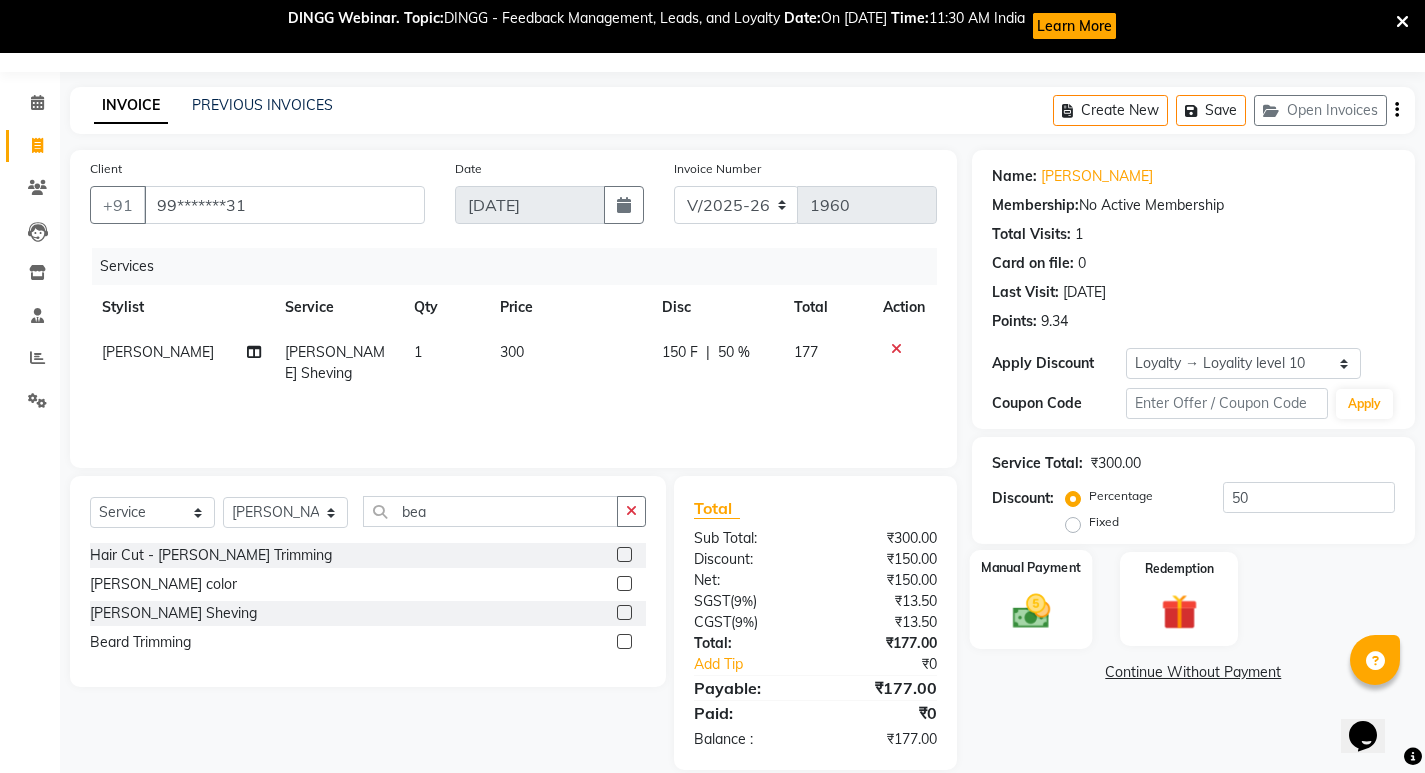 click on "Manual Payment" 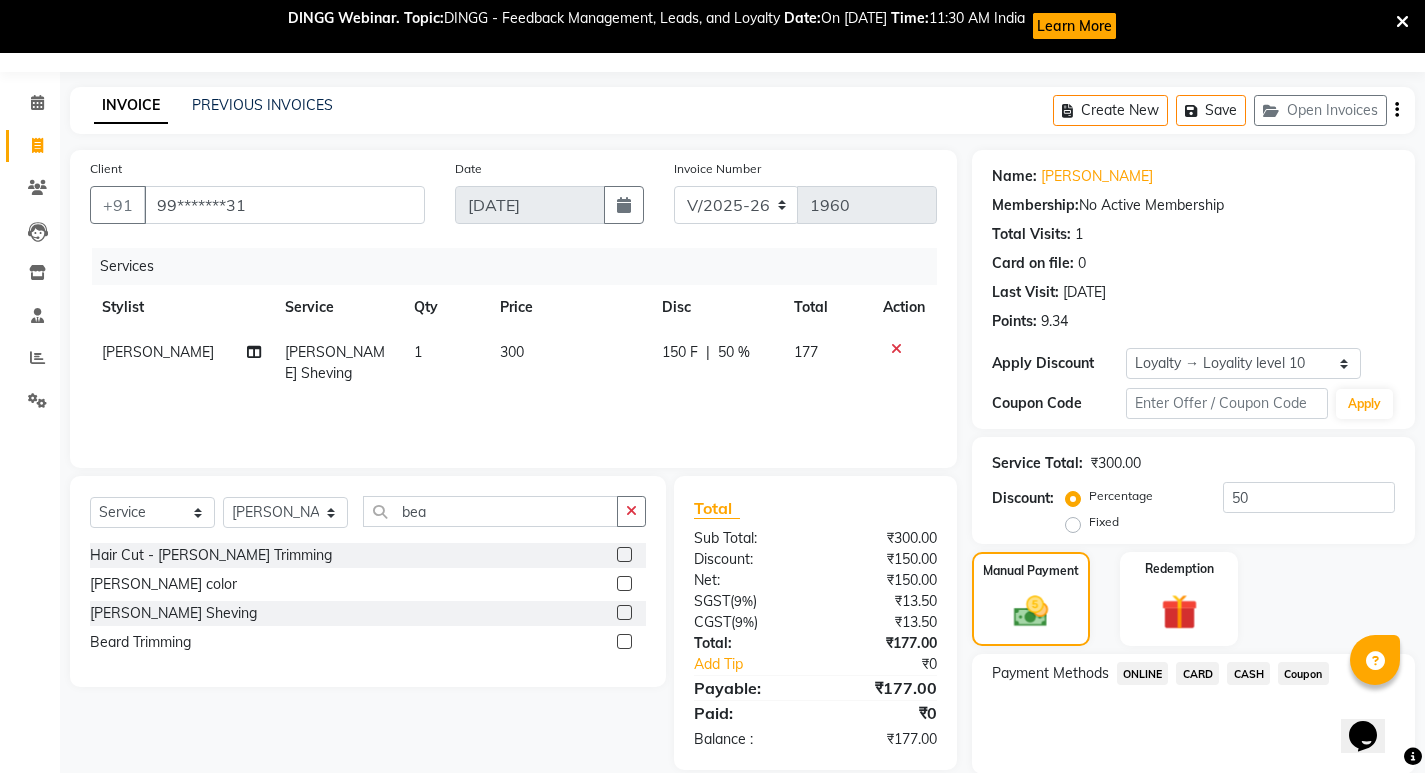 click on "ONLINE" 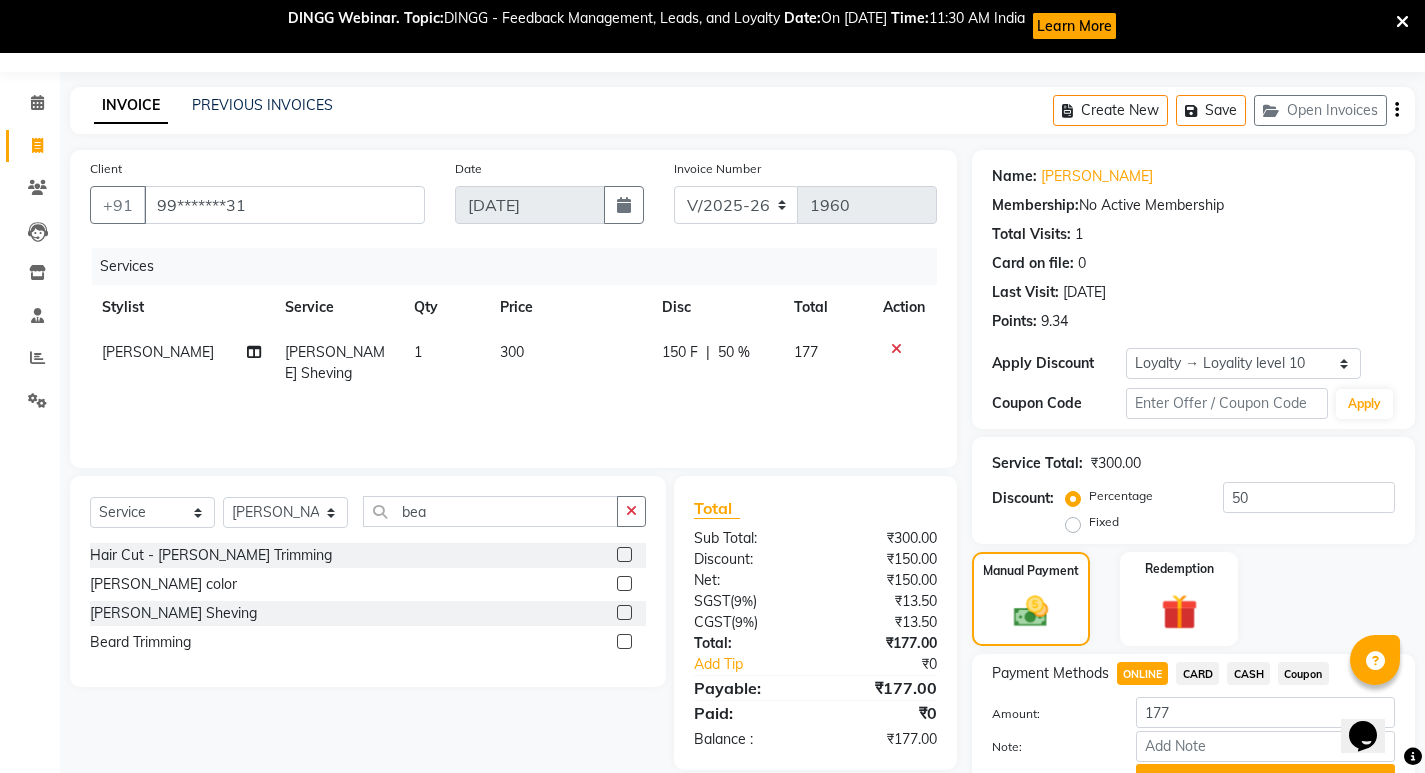 scroll, scrollTop: 154, scrollLeft: 0, axis: vertical 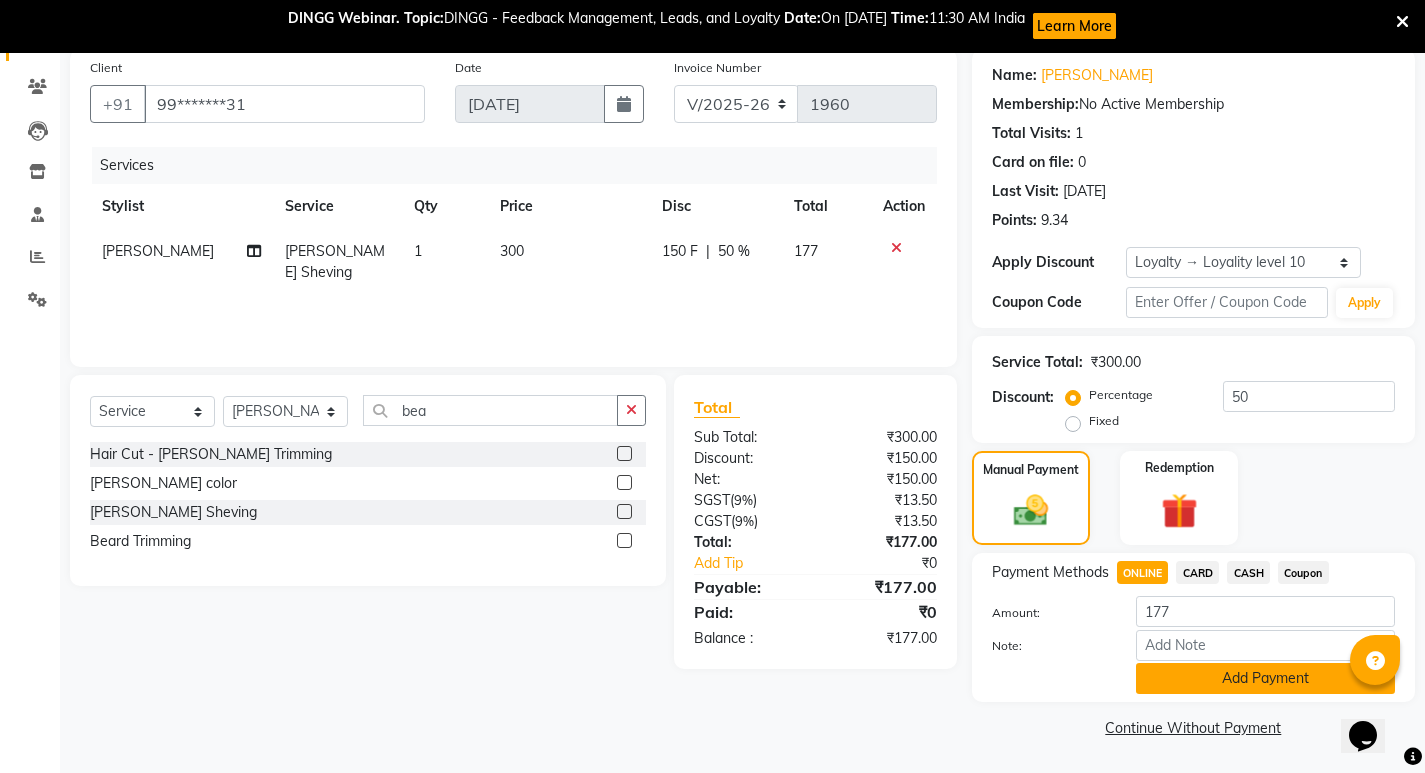 click on "Add Payment" 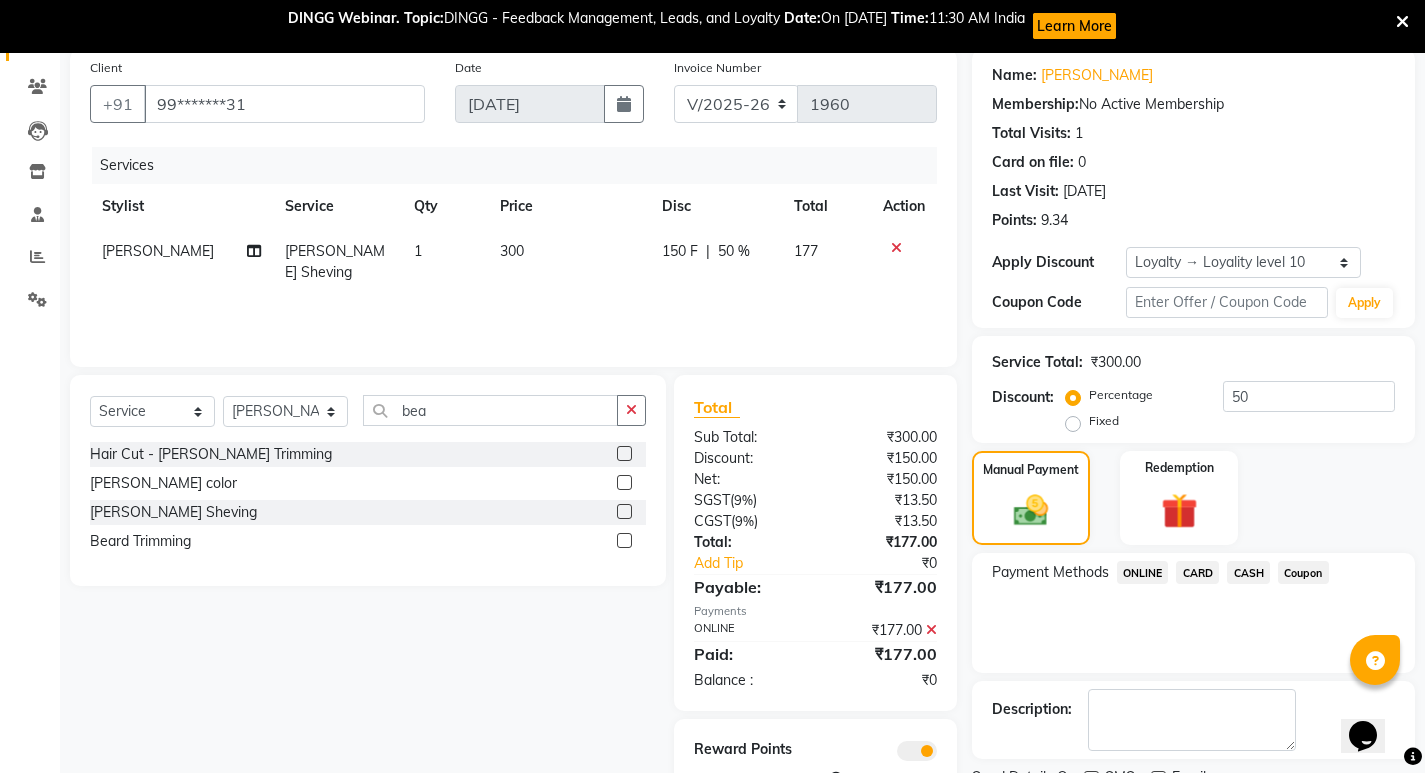 scroll, scrollTop: 238, scrollLeft: 0, axis: vertical 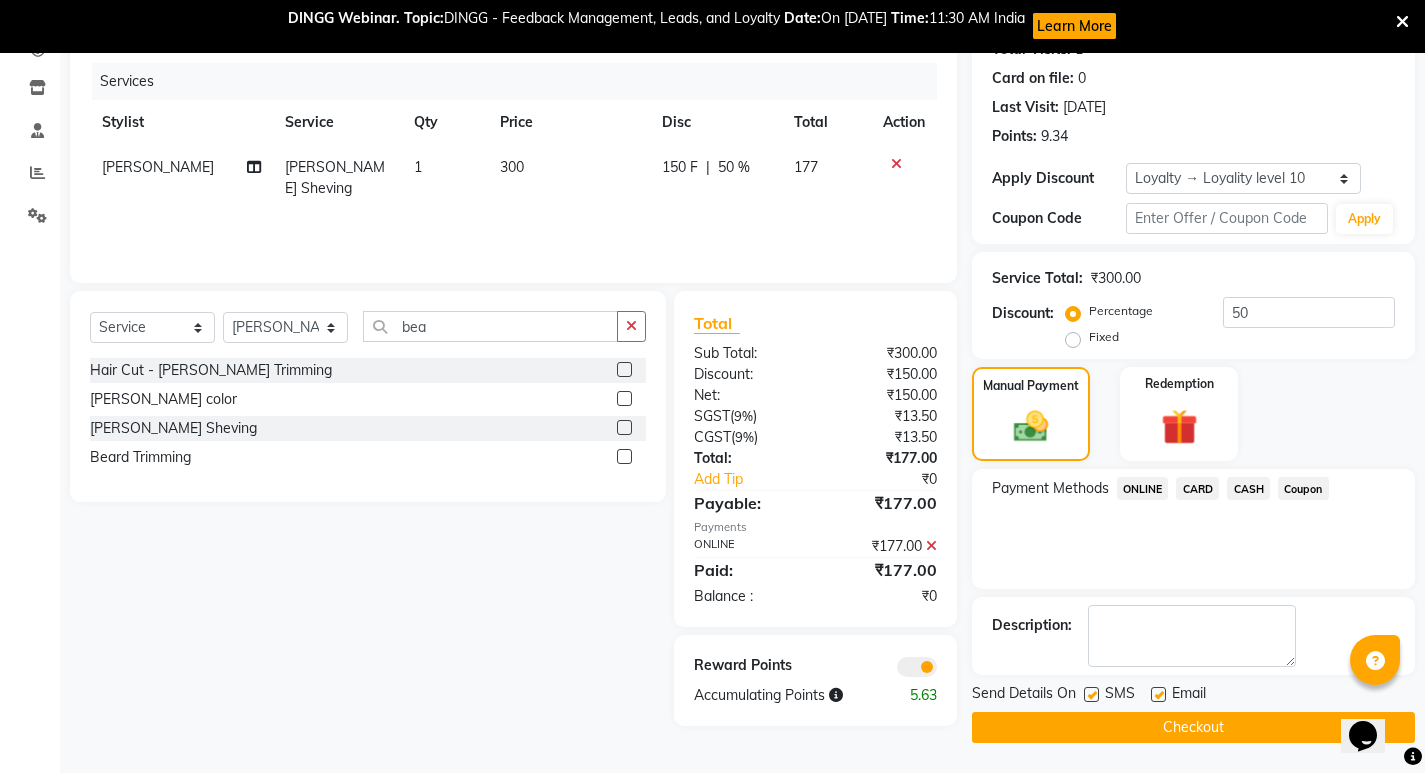 click on "Checkout" 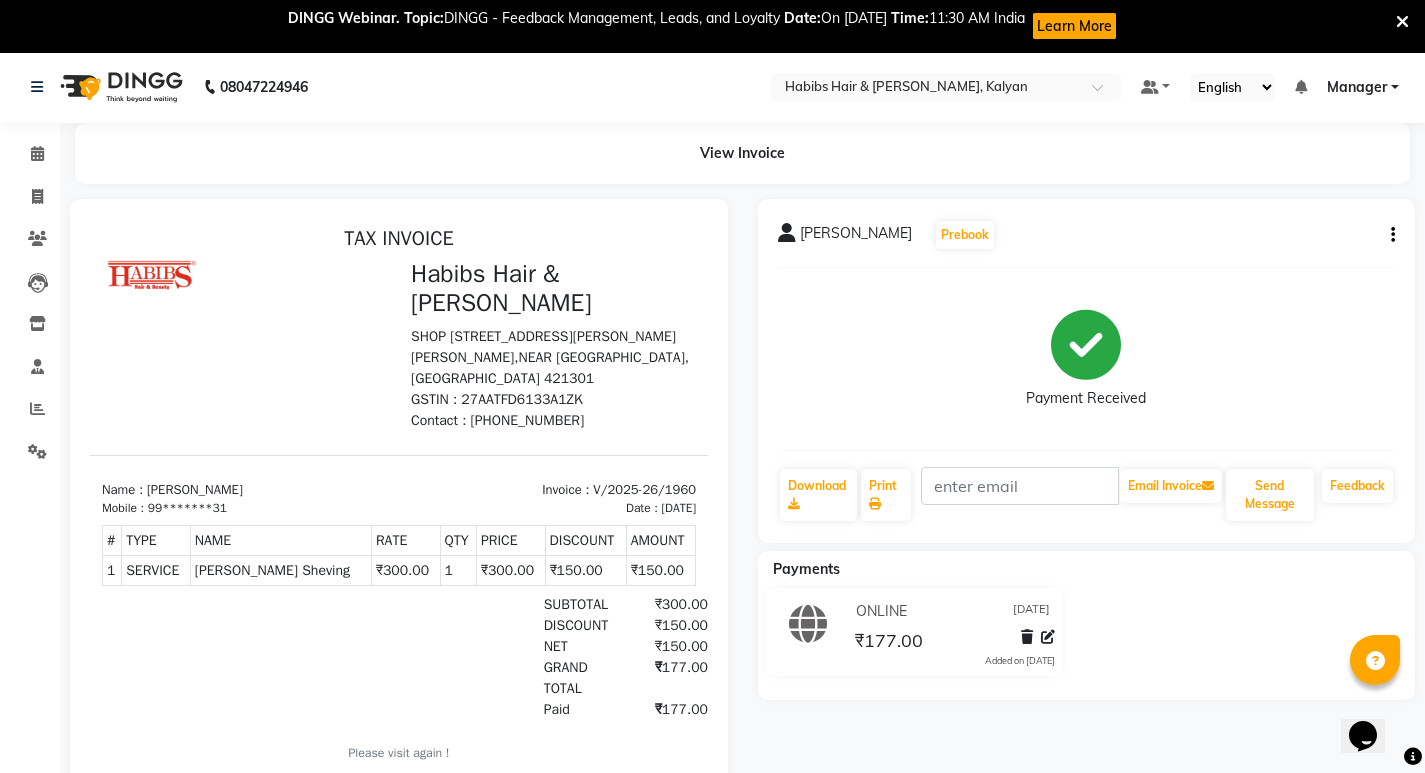scroll, scrollTop: 0, scrollLeft: 0, axis: both 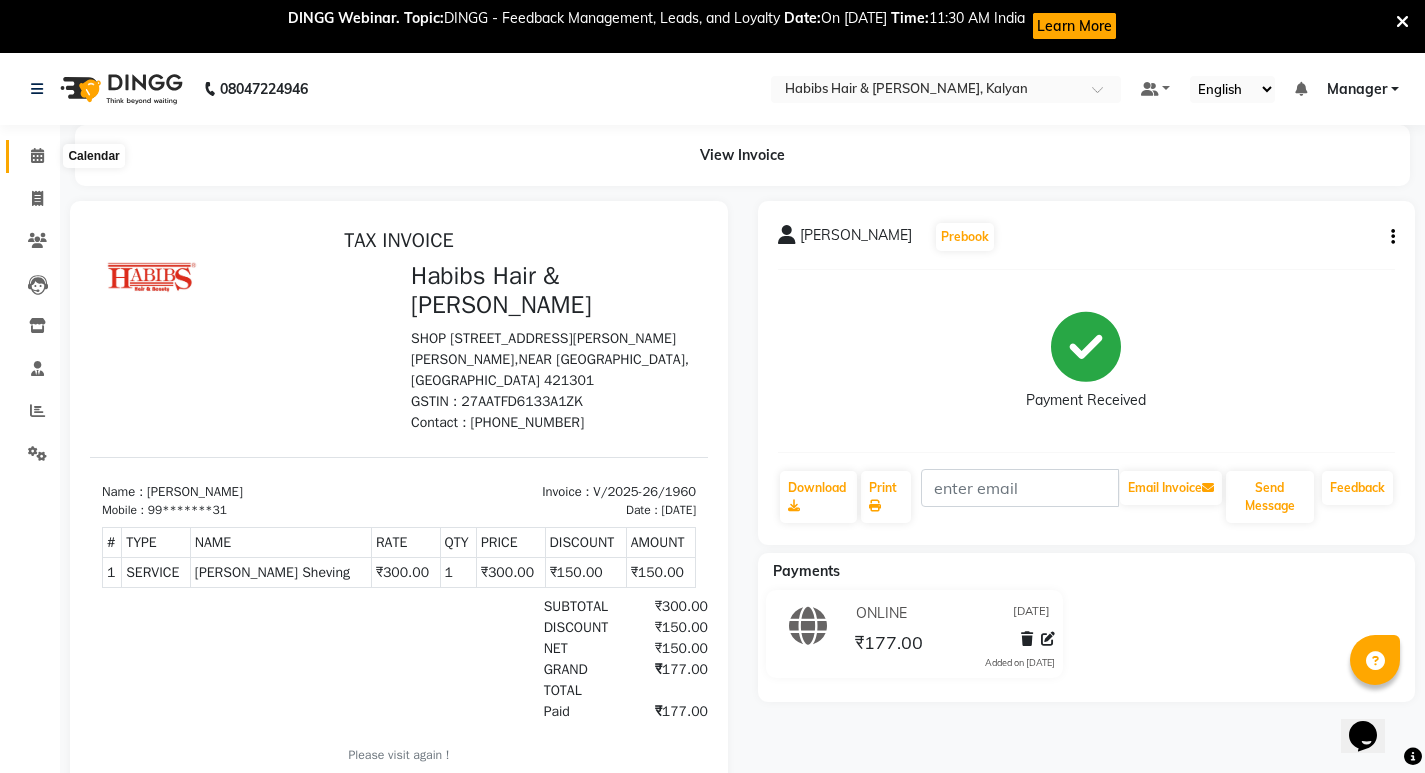 click 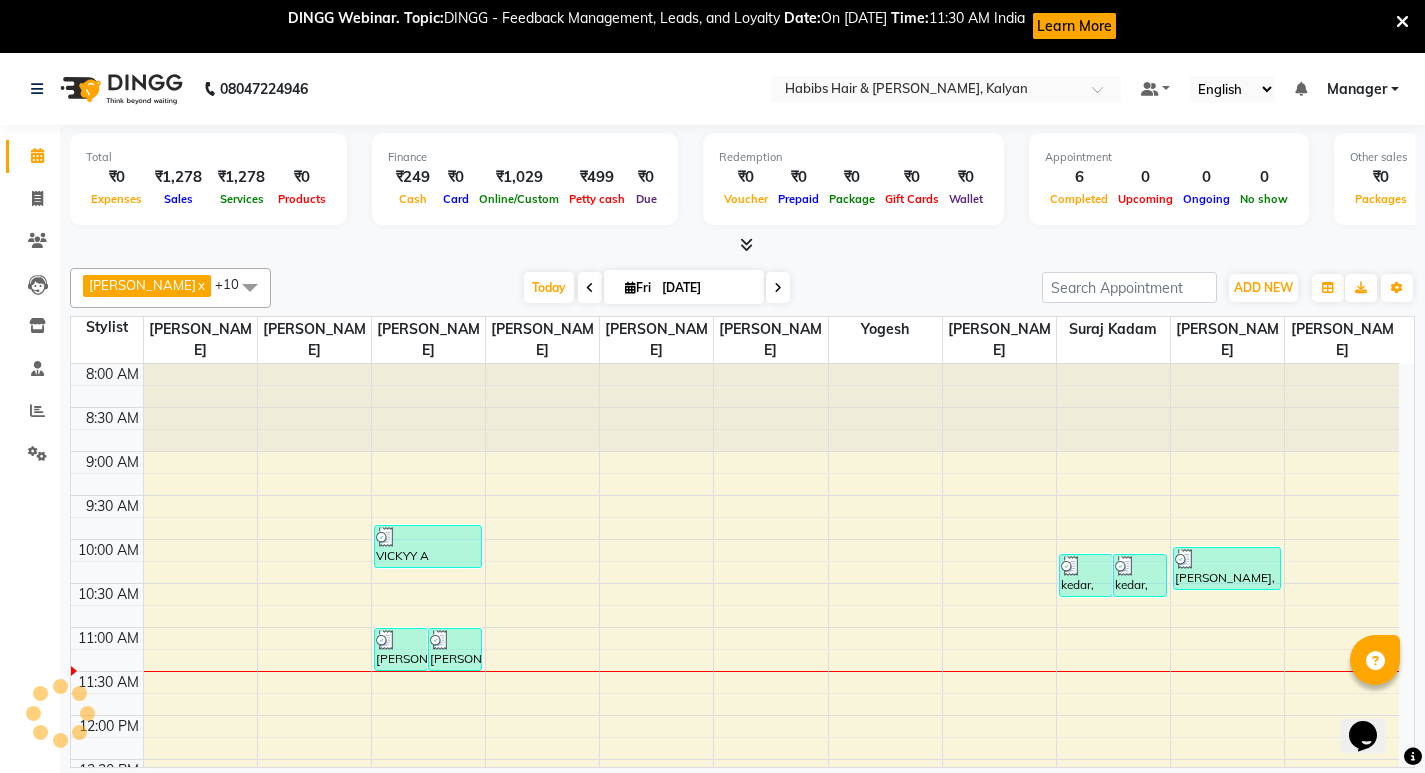 scroll, scrollTop: 265, scrollLeft: 0, axis: vertical 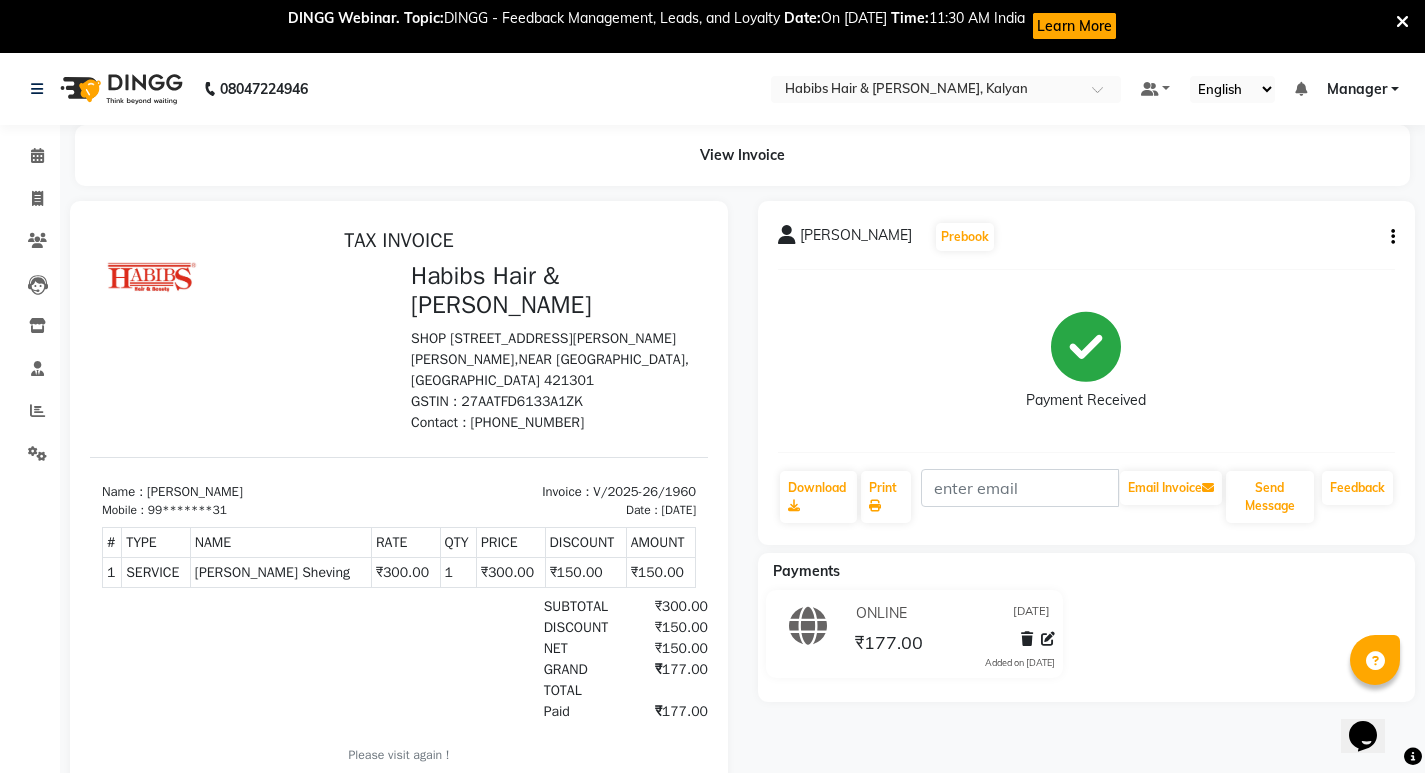 select on "service" 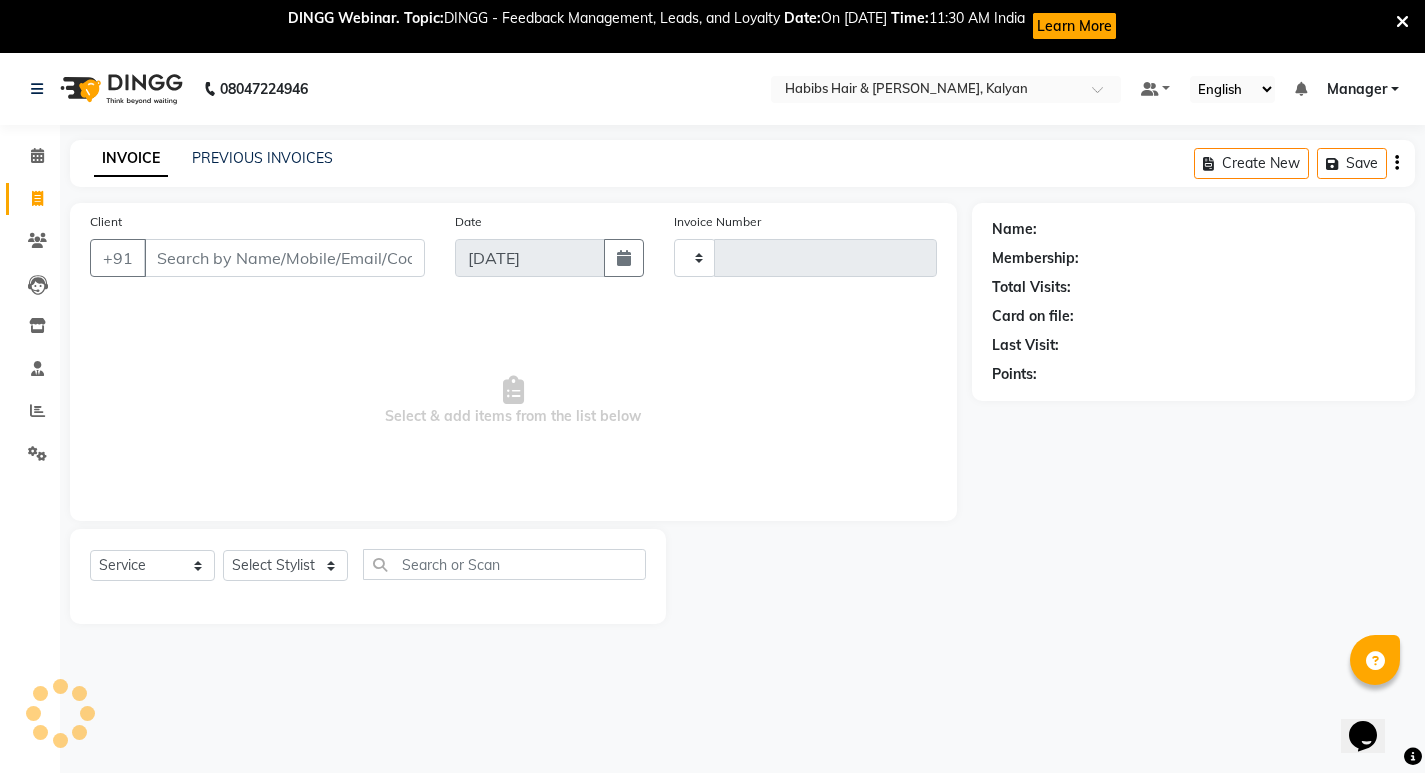 type on "1961" 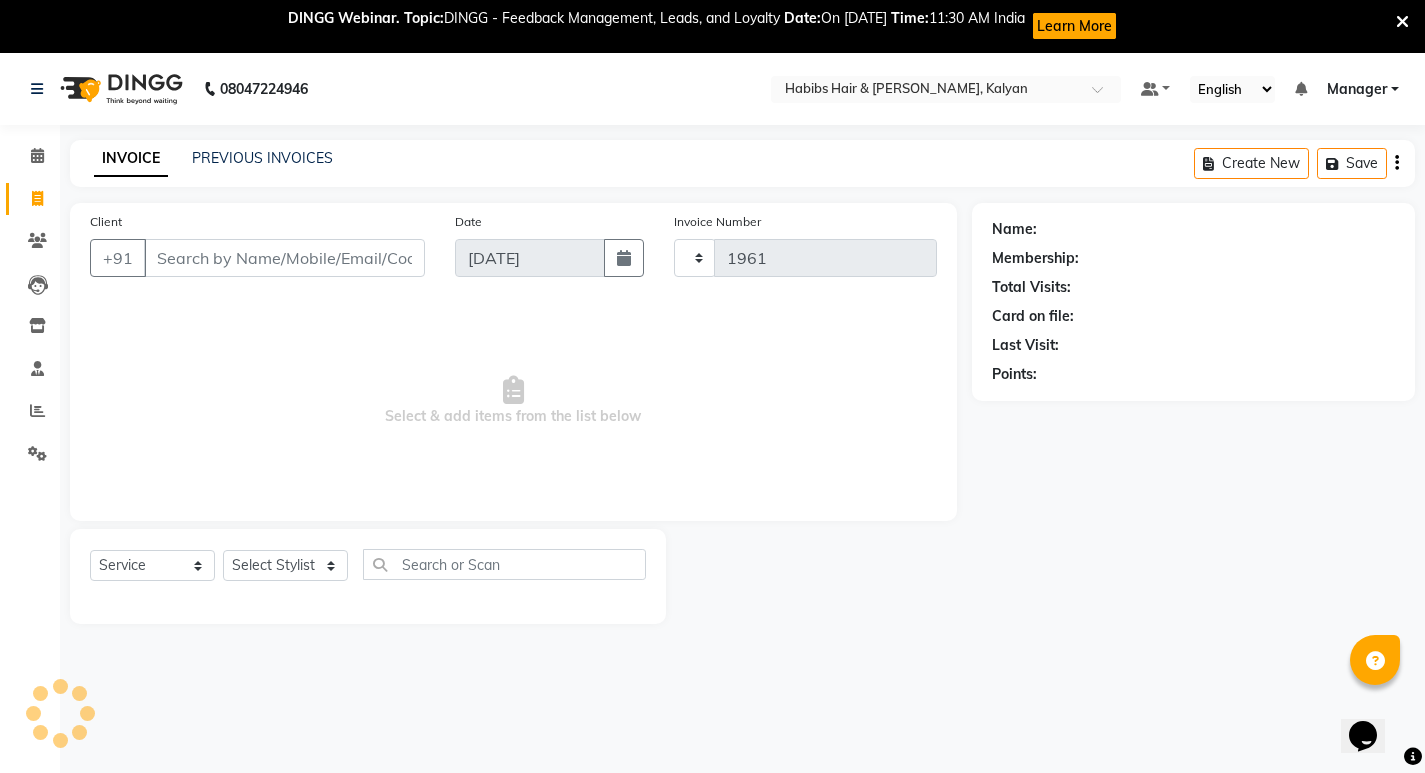 select on "8185" 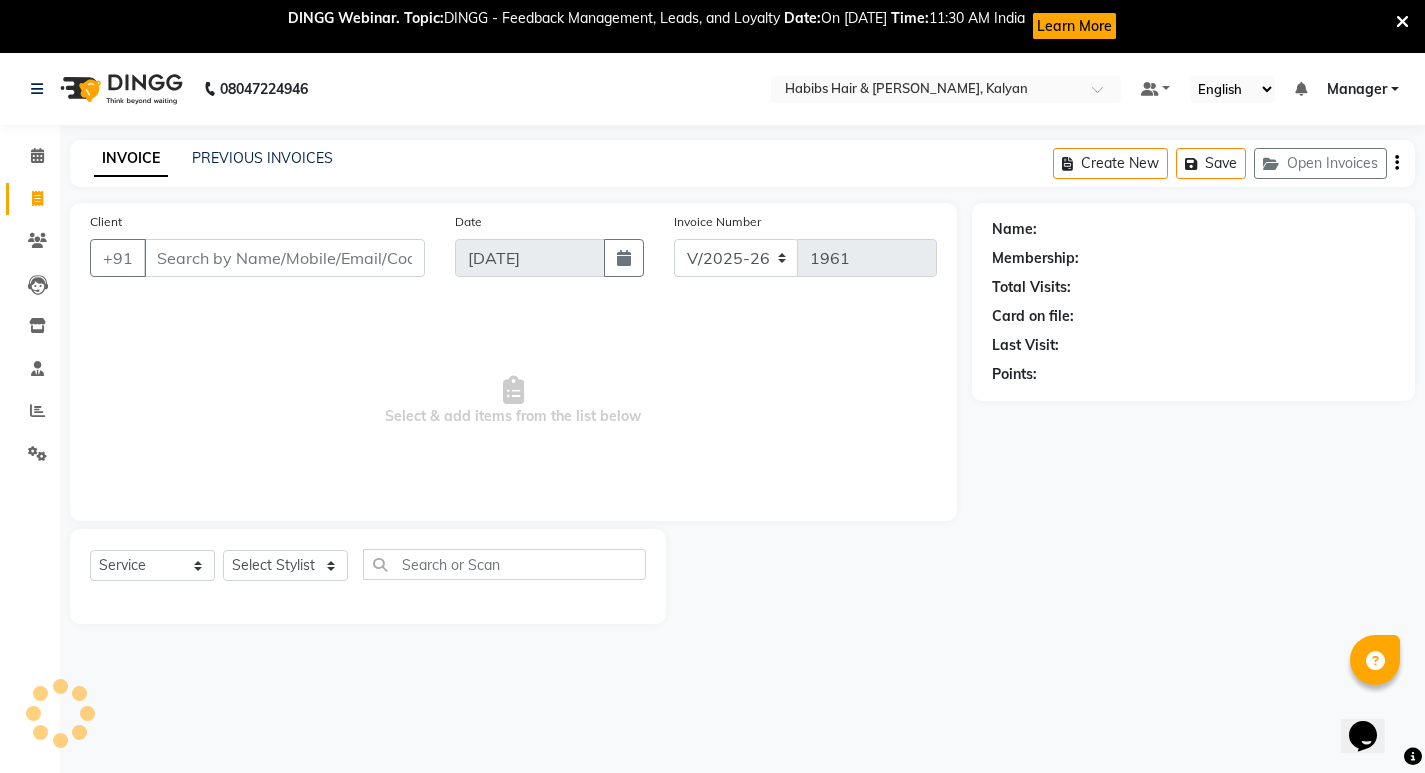 scroll, scrollTop: 53, scrollLeft: 0, axis: vertical 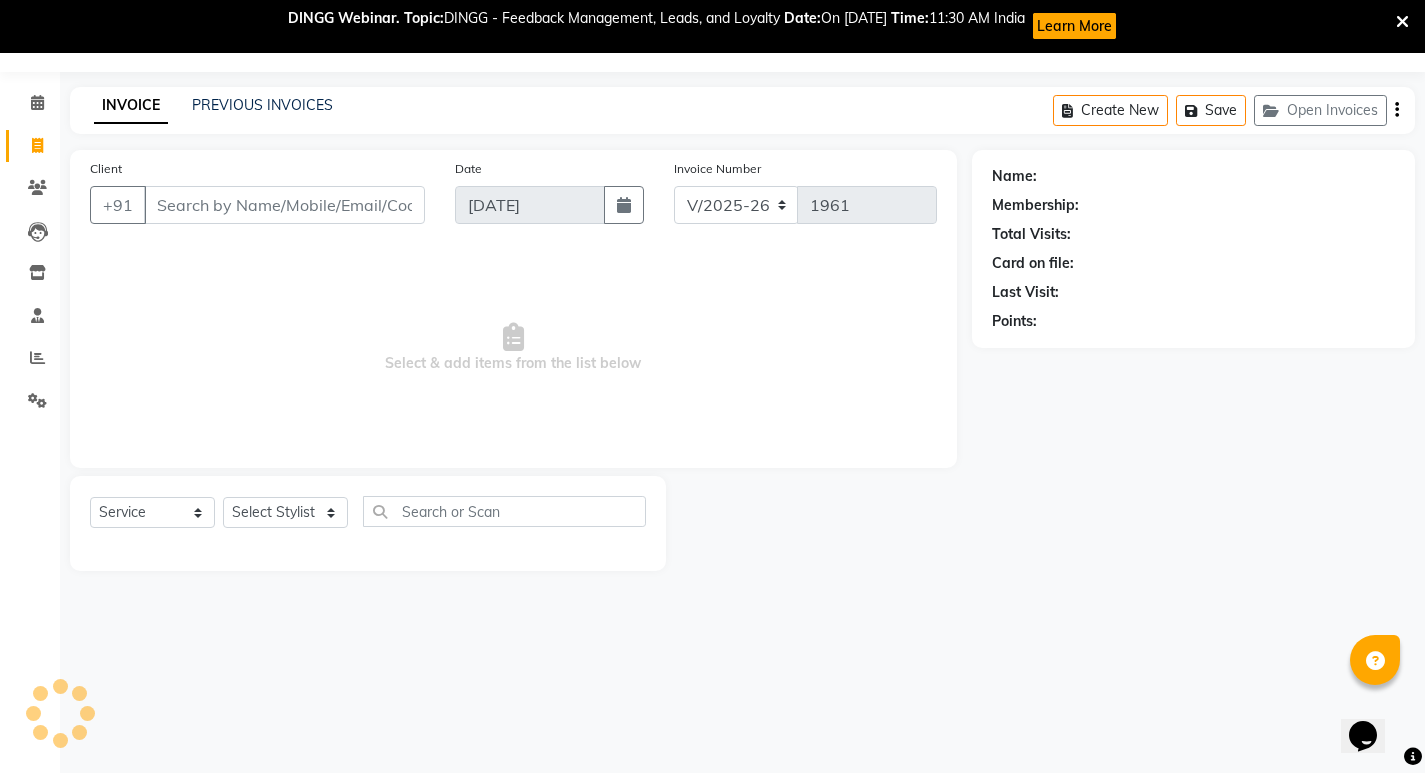 type on "99*******31" 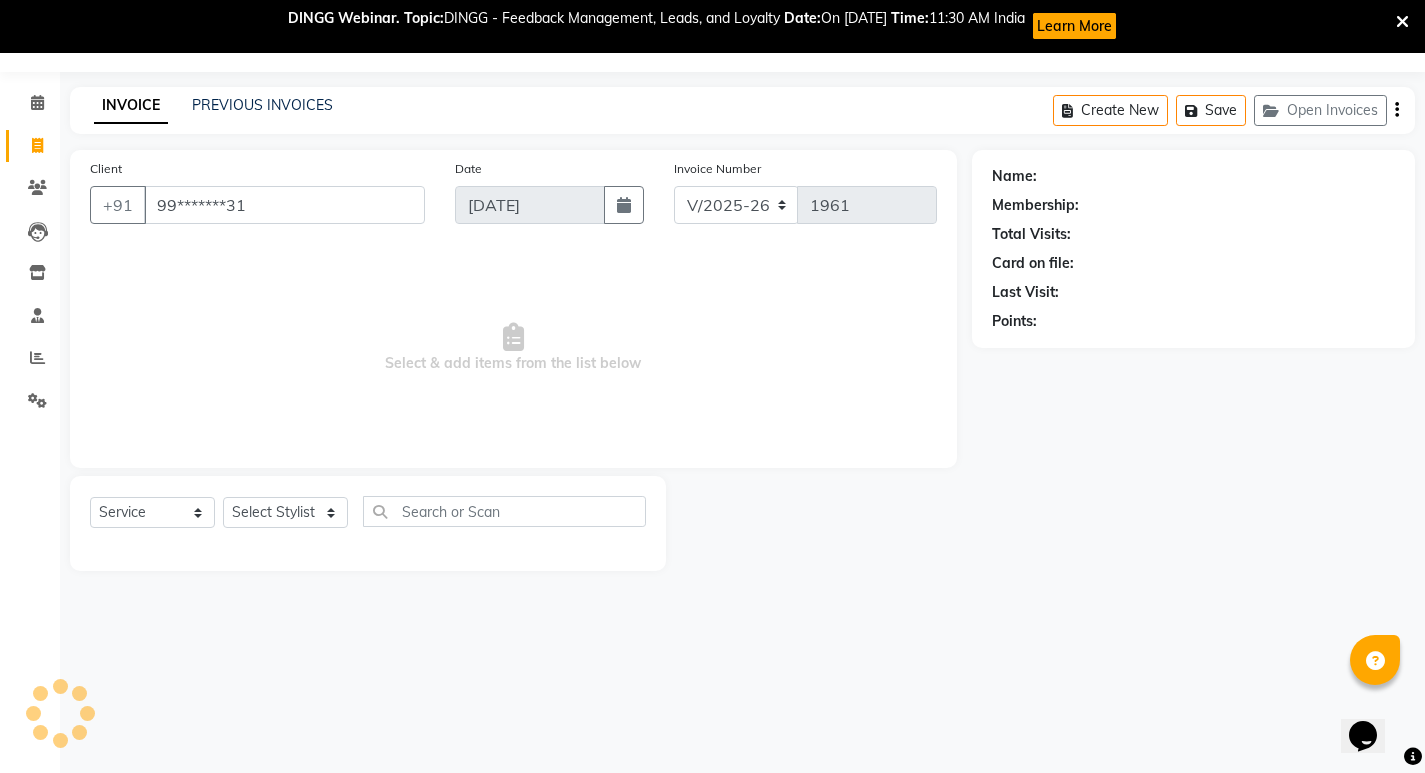 select on "1: Object" 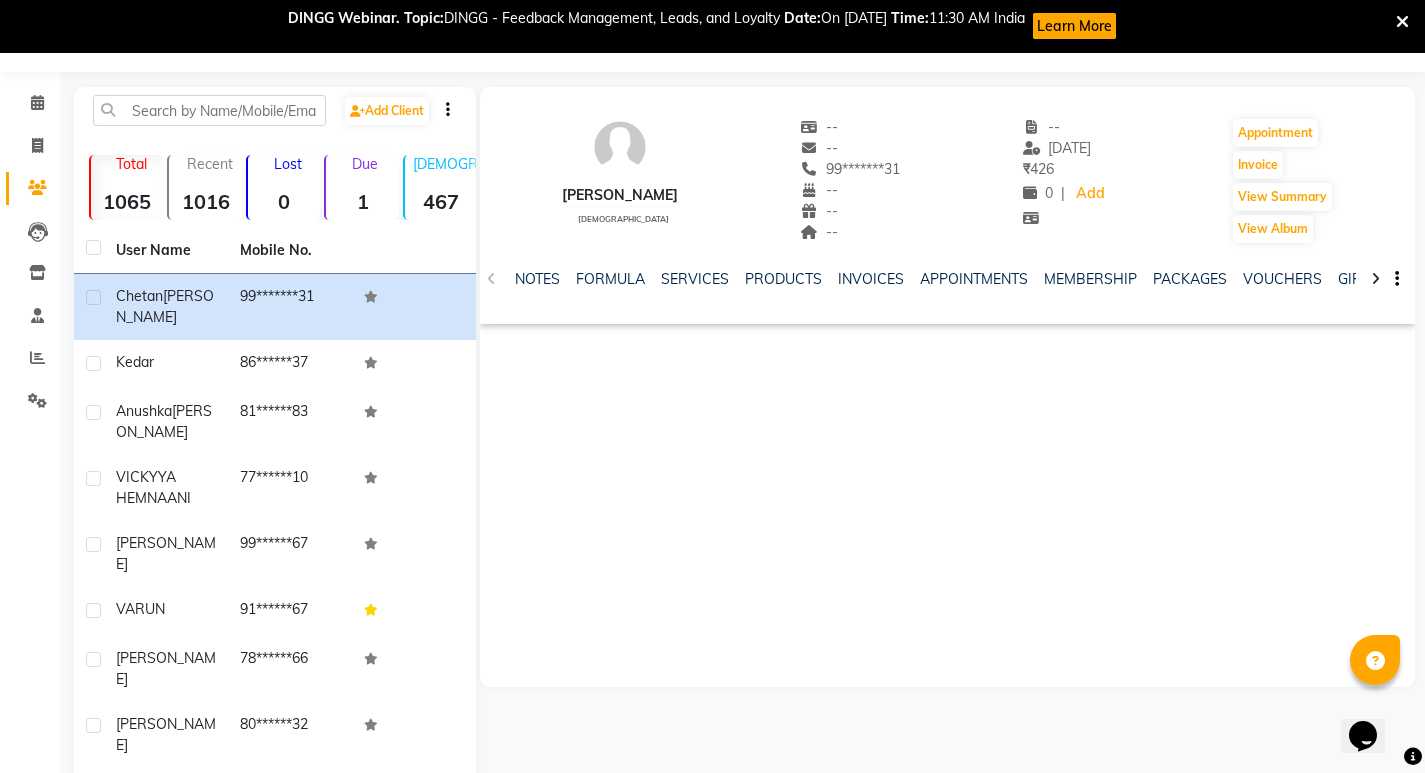 scroll, scrollTop: 81, scrollLeft: 0, axis: vertical 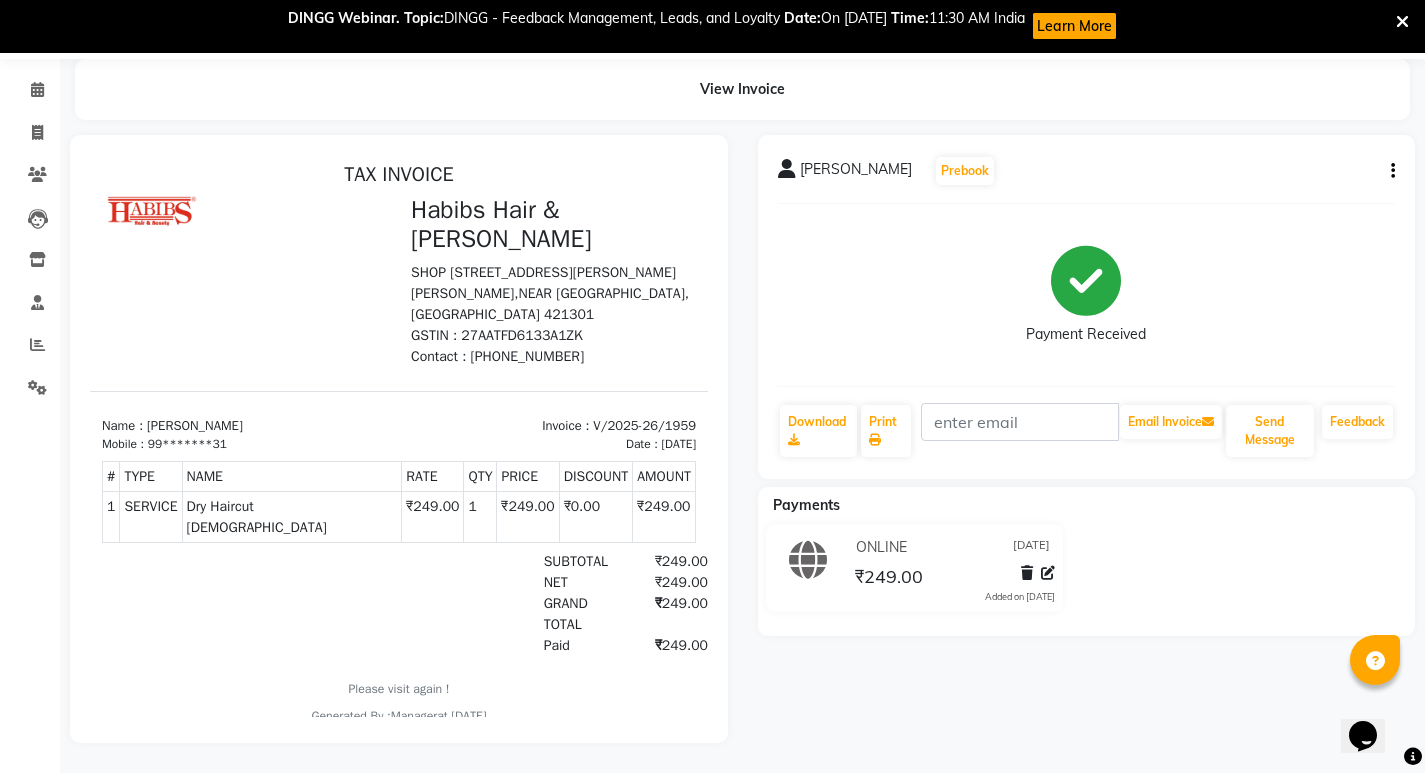 select on "8185" 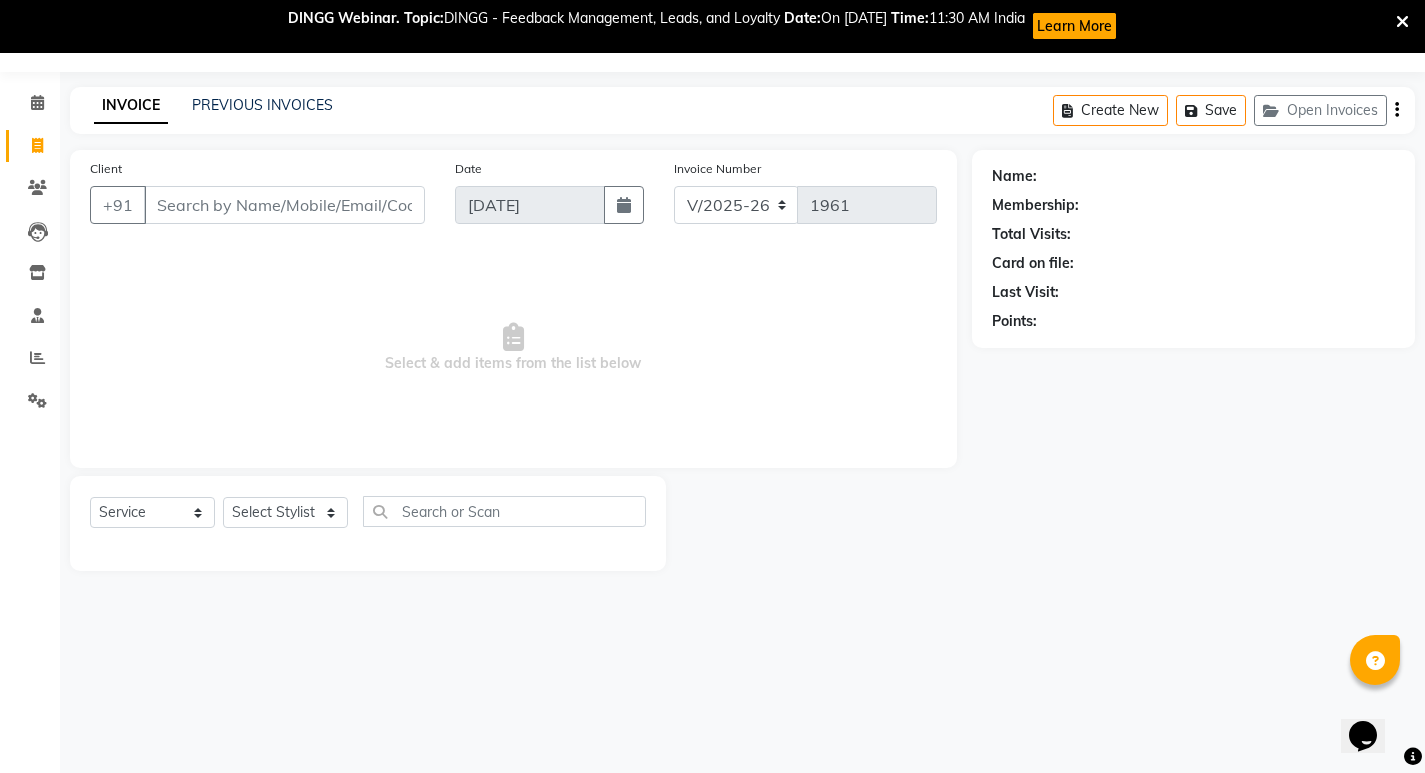 scroll, scrollTop: 53, scrollLeft: 0, axis: vertical 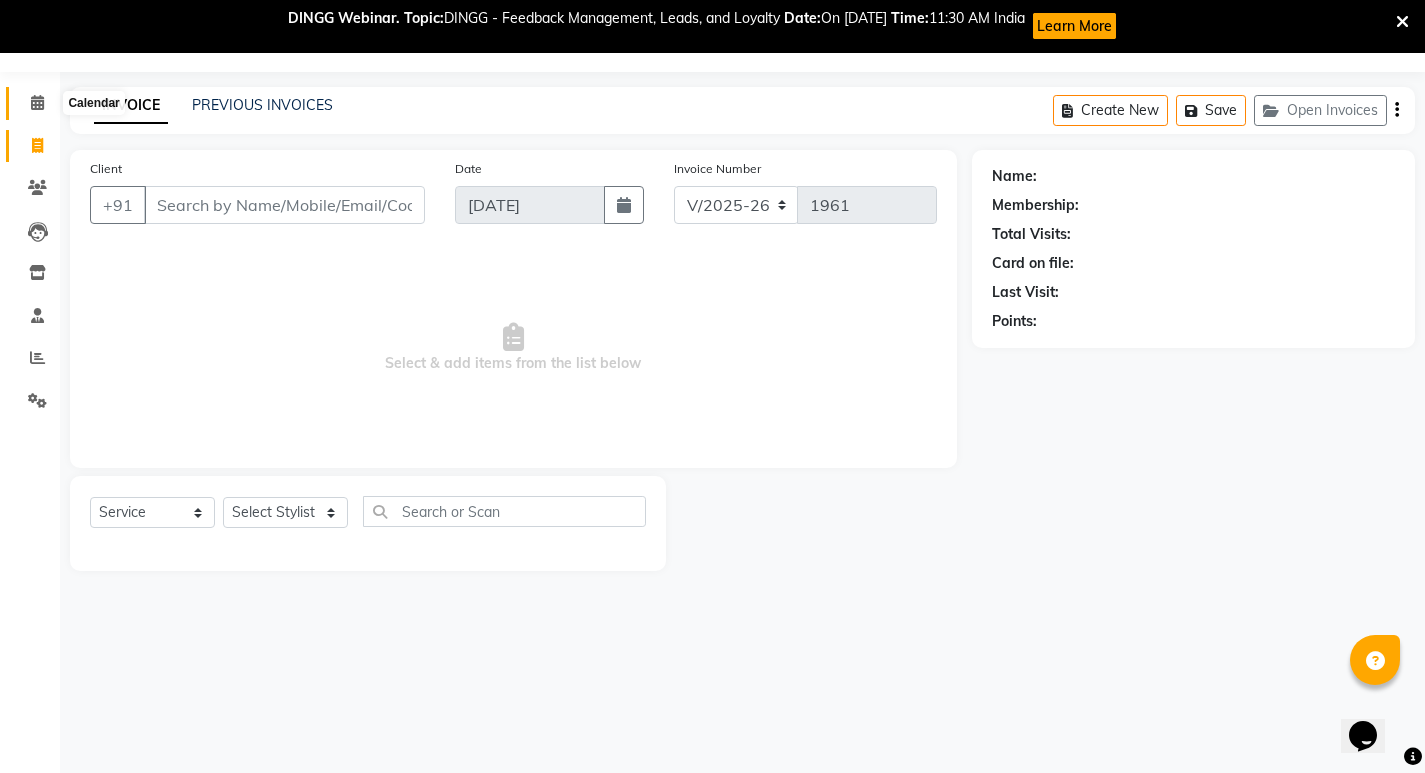 click 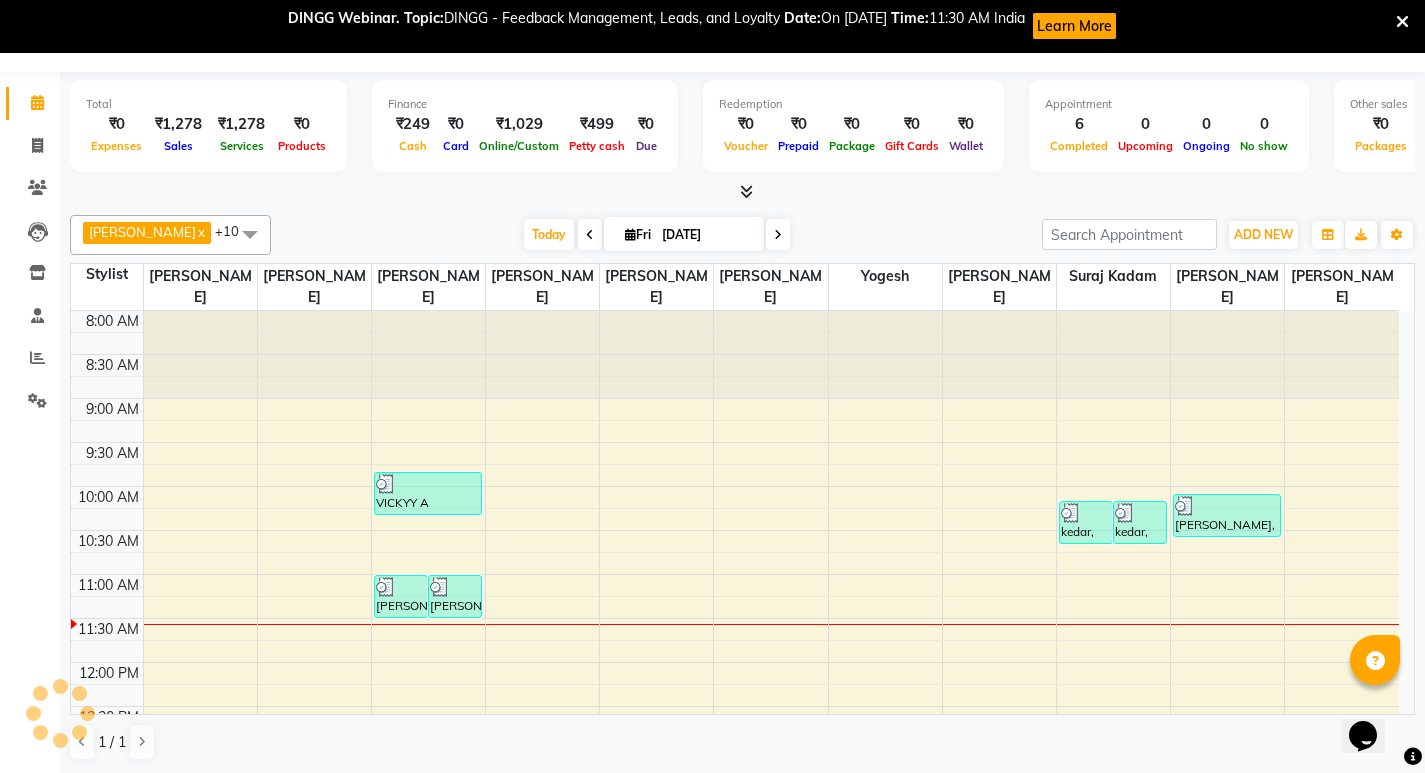 scroll, scrollTop: 0, scrollLeft: 0, axis: both 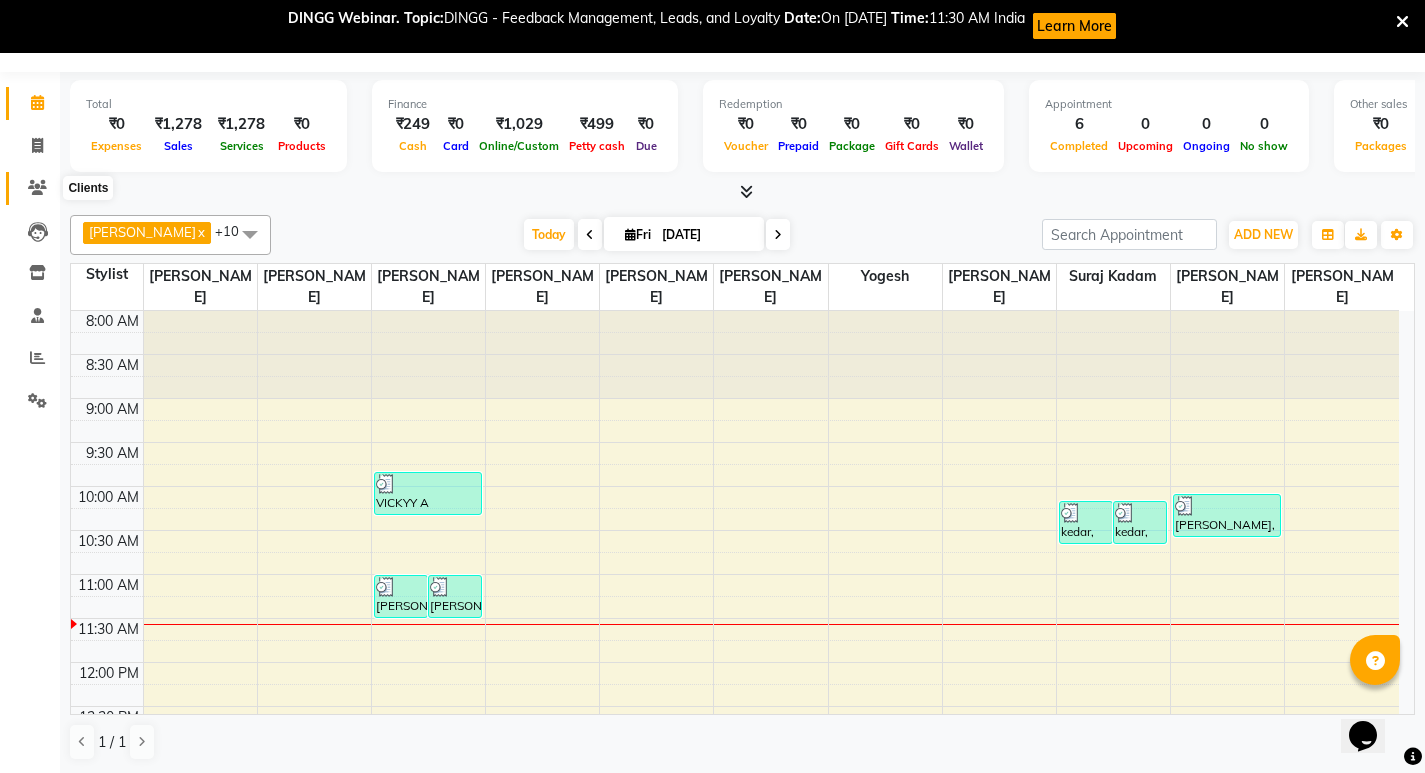 click 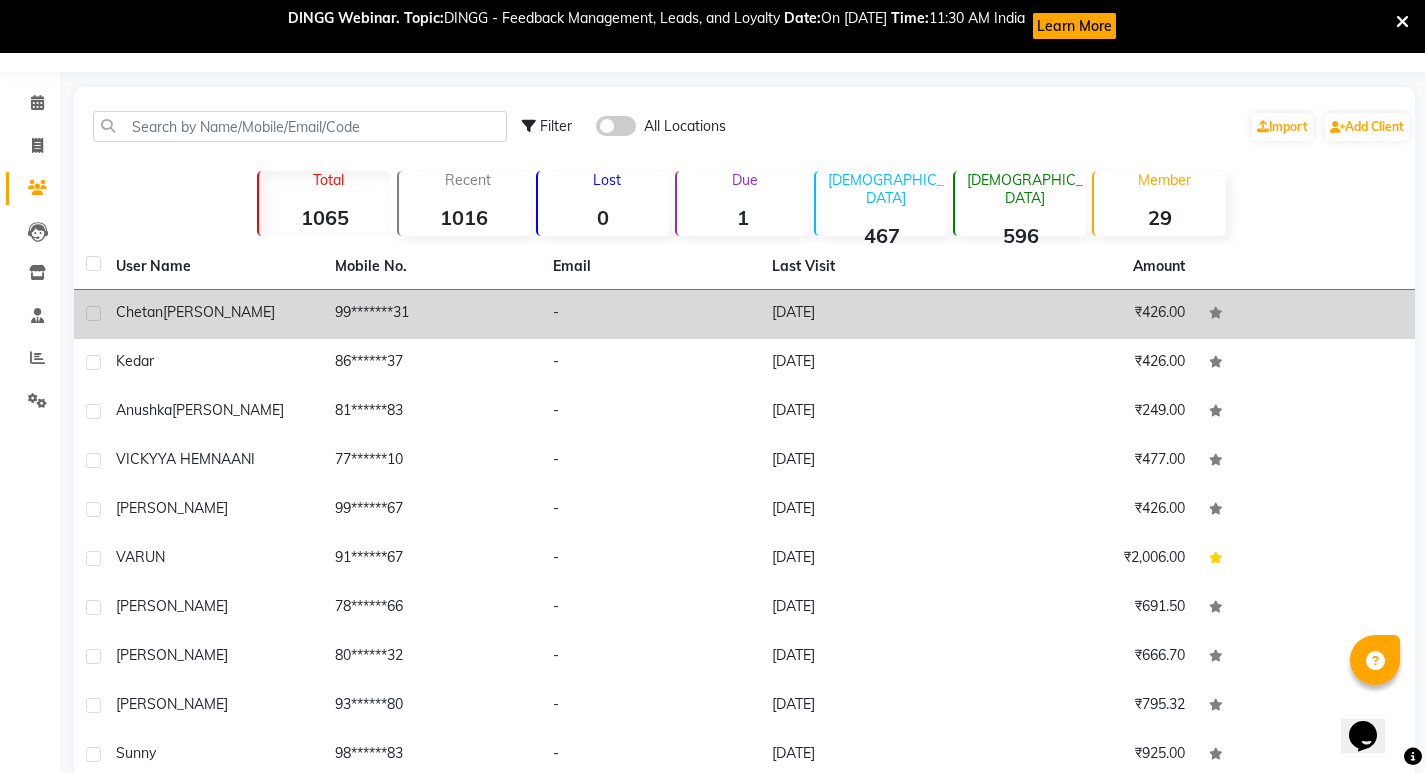 click on "99*******31" 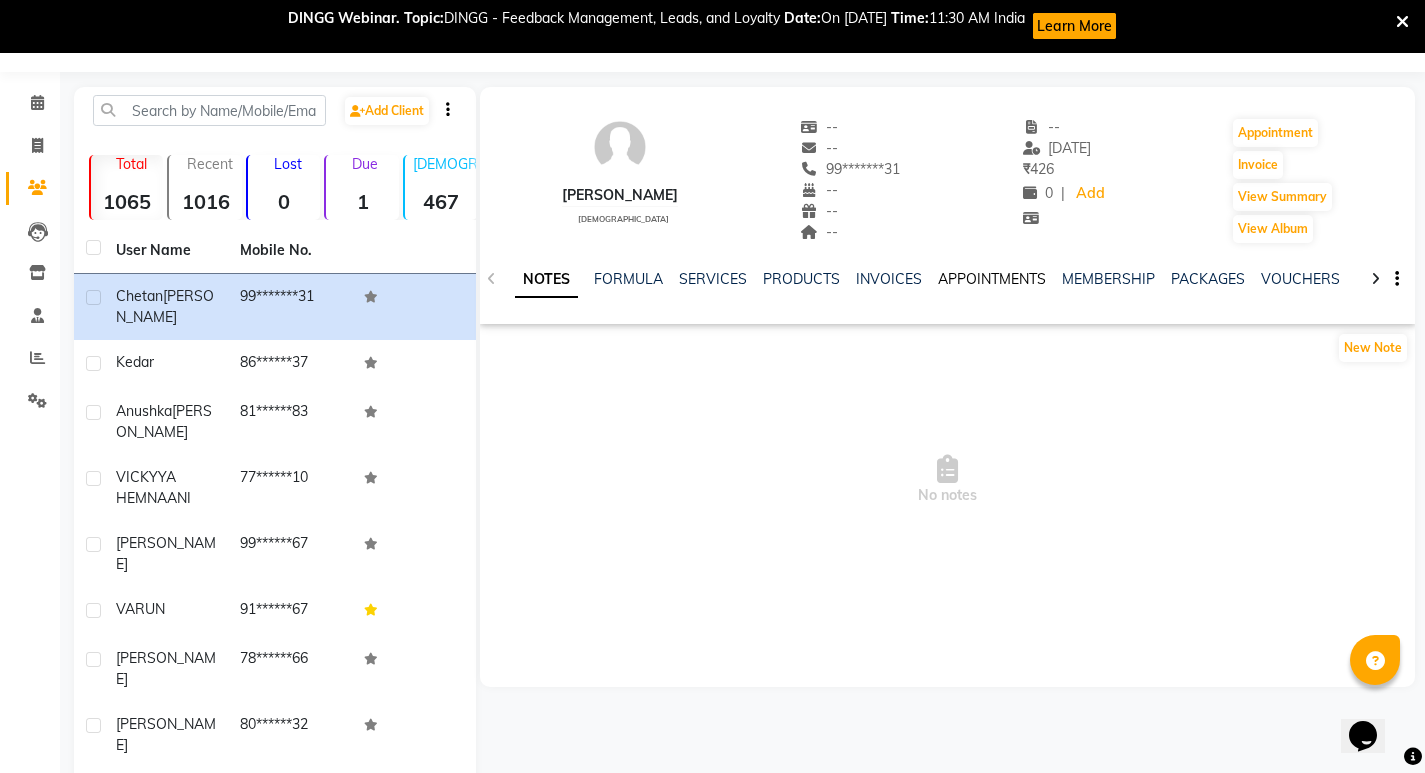 click on "APPOINTMENTS" 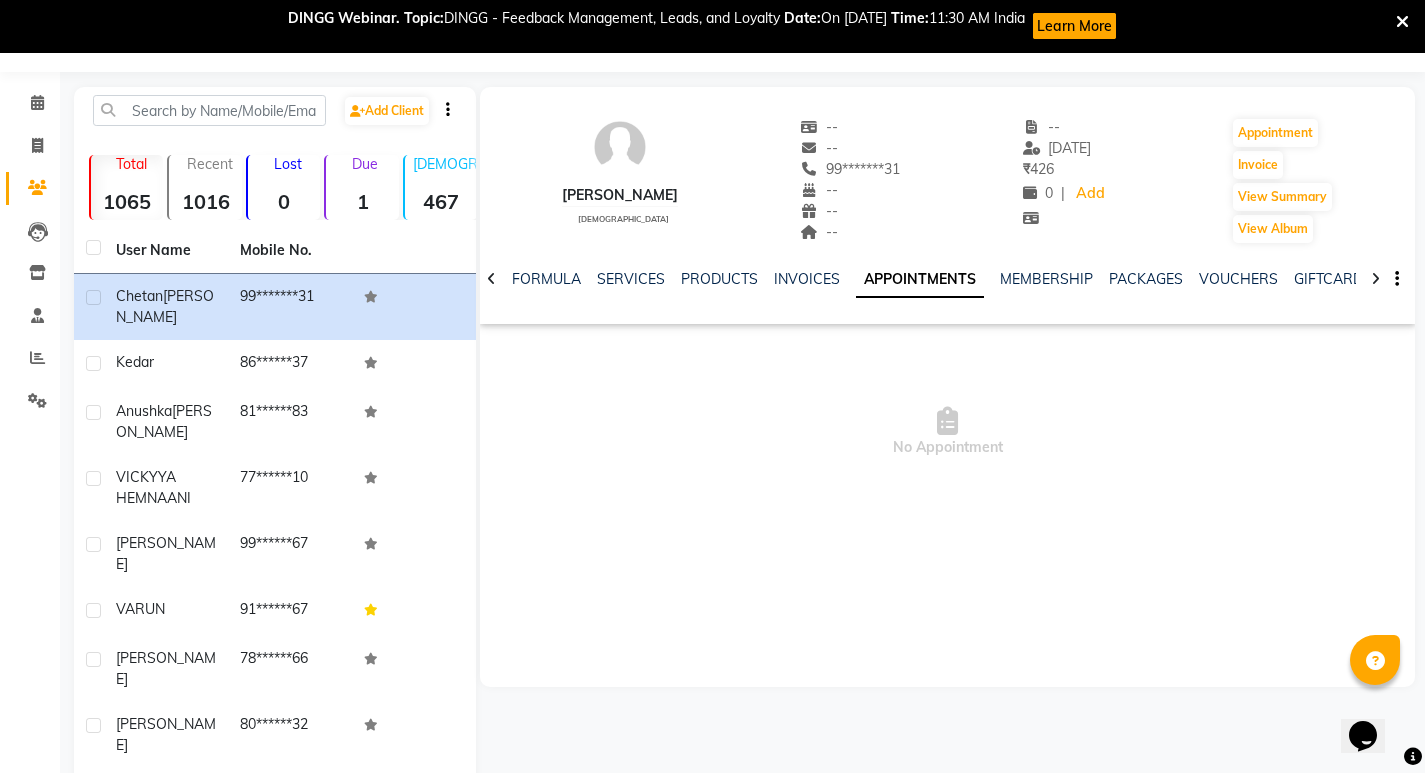 click on "APPOINTMENTS" 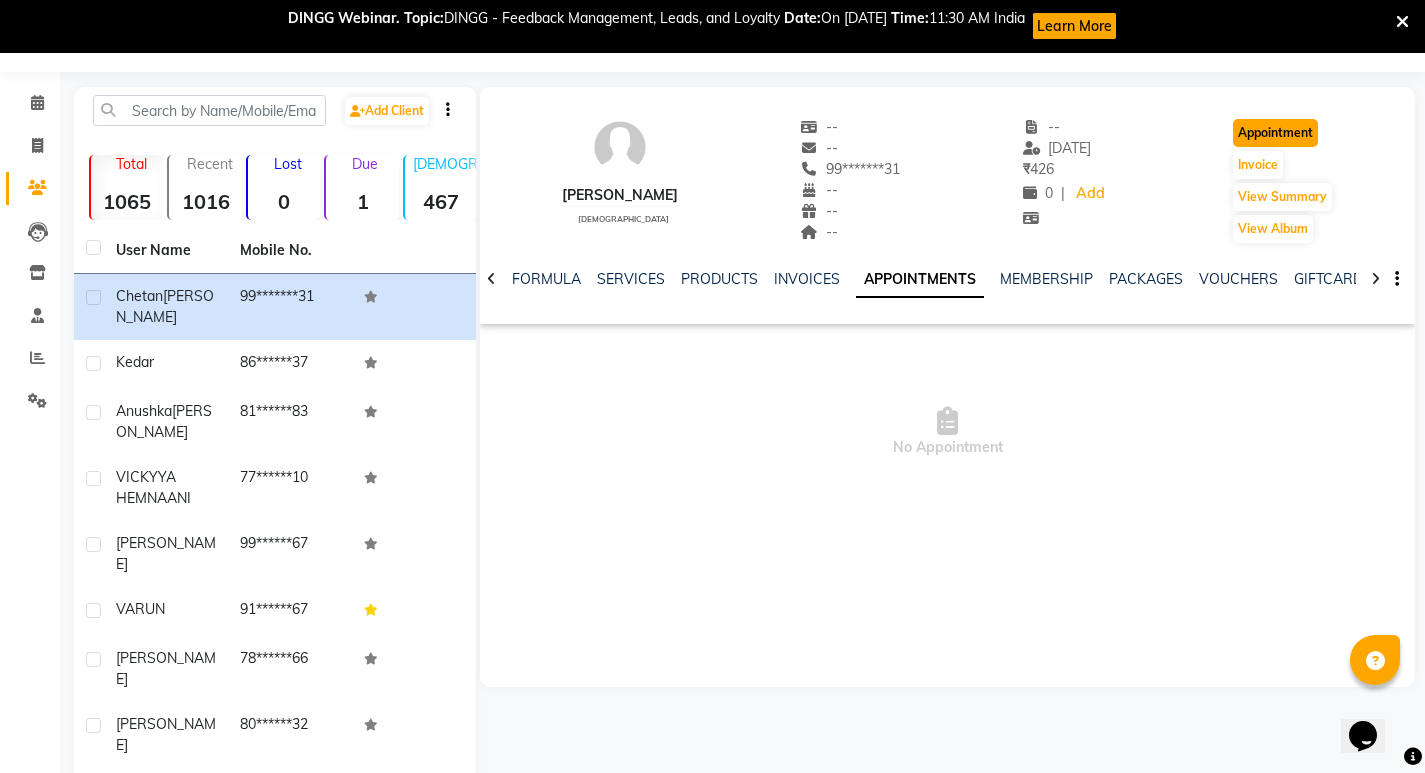 click on "Appointment" 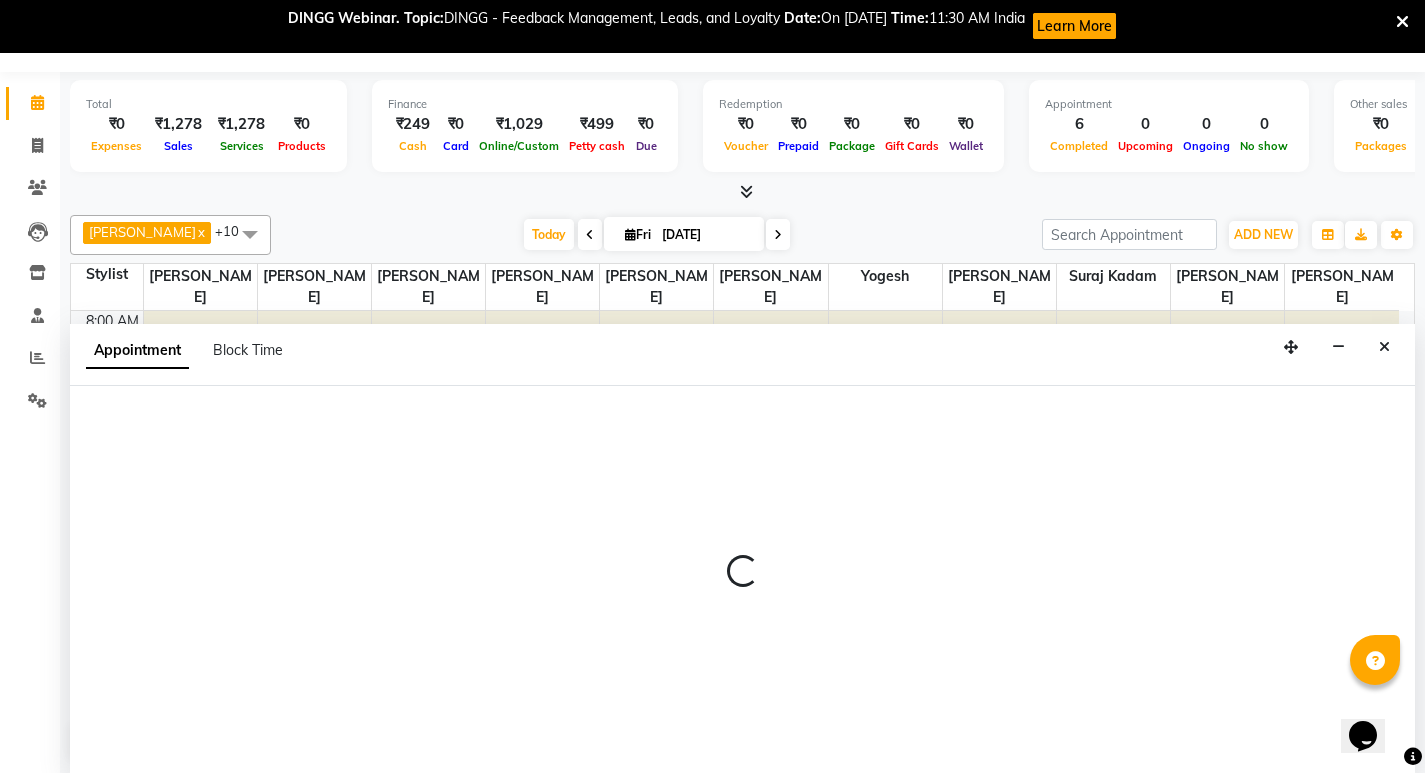 scroll, scrollTop: 54, scrollLeft: 0, axis: vertical 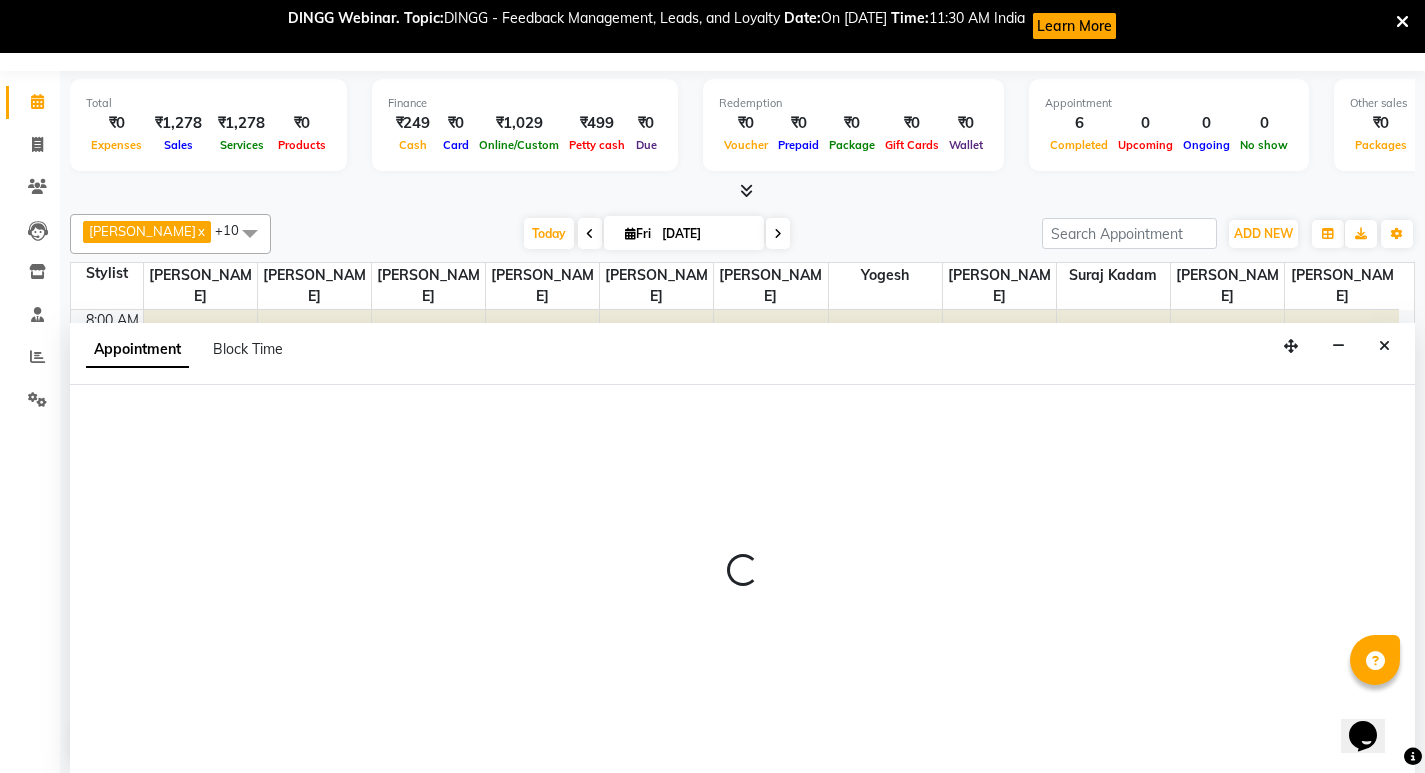 select on "tentative" 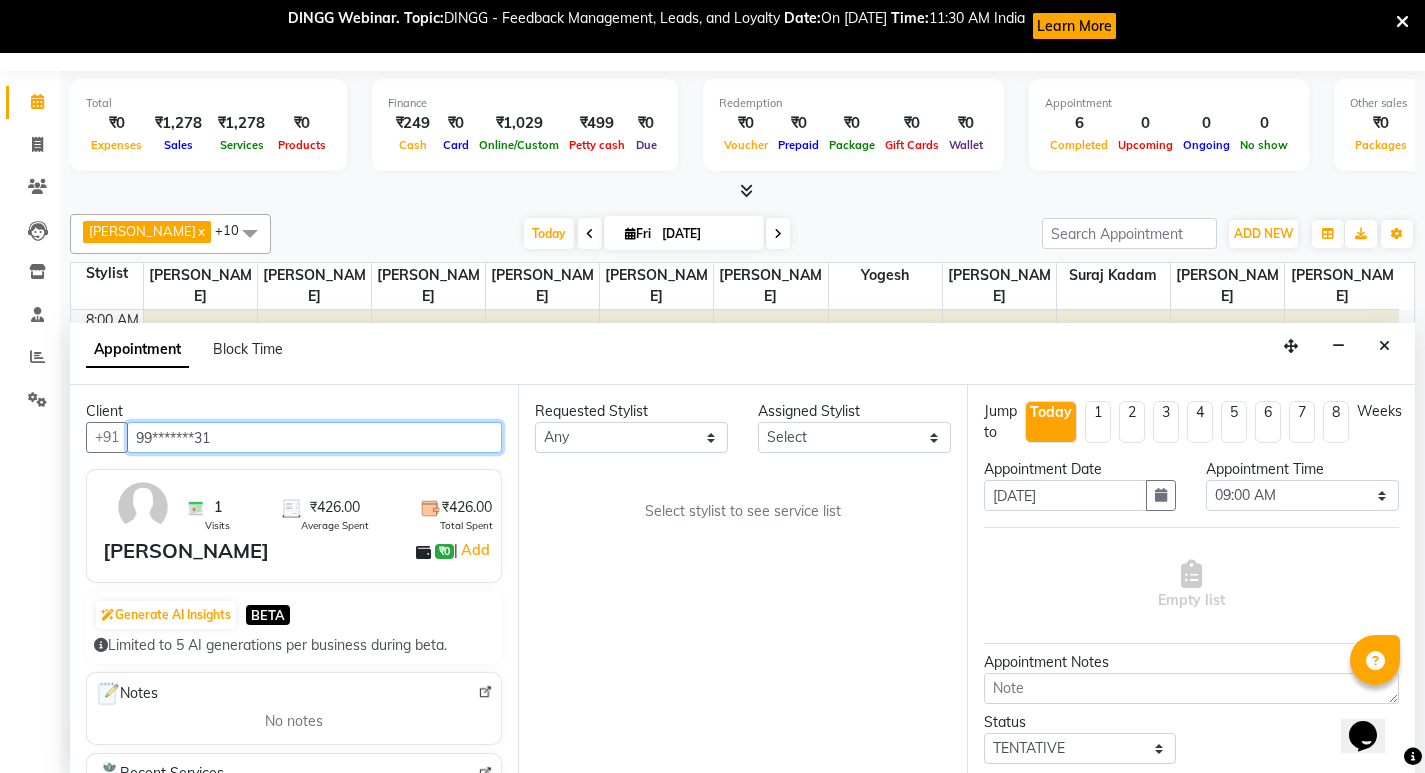 scroll, scrollTop: 265, scrollLeft: 0, axis: vertical 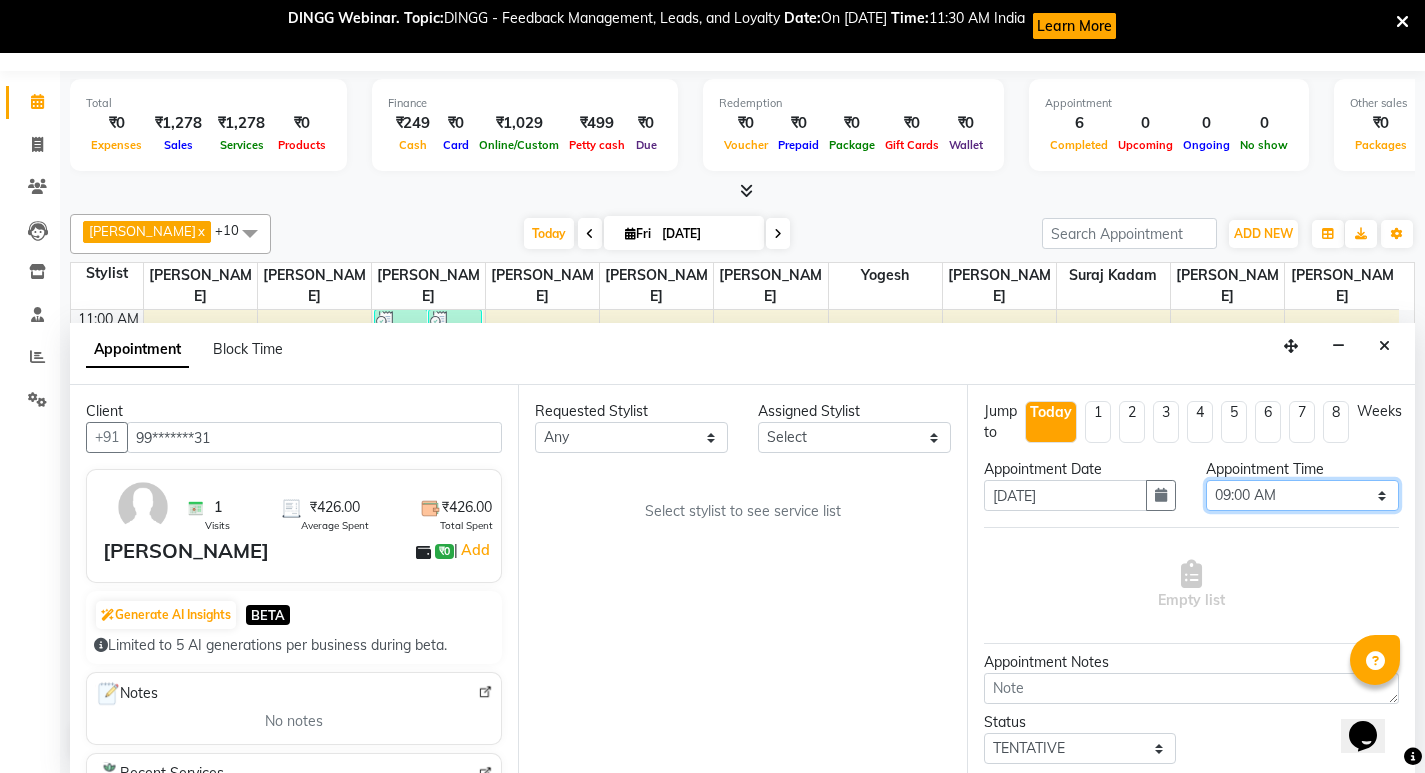click on "Select 09:00 AM 09:15 AM 09:30 AM 09:45 AM 10:00 AM 10:15 AM 10:30 AM 10:45 AM 11:00 AM 11:15 AM 11:30 AM 11:45 AM 12:00 PM 12:15 PM 12:30 PM 12:45 PM 01:00 PM 01:15 PM 01:30 PM 01:45 PM 02:00 PM 02:15 PM 02:30 PM 02:45 PM 03:00 PM 03:15 PM 03:30 PM 03:45 PM 04:00 PM 04:15 PM 04:30 PM 04:45 PM 05:00 PM 05:15 PM 05:30 PM 05:45 PM 06:00 PM 06:15 PM 06:30 PM 06:45 PM 07:00 PM 07:15 PM 07:30 PM 07:45 PM 08:00 PM 08:15 PM 08:30 PM 08:45 PM 09:00 PM 09:15 PM 09:30 PM 09:45 PM 10:00 PM" at bounding box center [1302, 495] 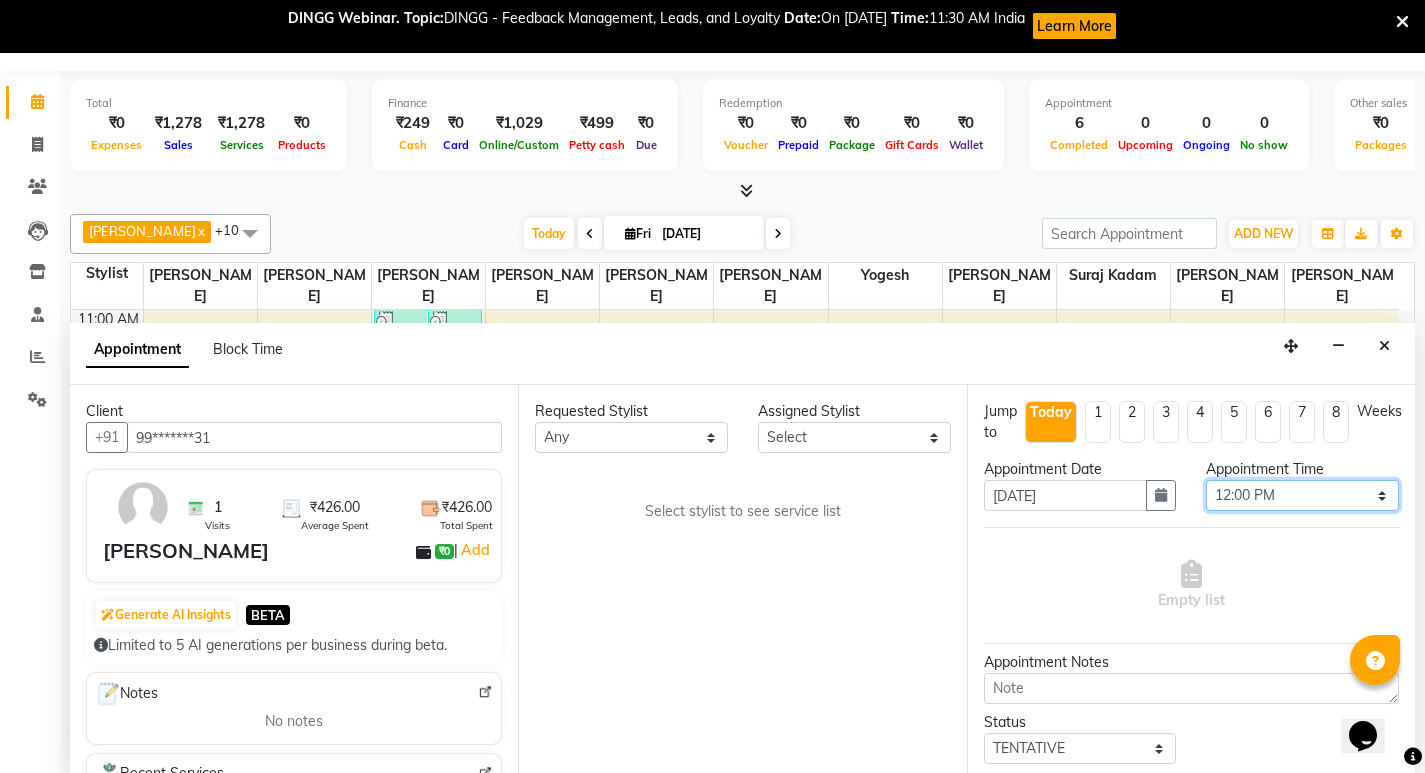click on "Select 09:00 AM 09:15 AM 09:30 AM 09:45 AM 10:00 AM 10:15 AM 10:30 AM 10:45 AM 11:00 AM 11:15 AM 11:30 AM 11:45 AM 12:00 PM 12:15 PM 12:30 PM 12:45 PM 01:00 PM 01:15 PM 01:30 PM 01:45 PM 02:00 PM 02:15 PM 02:30 PM 02:45 PM 03:00 PM 03:15 PM 03:30 PM 03:45 PM 04:00 PM 04:15 PM 04:30 PM 04:45 PM 05:00 PM 05:15 PM 05:30 PM 05:45 PM 06:00 PM 06:15 PM 06:30 PM 06:45 PM 07:00 PM 07:15 PM 07:30 PM 07:45 PM 08:00 PM 08:15 PM 08:30 PM 08:45 PM 09:00 PM 09:15 PM 09:30 PM 09:45 PM 10:00 PM" at bounding box center [1302, 495] 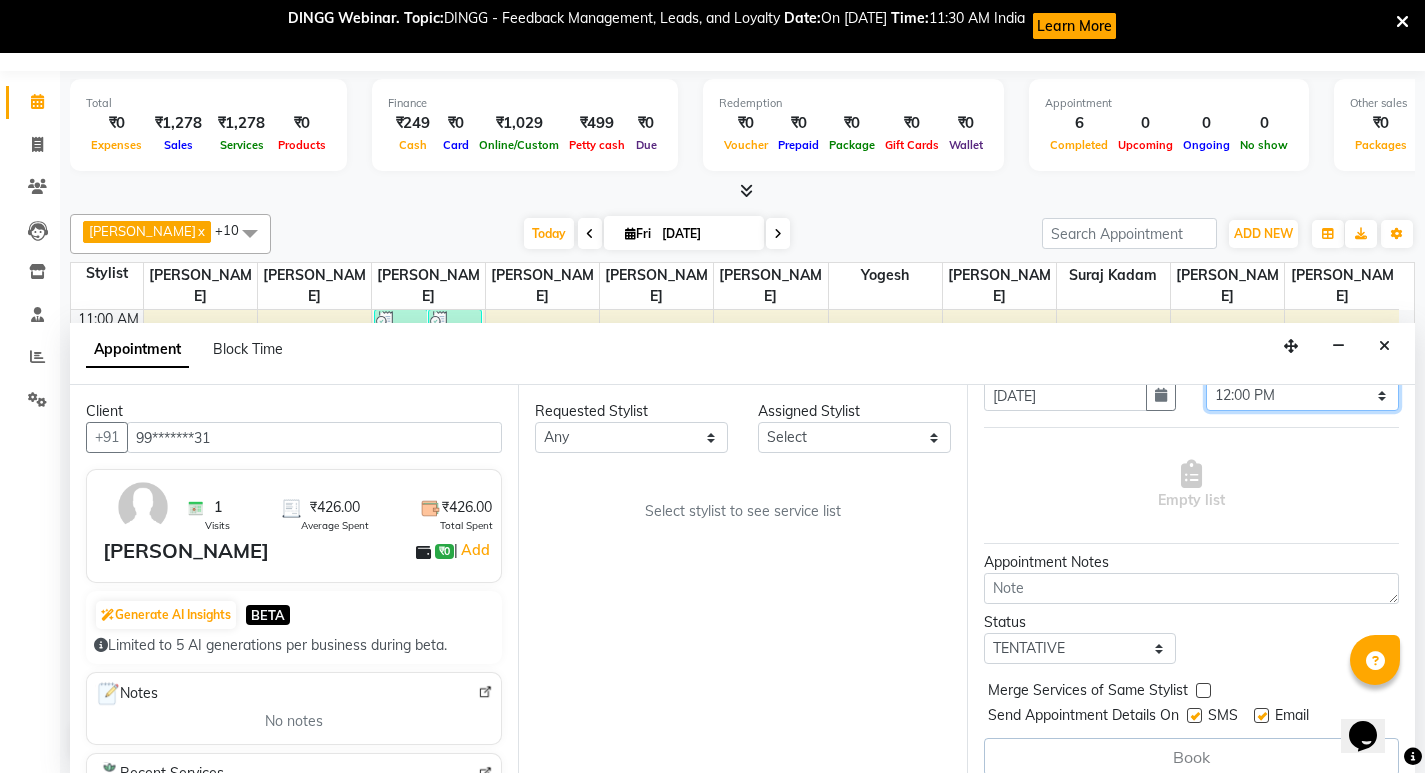 scroll, scrollTop: 119, scrollLeft: 0, axis: vertical 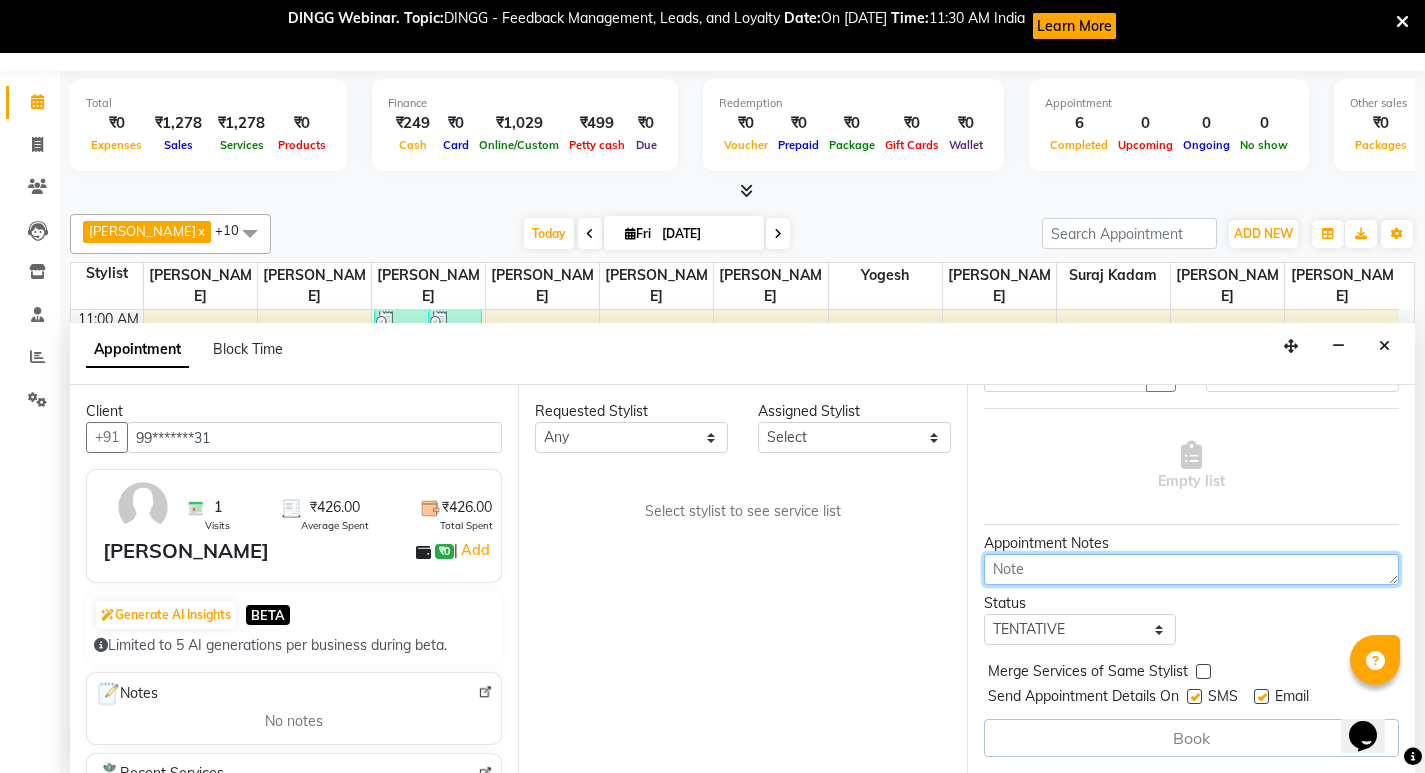 click at bounding box center [1191, 569] 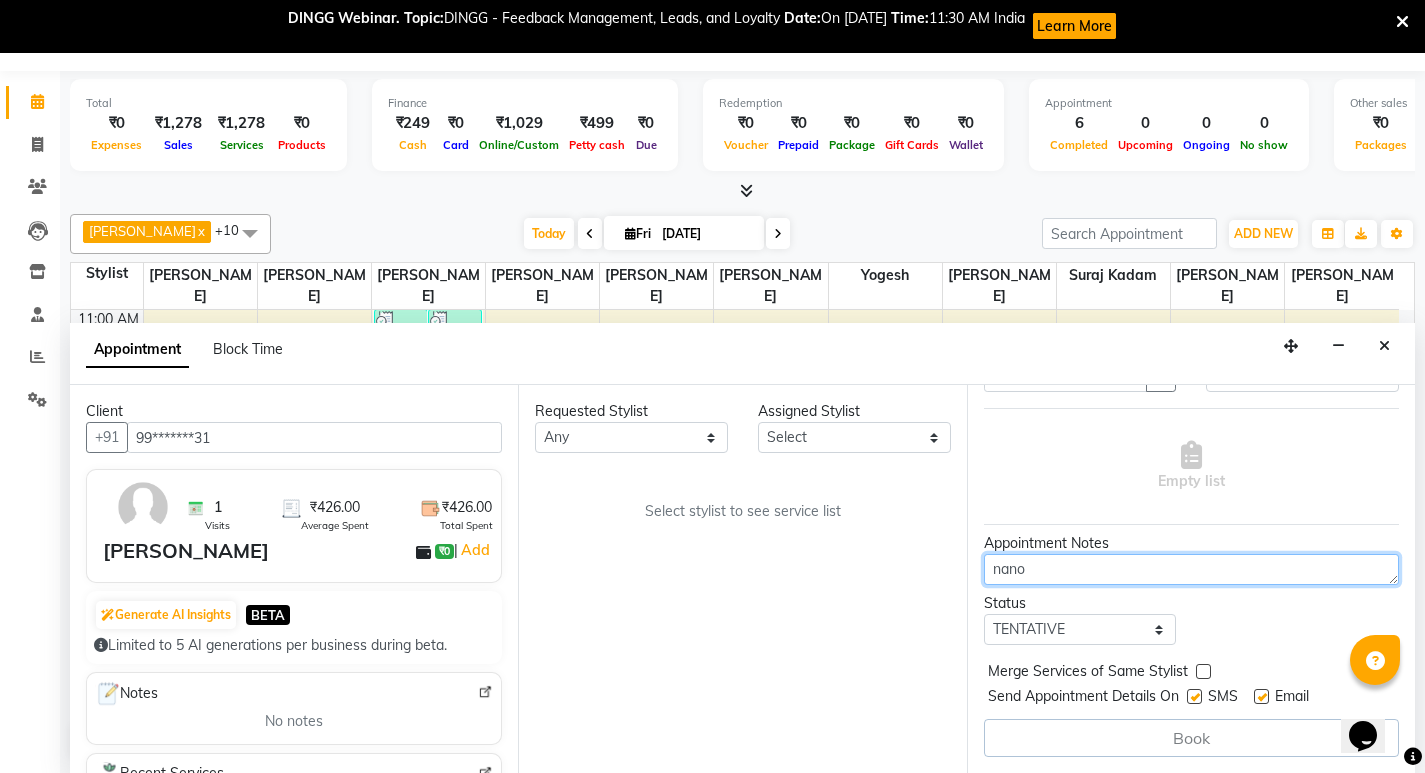 type on "nano" 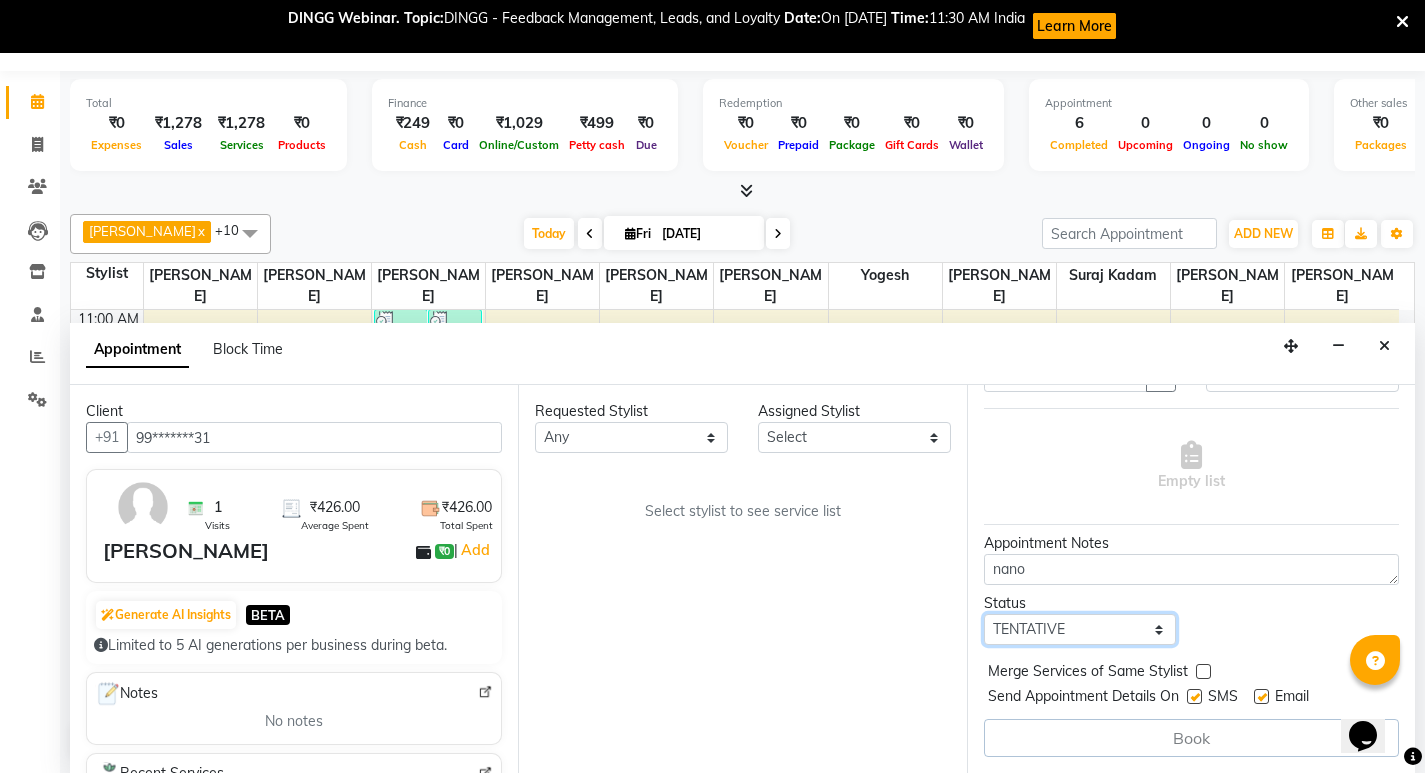 click on "Select TENTATIVE CONFIRM CHECK-IN UPCOMING" at bounding box center [1080, 629] 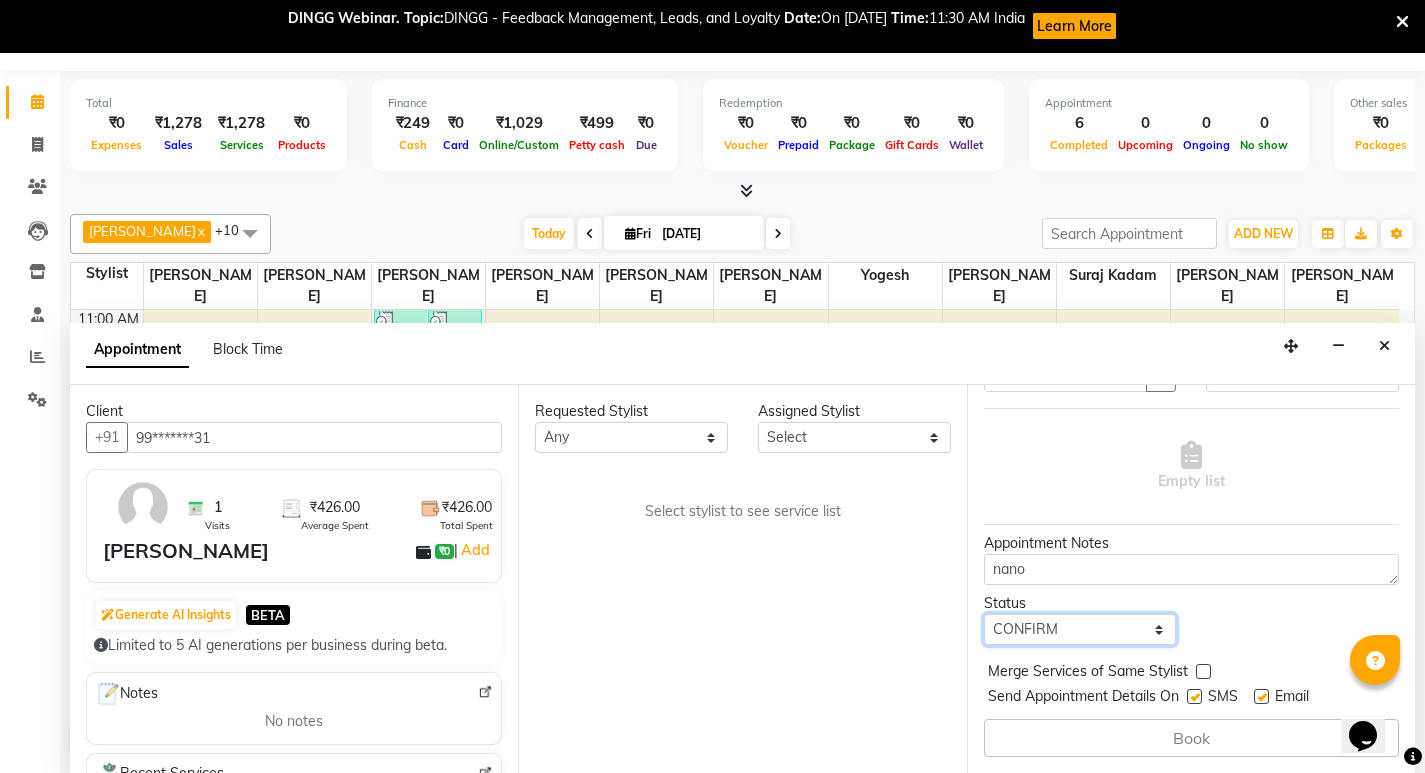 click on "Select TENTATIVE CONFIRM CHECK-IN UPCOMING" at bounding box center [1080, 629] 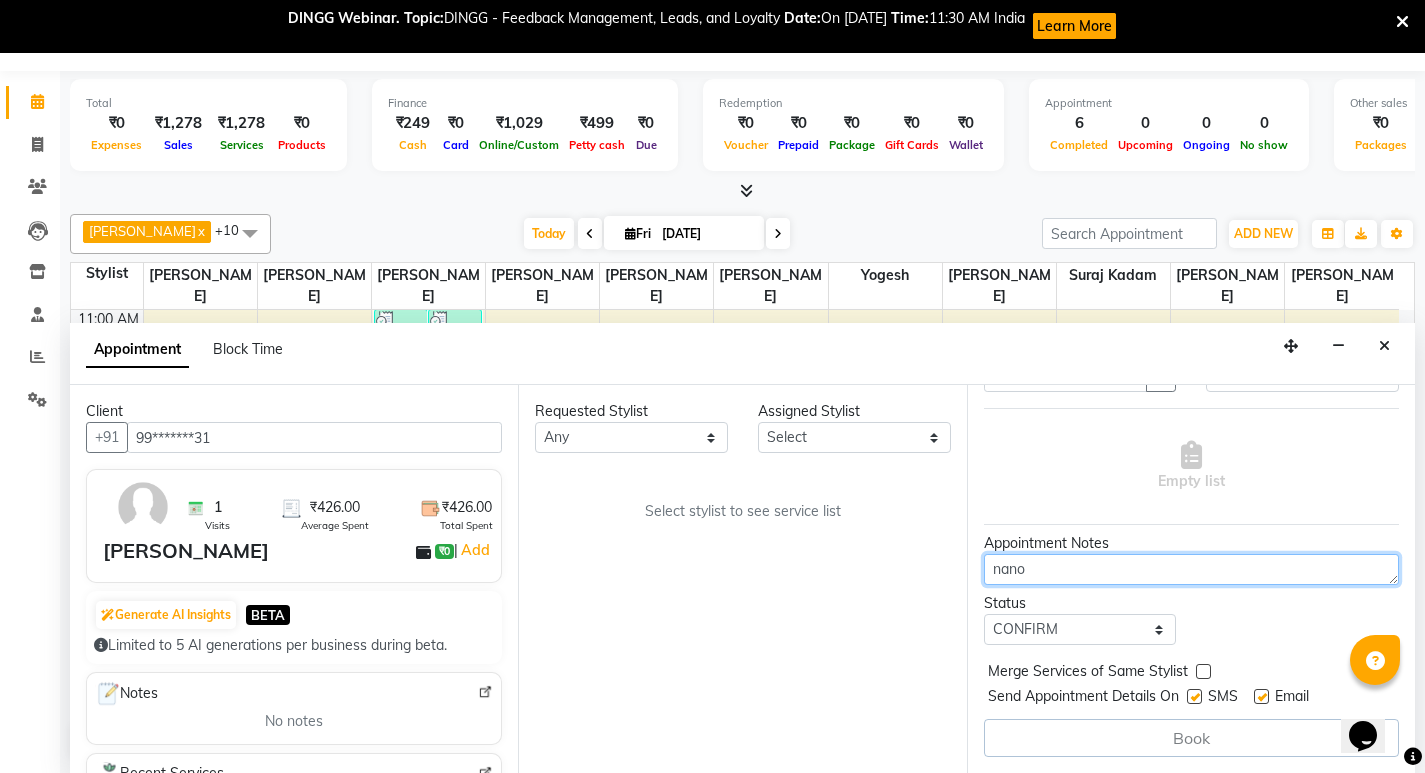 click on "nano" at bounding box center [1191, 569] 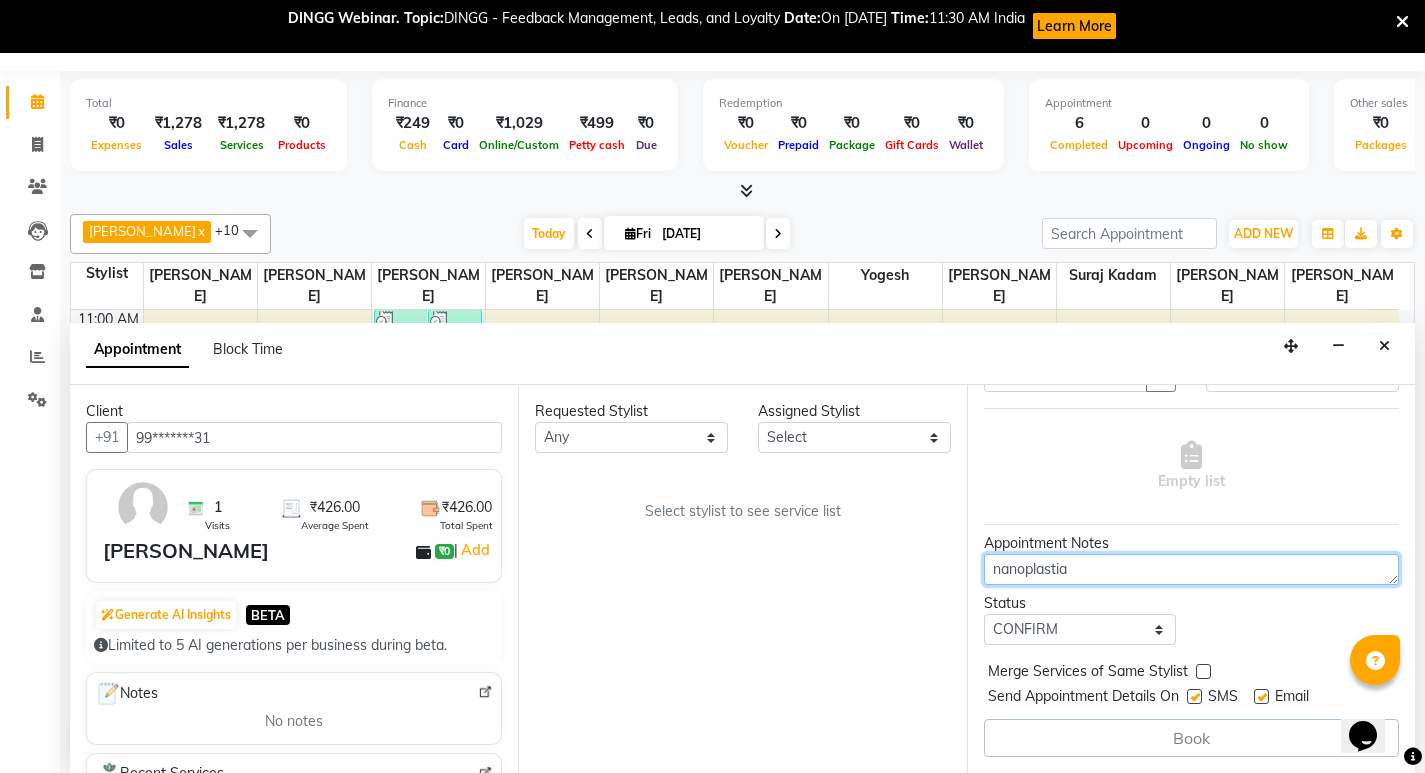click on "nanoplastia" at bounding box center (1191, 569) 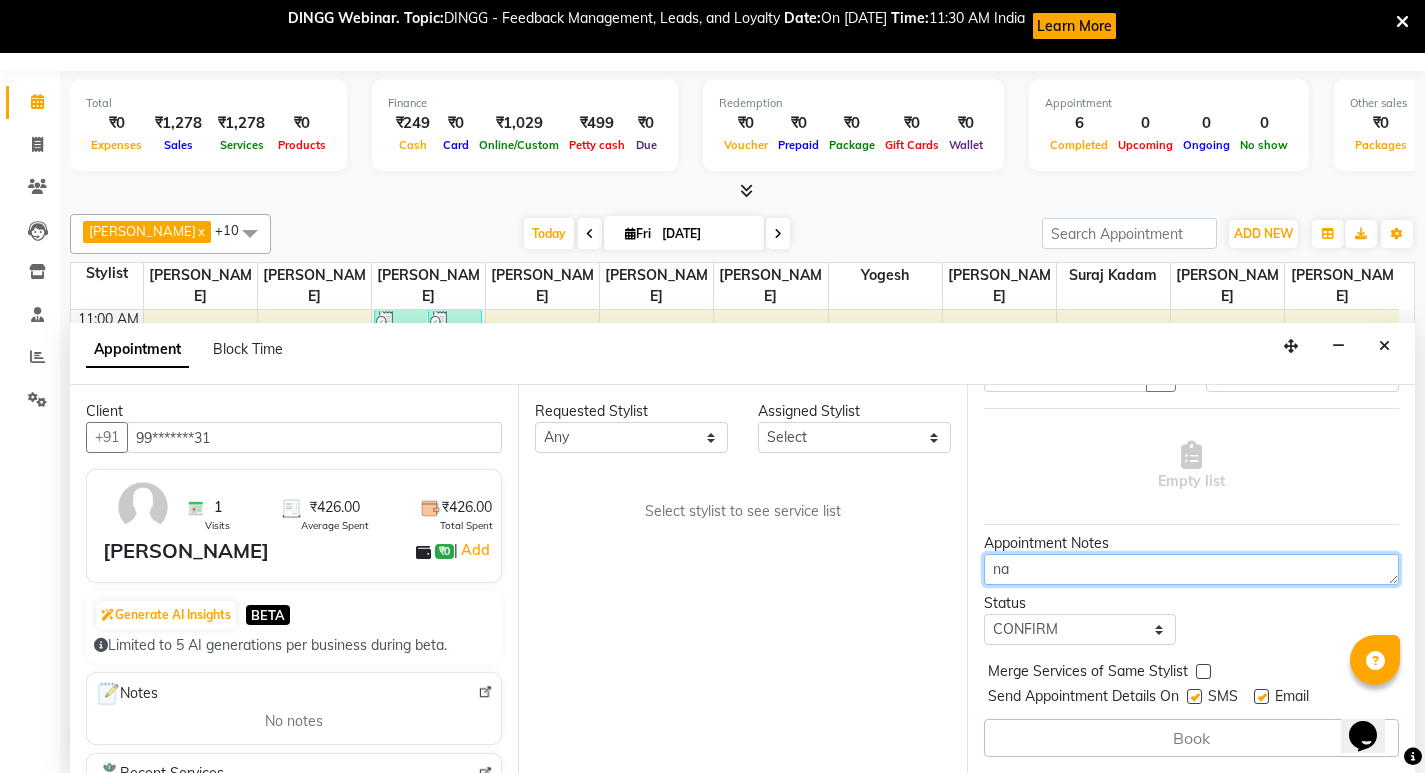type on "n" 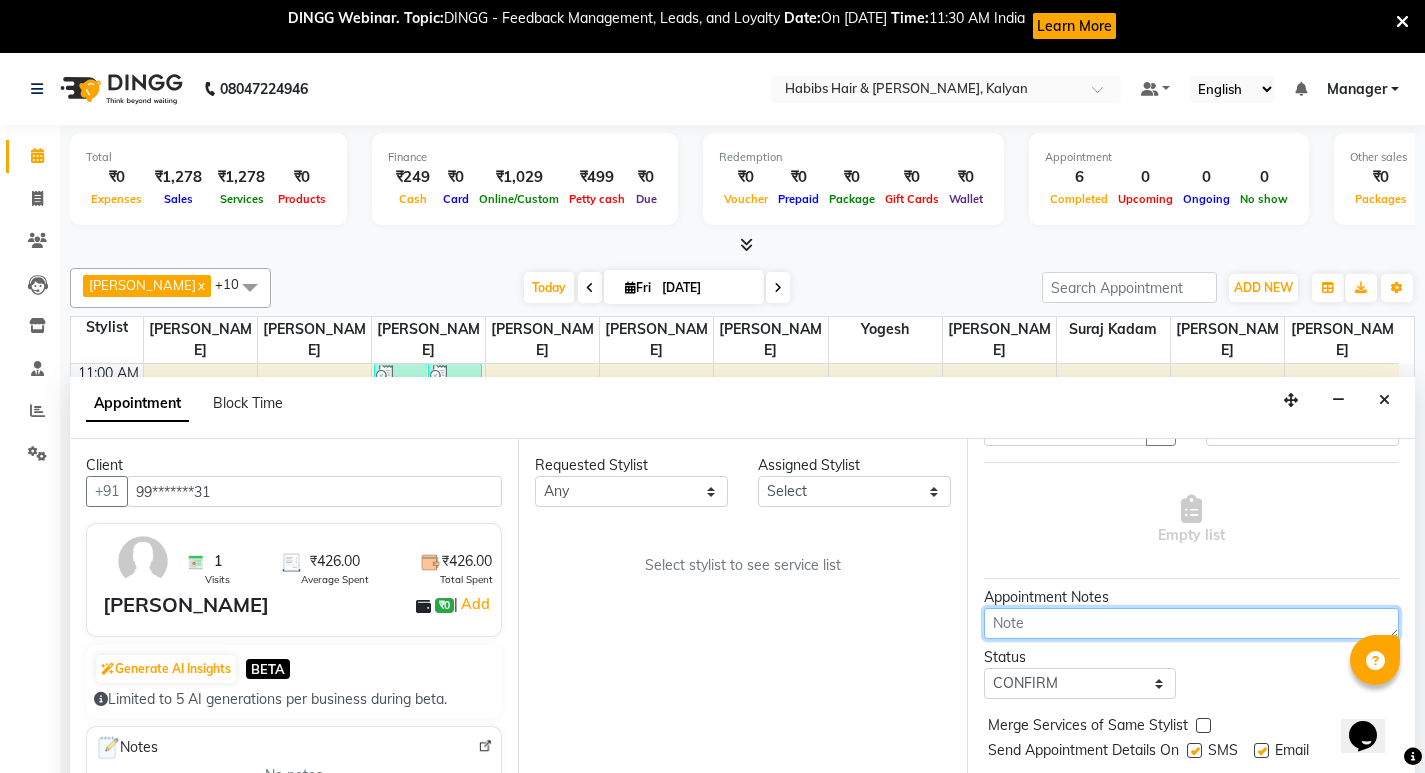 scroll, scrollTop: 54, scrollLeft: 0, axis: vertical 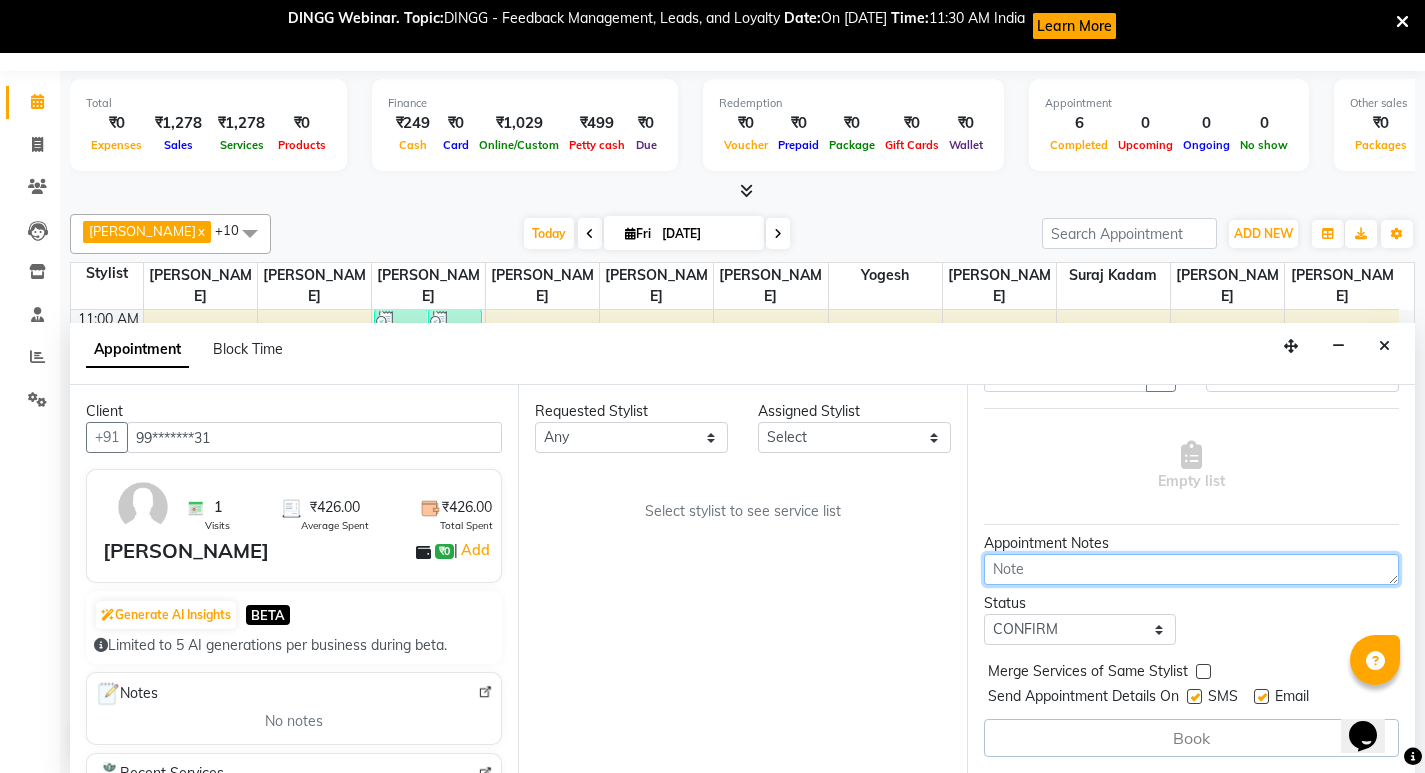 type 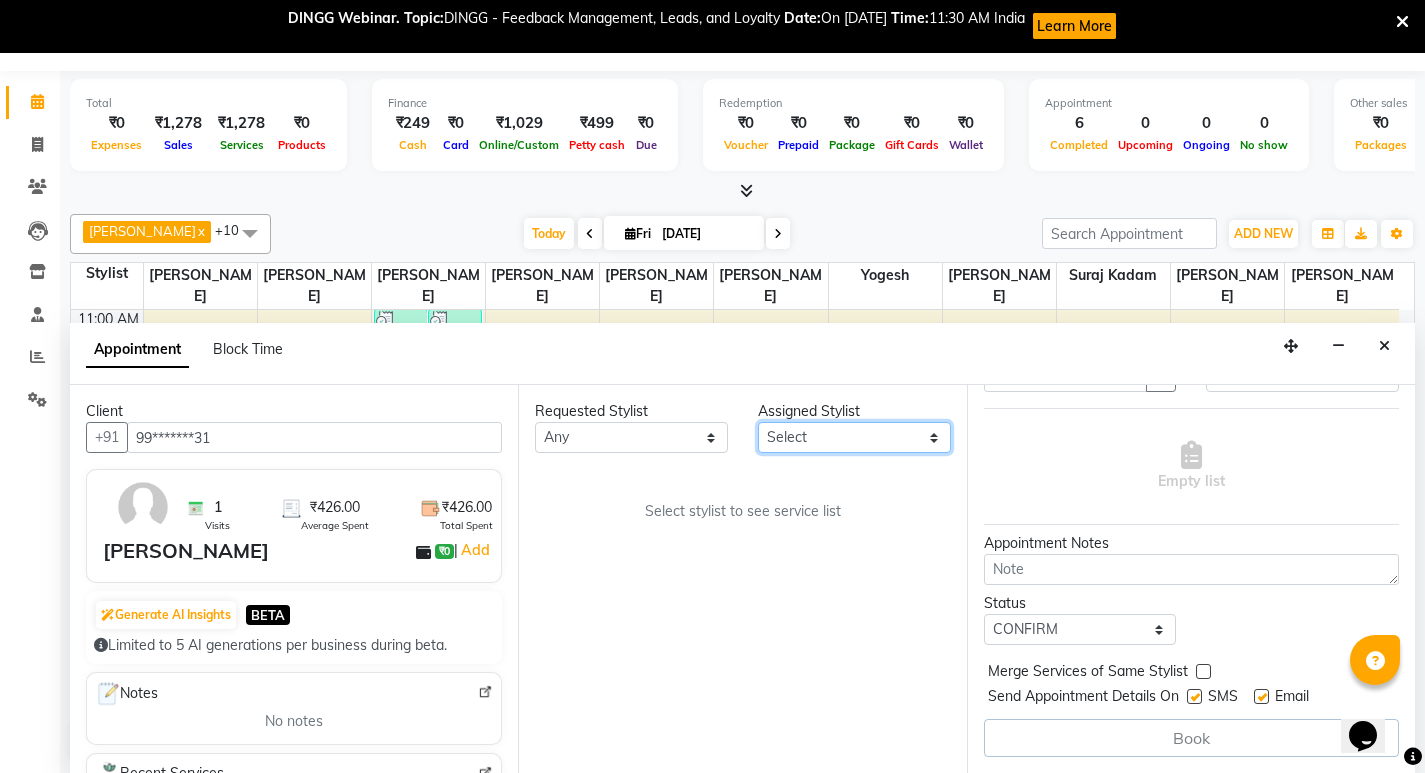 click on "Select [PERSON_NAME] Gauri [PERSON_NAME] [PERSON_NAME] [PERSON_NAME] Priyanka [PERSON_NAME]  Sagar [PERSON_NAME] [PERSON_NAME] Suraj [PERSON_NAME]  [PERSON_NAME]" at bounding box center (854, 437) 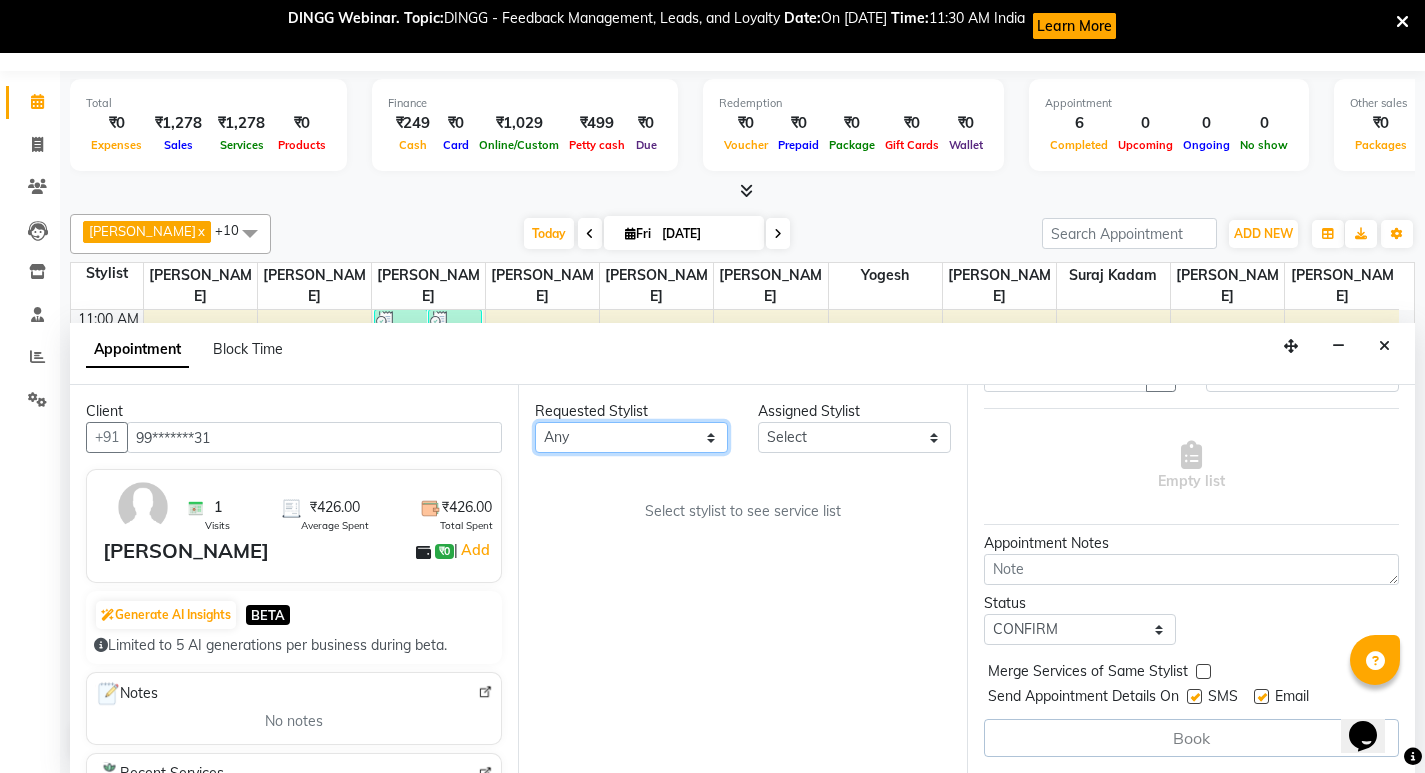 click on "Any [PERSON_NAME] Gauri [PERSON_NAME] [PERSON_NAME] [PERSON_NAME] Priyanka [PERSON_NAME]  Sagar [PERSON_NAME] [PERSON_NAME] Suraj [PERSON_NAME]  [PERSON_NAME]" at bounding box center (631, 437) 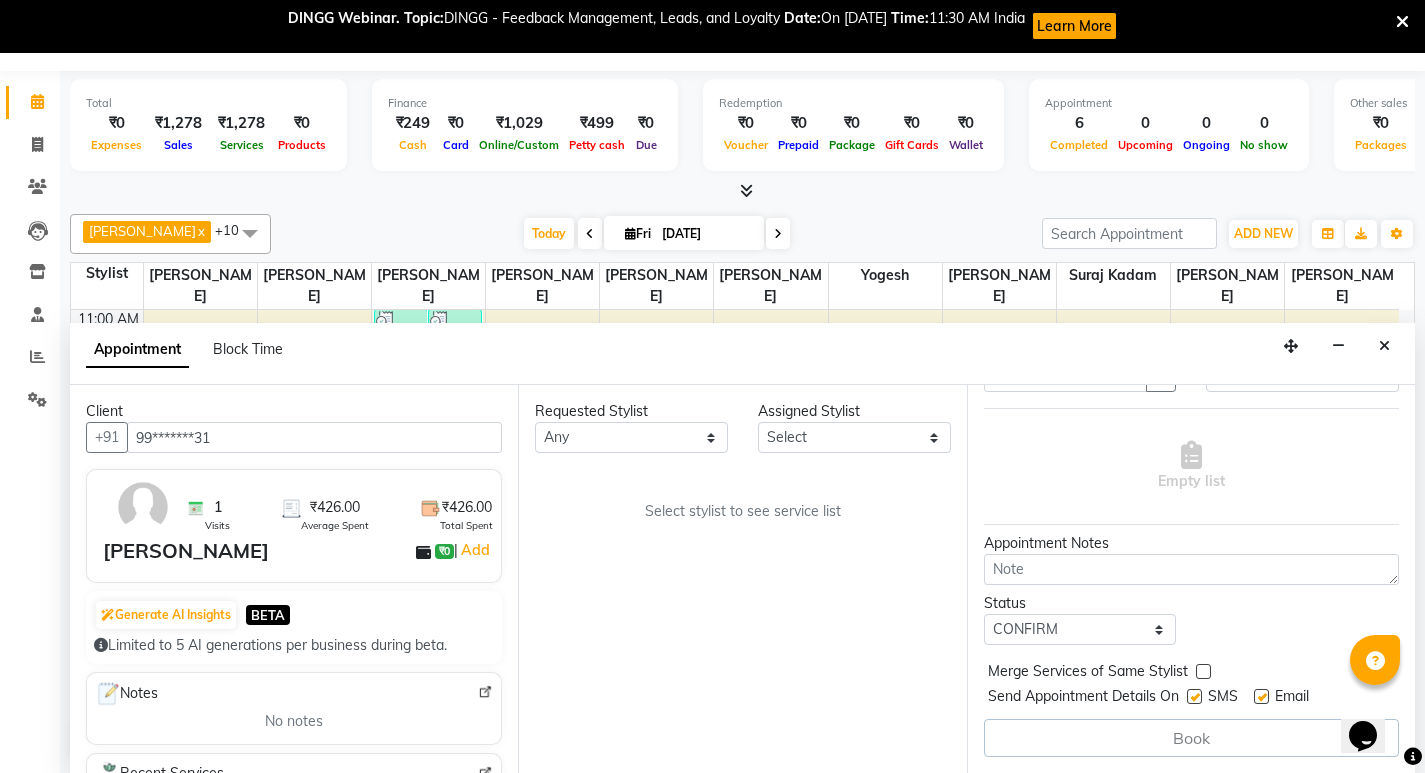 click on "Requested Stylist Any ANWAR [PERSON_NAME] Gauri [PERSON_NAME] [PERSON_NAME] [PERSON_NAME] [PERSON_NAME]  Sagar [PERSON_NAME] [PERSON_NAME] Suraj [PERSON_NAME]  [PERSON_NAME] Assigned Stylist Select [PERSON_NAME] Gauri [PERSON_NAME] [PERSON_NAME] [PERSON_NAME] [PERSON_NAME]  [PERSON_NAME] [PERSON_NAME] Suraj [PERSON_NAME]  [PERSON_NAME] Select stylist to see service list" at bounding box center [742, 579] 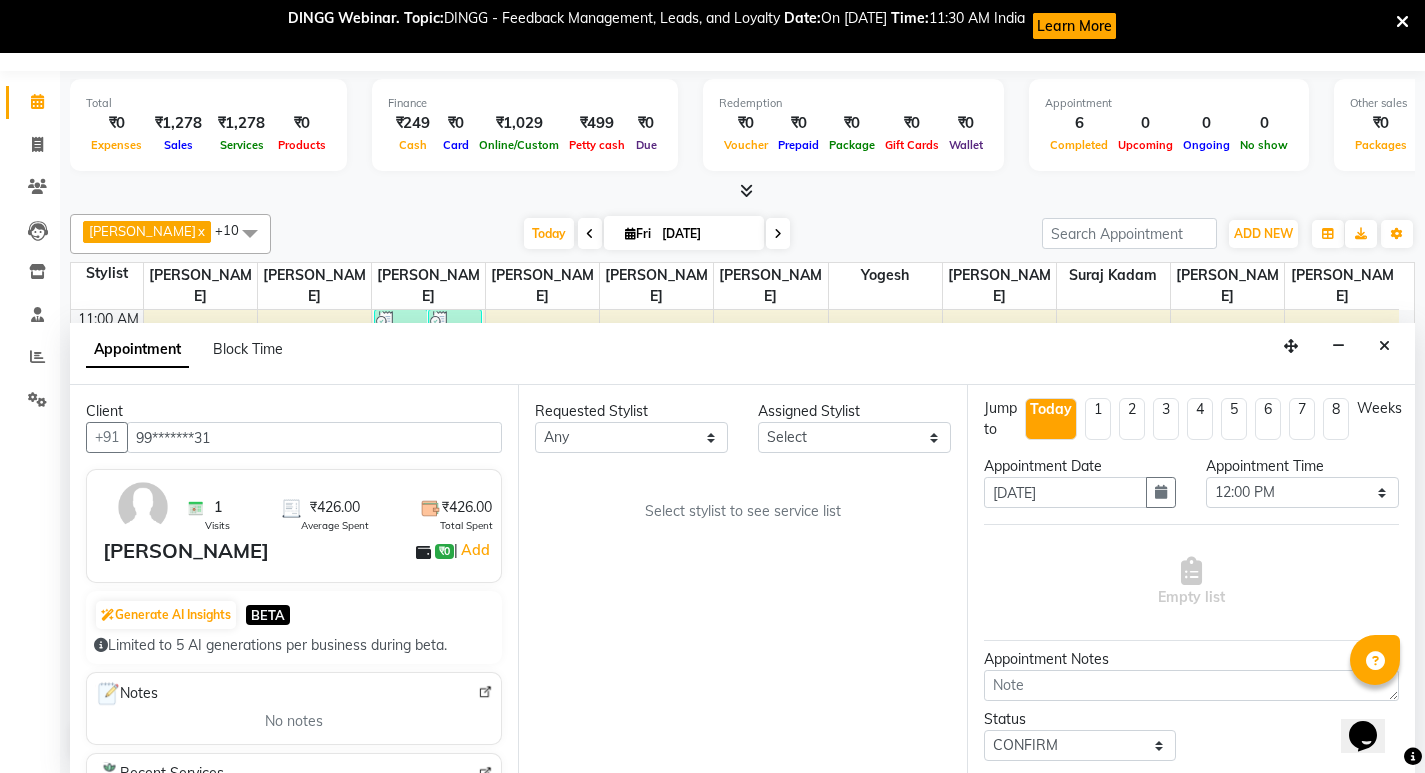scroll, scrollTop: 0, scrollLeft: 0, axis: both 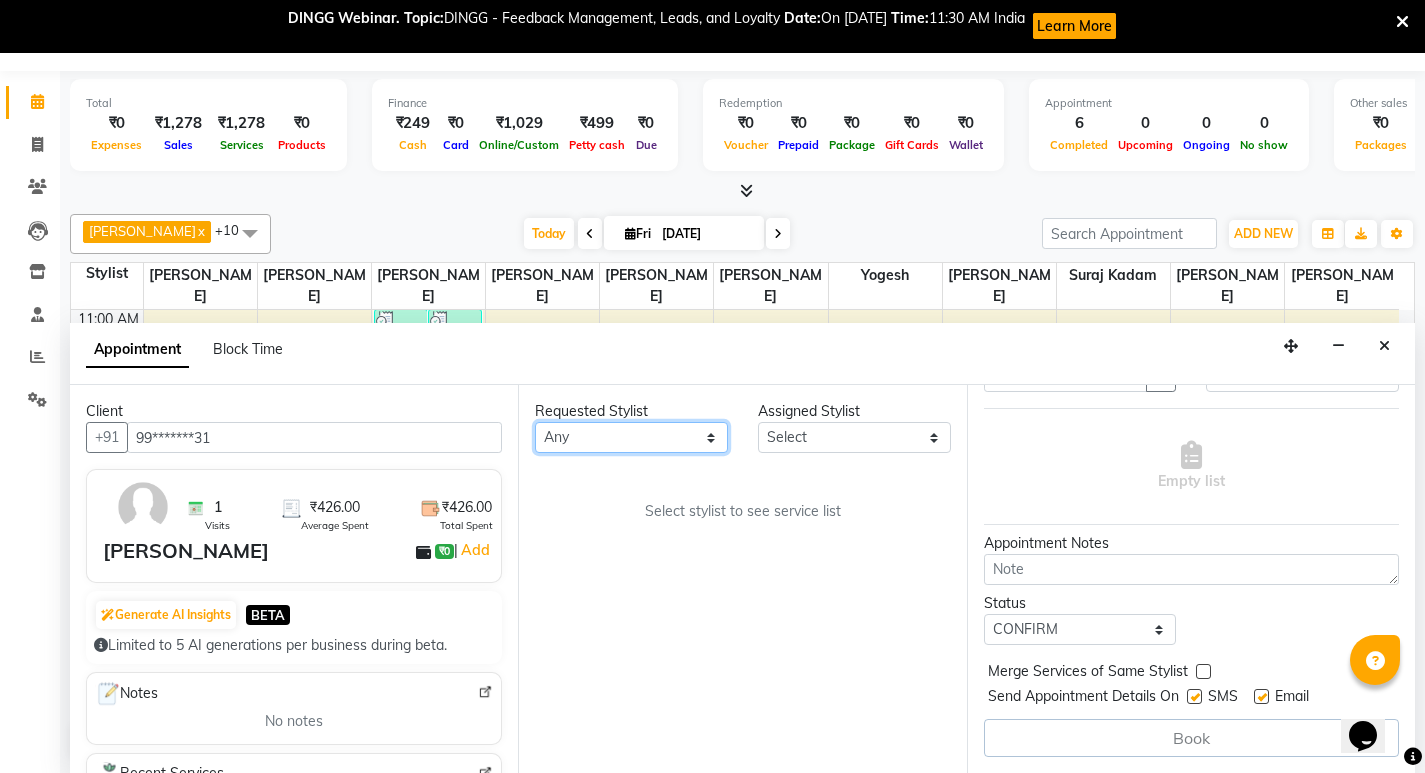 click on "Any [PERSON_NAME] Gauri [PERSON_NAME] [PERSON_NAME] [PERSON_NAME] Priyanka [PERSON_NAME]  Sagar [PERSON_NAME] [PERSON_NAME] Suraj [PERSON_NAME]  [PERSON_NAME]" at bounding box center [631, 437] 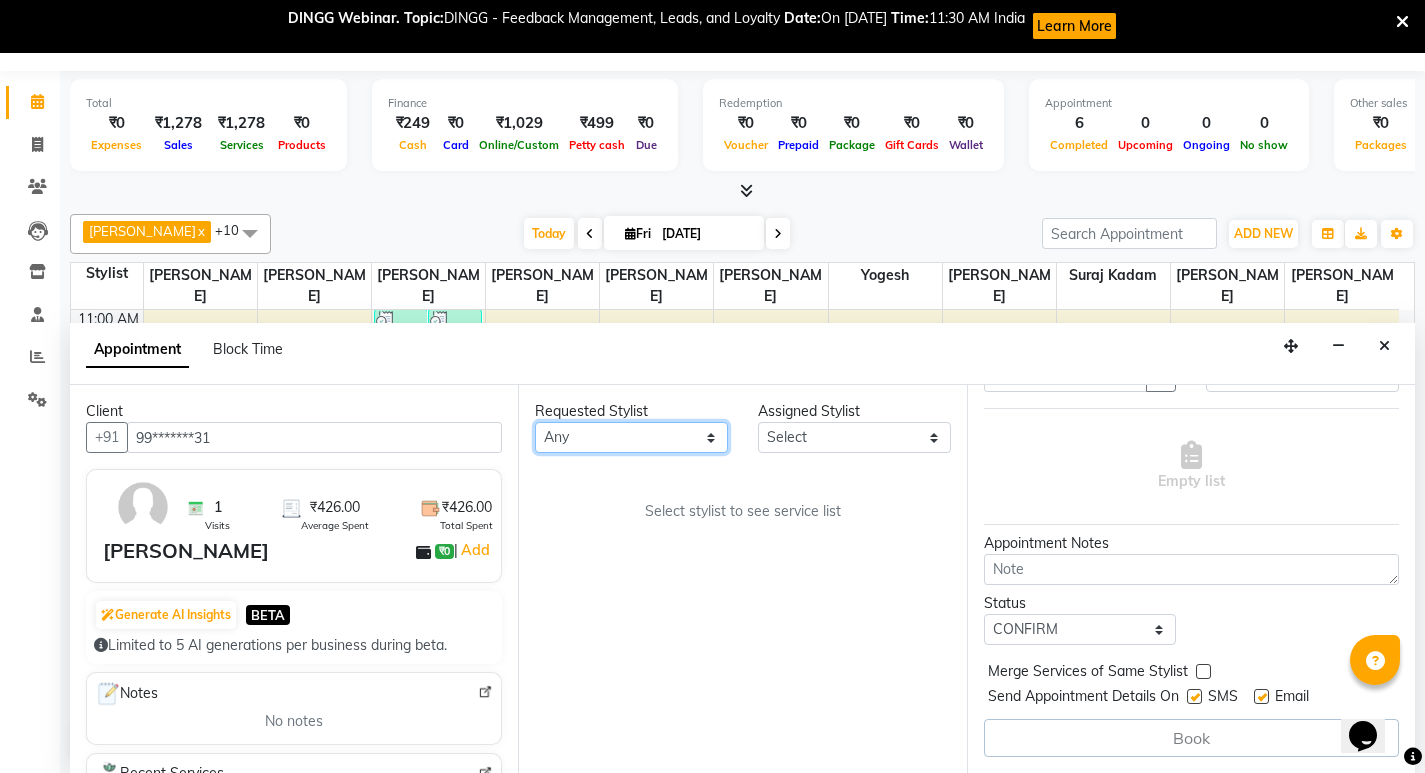 select on "77419" 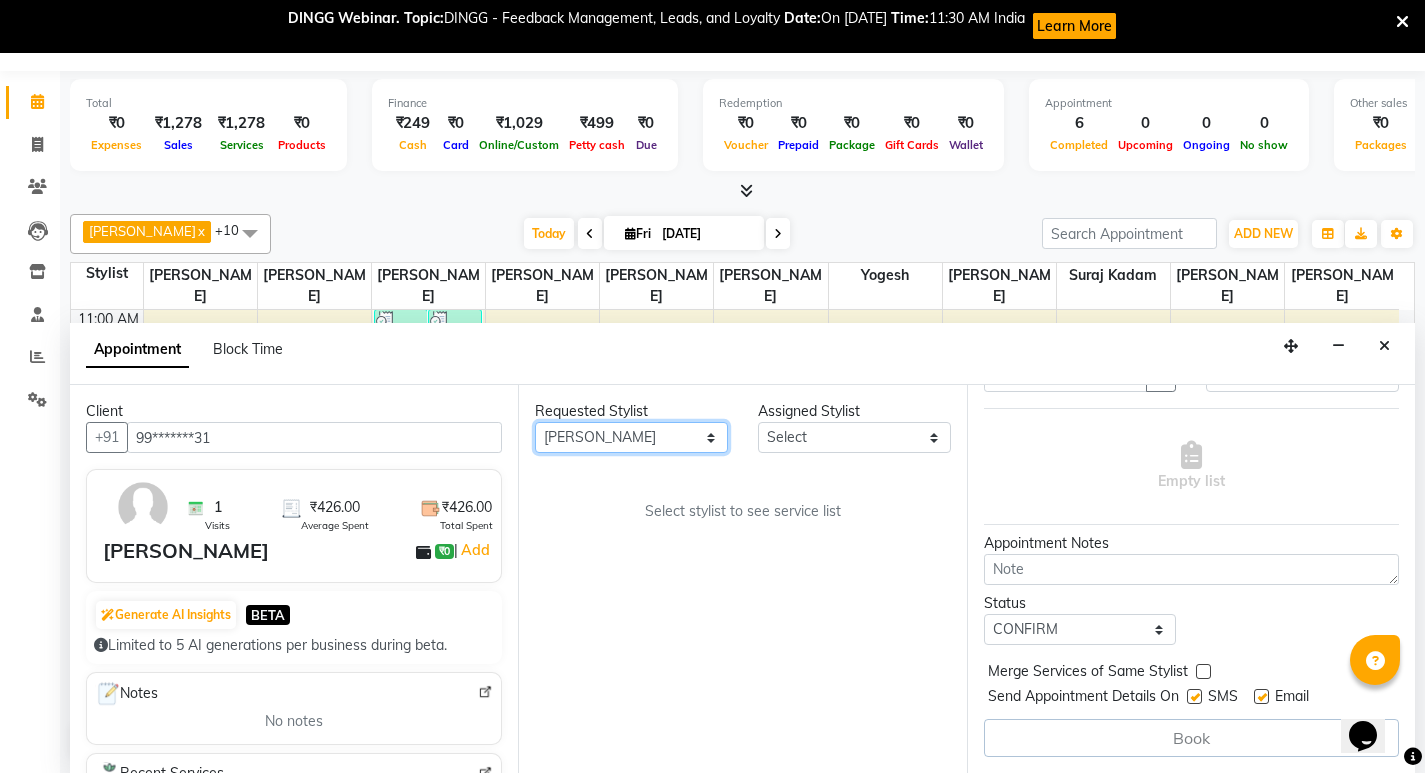 click on "Any [PERSON_NAME] Gauri [PERSON_NAME] [PERSON_NAME] [PERSON_NAME] Priyanka [PERSON_NAME]  Sagar [PERSON_NAME] [PERSON_NAME] Suraj [PERSON_NAME]  [PERSON_NAME]" at bounding box center (631, 437) 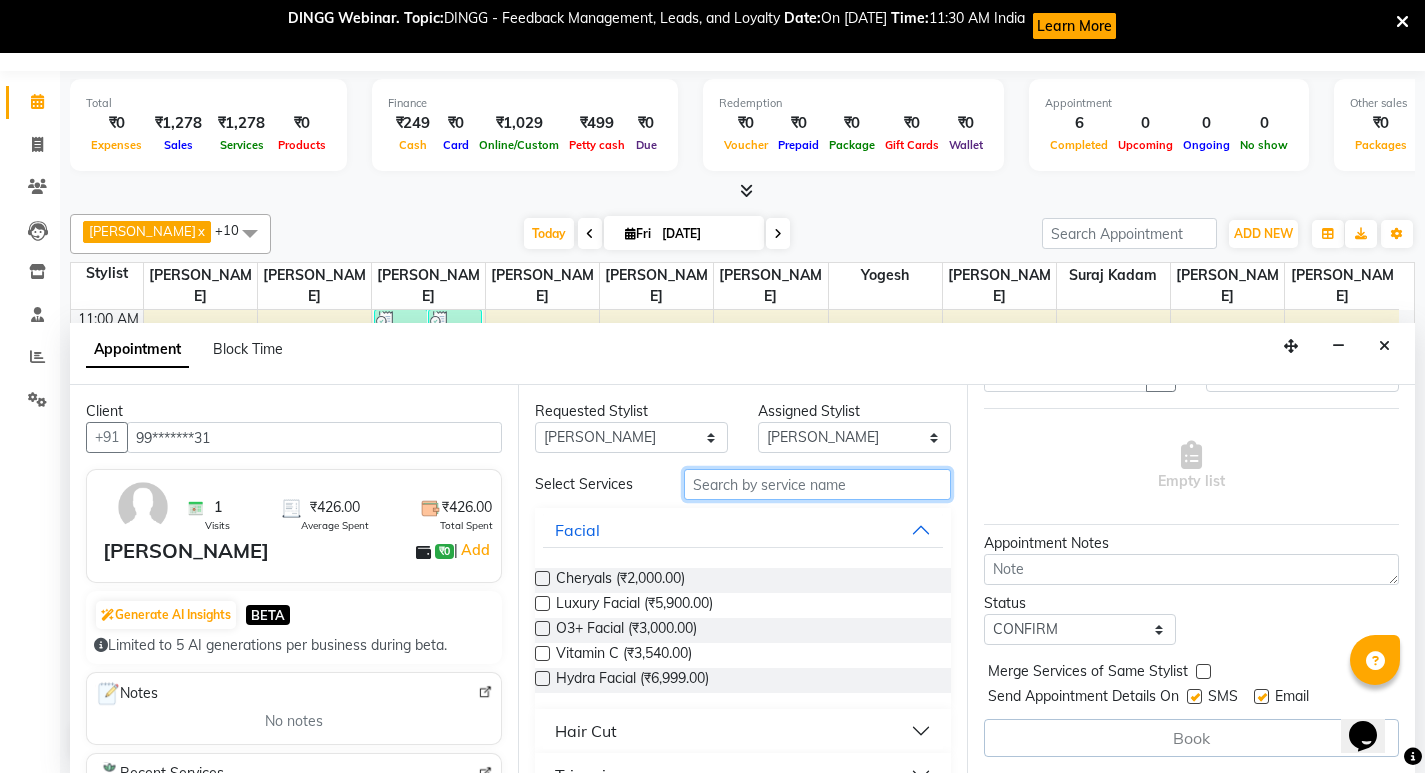 click at bounding box center [817, 484] 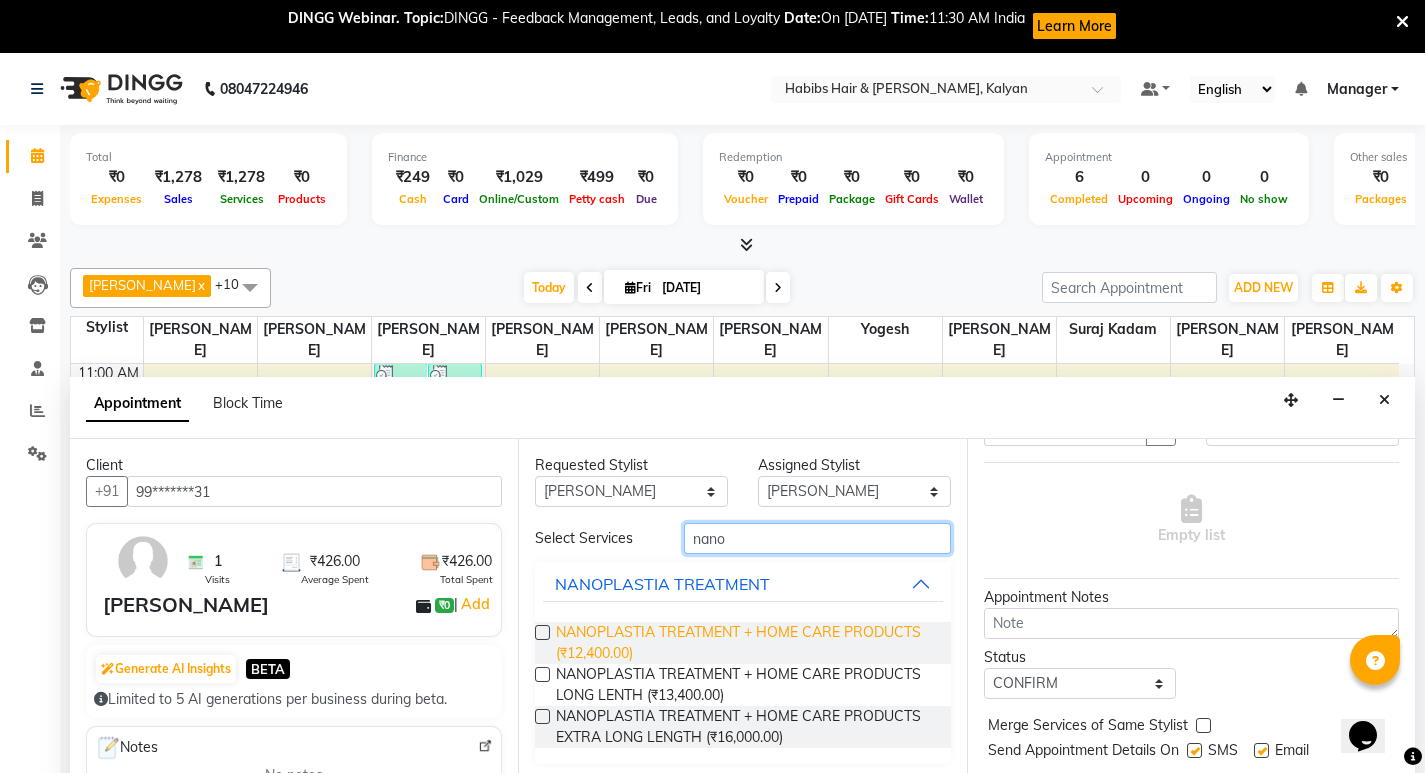 scroll, scrollTop: 54, scrollLeft: 0, axis: vertical 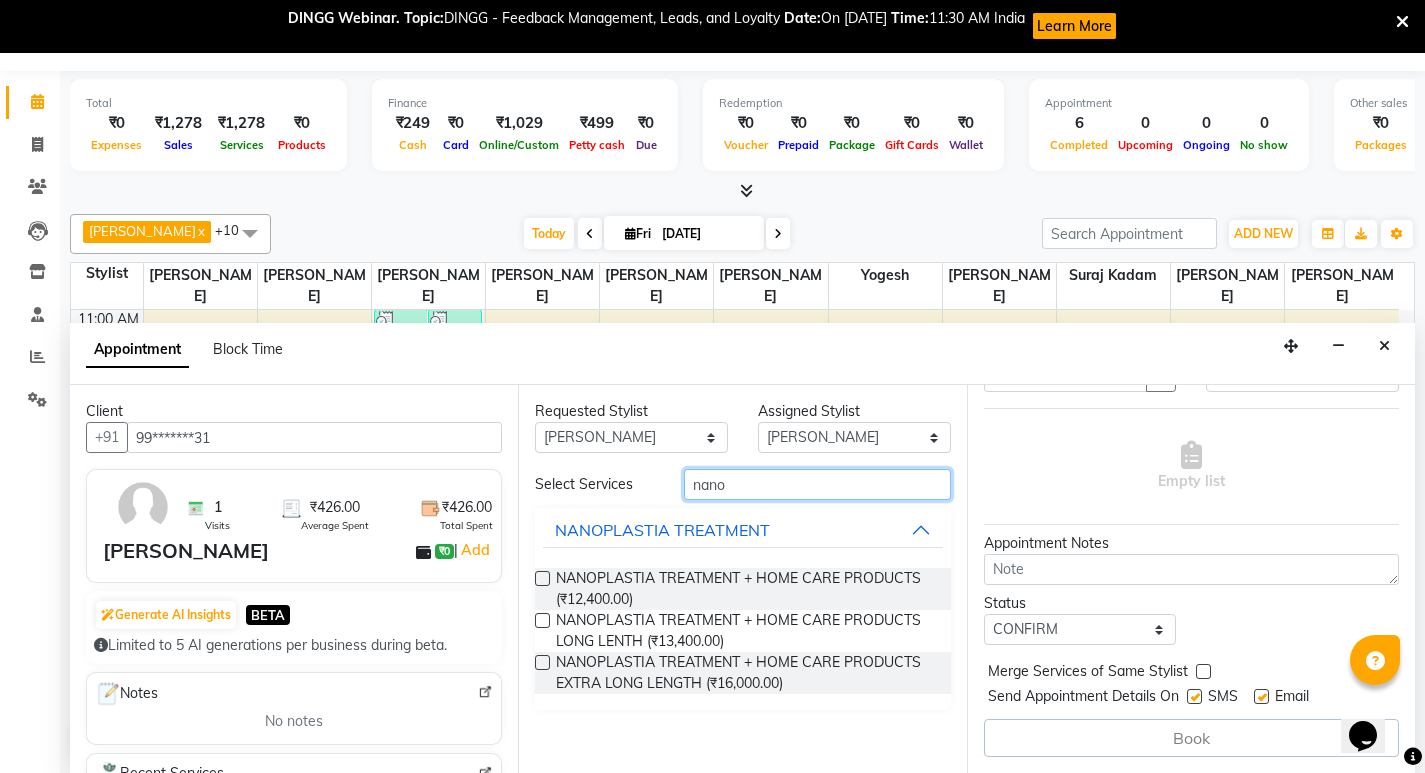 type on "nano" 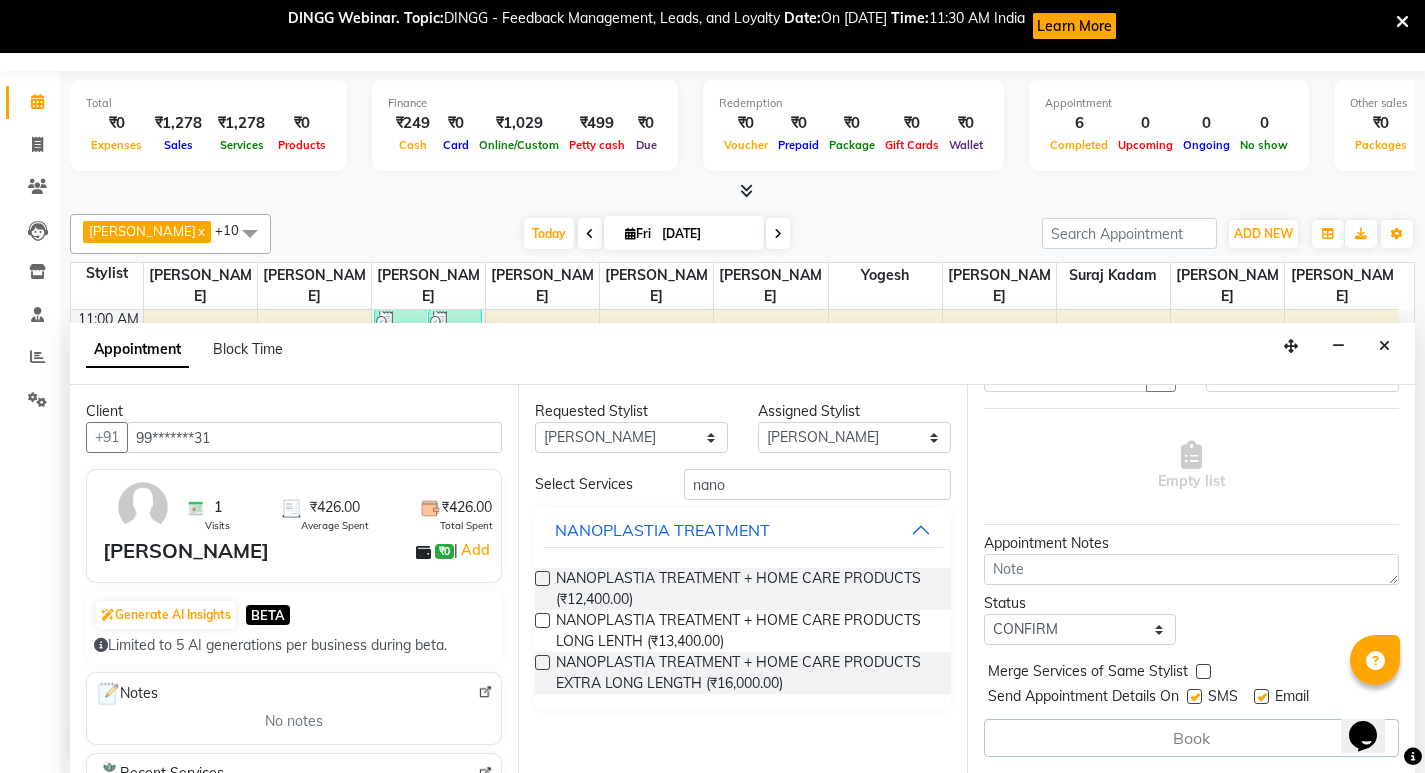 click at bounding box center (542, 578) 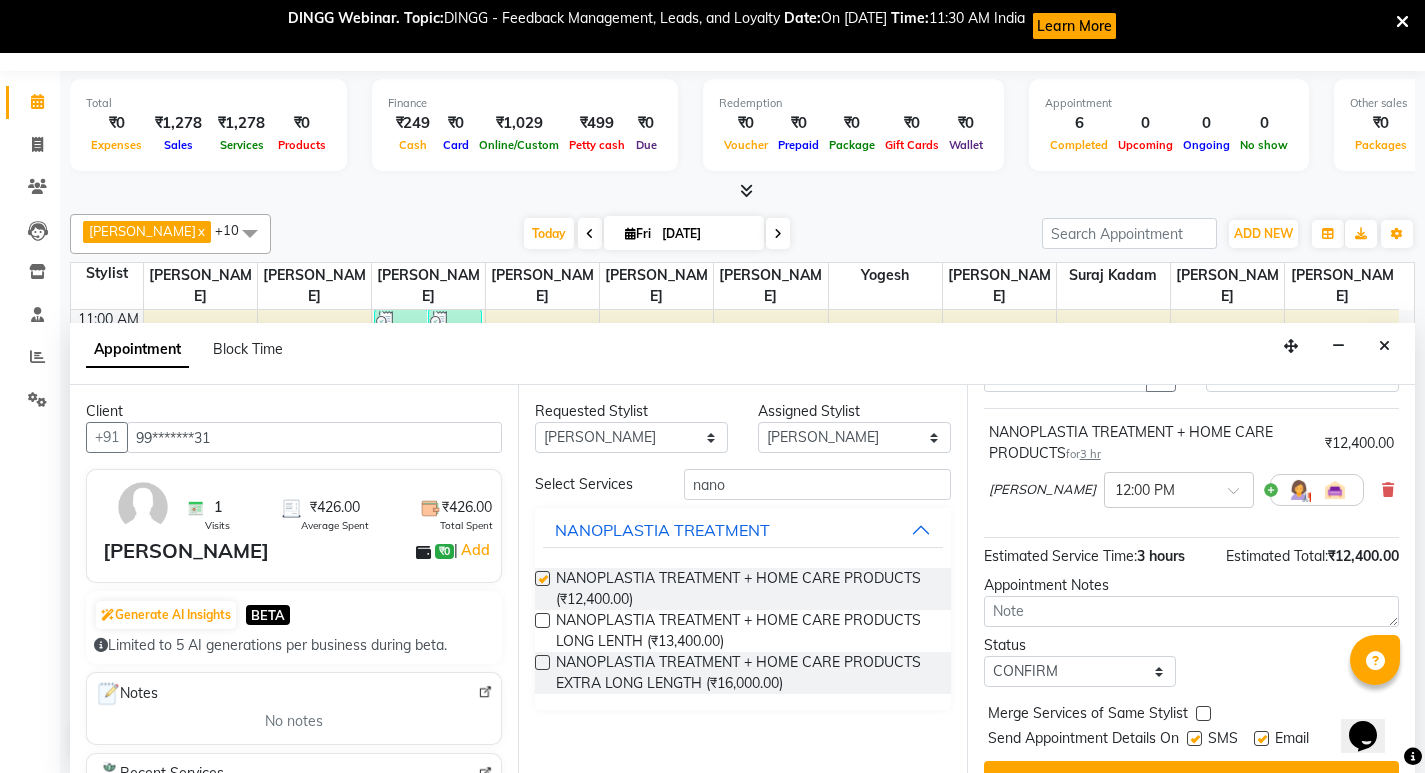 checkbox on "false" 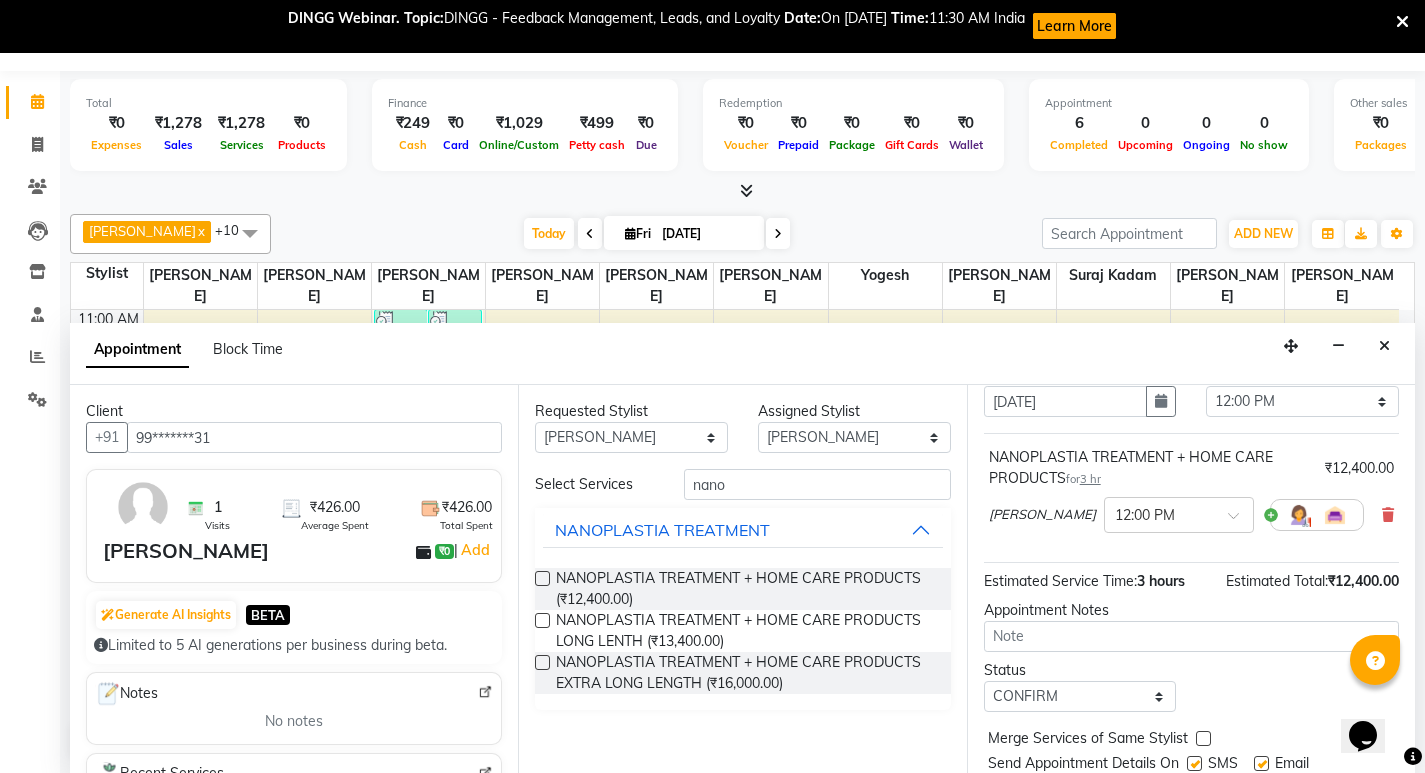 scroll, scrollTop: 59, scrollLeft: 0, axis: vertical 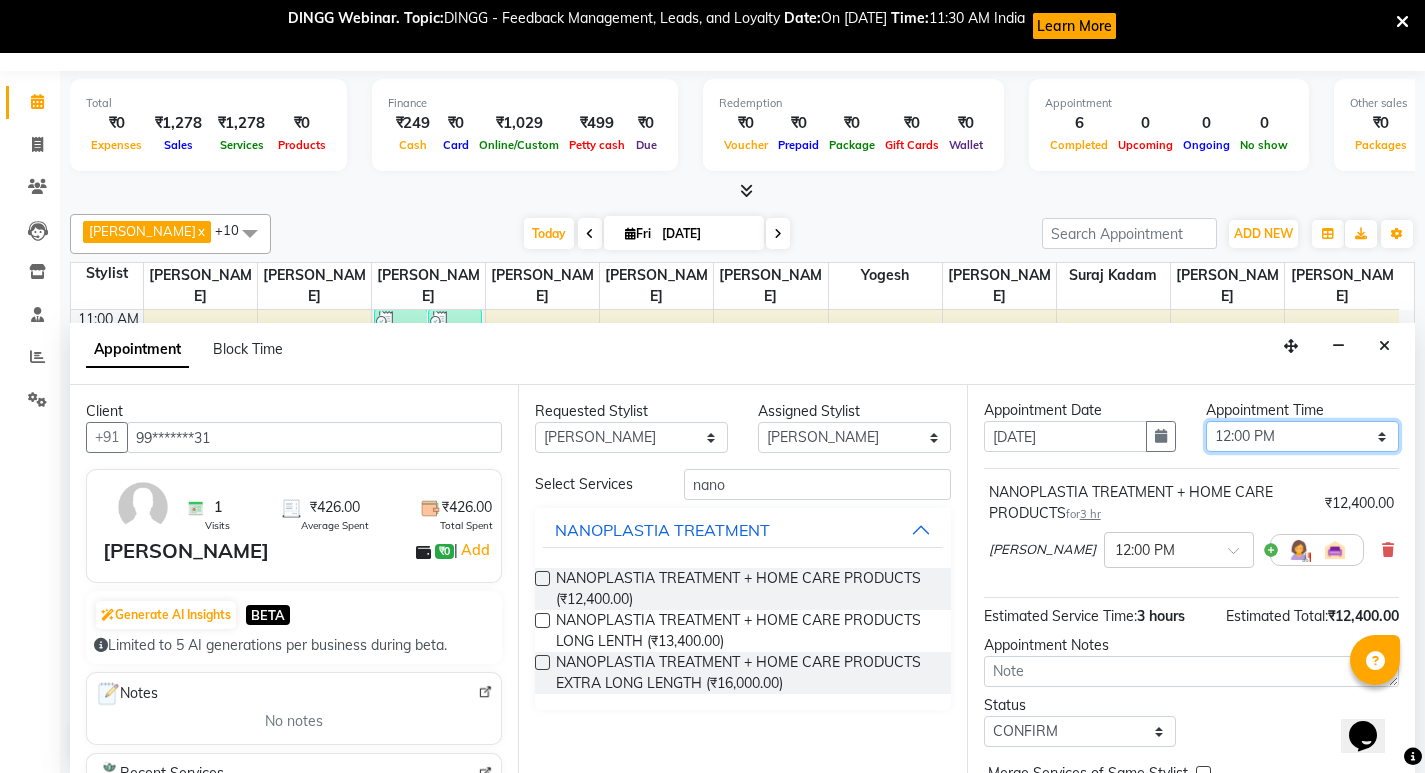 click on "Select 09:00 AM 09:15 AM 09:30 AM 09:45 AM 10:00 AM 10:15 AM 10:30 AM 10:45 AM 11:00 AM 11:15 AM 11:30 AM 11:45 AM 12:00 PM 12:15 PM 12:30 PM 12:45 PM 01:00 PM 01:15 PM 01:30 PM 01:45 PM 02:00 PM 02:15 PM 02:30 PM 02:45 PM 03:00 PM 03:15 PM 03:30 PM 03:45 PM 04:00 PM 04:15 PM 04:30 PM 04:45 PM 05:00 PM 05:15 PM 05:30 PM 05:45 PM 06:00 PM 06:15 PM 06:30 PM 06:45 PM 07:00 PM 07:15 PM 07:30 PM 07:45 PM 08:00 PM 08:15 PM 08:30 PM 08:45 PM 09:00 PM 09:15 PM 09:30 PM 09:45 PM 10:00 PM" at bounding box center (1302, 436) 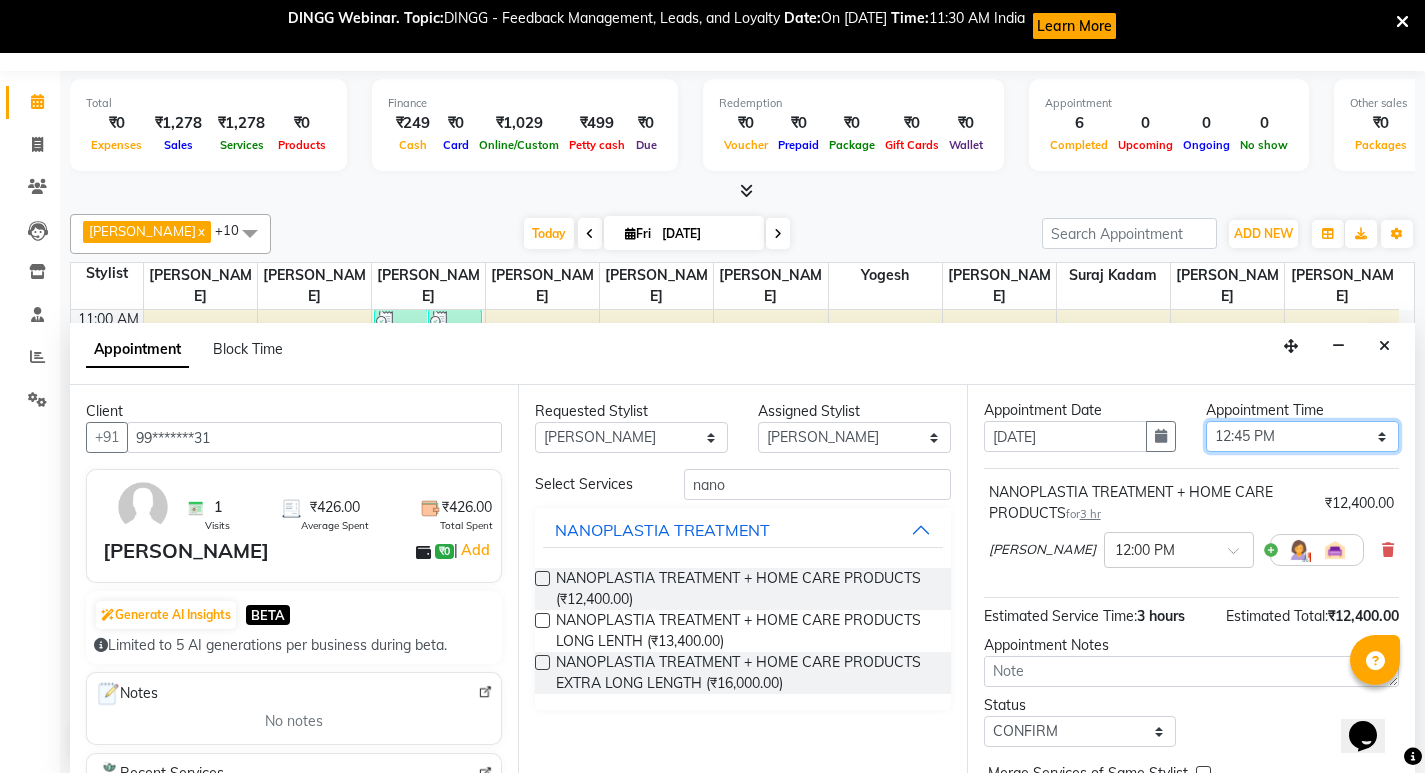 click on "Select 09:00 AM 09:15 AM 09:30 AM 09:45 AM 10:00 AM 10:15 AM 10:30 AM 10:45 AM 11:00 AM 11:15 AM 11:30 AM 11:45 AM 12:00 PM 12:15 PM 12:30 PM 12:45 PM 01:00 PM 01:15 PM 01:30 PM 01:45 PM 02:00 PM 02:15 PM 02:30 PM 02:45 PM 03:00 PM 03:15 PM 03:30 PM 03:45 PM 04:00 PM 04:15 PM 04:30 PM 04:45 PM 05:00 PM 05:15 PM 05:30 PM 05:45 PM 06:00 PM 06:15 PM 06:30 PM 06:45 PM 07:00 PM 07:15 PM 07:30 PM 07:45 PM 08:00 PM 08:15 PM 08:30 PM 08:45 PM 09:00 PM 09:15 PM 09:30 PM 09:45 PM 10:00 PM" at bounding box center (1302, 436) 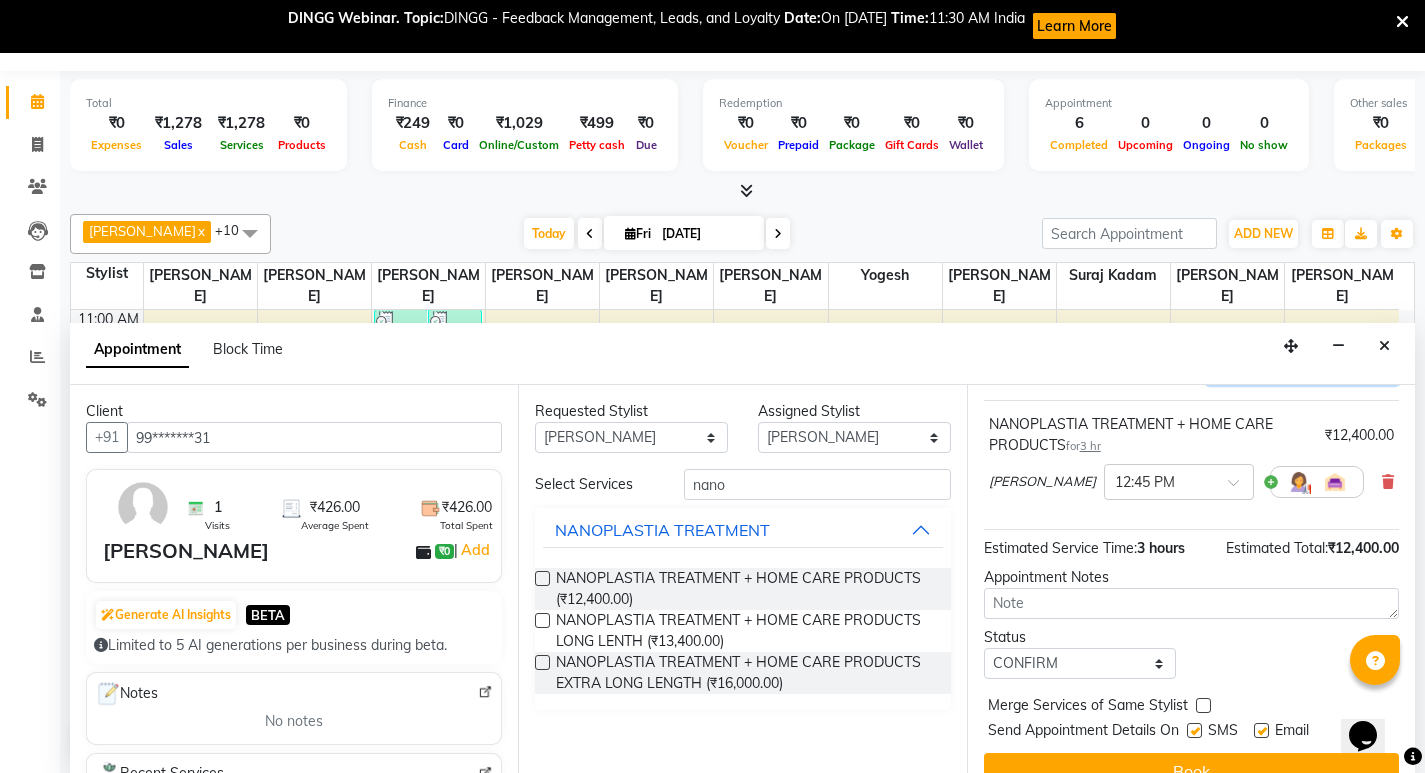 scroll, scrollTop: 159, scrollLeft: 0, axis: vertical 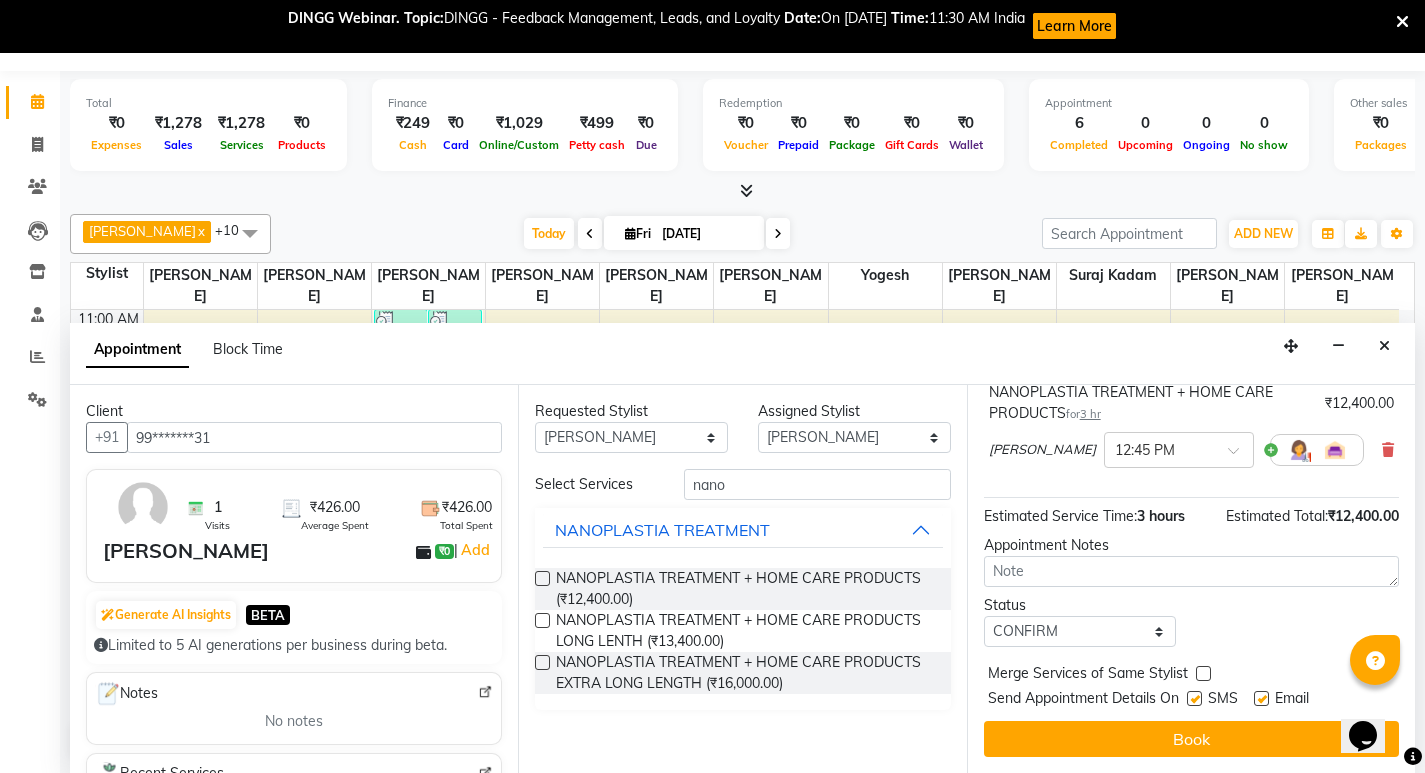drag, startPoint x: 1191, startPoint y: 704, endPoint x: 1198, endPoint y: 696, distance: 10.630146 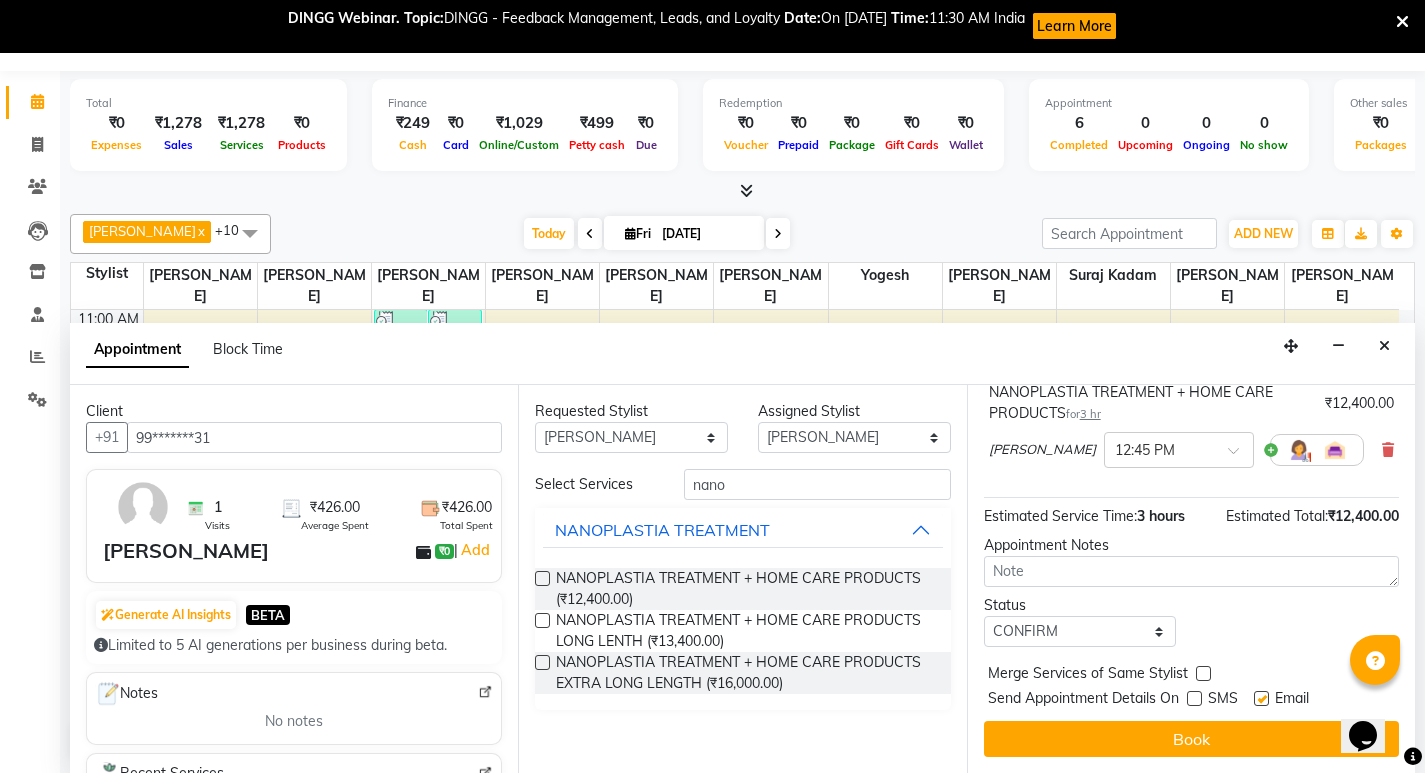 click at bounding box center (1261, 698) 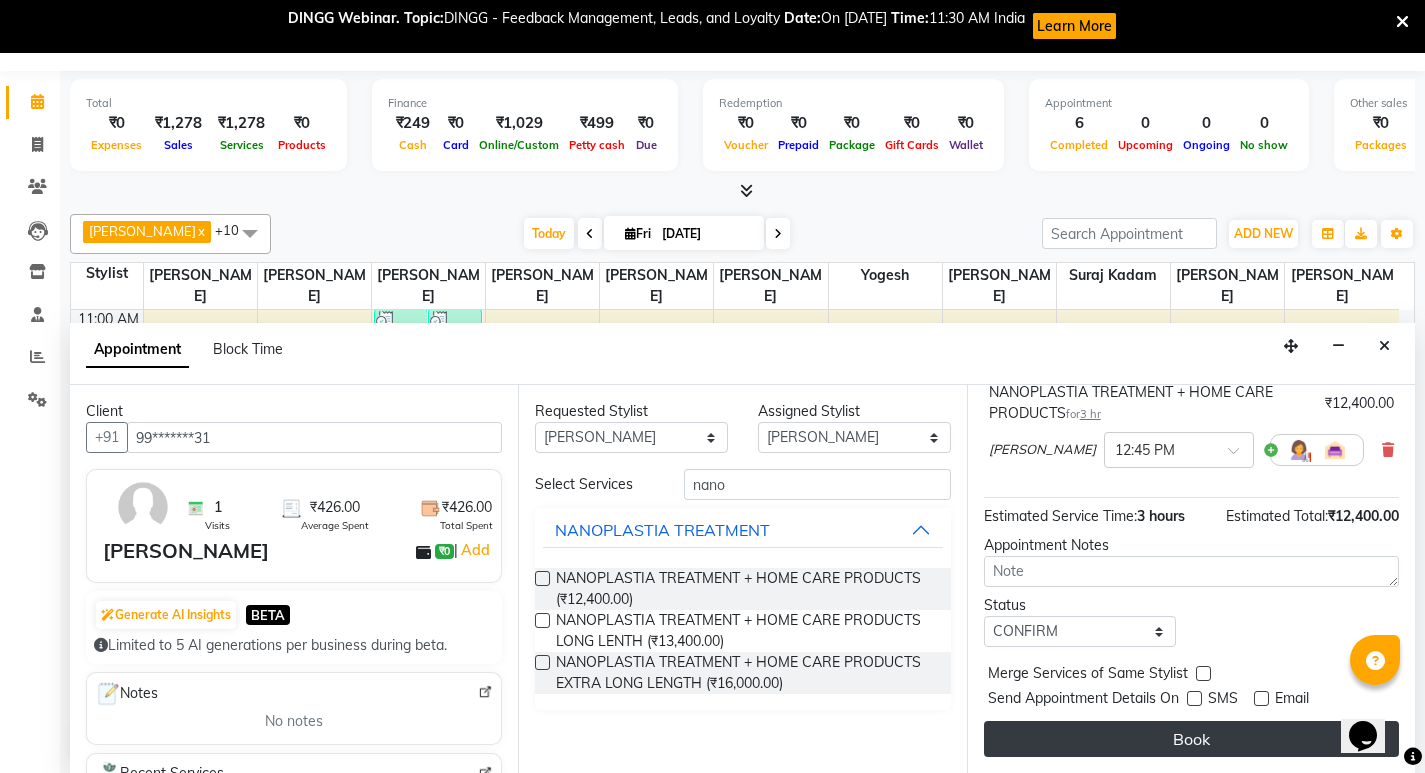 click on "Book" at bounding box center [1191, 739] 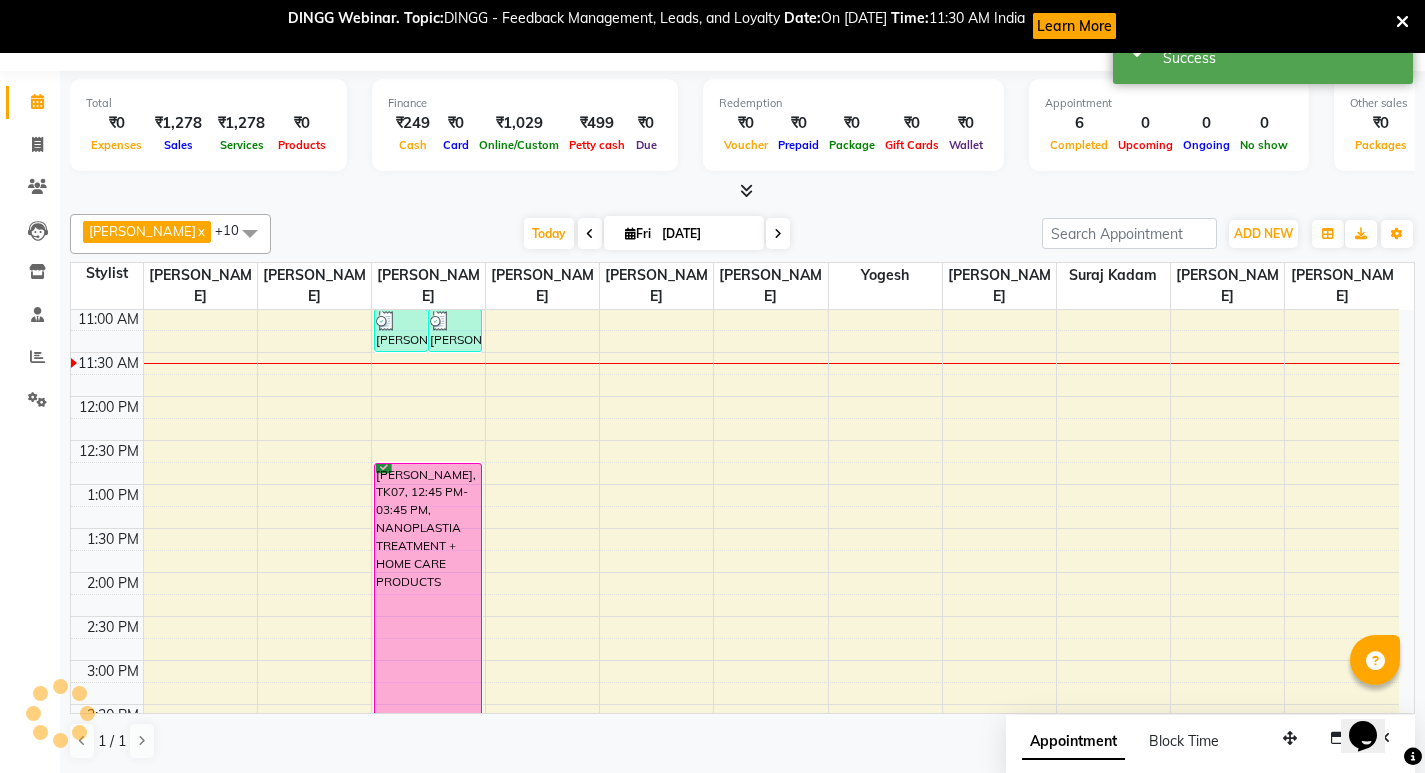 scroll, scrollTop: 0, scrollLeft: 0, axis: both 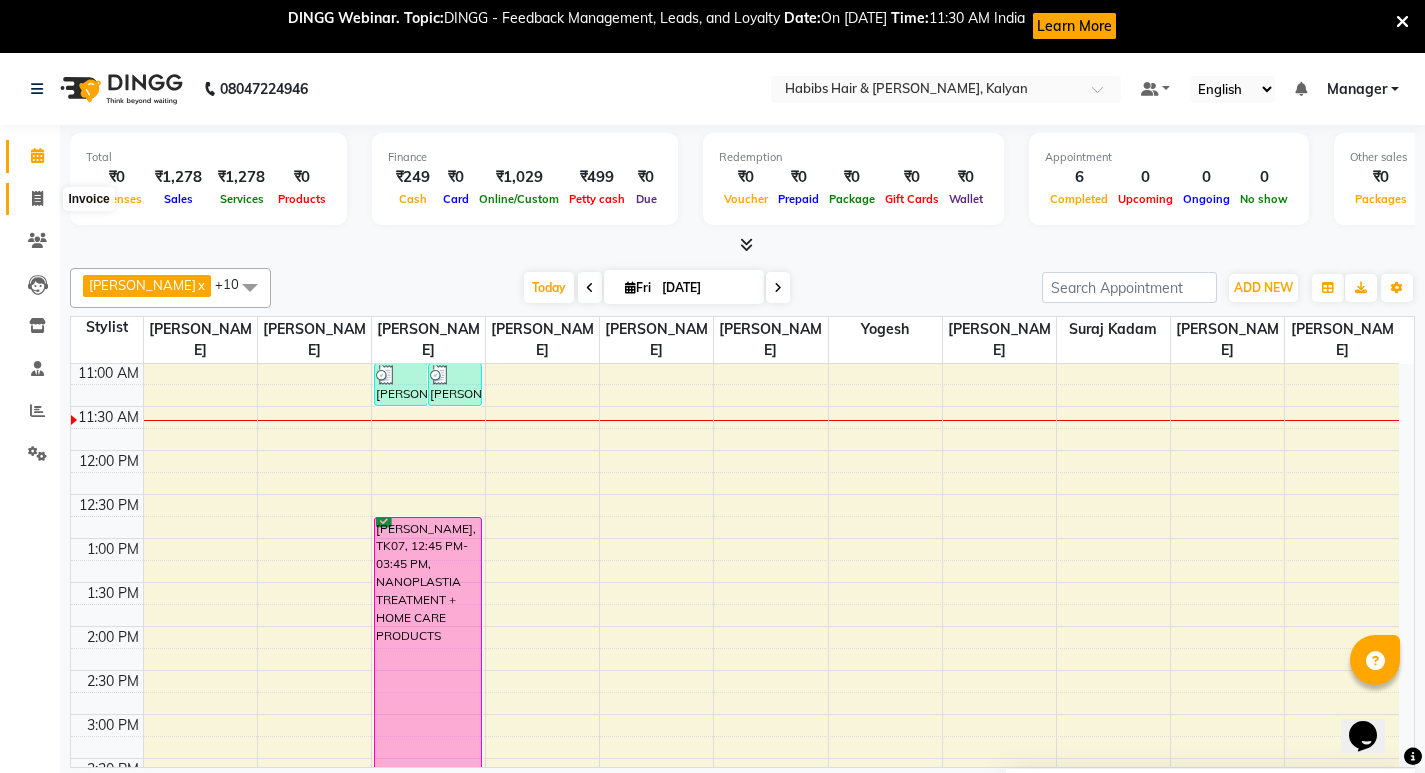 click 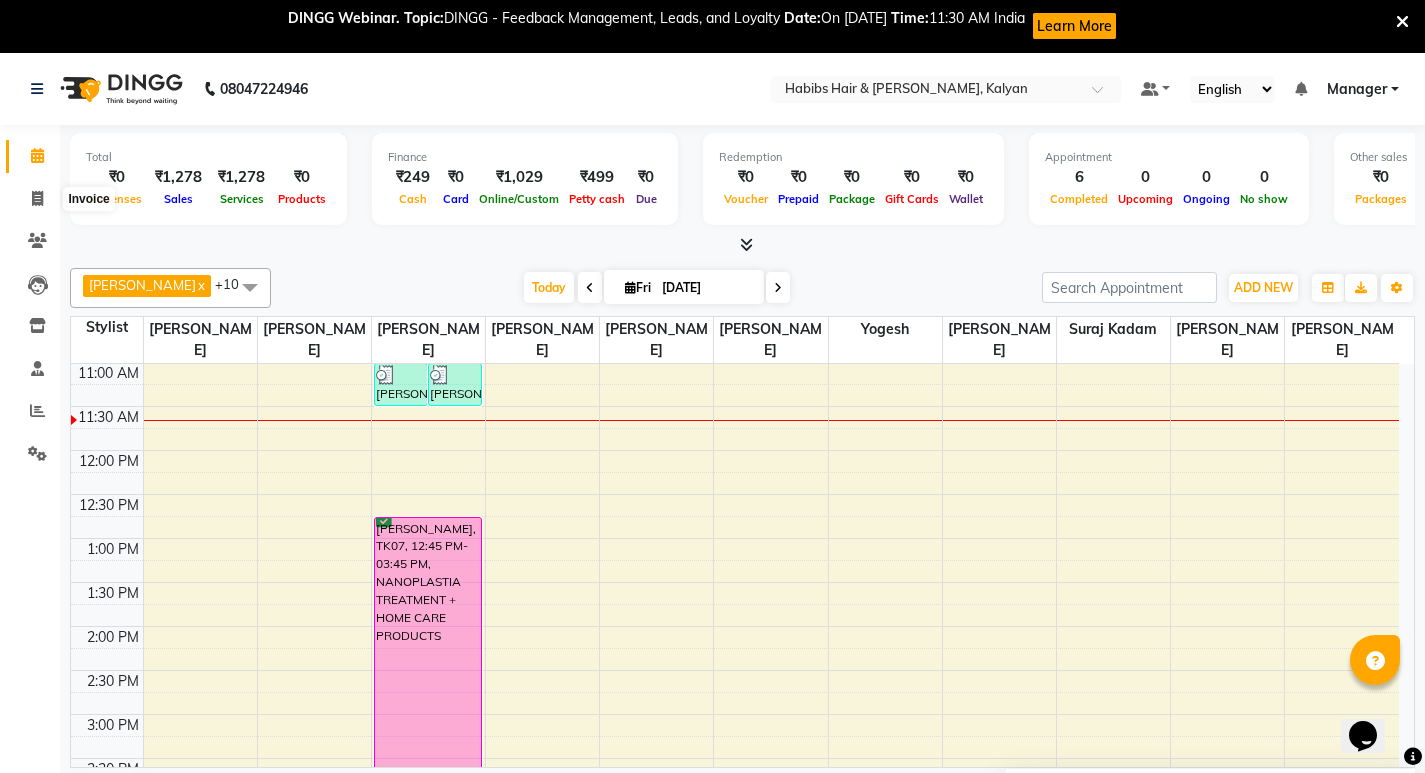 select on "8185" 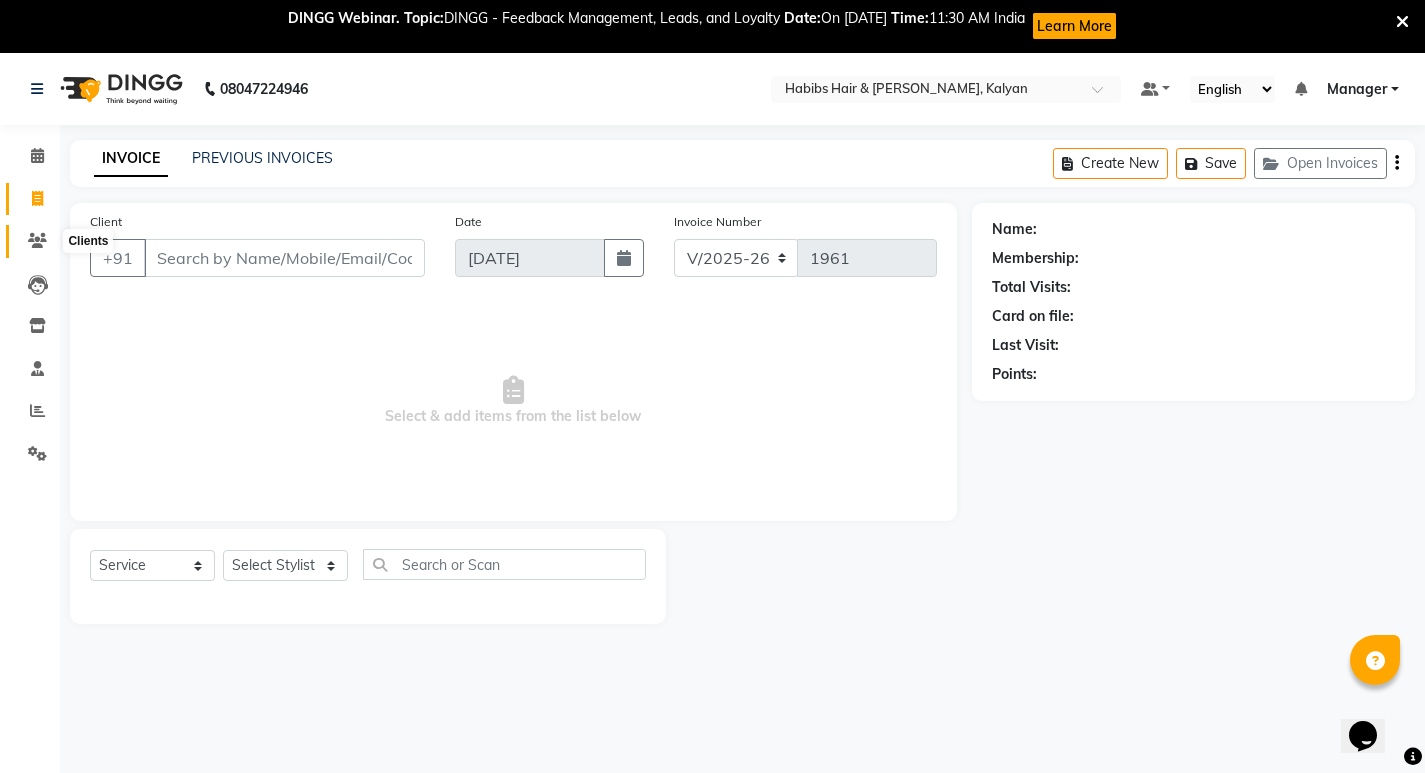 click 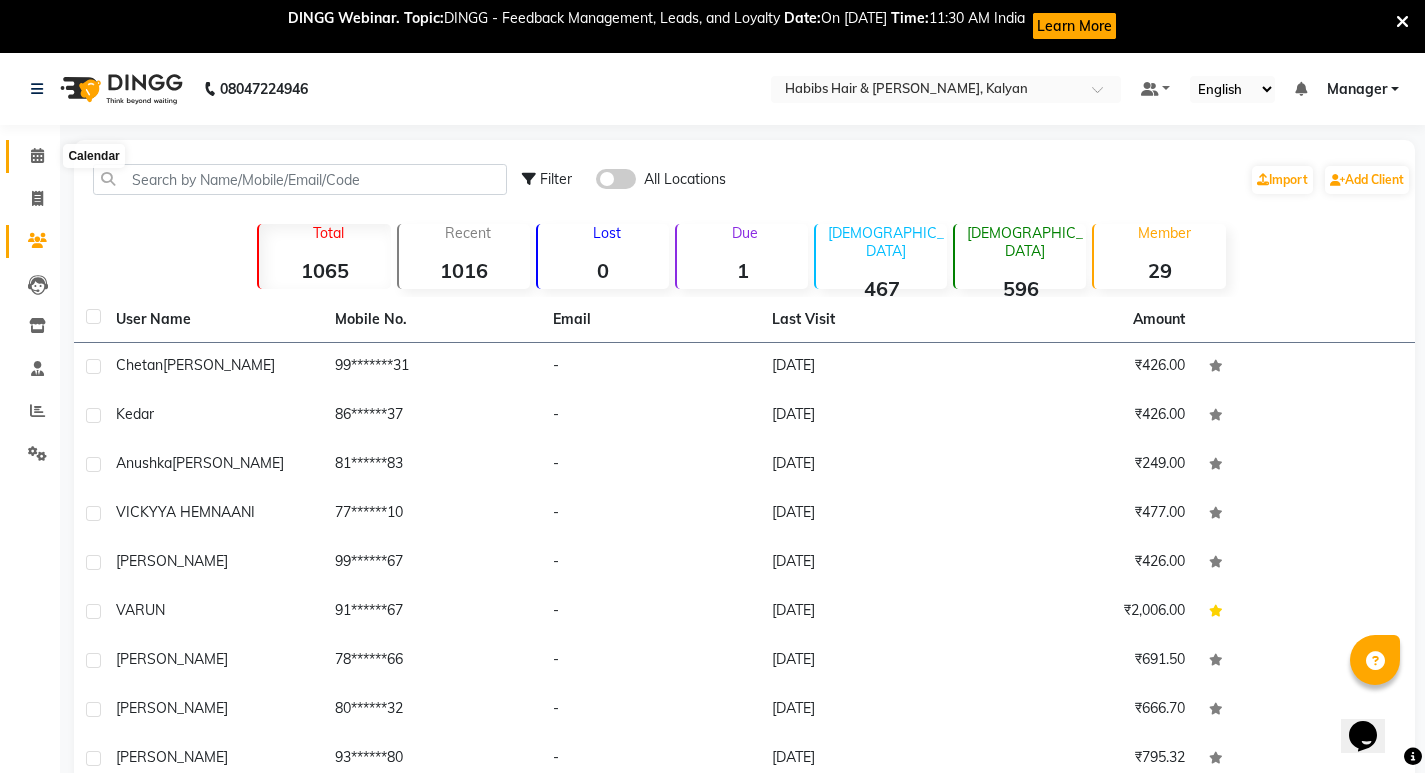 click 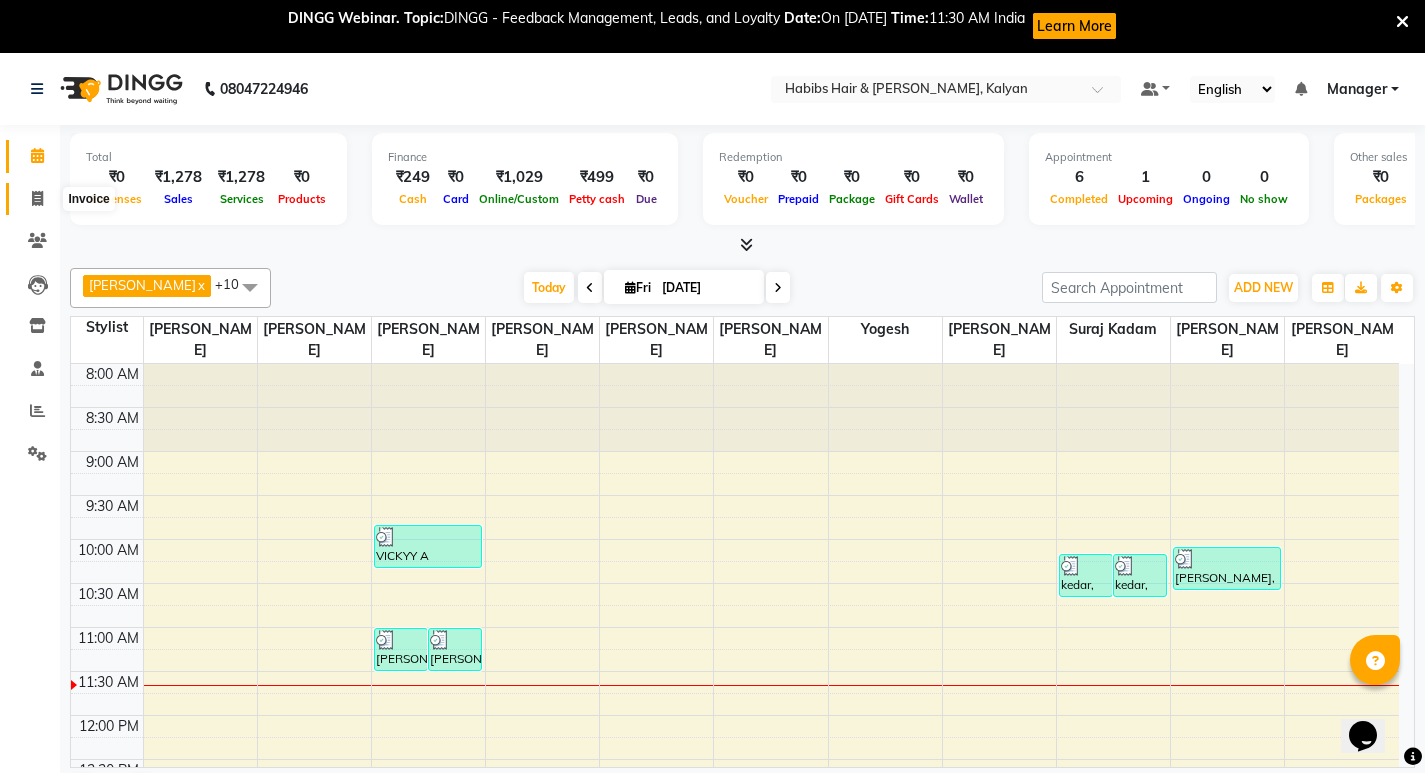 click 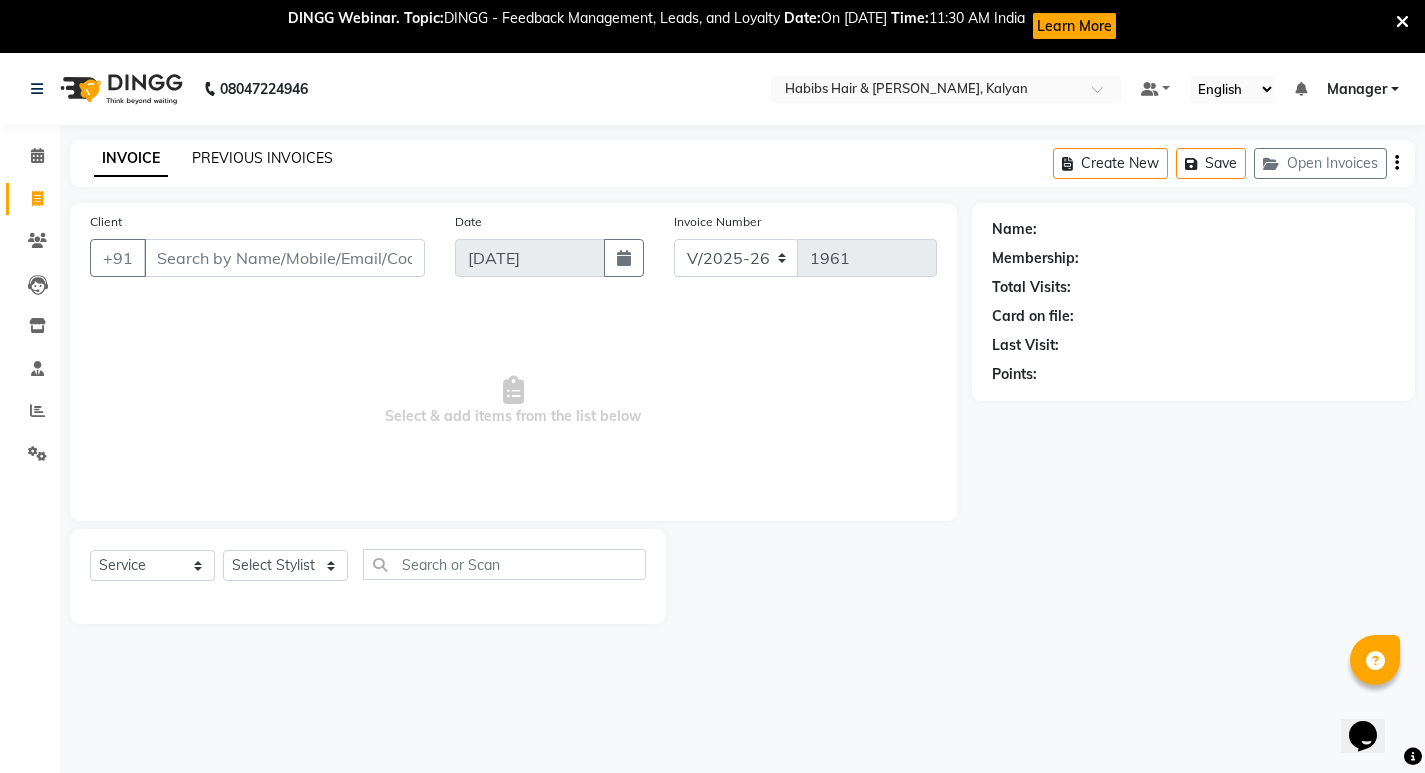 click on "PREVIOUS INVOICES" 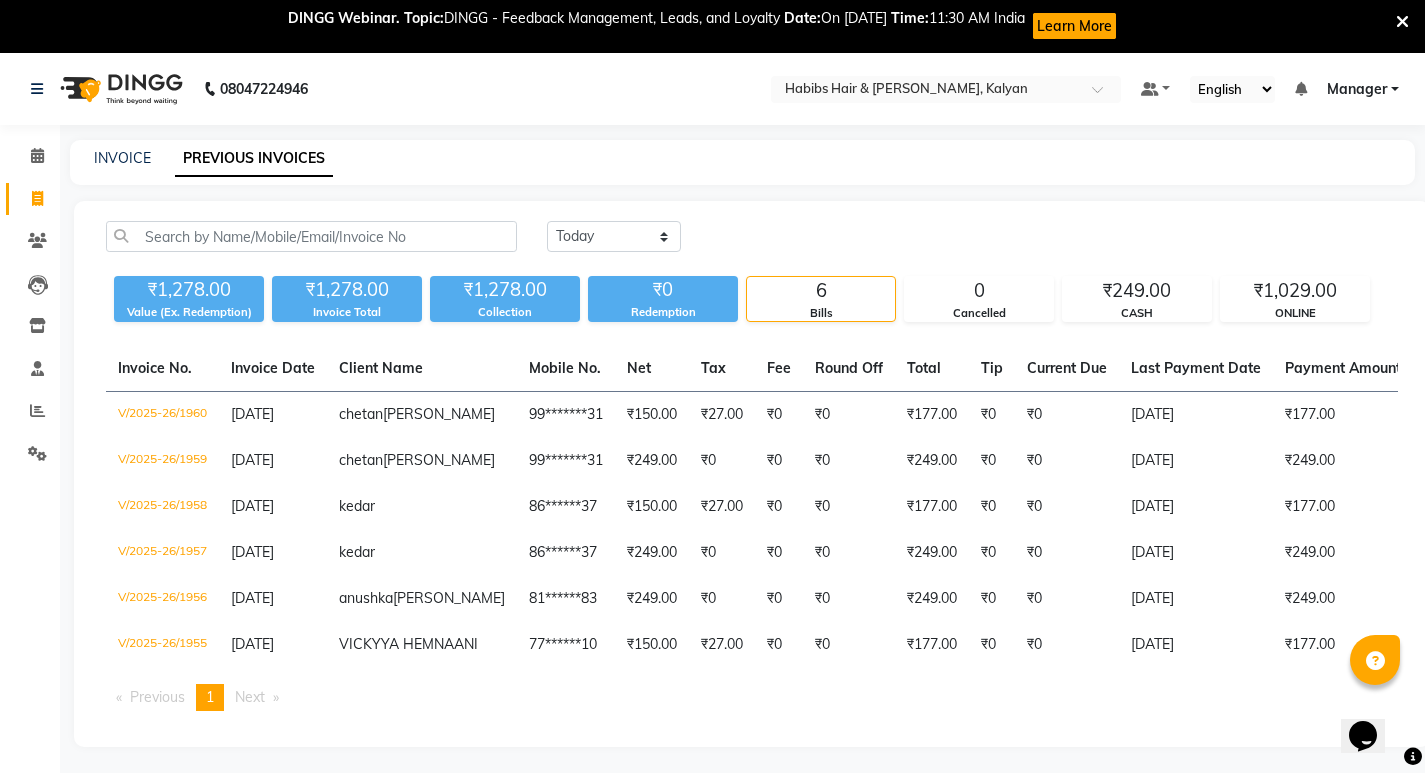 scroll, scrollTop: 0, scrollLeft: 315, axis: horizontal 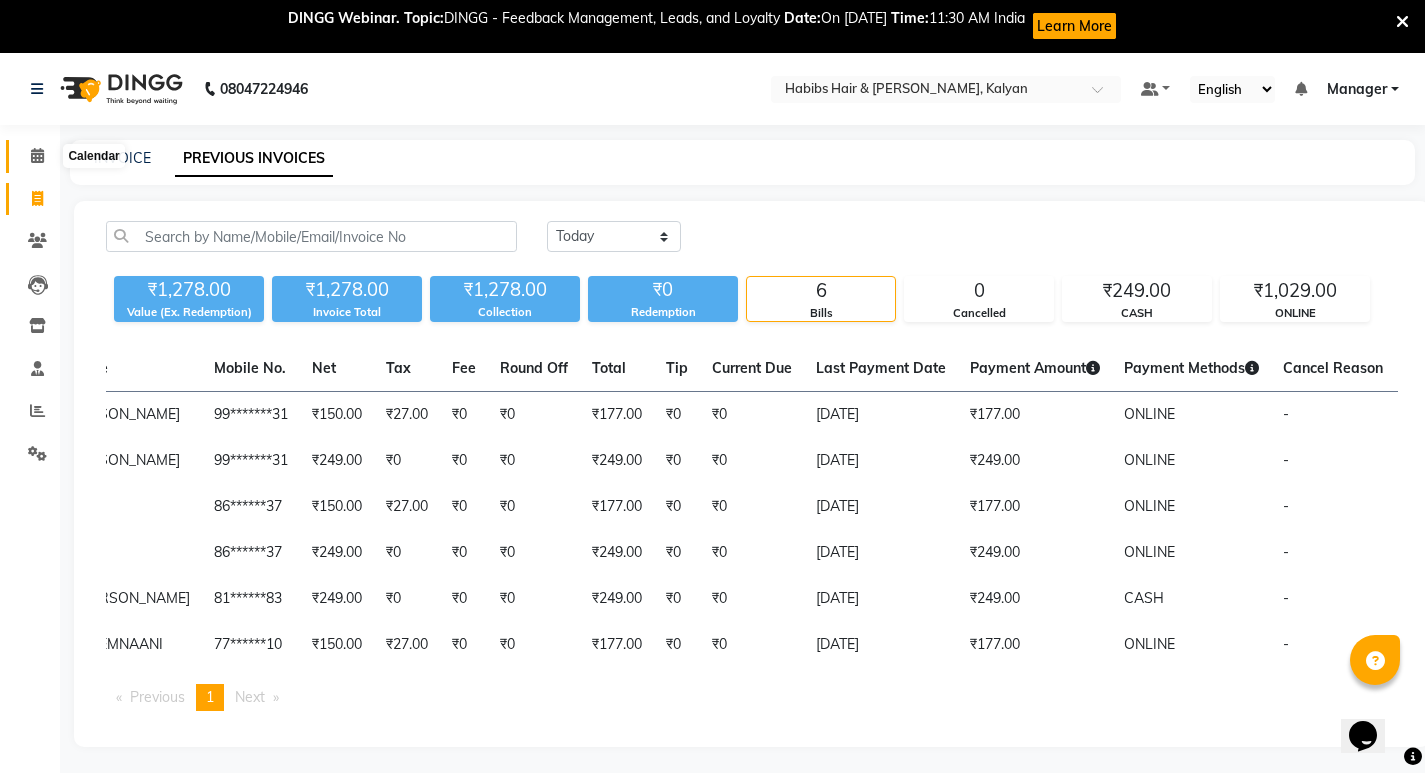 click 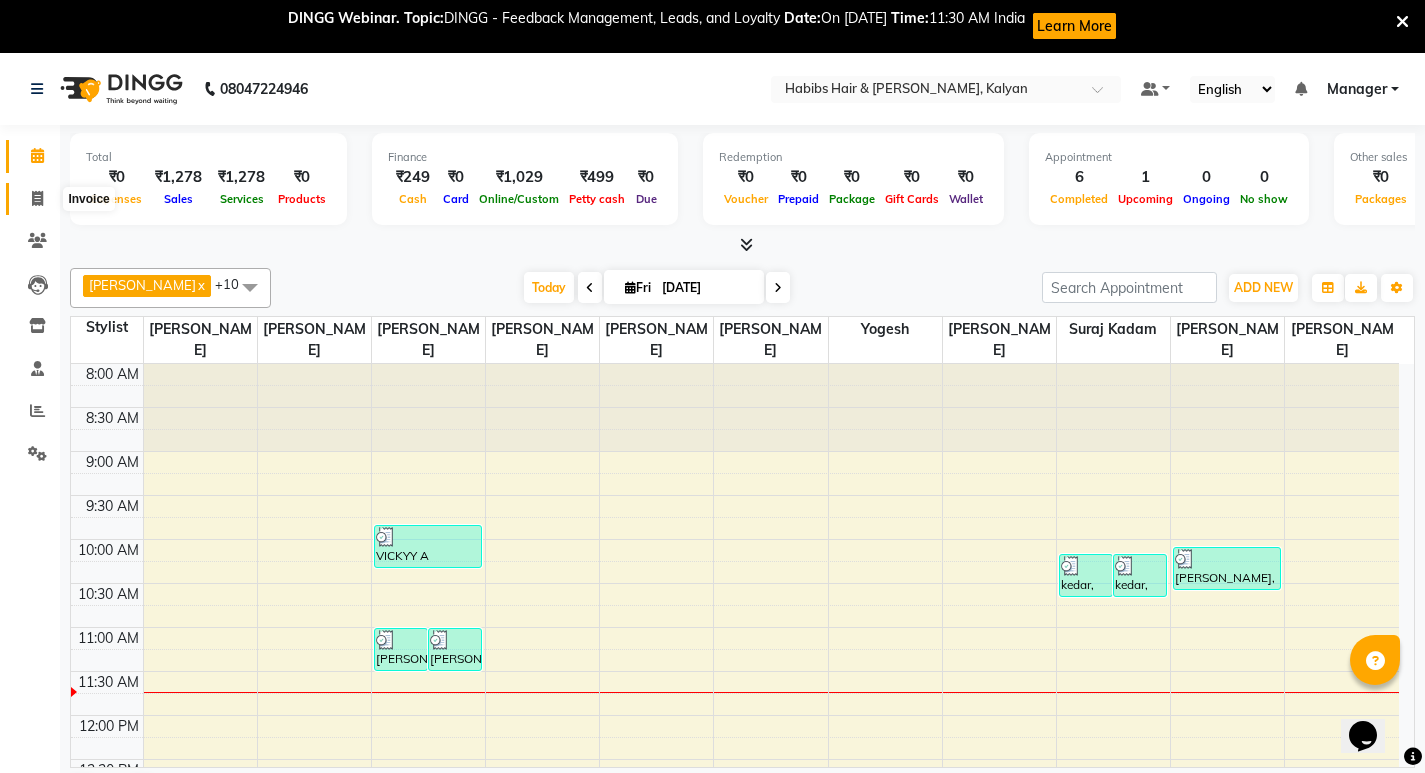 click 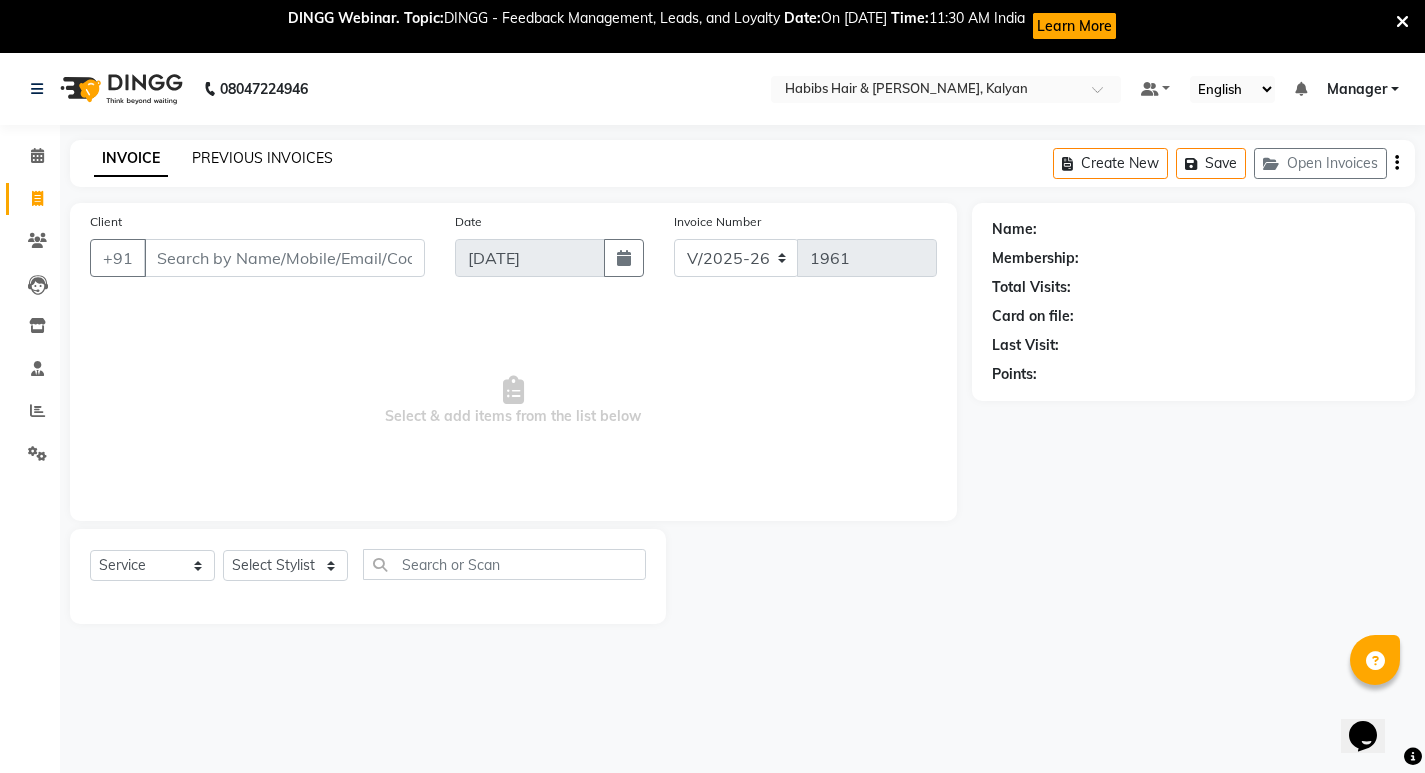 click on "PREVIOUS INVOICES" 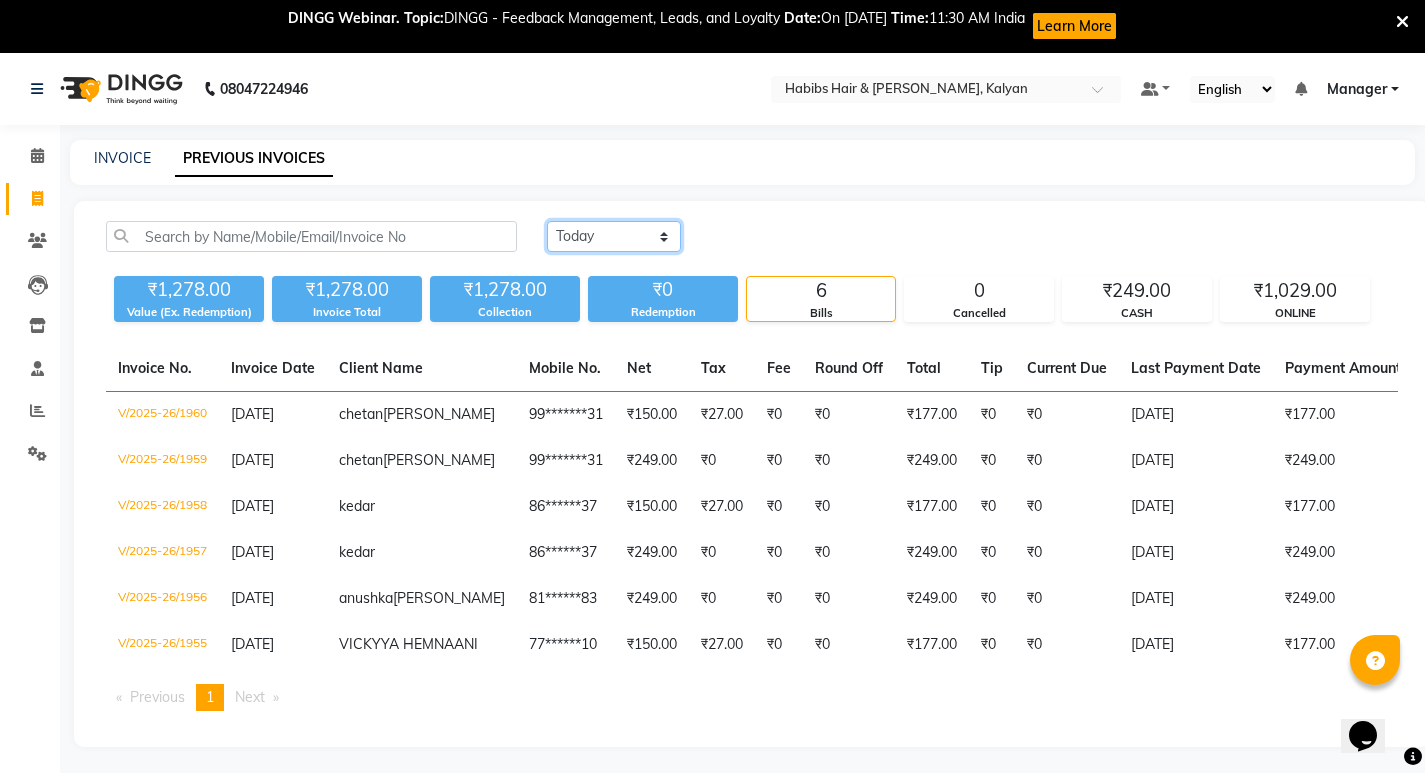 click on "[DATE] [DATE] Custom Range" 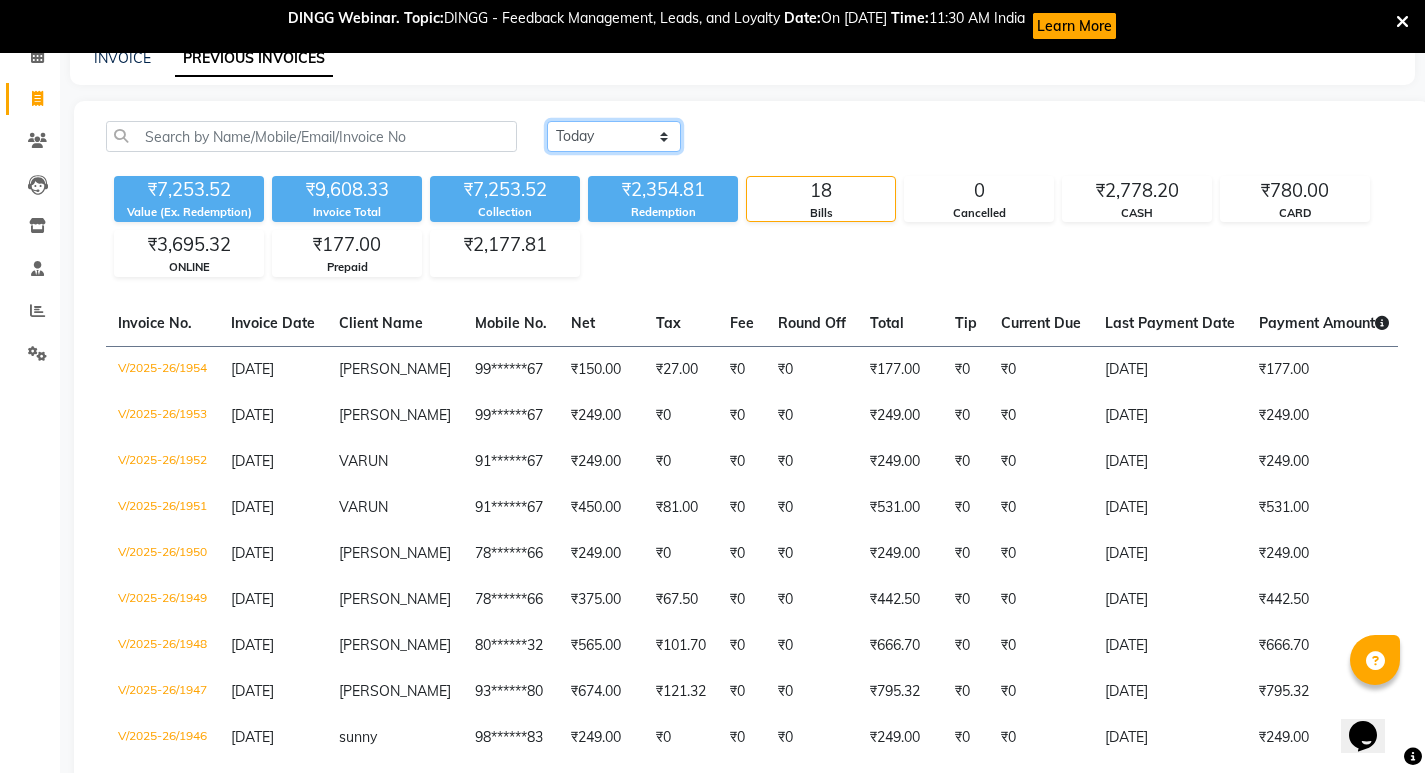 scroll, scrollTop: 0, scrollLeft: 0, axis: both 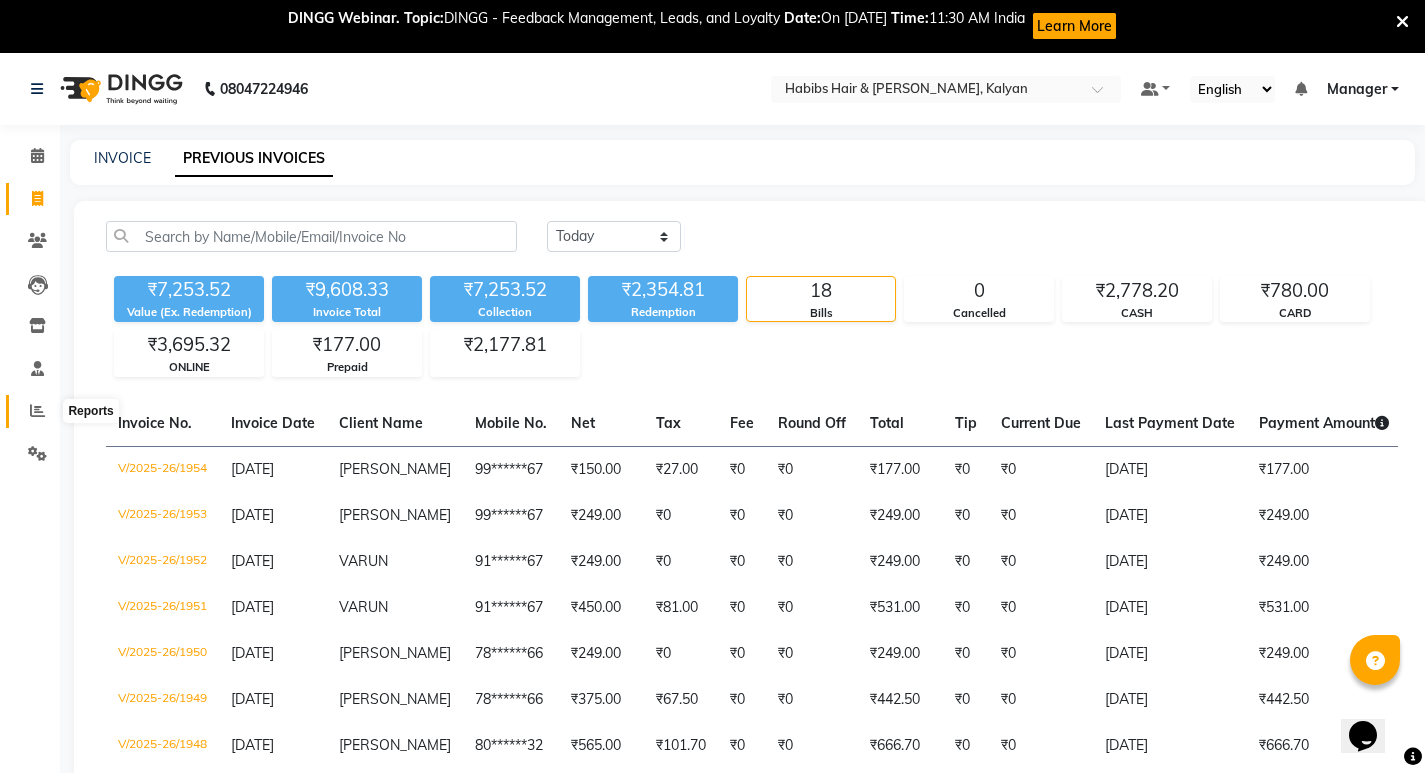 click 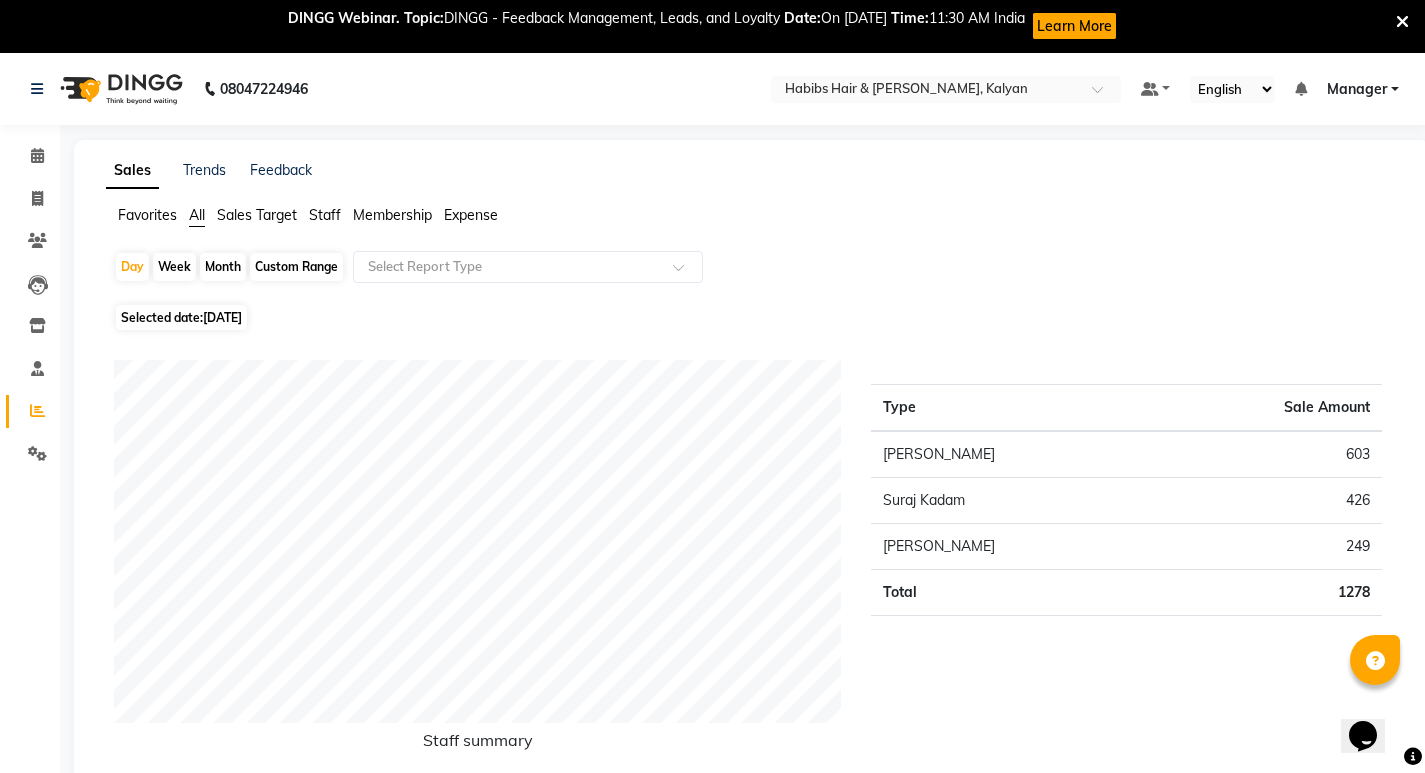 click on "[DATE]" 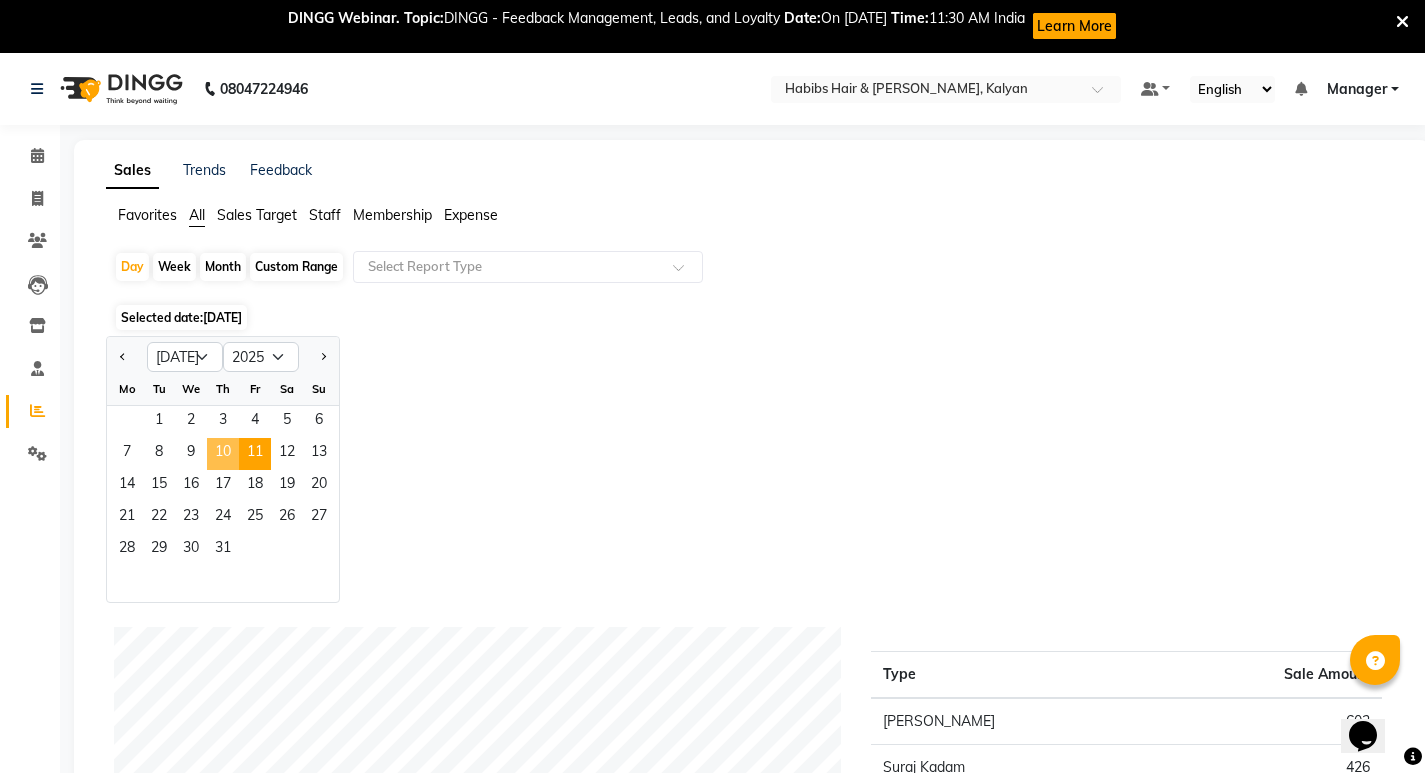 click on "10" 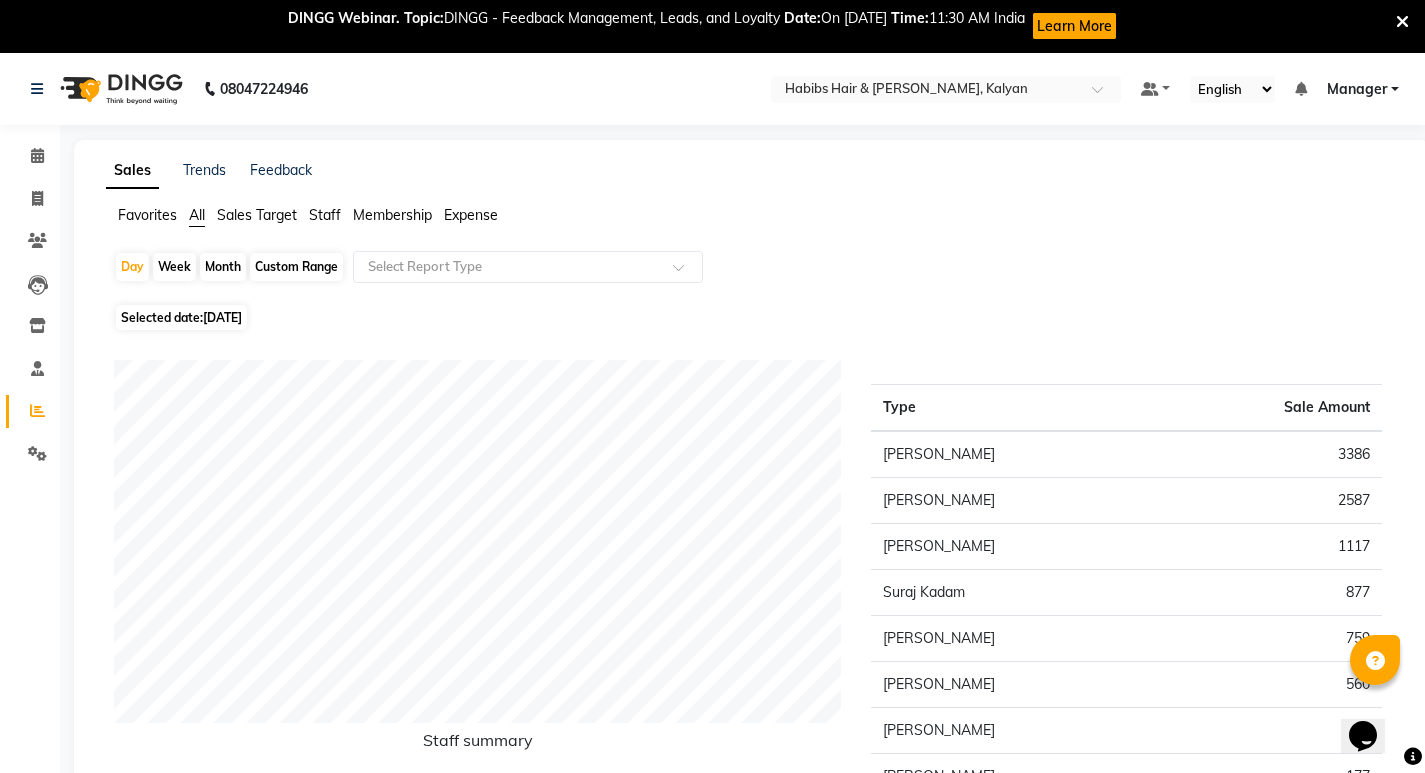 click on "Expense" 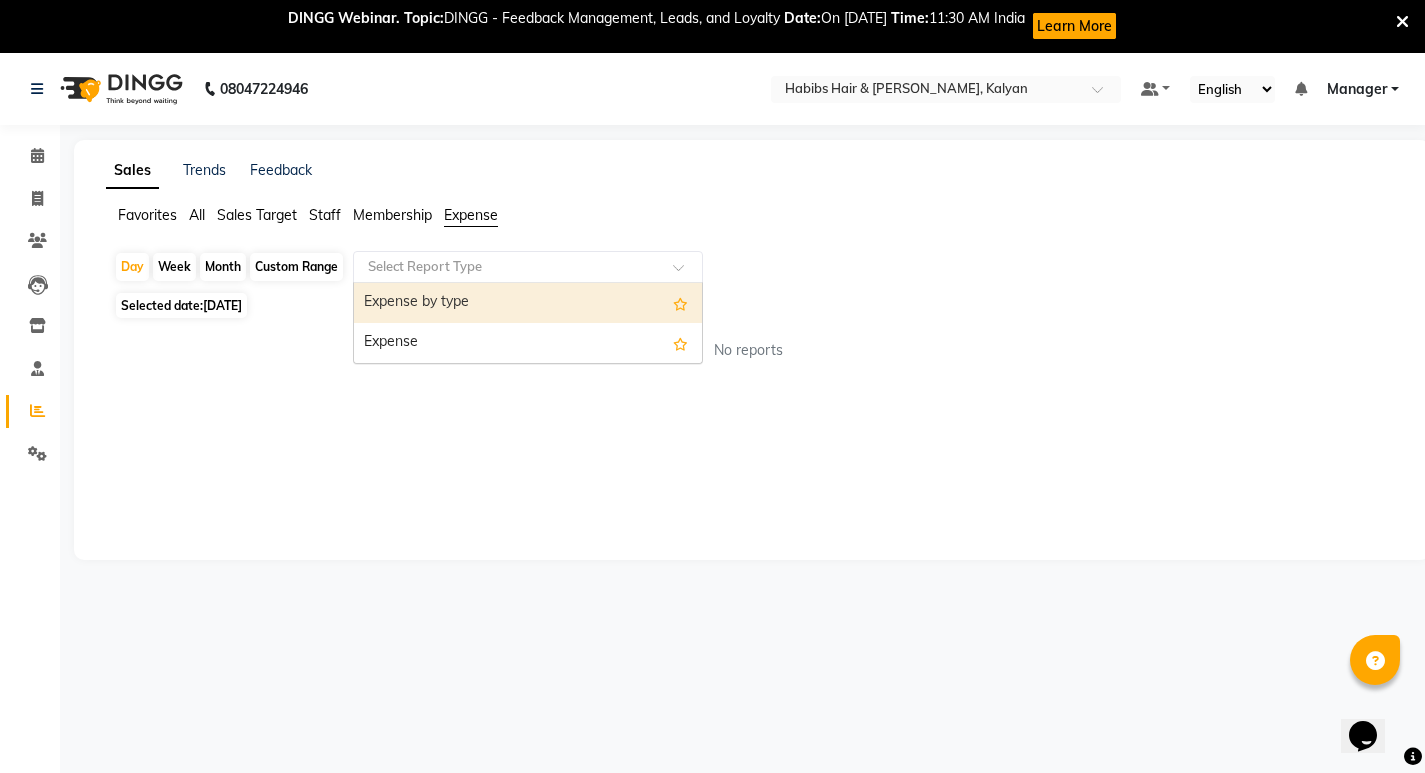 click 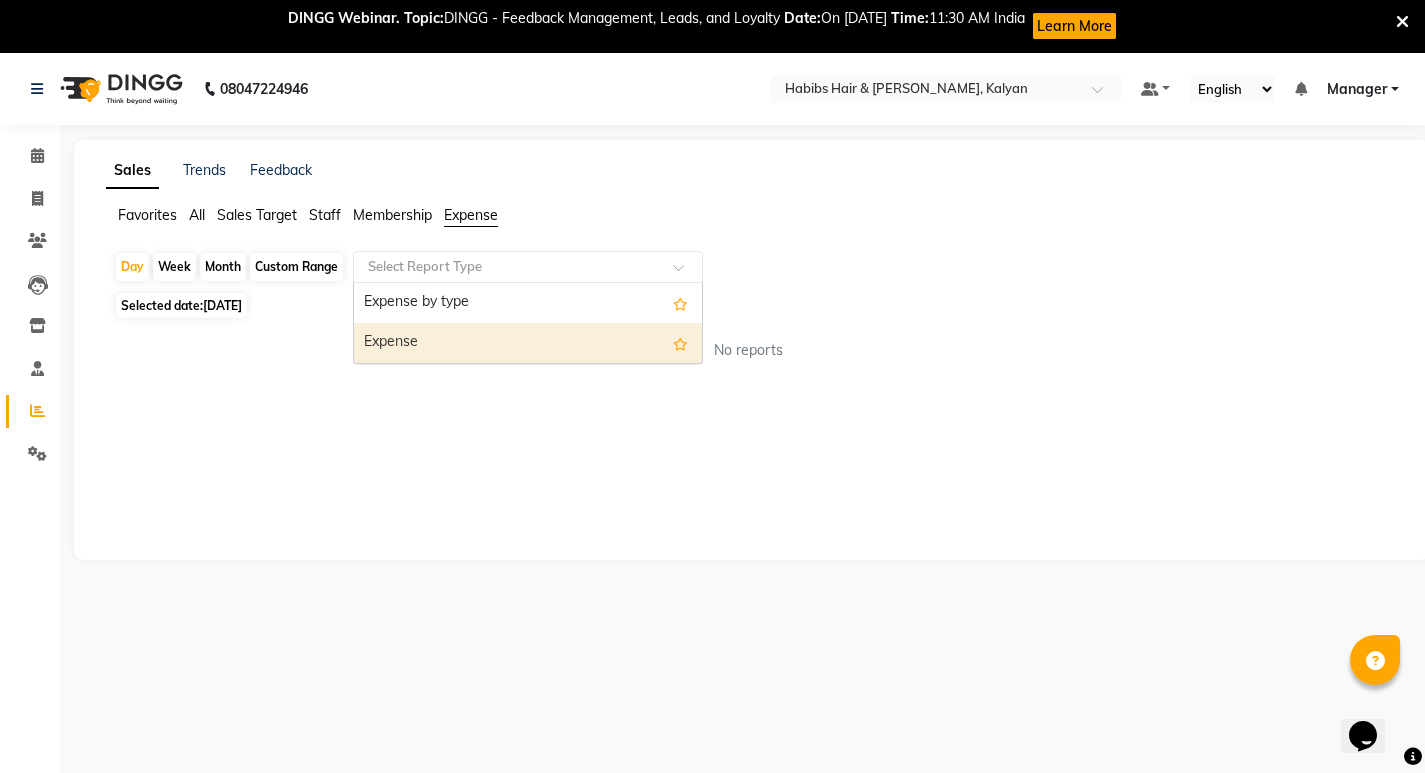 click on "Expense" at bounding box center [528, 343] 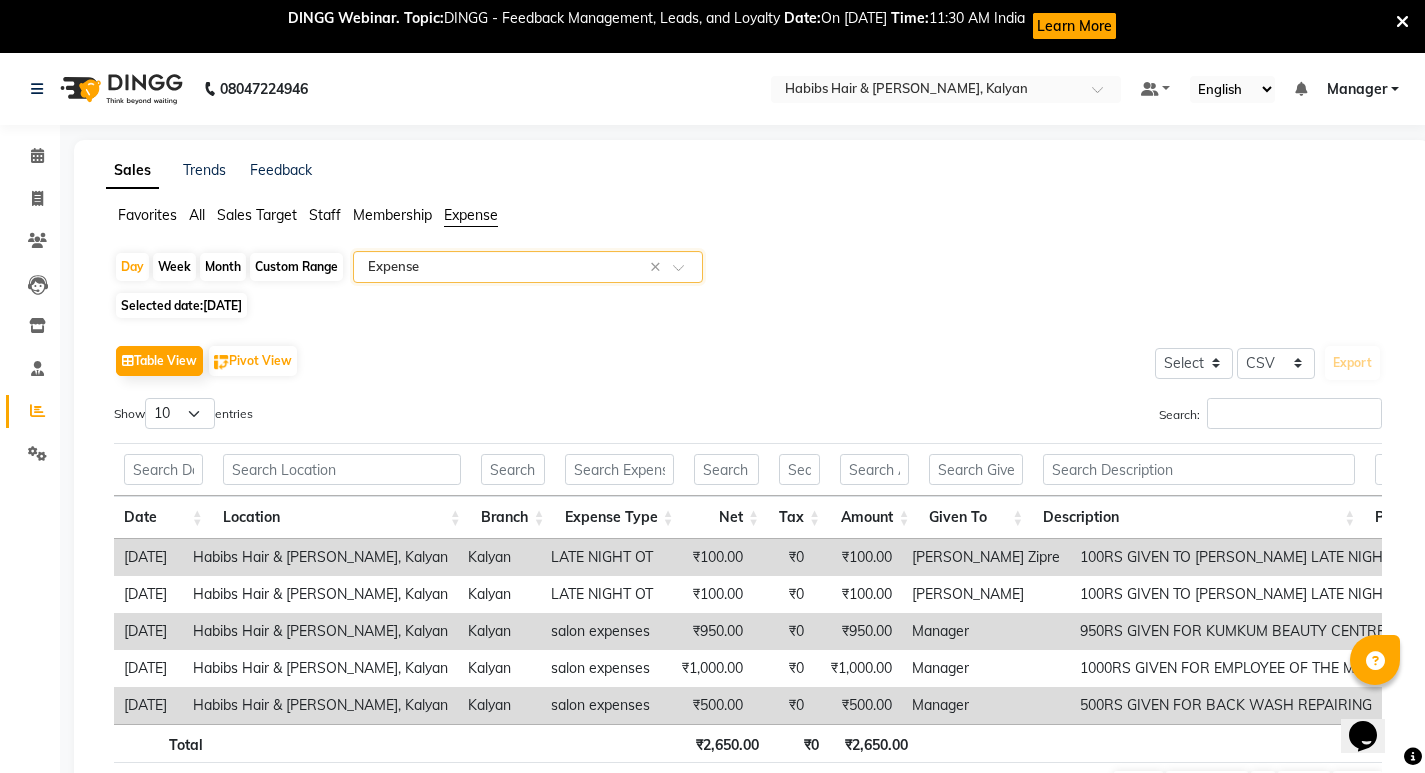 scroll, scrollTop: 132, scrollLeft: 0, axis: vertical 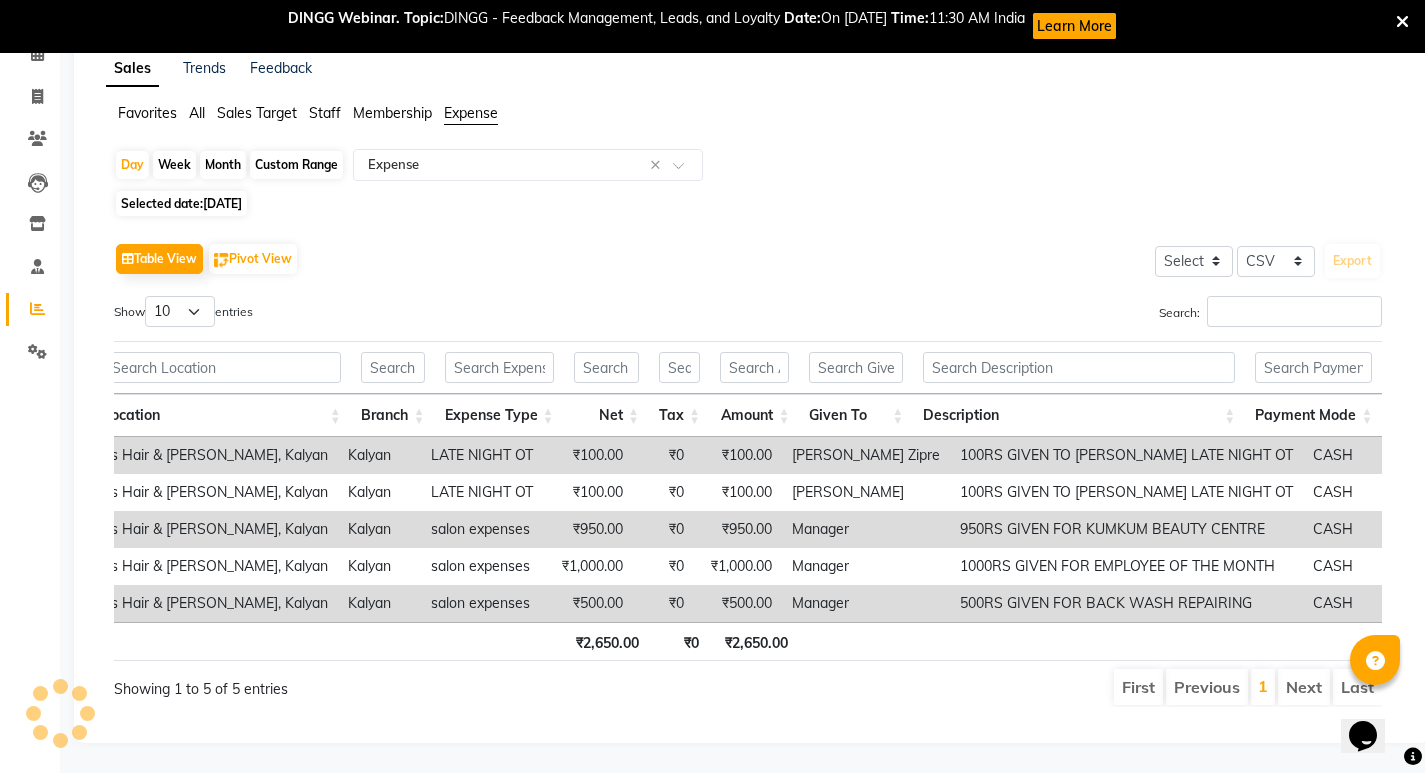 click on "Staff" 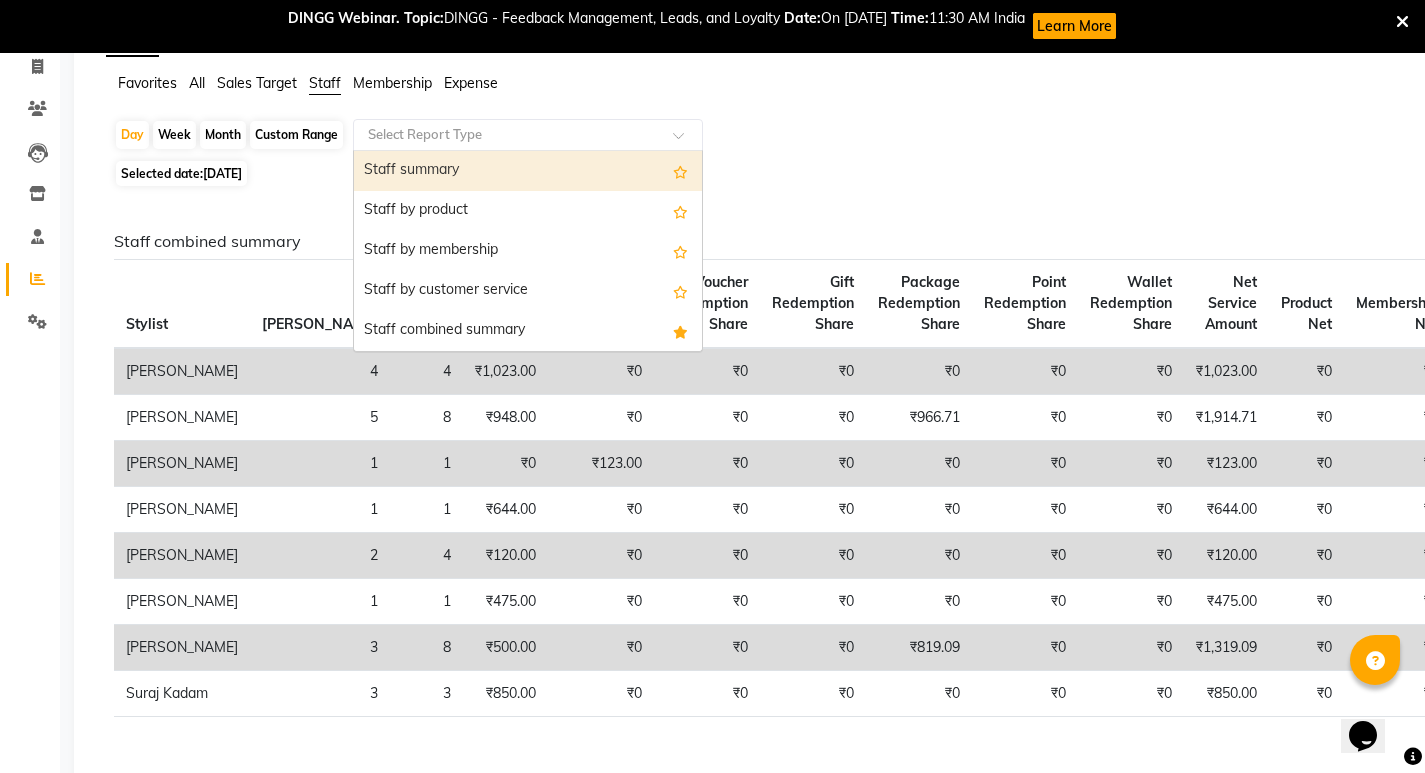click 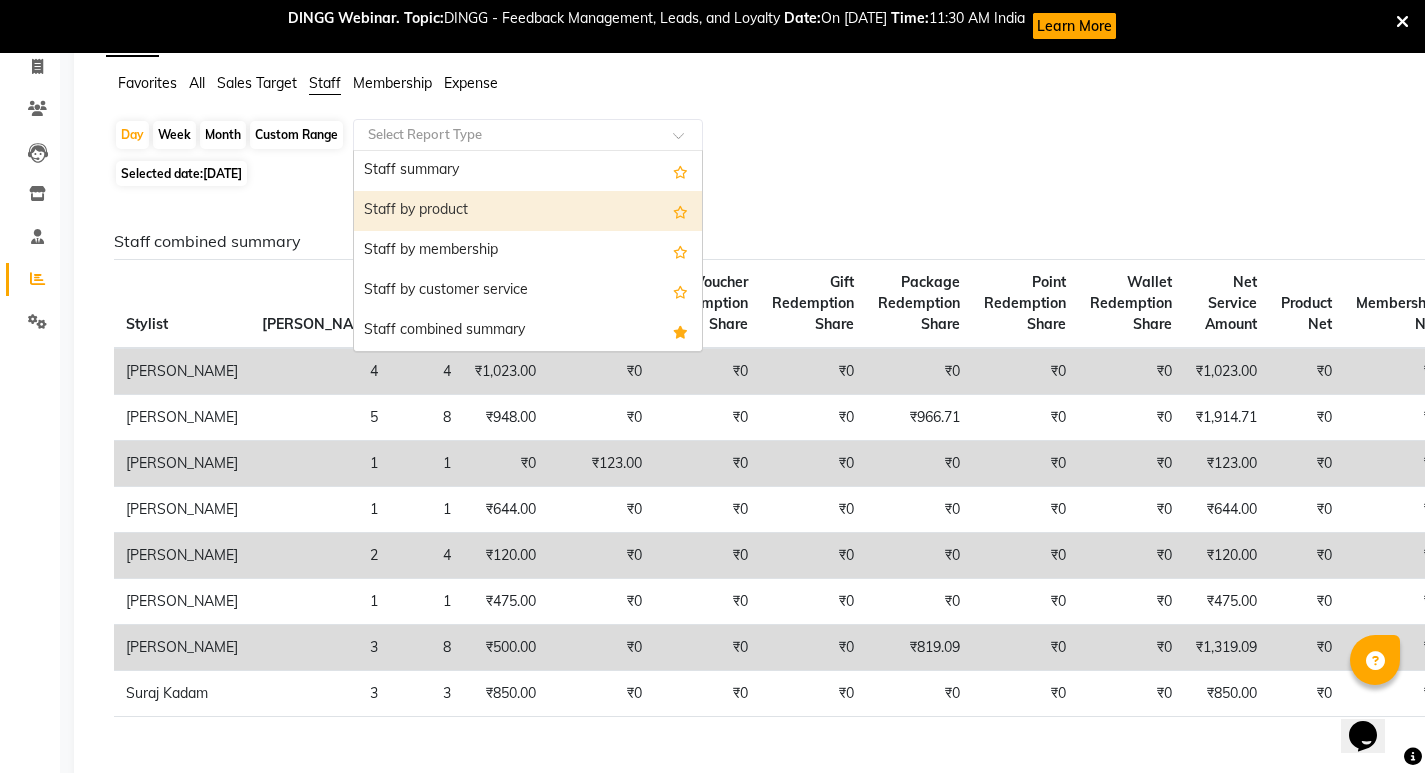 click on "Staff by product" at bounding box center [528, 211] 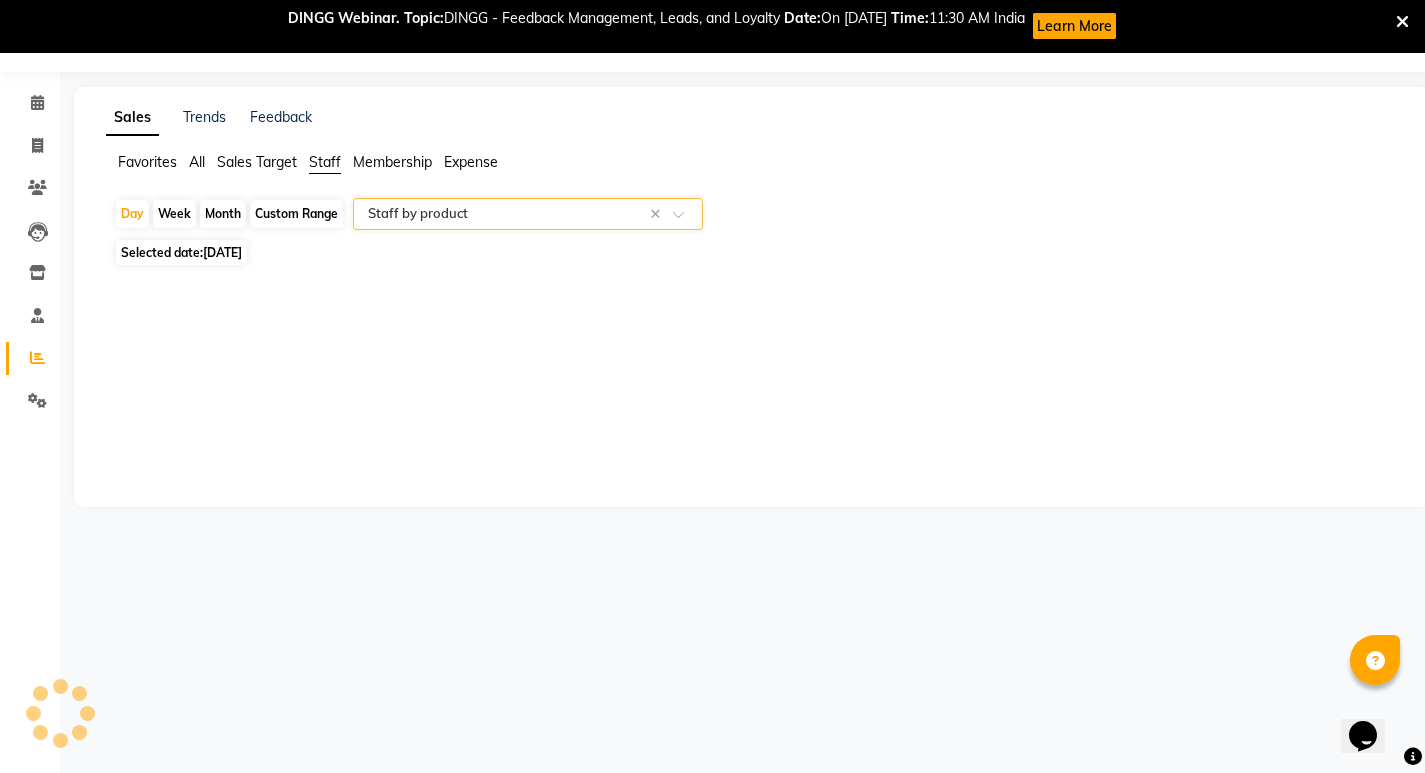 scroll, scrollTop: 53, scrollLeft: 0, axis: vertical 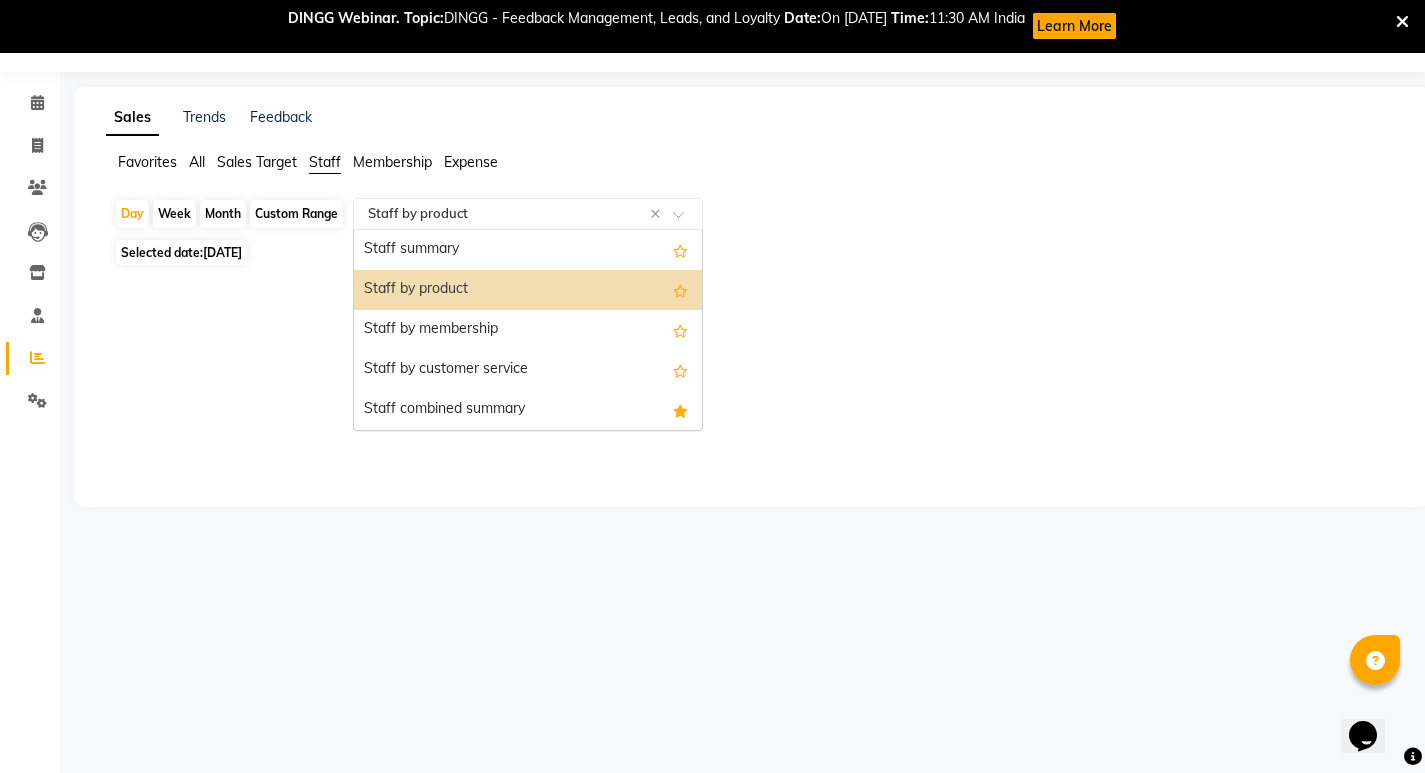 click 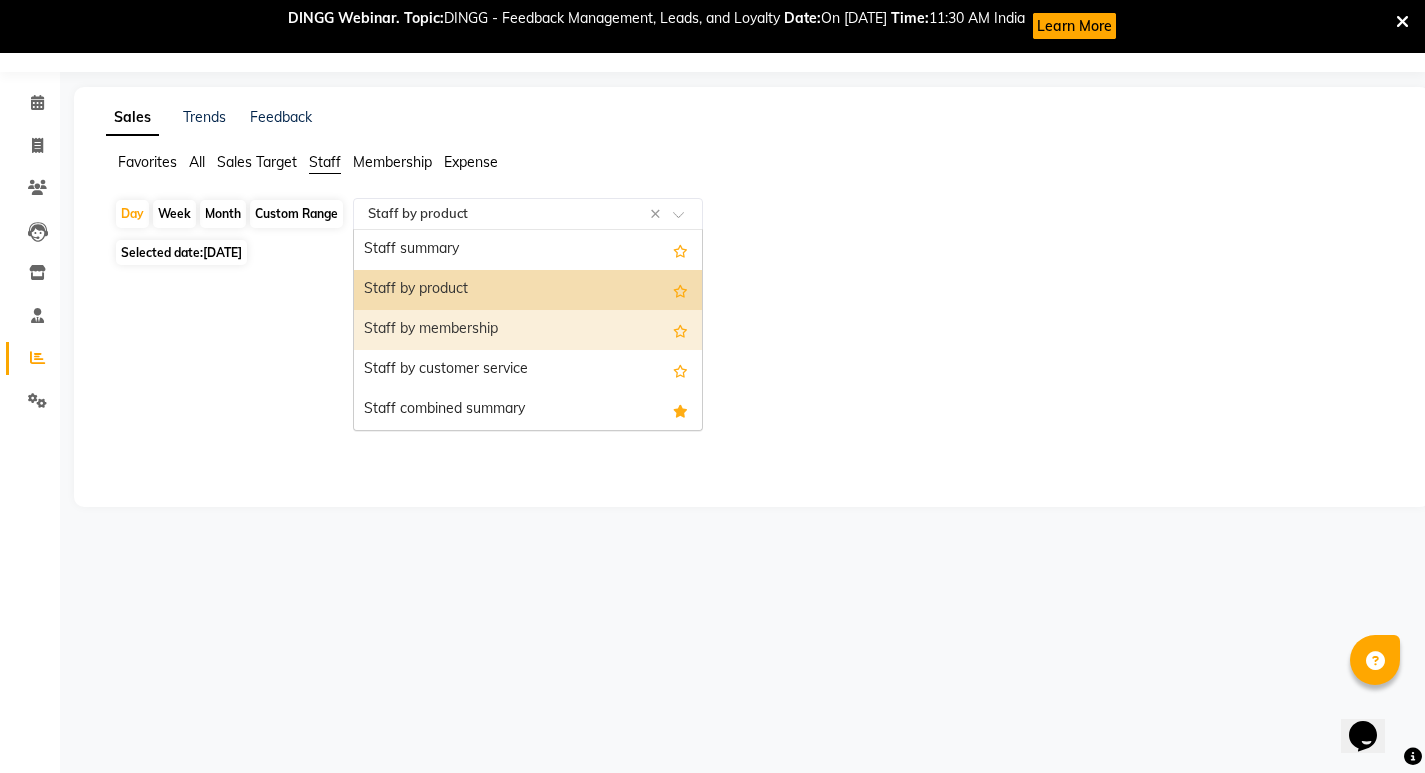 click on "Staff by membership" at bounding box center (528, 330) 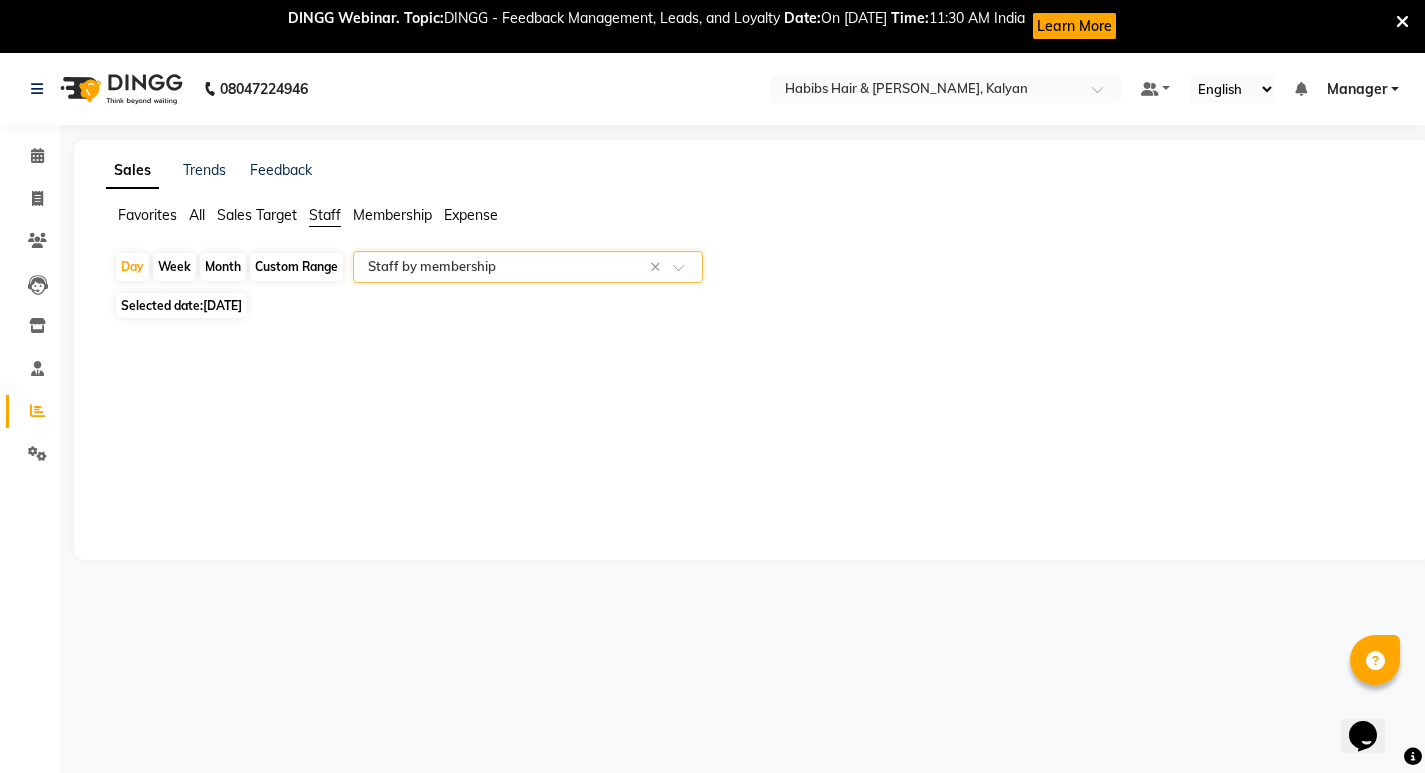 scroll, scrollTop: 53, scrollLeft: 0, axis: vertical 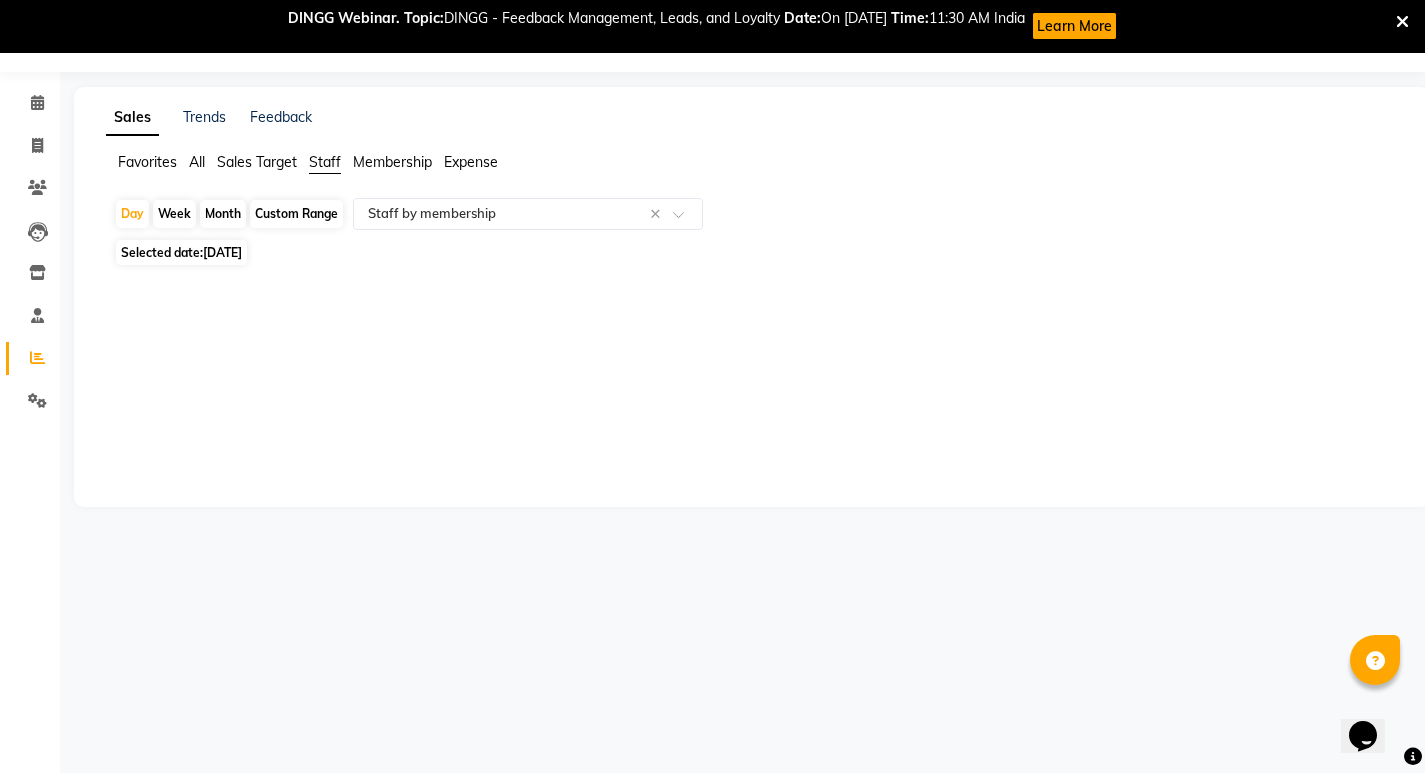 click on "Sales Trends Feedback Favorites All Sales Target Staff Membership Expense  Day   Week   Month   Custom Range  Select Report Type × Staff by membership × Selected date:  [DATE]  ★ [PERSON_NAME] as Favorite  Choose how you'd like to save "" report to favorites  Save to Personal Favorites:   Only you can see this report in your favorites tab. Share with Organization:   Everyone in your organization can see this report in their favorites tab.  Save to Favorites" 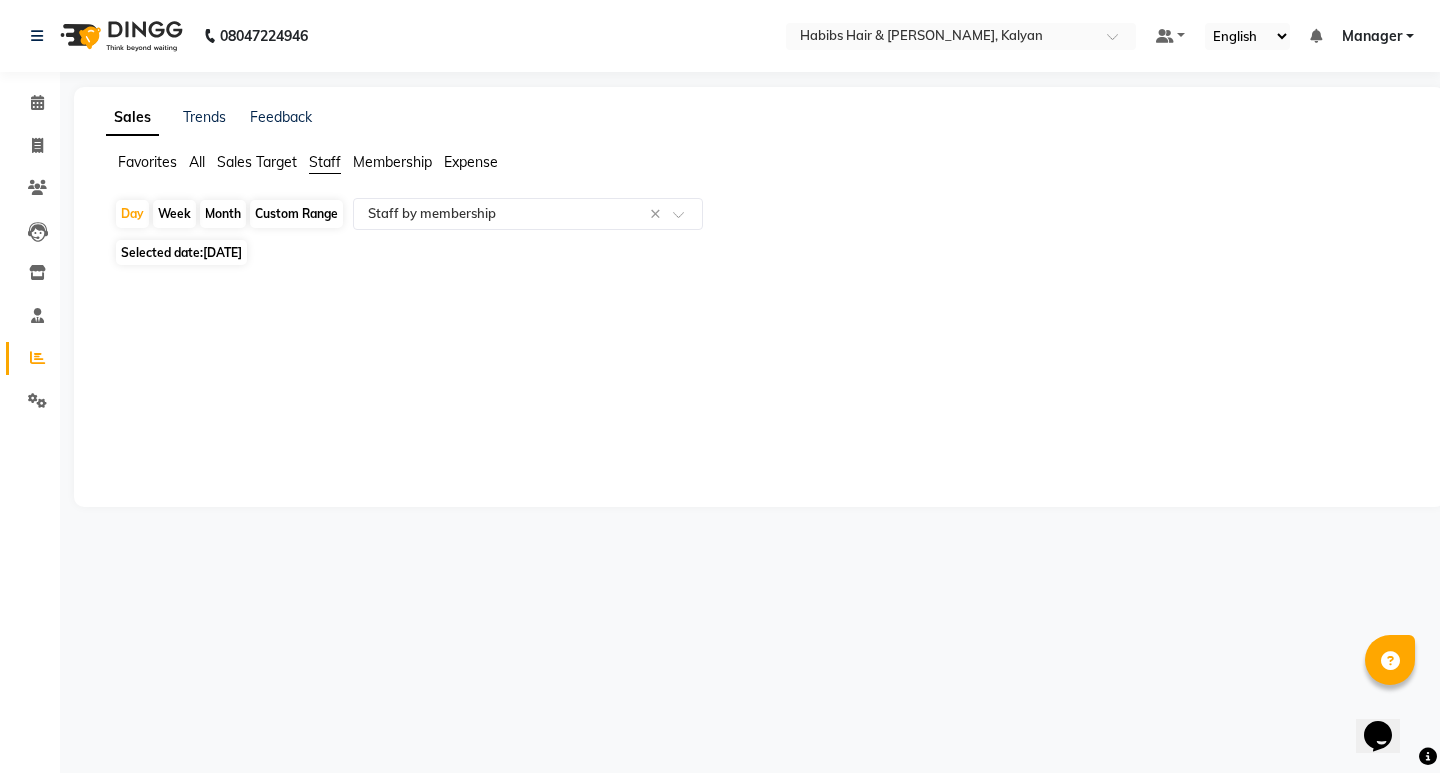click on "Expense" 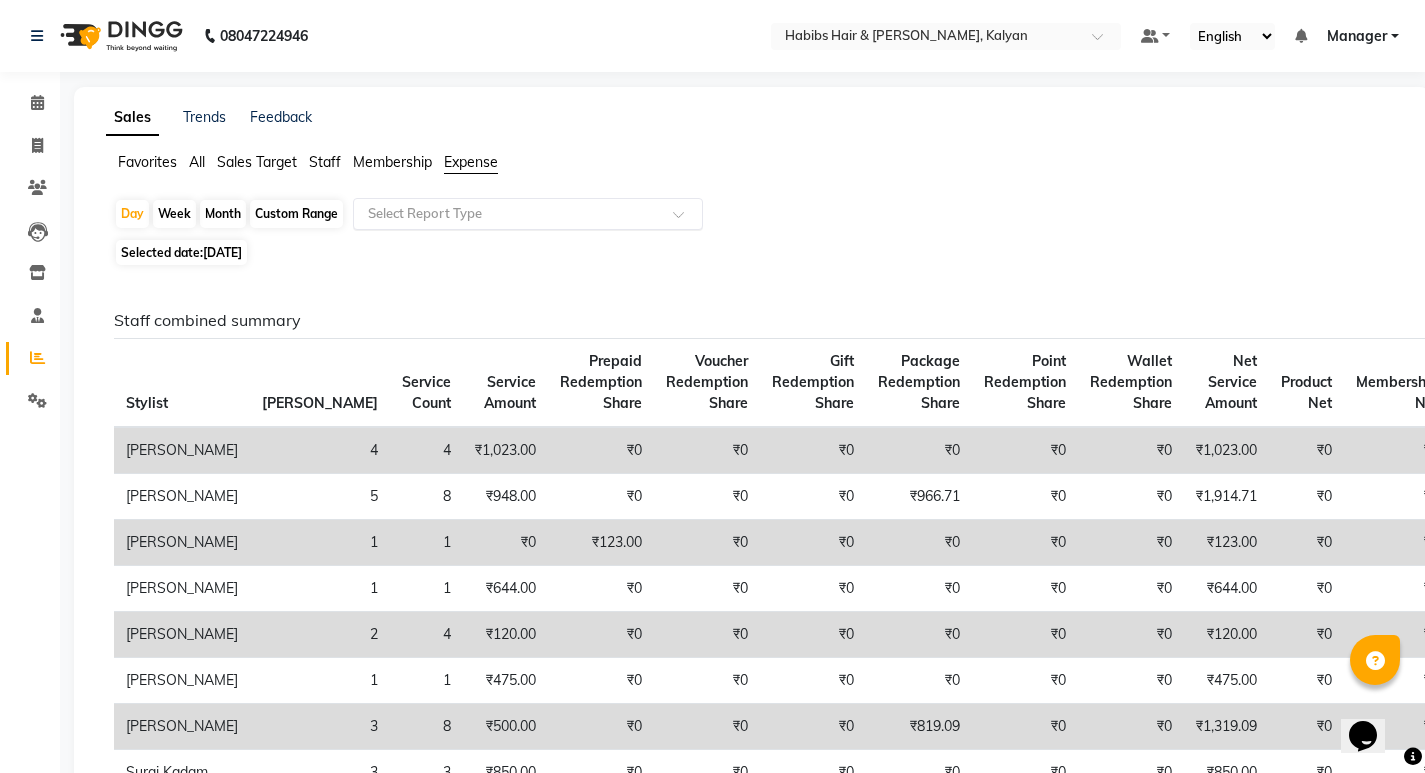 click 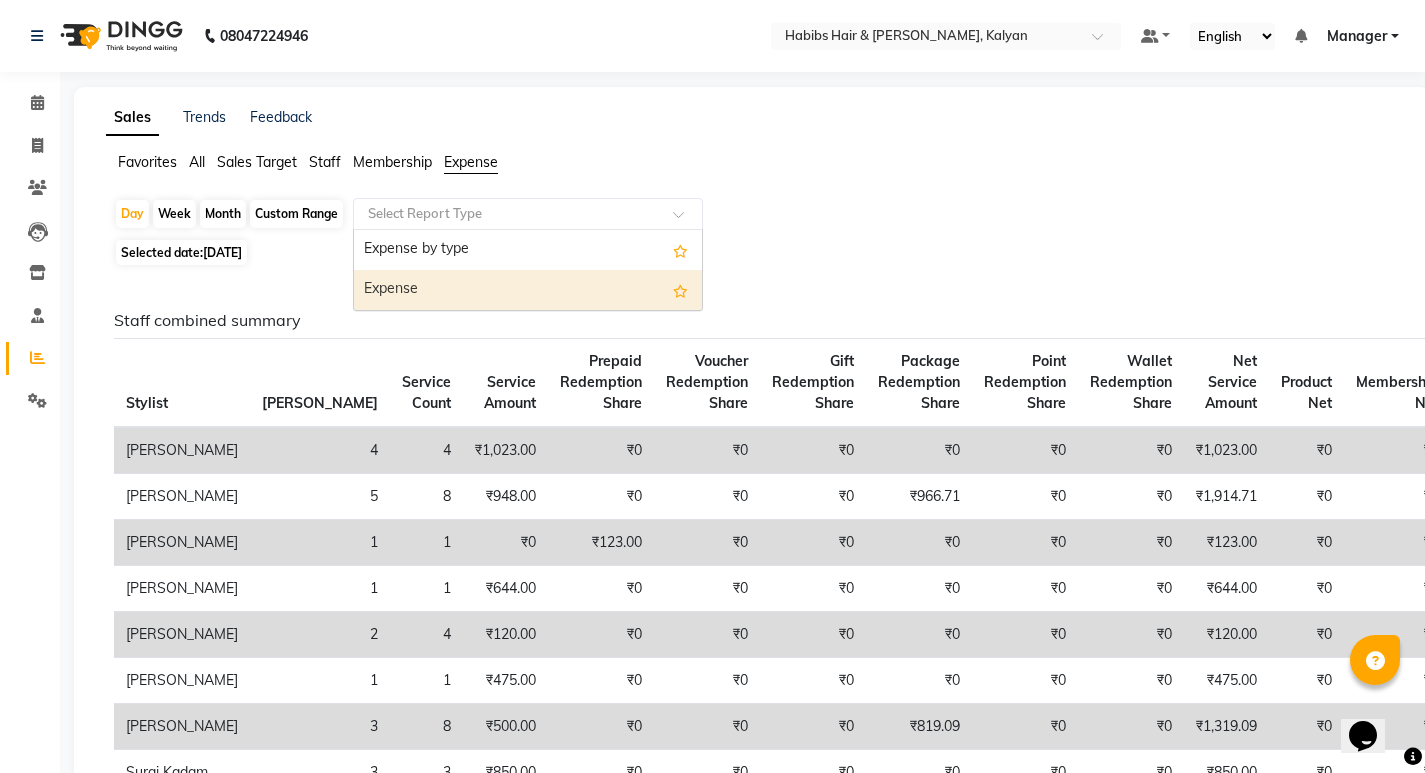 click on "Expense" at bounding box center (528, 290) 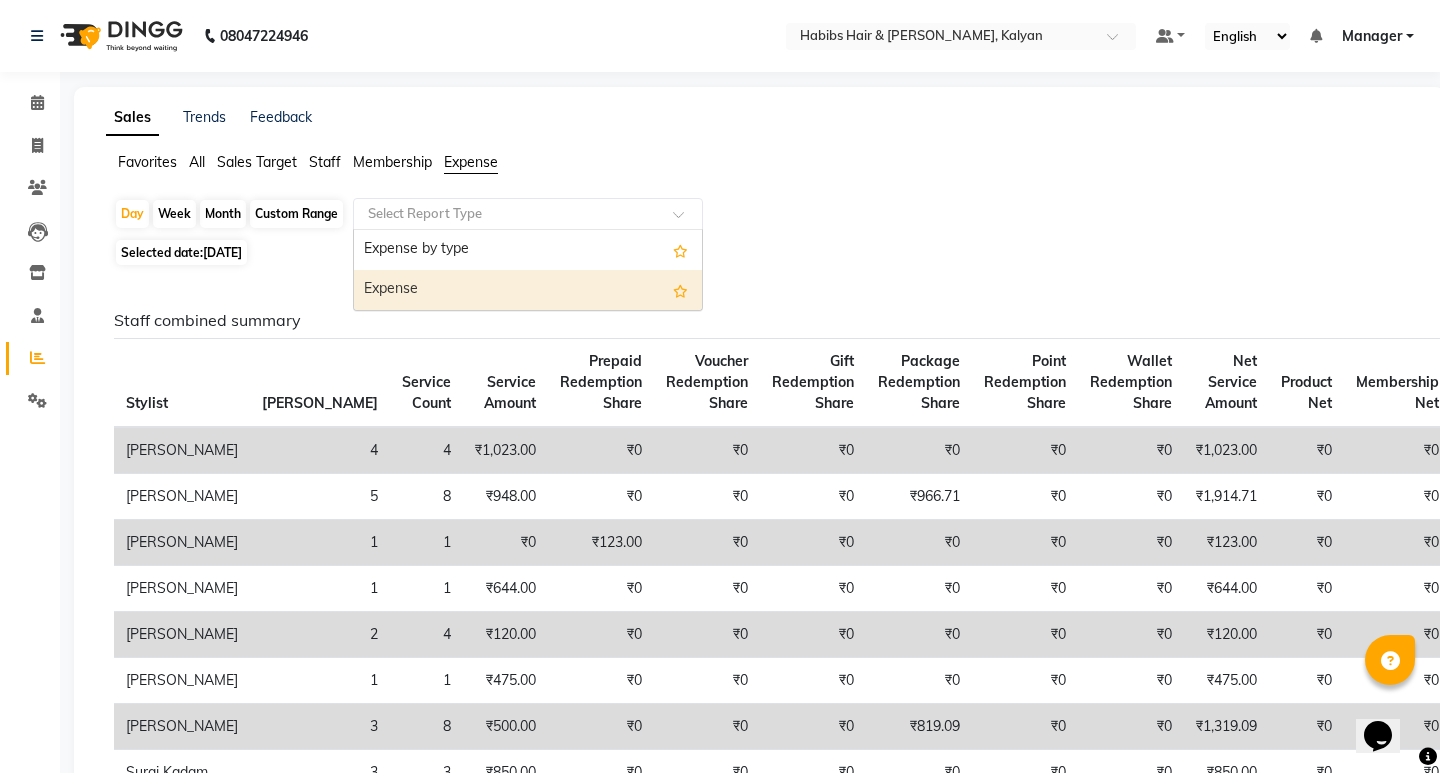 select on "csv" 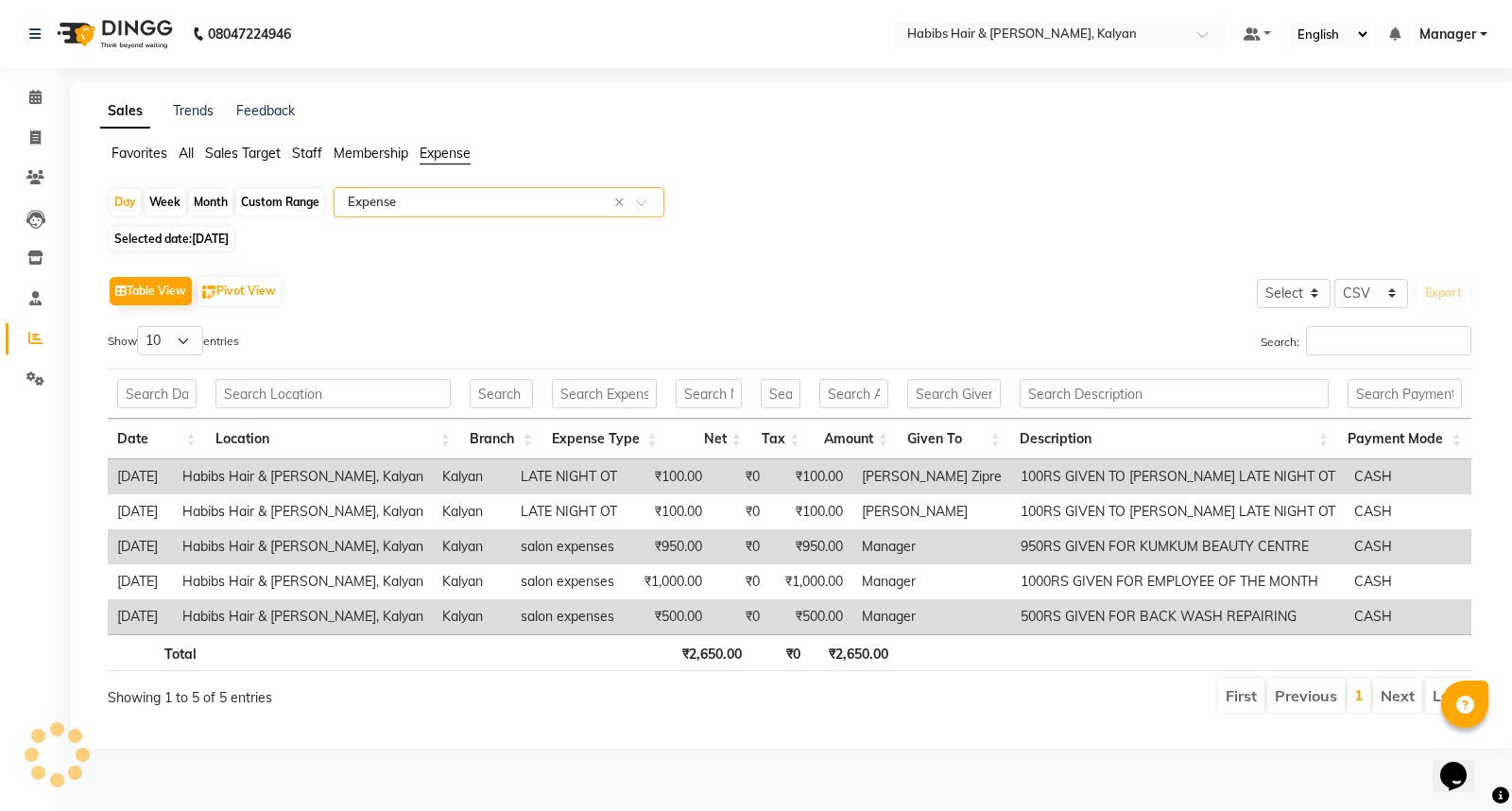 type on "-" 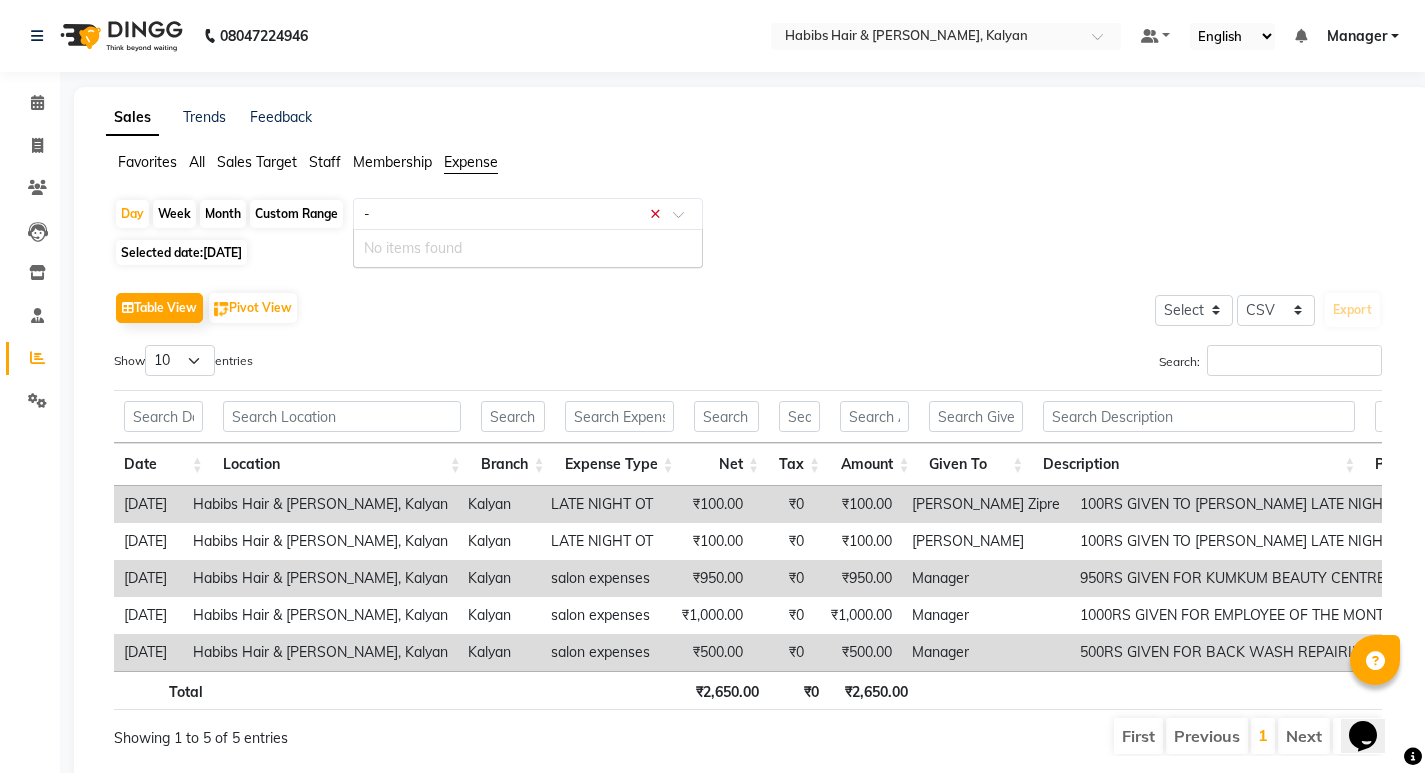 type 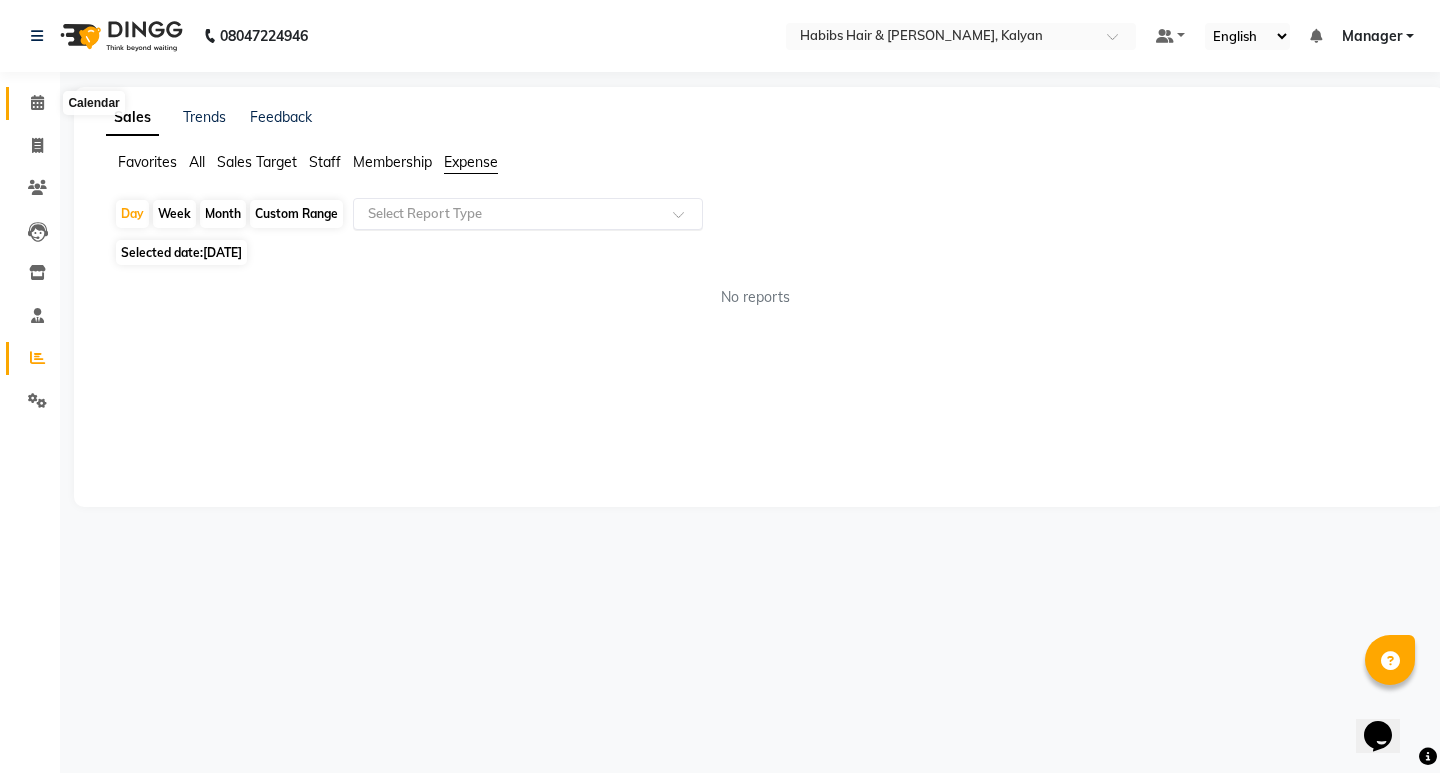 click 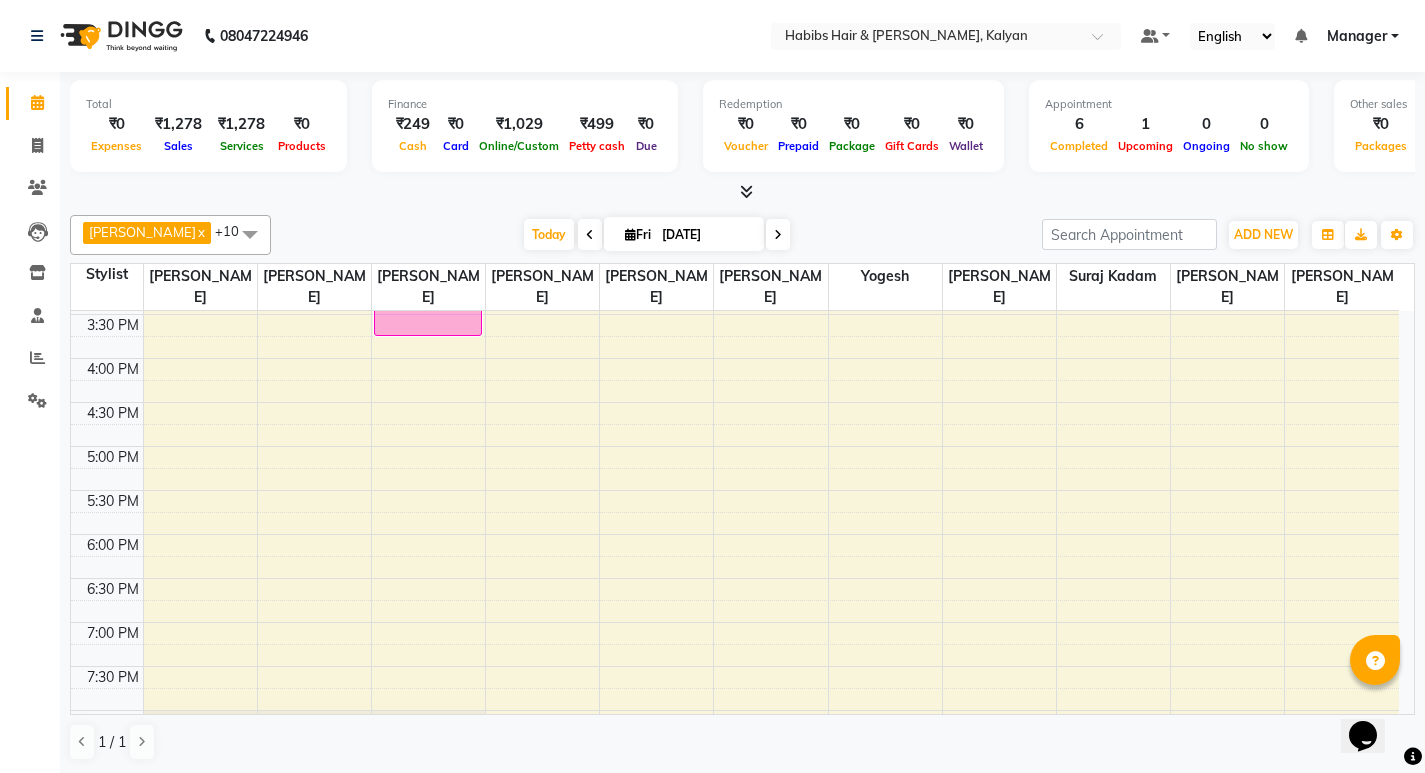 scroll, scrollTop: 700, scrollLeft: 0, axis: vertical 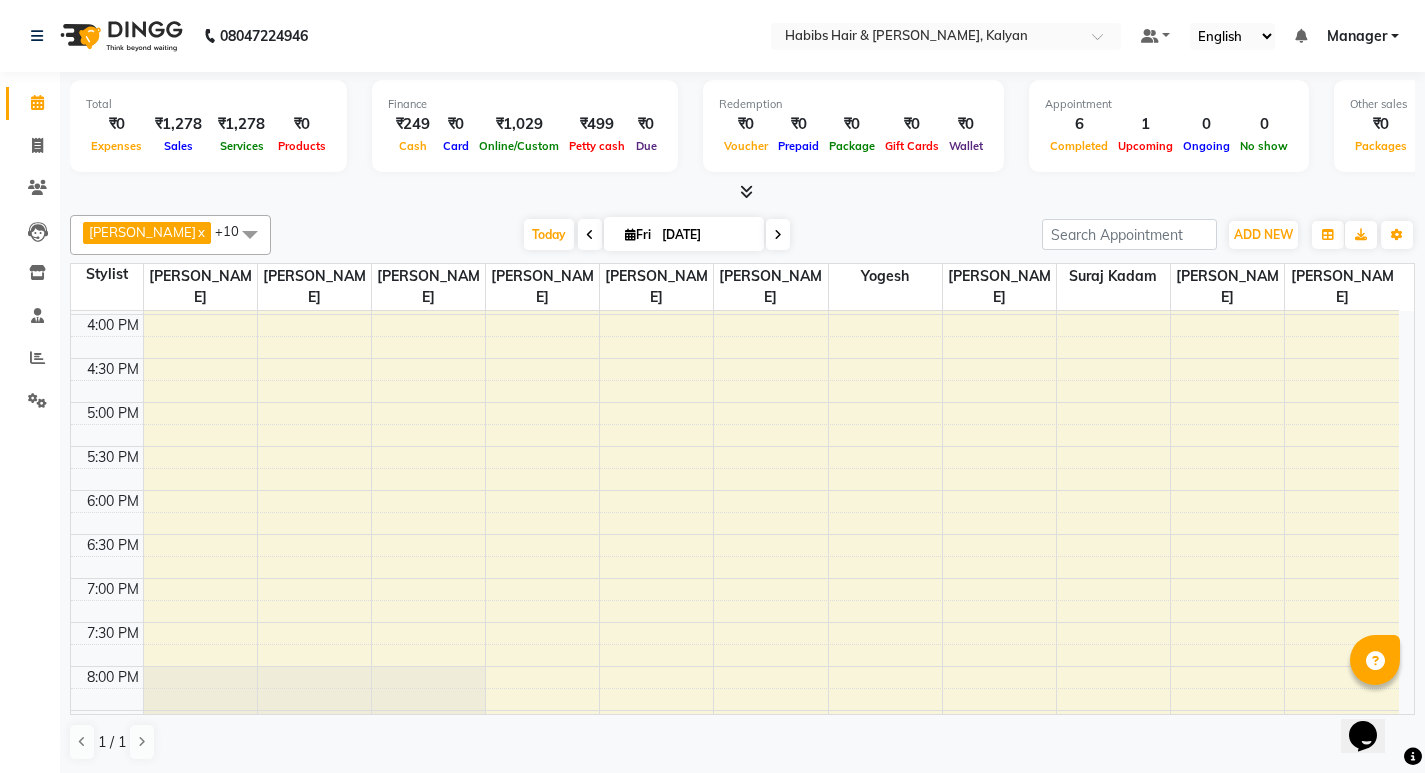 click on "8:00 AM 8:30 AM 9:00 AM 9:30 AM 10:00 AM 10:30 AM 11:00 AM 11:30 AM 12:00 PM 12:30 PM 1:00 PM 1:30 PM 2:00 PM 2:30 PM 3:00 PM 3:30 PM 4:00 PM 4:30 PM 5:00 PM 5:30 PM 6:00 PM 6:30 PM 7:00 PM 7:30 PM 8:00 PM 8:30 PM 9:00 PM 9:30 PM 10:00 PM 10:30 PM     [PERSON_NAME], TK05, 11:00 AM-11:30 AM, Dry Haircut [DEMOGRAPHIC_DATA]     [PERSON_NAME], TK06, 11:00 AM-11:30 AM, [PERSON_NAME] Sheving     VICKYY A HEMNAANI, TK01, 09:50 AM-10:20 AM, [PERSON_NAME] Sheving     [PERSON_NAME], TK07, 12:45 PM-03:45 PM, NANOPLASTIA TREATMENT + HOME CARE PRODUCTS     kedar, TK03, 10:10 AM-10:40 AM, Dry Haircut [DEMOGRAPHIC_DATA]     kedar, TK04, 10:10 AM-10:40 AM, [PERSON_NAME] Sheving     [PERSON_NAME], TK02, 10:05 AM-10:35 AM, Hair Cut - Dry Haircut [DEMOGRAPHIC_DATA]" at bounding box center (735, 270) 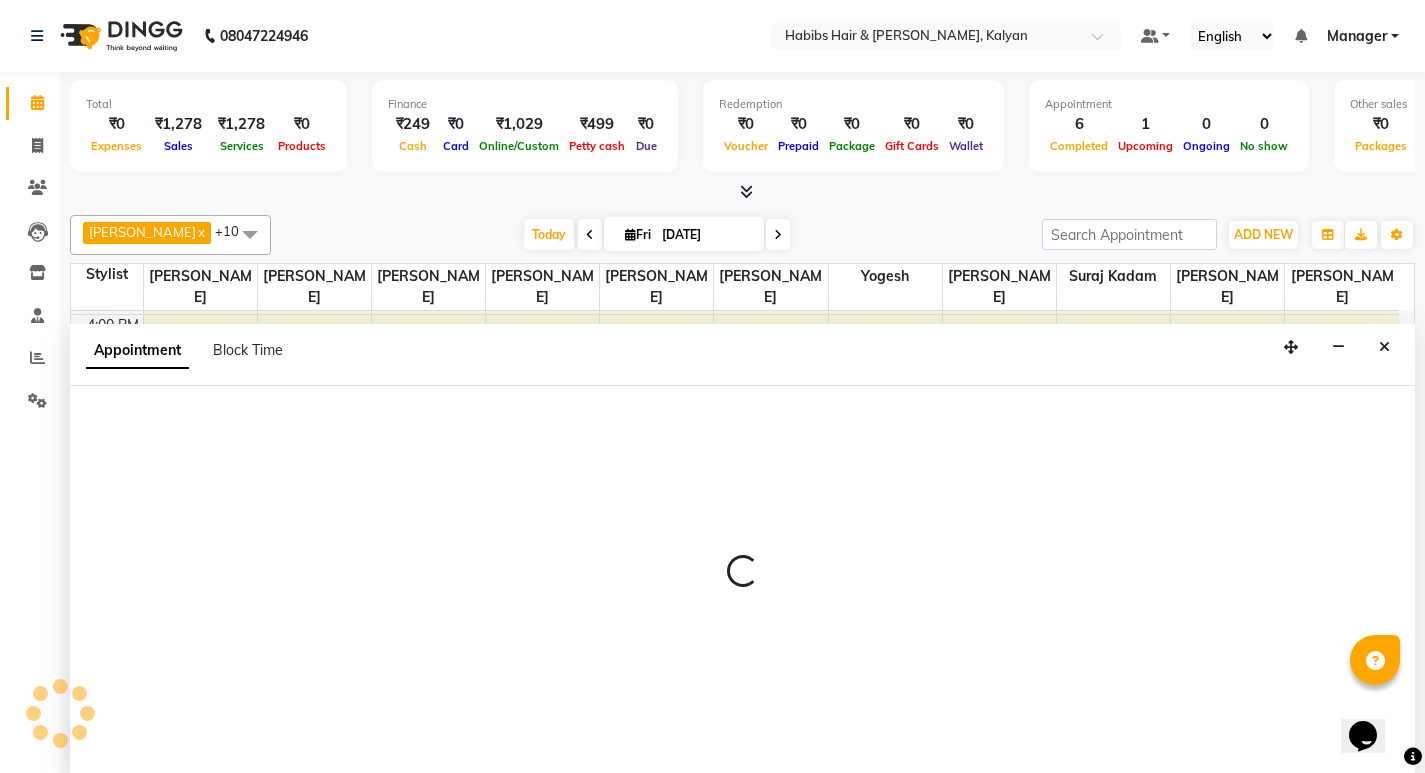 scroll, scrollTop: 1, scrollLeft: 0, axis: vertical 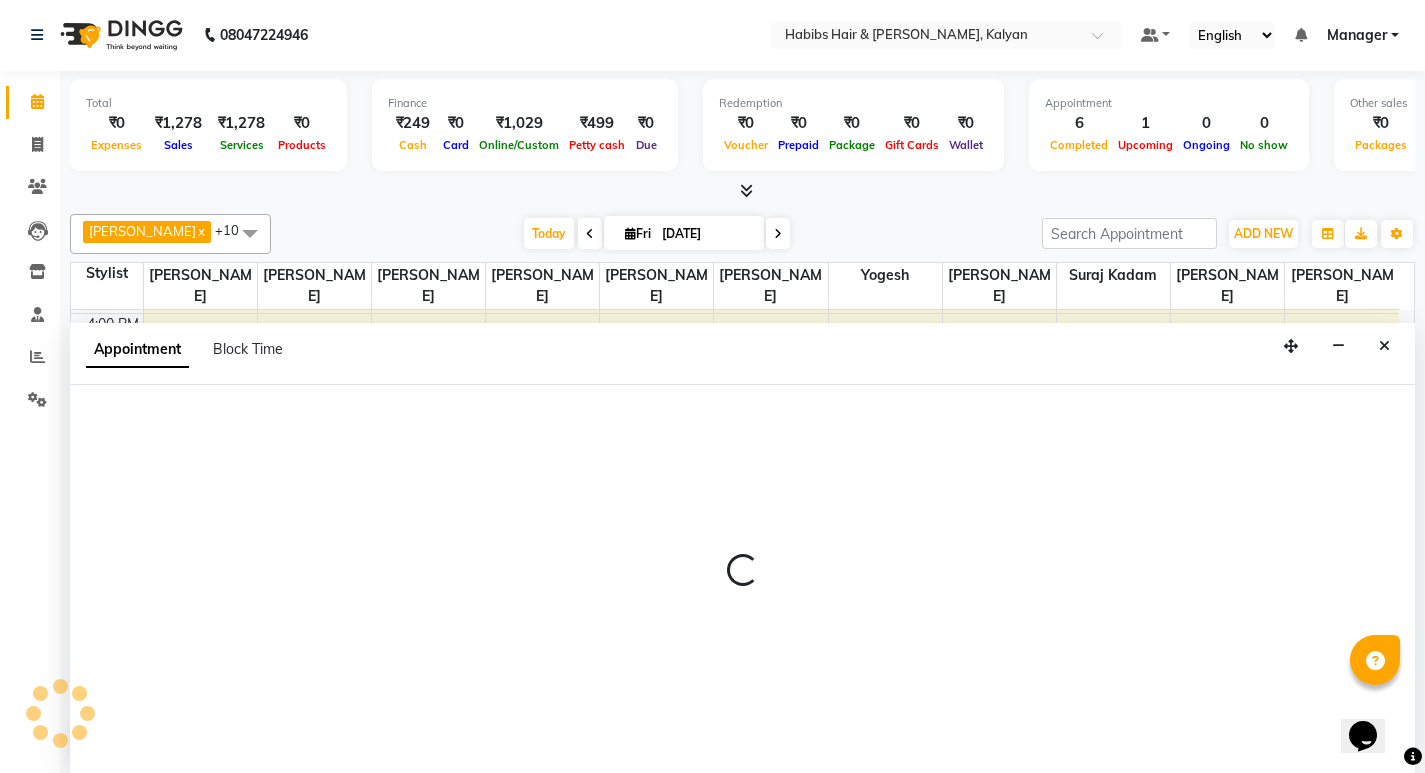 select on "79422" 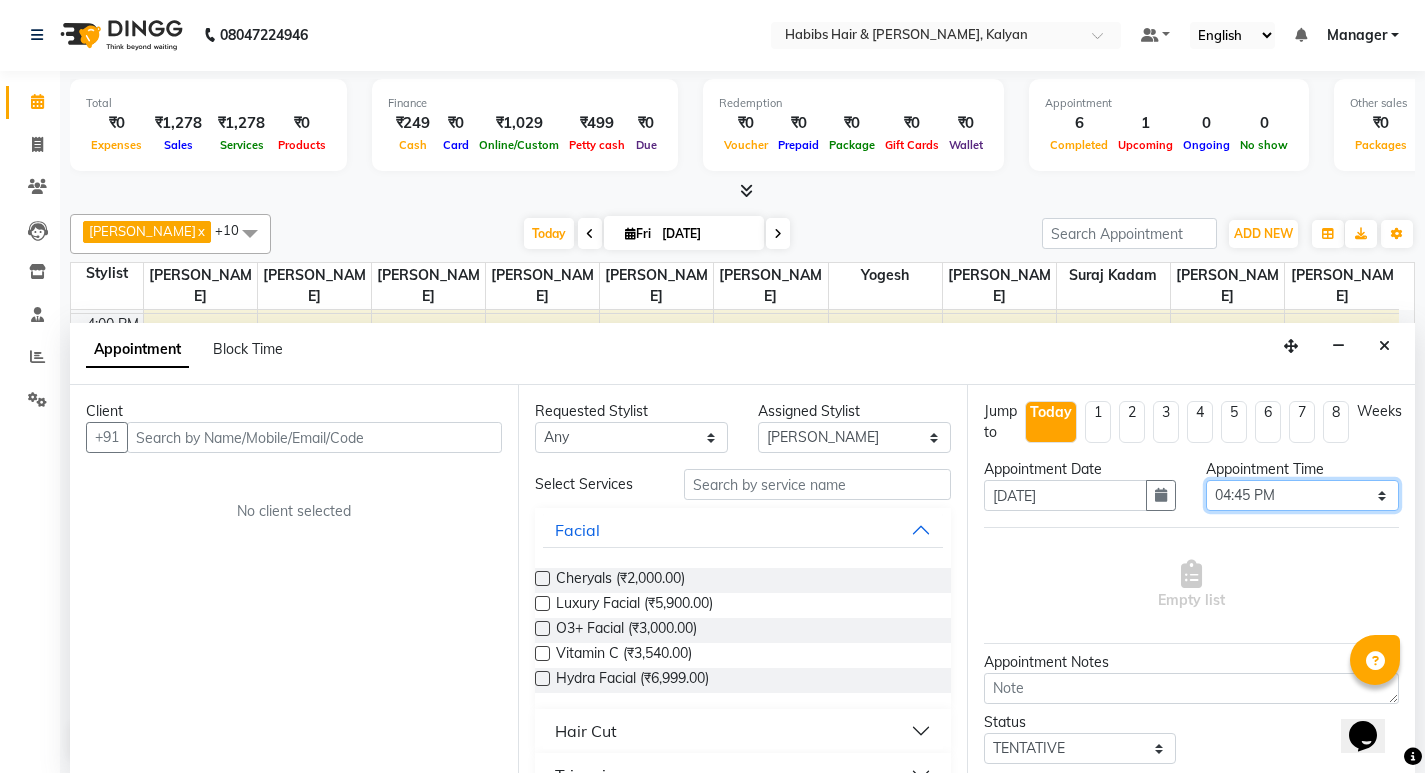click on "Select 09:00 AM 09:15 AM 09:30 AM 09:45 AM 10:00 AM 10:15 AM 10:30 AM 10:45 AM 11:00 AM 11:15 AM 11:30 AM 11:45 AM 12:00 PM 12:15 PM 12:30 PM 12:45 PM 01:00 PM 01:15 PM 01:30 PM 01:45 PM 02:00 PM 02:15 PM 02:30 PM 02:45 PM 03:00 PM 03:15 PM 03:30 PM 03:45 PM 04:00 PM 04:15 PM 04:30 PM 04:45 PM 05:00 PM 05:15 PM 05:30 PM 05:45 PM 06:00 PM 06:15 PM 06:30 PM 06:45 PM 07:00 PM 07:15 PM 07:30 PM 07:45 PM 08:00 PM 08:15 PM 08:30 PM 08:45 PM 09:00 PM 09:15 PM 09:30 PM 09:45 PM 10:00 PM" at bounding box center (1302, 495) 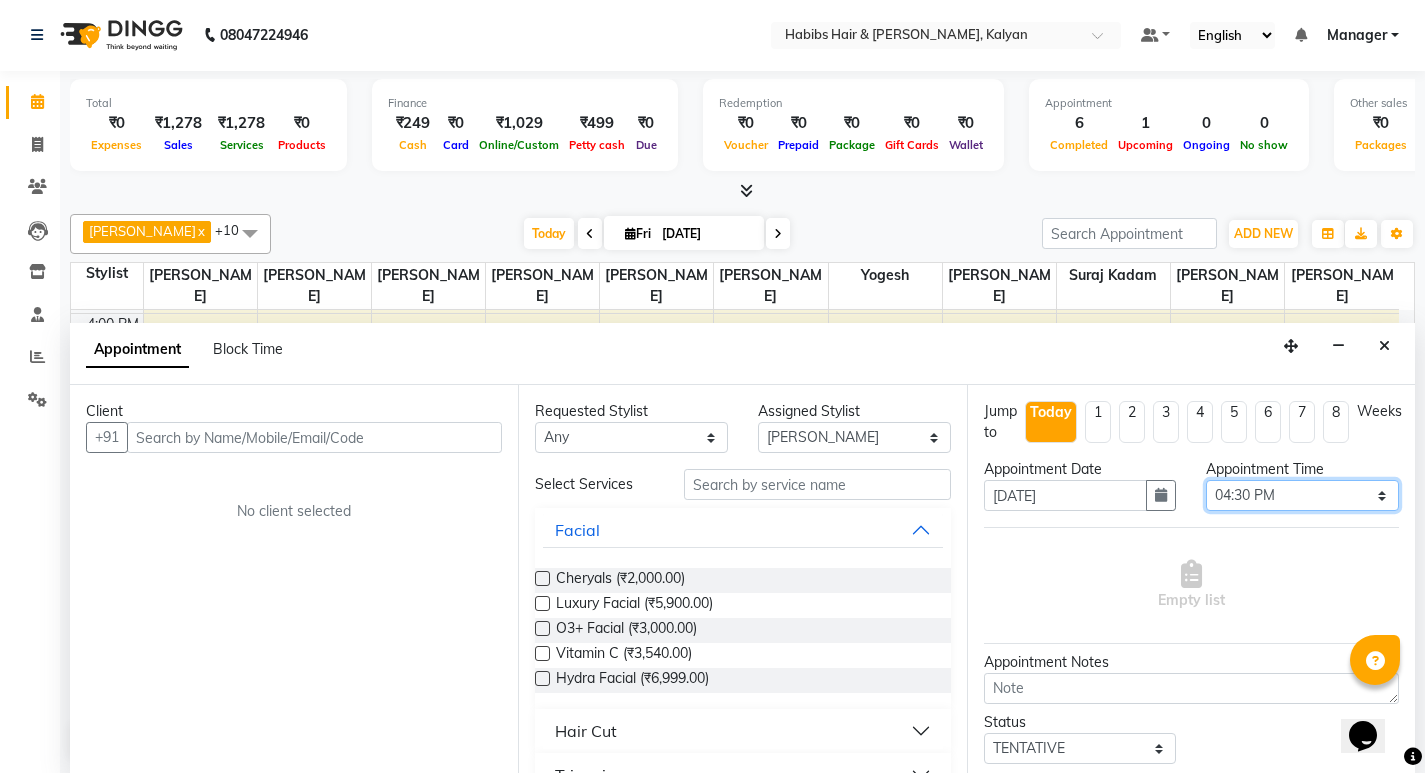 click on "Select 09:00 AM 09:15 AM 09:30 AM 09:45 AM 10:00 AM 10:15 AM 10:30 AM 10:45 AM 11:00 AM 11:15 AM 11:30 AM 11:45 AM 12:00 PM 12:15 PM 12:30 PM 12:45 PM 01:00 PM 01:15 PM 01:30 PM 01:45 PM 02:00 PM 02:15 PM 02:30 PM 02:45 PM 03:00 PM 03:15 PM 03:30 PM 03:45 PM 04:00 PM 04:15 PM 04:30 PM 04:45 PM 05:00 PM 05:15 PM 05:30 PM 05:45 PM 06:00 PM 06:15 PM 06:30 PM 06:45 PM 07:00 PM 07:15 PM 07:30 PM 07:45 PM 08:00 PM 08:15 PM 08:30 PM 08:45 PM 09:00 PM 09:15 PM 09:30 PM 09:45 PM 10:00 PM" at bounding box center [1302, 495] 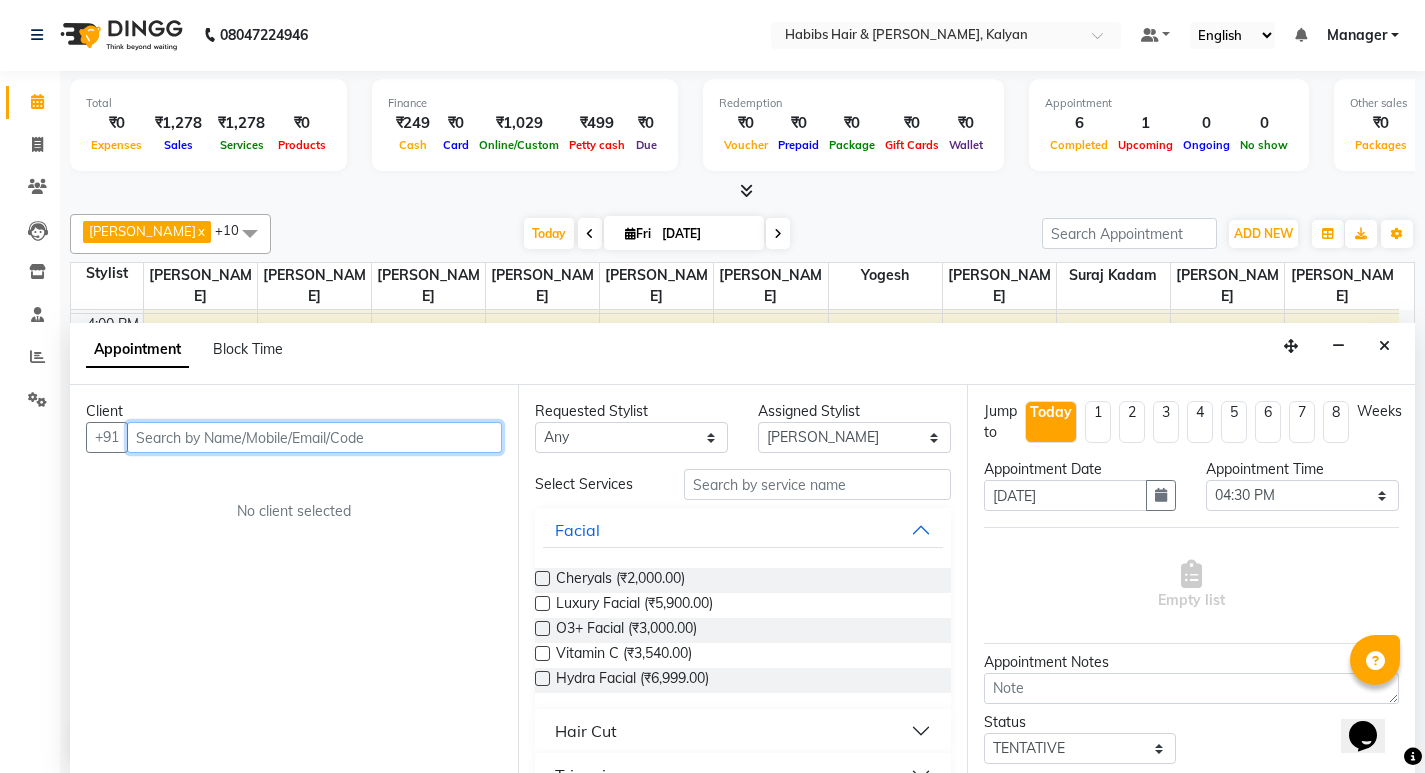 click at bounding box center [314, 437] 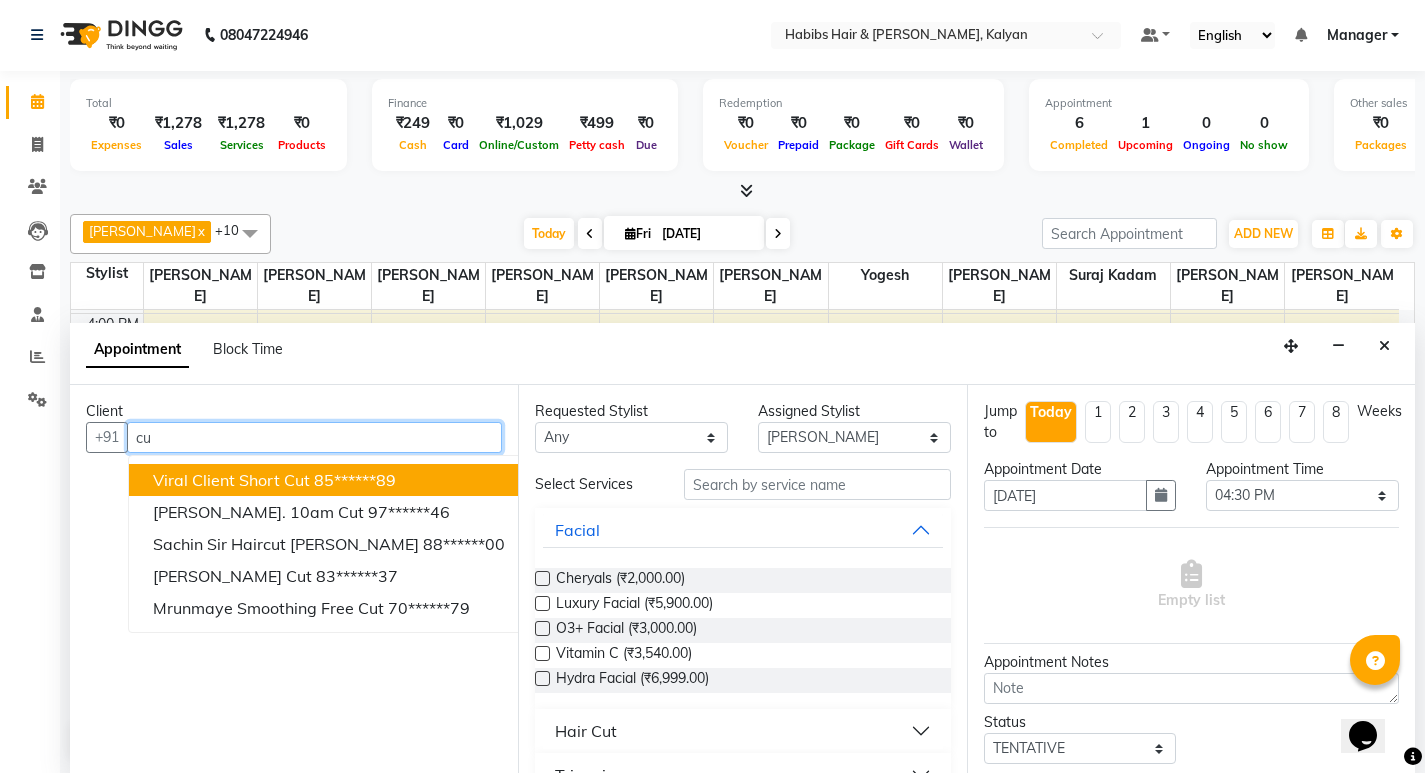 type on "c" 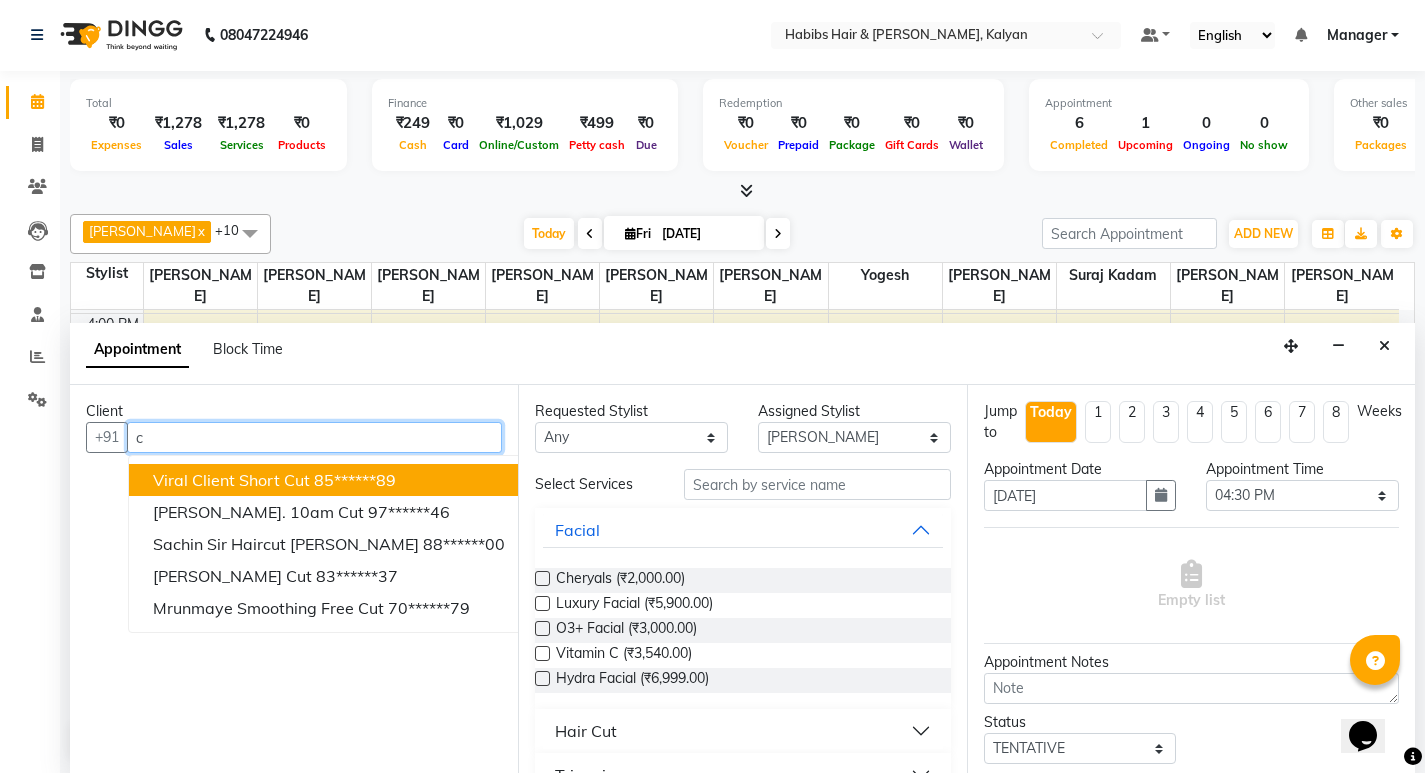 type 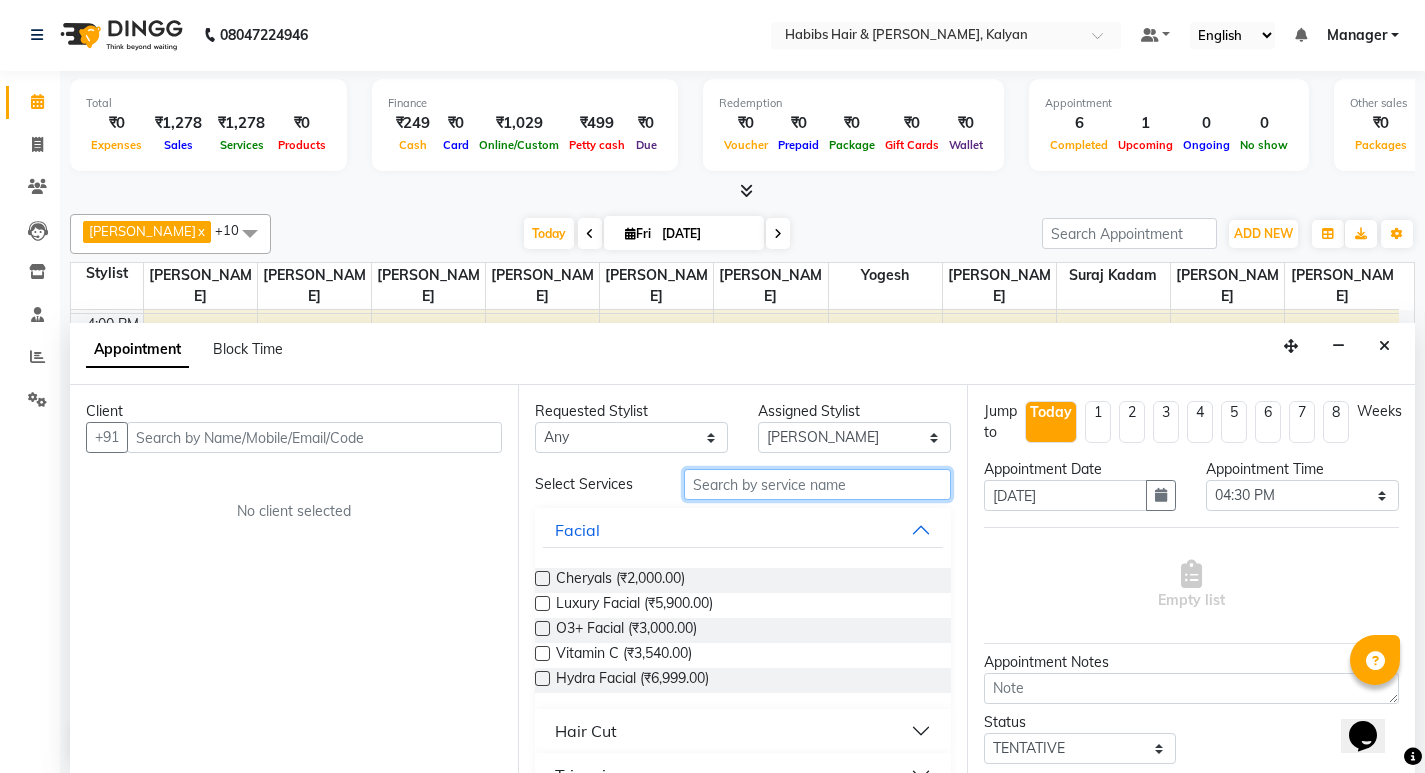 click at bounding box center [817, 484] 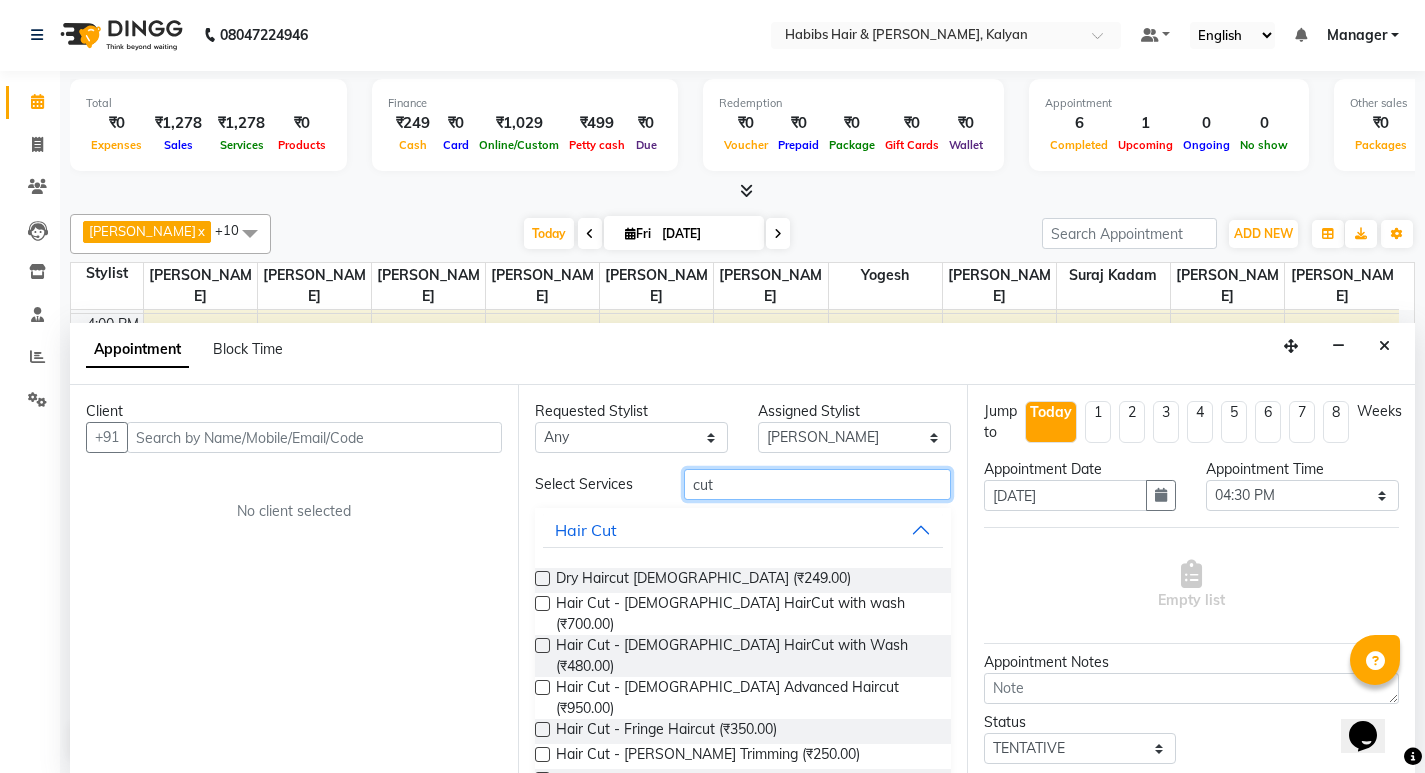type on "cut" 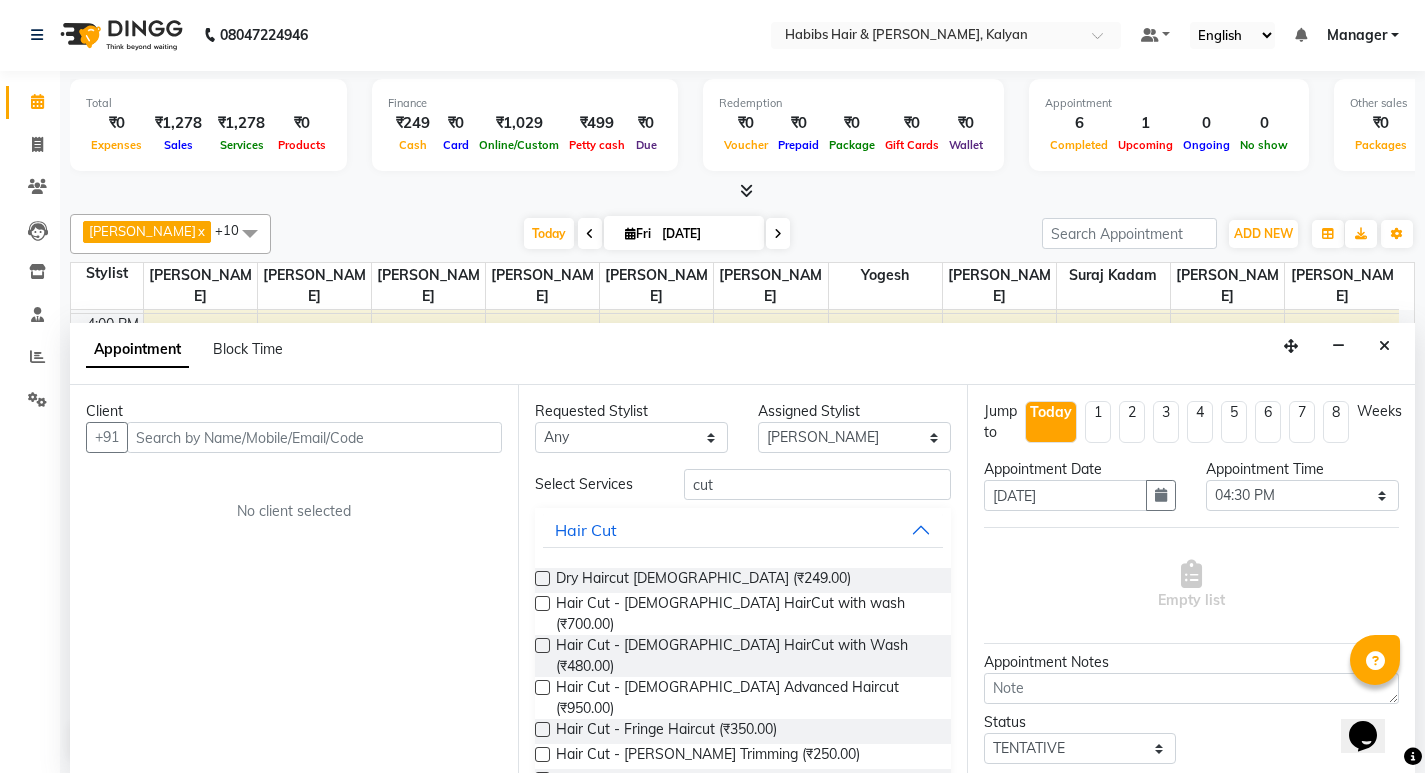 click at bounding box center (542, 578) 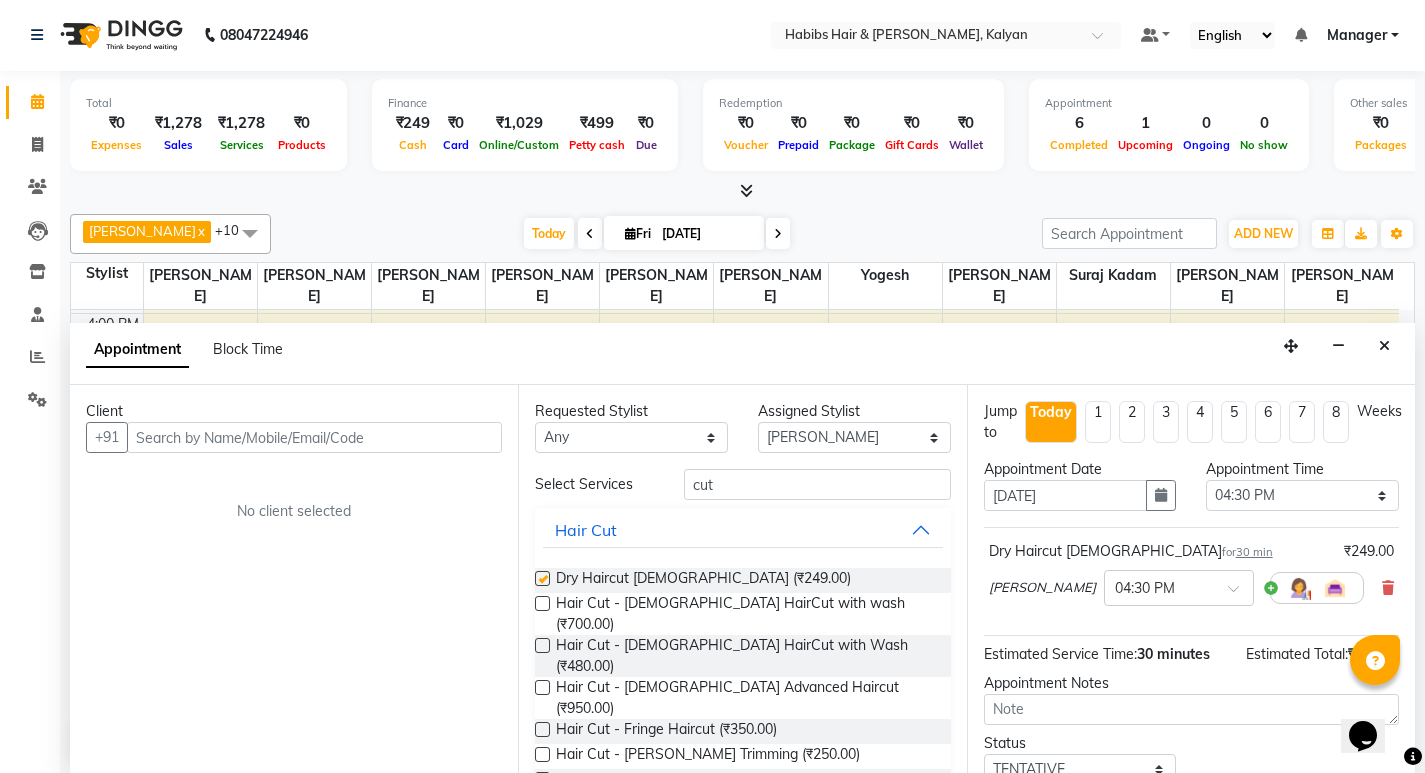 checkbox on "false" 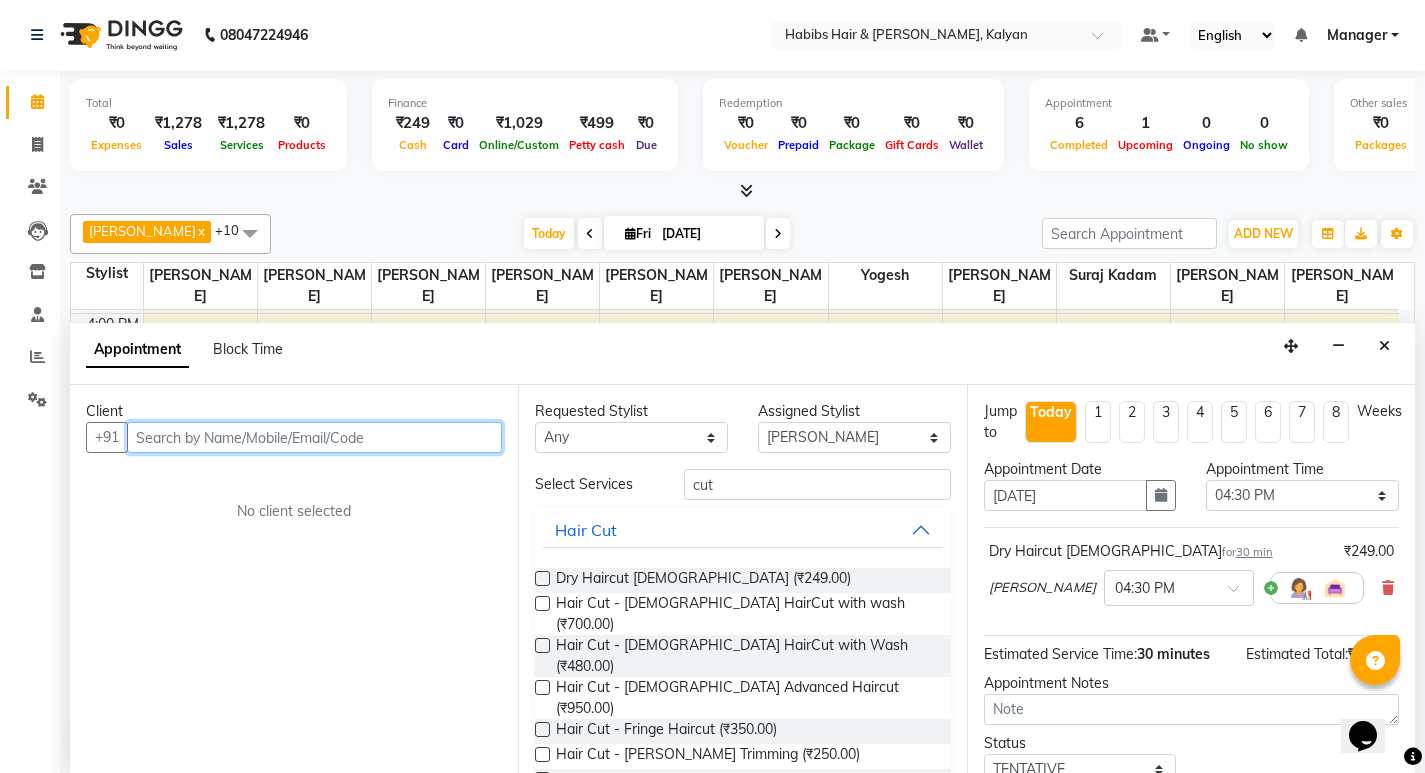 click at bounding box center (314, 437) 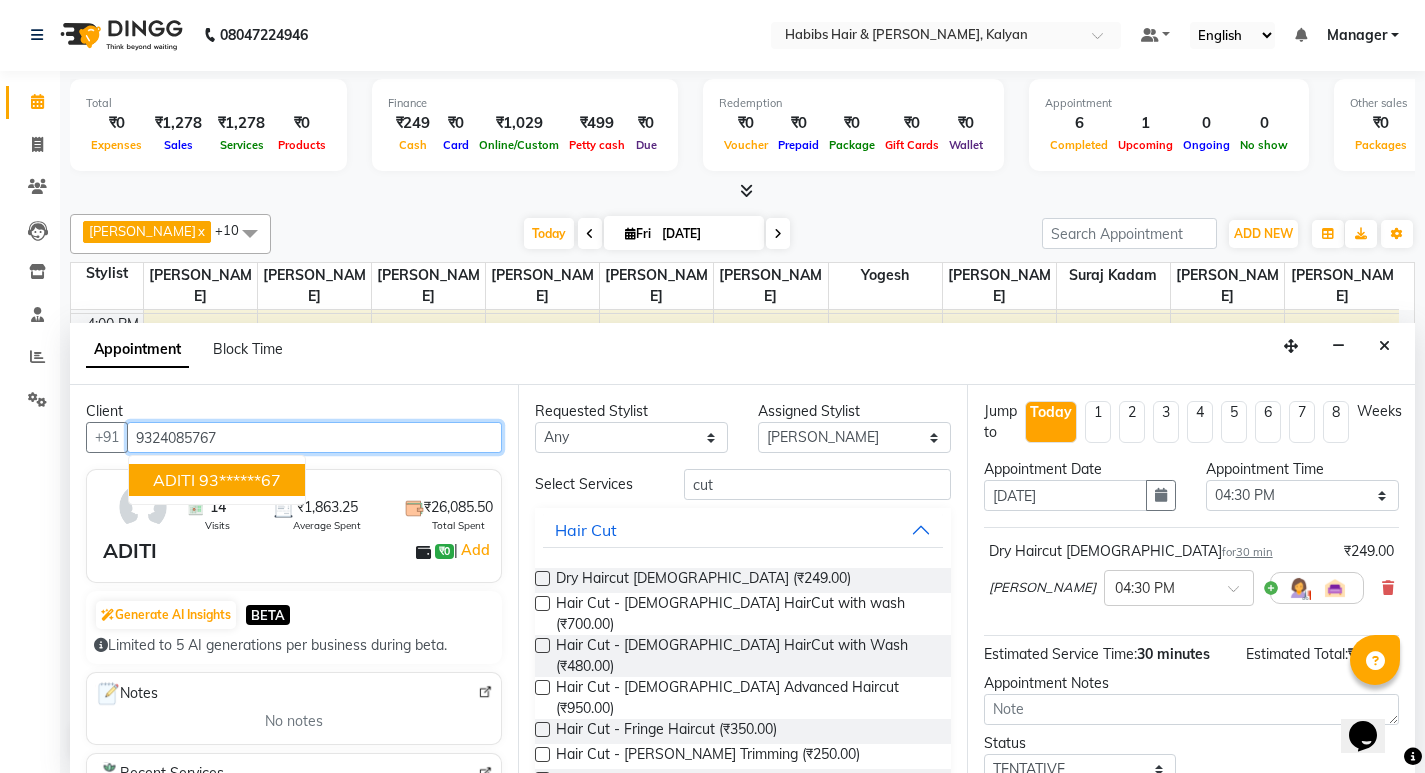click on "93******67" at bounding box center [240, 480] 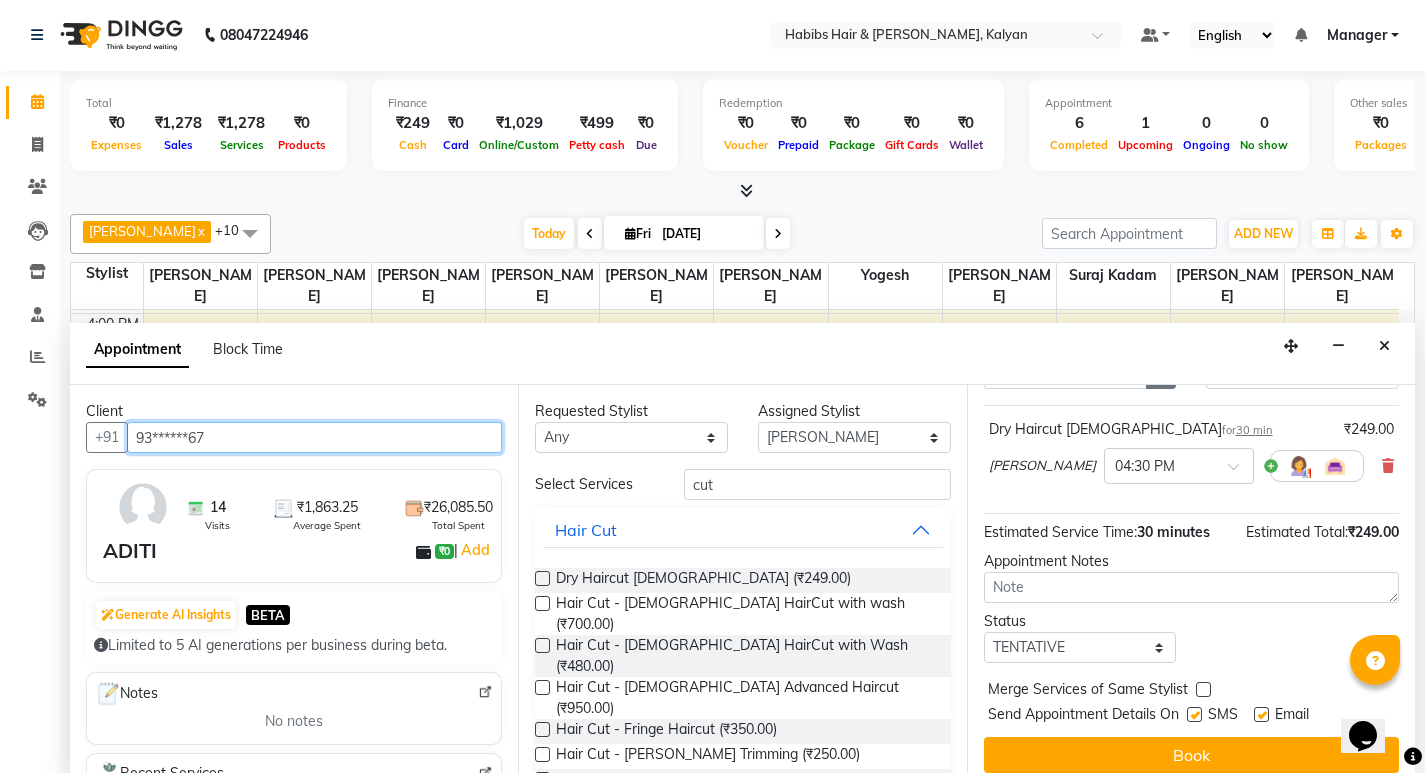 scroll, scrollTop: 138, scrollLeft: 0, axis: vertical 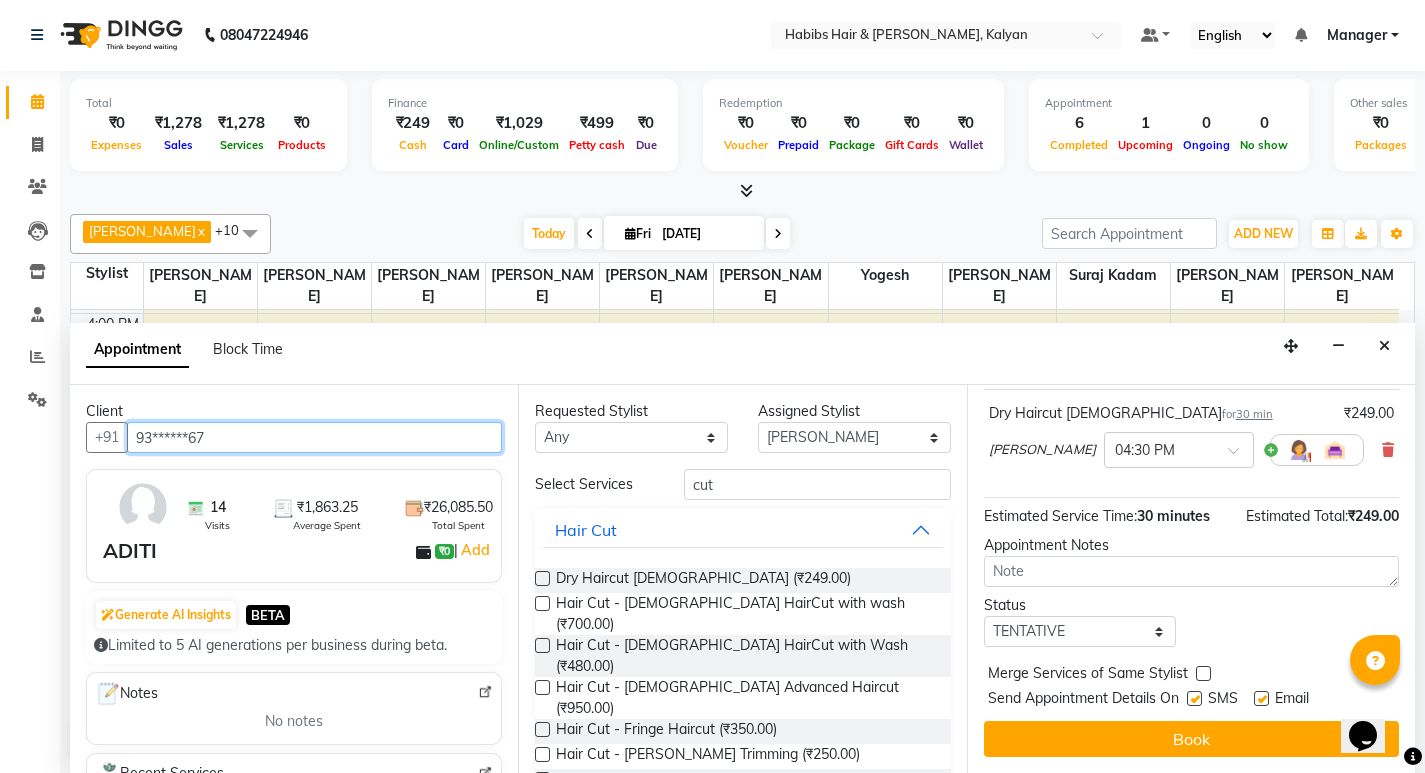 type on "93******67" 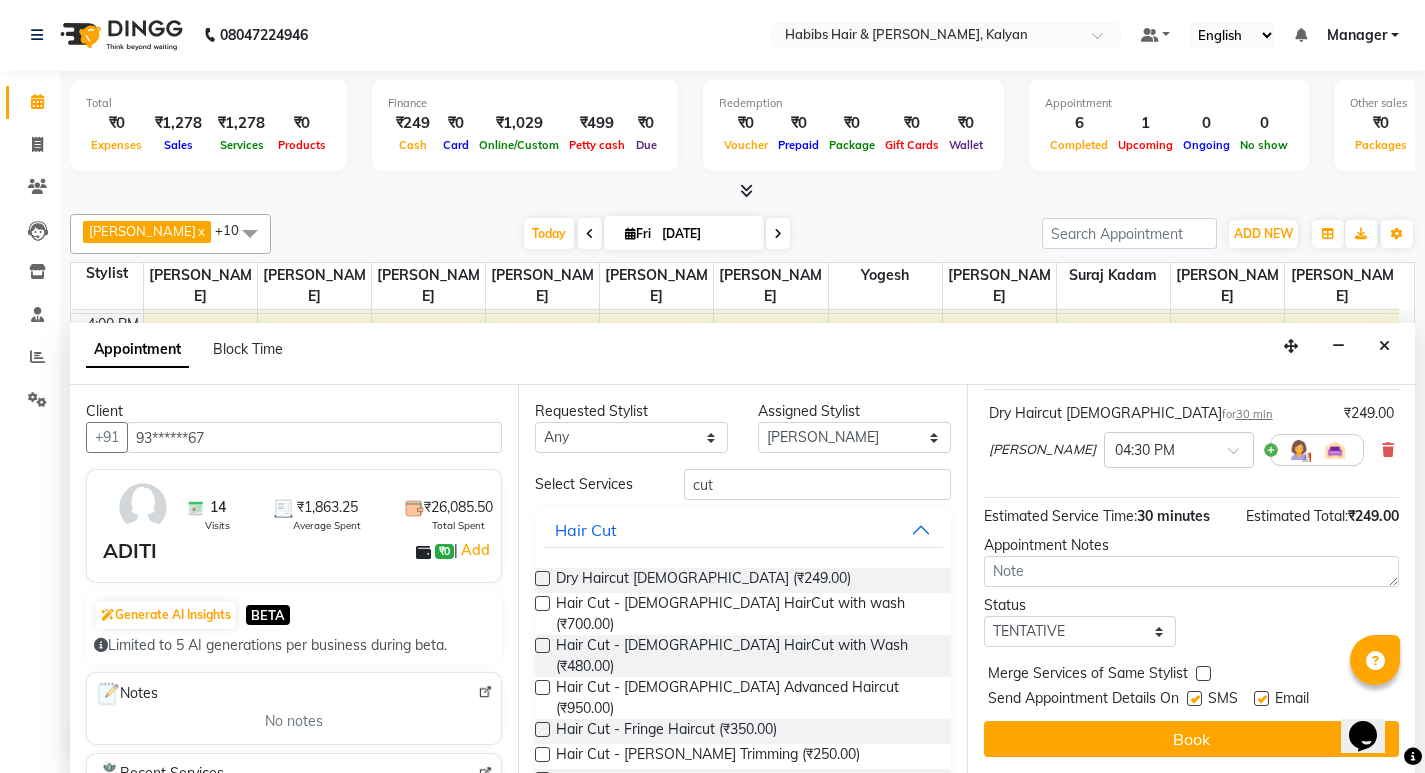 click at bounding box center [1194, 698] 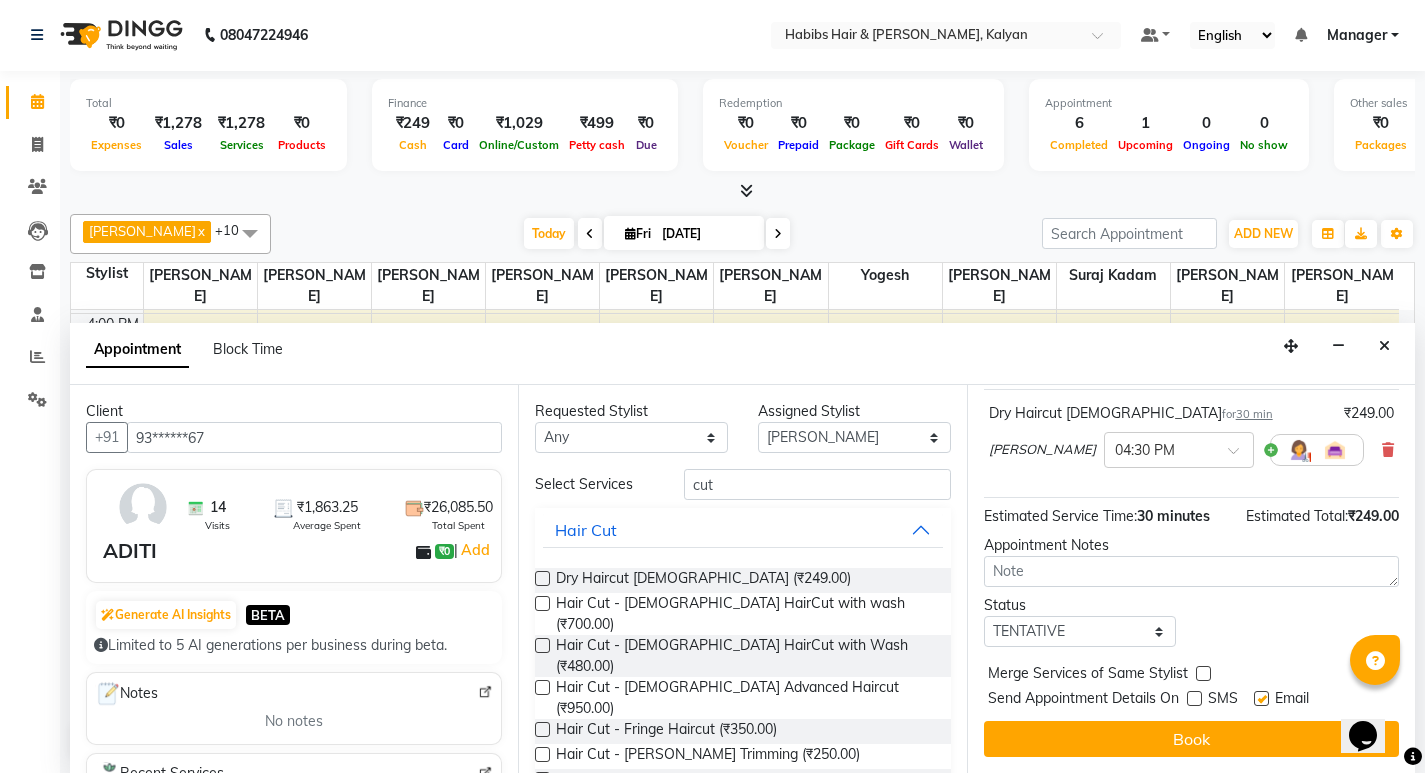 click at bounding box center (1261, 698) 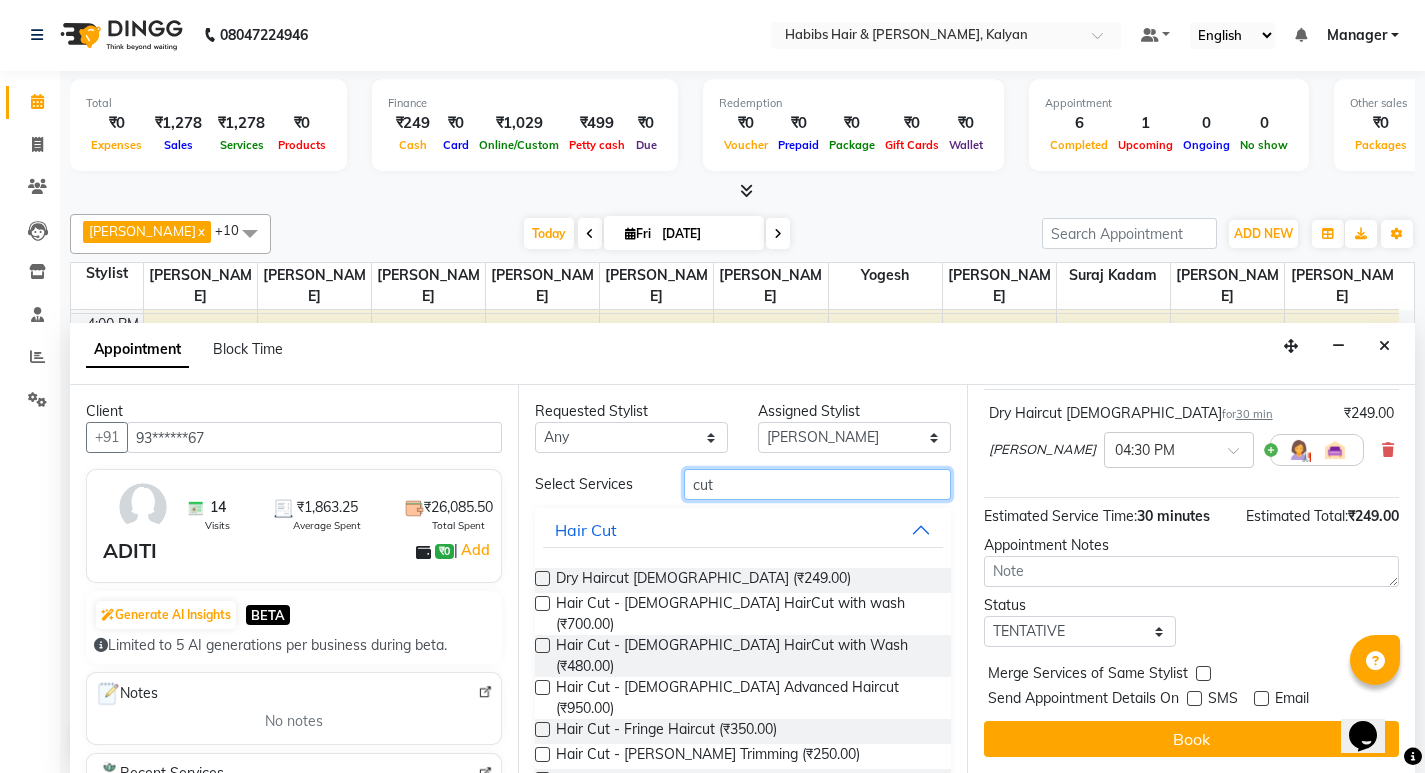 click on "cut" at bounding box center (817, 484) 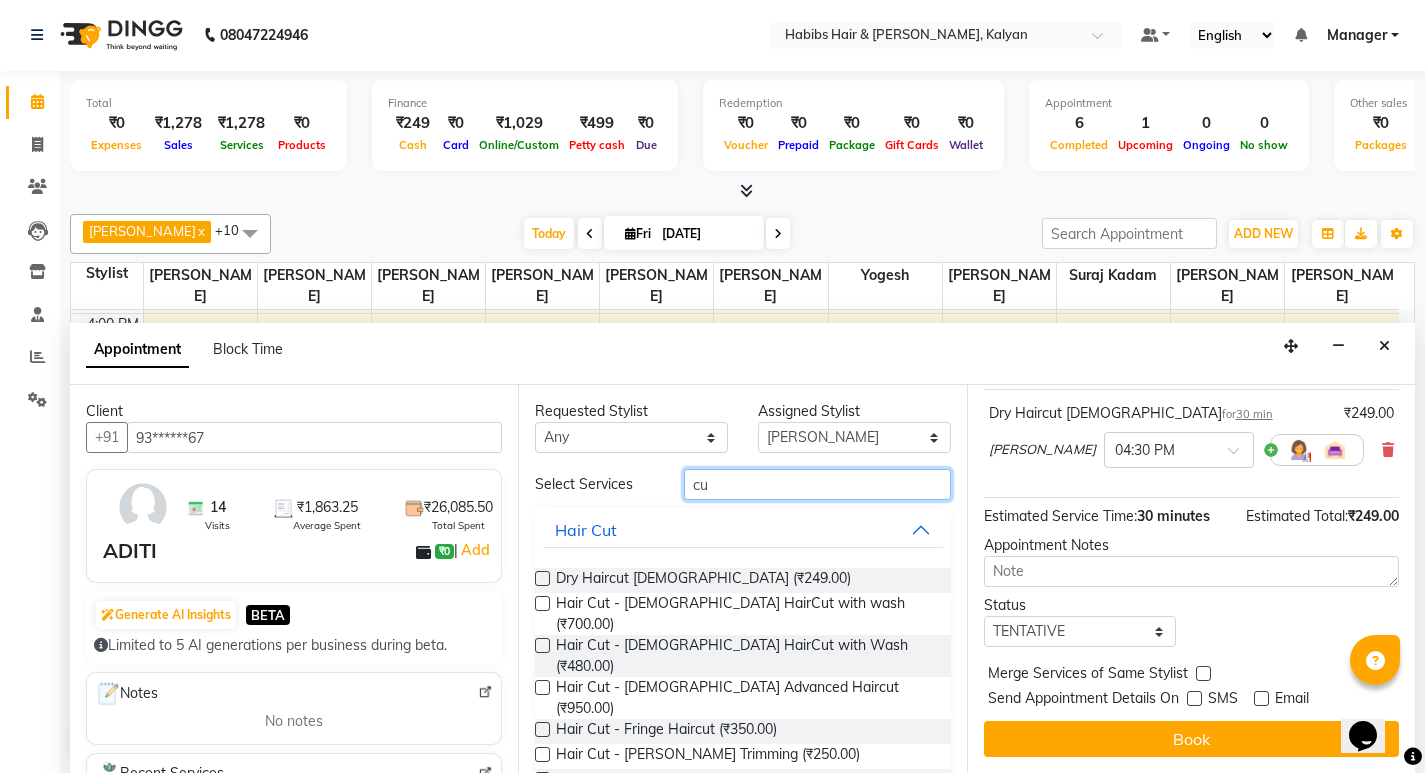 type on "c" 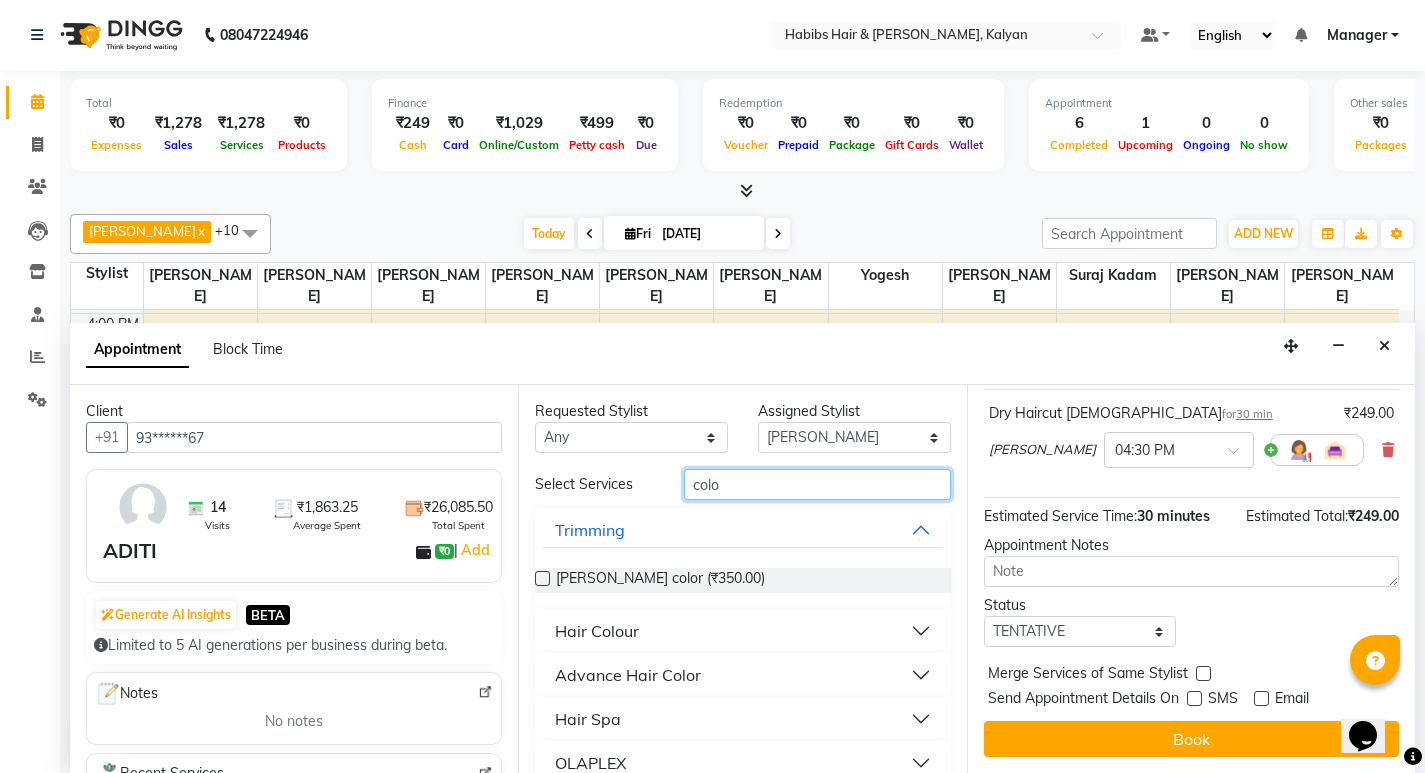 type on "colo" 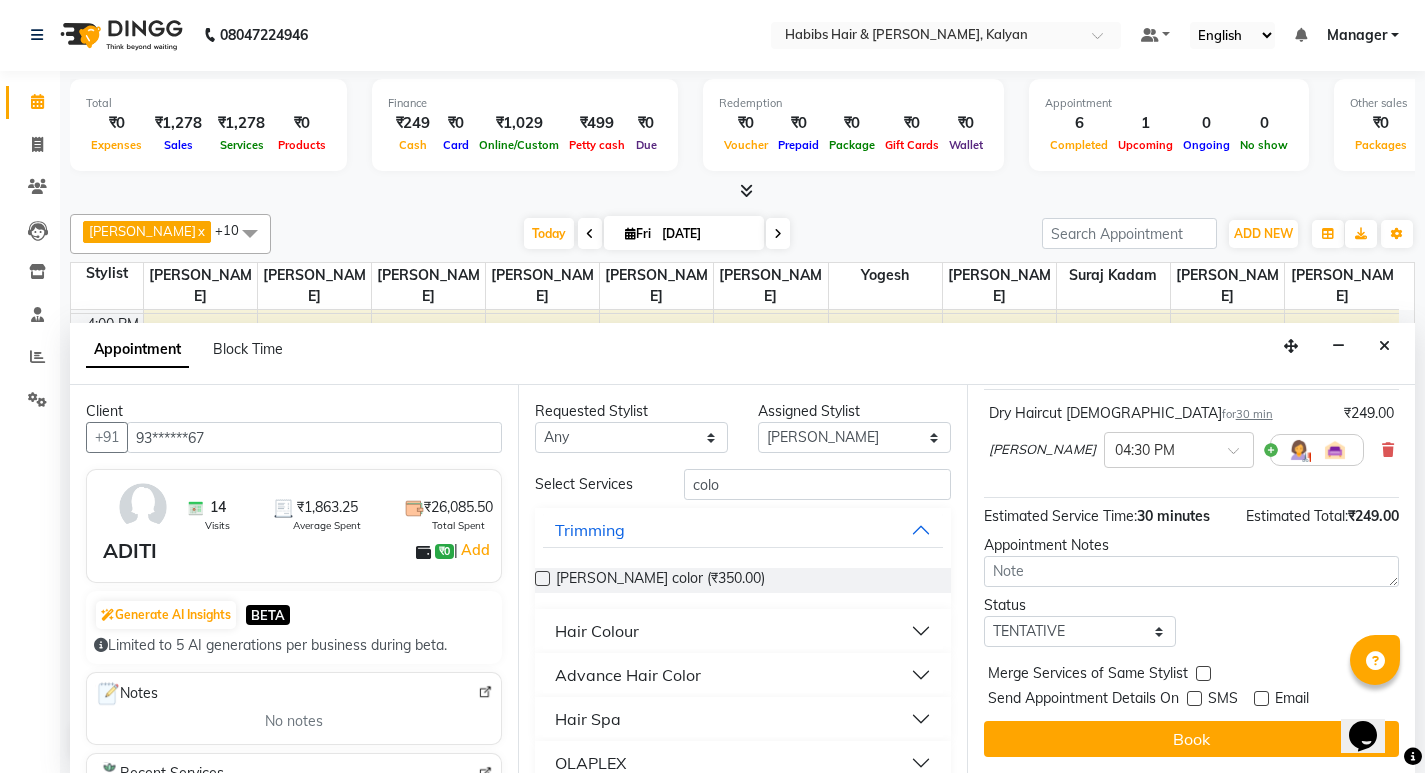 click at bounding box center [542, 578] 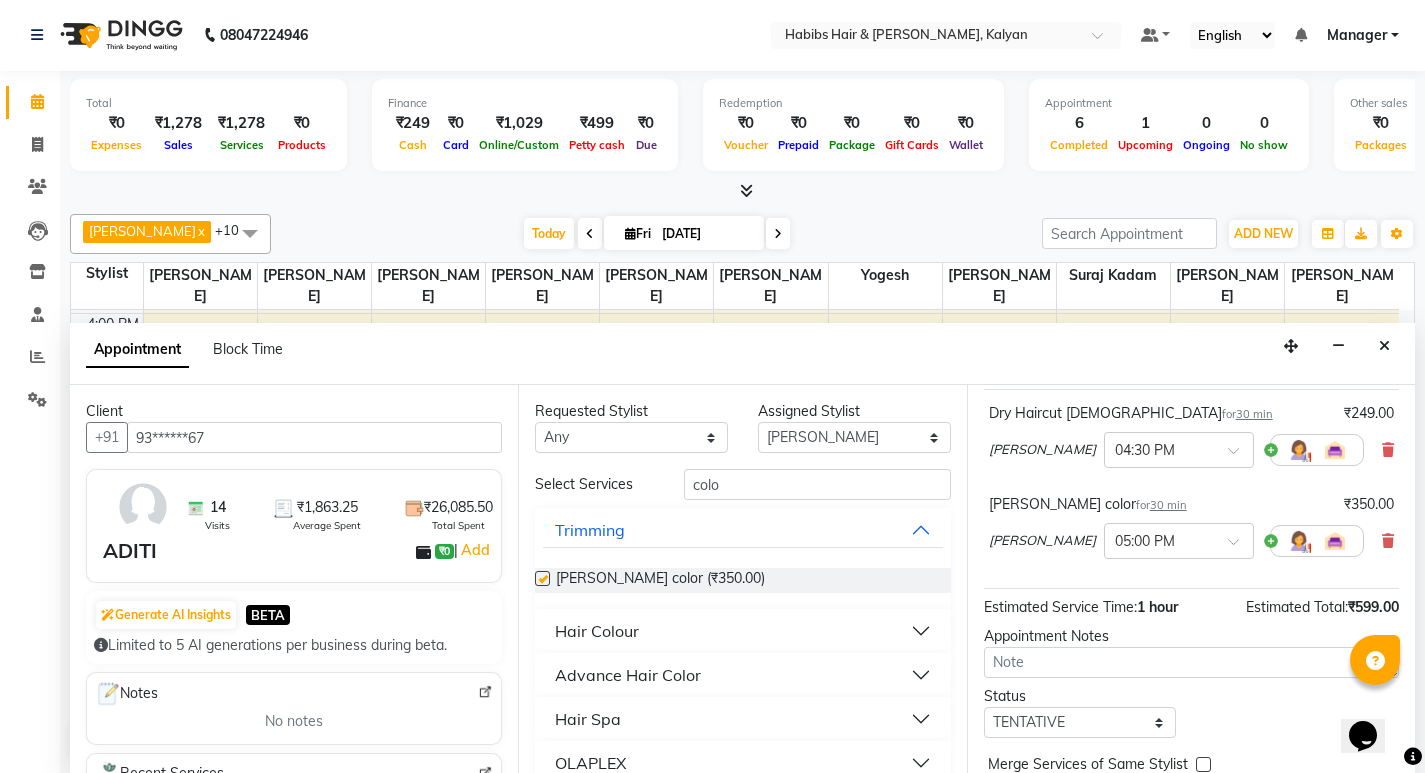 checkbox on "false" 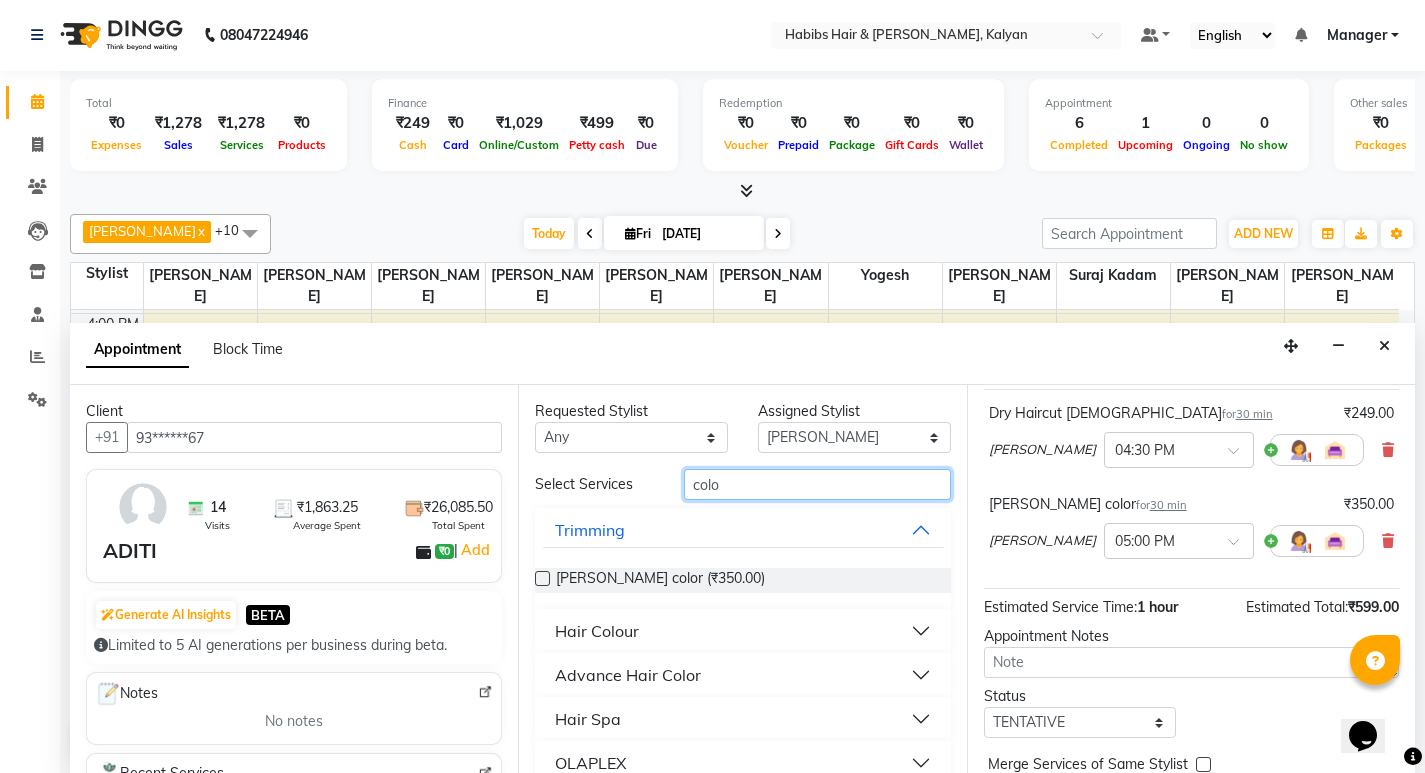 click on "colo" at bounding box center [817, 484] 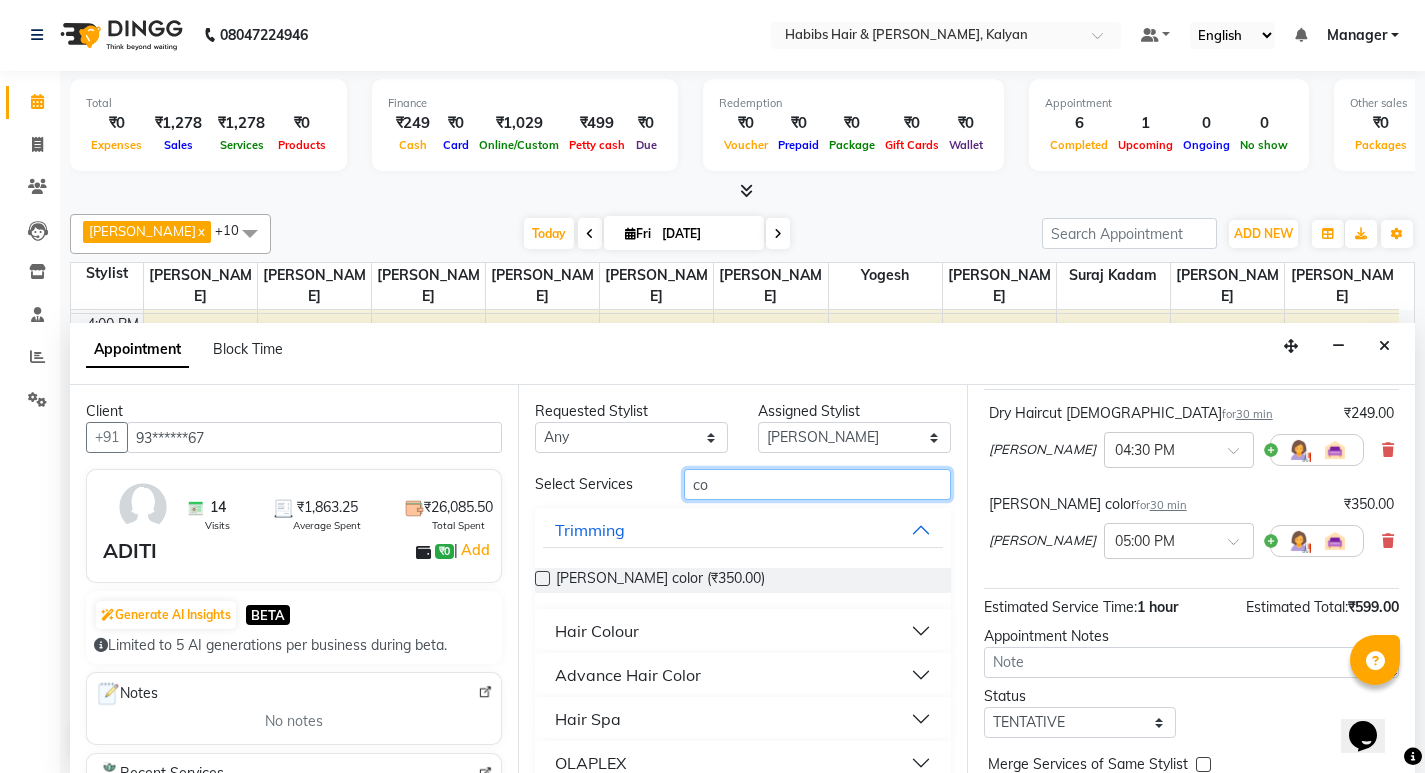 type on "c" 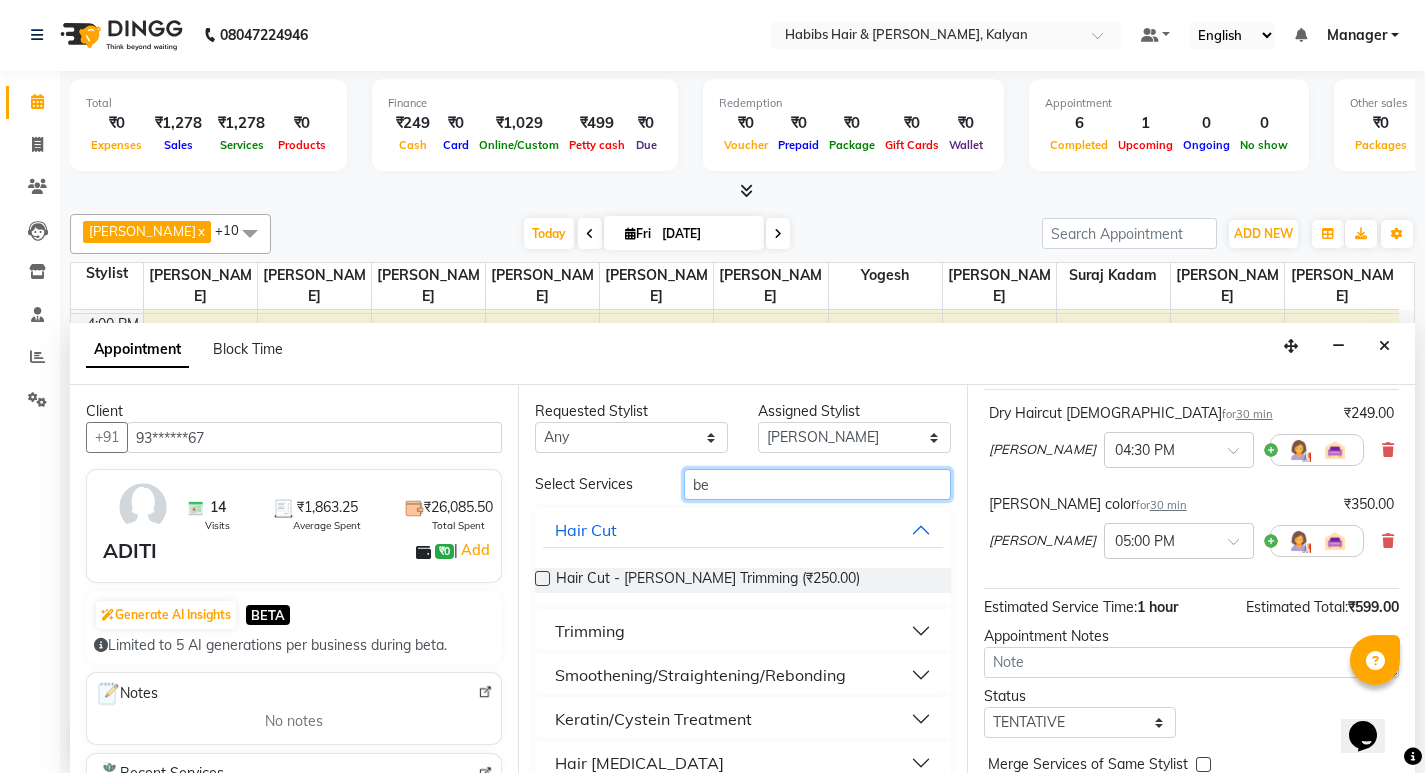 type on "b" 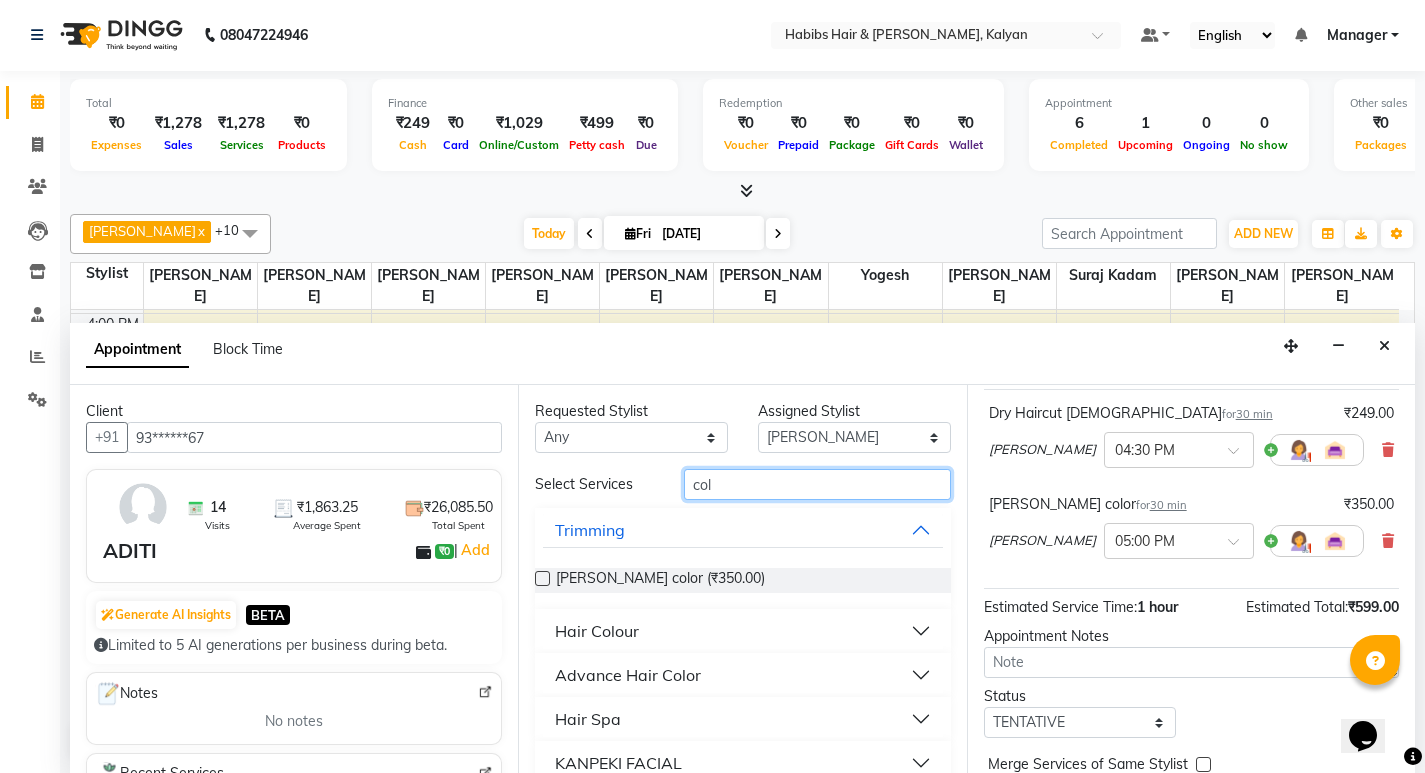 type on "colo" 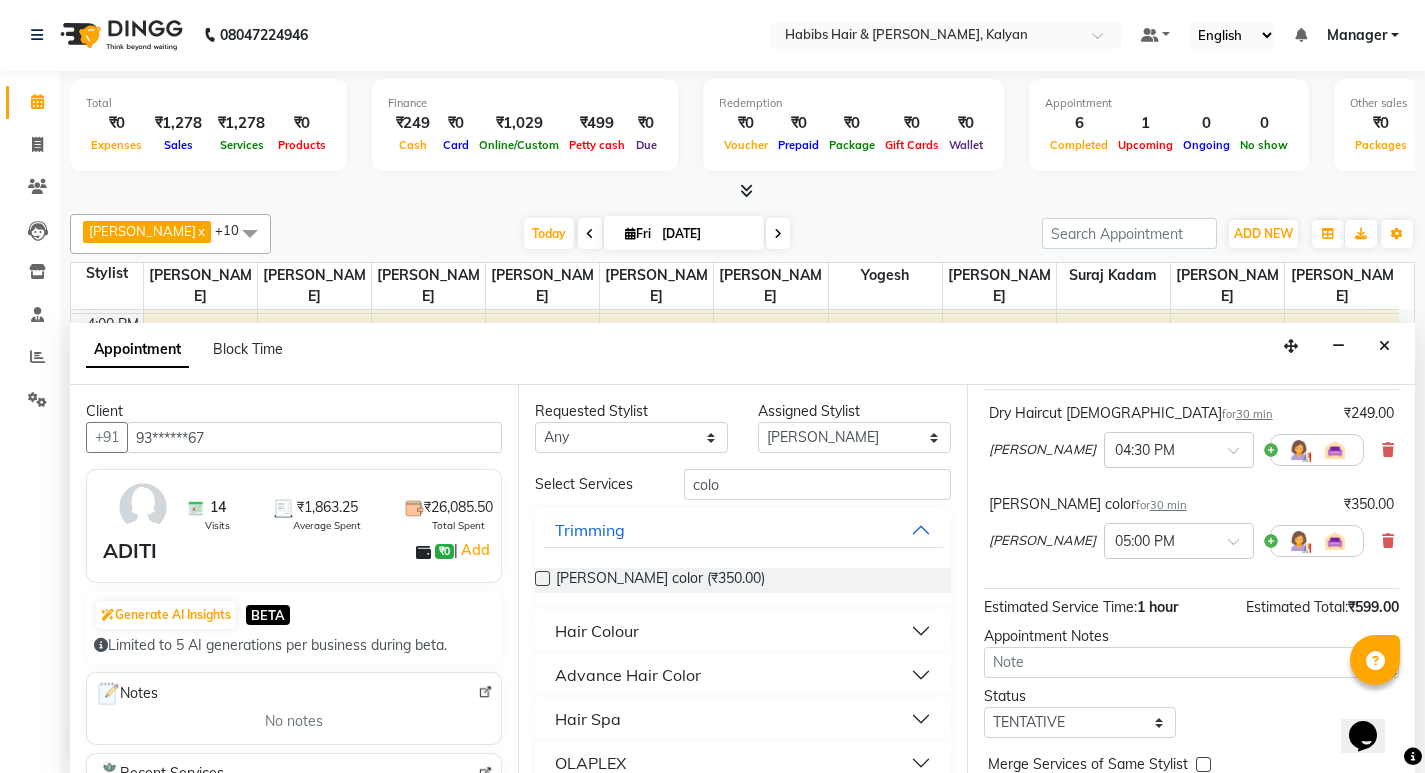 click on "Hair Colour" at bounding box center (742, 631) 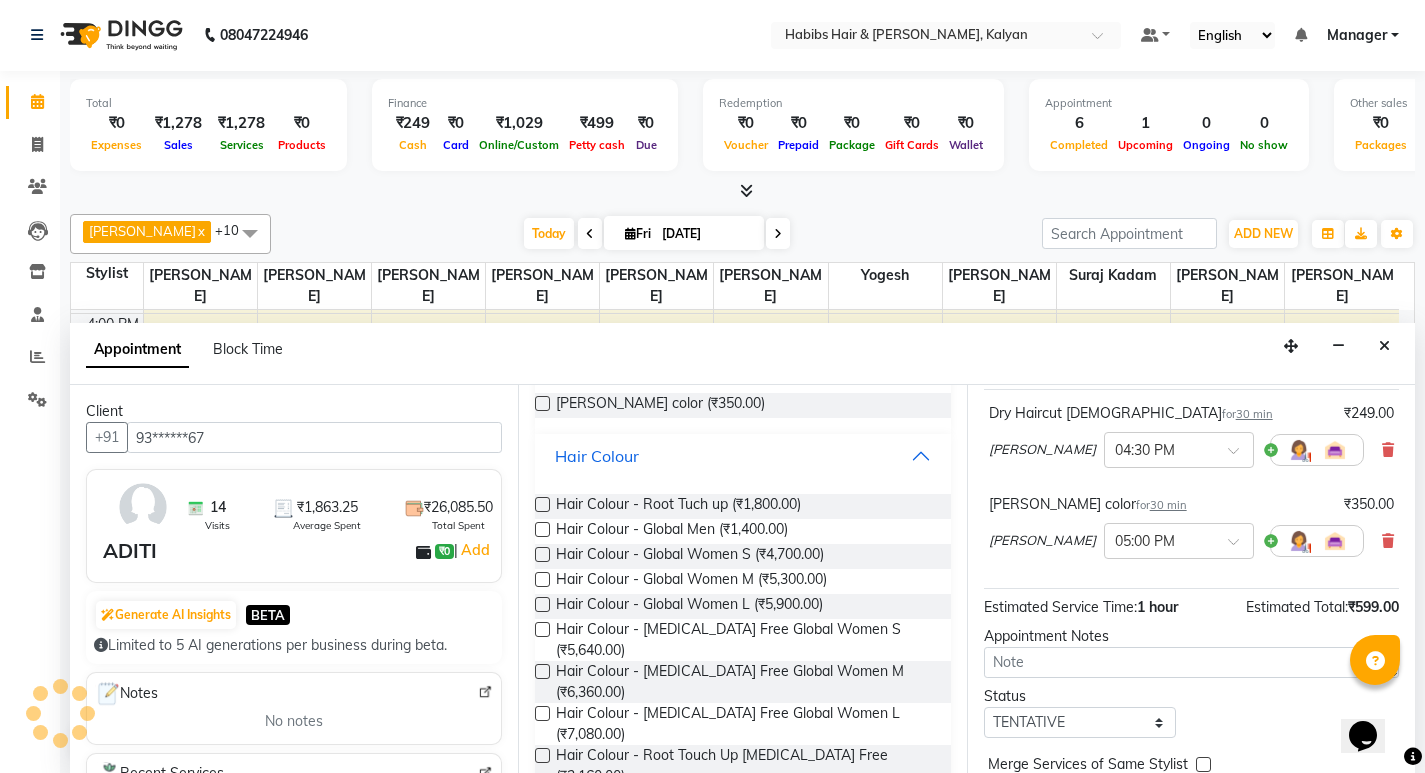 scroll, scrollTop: 300, scrollLeft: 0, axis: vertical 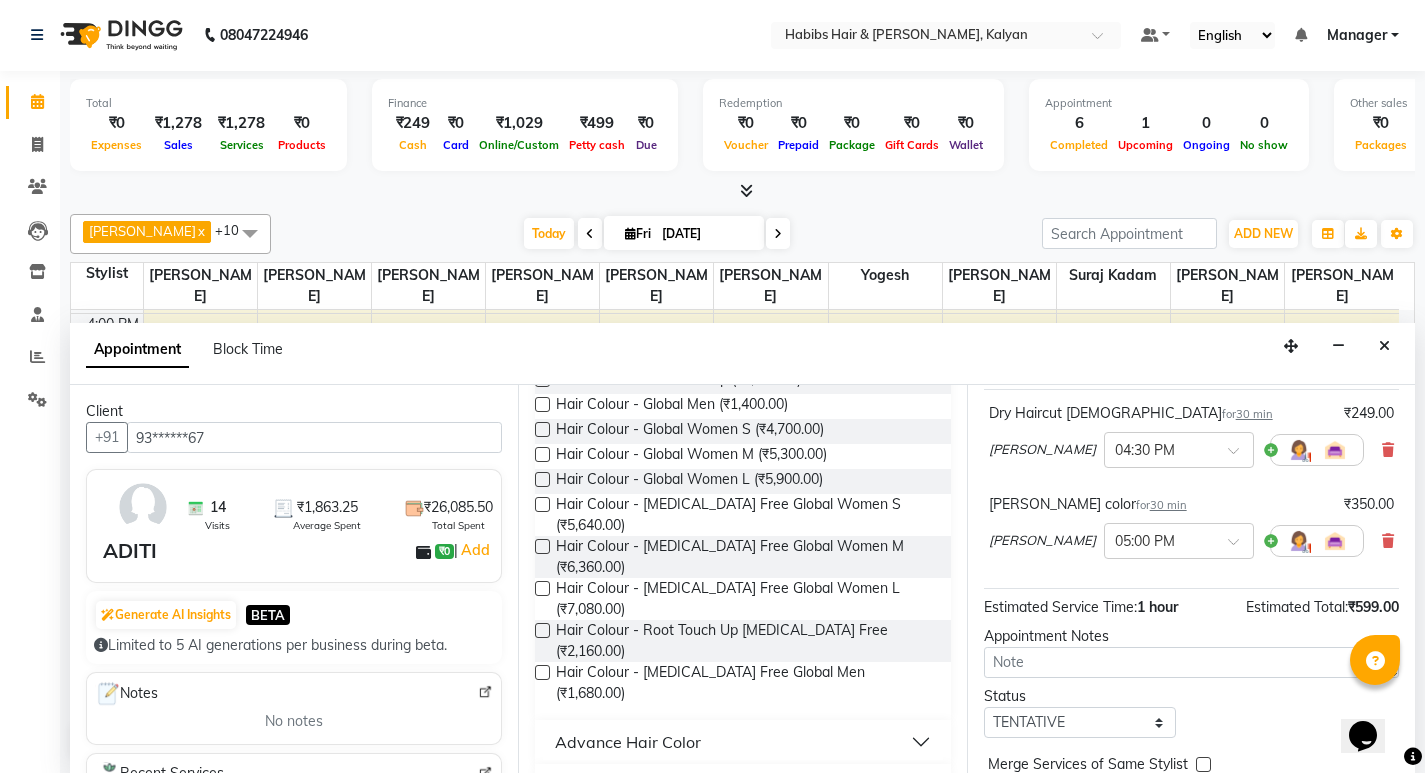 click at bounding box center (542, 672) 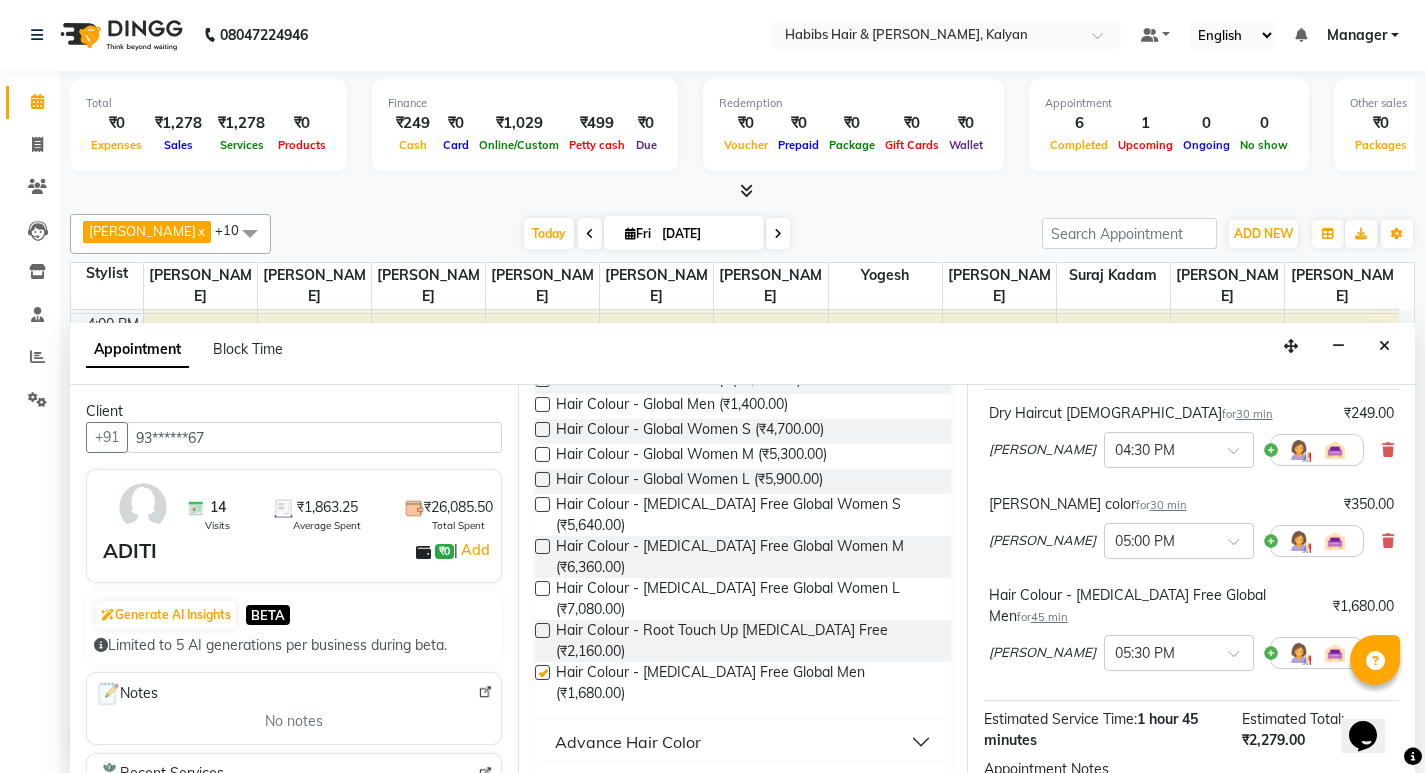 checkbox on "false" 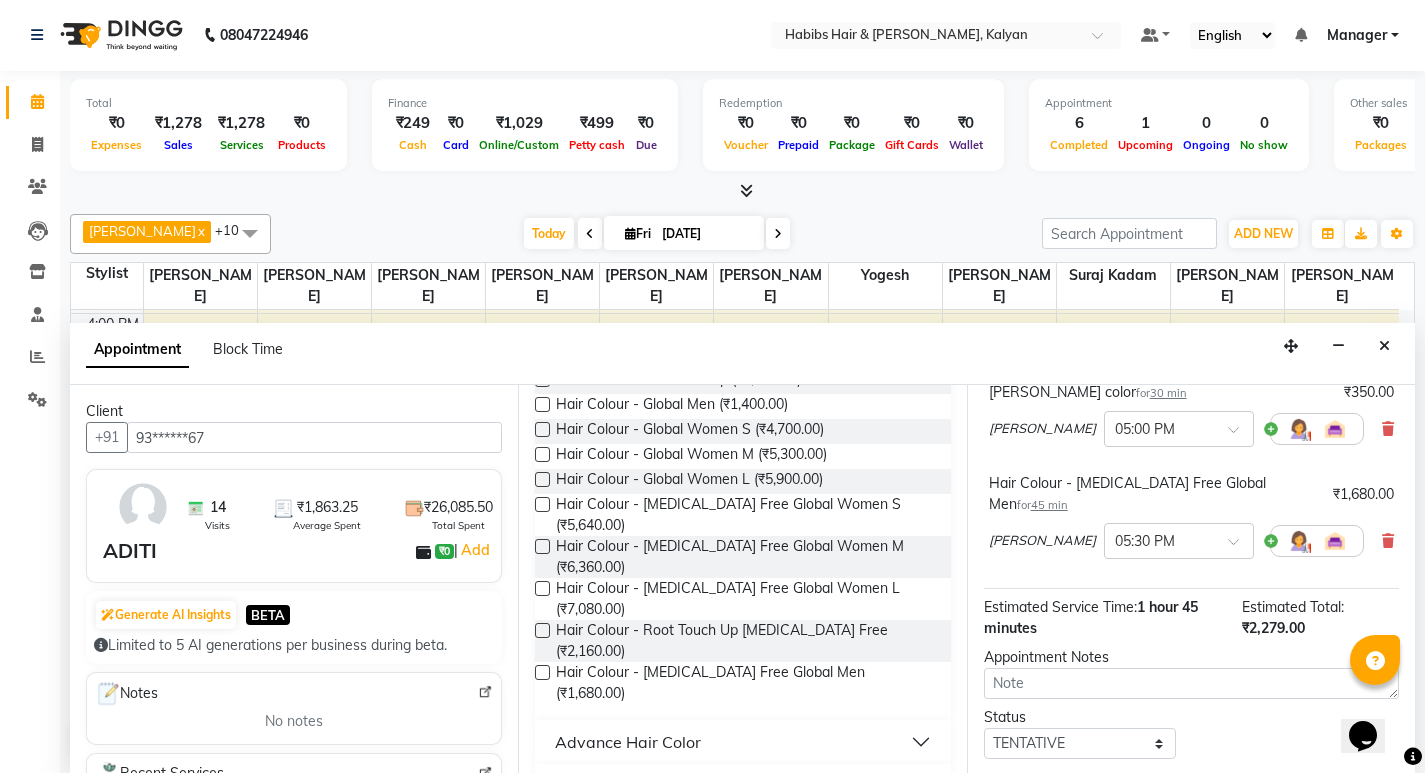 scroll, scrollTop: 341, scrollLeft: 0, axis: vertical 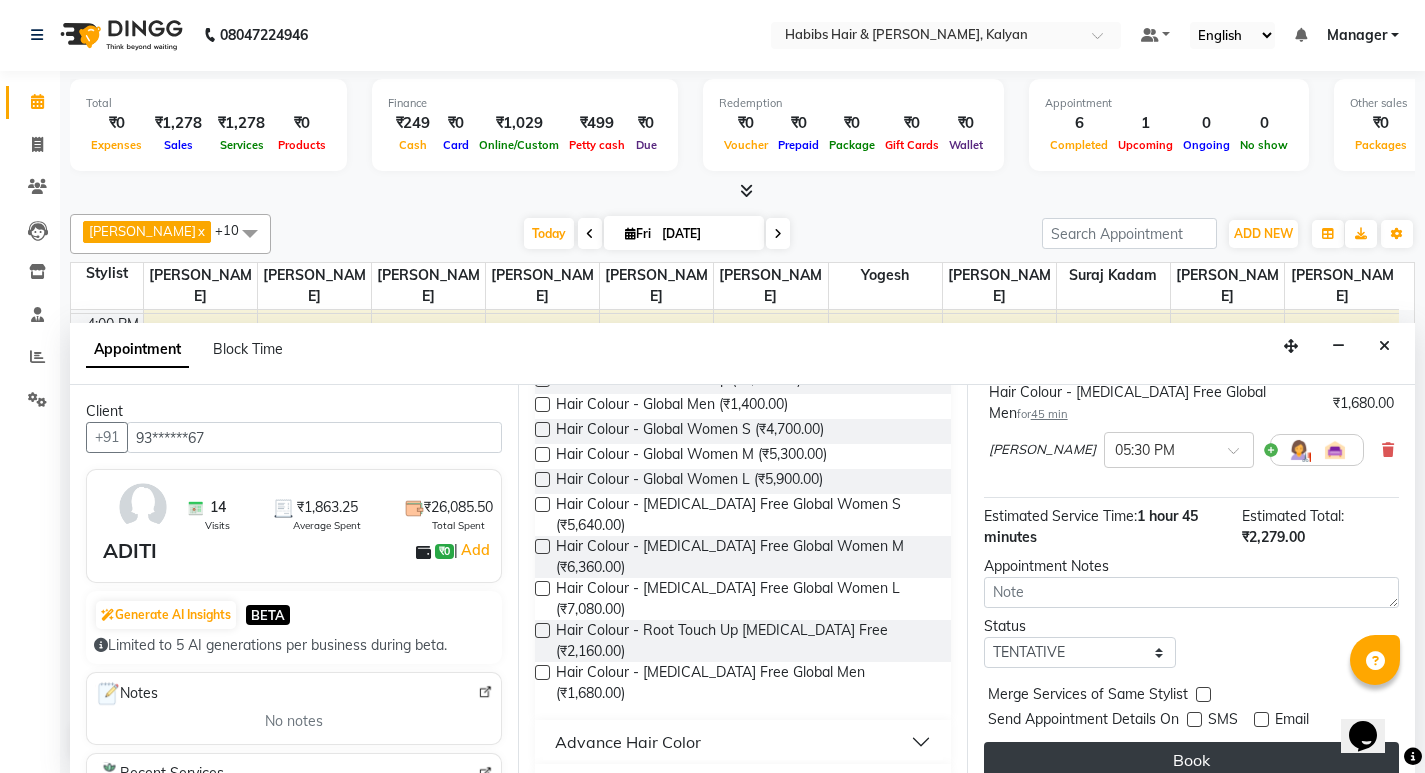 click on "Book" at bounding box center (1191, 760) 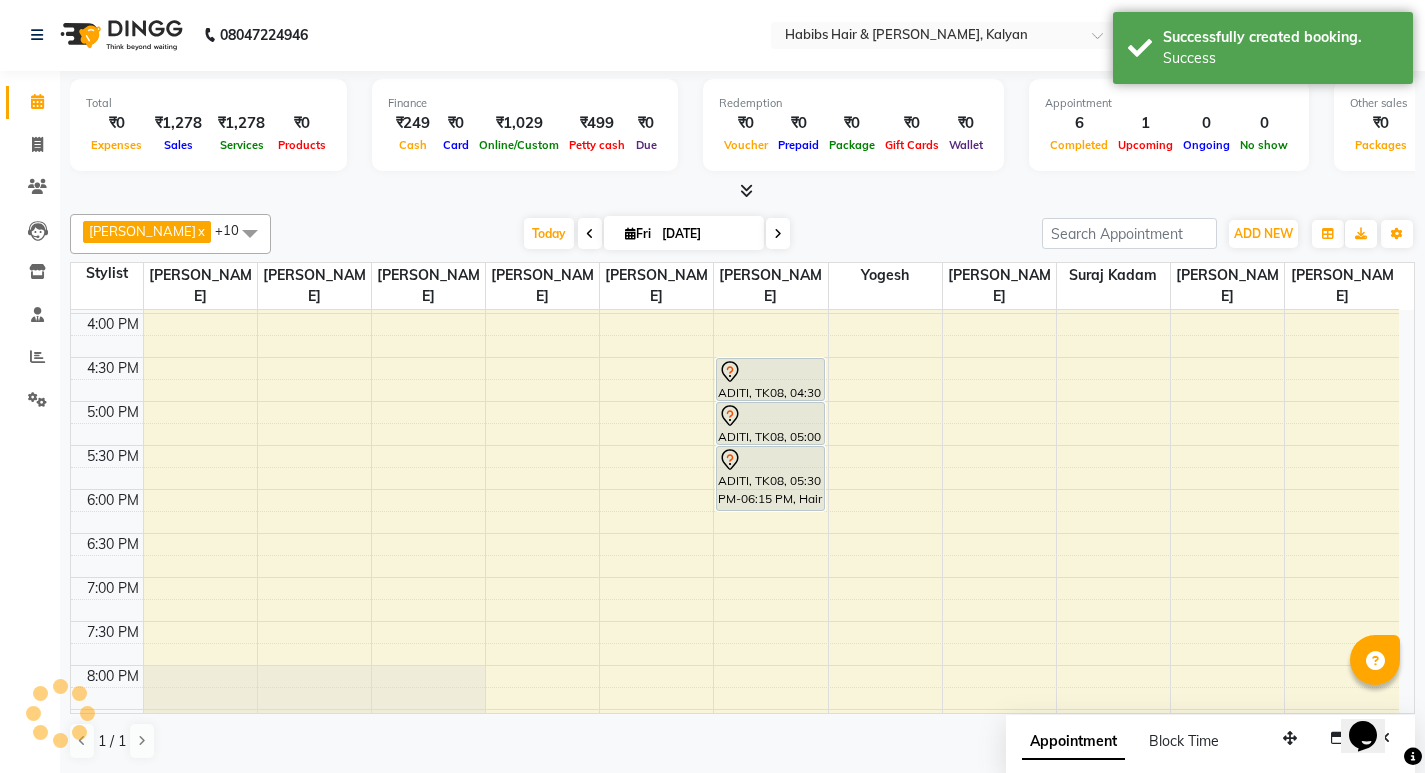 scroll, scrollTop: 0, scrollLeft: 0, axis: both 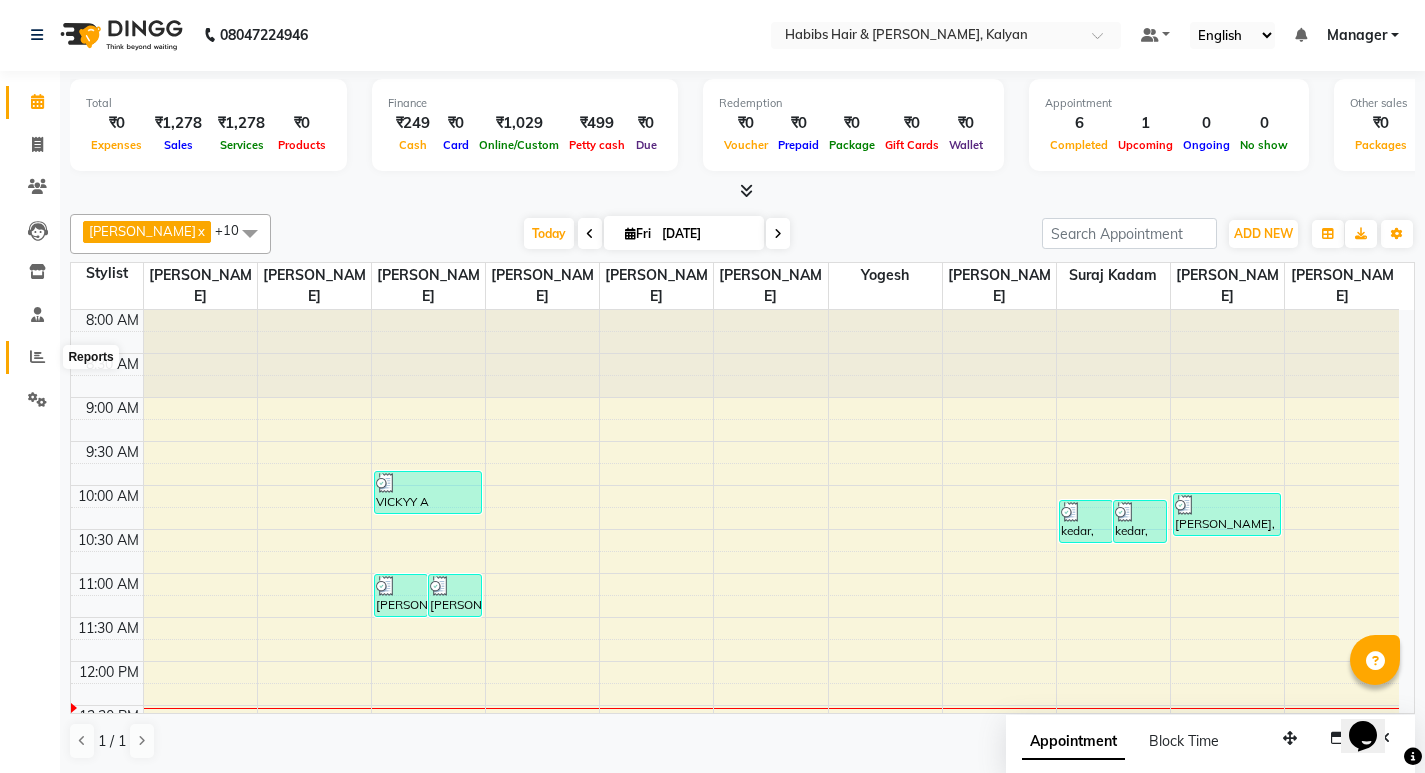 click 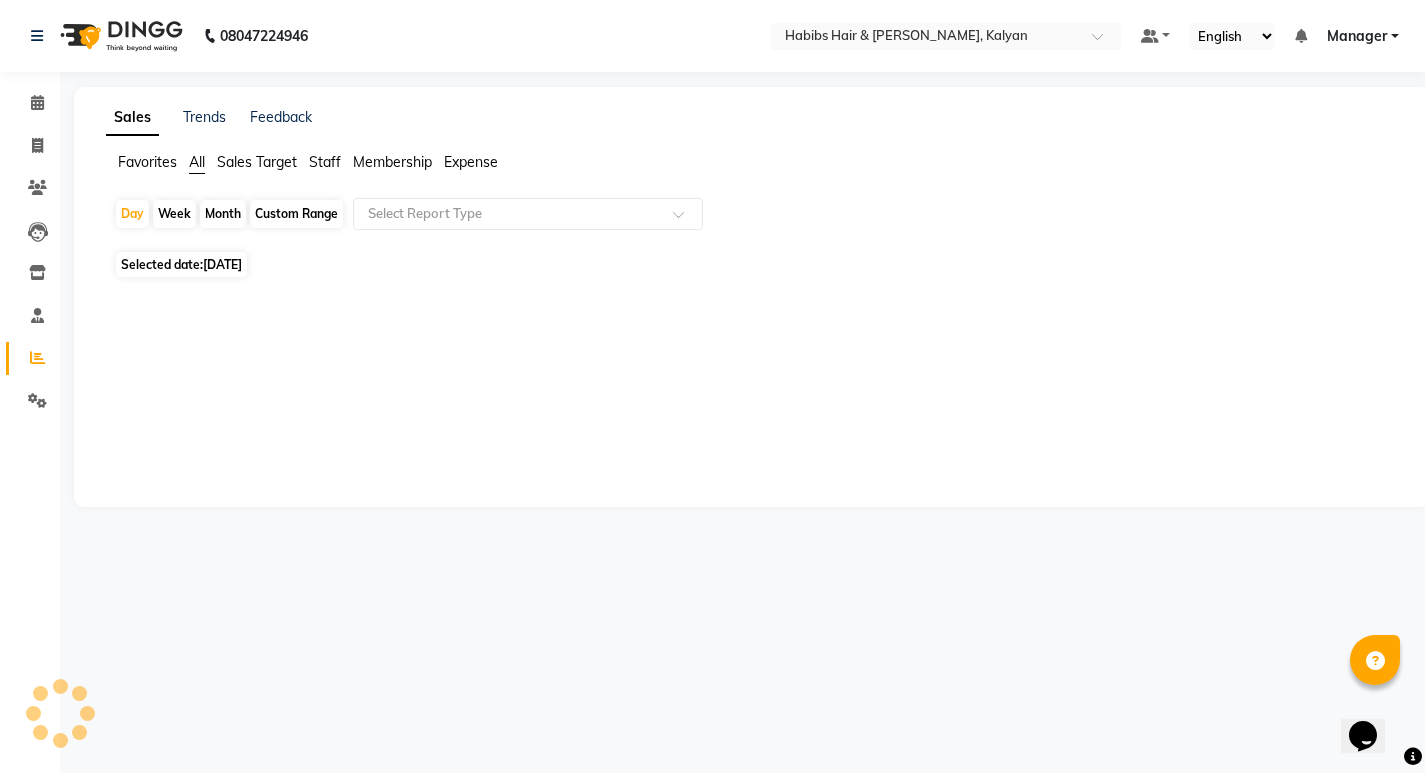 scroll, scrollTop: 0, scrollLeft: 0, axis: both 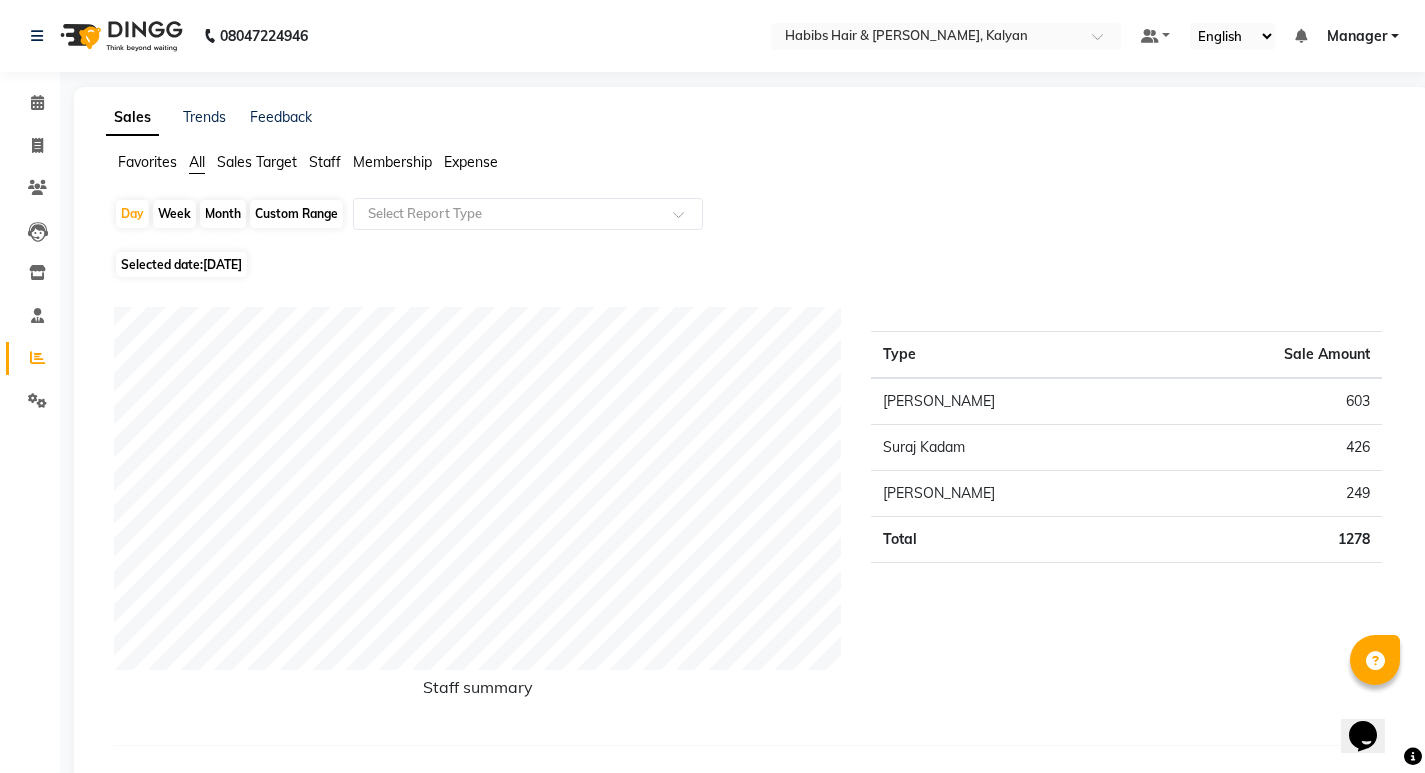 click on "[DATE]" 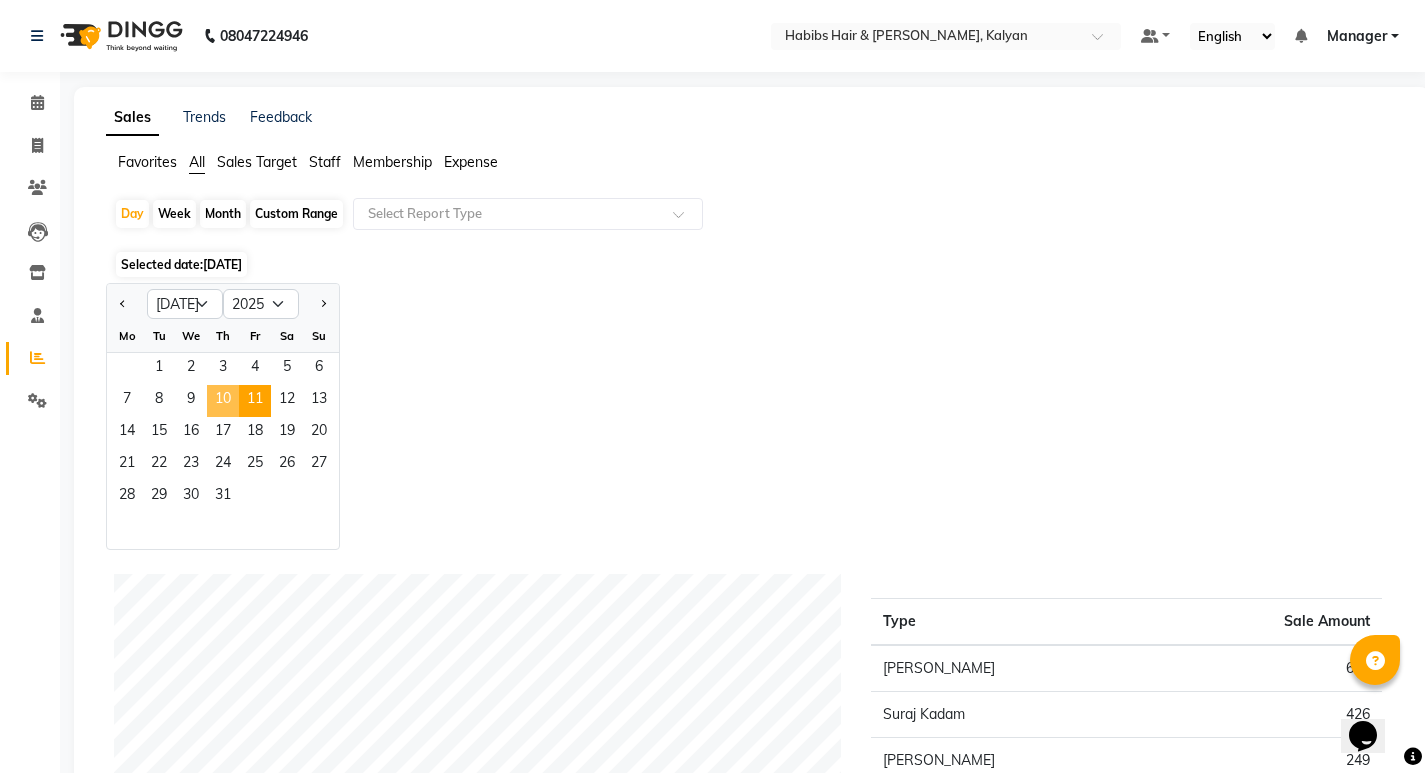 click on "10" 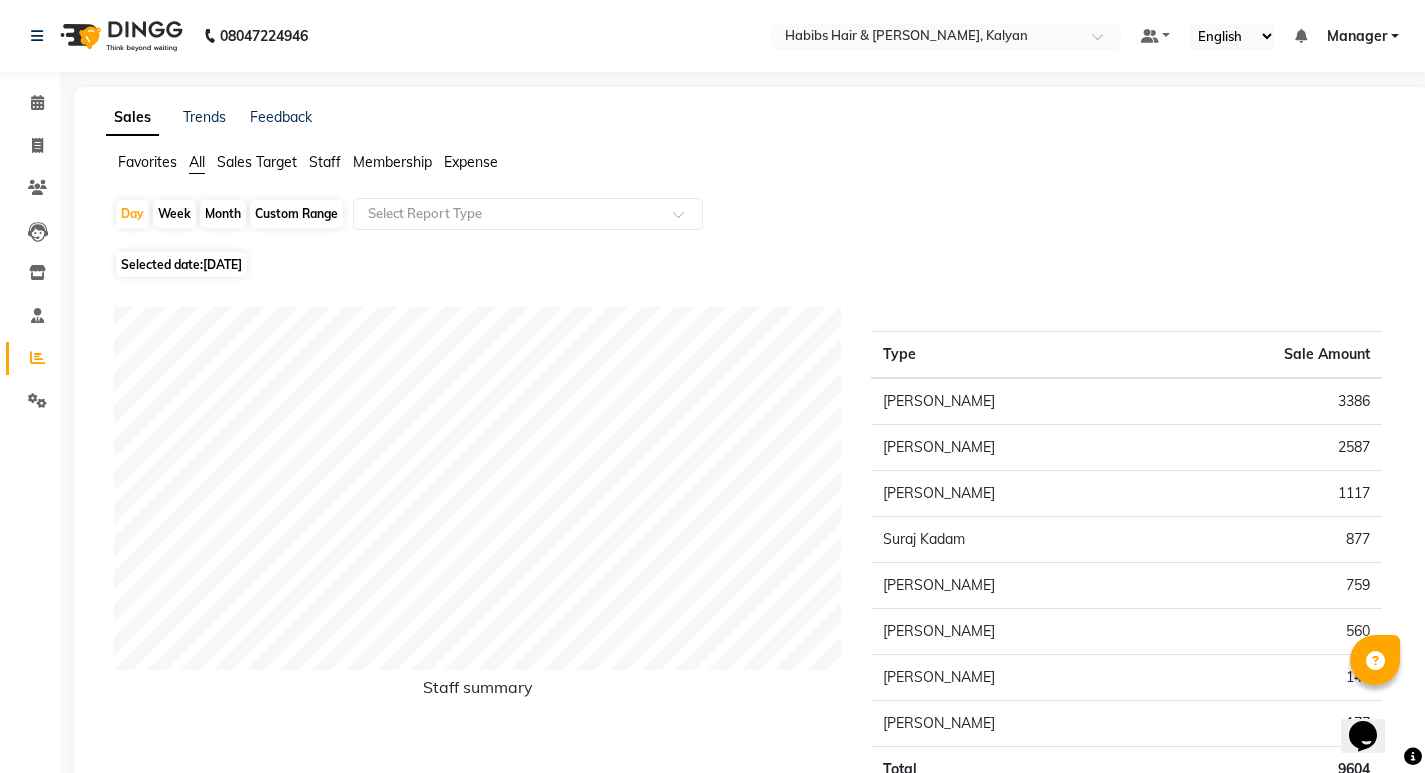click on "Staff" 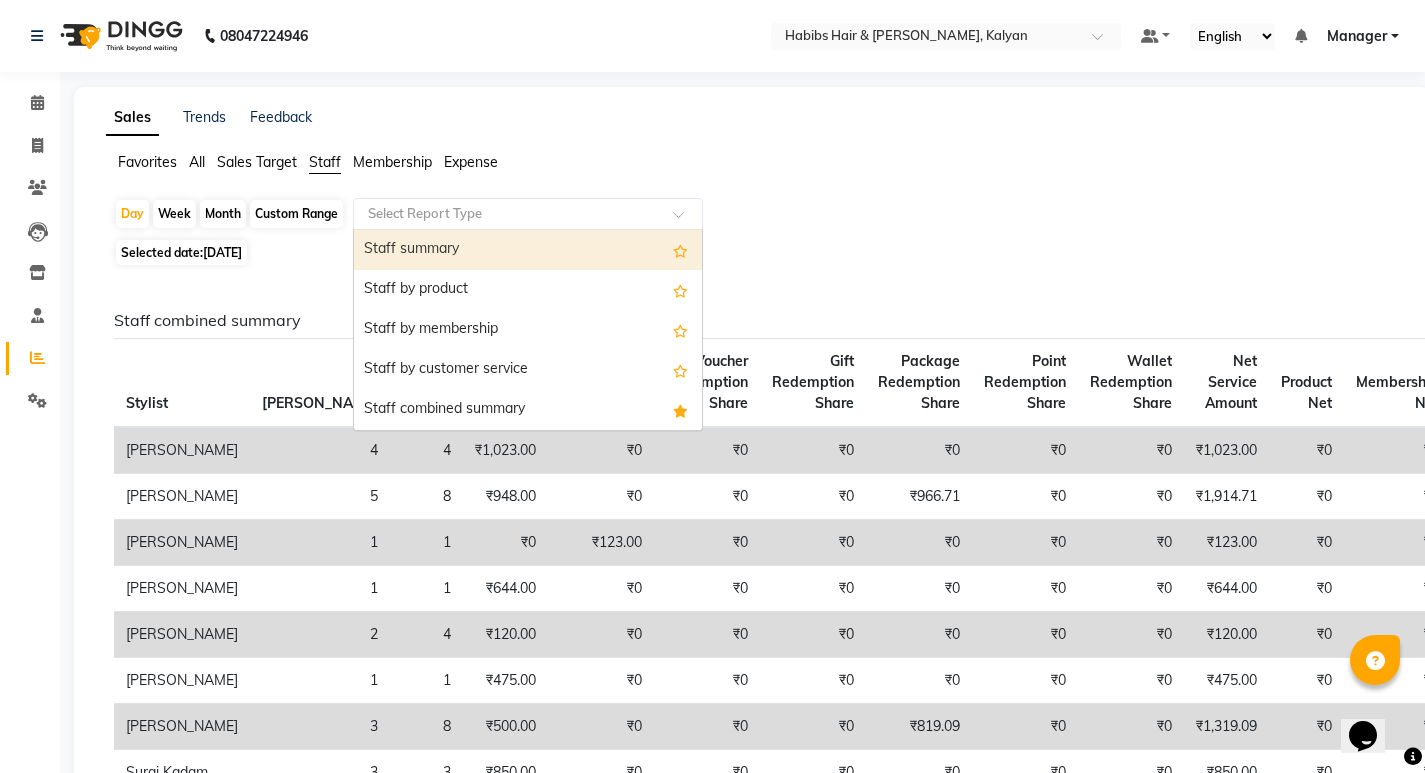 click 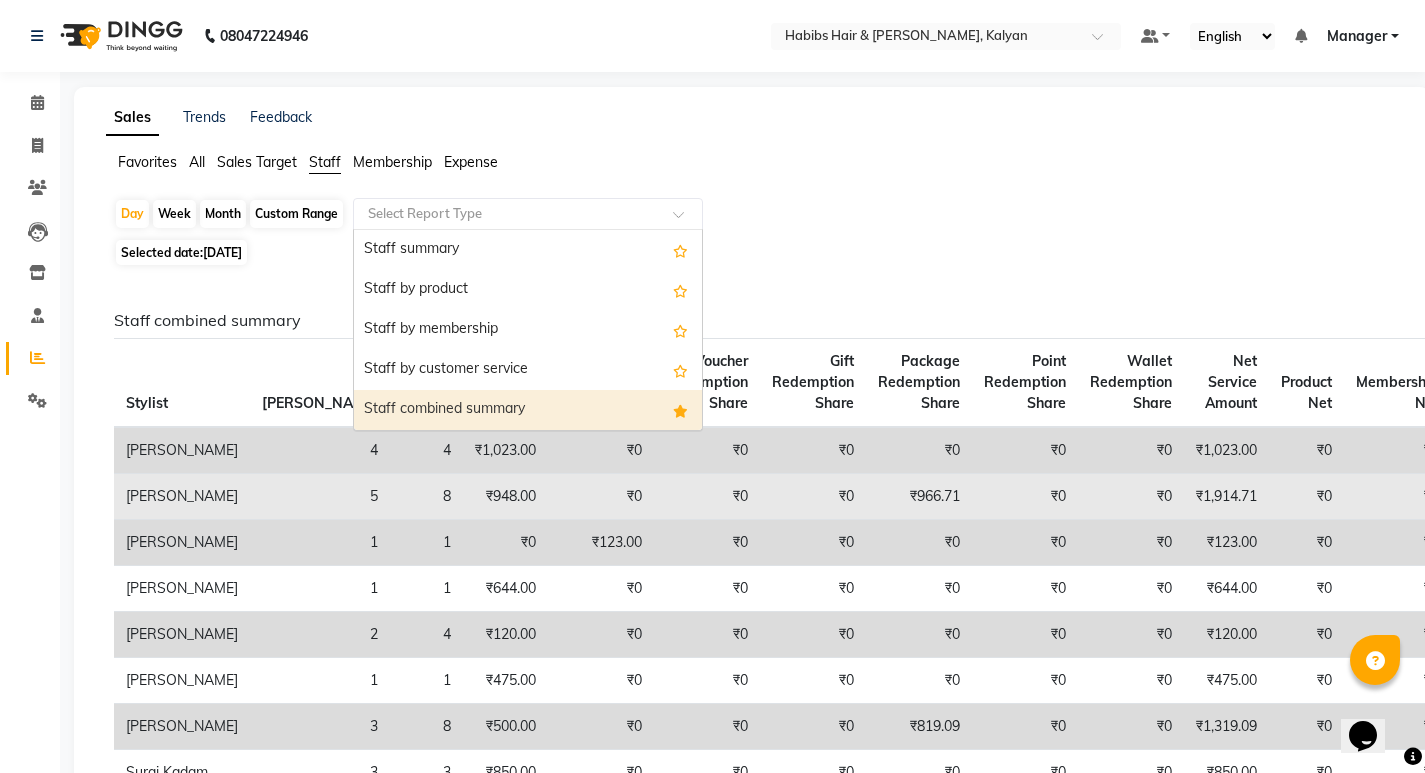 scroll, scrollTop: 100, scrollLeft: 0, axis: vertical 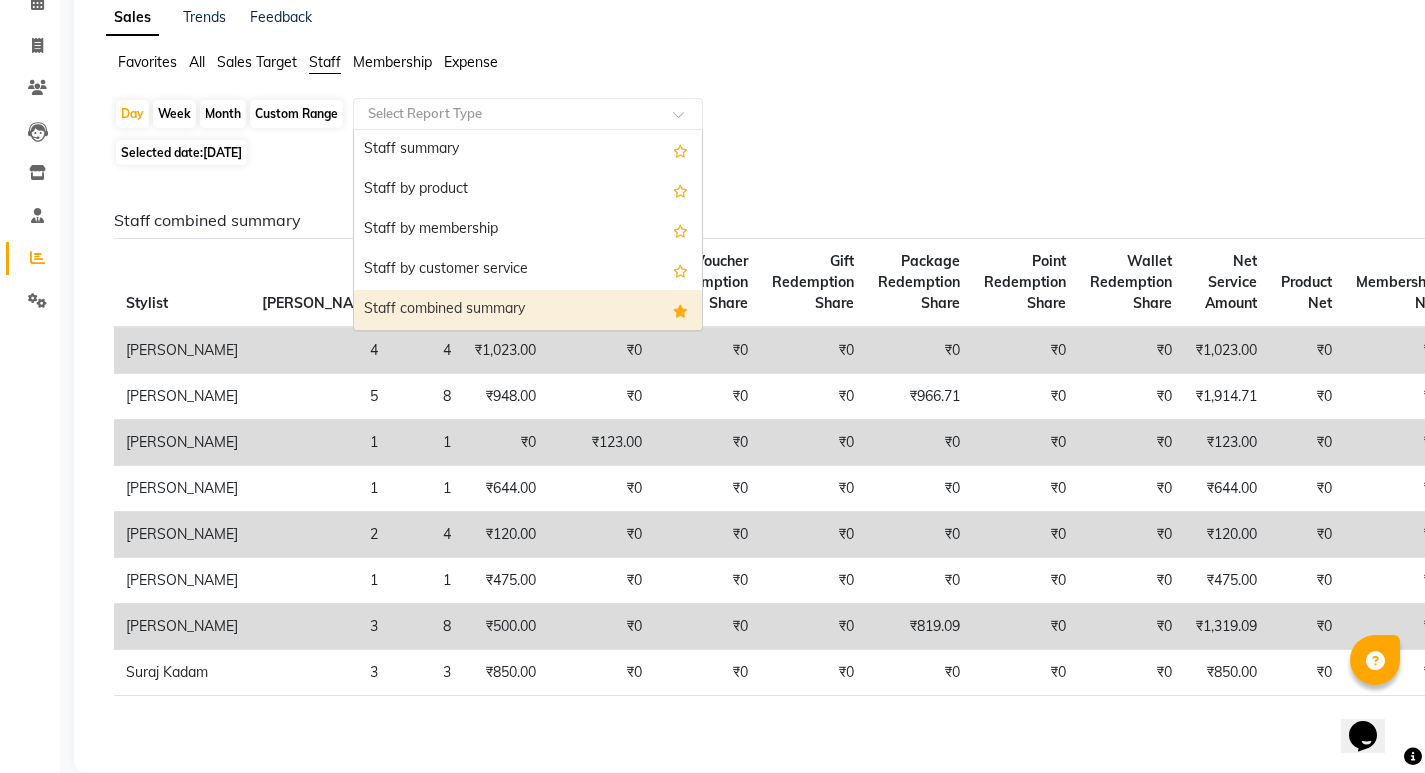 click on "Staff combined summary" at bounding box center [528, 310] 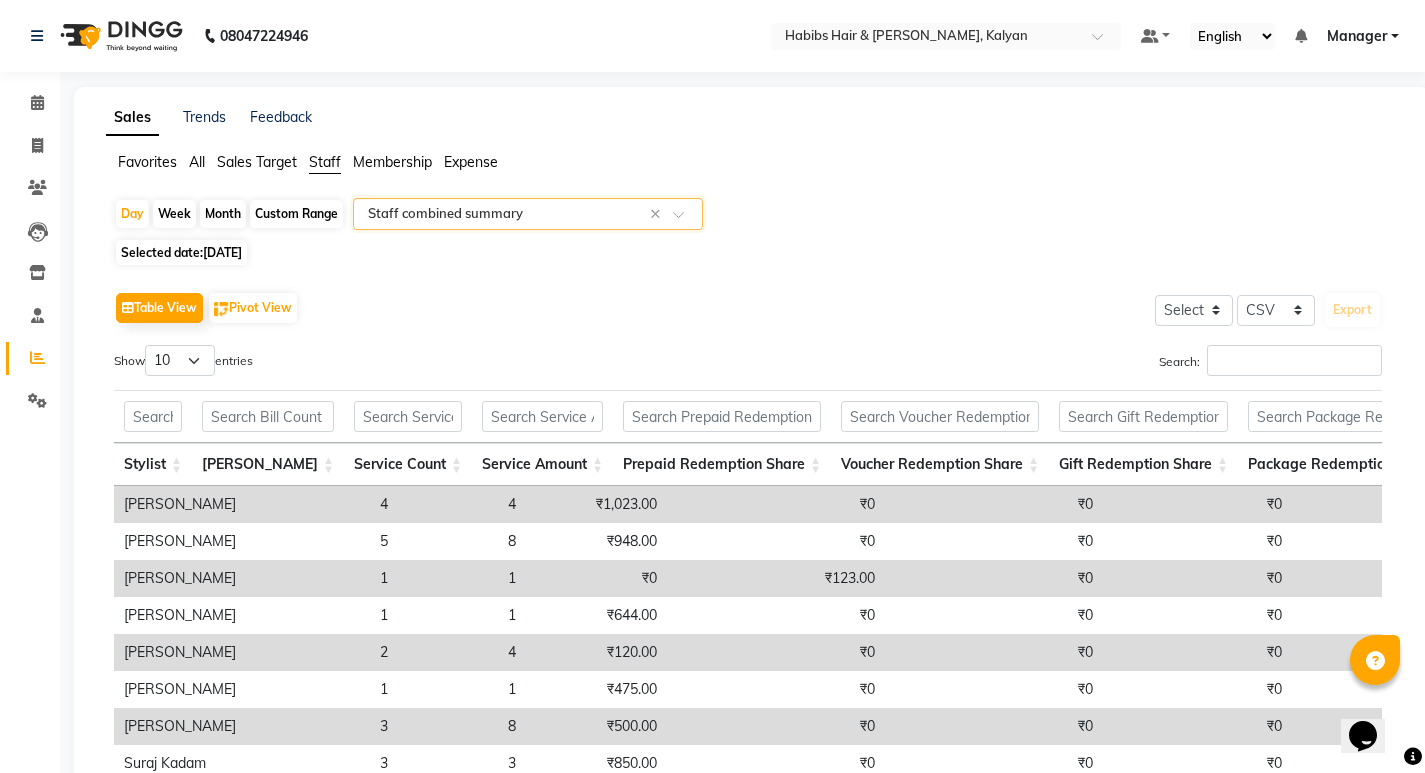 scroll, scrollTop: 190, scrollLeft: 0, axis: vertical 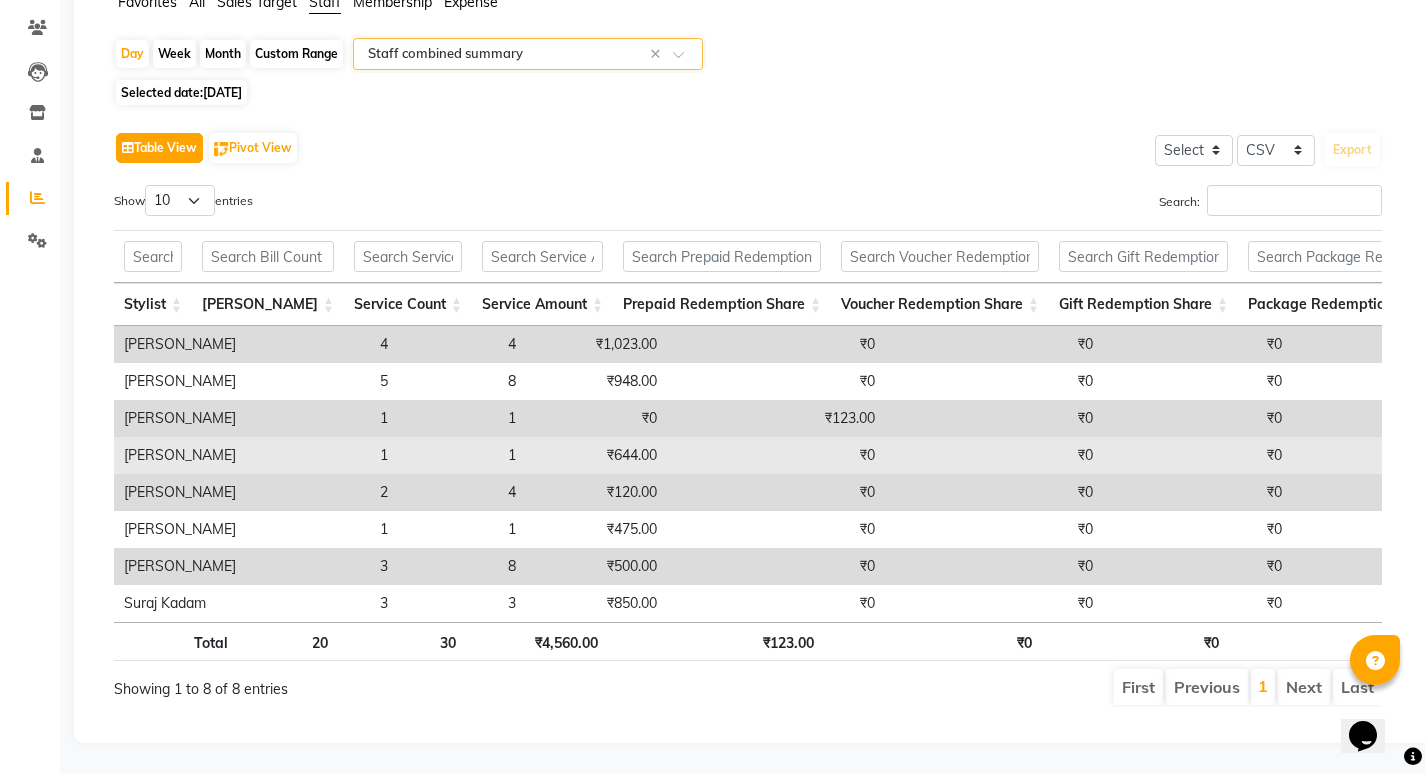type 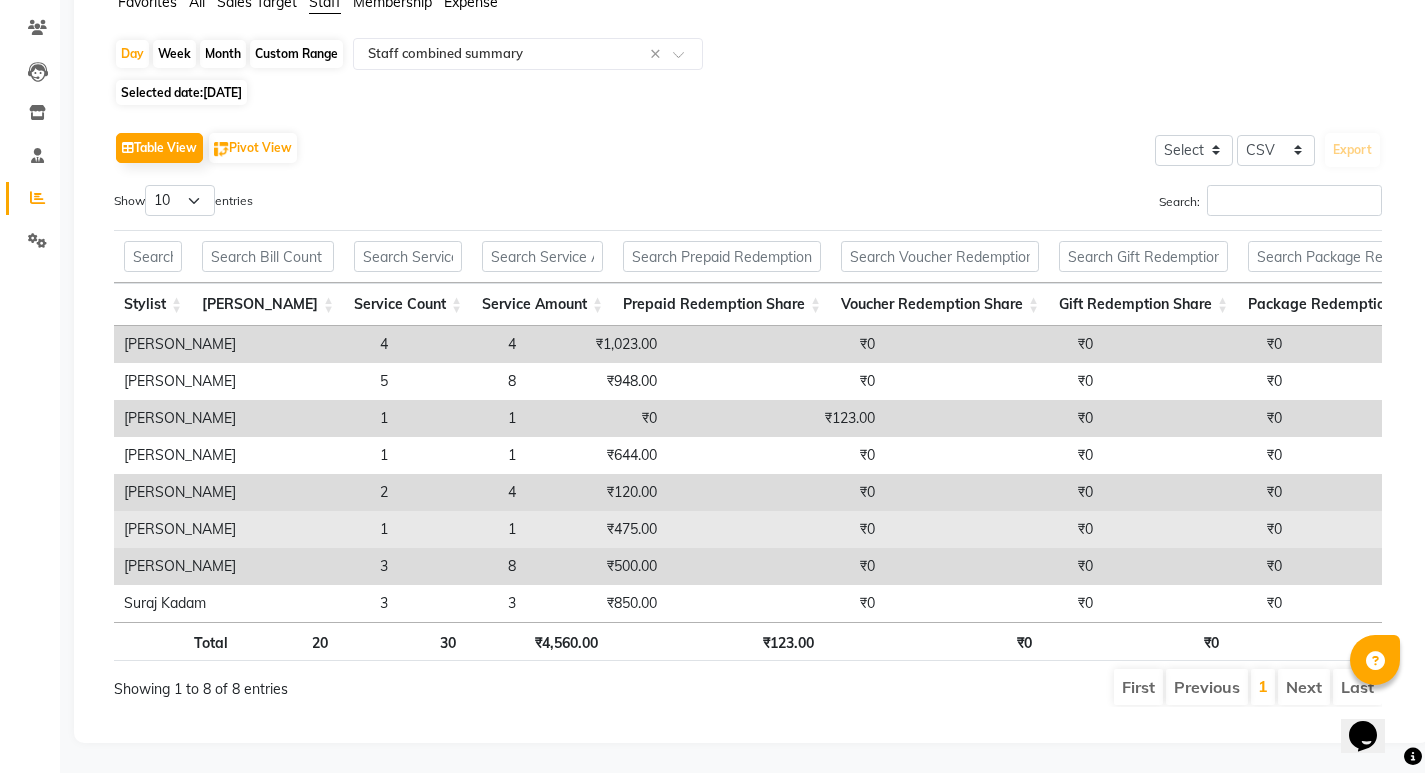 click on "₹0" at bounding box center [776, 529] 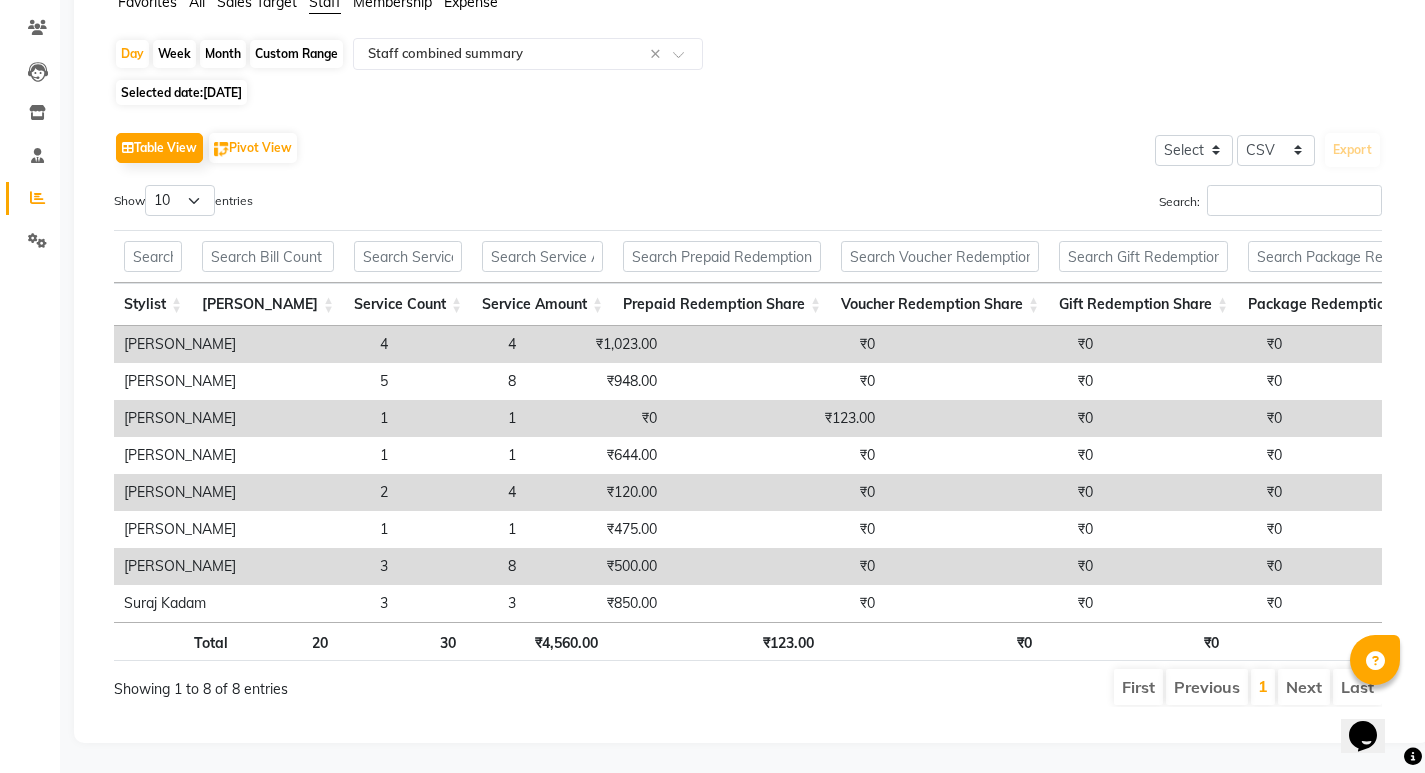 scroll, scrollTop: 0, scrollLeft: 87, axis: horizontal 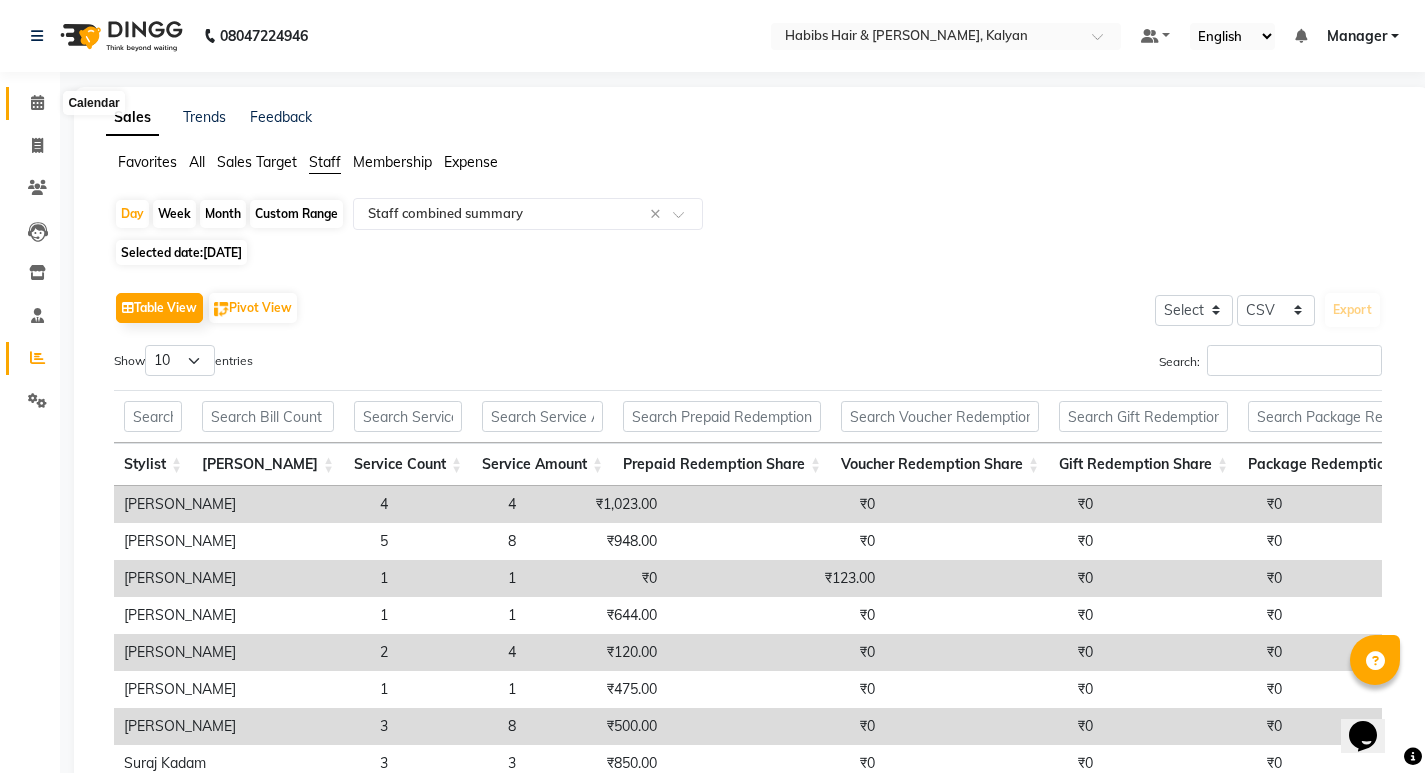 click 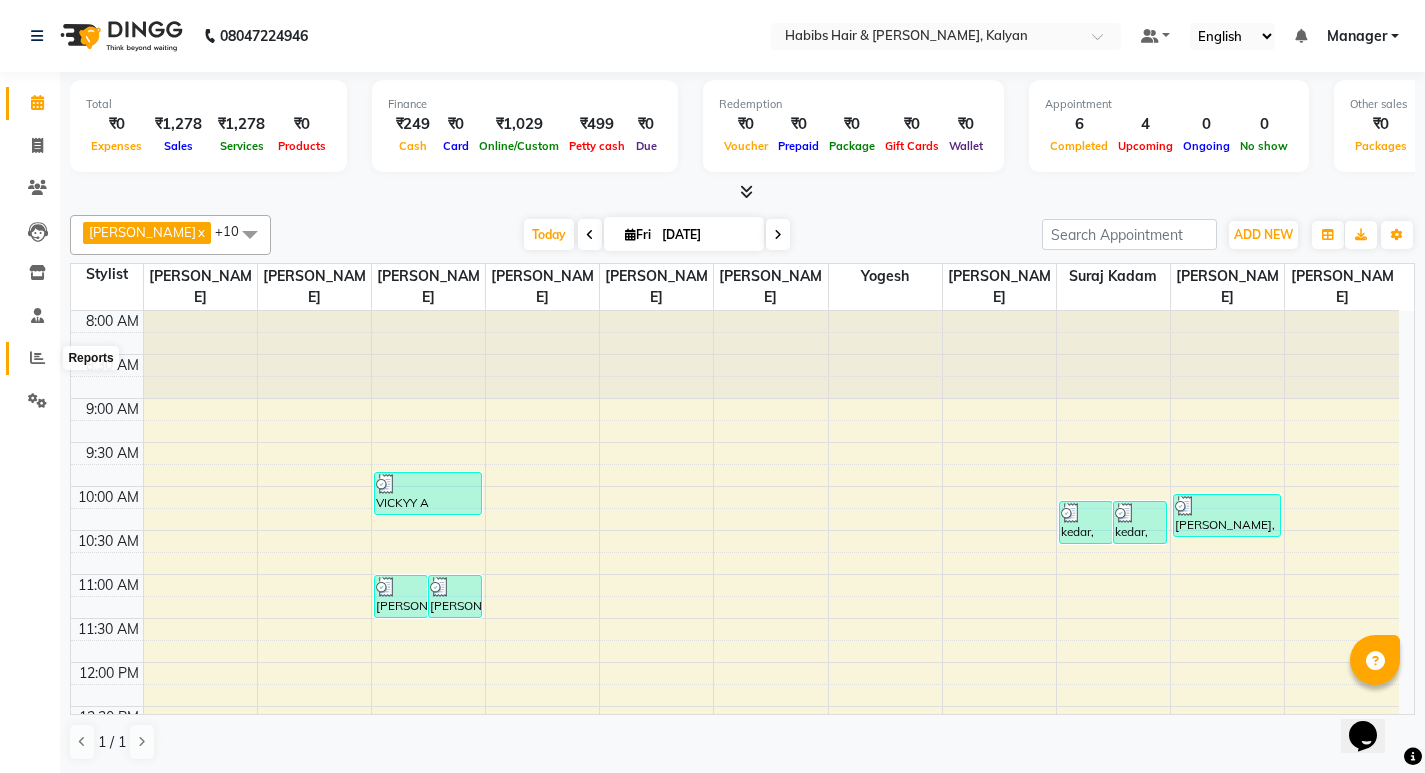 click 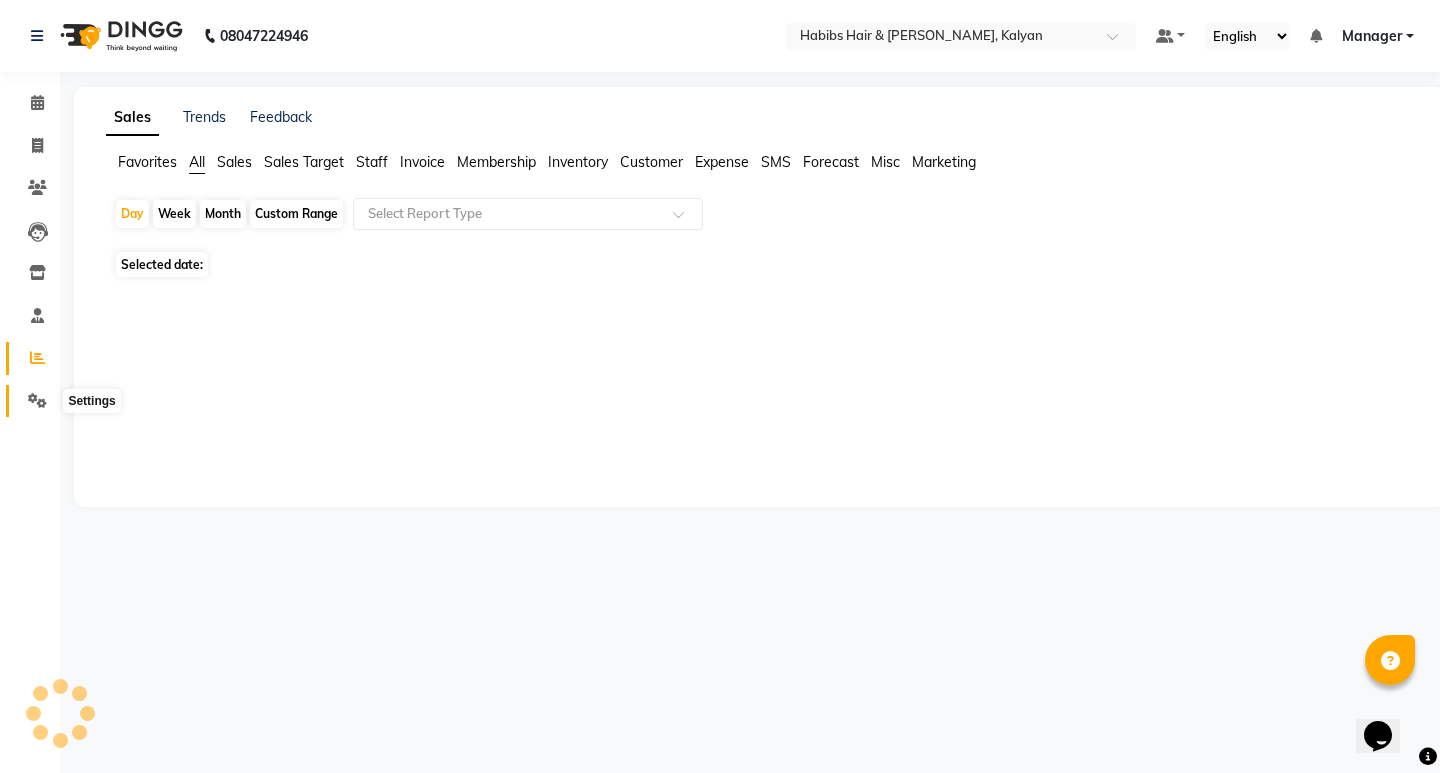 click 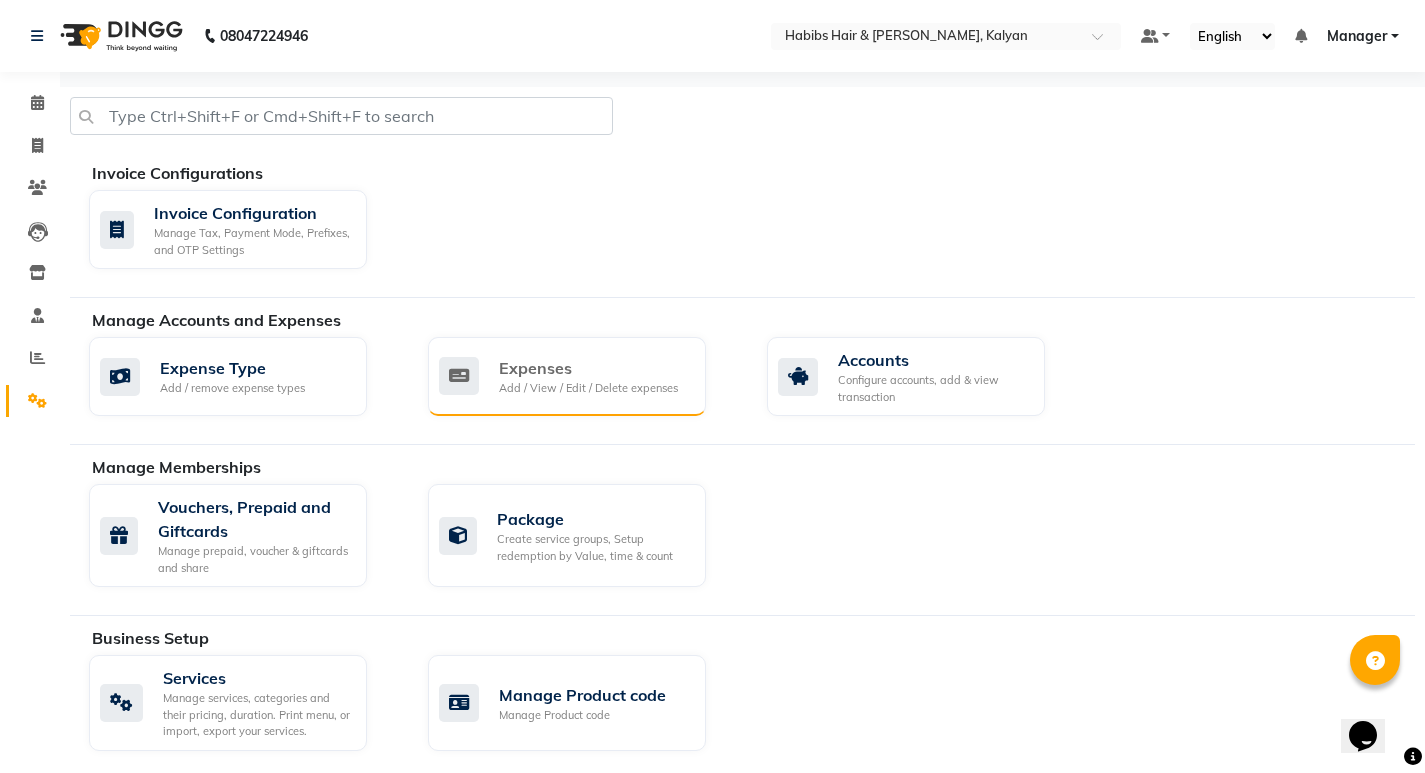 click on "Add / View / Edit / Delete expenses" 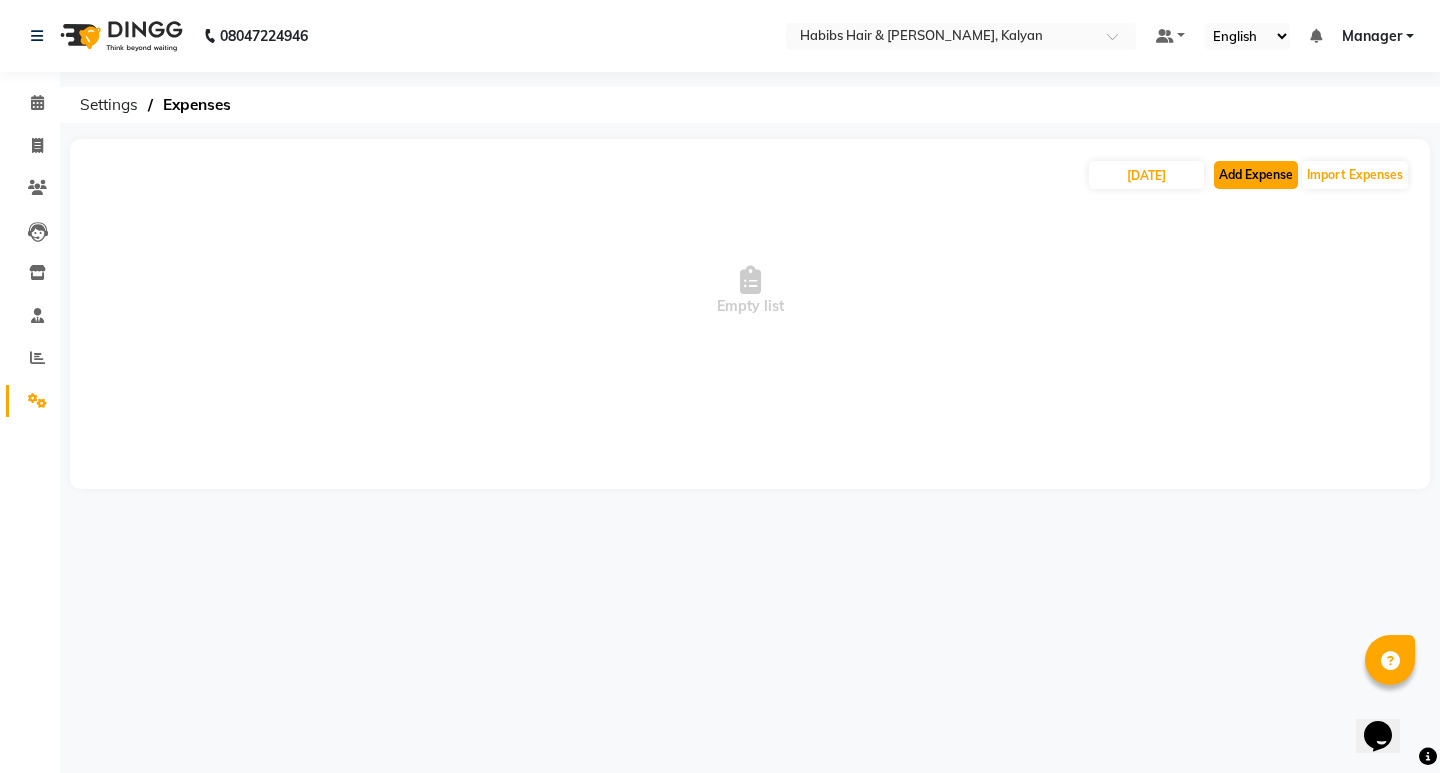 click on "Add Expense" 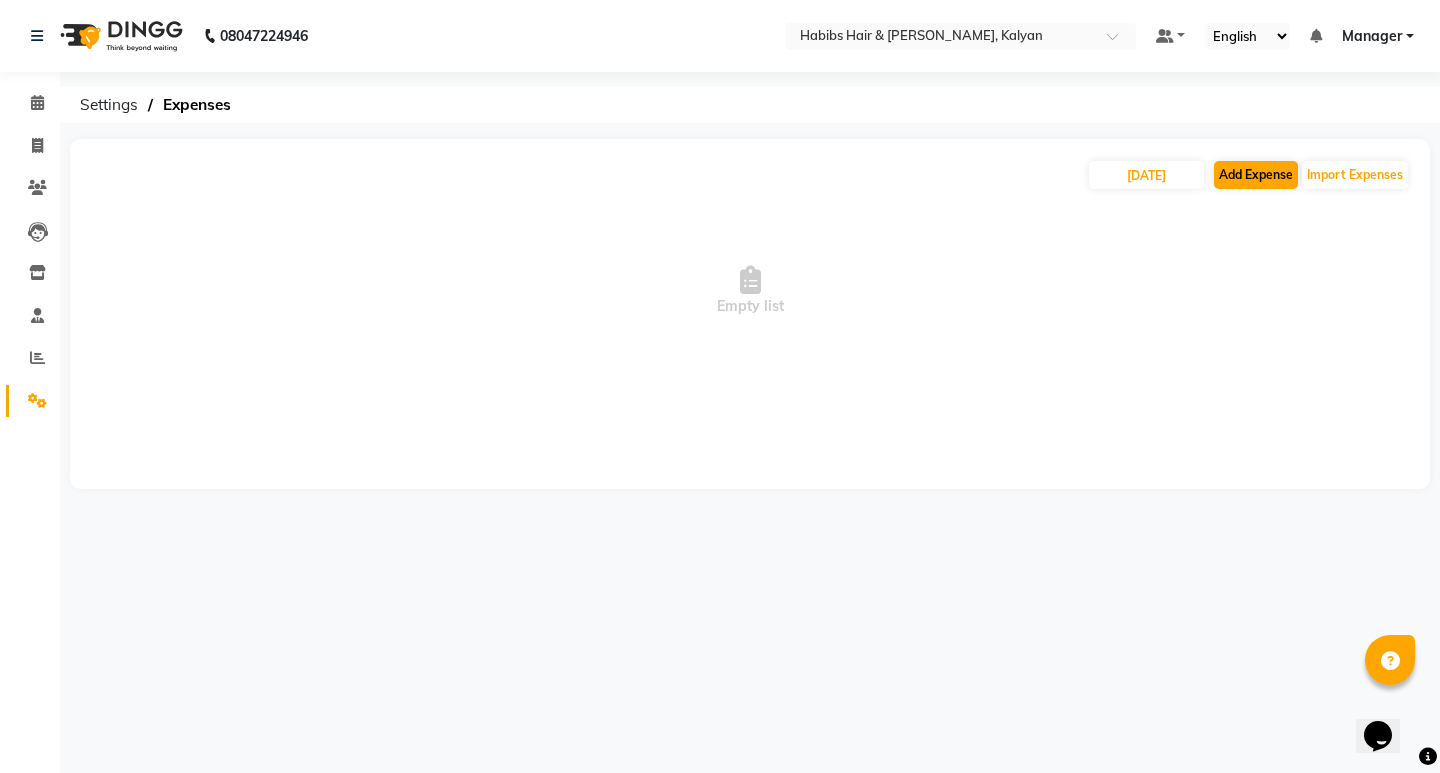 select on "1" 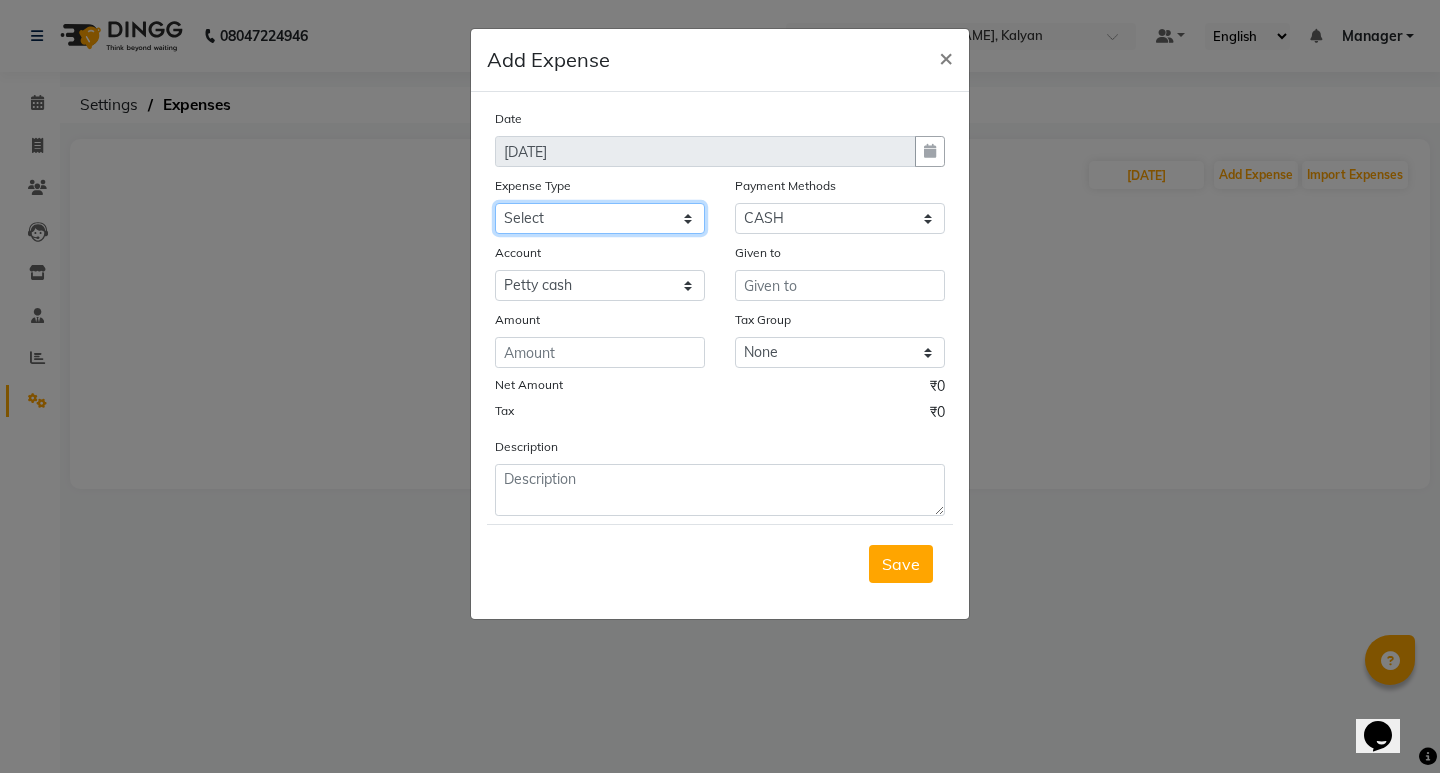 click on "Select client coffee client refund [PERSON_NAME] snacks [PERSON_NAME] TEA [PERSON_NAME] WATER BOTTEL DAILY INCENTIVE LATE  NIGHT OT MAMBERSHIP INS PKG INS Product INS Salary salon expenses STAFF TEA STAFF TEA MONTHLY STAFF TIP STAFF WATER MONHLY" 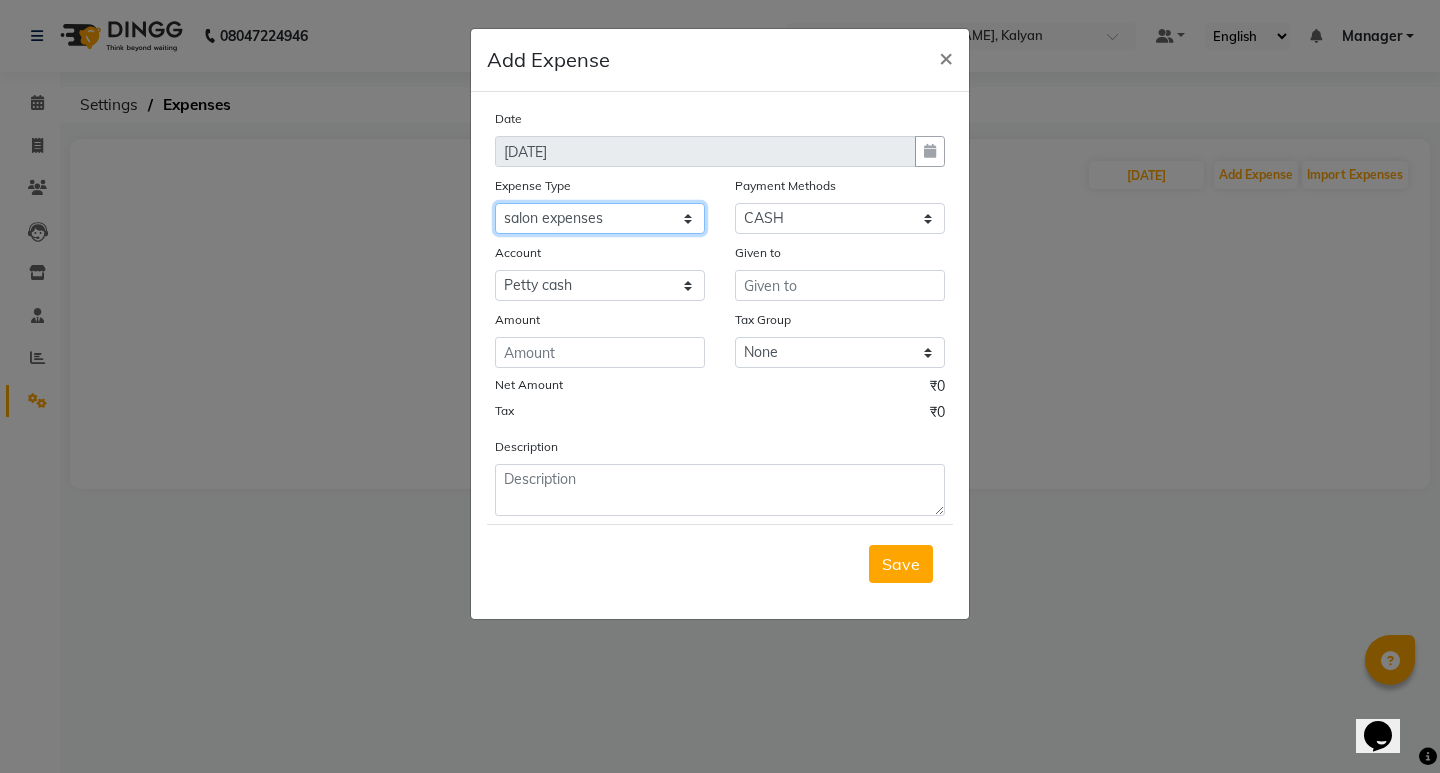 click on "Select client coffee client refund [PERSON_NAME] snacks [PERSON_NAME] TEA [PERSON_NAME] WATER BOTTEL DAILY INCENTIVE LATE  NIGHT OT MAMBERSHIP INS PKG INS Product INS Salary salon expenses STAFF TEA STAFF TEA MONTHLY STAFF TIP STAFF WATER MONHLY" 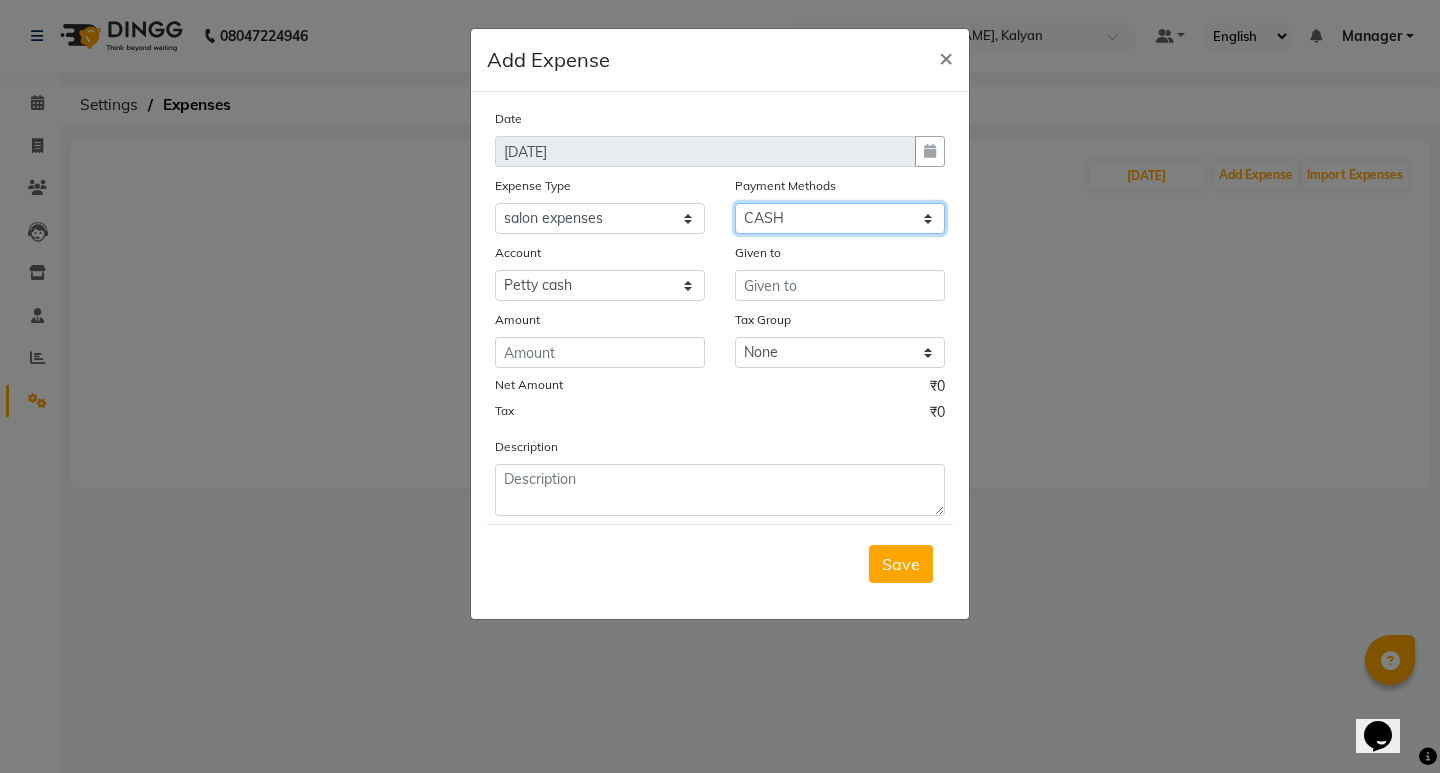 click on "Select ONLINE CARD CASH Coupon Voucher Points Prepaid Wallet" 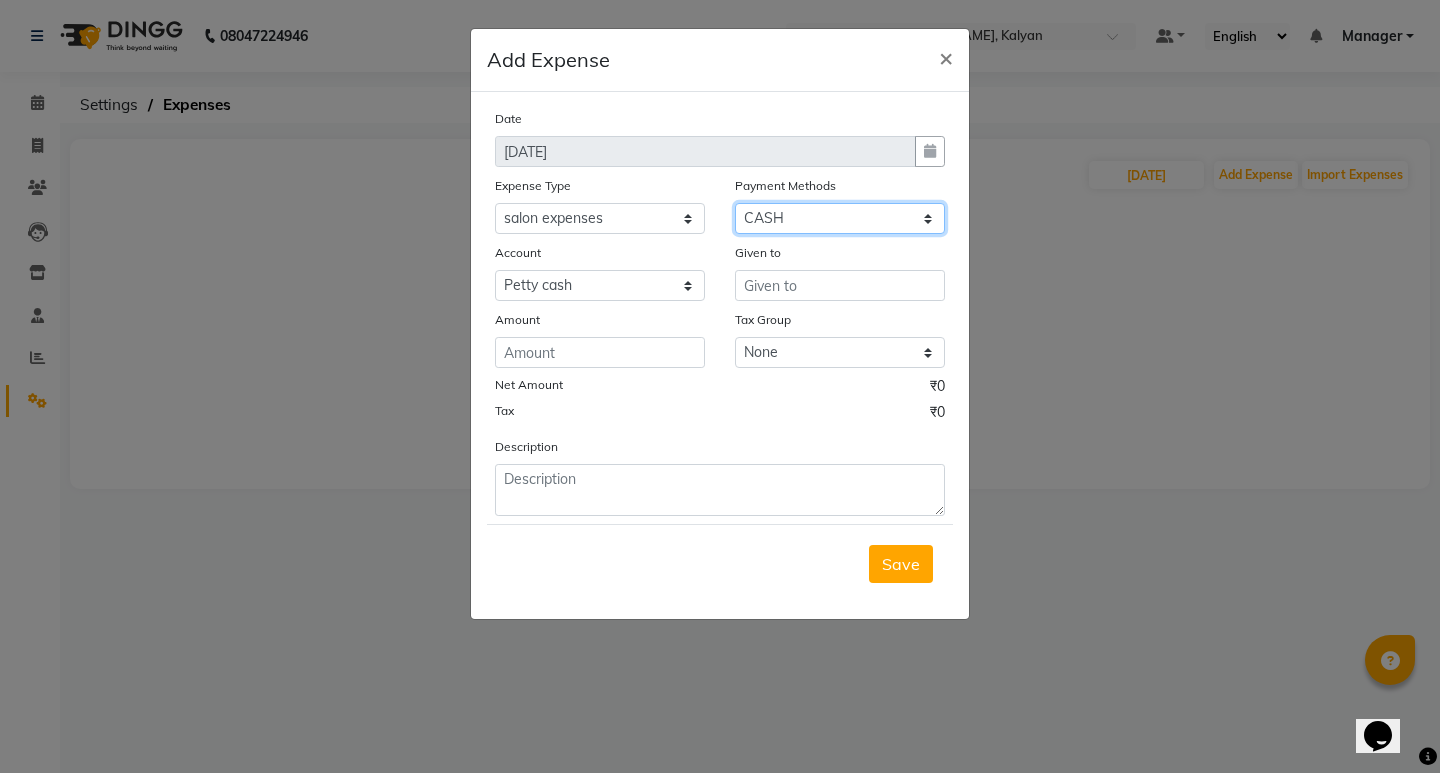 click on "Select ONLINE CARD CASH Coupon Voucher Points Prepaid Wallet" 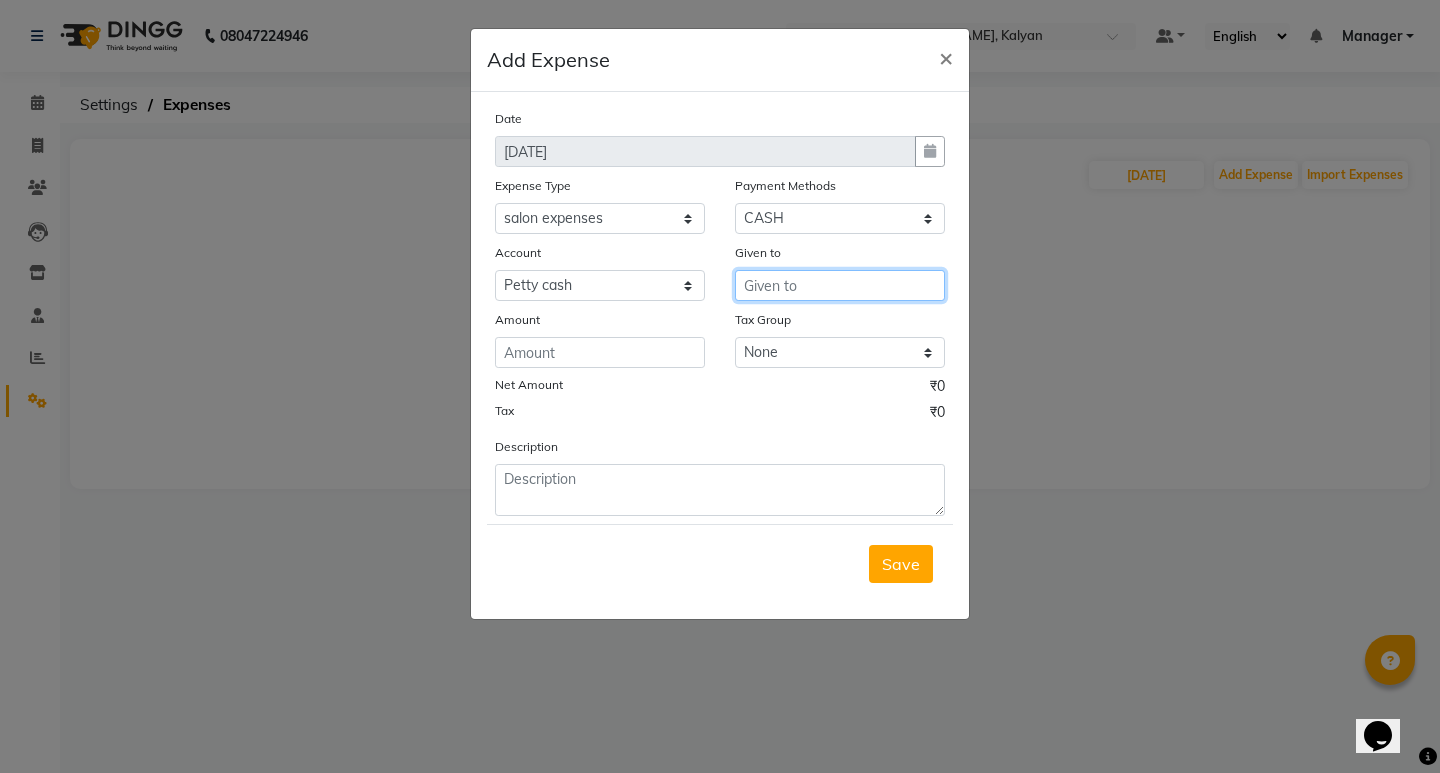 click at bounding box center [840, 285] 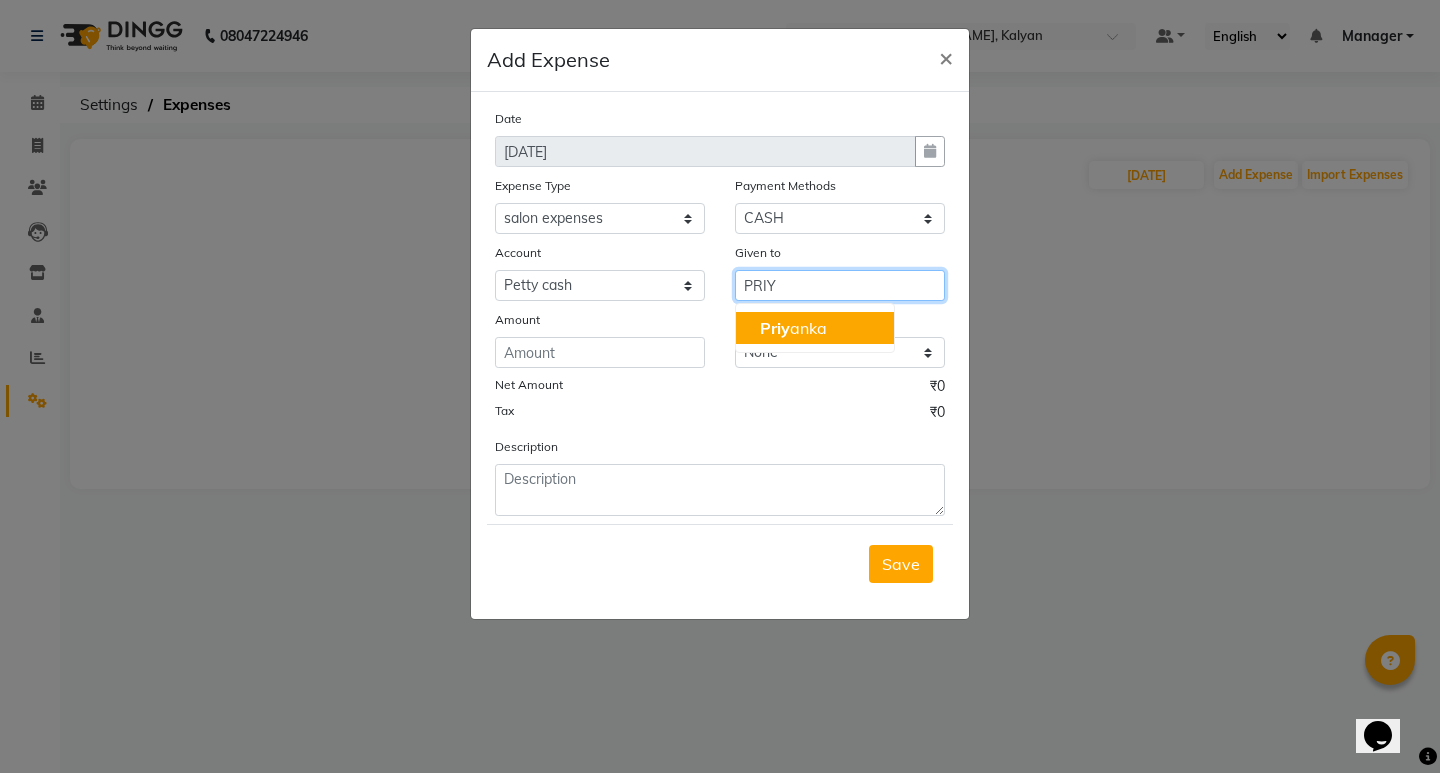 click on "[PERSON_NAME]" at bounding box center (815, 328) 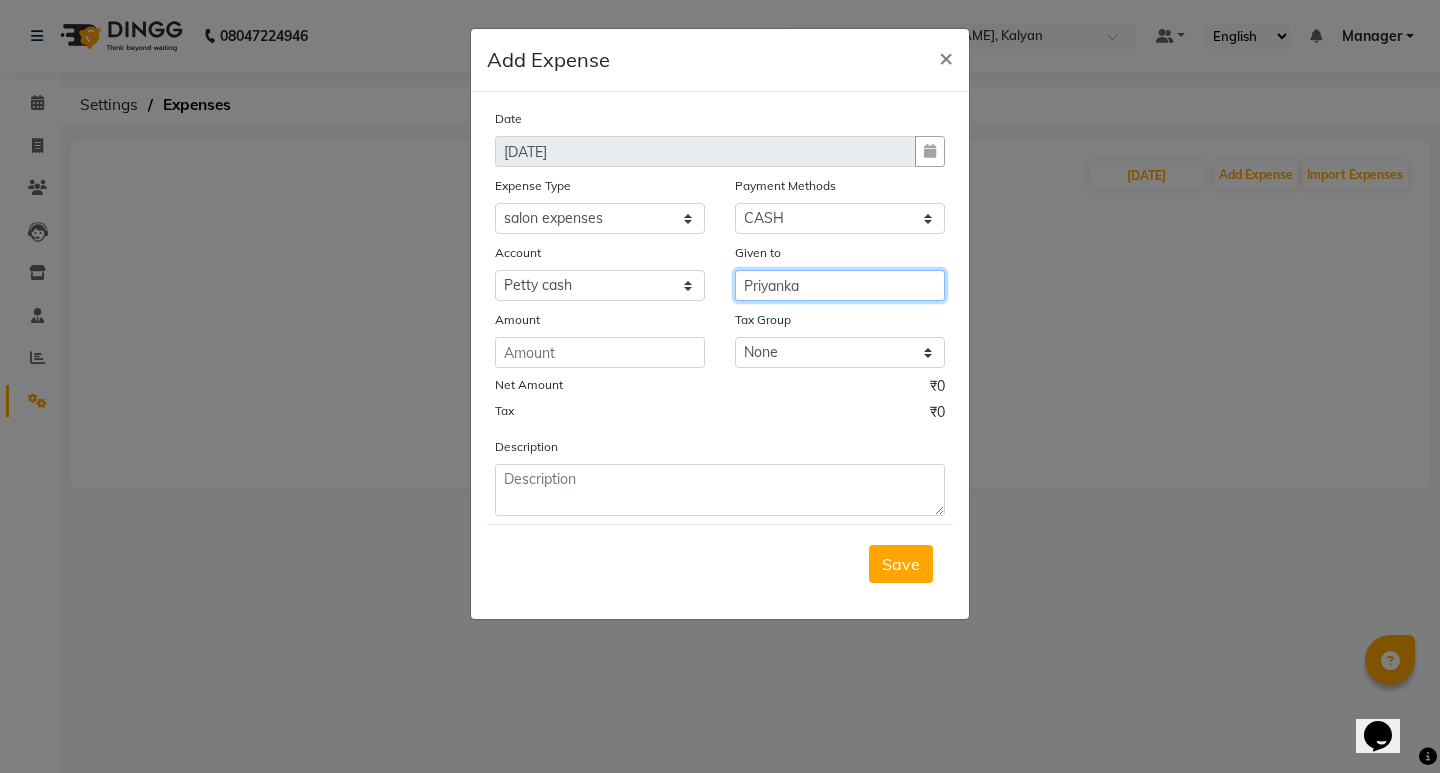 type on "Priyanka" 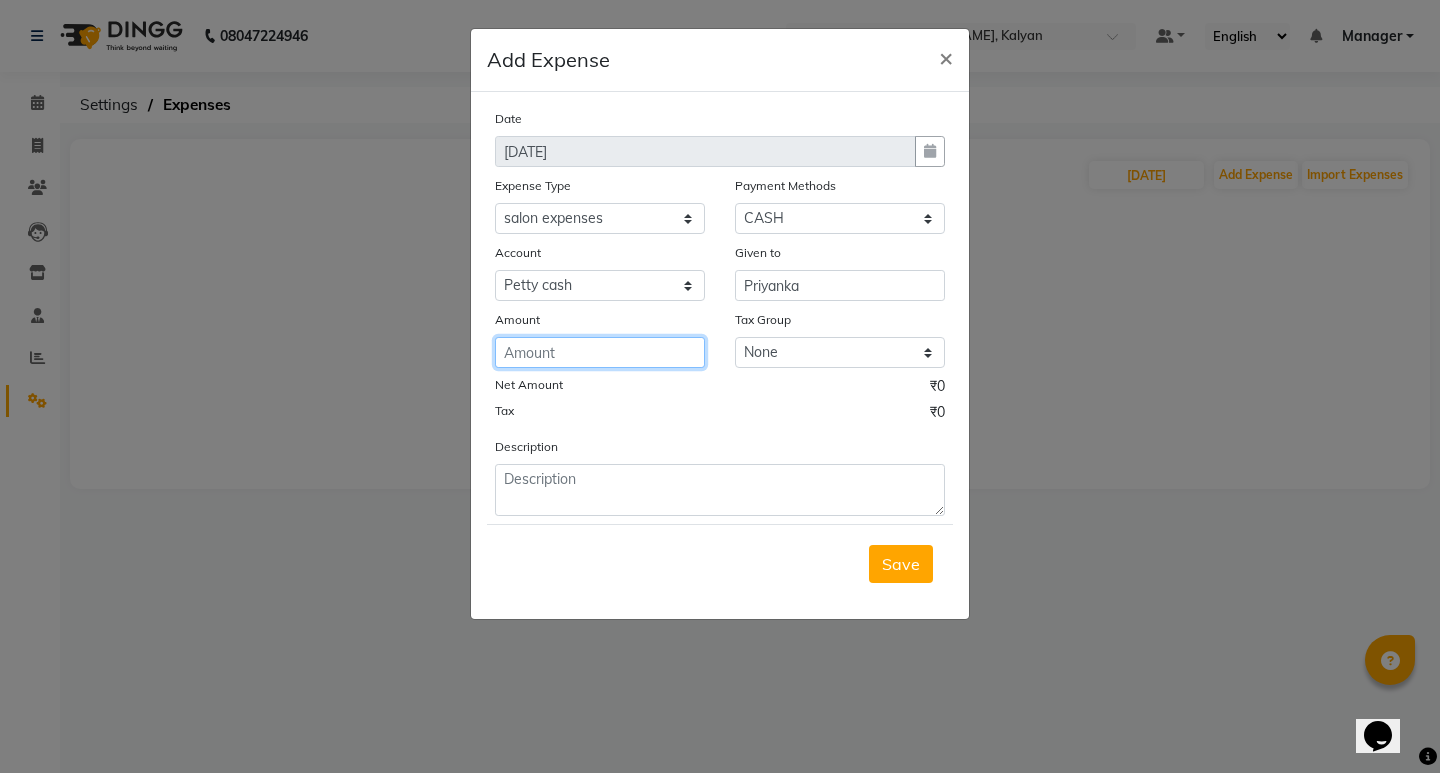 click 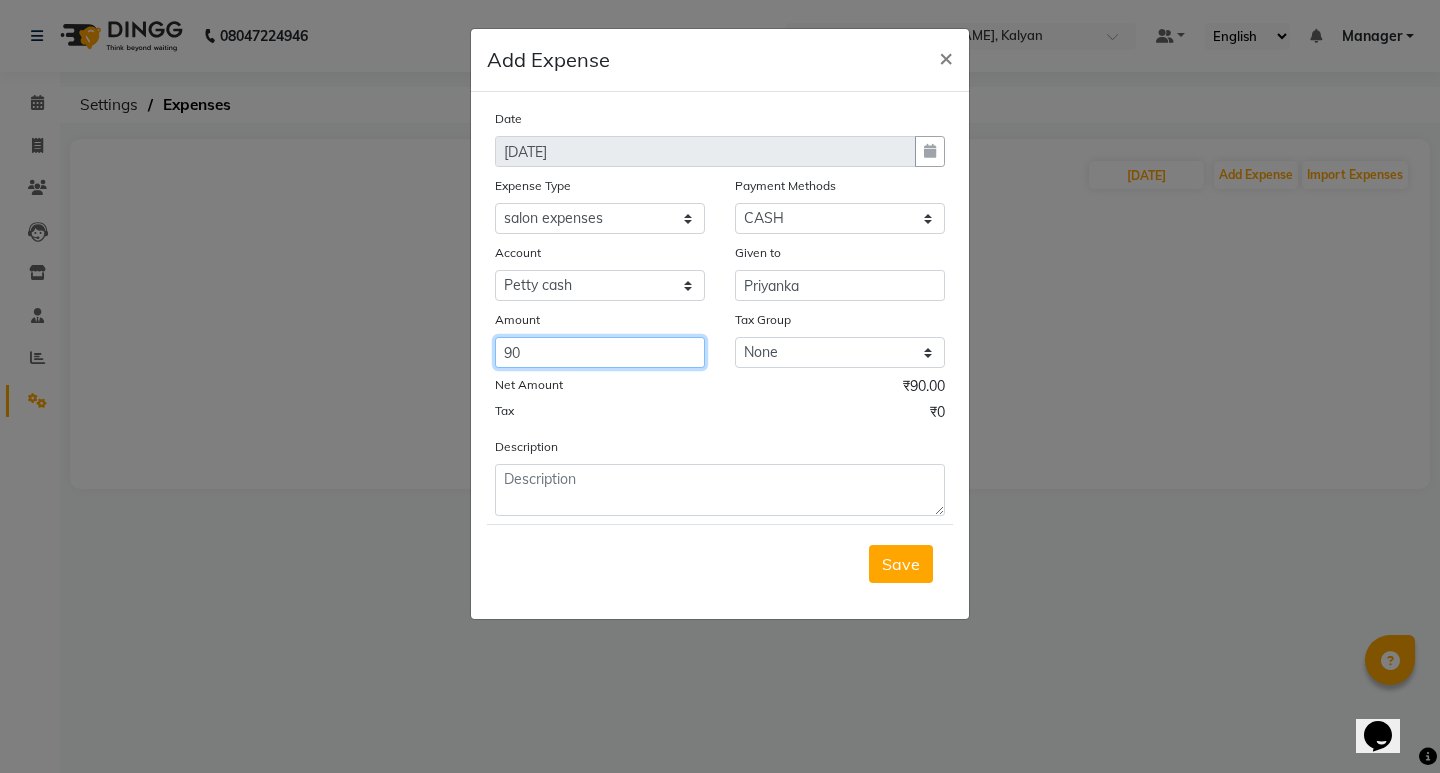 type on "90" 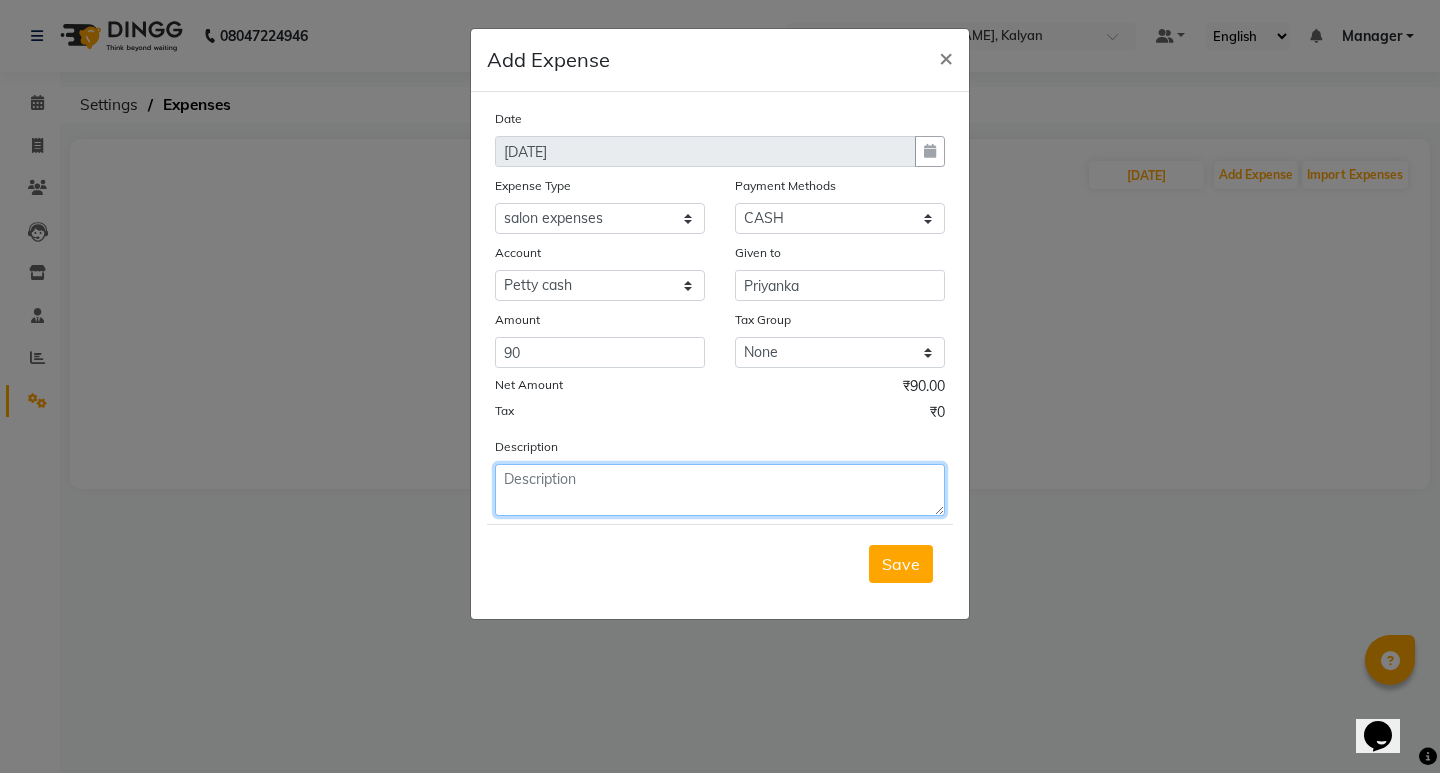 click 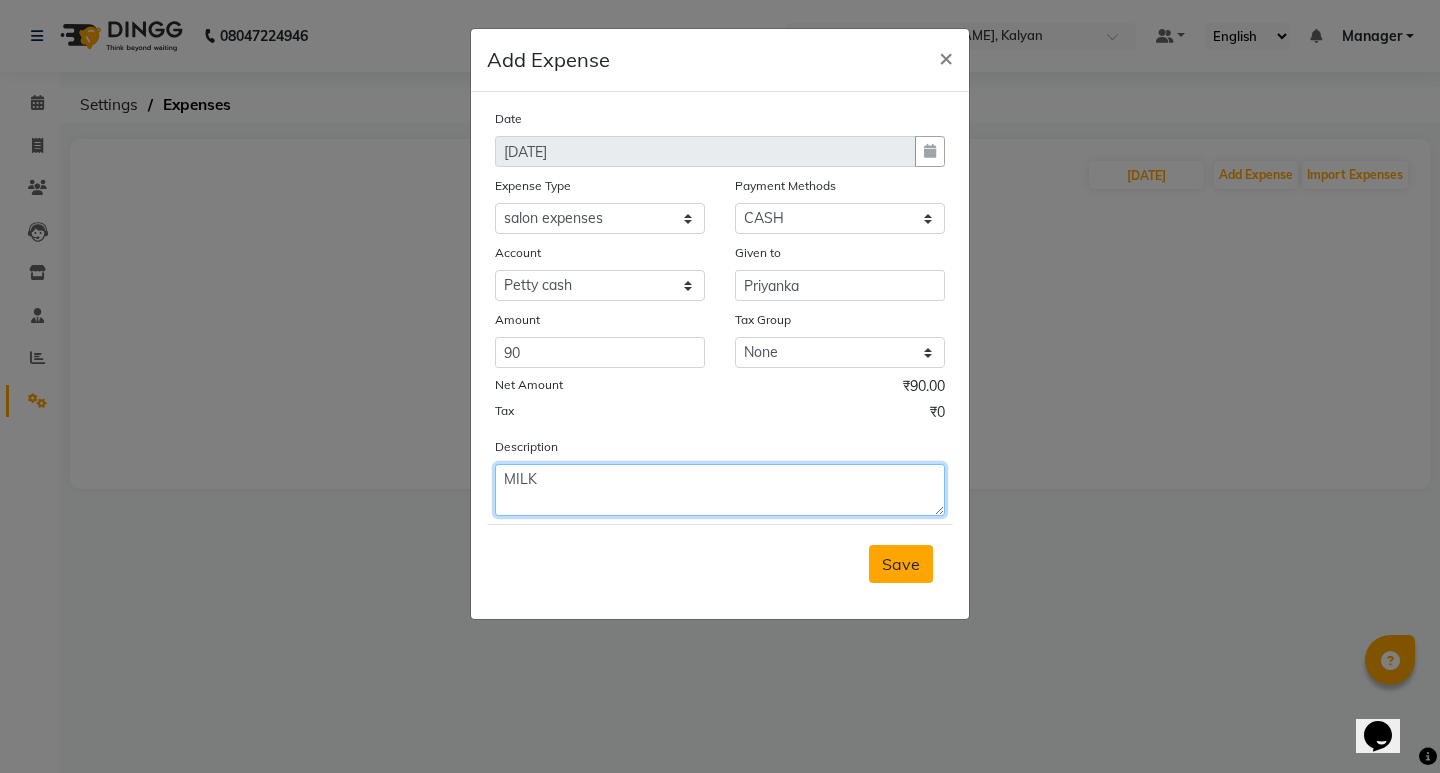 type on "MILK" 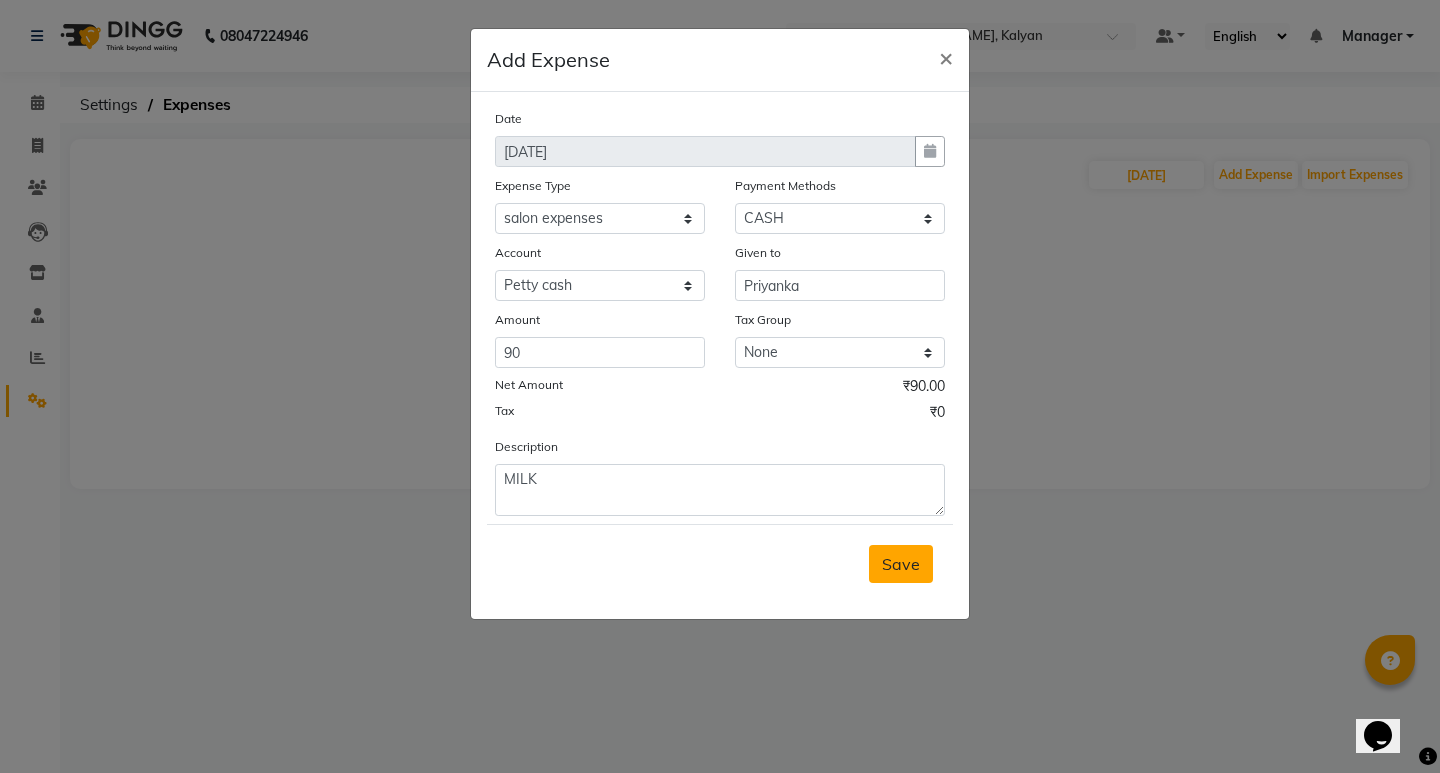 click on "Save" at bounding box center (901, 564) 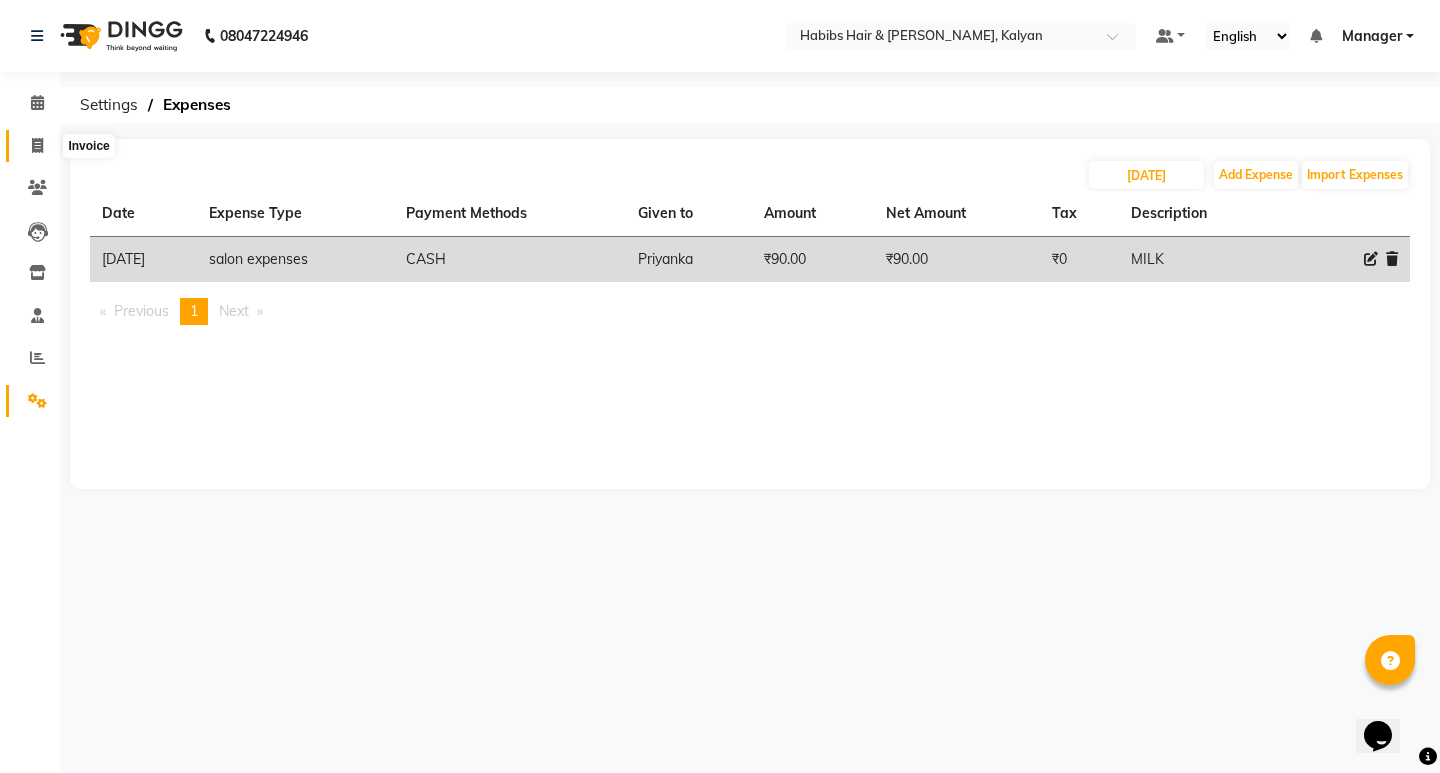 click 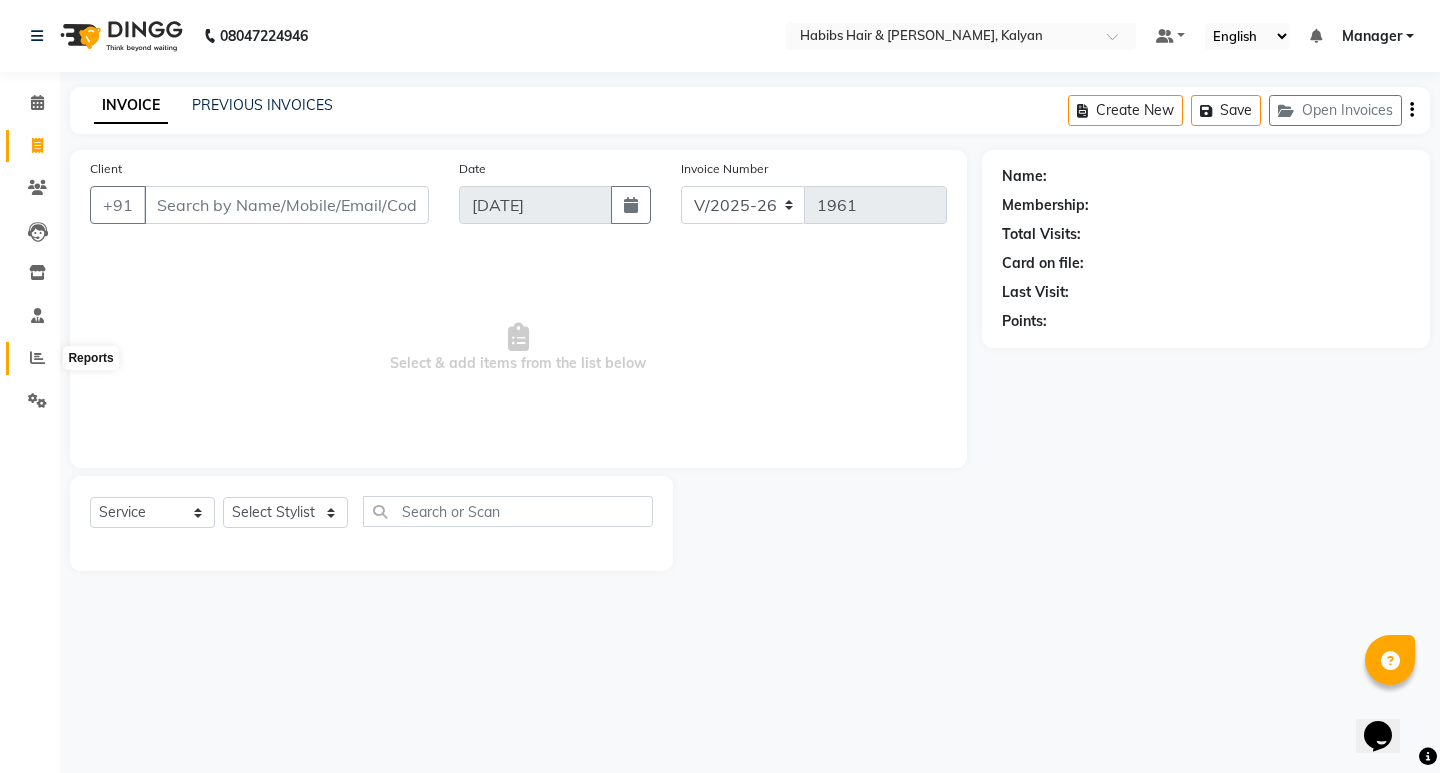 click 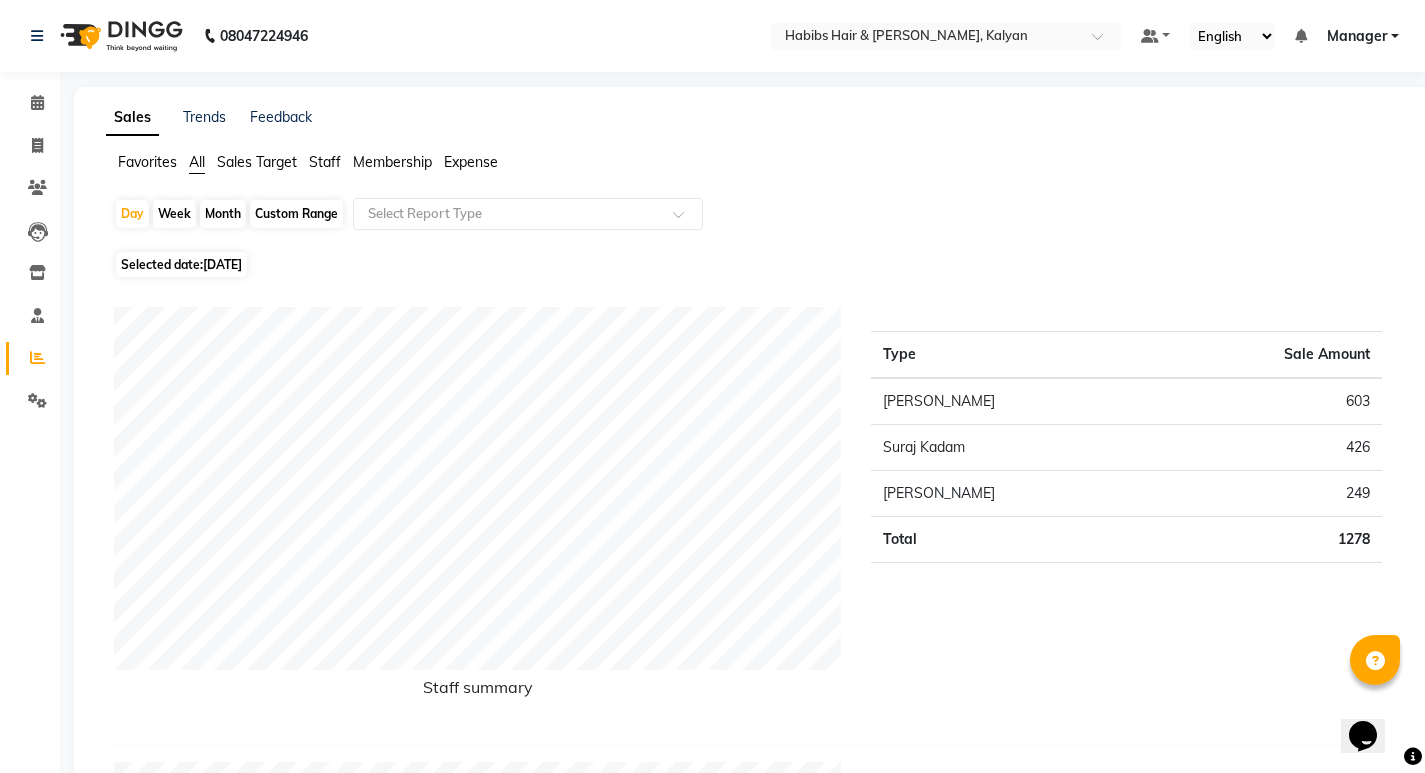 click on "Month" 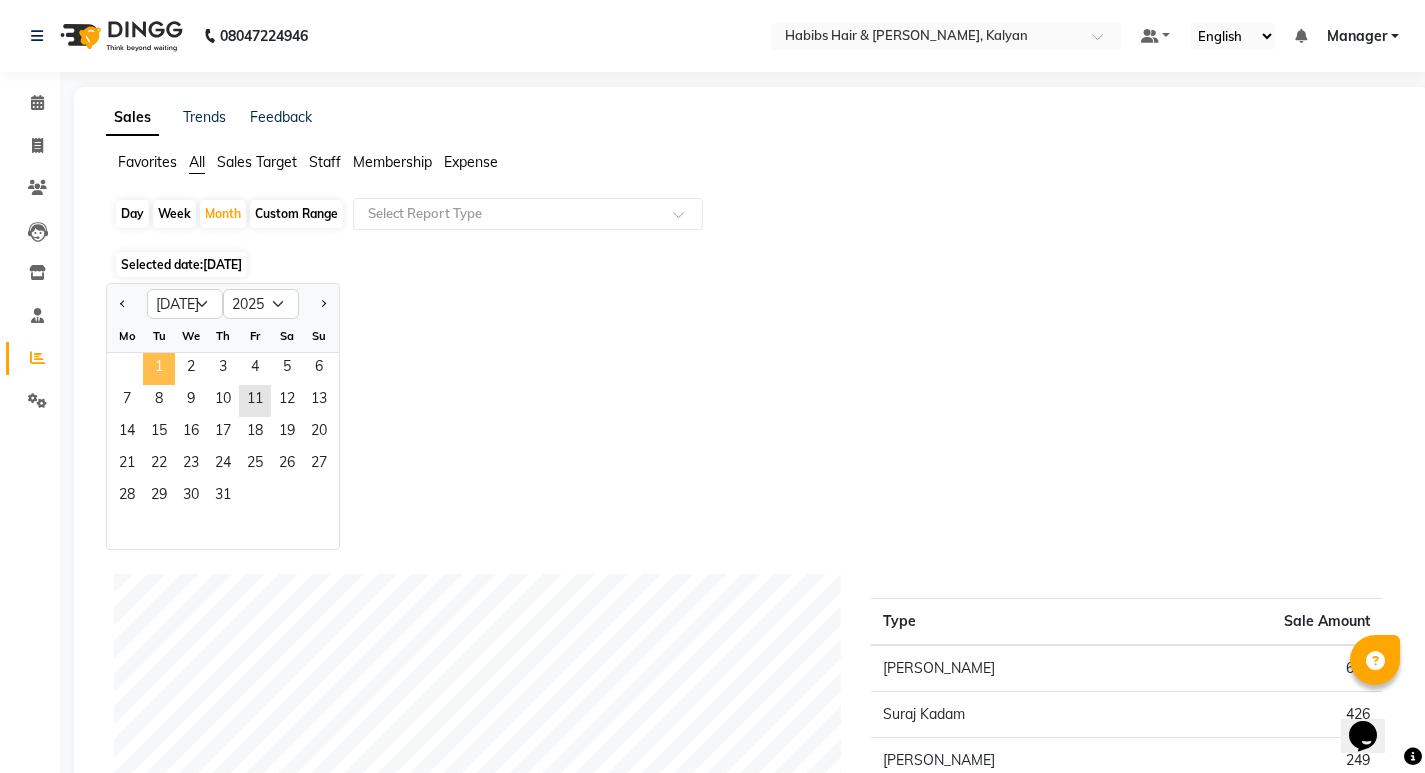 click on "1" 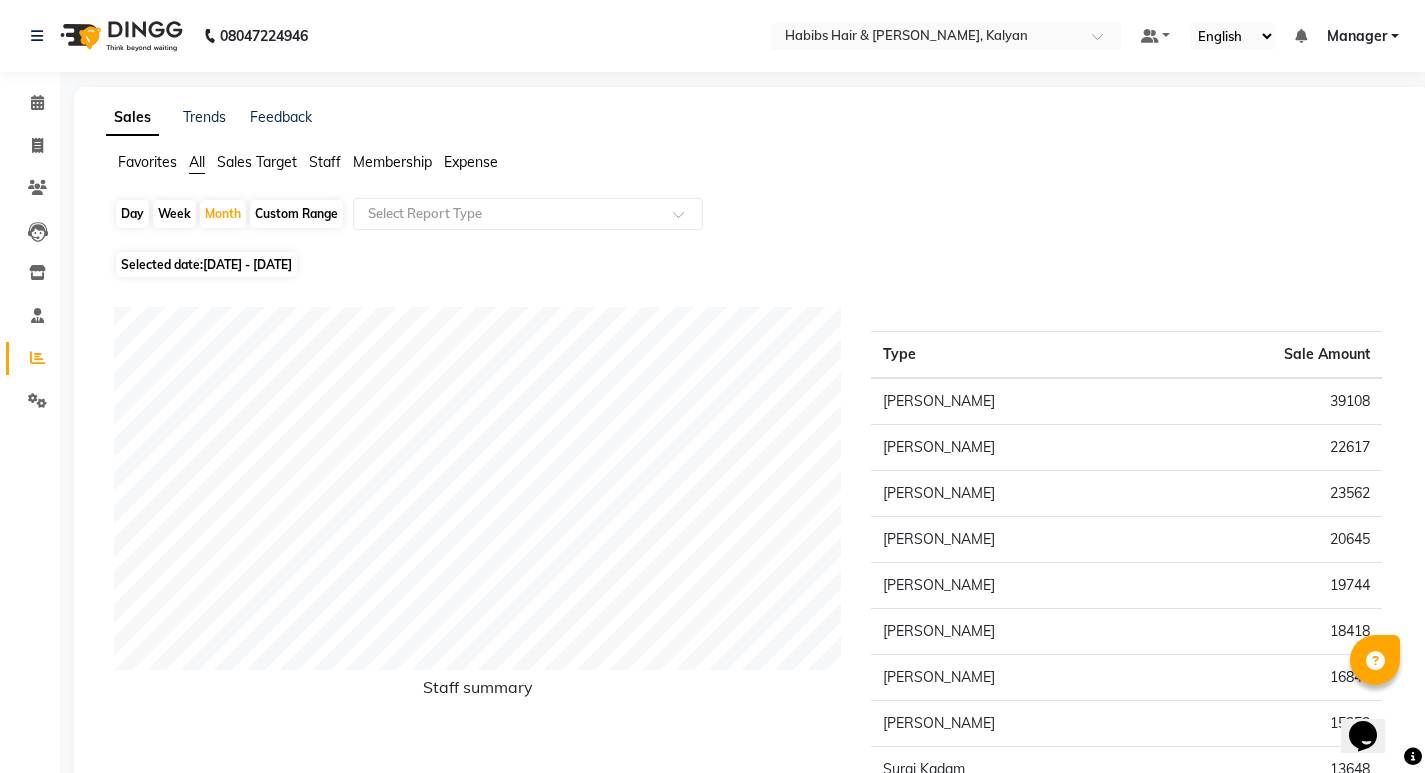 click on "Staff" 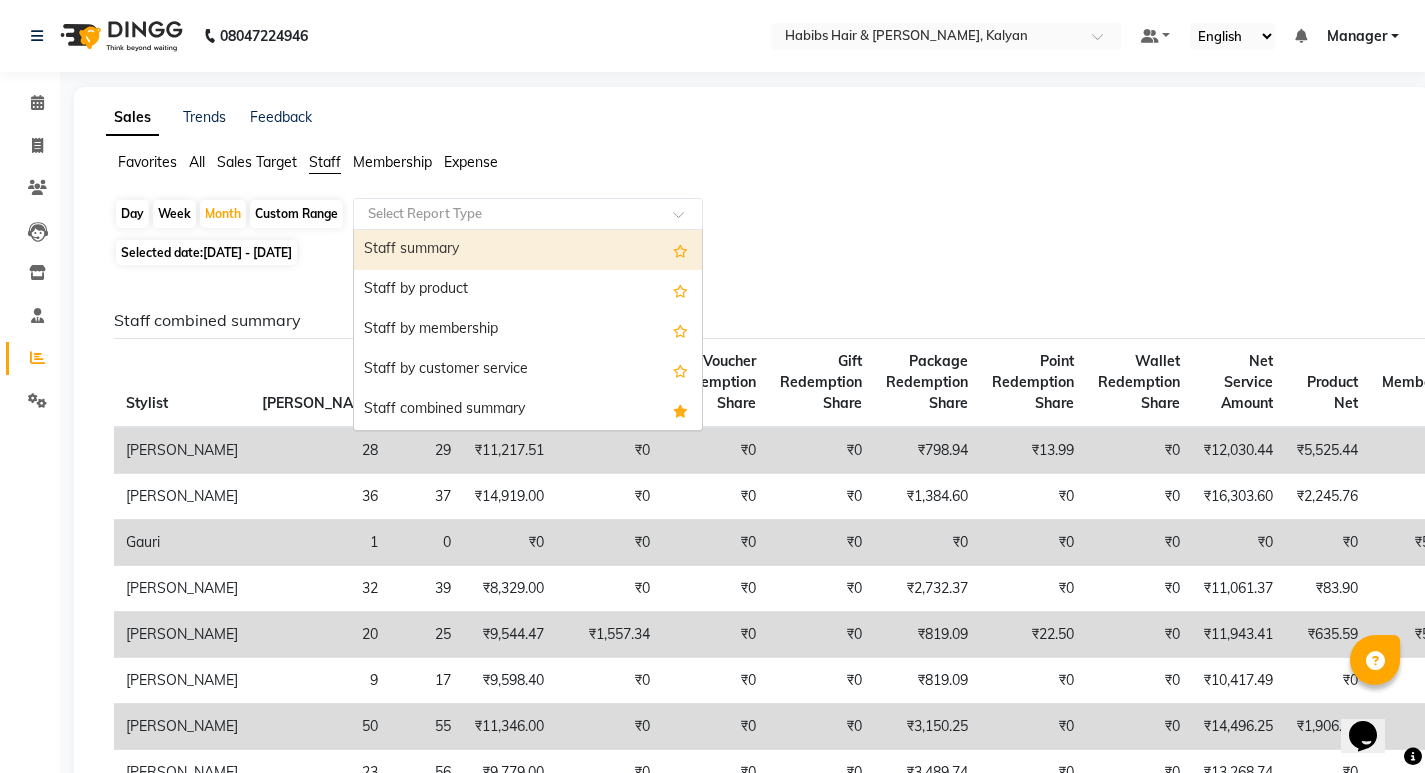 click 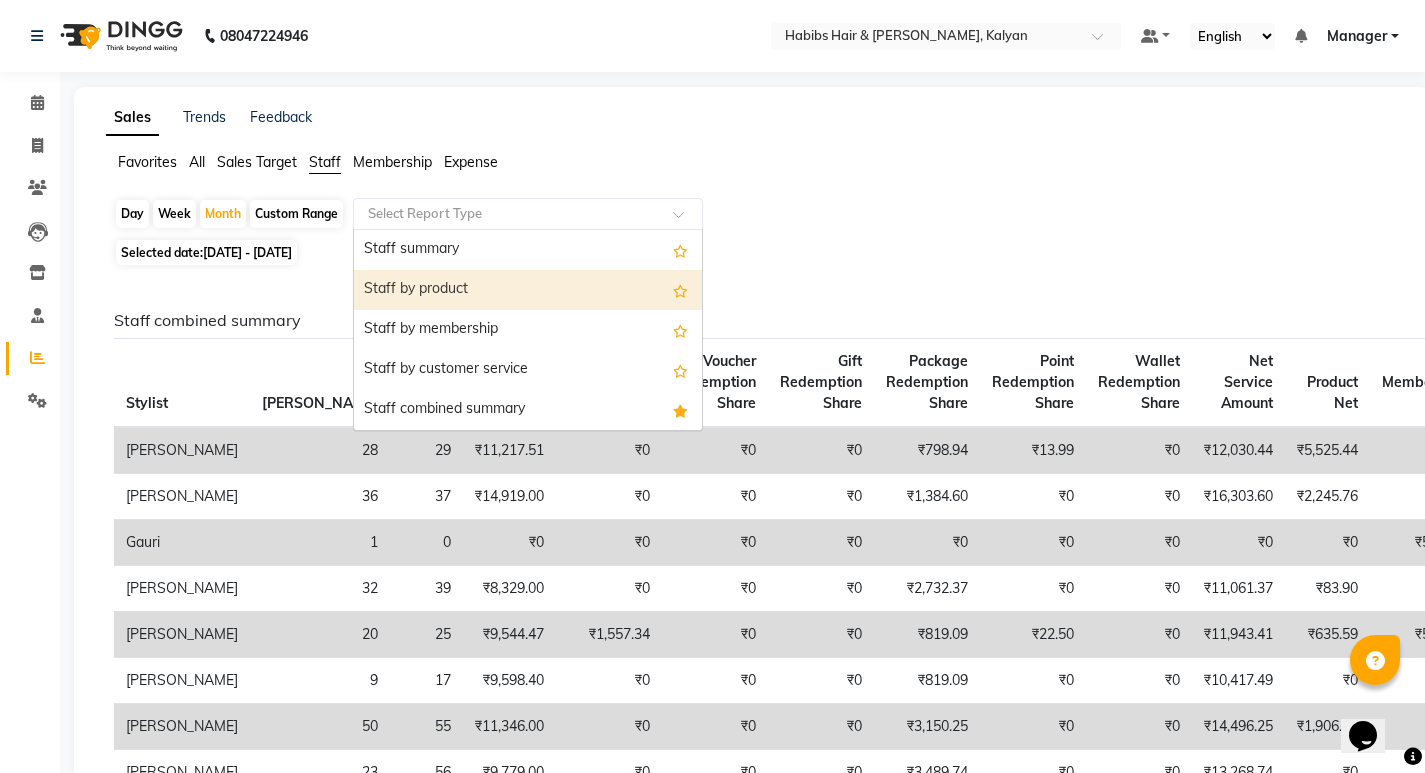 click on "Staff by product" at bounding box center (528, 290) 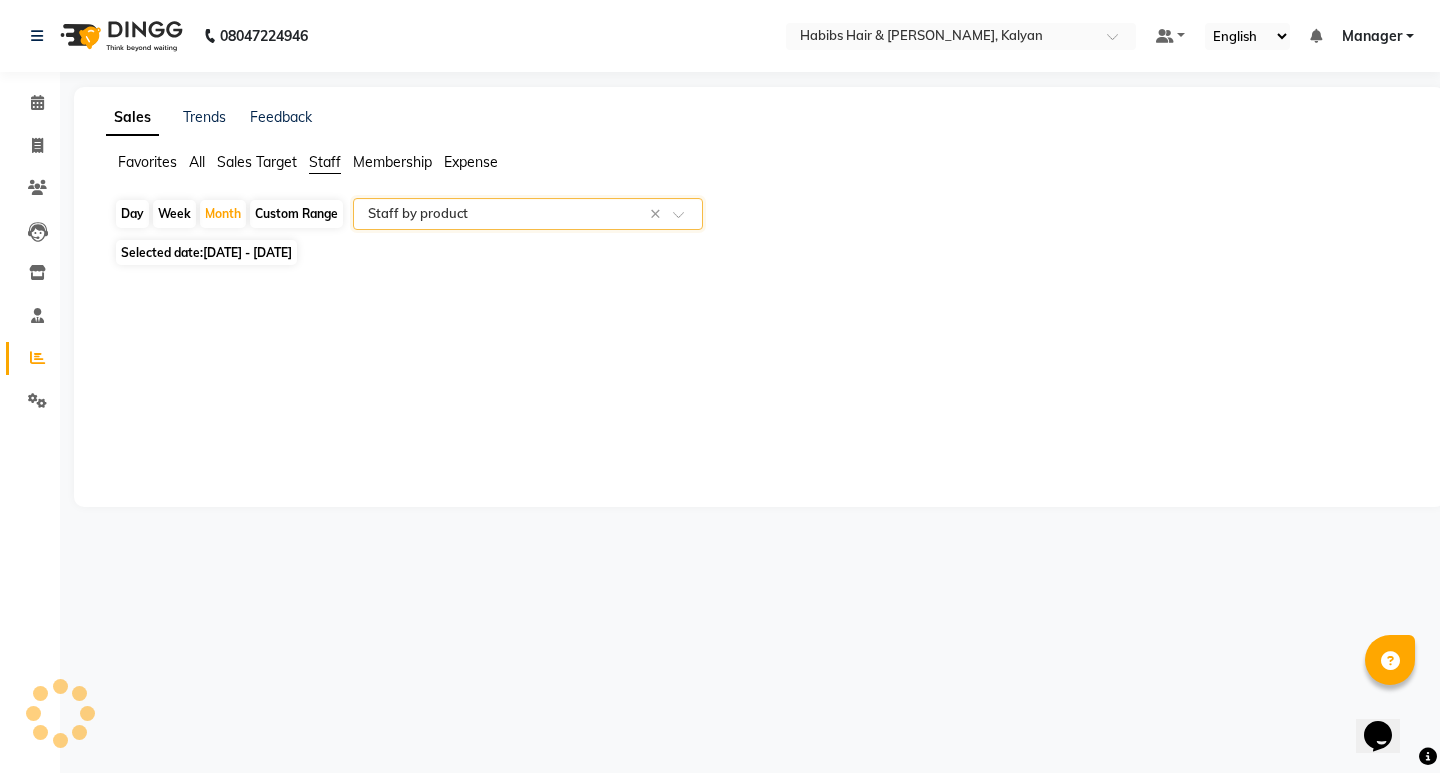 select on "csv" 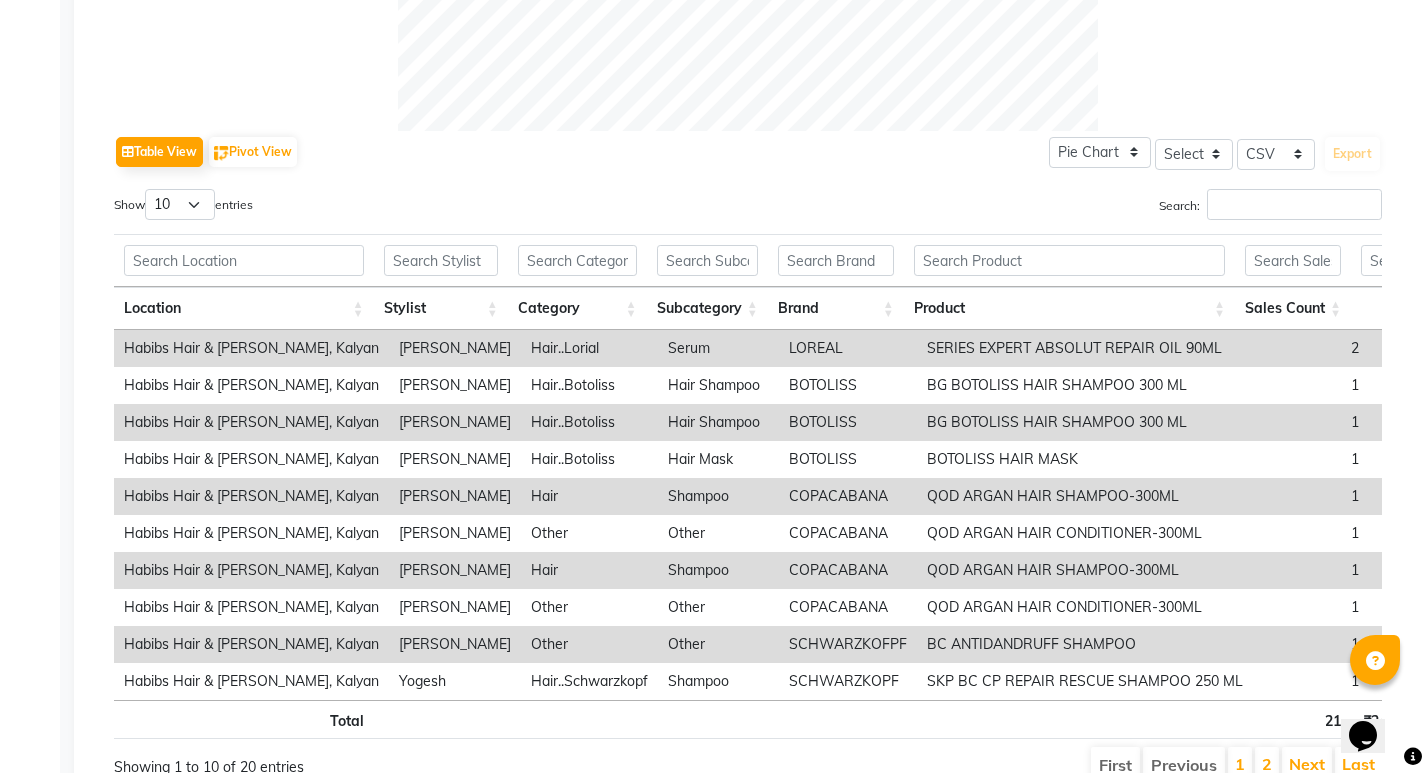 scroll, scrollTop: 988, scrollLeft: 0, axis: vertical 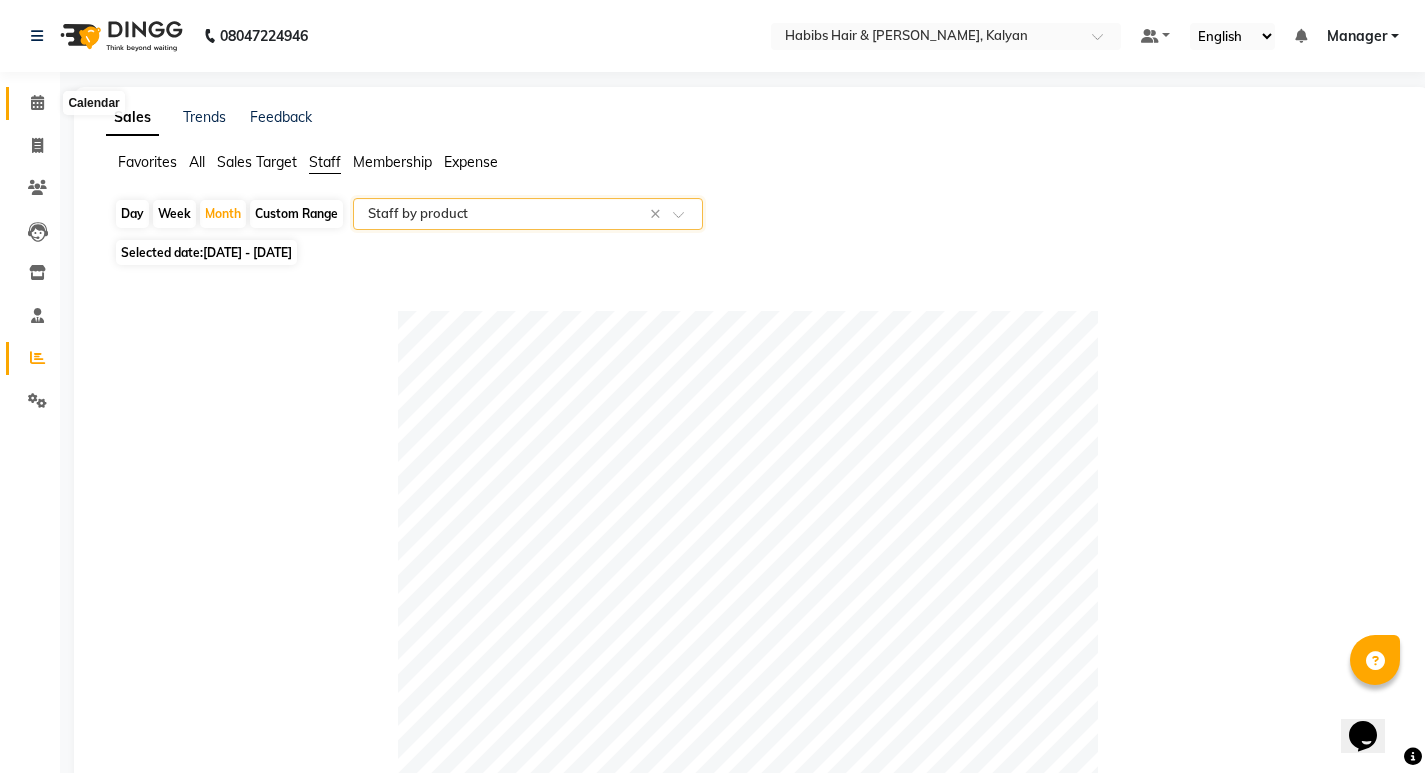 click 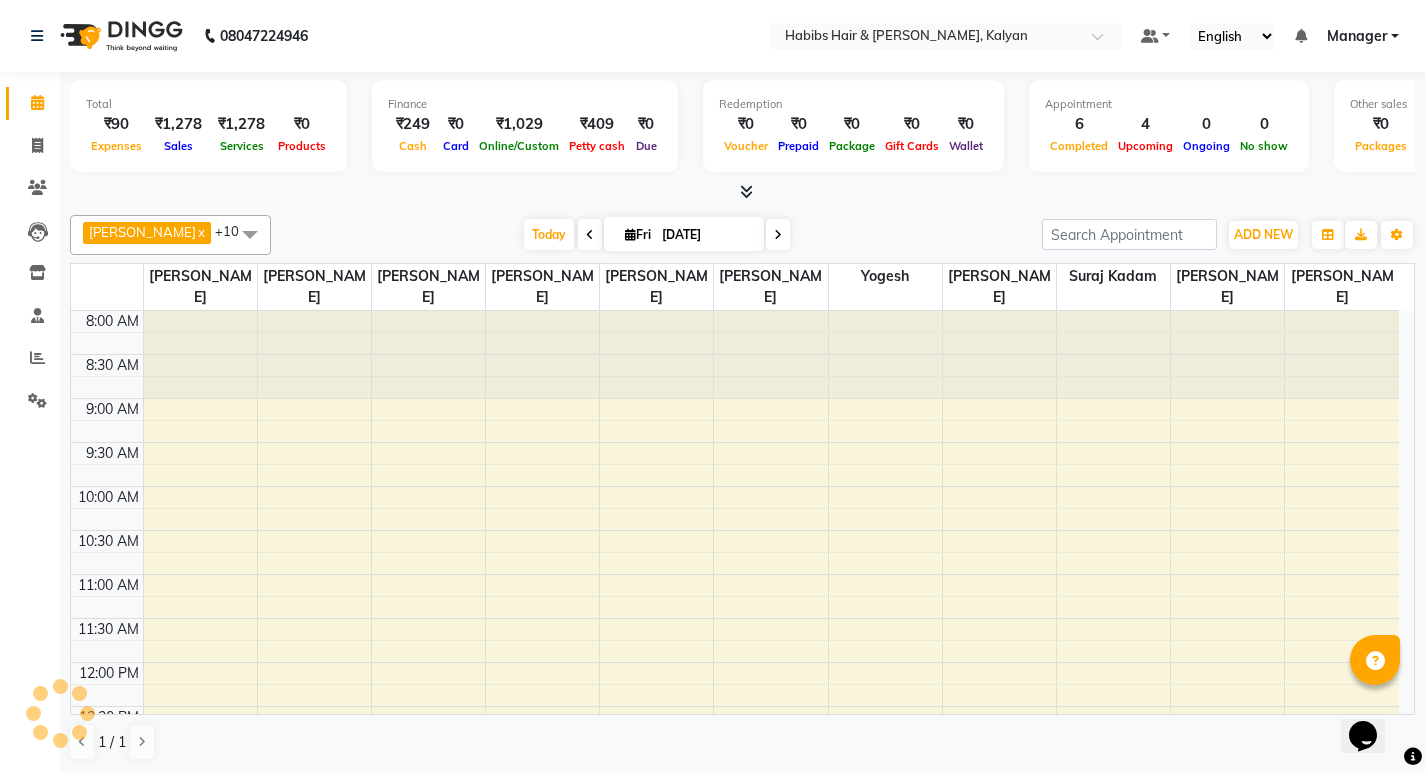scroll, scrollTop: 0, scrollLeft: 0, axis: both 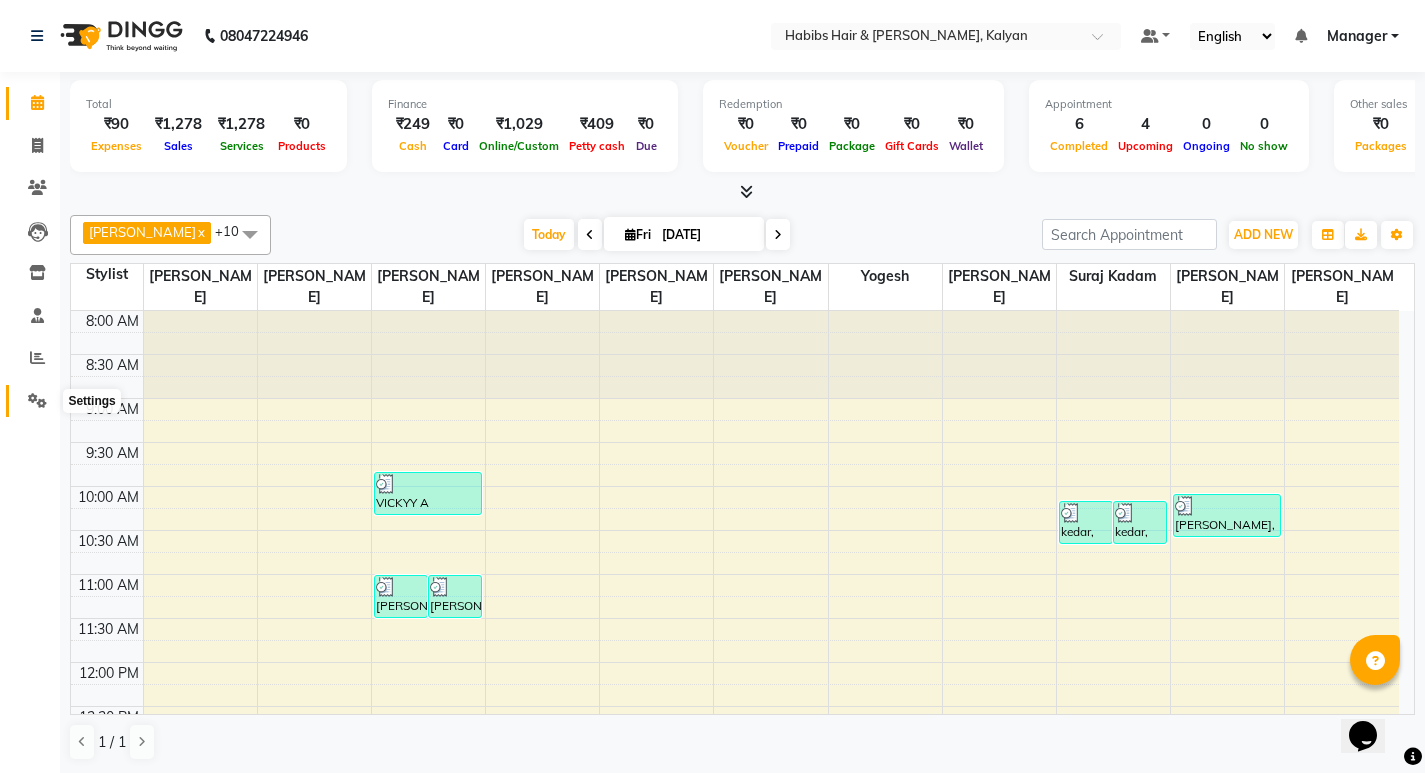 click 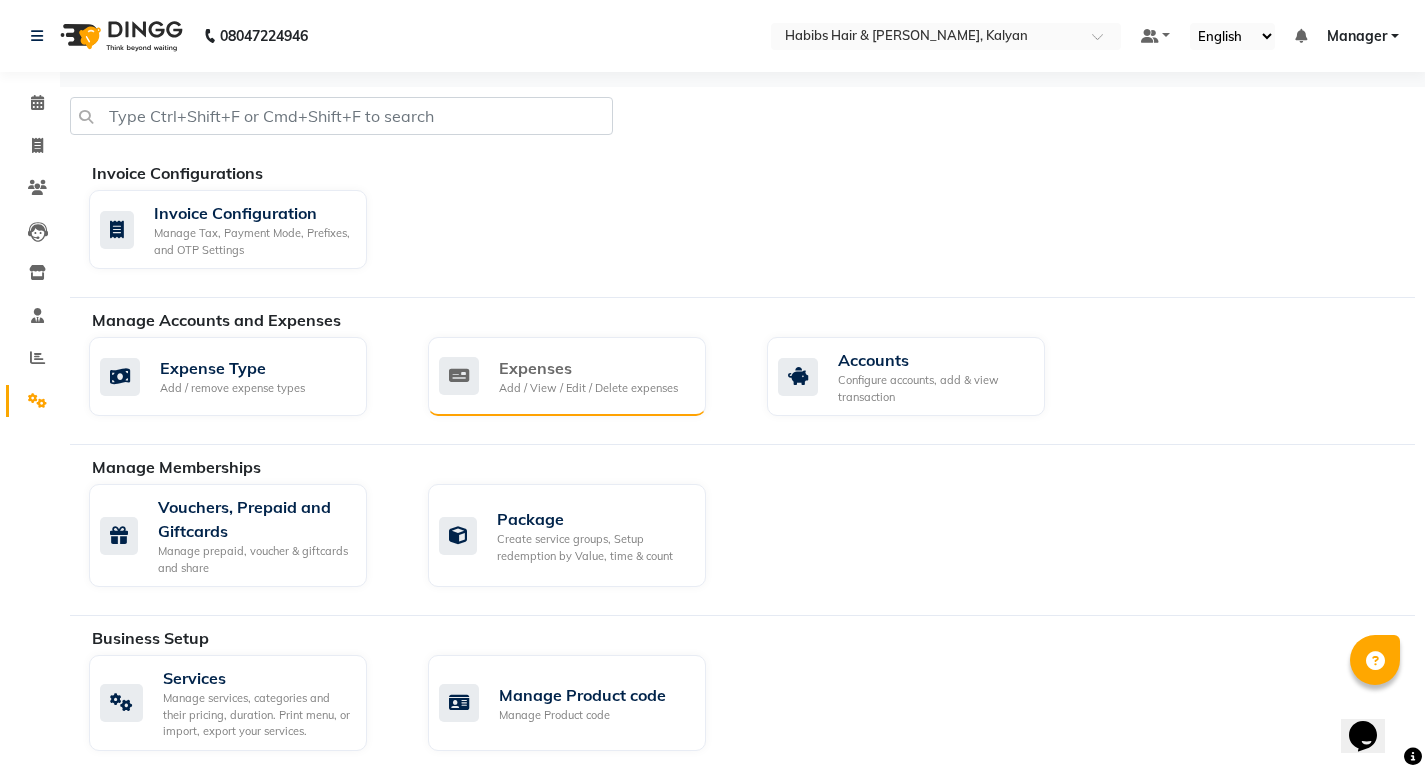click on "Add / View / Edit / Delete expenses" 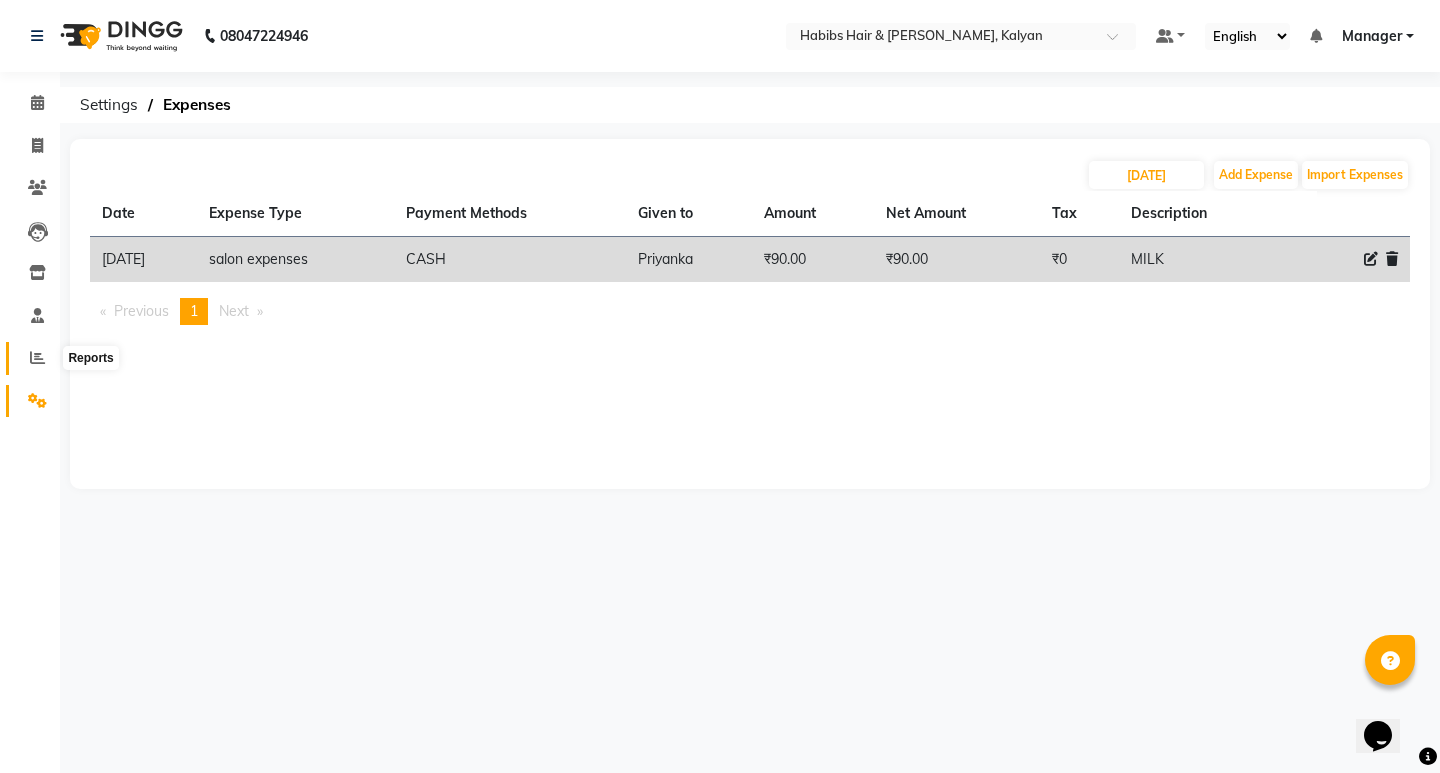 click 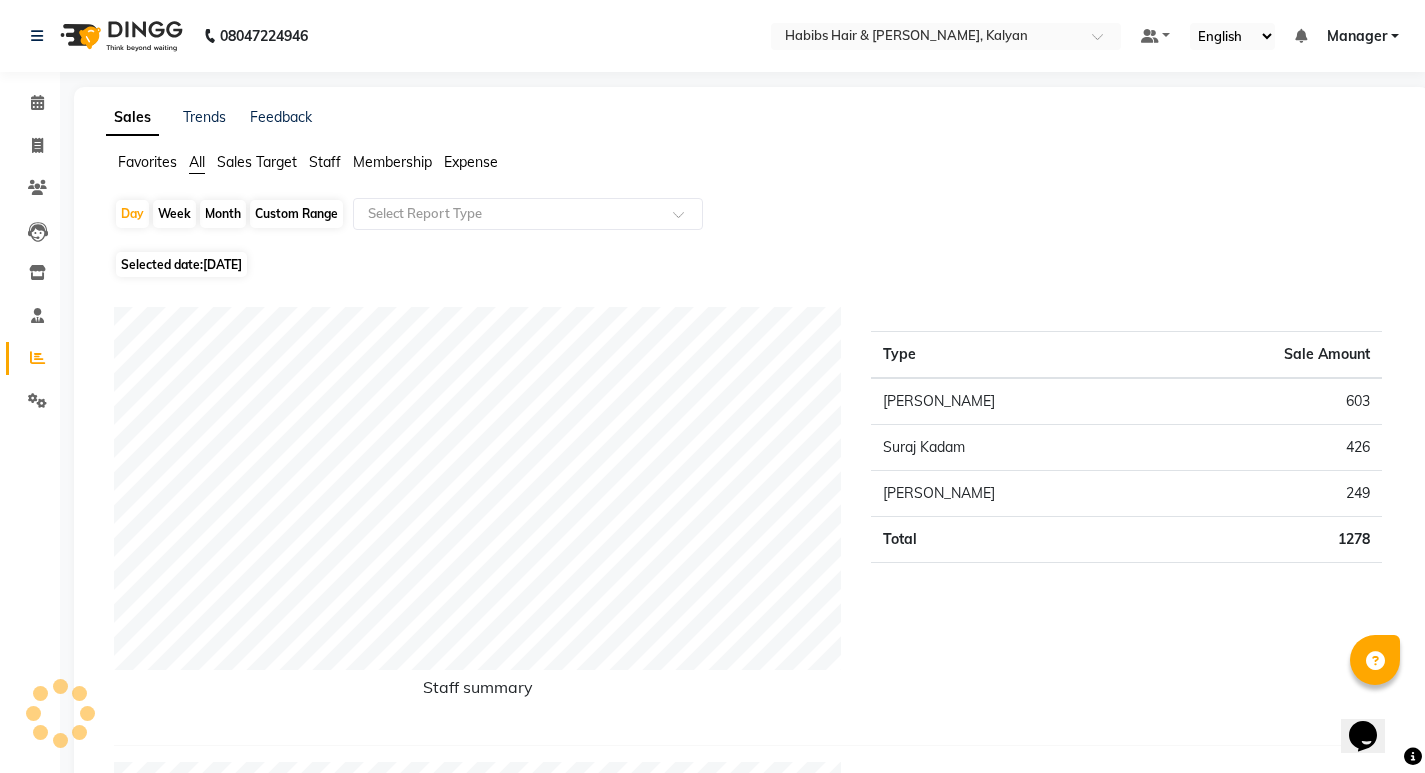 click on "Custom Range" 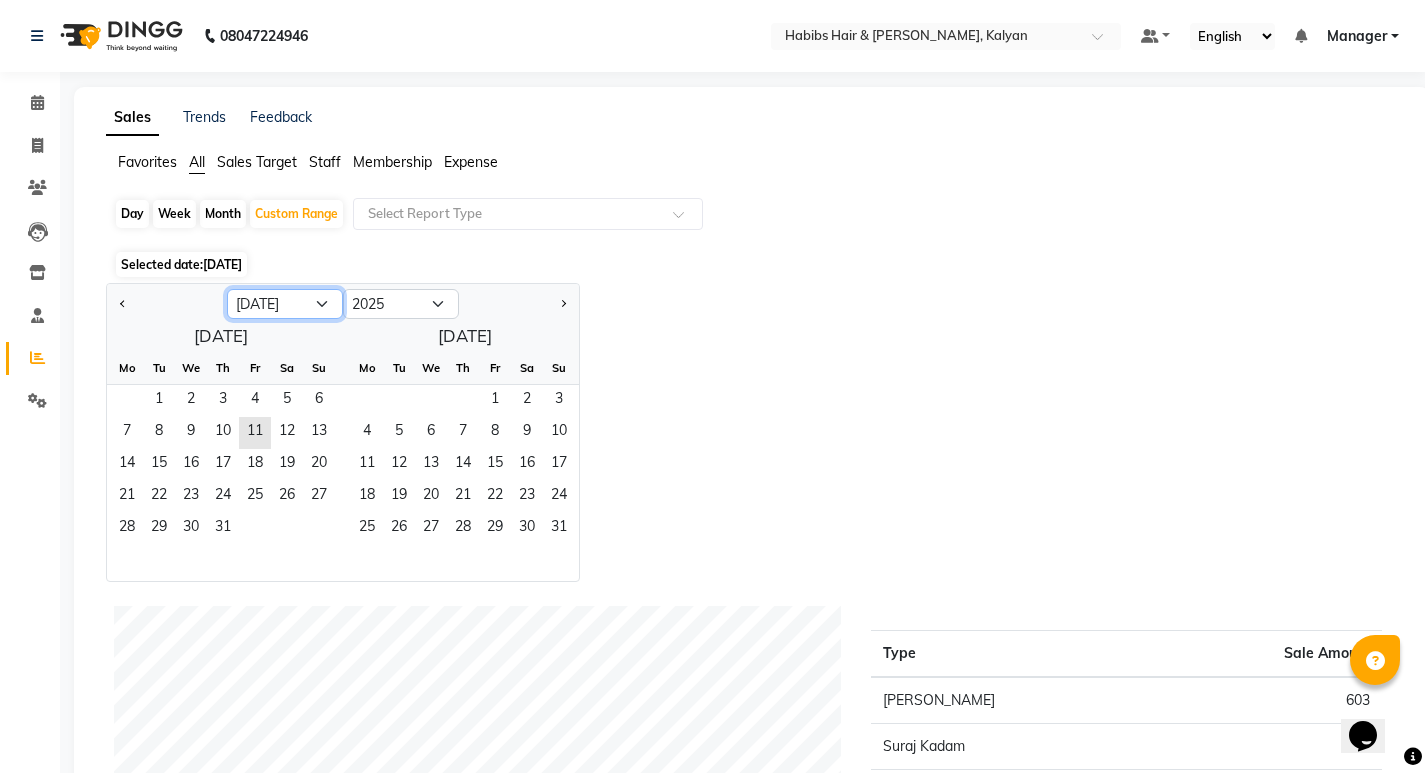 click on "Jan Feb Mar Apr May Jun [DATE] Aug Sep Oct Nov Dec" 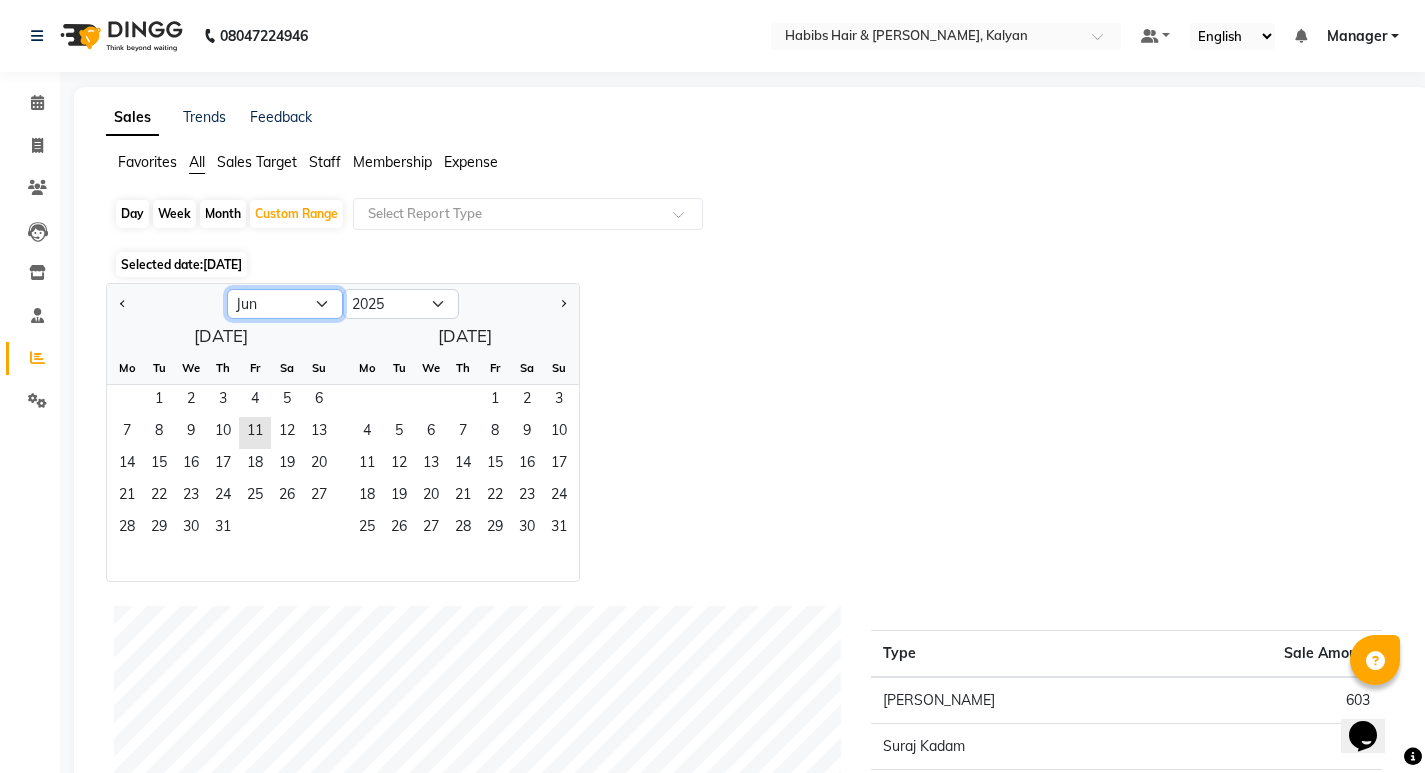 click on "Jan Feb Mar Apr May Jun [DATE] Aug Sep Oct Nov Dec" 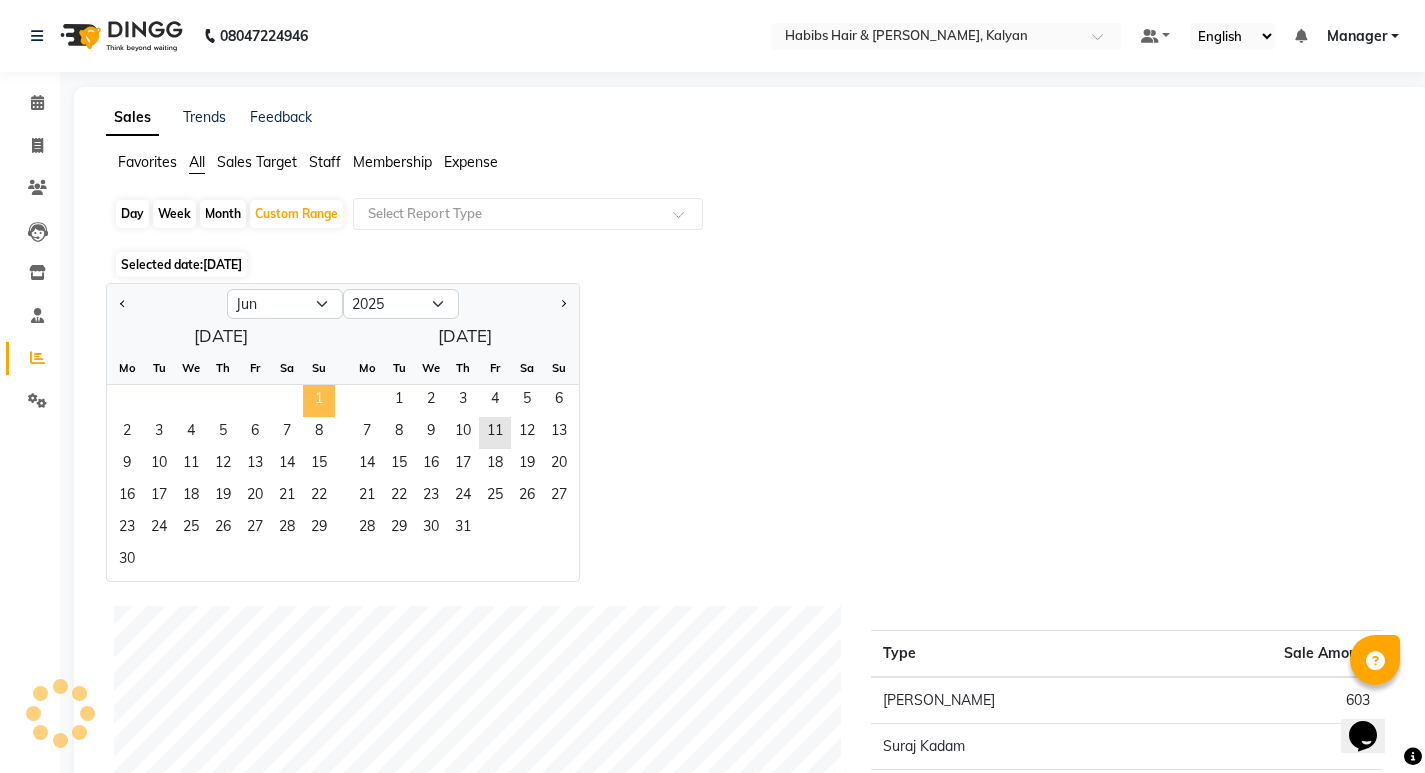 click on "1" 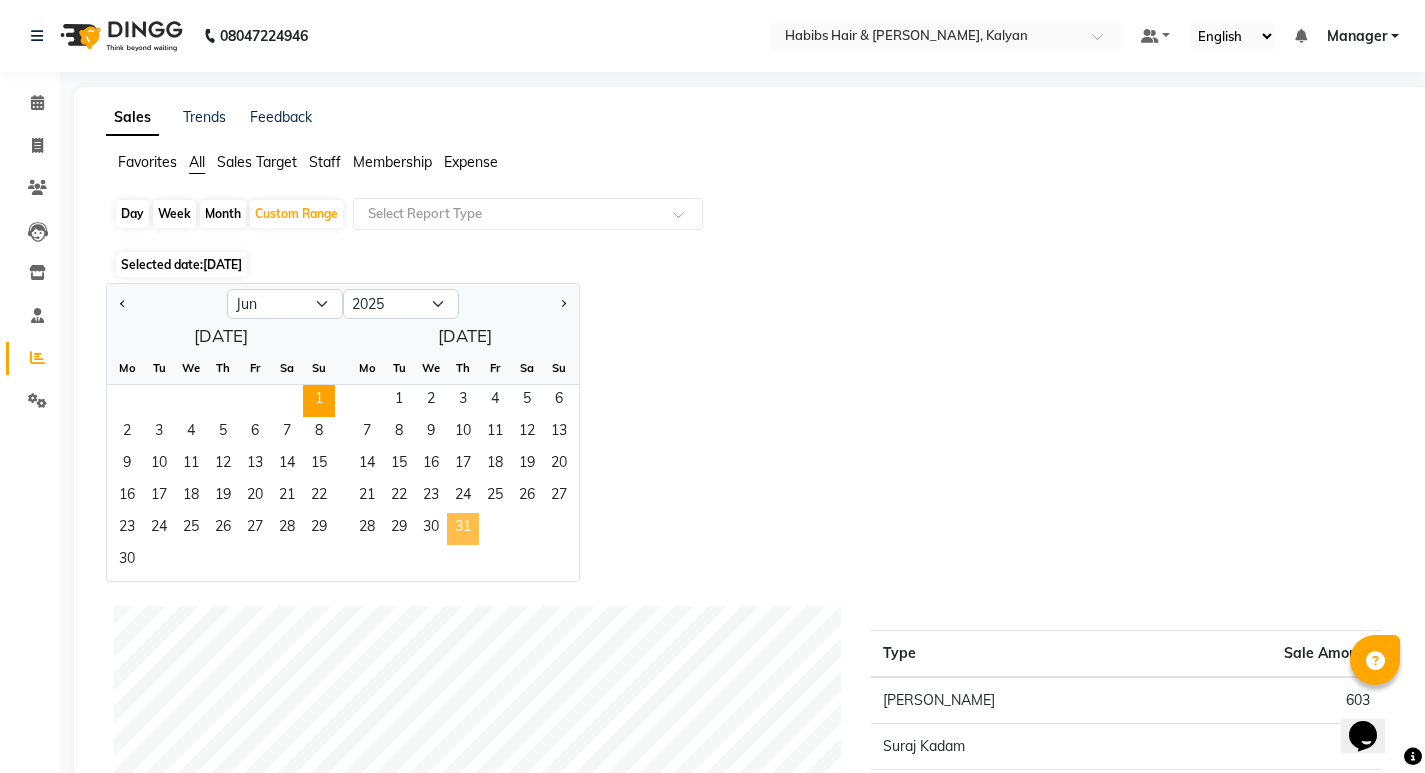 click on "31" 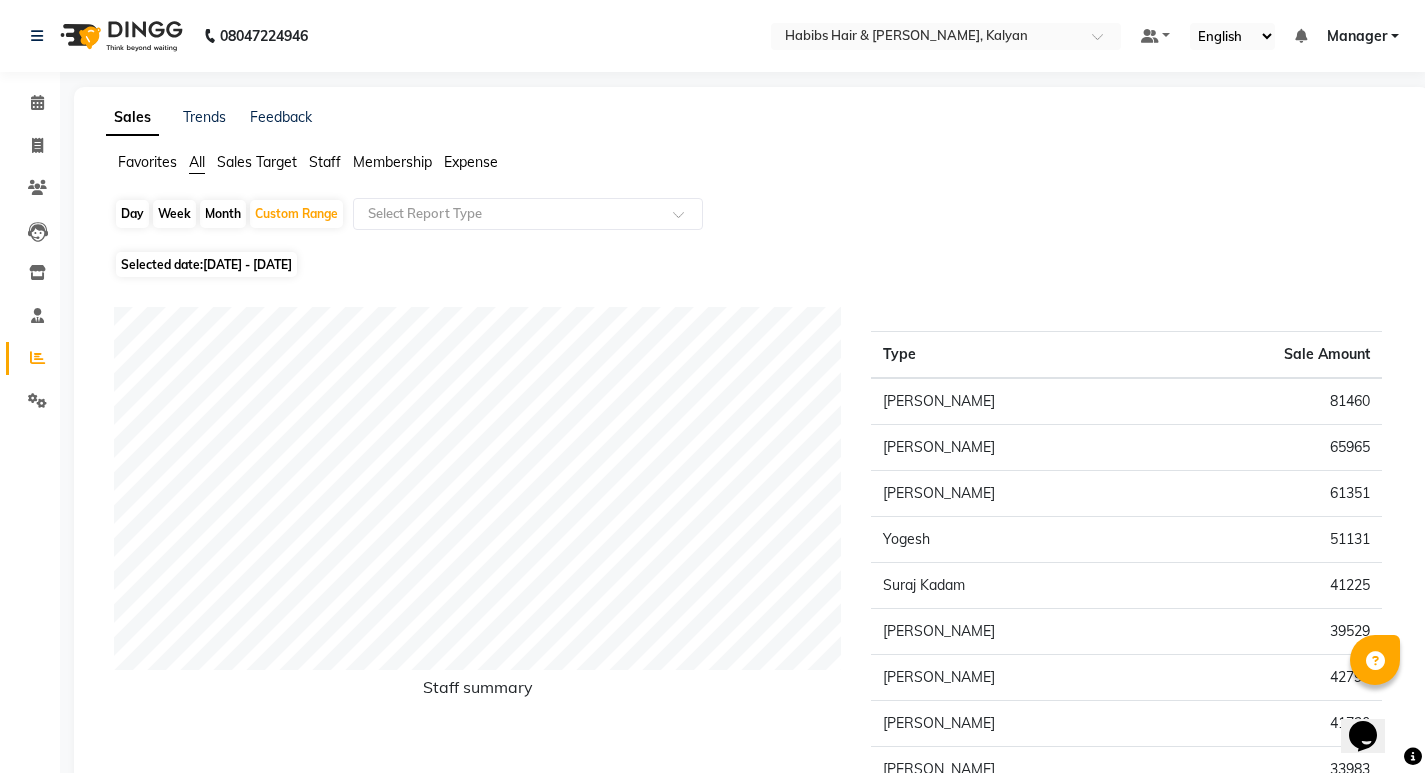 drag, startPoint x: 321, startPoint y: 155, endPoint x: 426, endPoint y: 194, distance: 112.00893 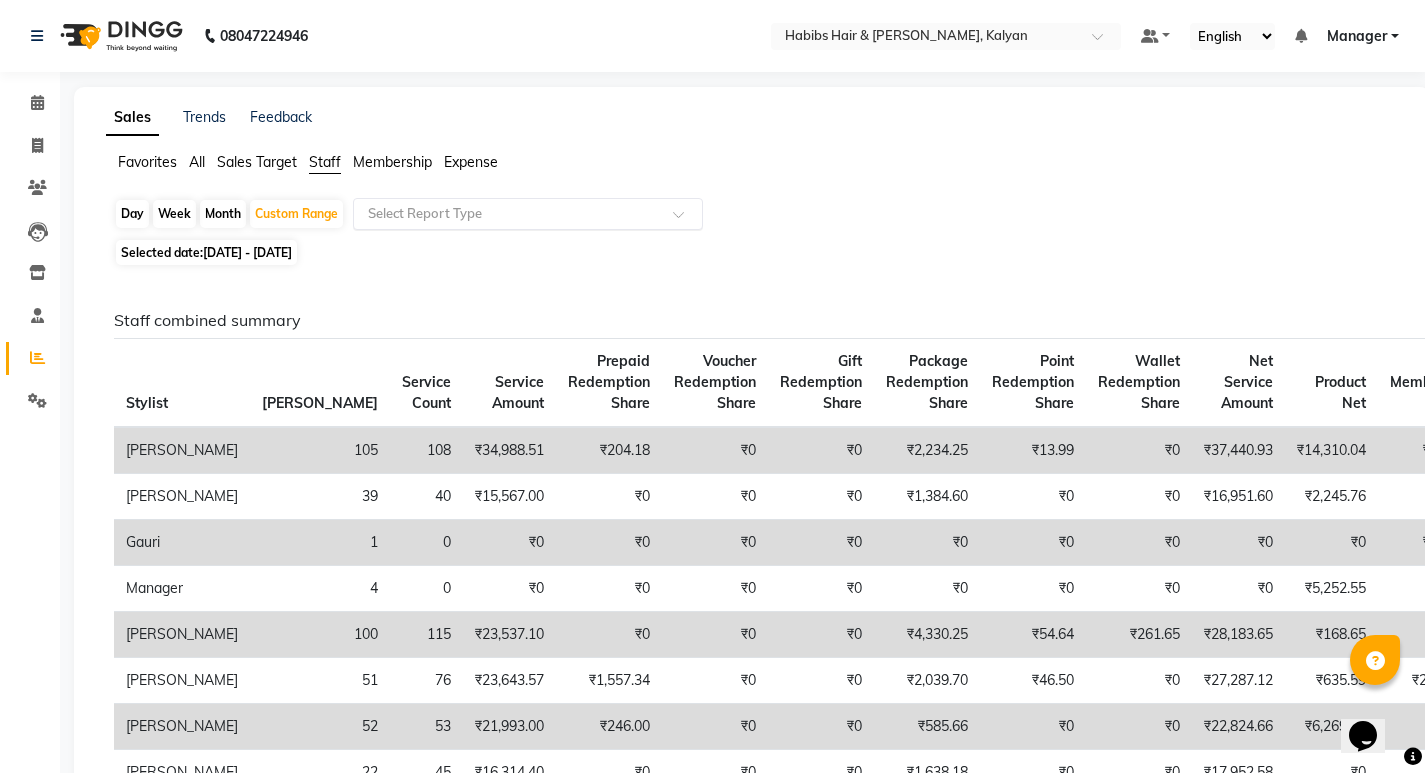 click 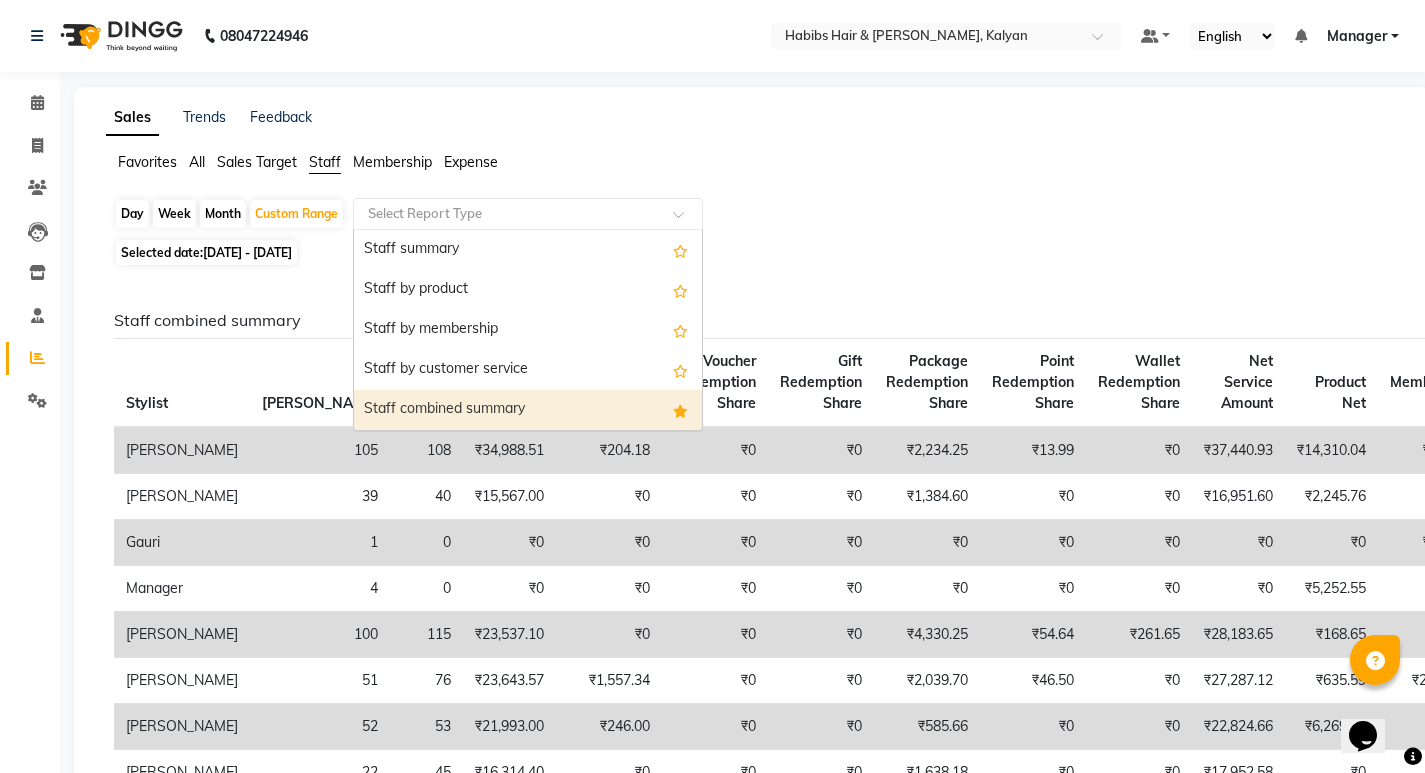 click on "Staff combined summary" at bounding box center [528, 410] 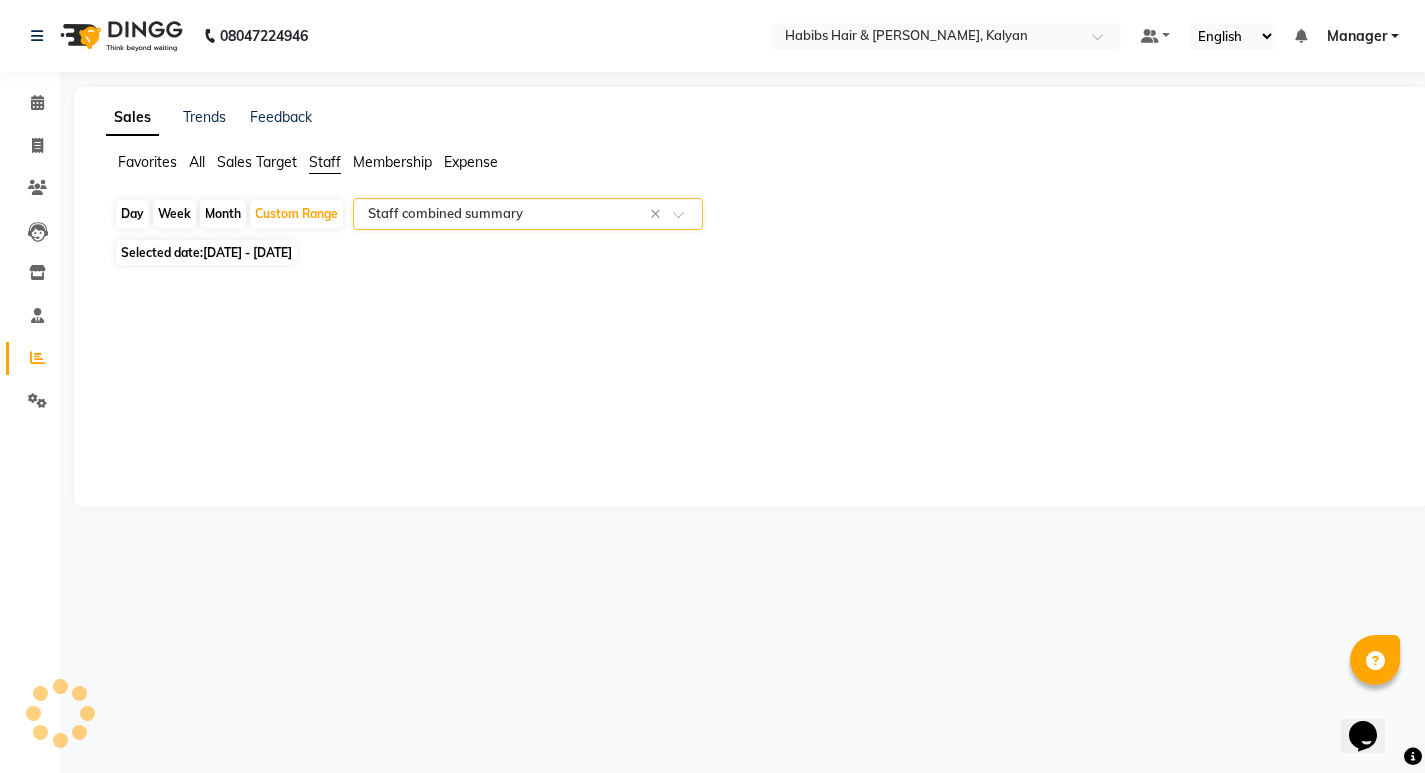 select on "csv" 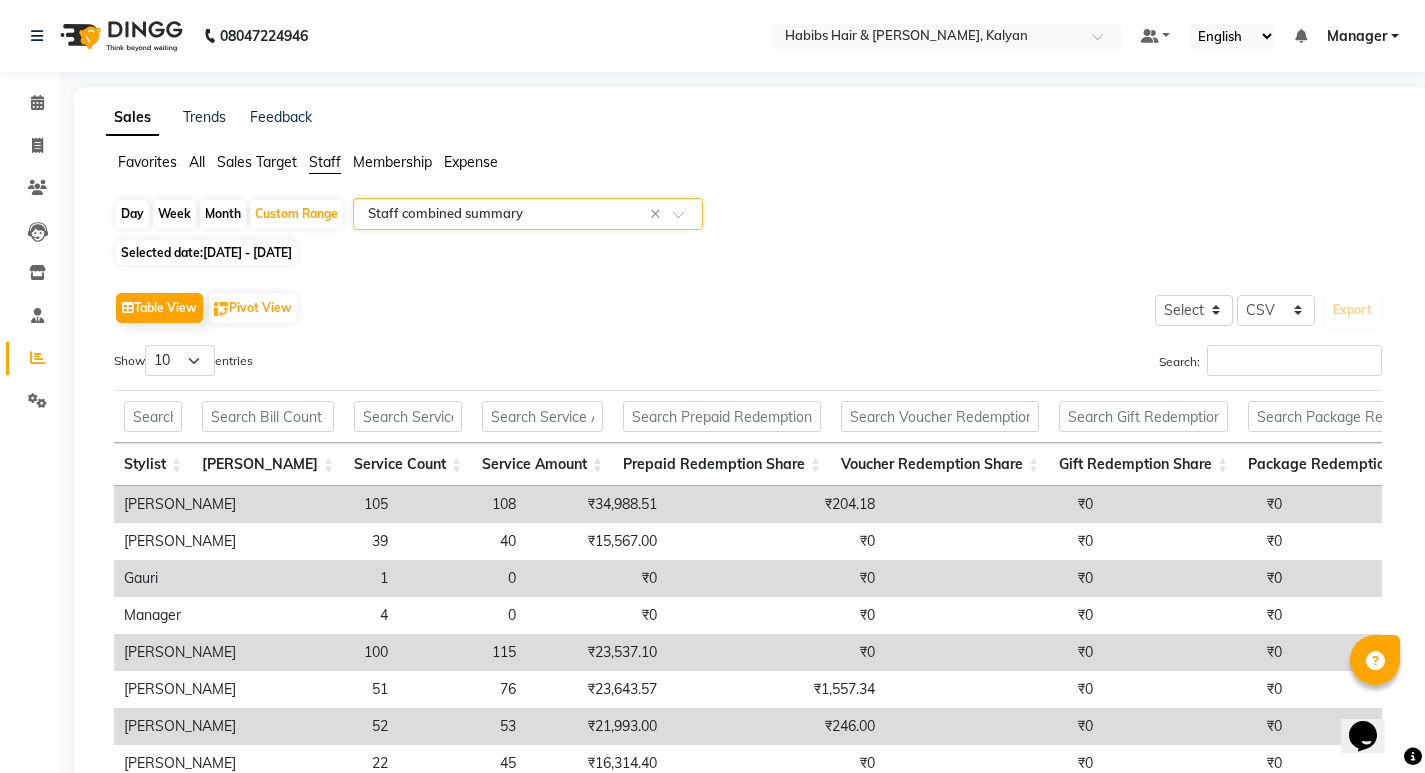 click 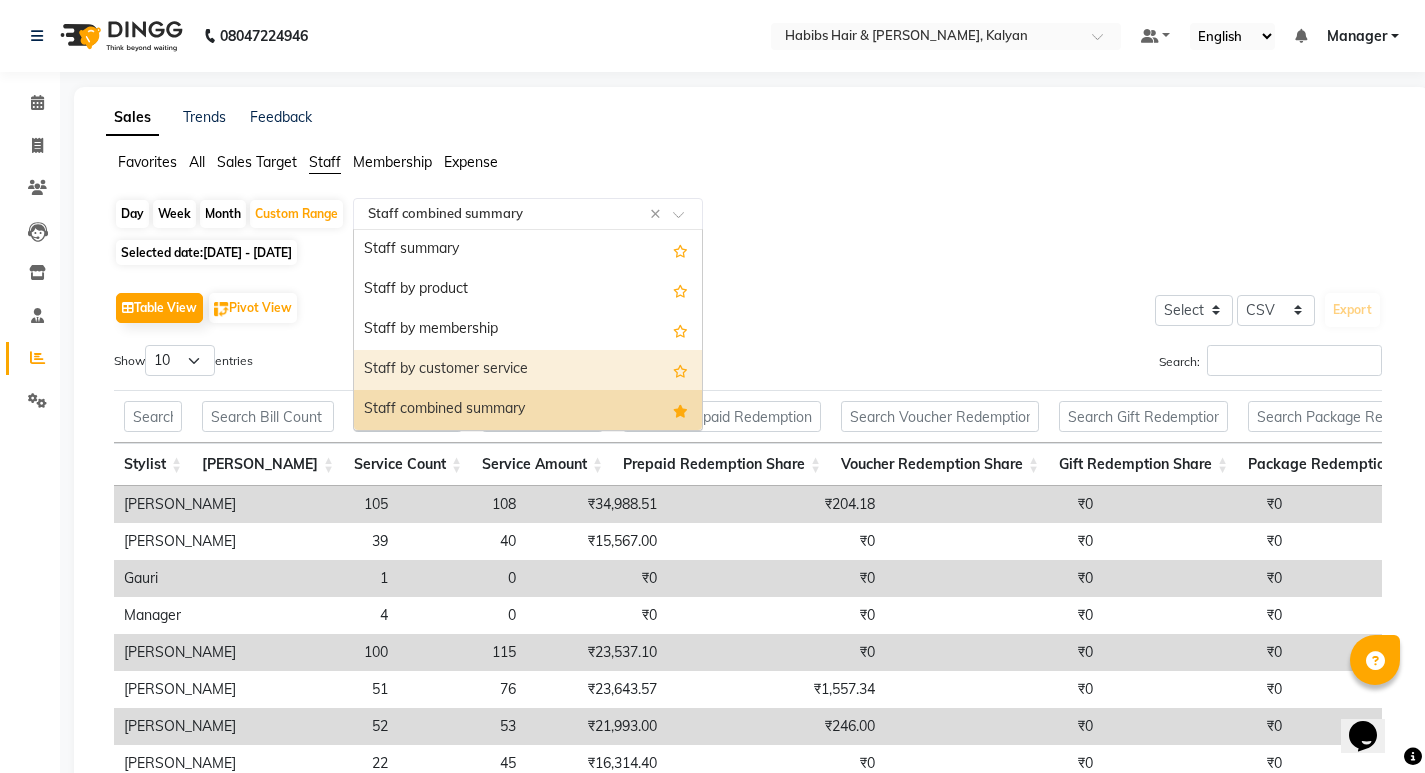click on "Staff by customer service" at bounding box center [528, 370] 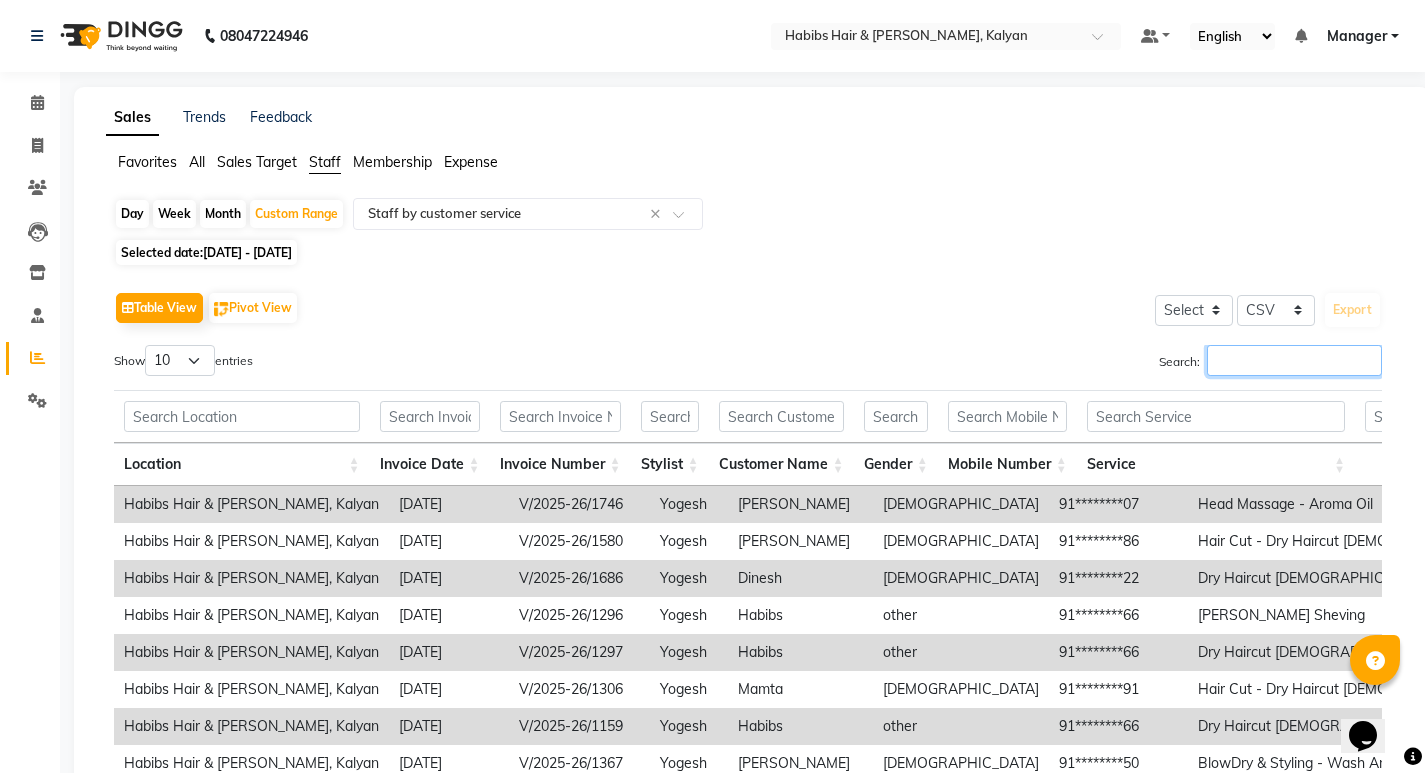 click on "Search:" at bounding box center (1294, 360) 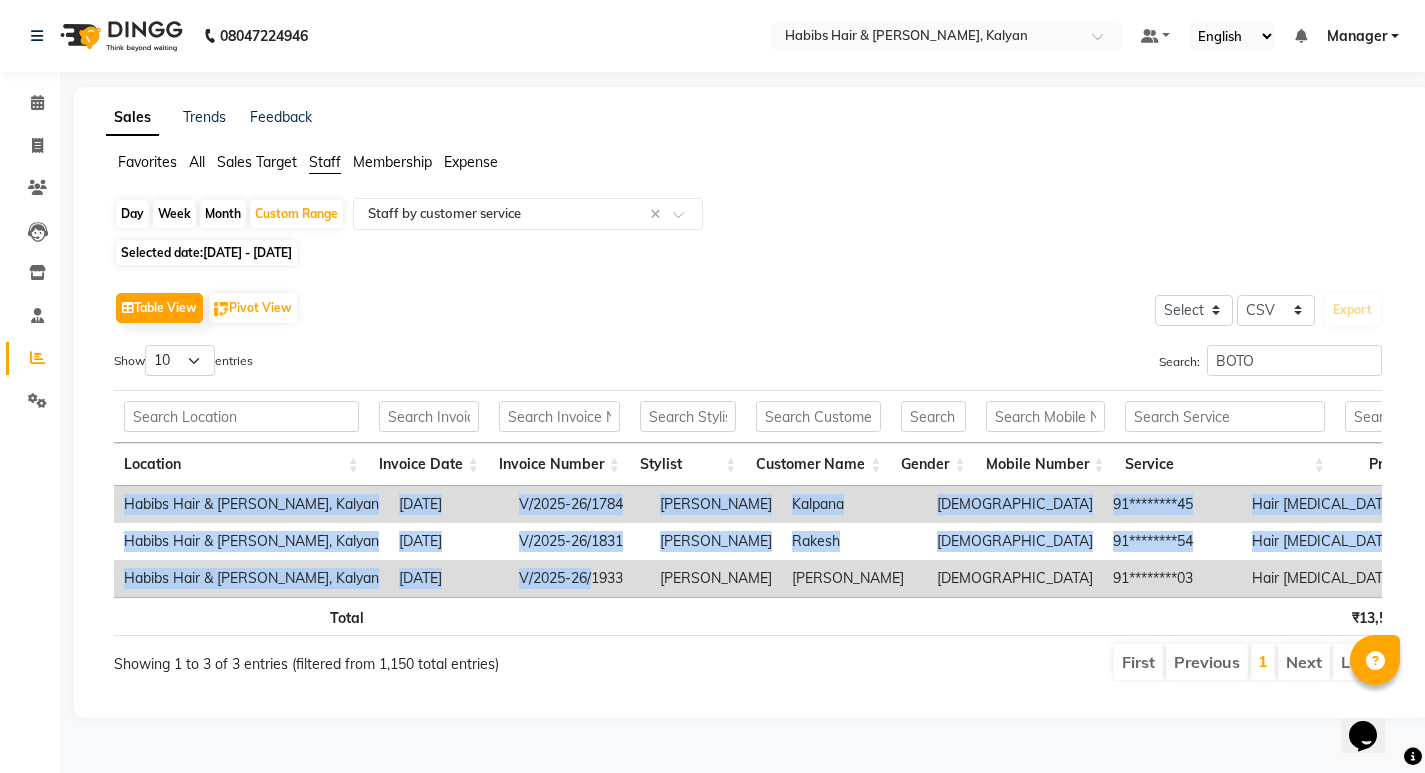 drag, startPoint x: 576, startPoint y: 596, endPoint x: 601, endPoint y: 599, distance: 25.179358 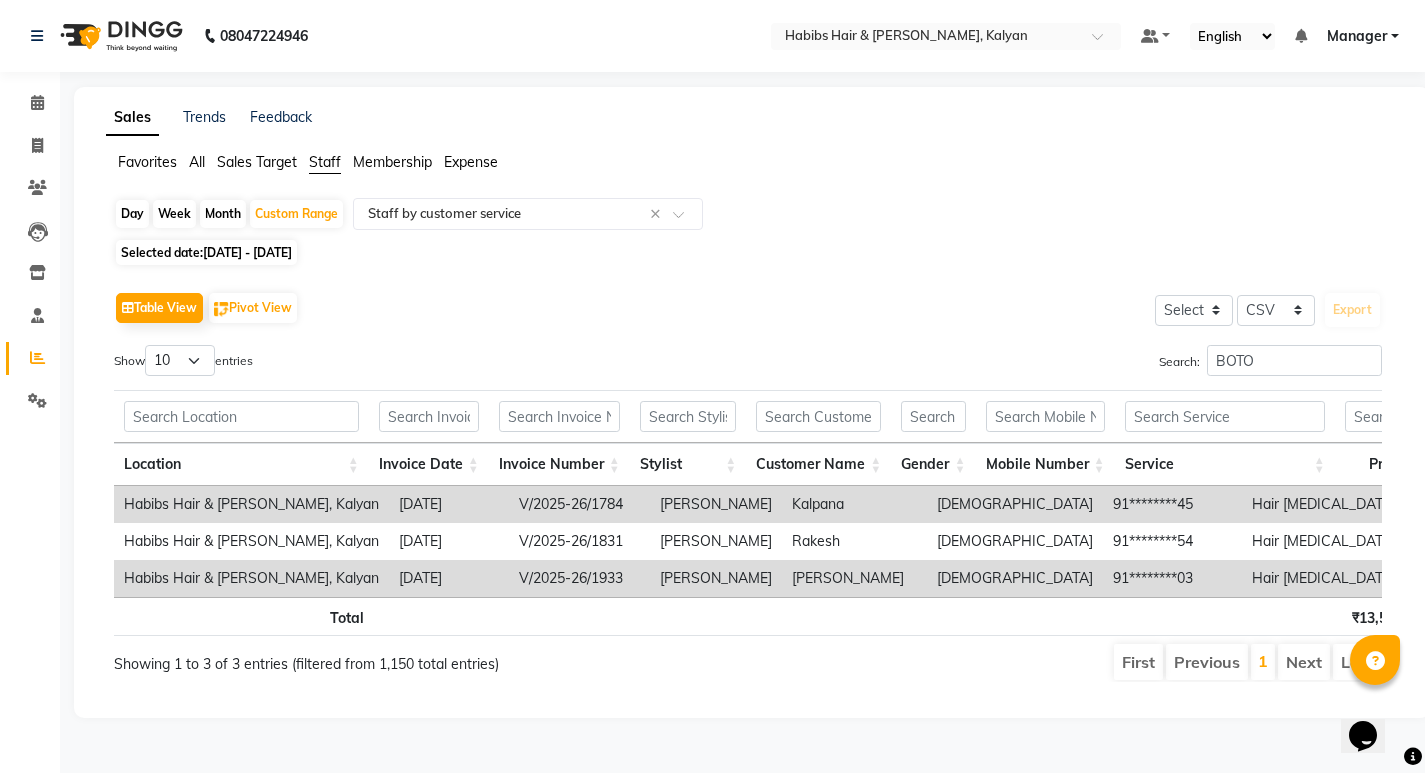 click on "Showing 1 to 3 of 3 entries (filtered from 1,150 total entries)" at bounding box center [369, 658] 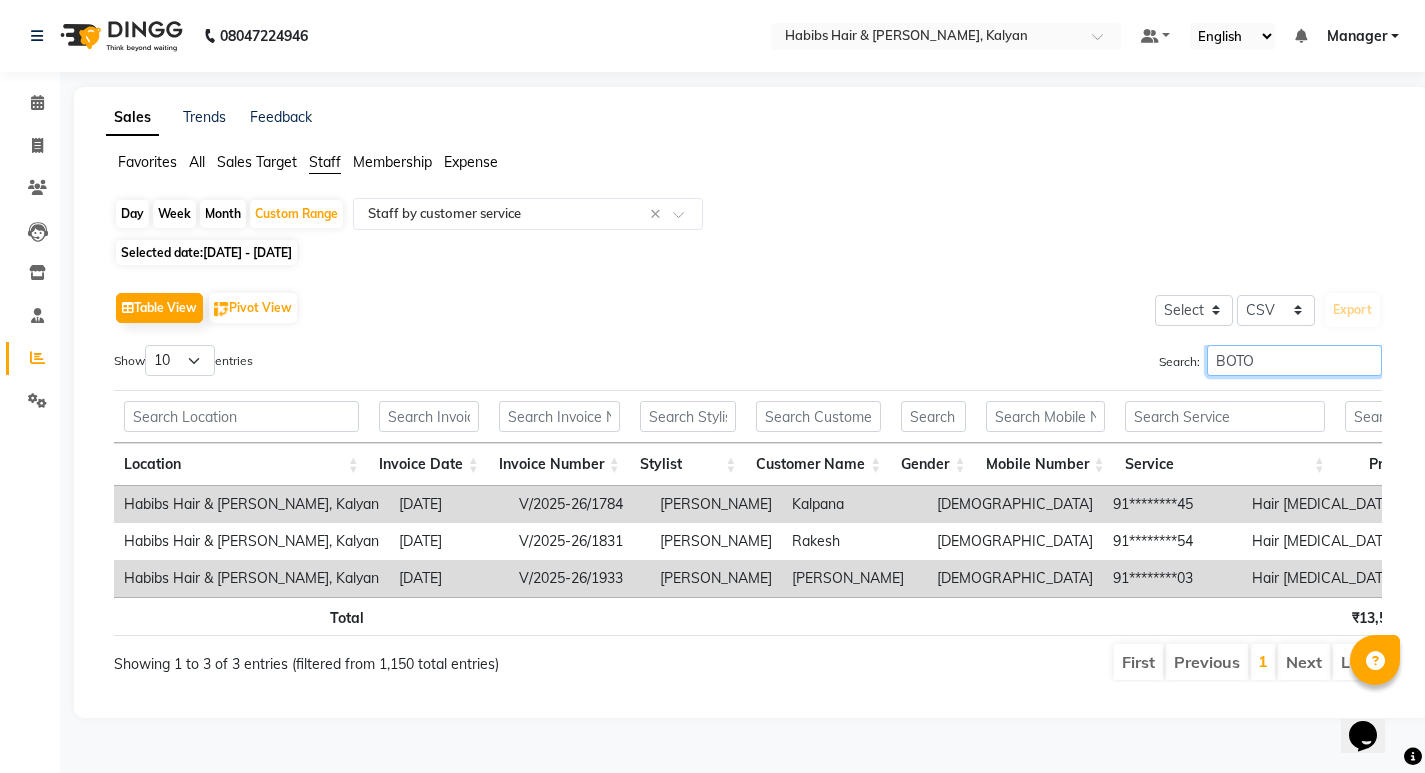click on "BOTO" at bounding box center (1294, 360) 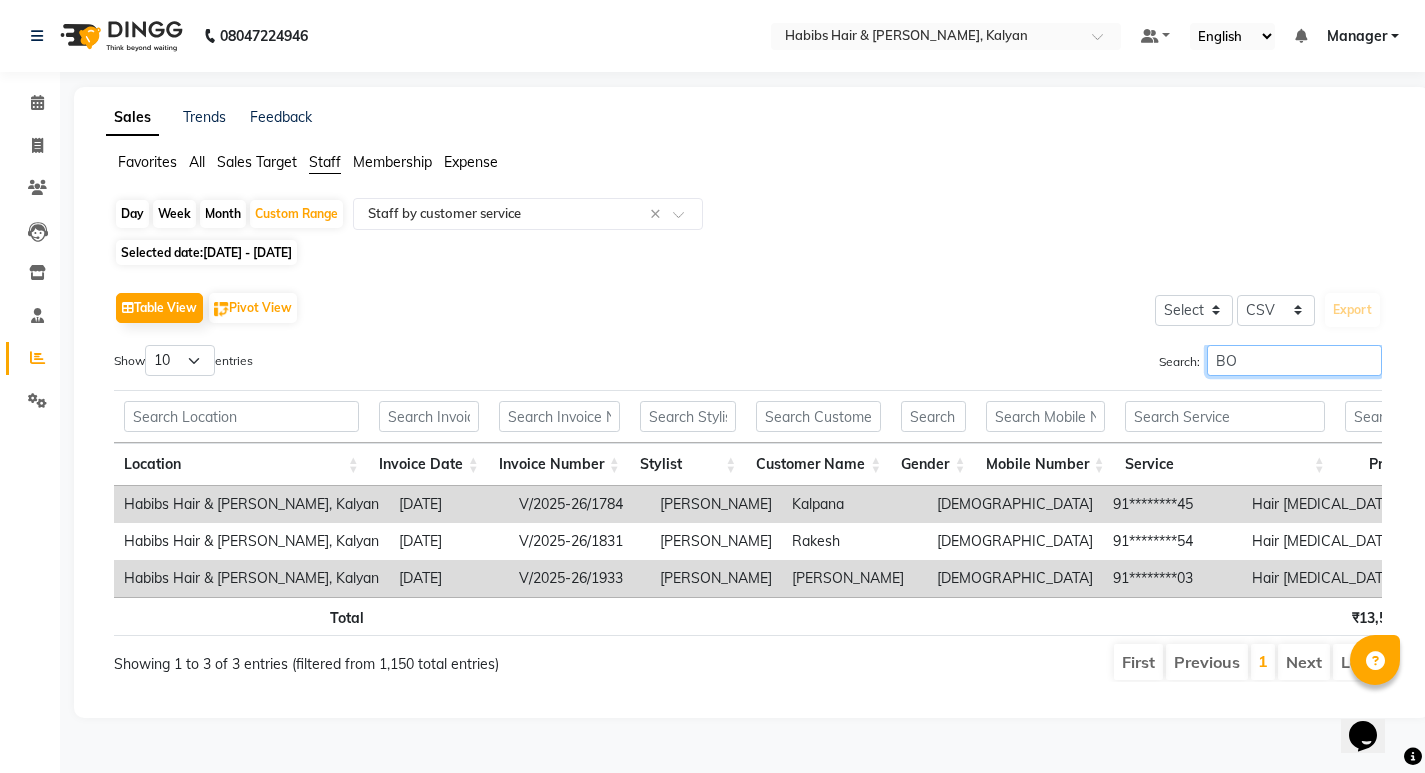 type on "B" 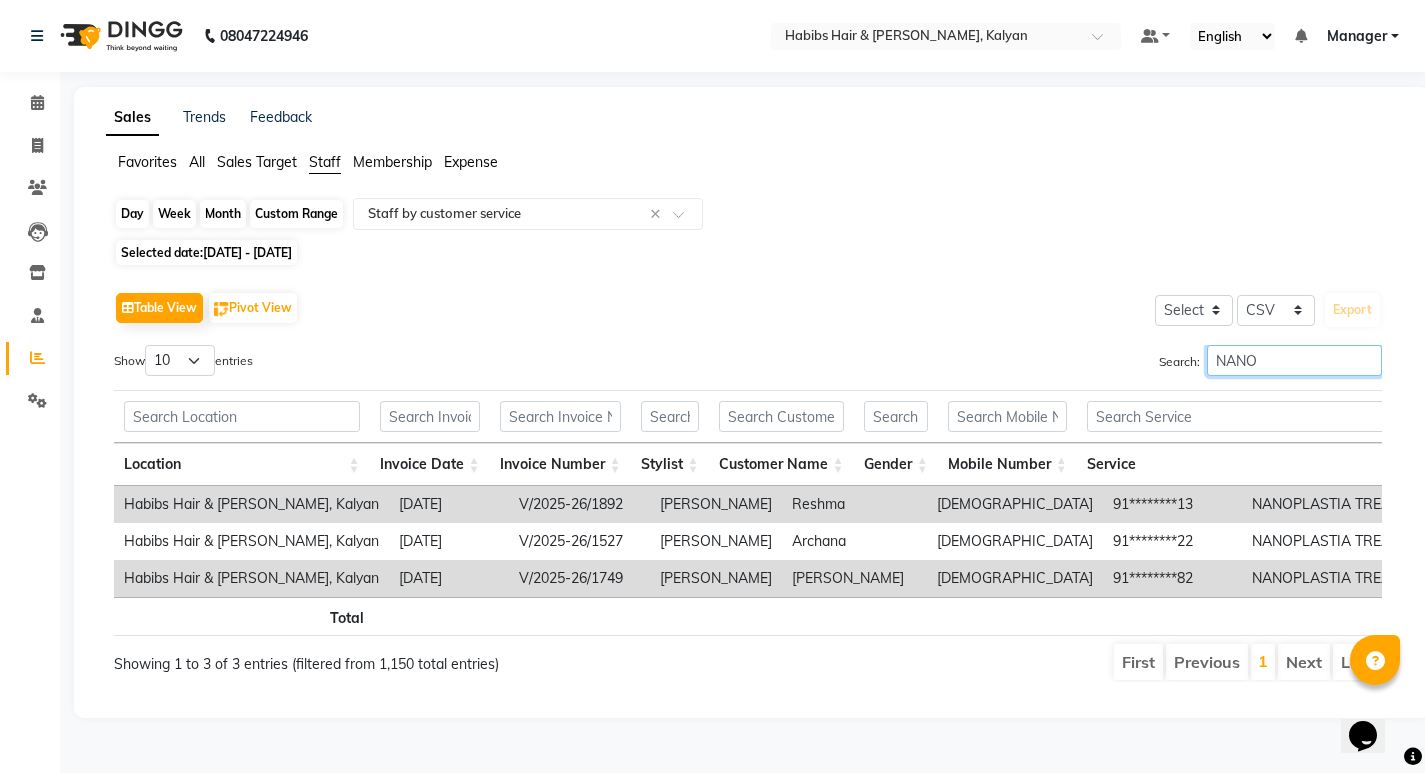 type on "NANO" 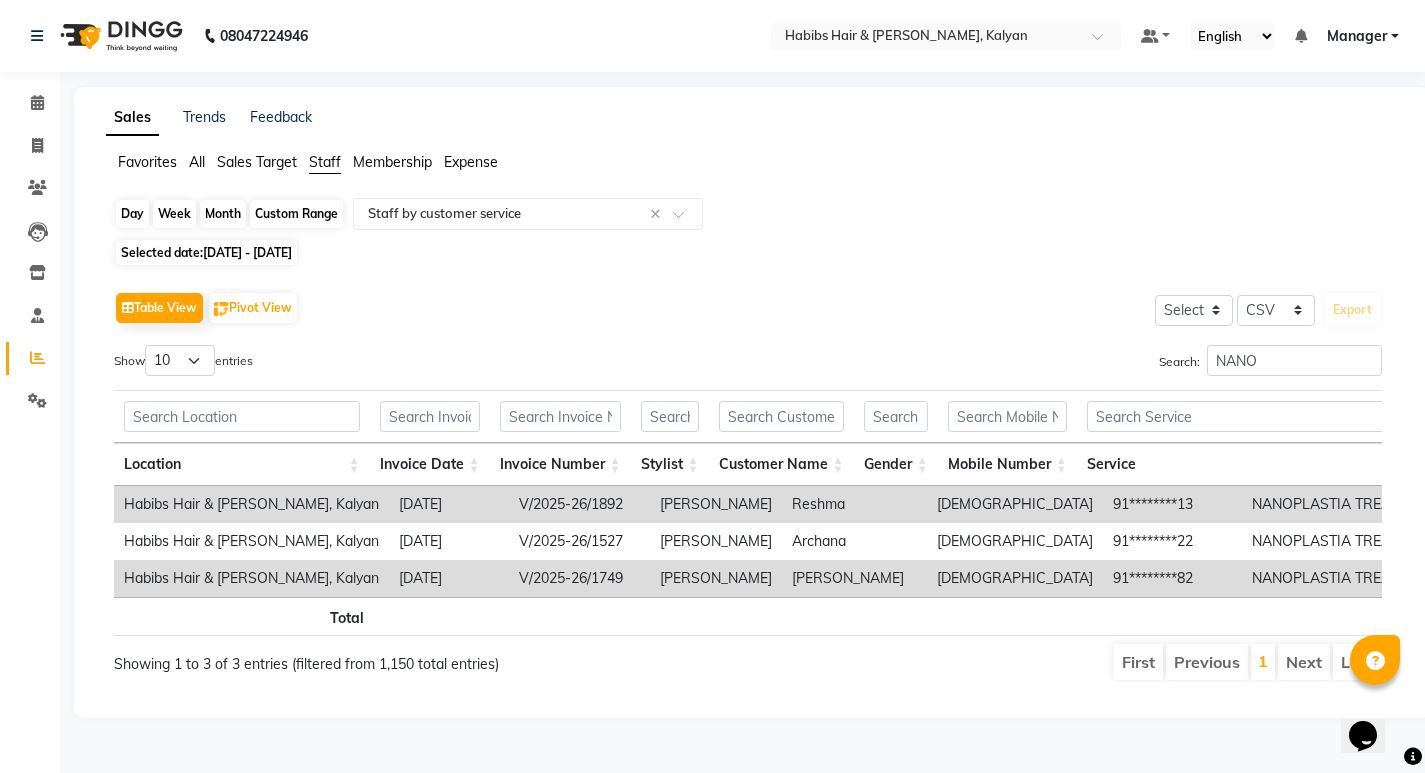 click on "Custom Range" 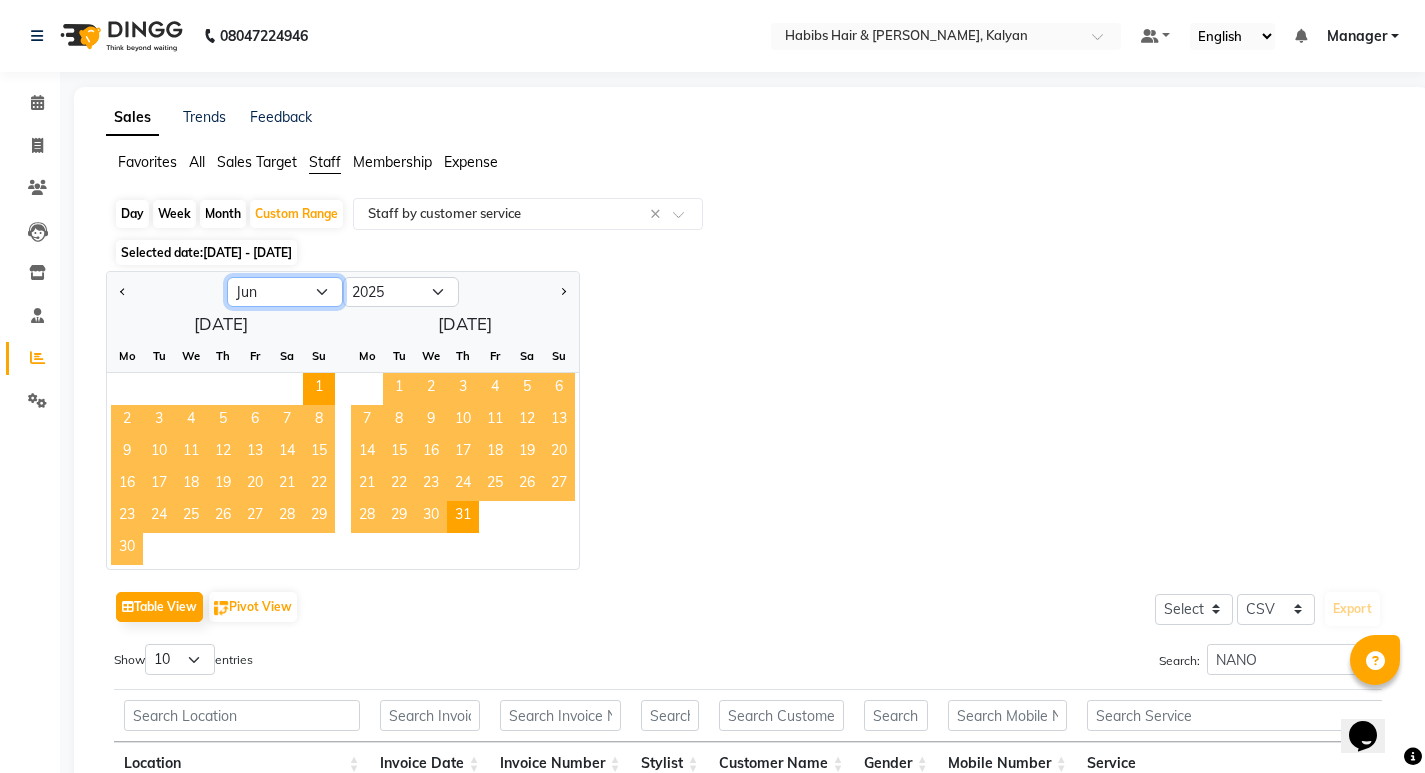 click on "Jan Feb Mar Apr May Jun [DATE] Aug Sep Oct Nov Dec" 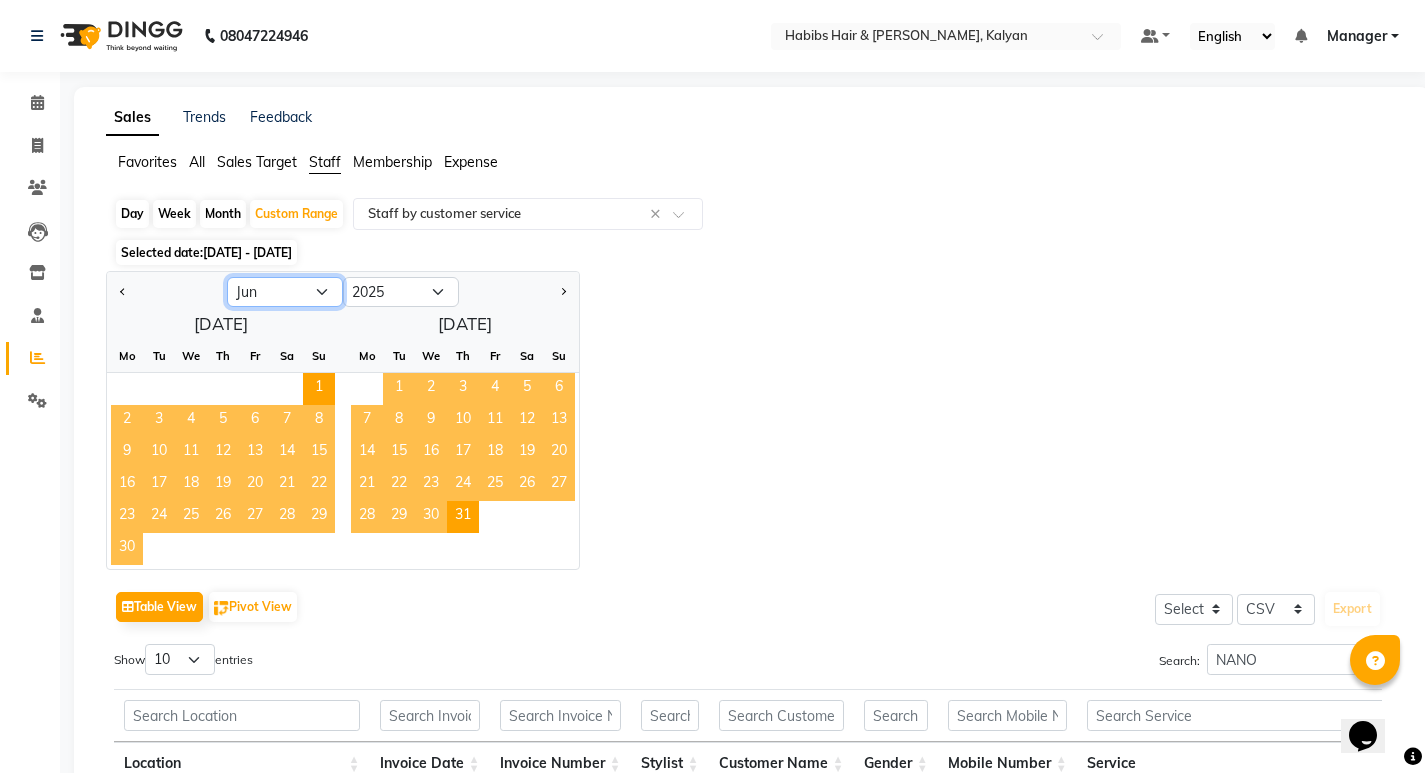 select on "5" 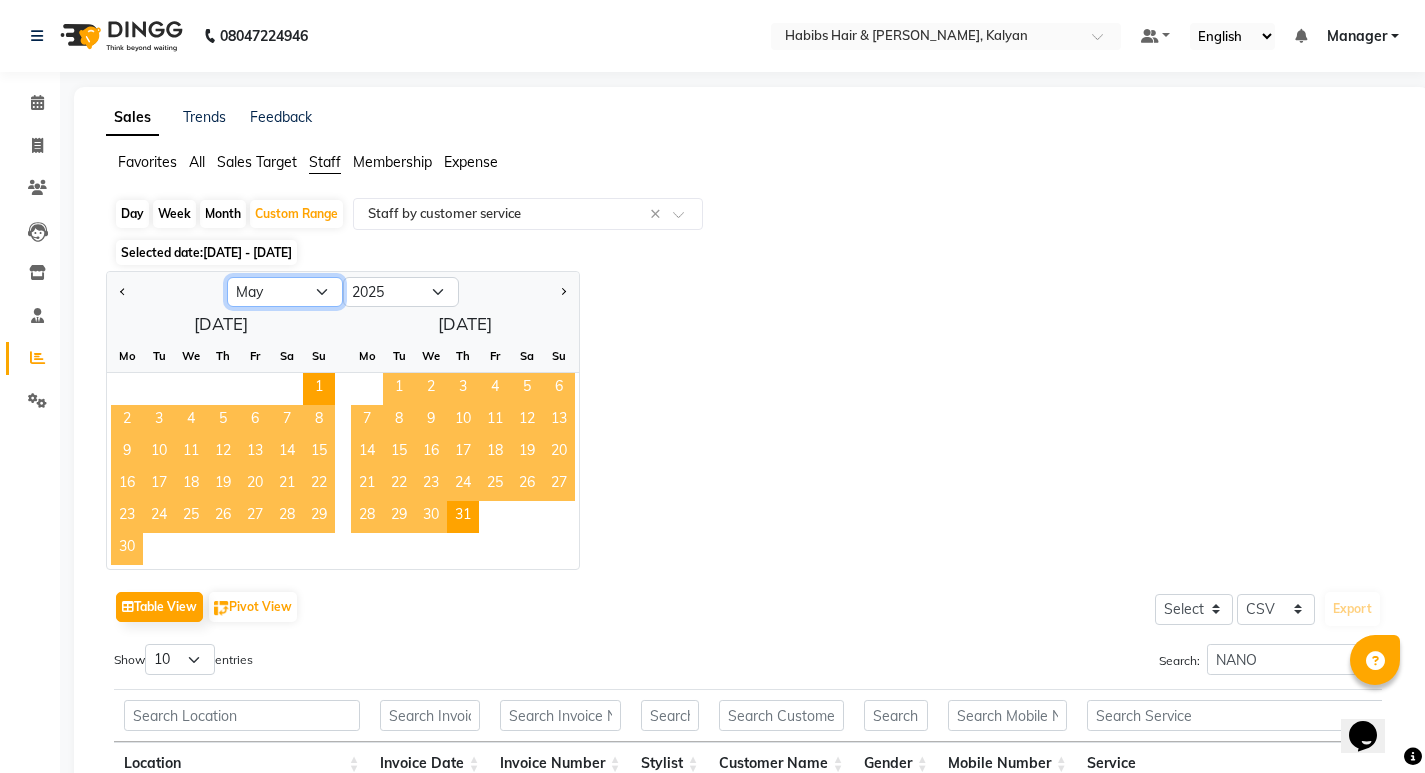 click on "Jan Feb Mar Apr May Jun [DATE] Aug Sep Oct Nov Dec" 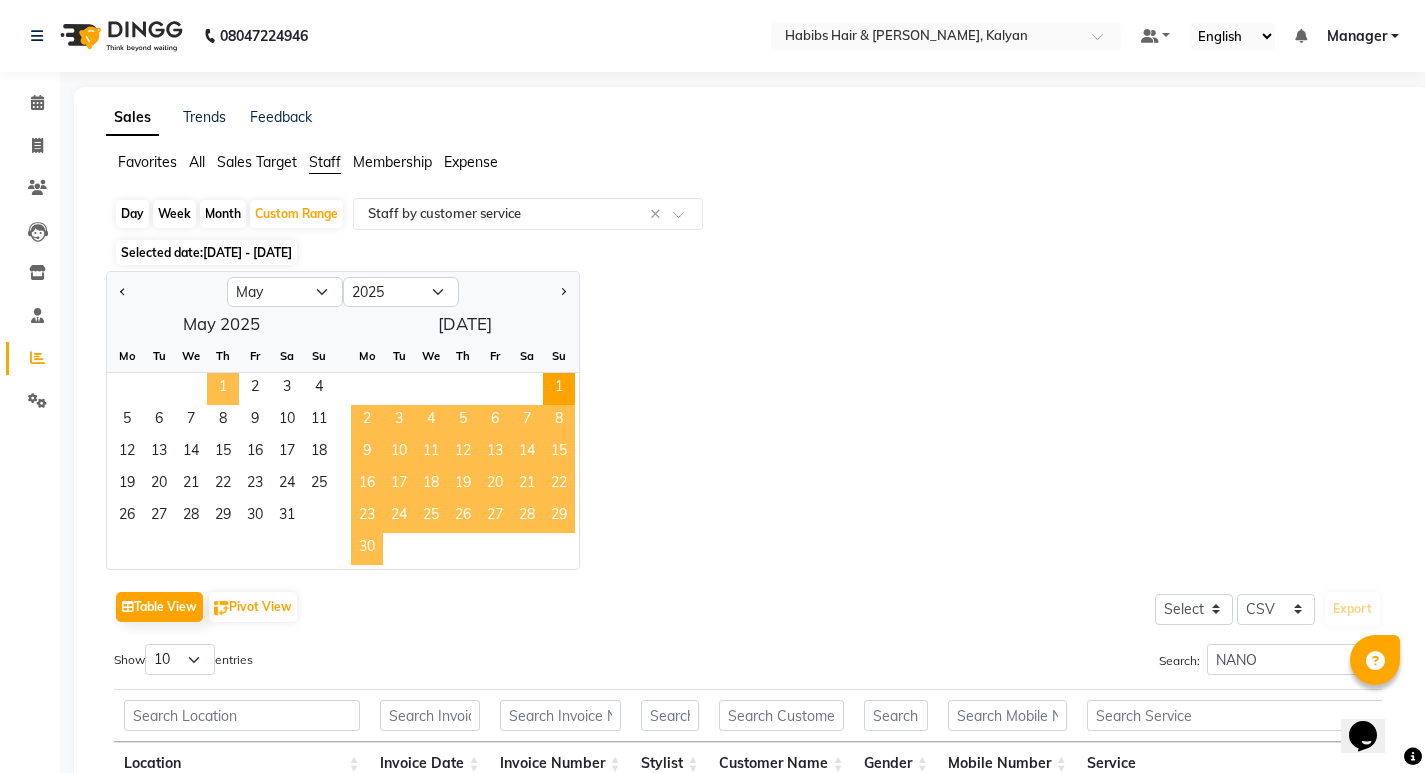 click on "1" 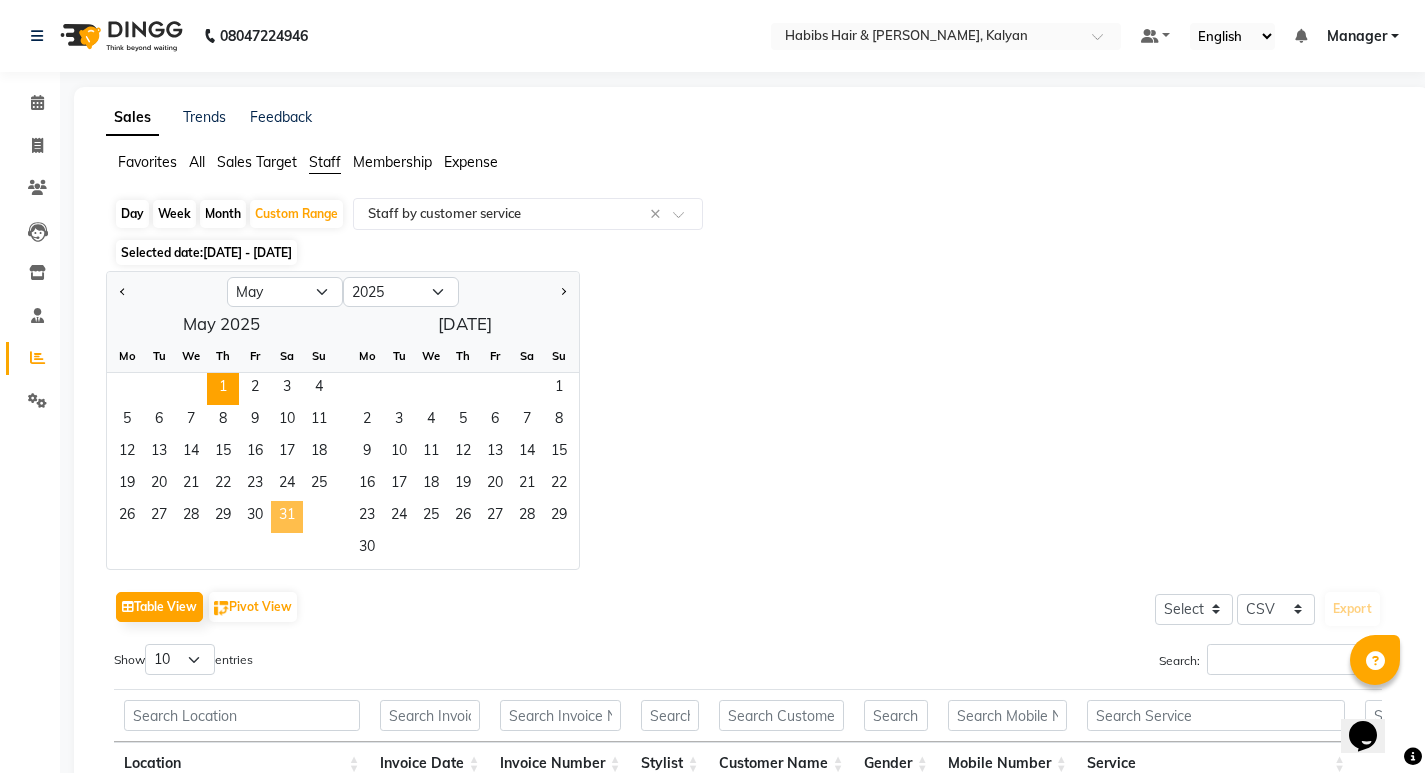 click on "31" 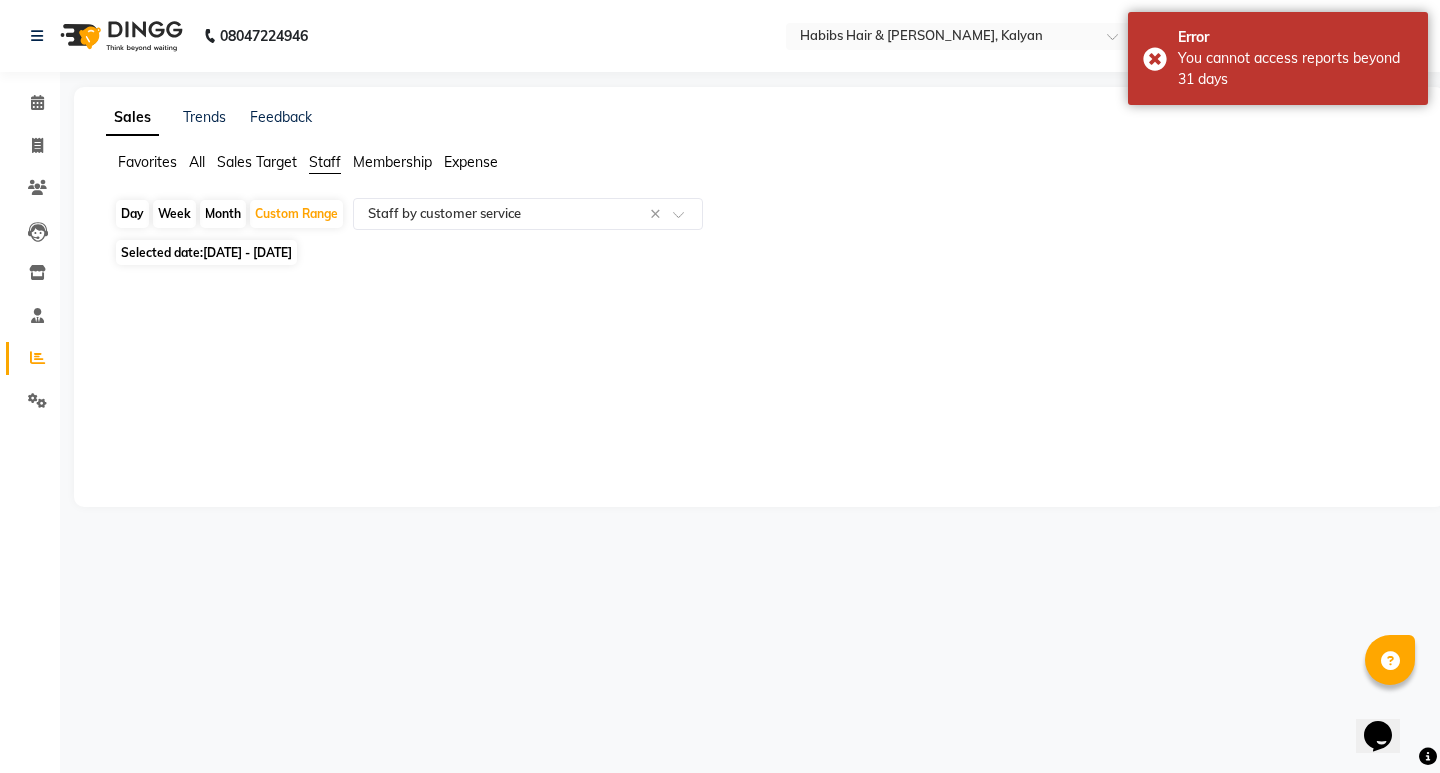 click on "[DATE] - [DATE]" 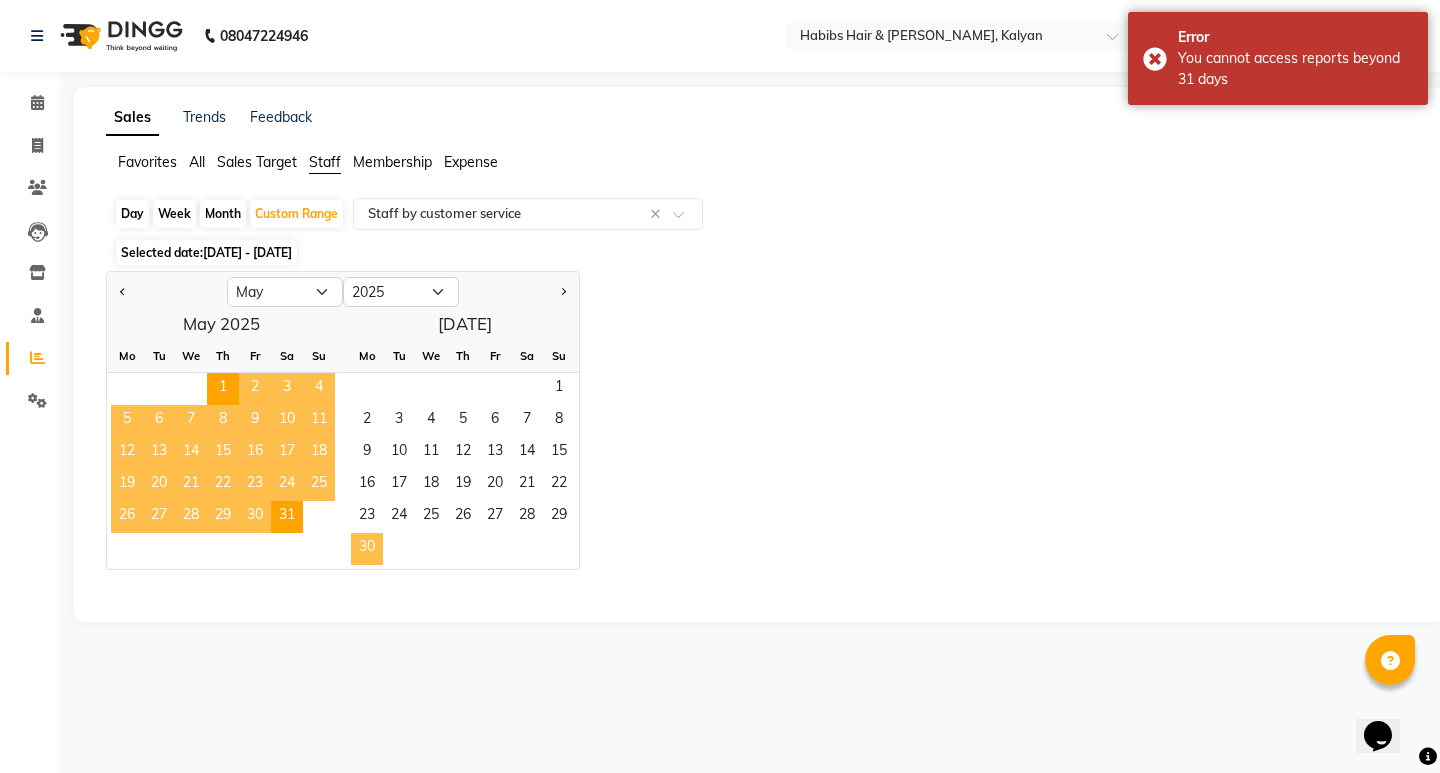 click on "30" 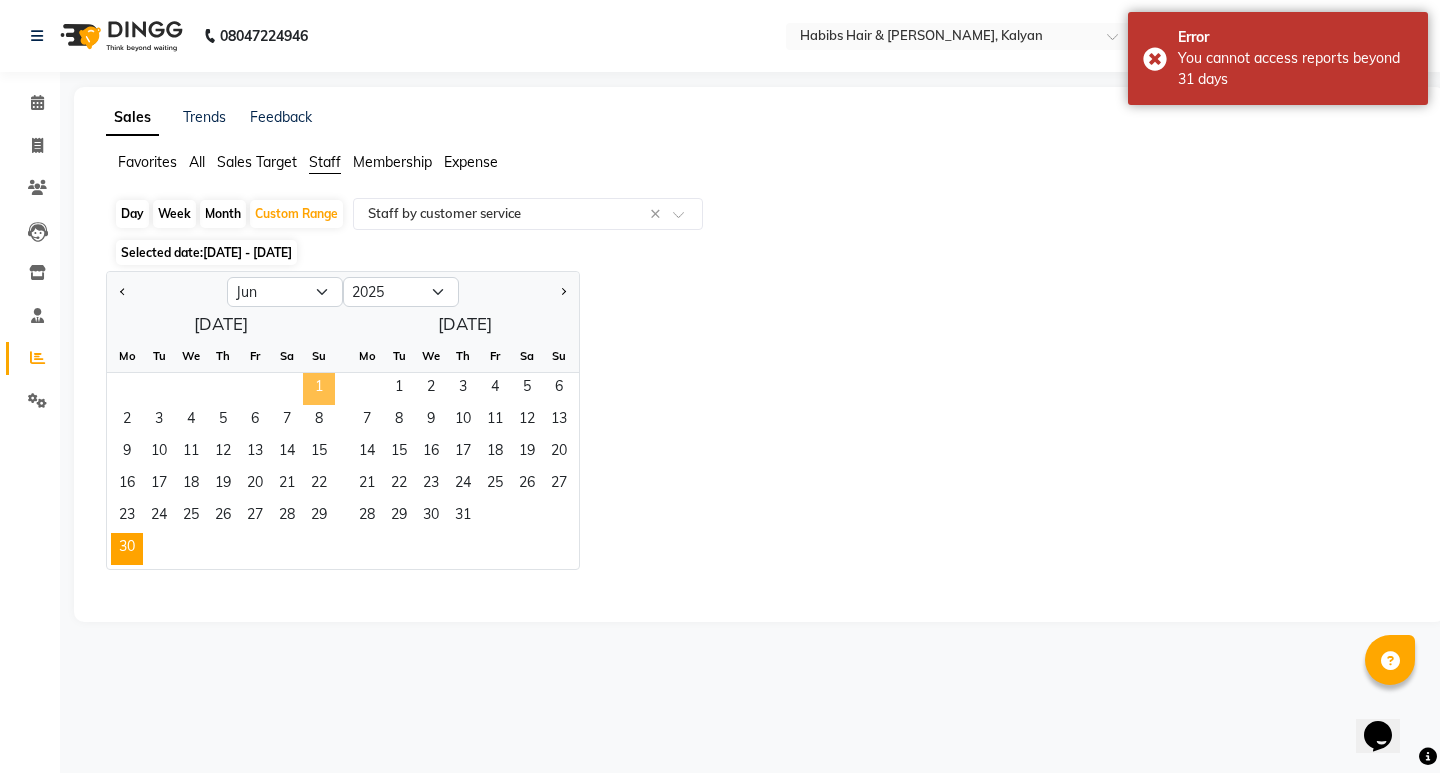 click on "1" 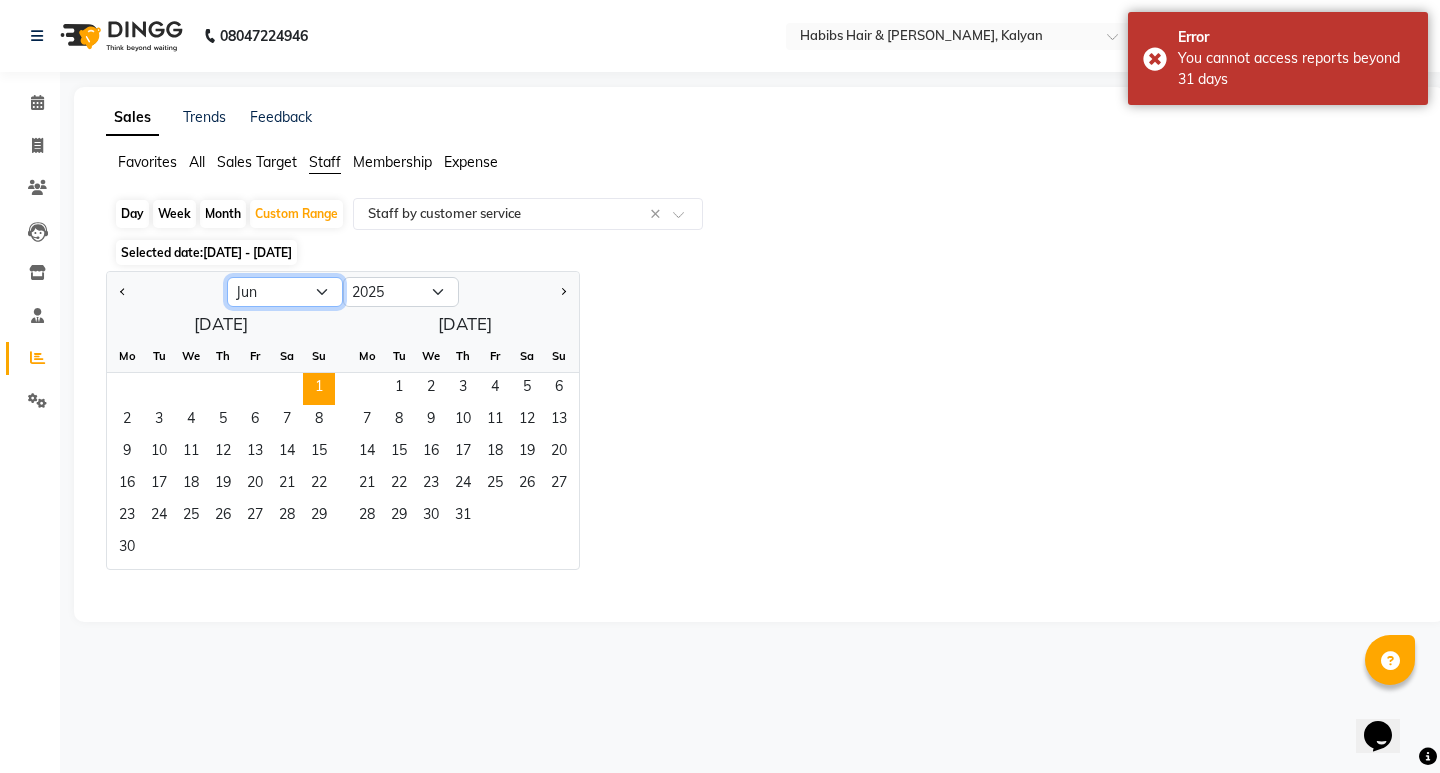 click on "Jan Feb Mar Apr May Jun [DATE] Aug Sep Oct Nov Dec" 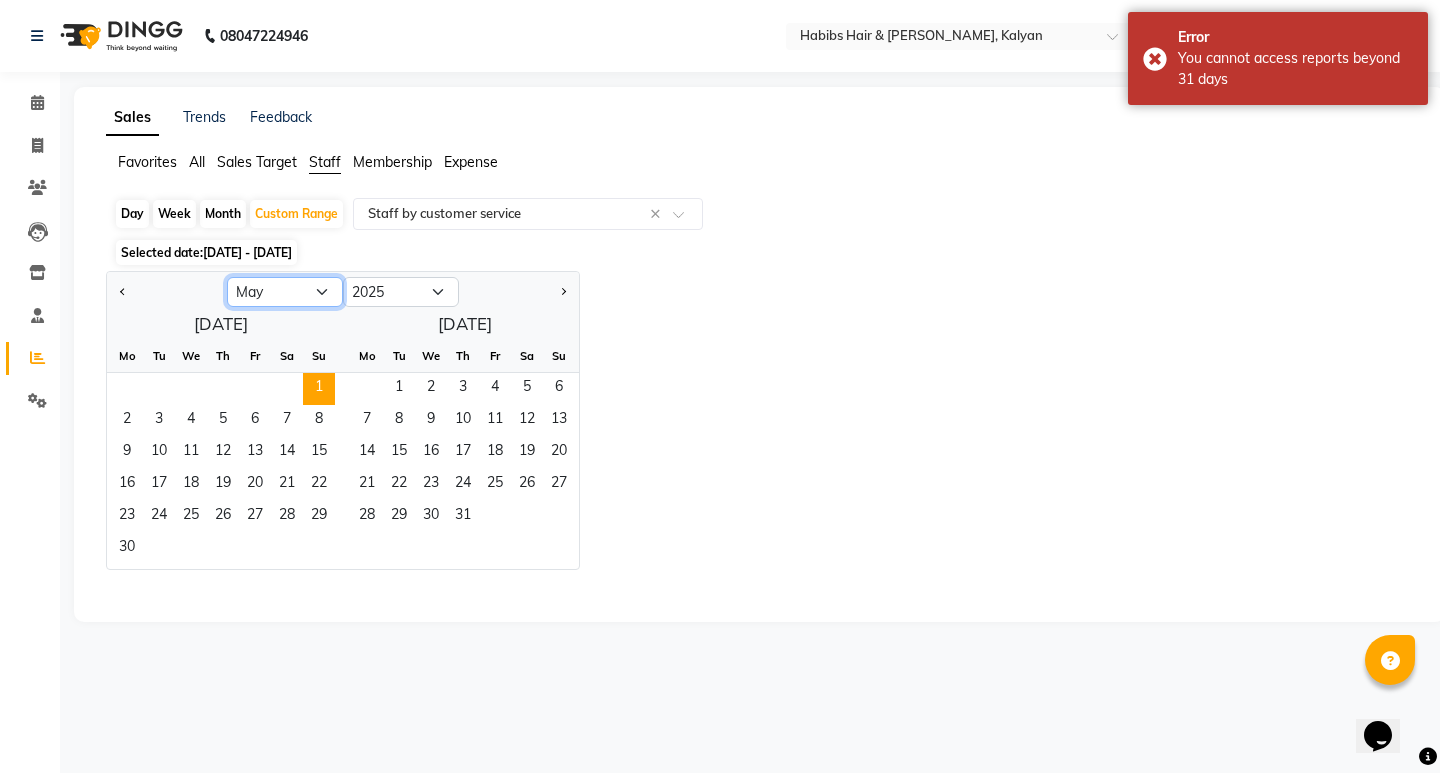 click on "Jan Feb Mar Apr May Jun [DATE] Aug Sep Oct Nov Dec" 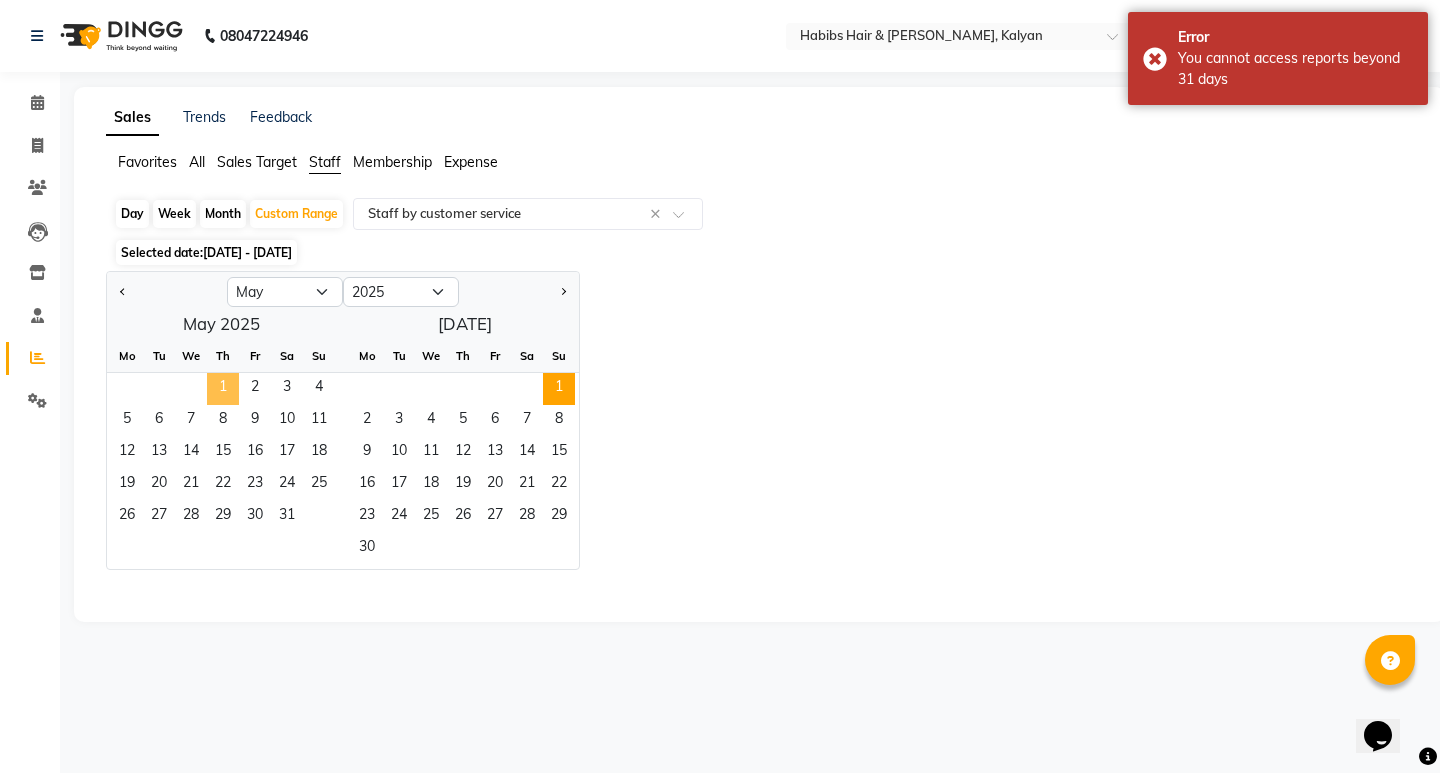 click on "1" 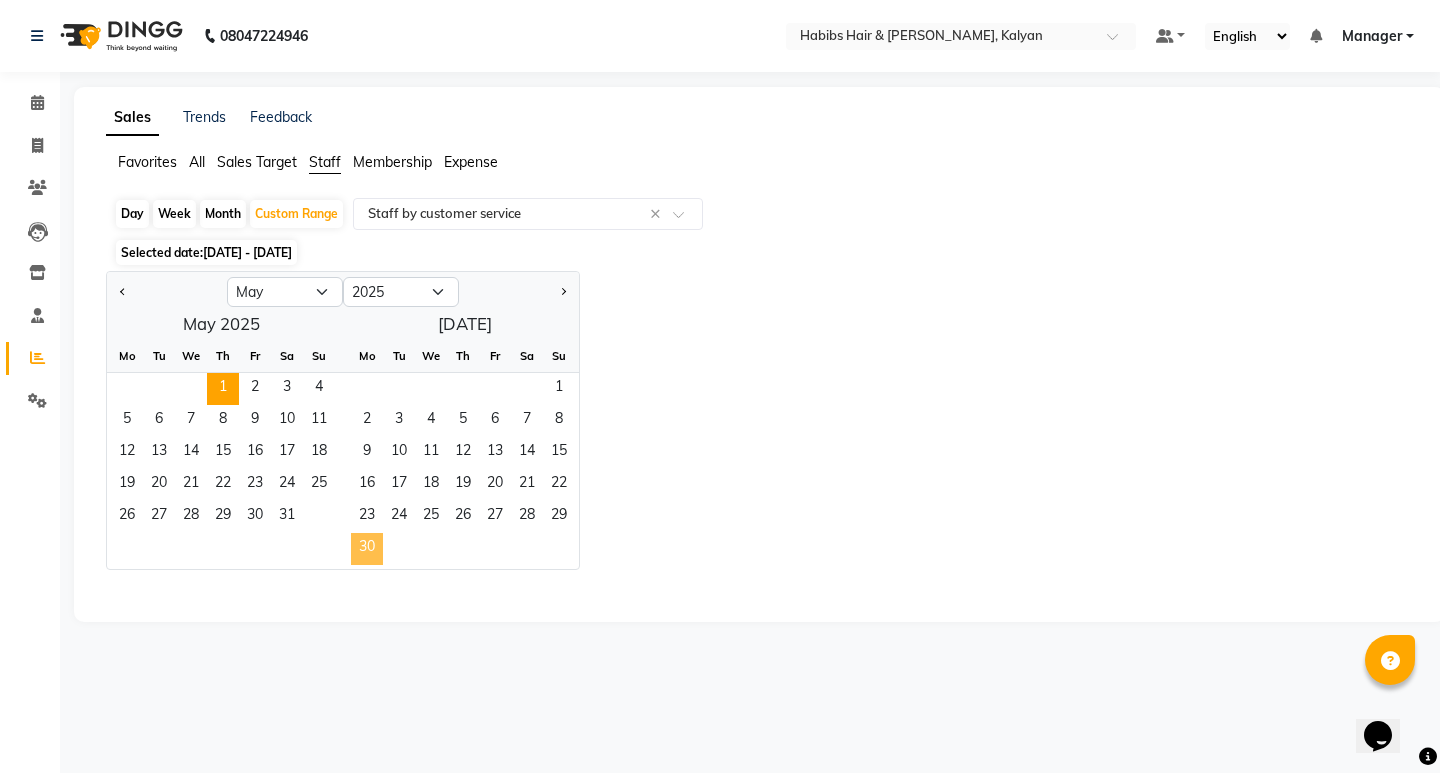 click on "30" 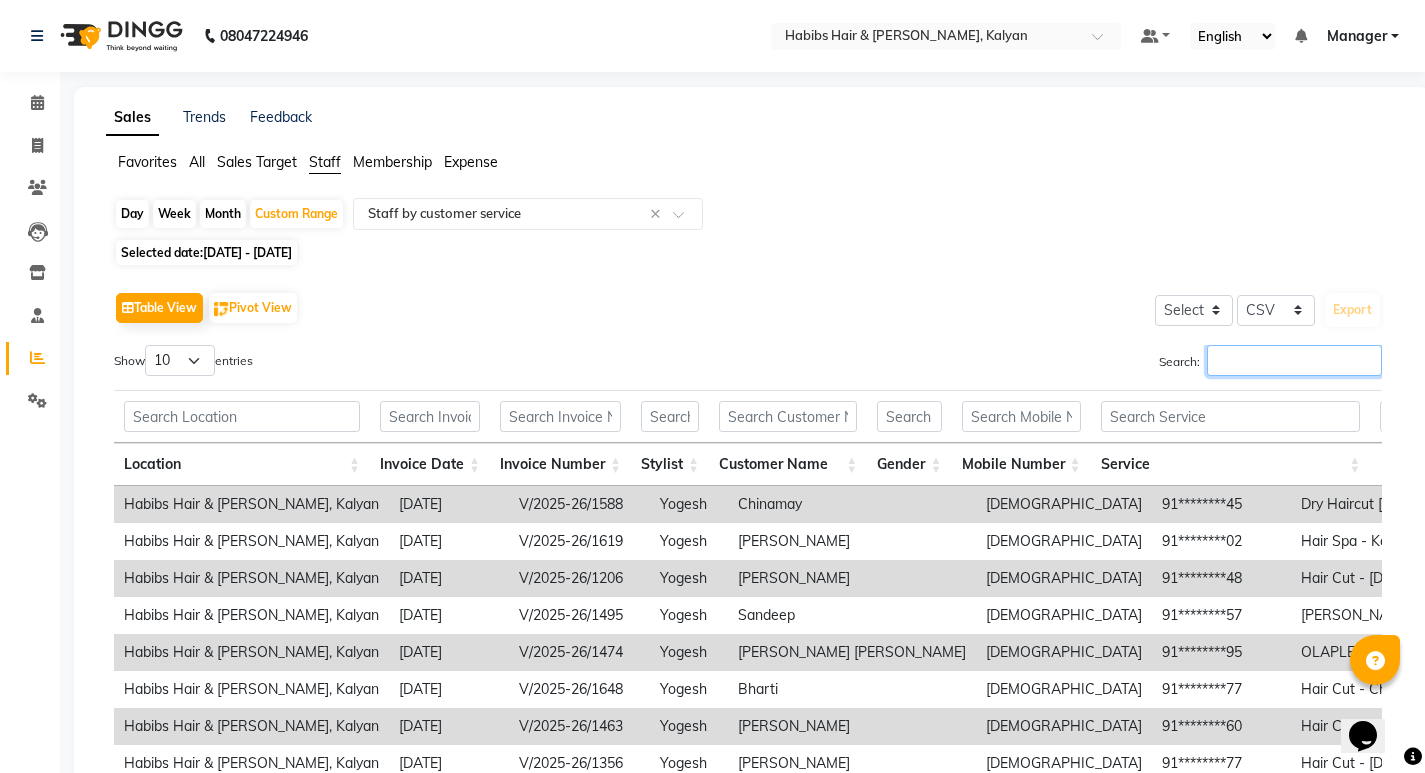 click on "Search:" at bounding box center [1294, 360] 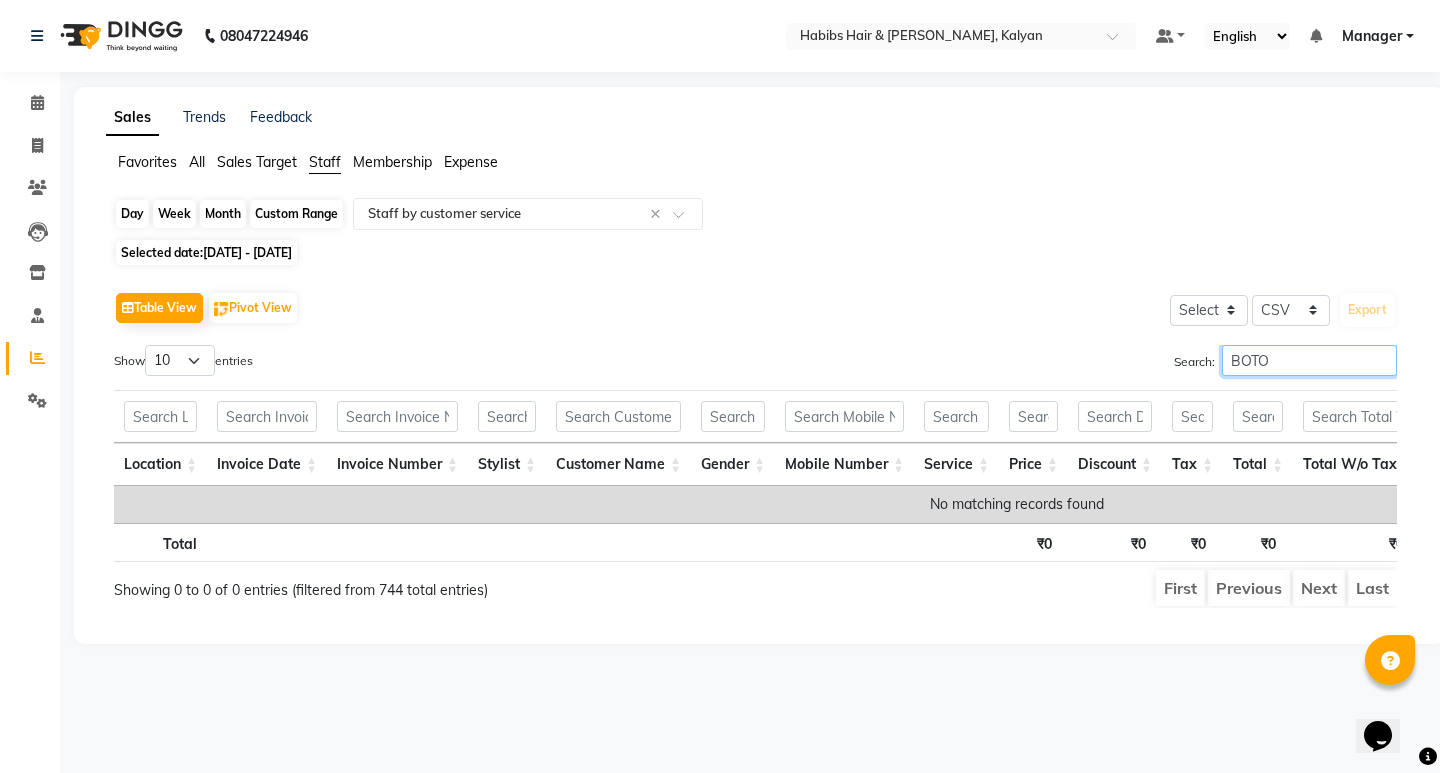 type on "BOTO" 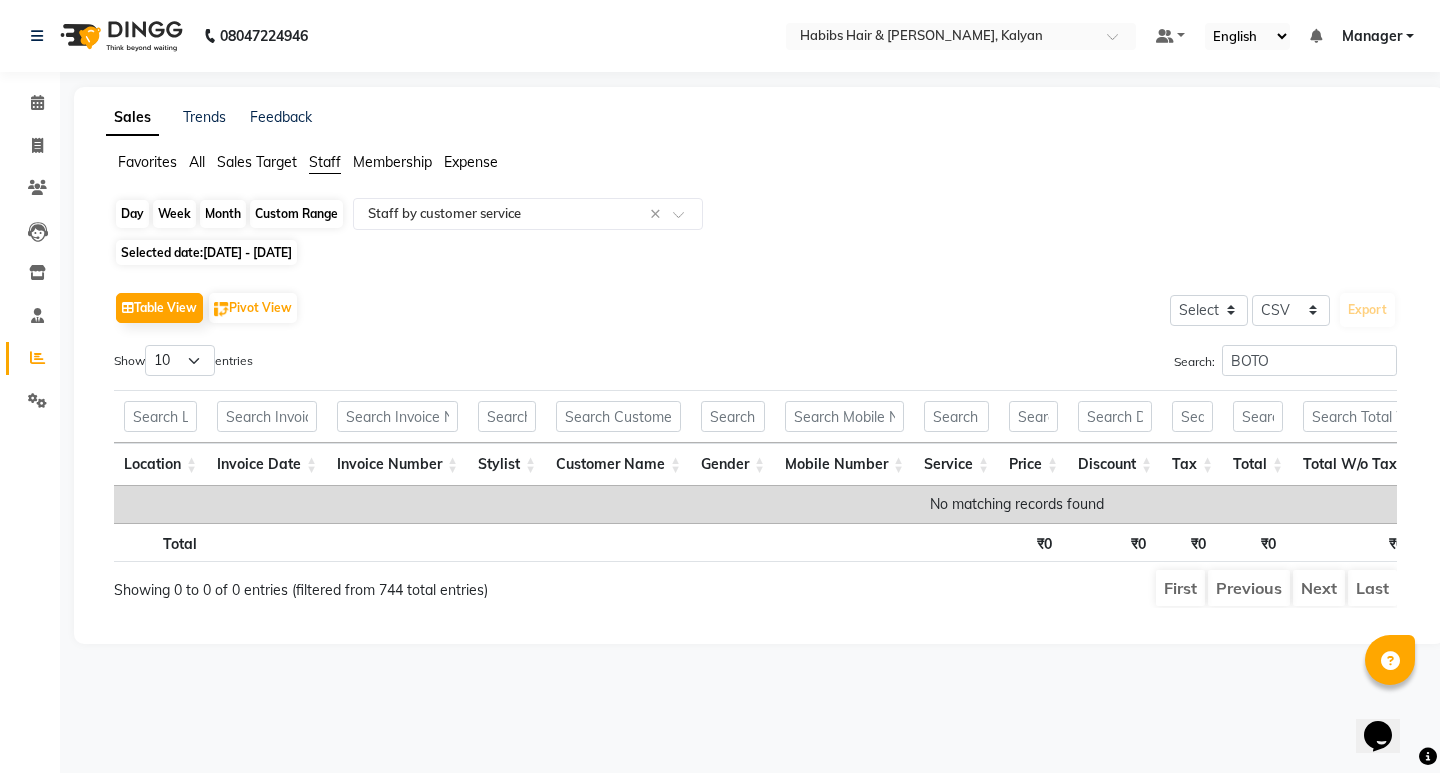 click on "Custom Range" 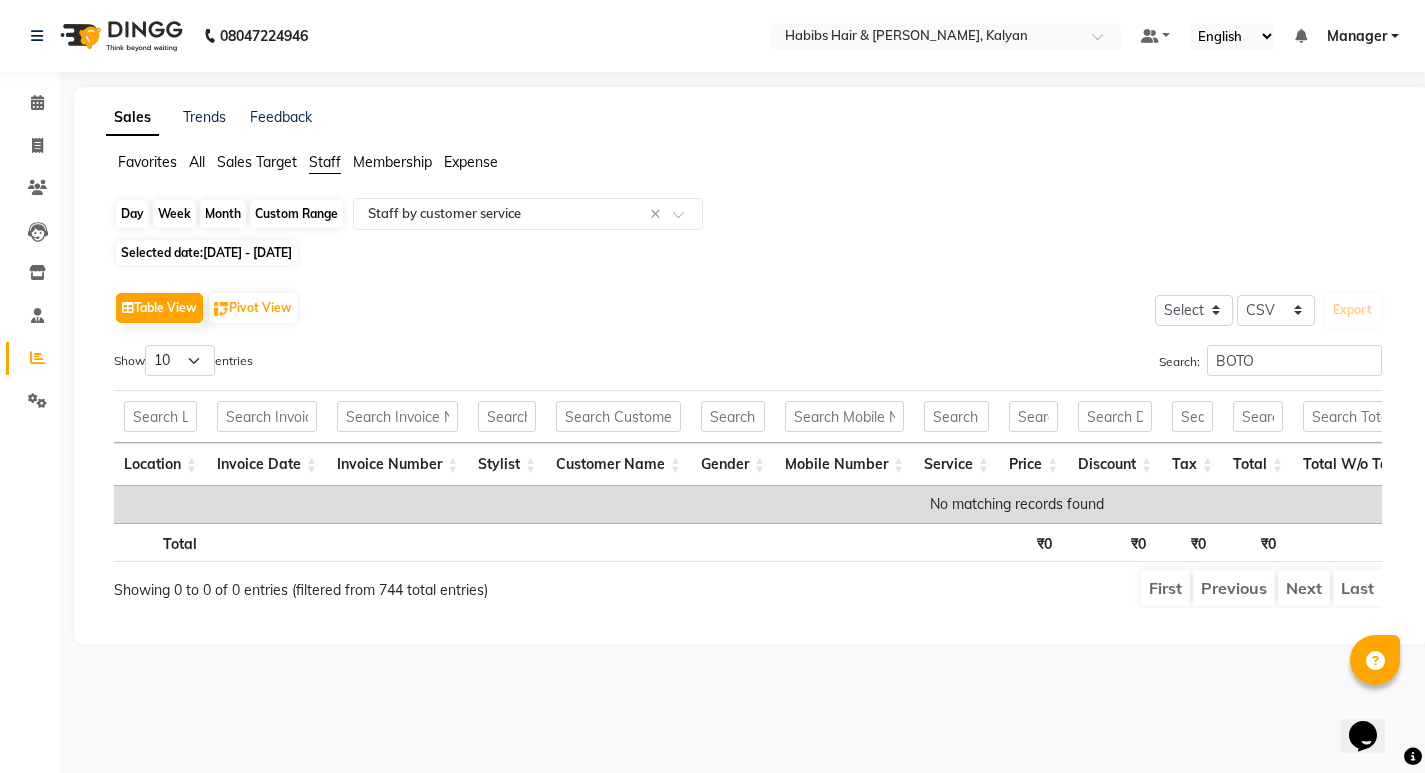 select on "5" 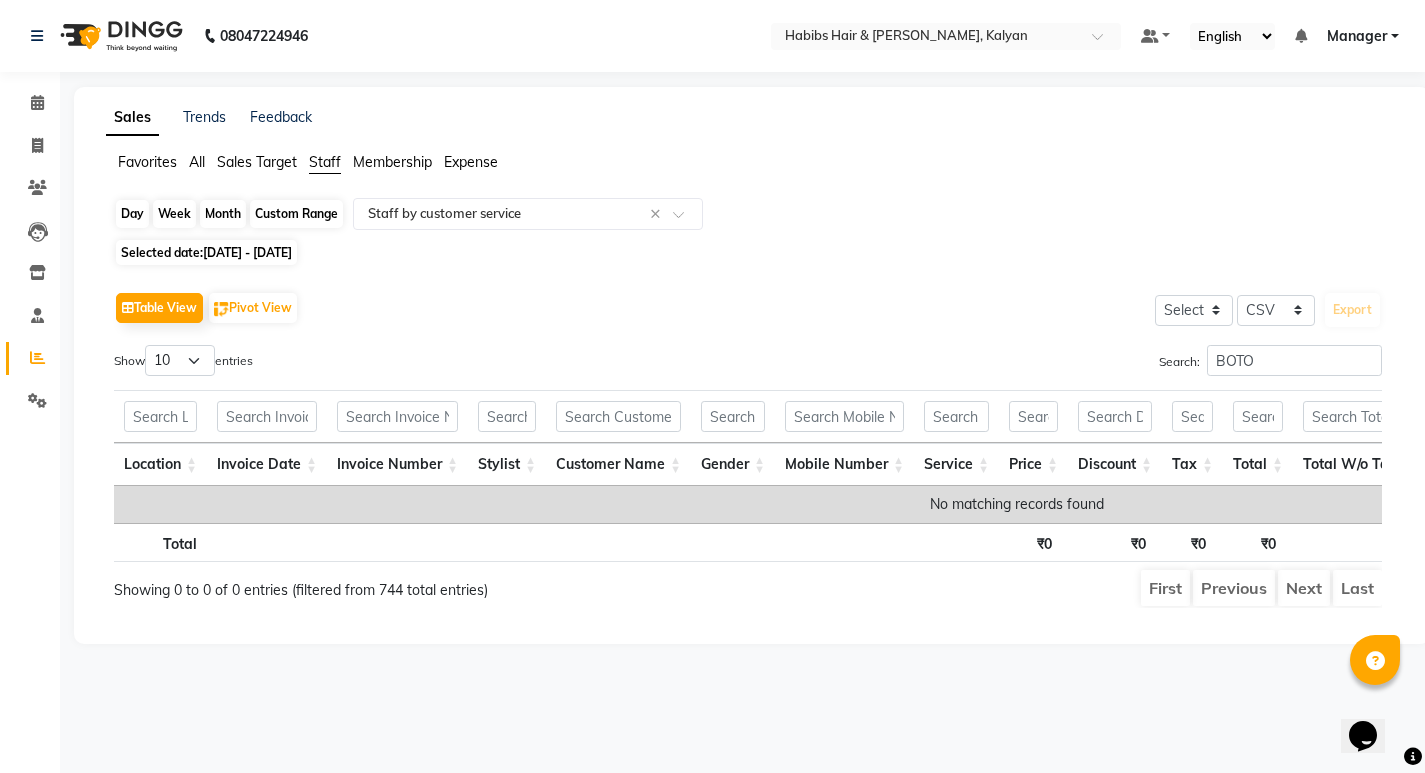select on "2025" 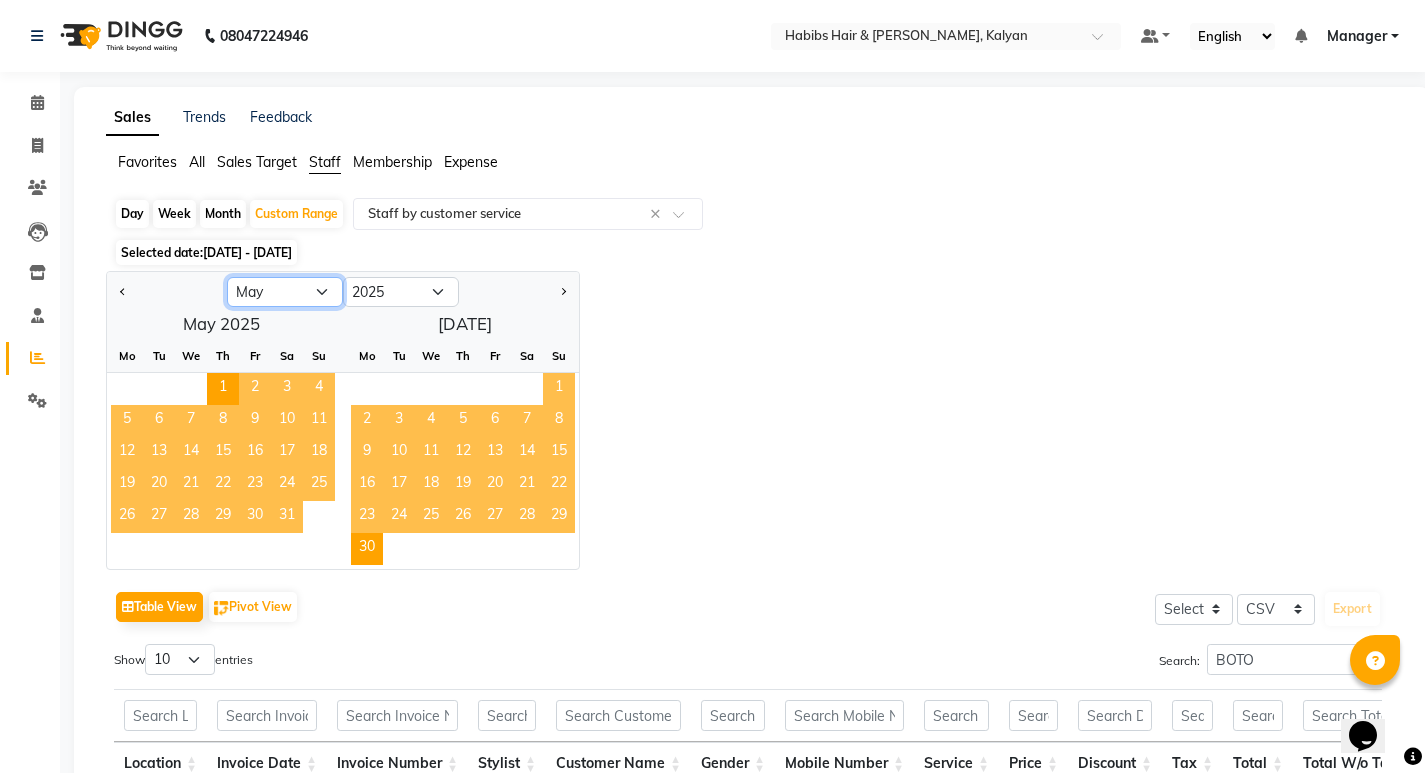 click on "Jan Feb Mar Apr May Jun [DATE] Aug Sep Oct Nov Dec" 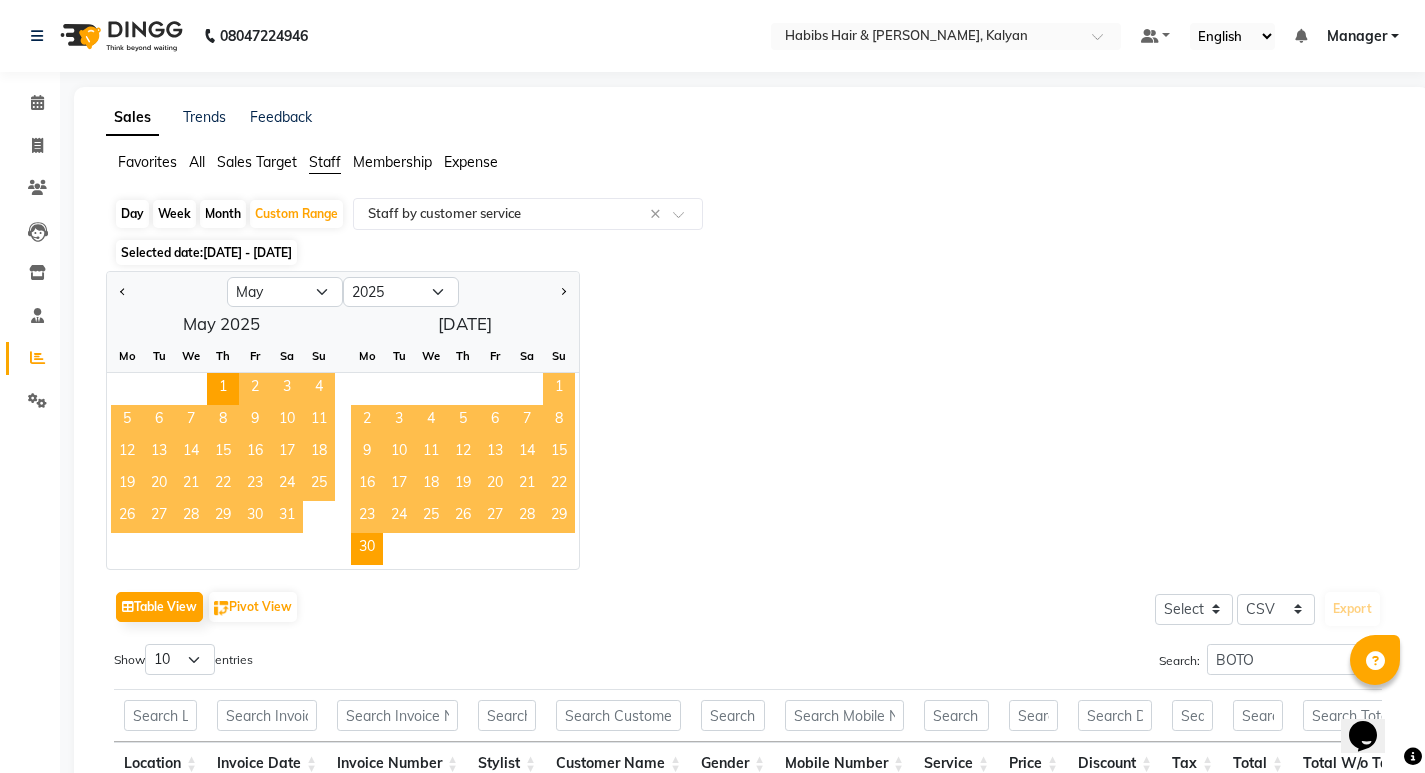 click on "Jan Feb Mar Apr May Jun [DATE] Aug Sep Oct Nov [DATE] 2016 2017 2018 2019 2020 2021 2022 2023 2024 2025 2026 2027 2028 2029 2030 2031 2032 2033 2034 2035  [DATE]  Mo Tu We Th Fr Sa Su  1   2   3   4   5   6   7   8   9   10   11   12   13   14   15   16   17   18   19   20   21   22   23   24   25   26   27   28   29   30   31   [DATE]  Mo Tu We Th Fr Sa Su  1   2   3   4   5   6   7   8   9   10   11   12   13   14   15   16   17   18   19   20   21   22   23   24   25   26   27   28   29   30" 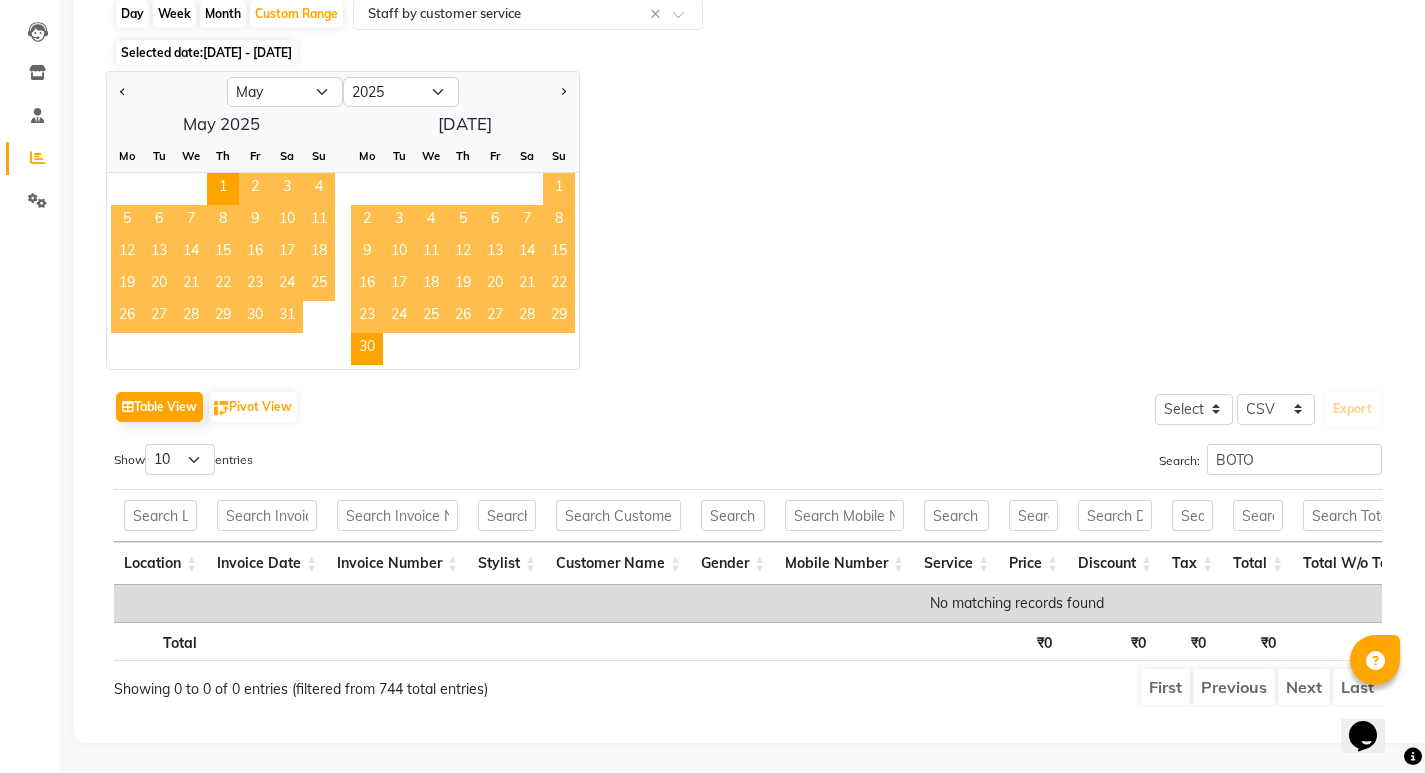 scroll, scrollTop: 30, scrollLeft: 0, axis: vertical 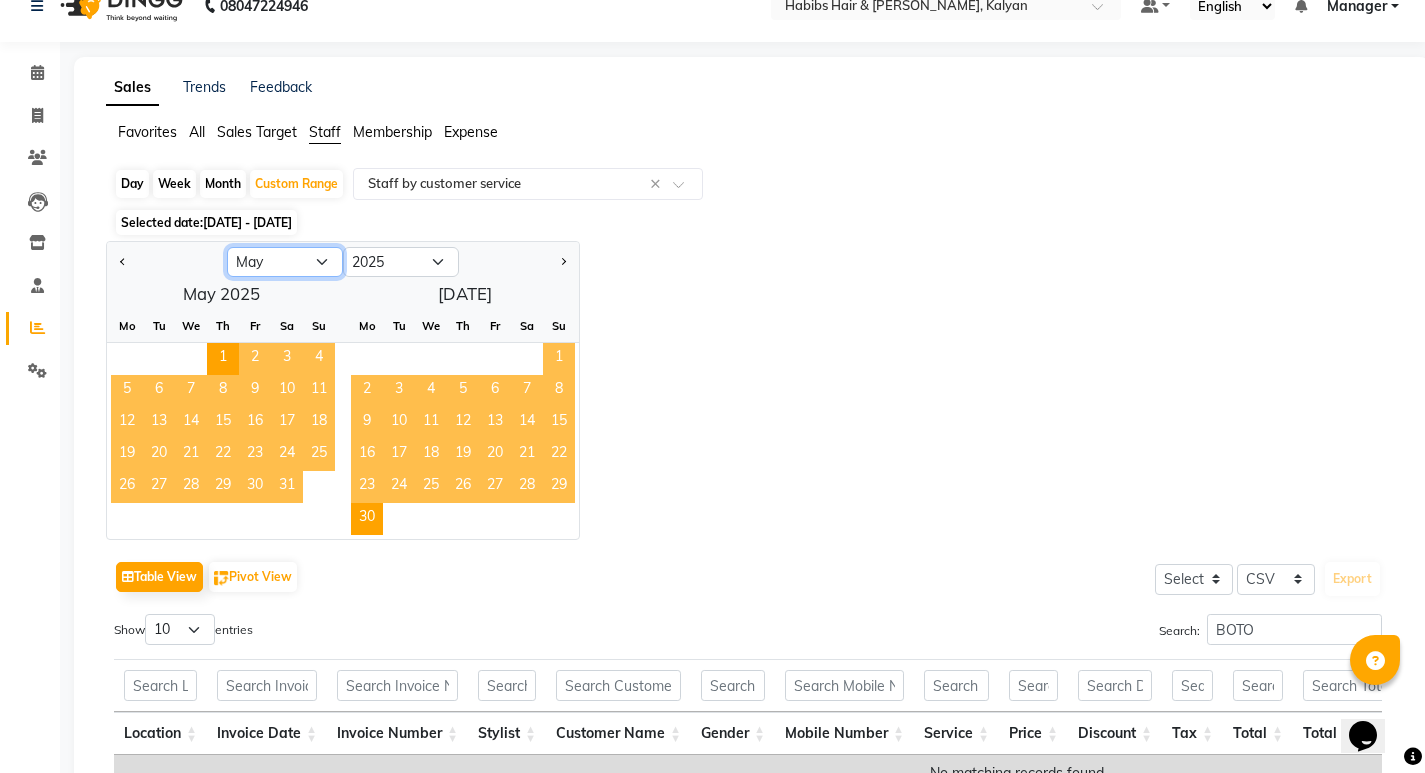 click on "Jan Feb Mar Apr May Jun [DATE] Aug Sep Oct Nov Dec" 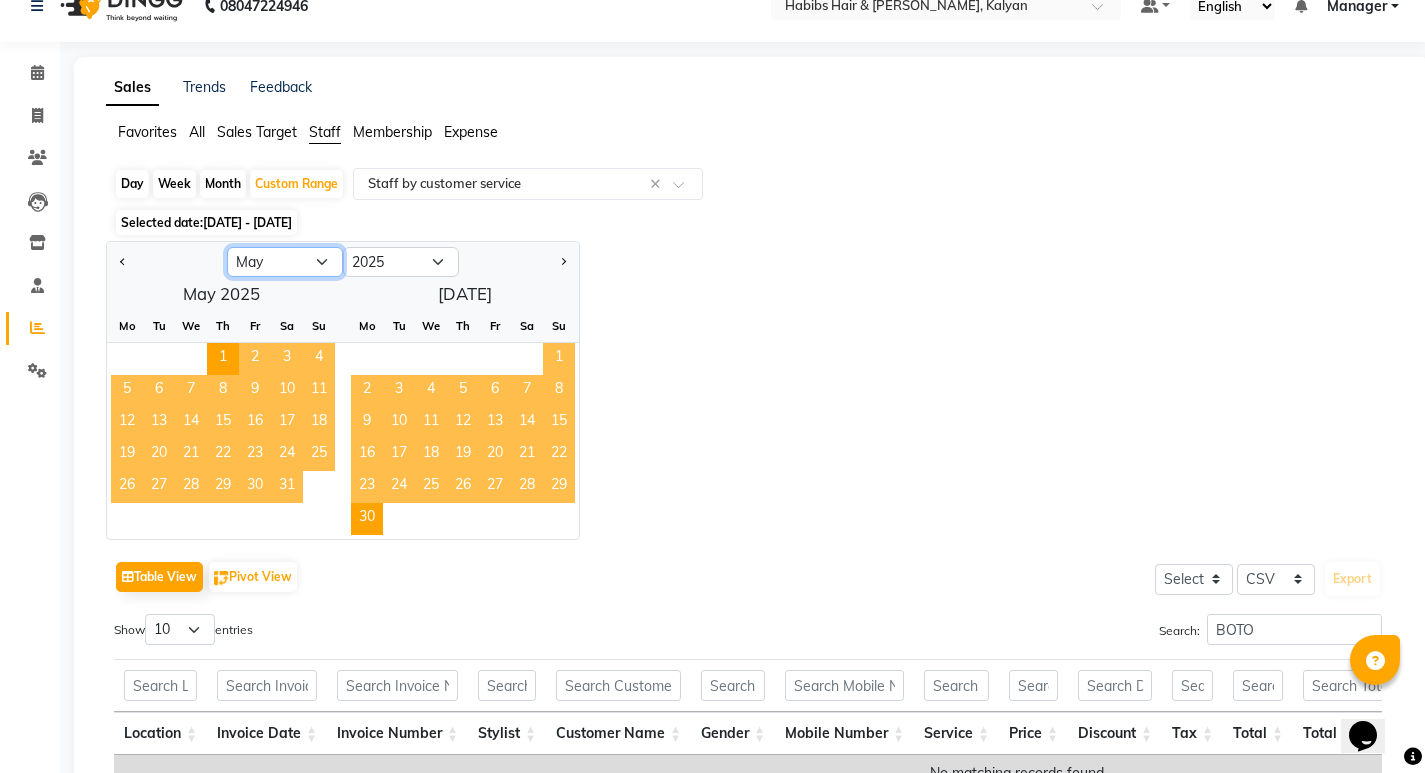 click on "Jan Feb Mar Apr May Jun [DATE] Aug Sep Oct Nov Dec" 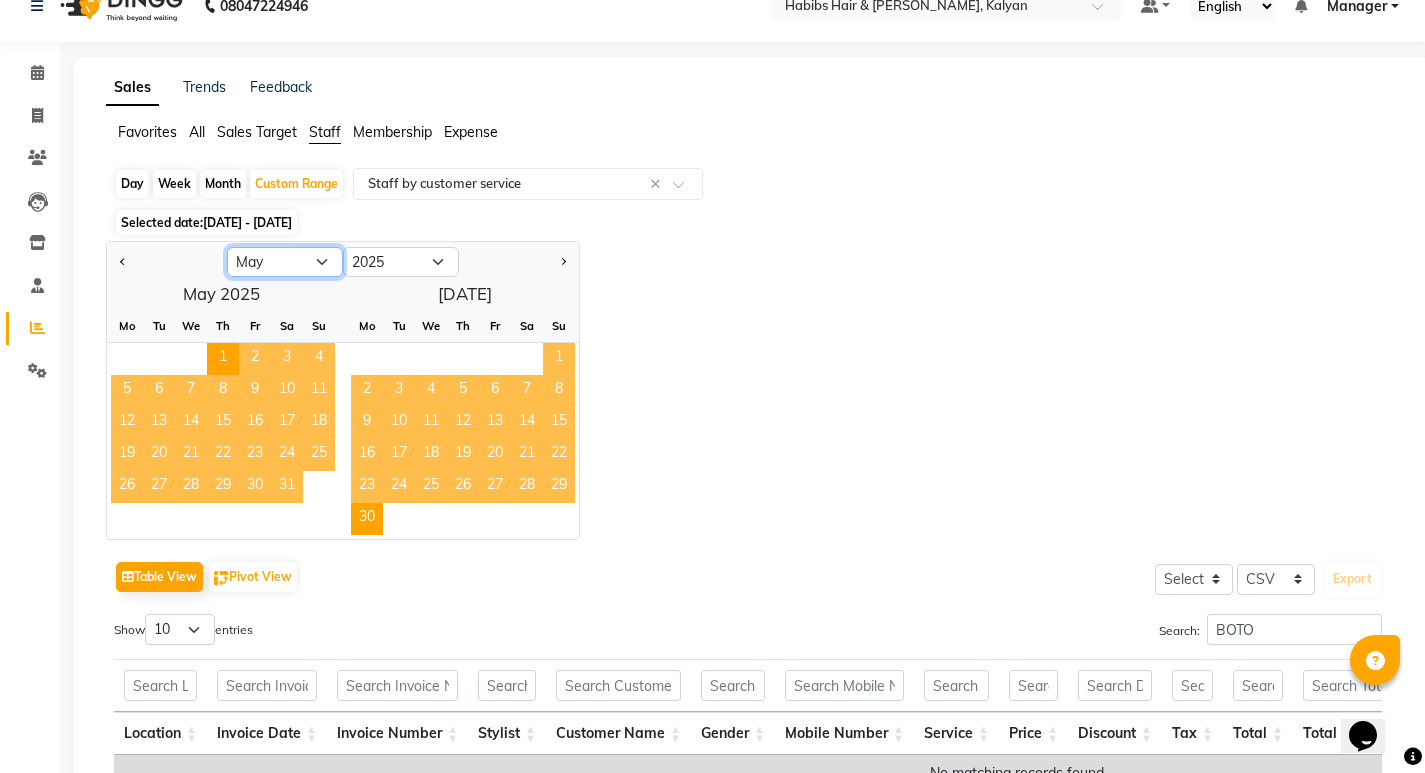 select on "6" 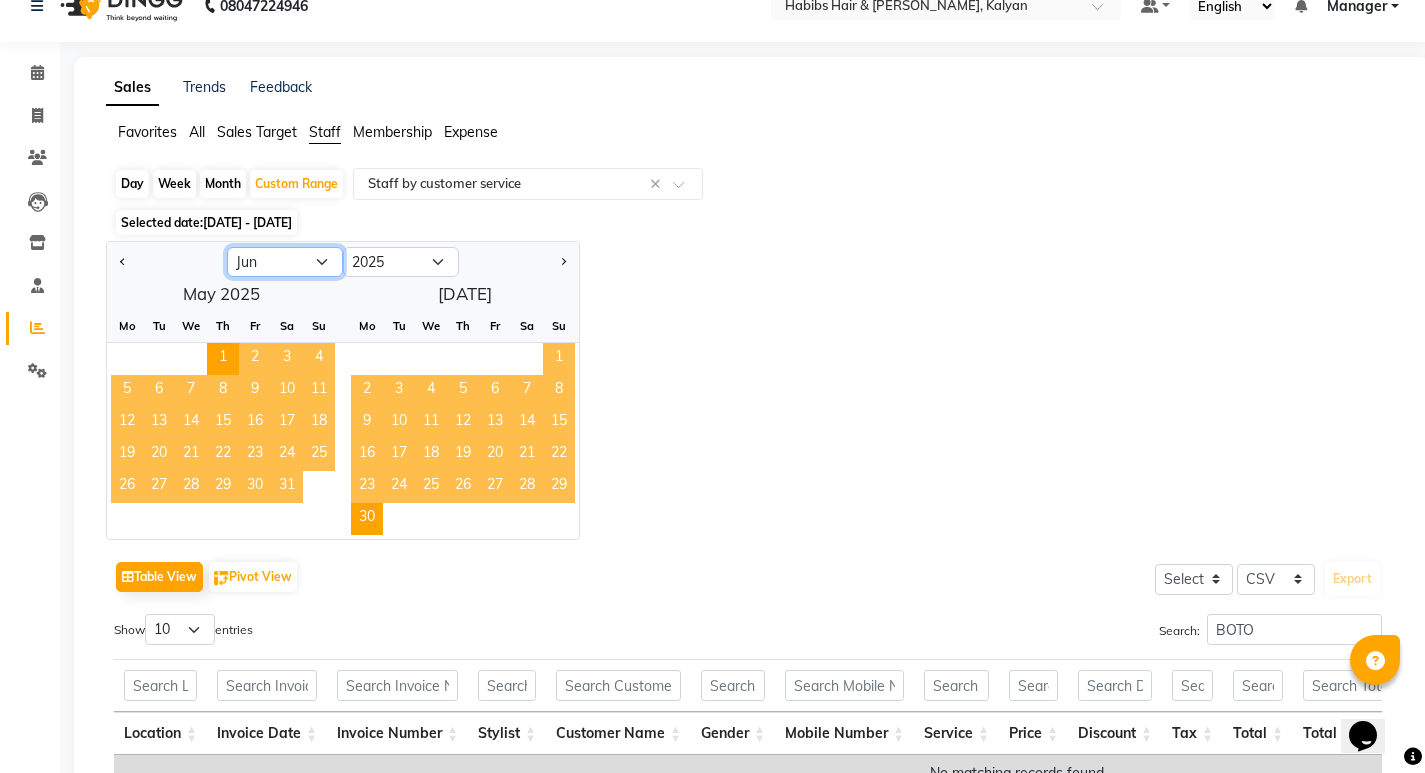 click on "Jan Feb Mar Apr May Jun [DATE] Aug Sep Oct Nov Dec" 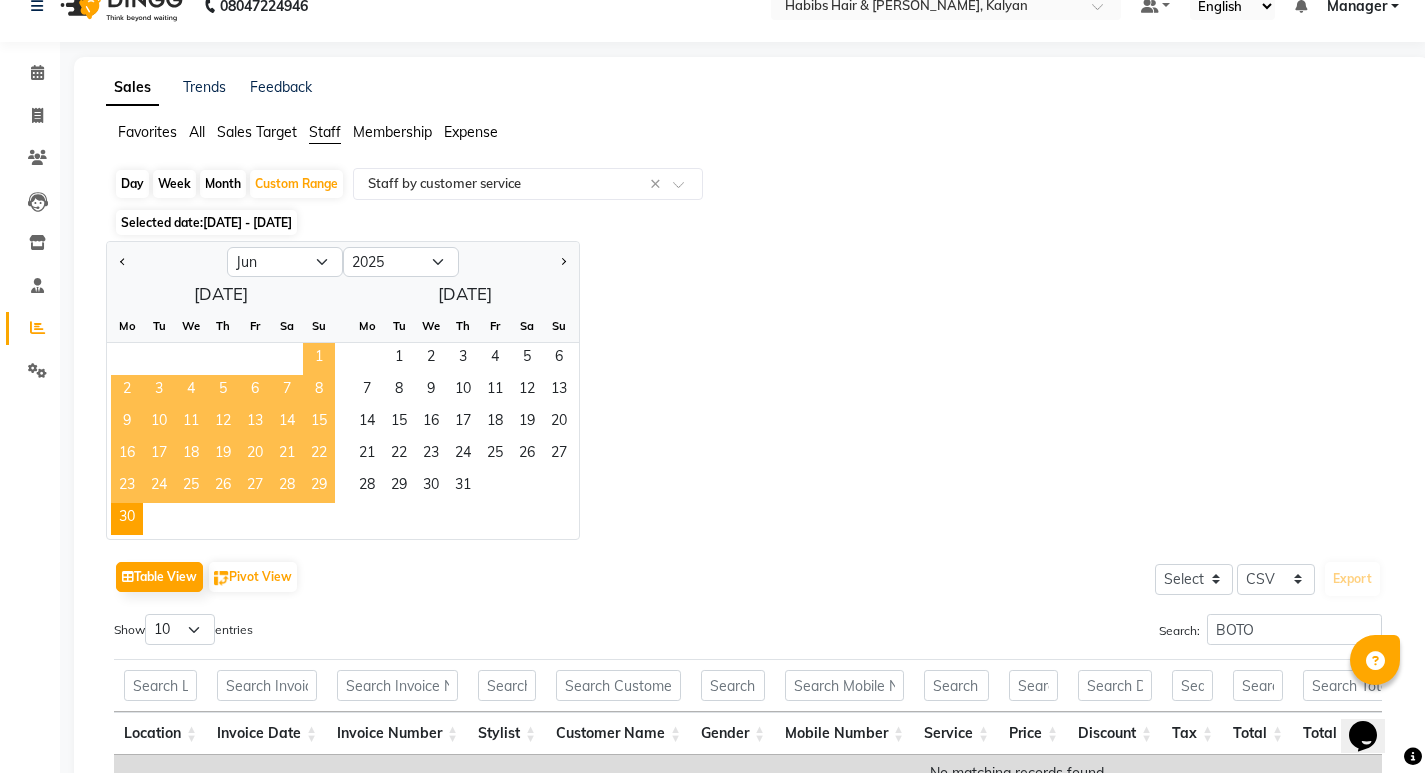 click on "1" 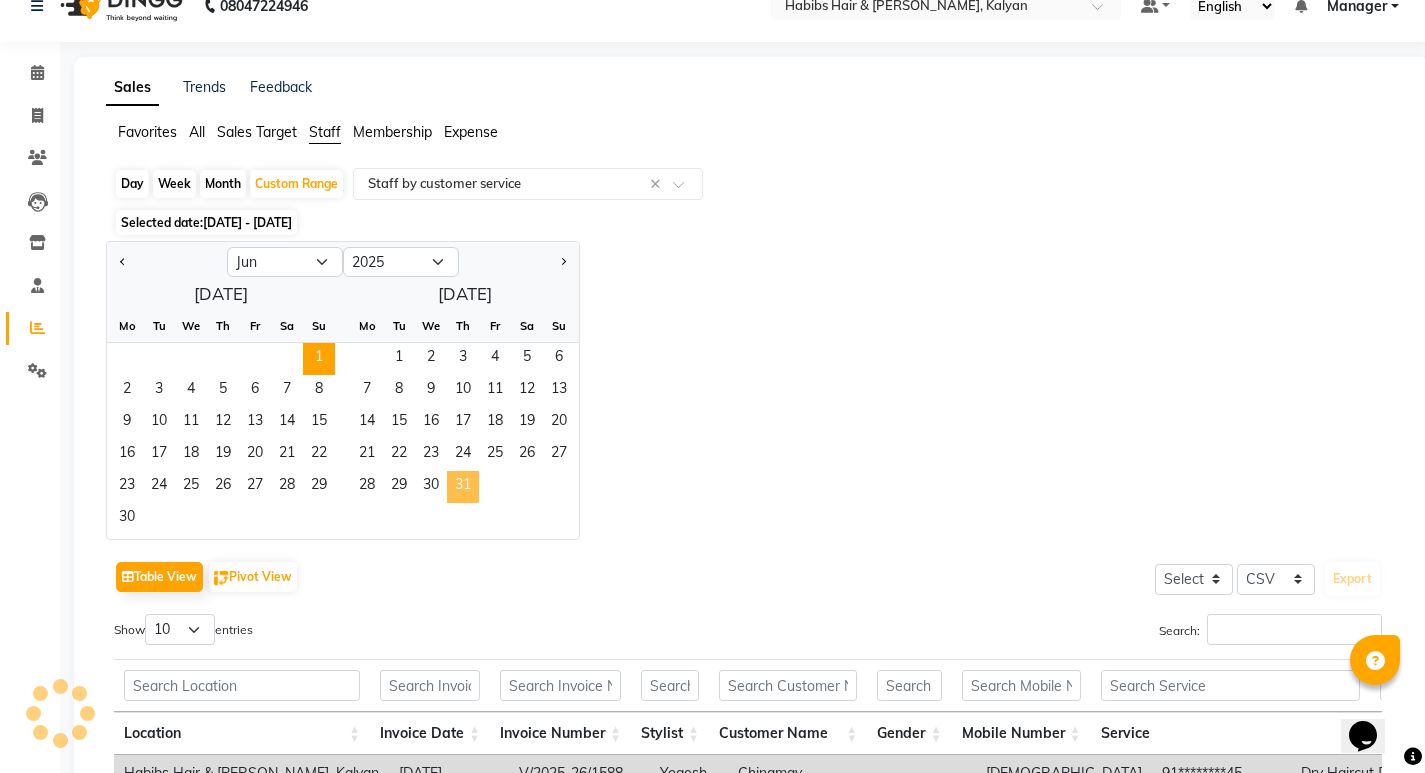 click on "31" 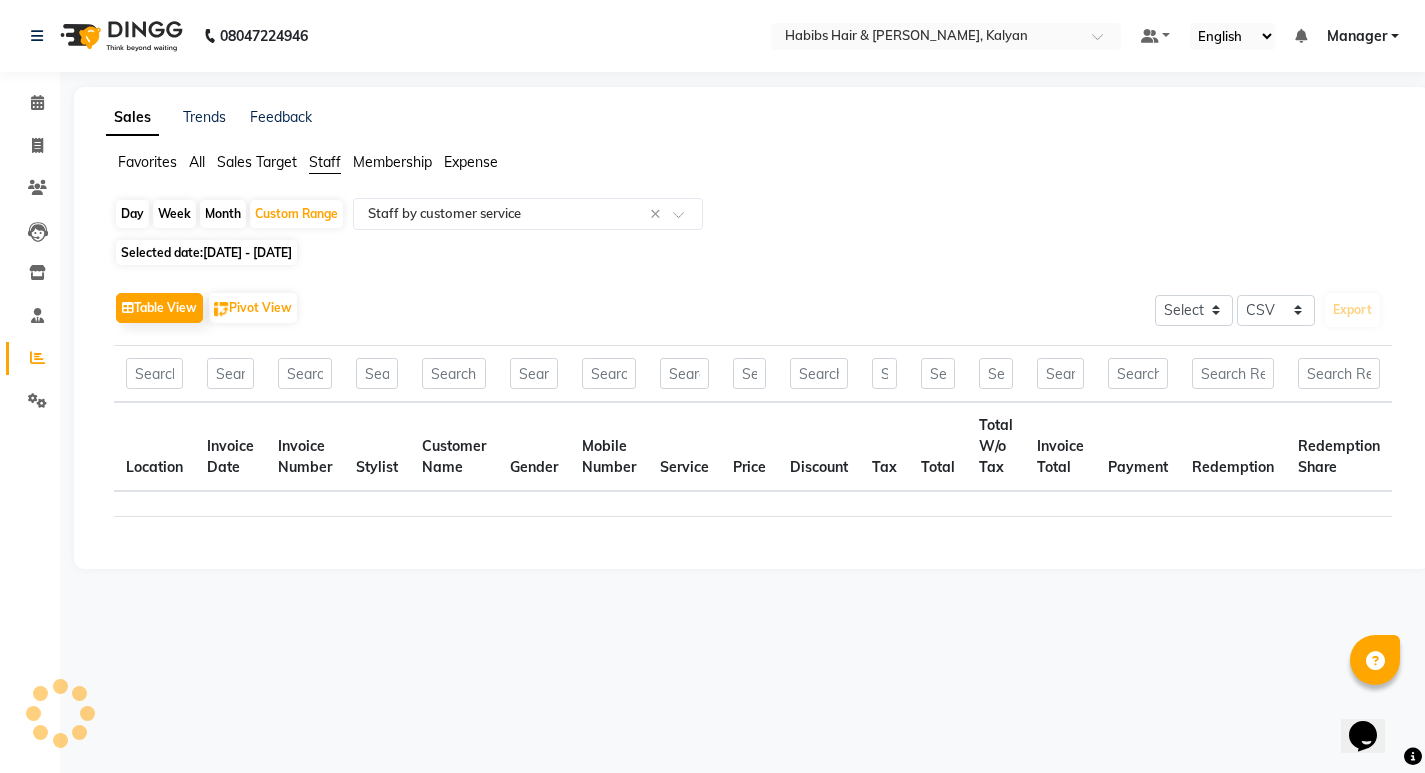 scroll, scrollTop: 0, scrollLeft: 0, axis: both 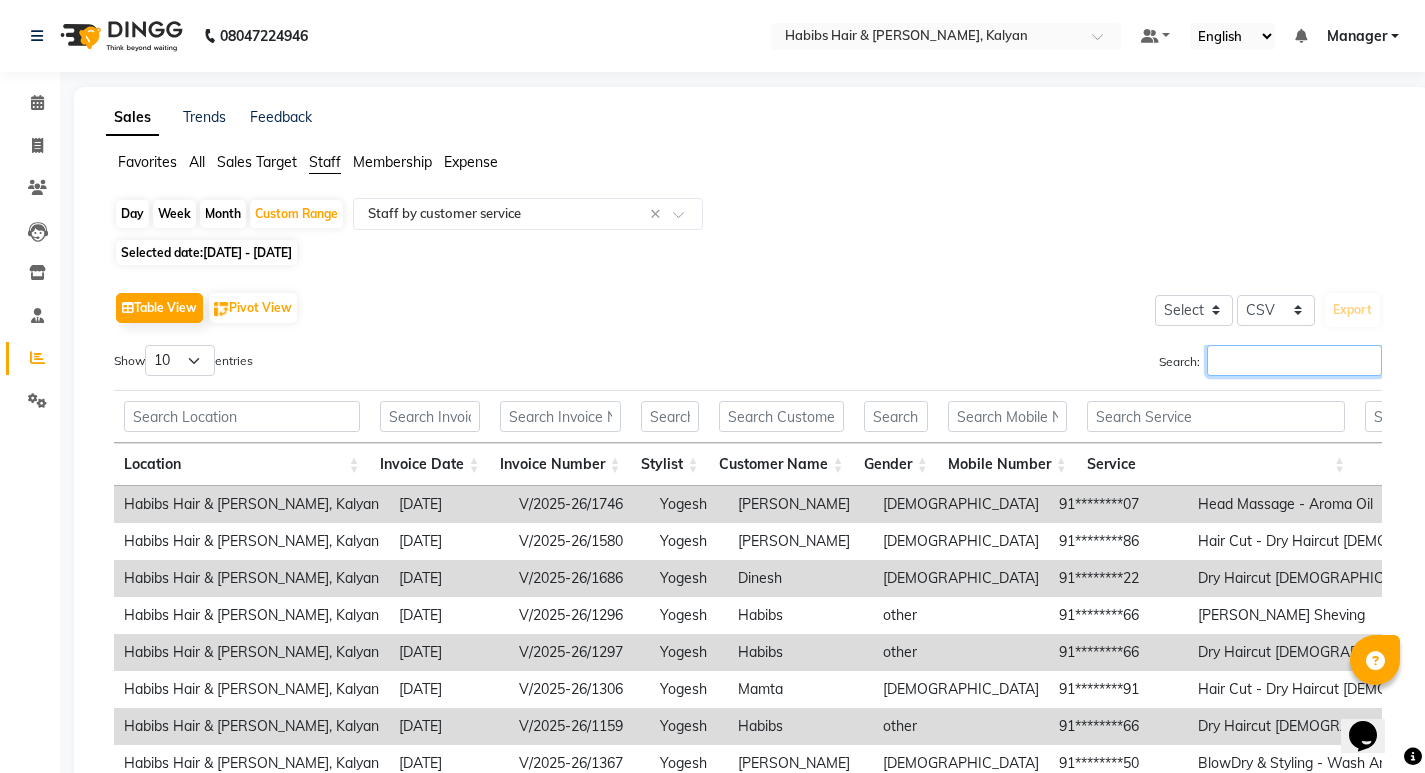 click on "Search:" at bounding box center [1294, 360] 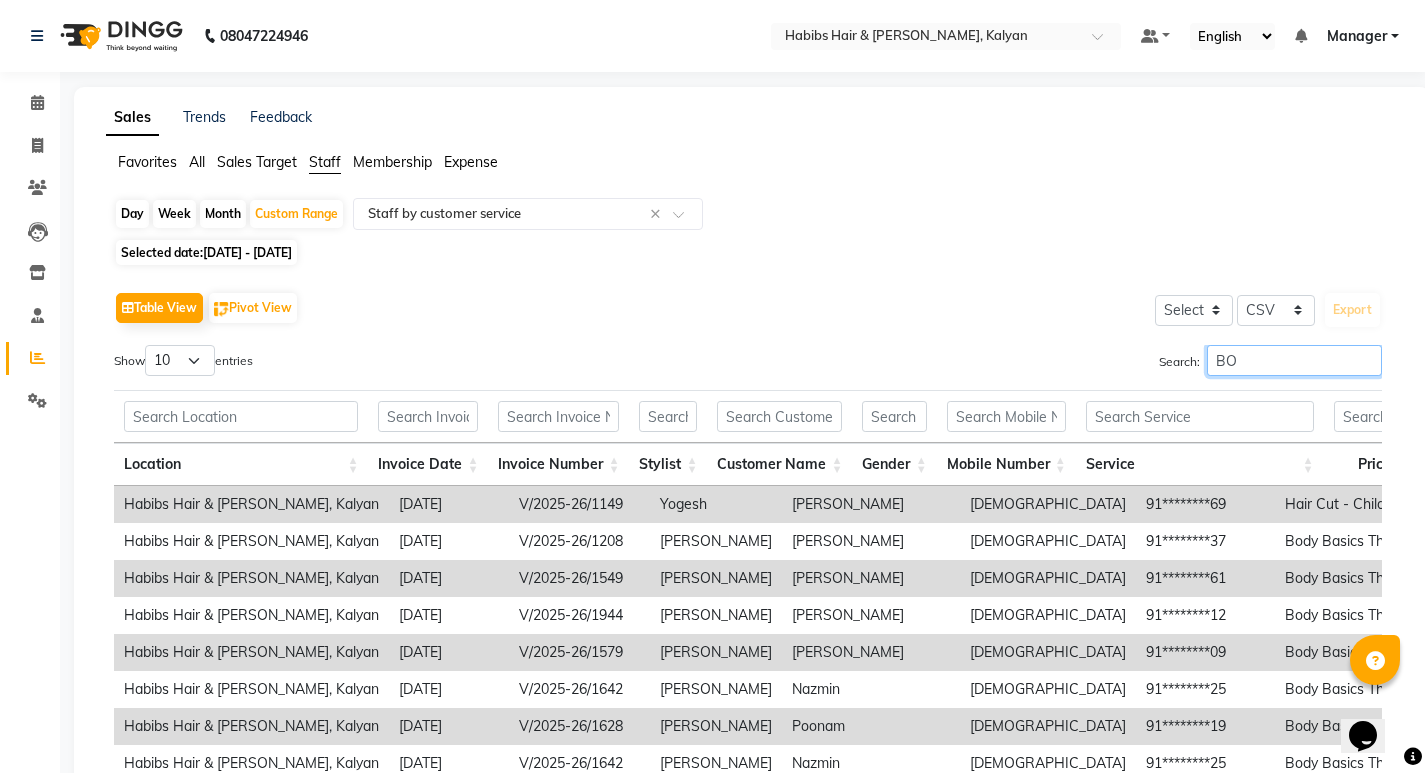 type on "B" 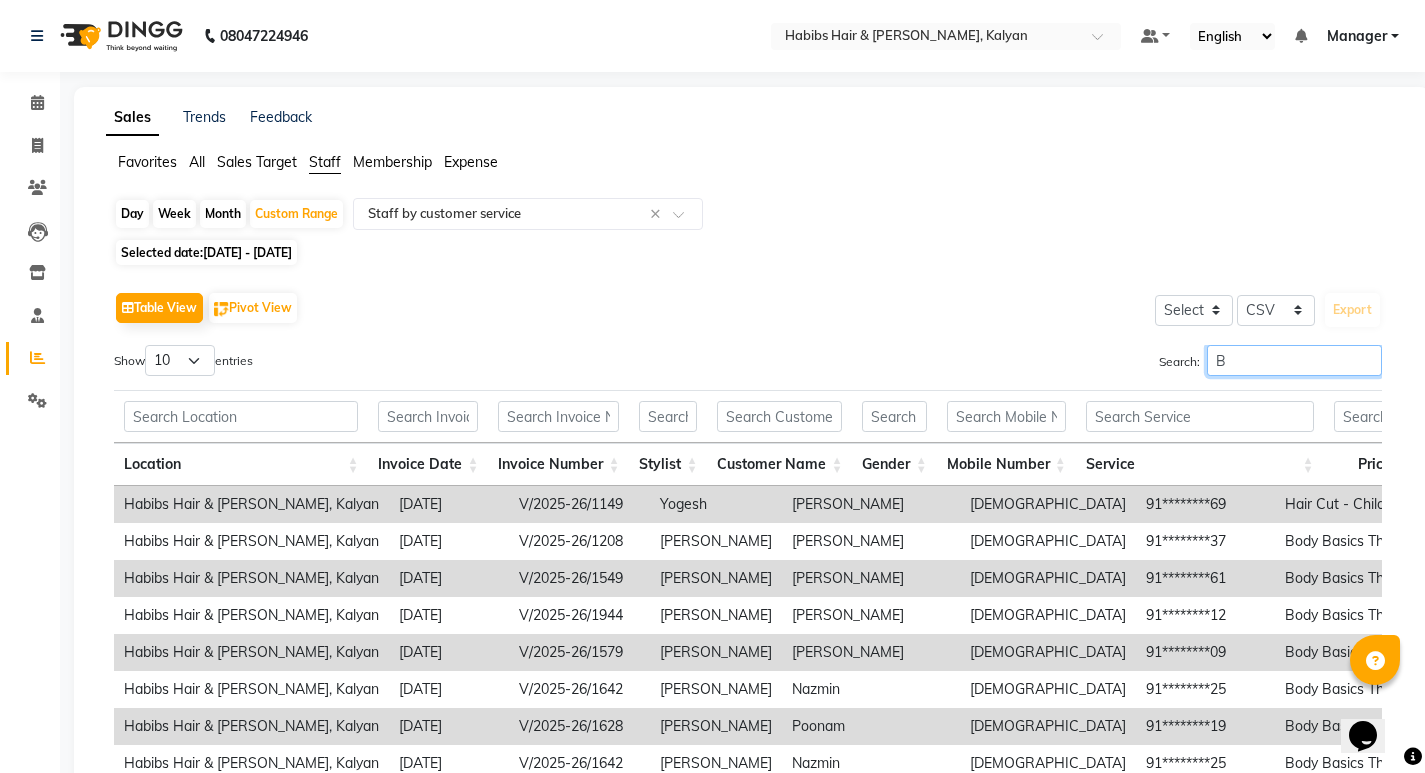 type 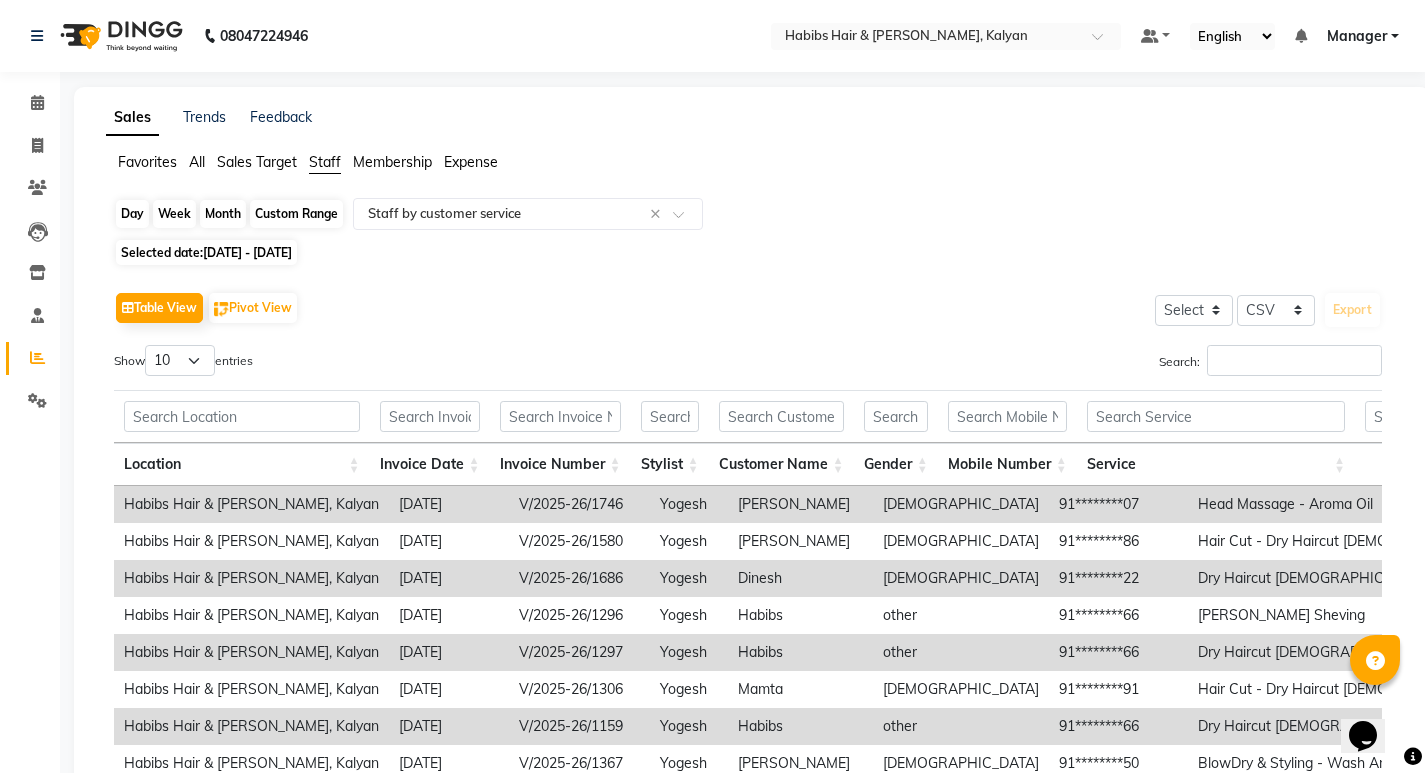click on "Custom Range" 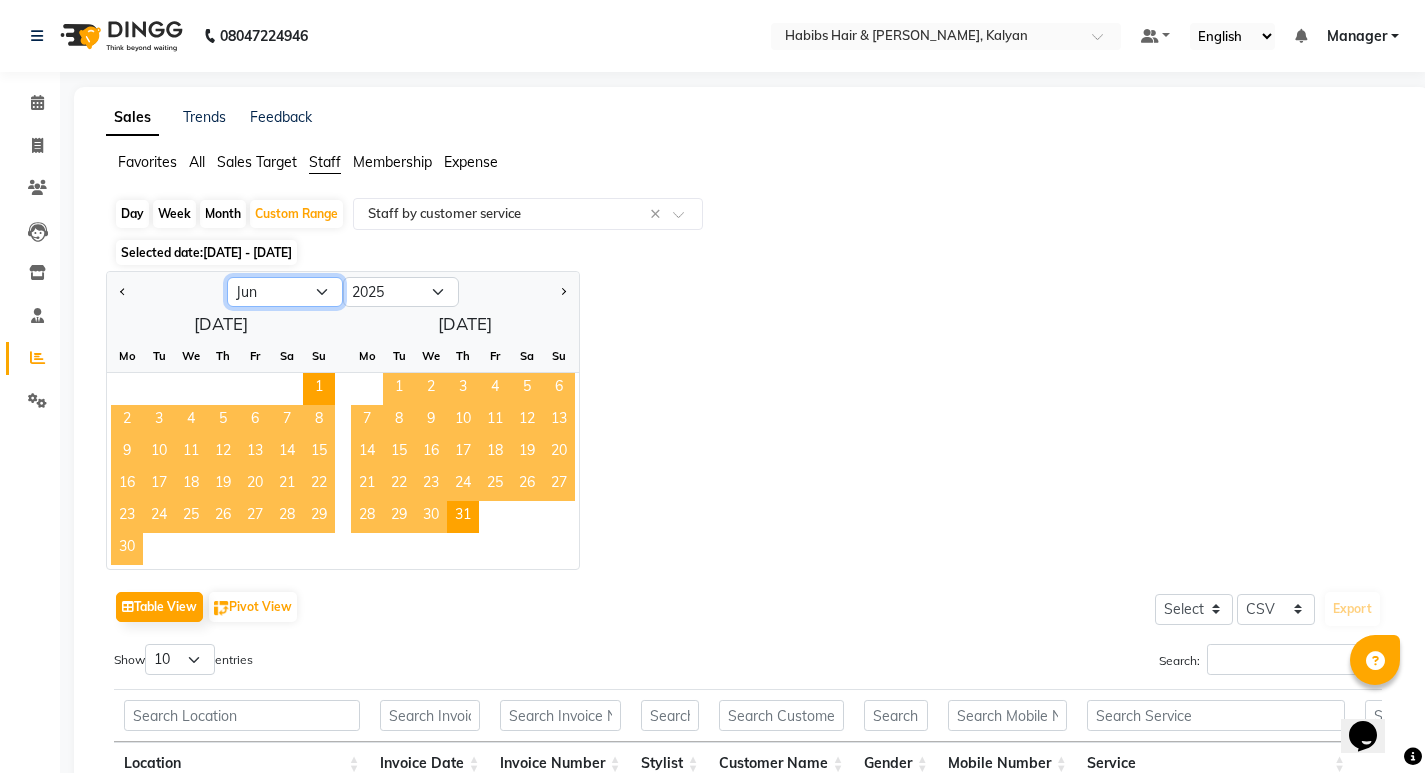 click on "Jan Feb Mar Apr May Jun [DATE] Aug Sep Oct Nov Dec" 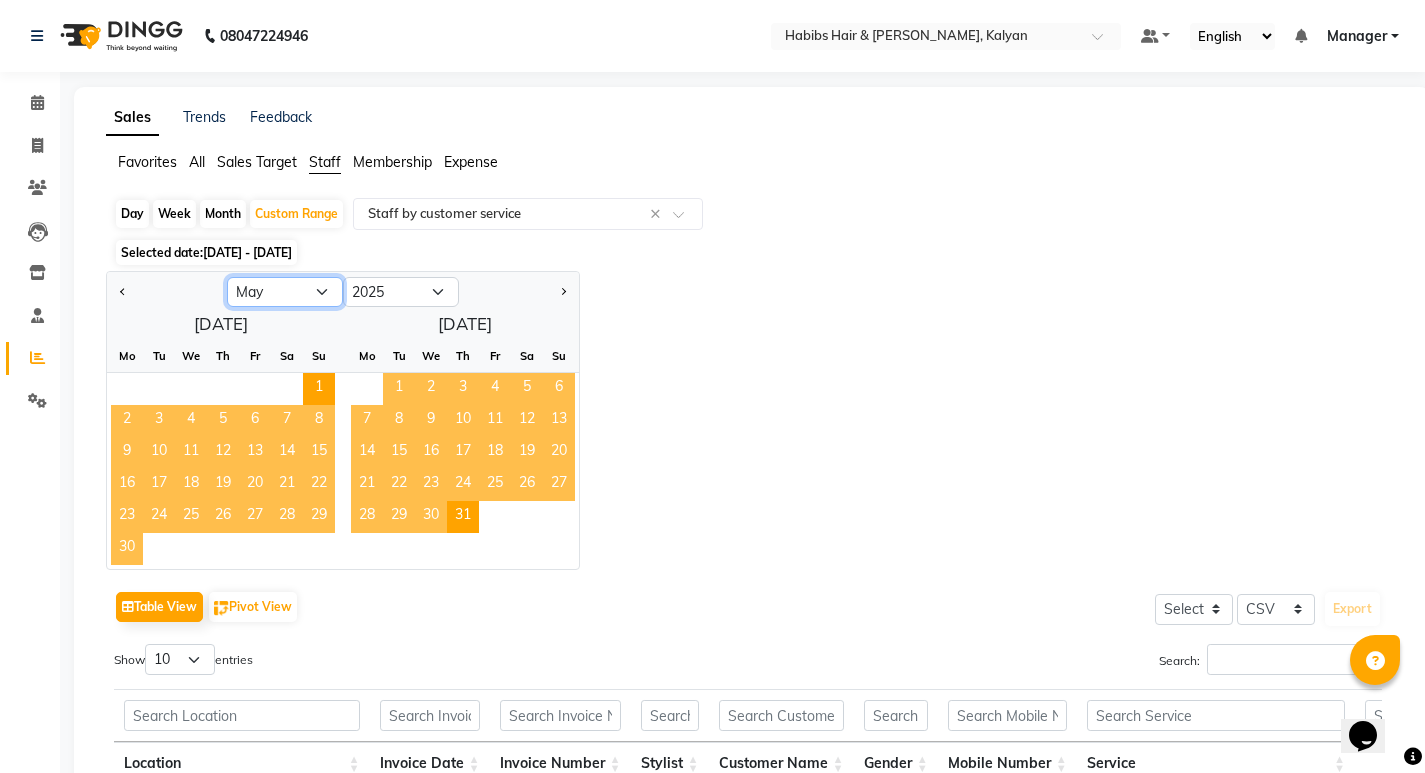 click on "Jan Feb Mar Apr May Jun [DATE] Aug Sep Oct Nov Dec" 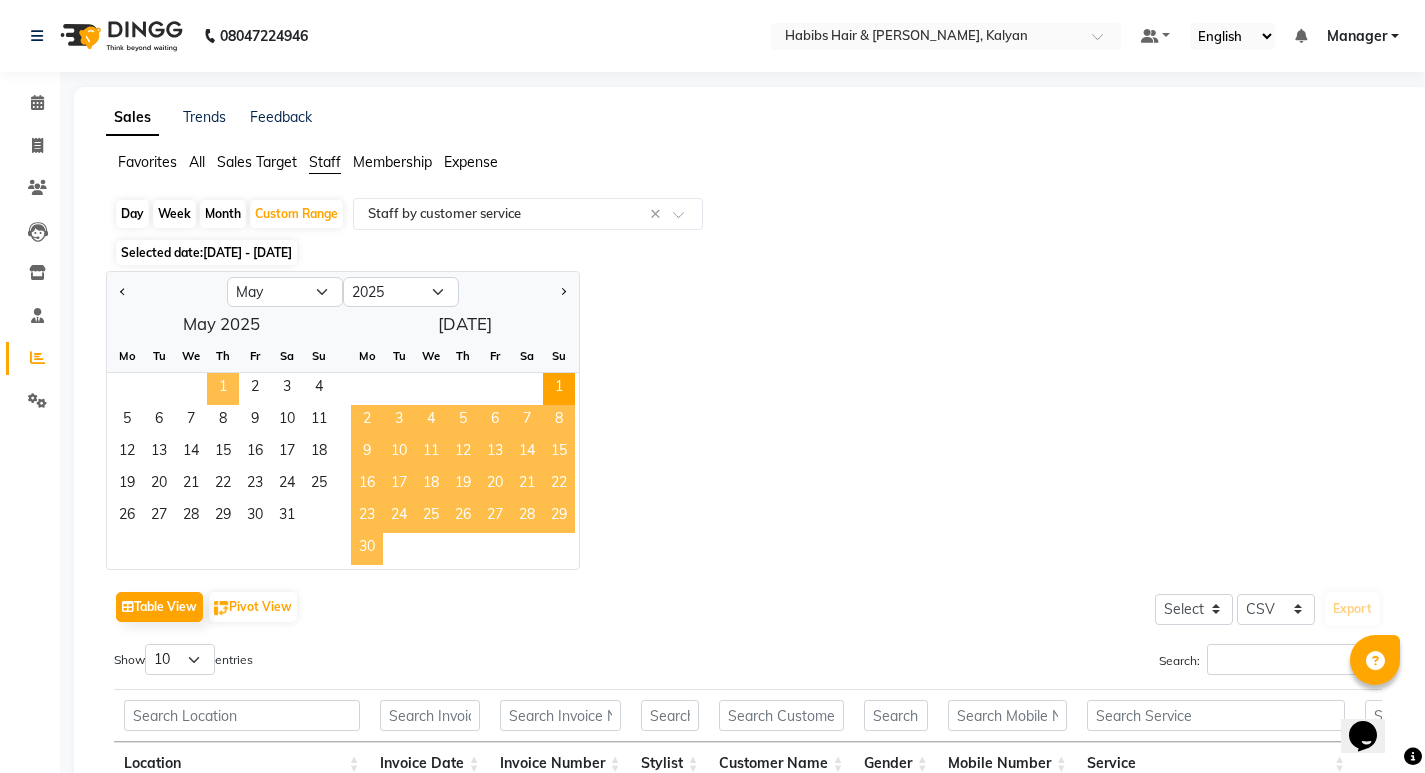click on "1" 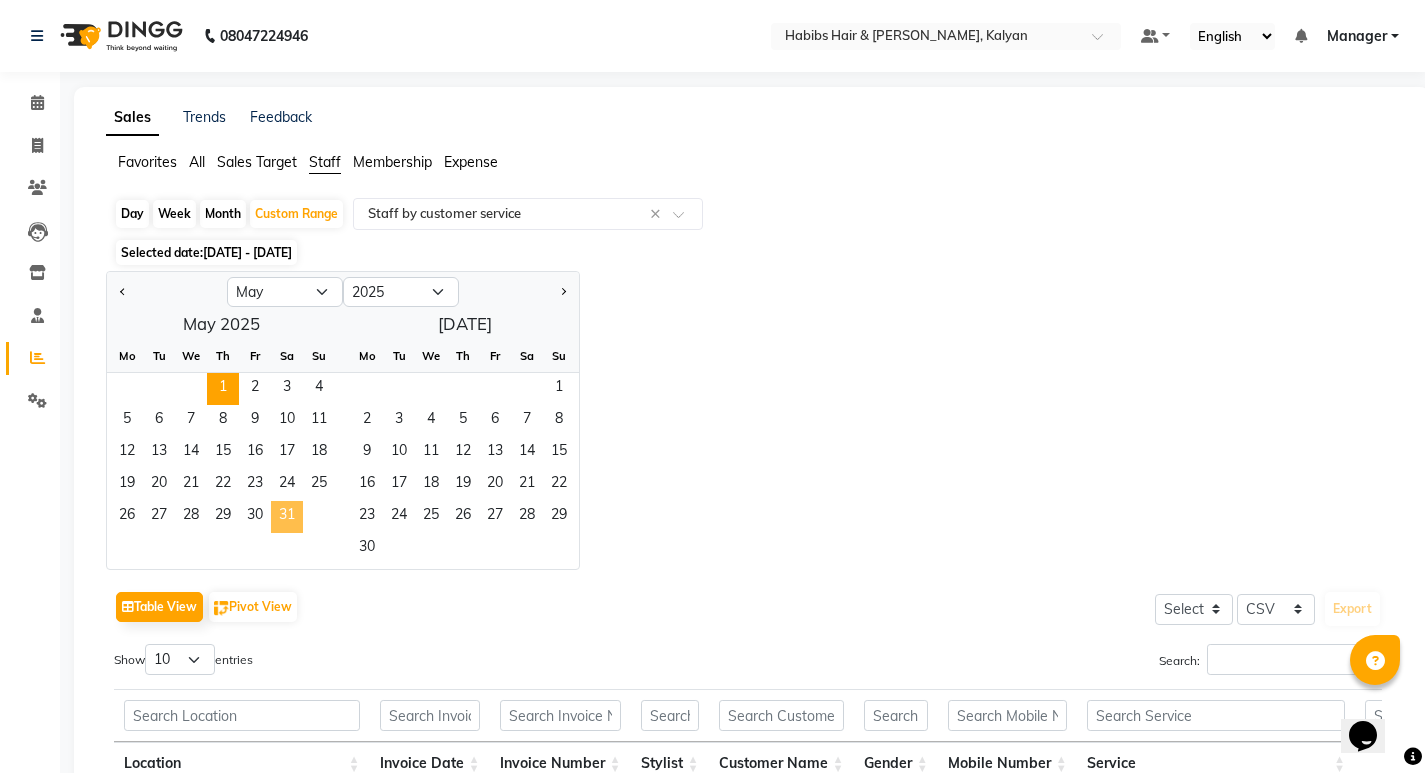click on "31" 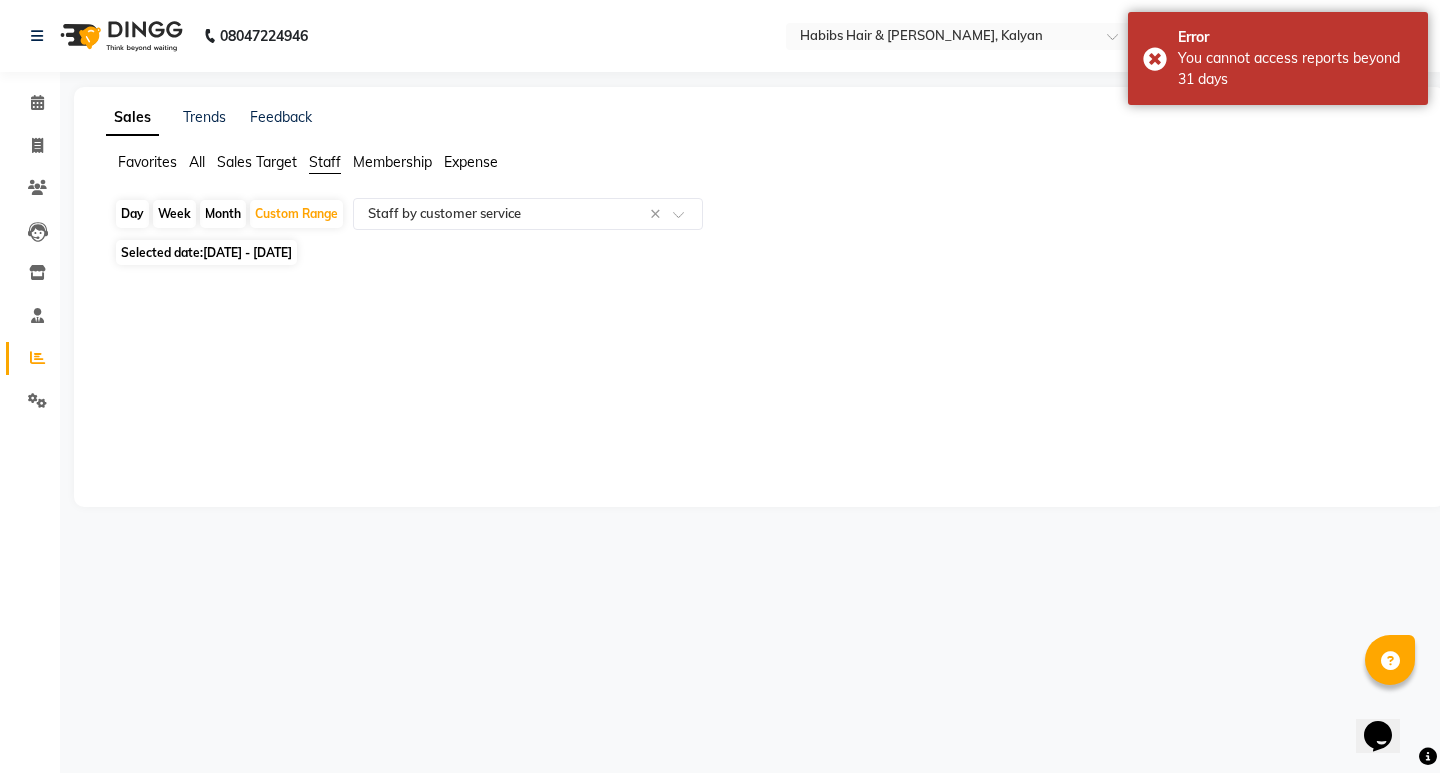 click on "[DATE] - [DATE]" 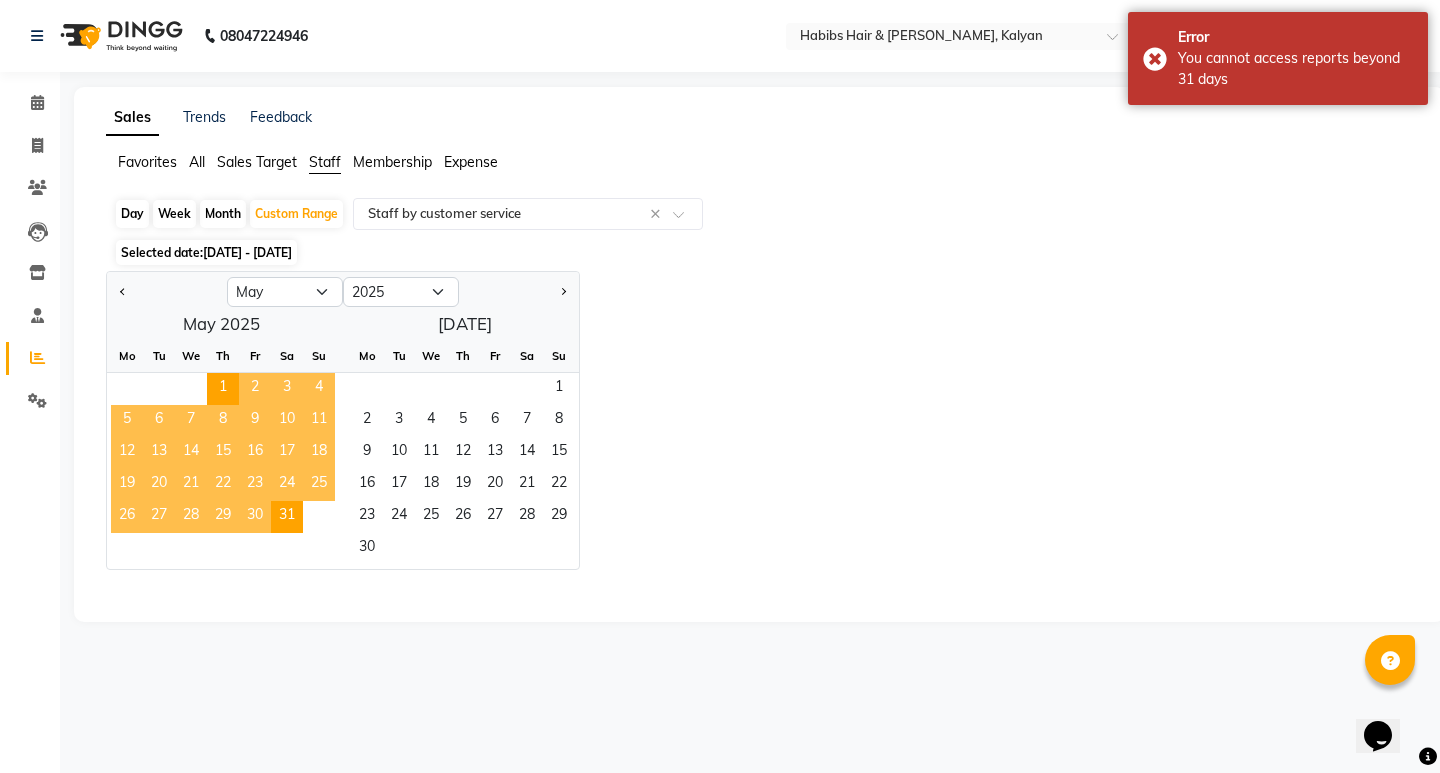 click on "7" 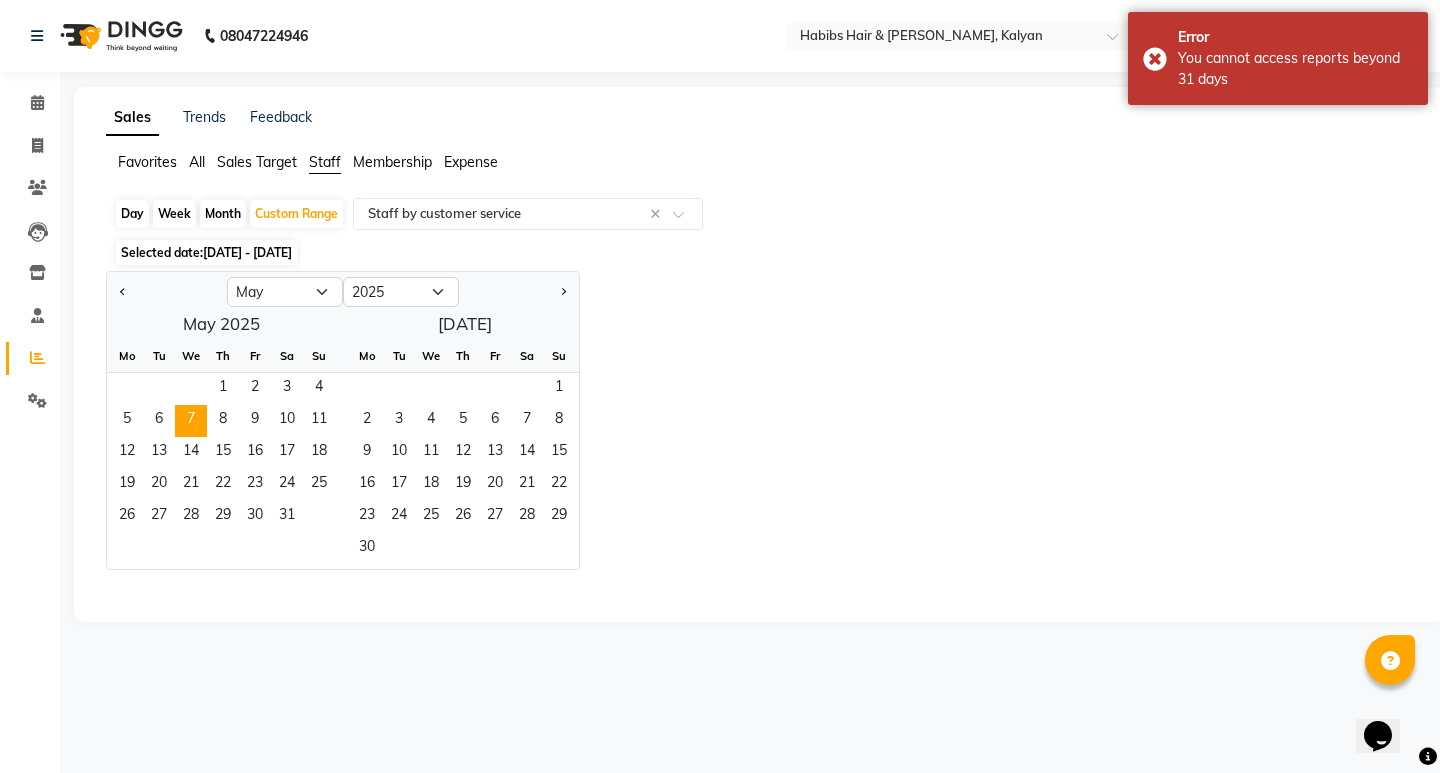click on "1   2   3   4" 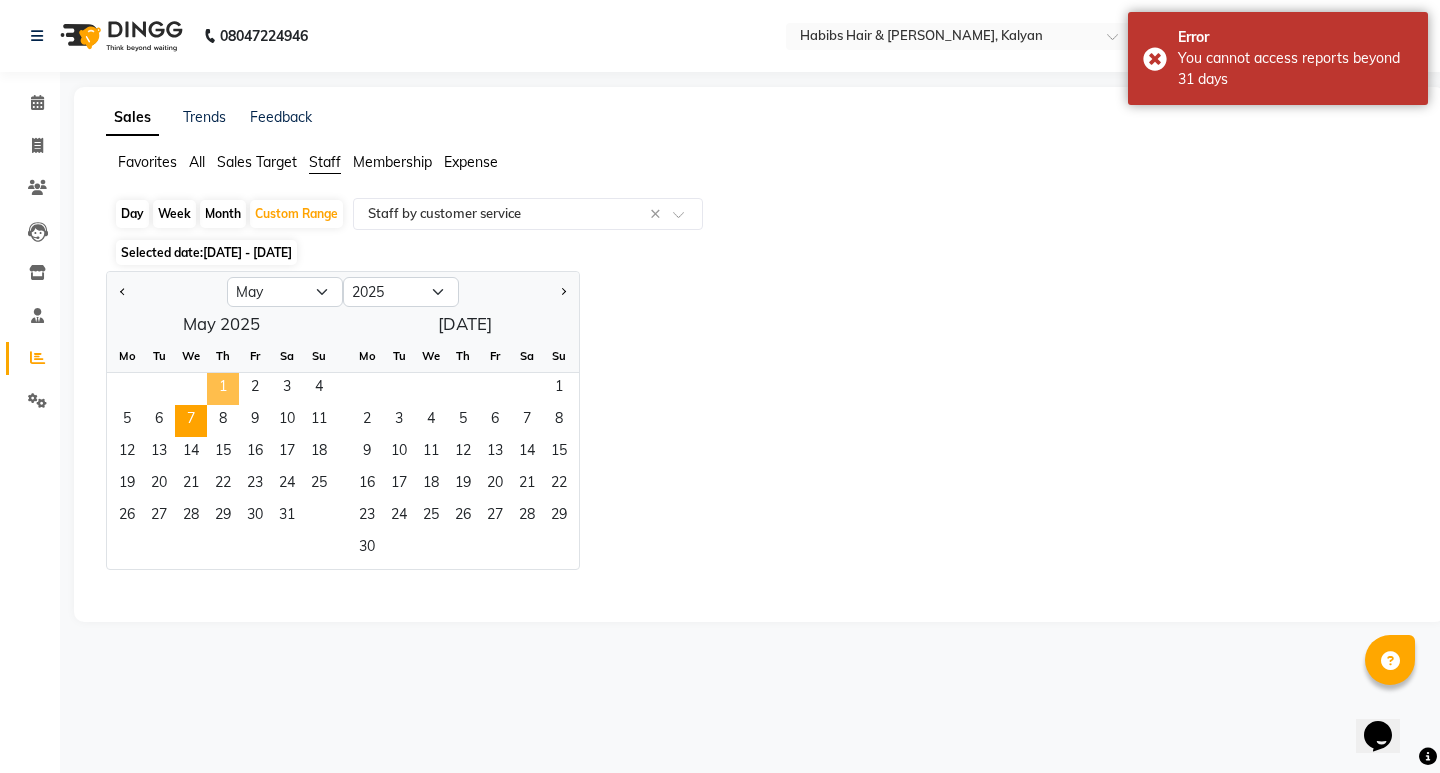 click on "1" 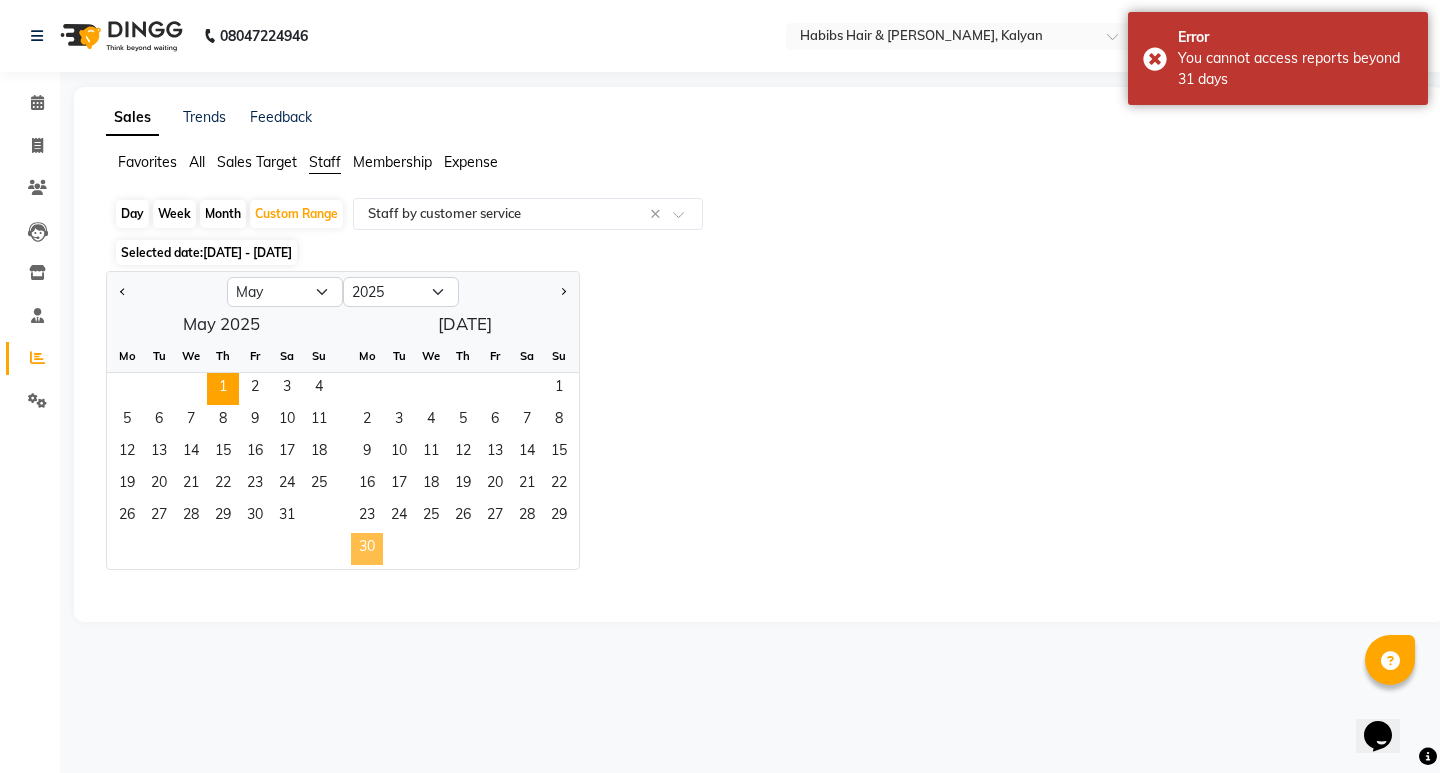 click on "30" 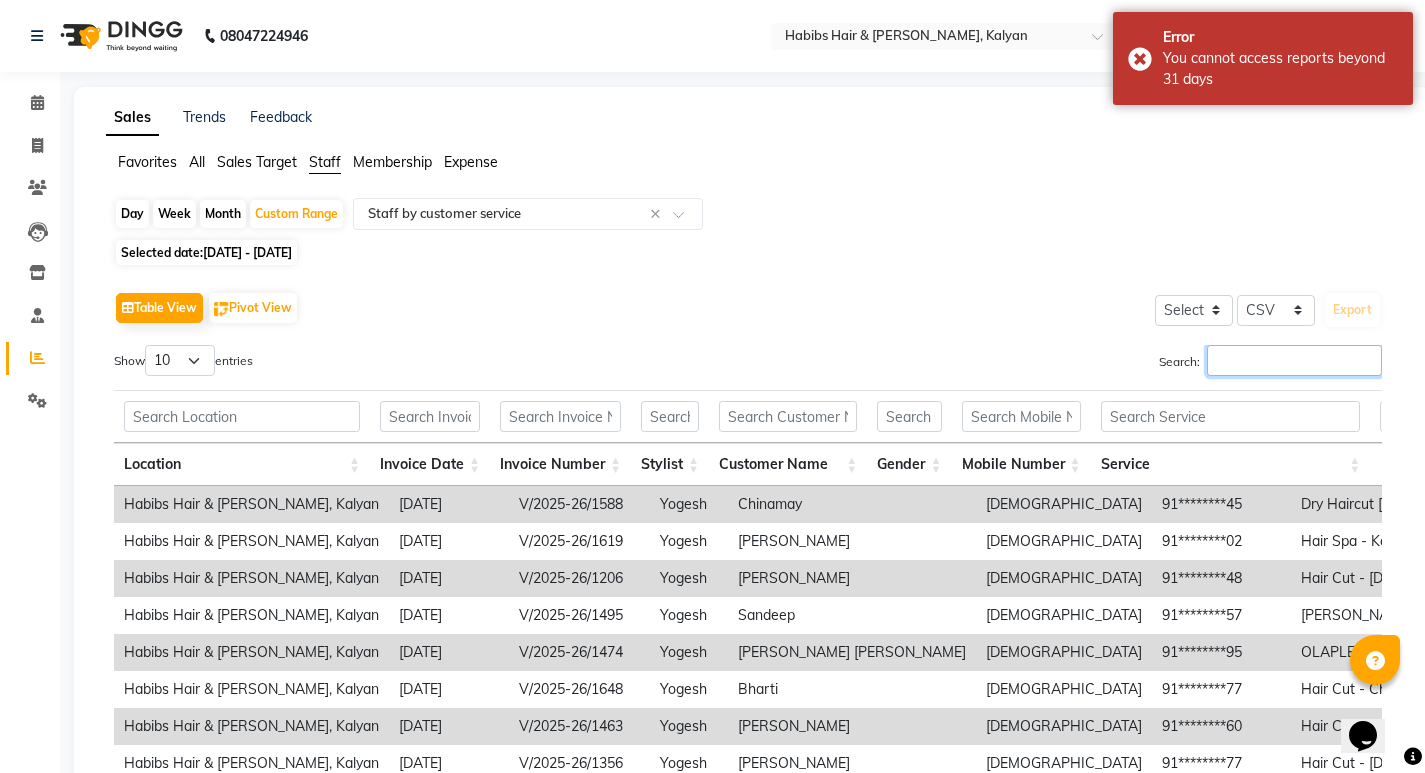 click on "Search:" at bounding box center [1294, 360] 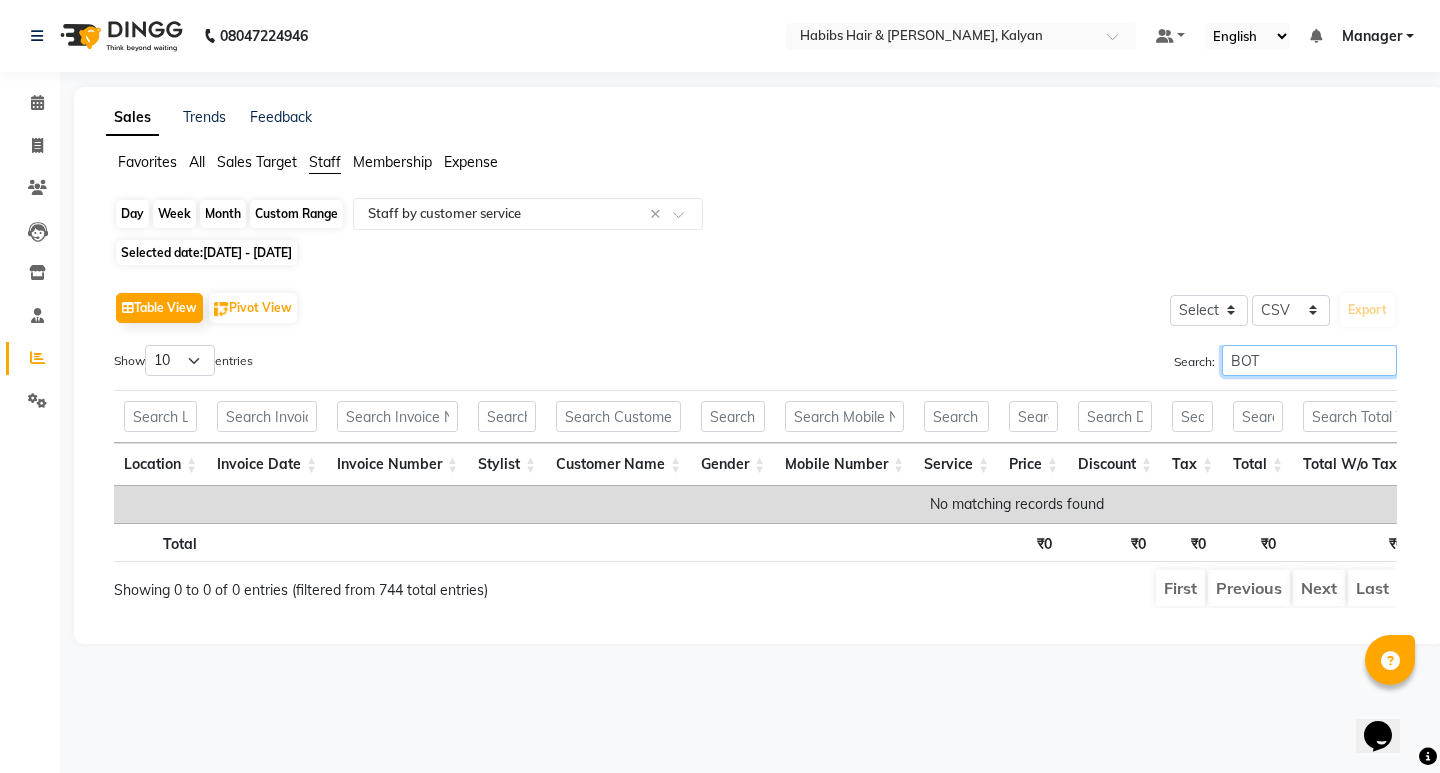 type on "BOT" 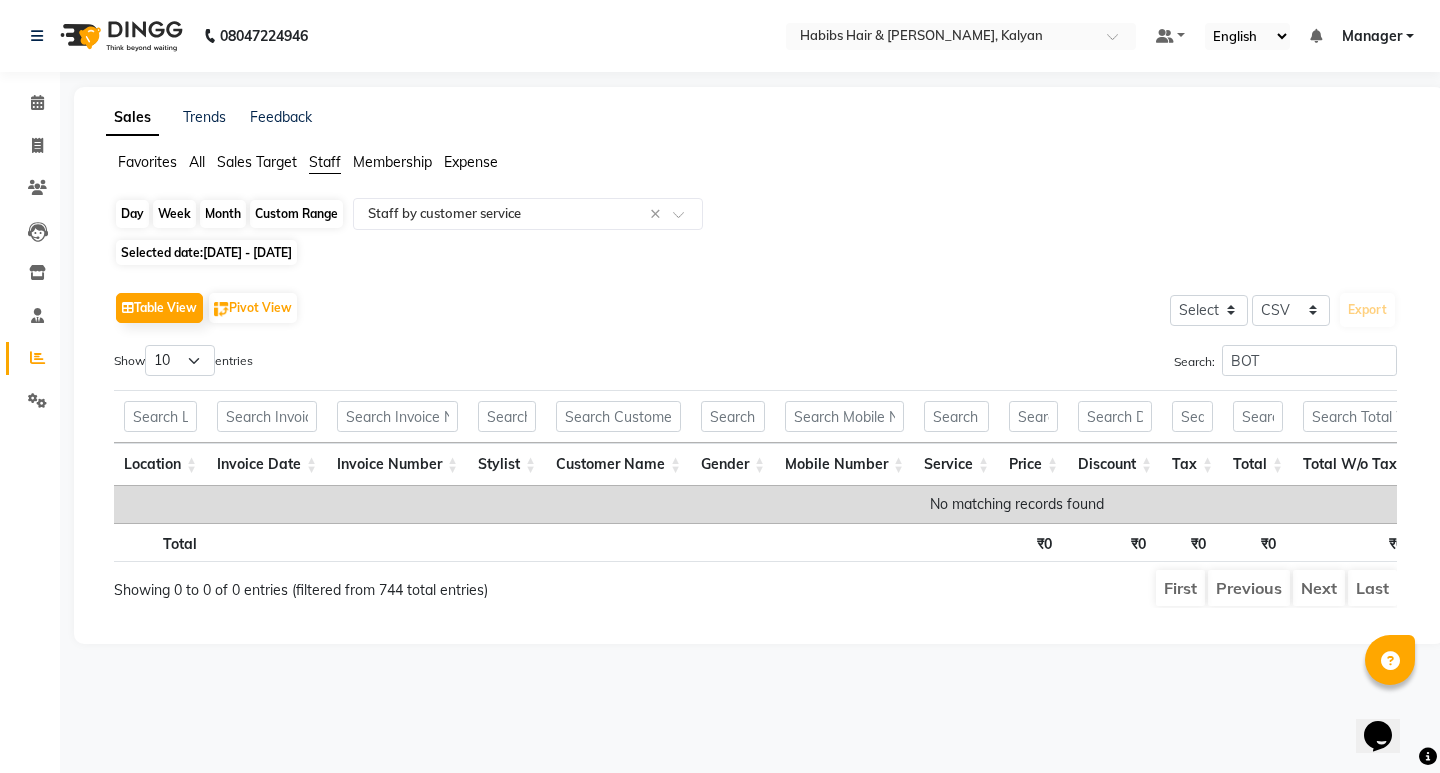 click on "Custom Range" 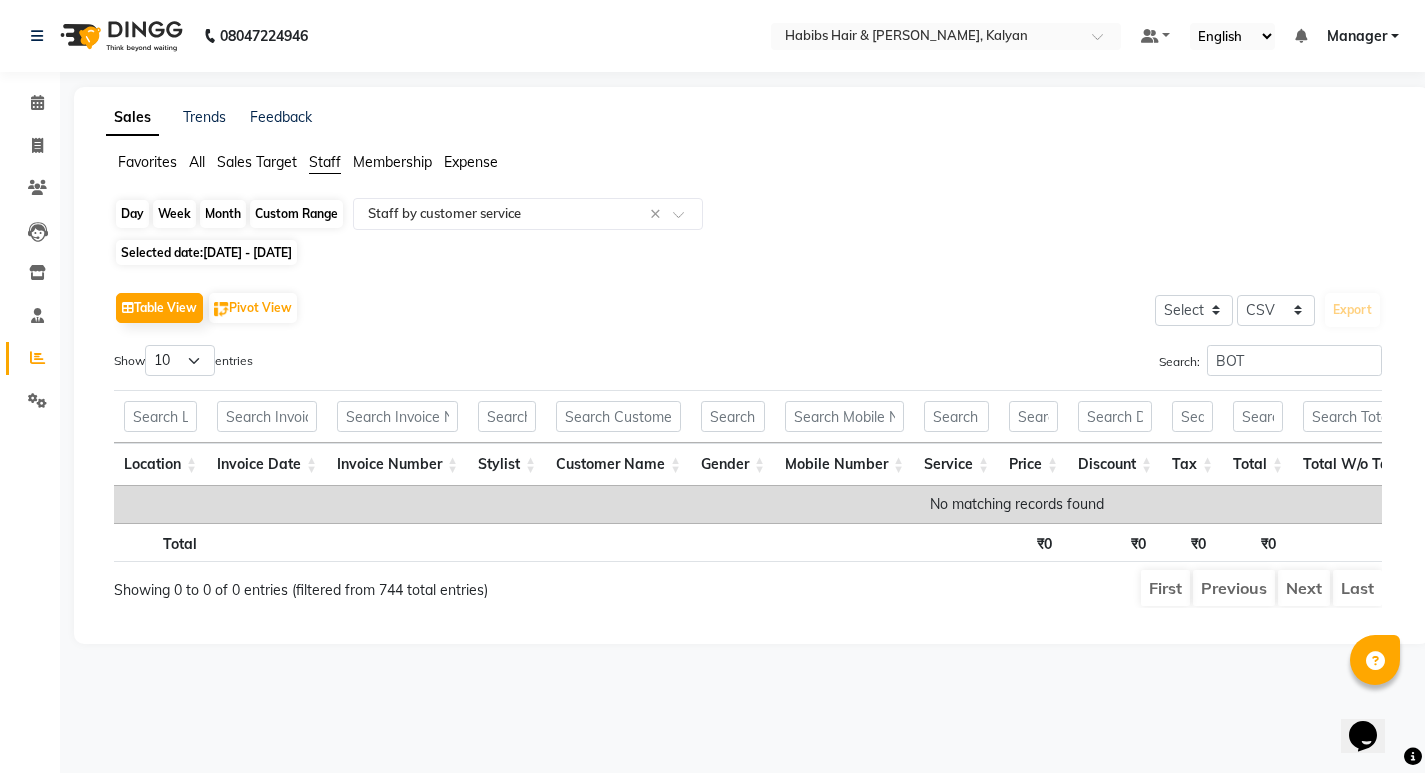select on "5" 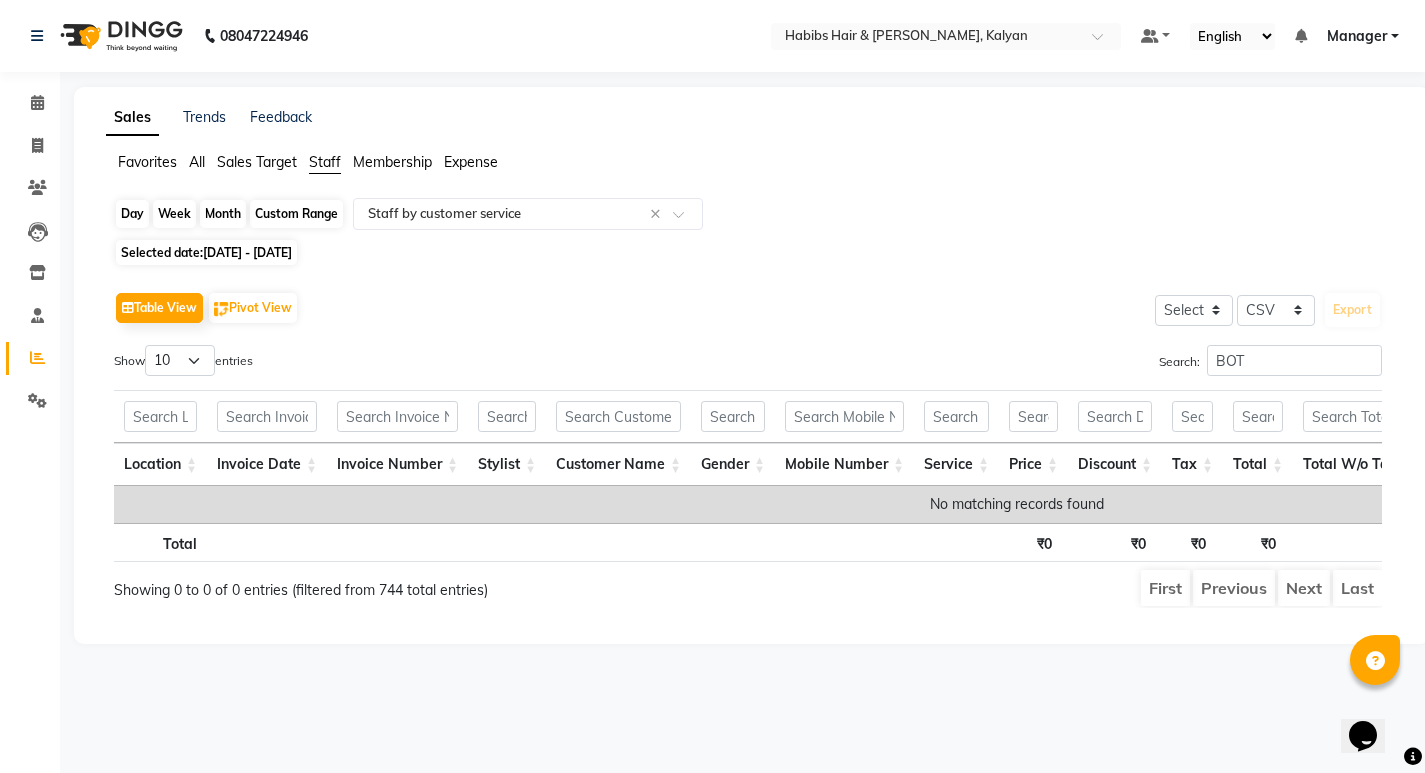 select on "2025" 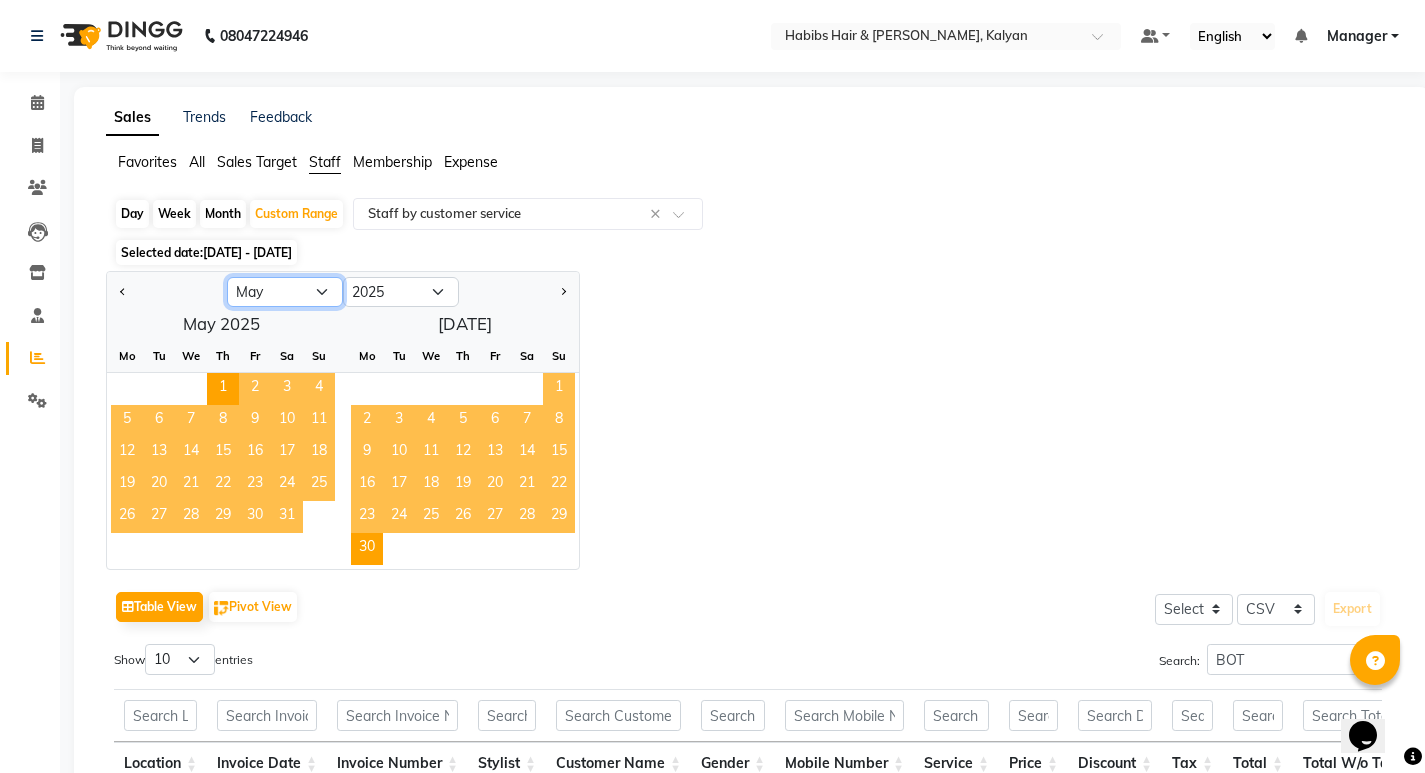click on "Jan Feb Mar Apr May Jun [DATE] Aug Sep Oct Nov Dec" 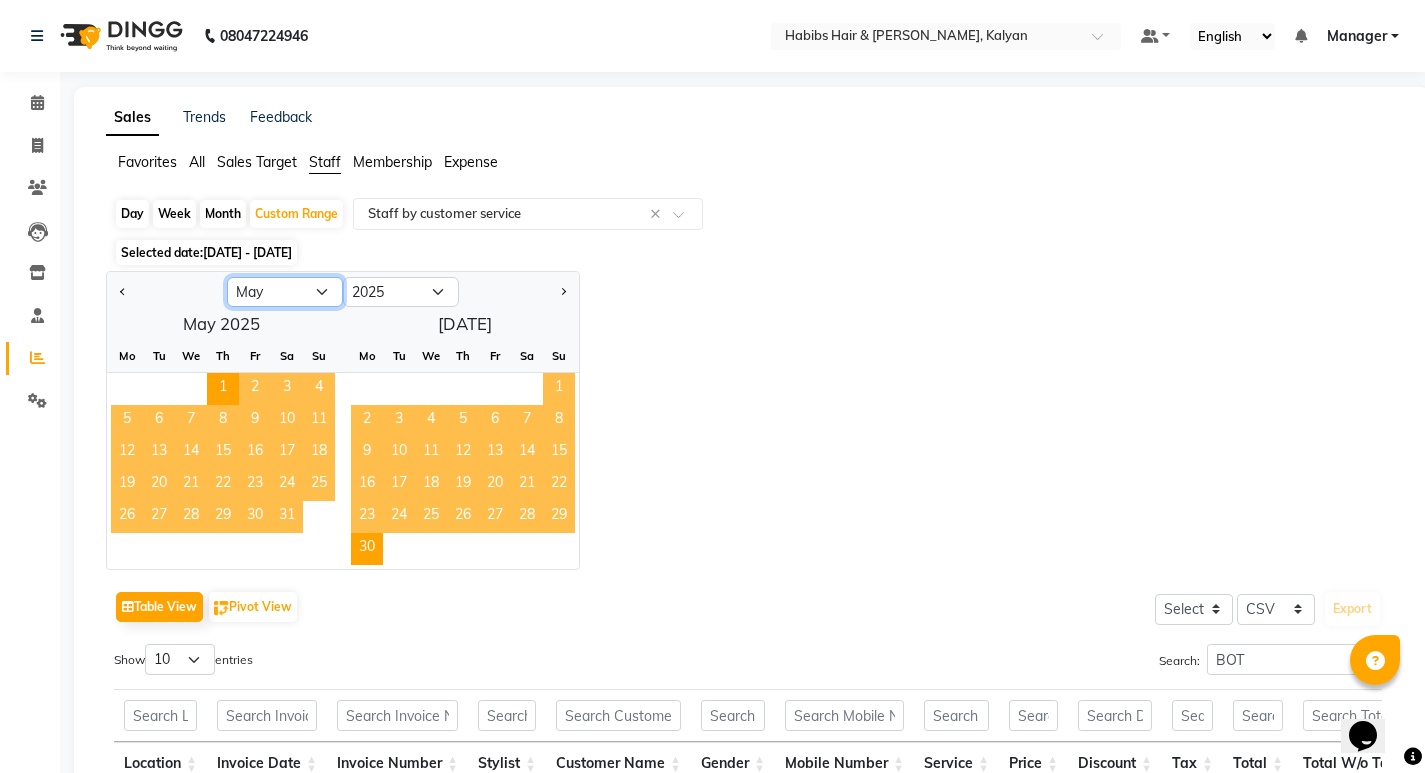 select on "4" 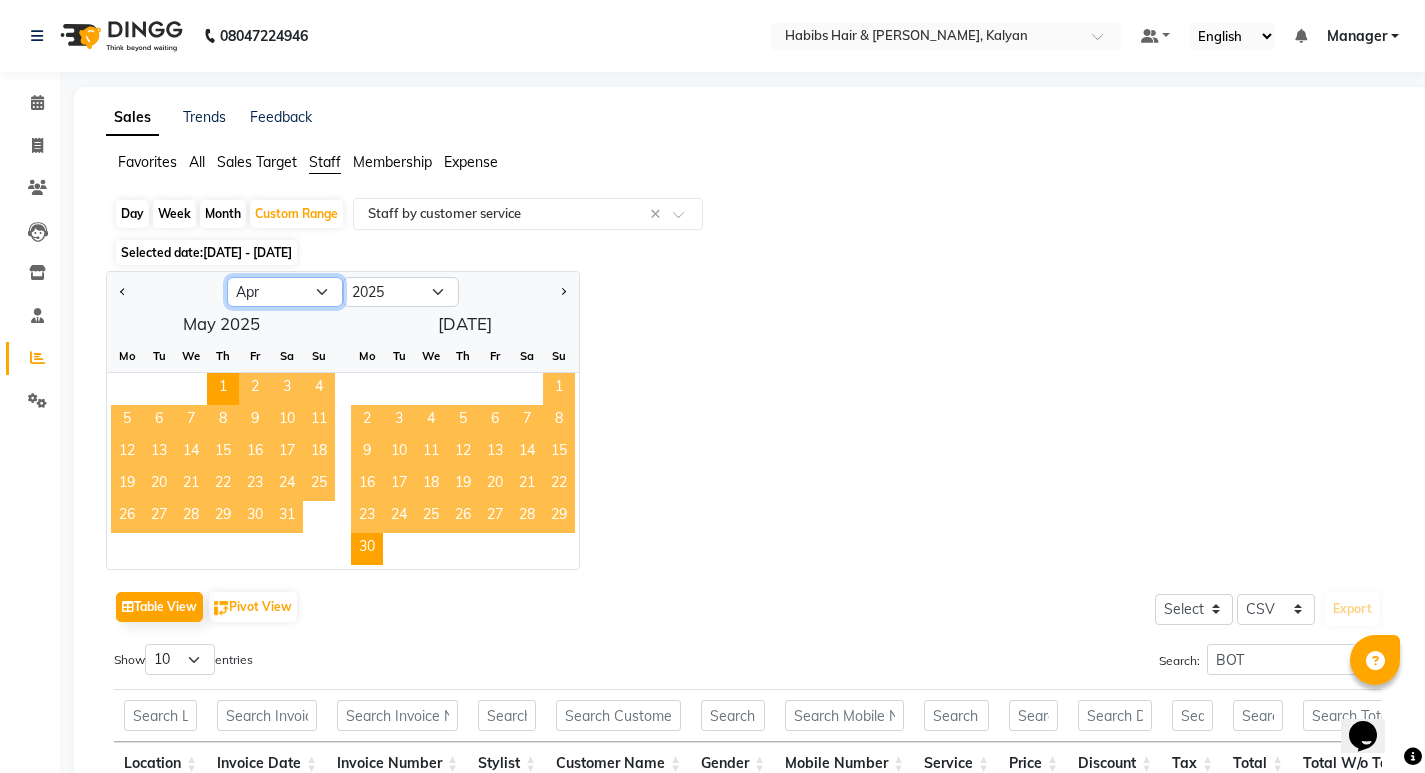 click on "Jan Feb Mar Apr May Jun [DATE] Aug Sep Oct Nov Dec" 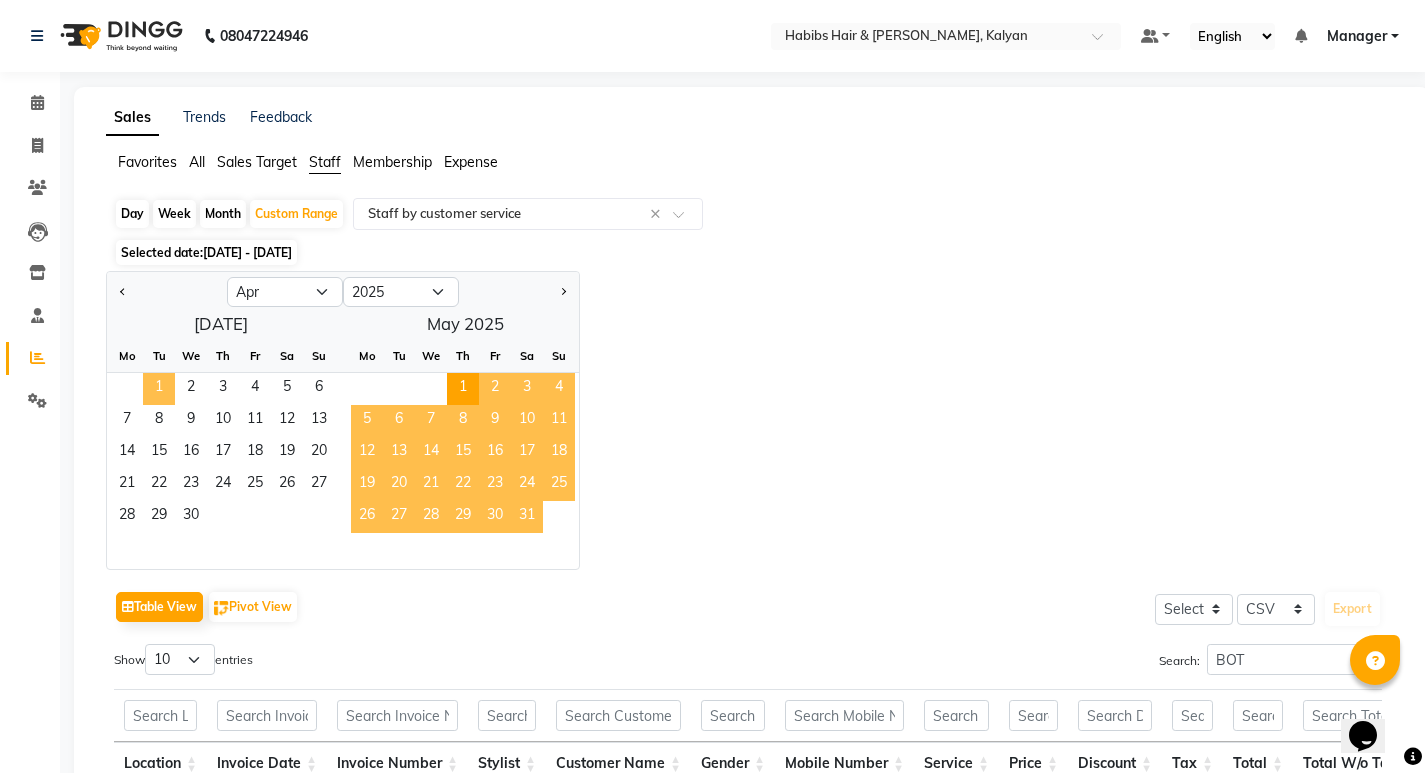 click on "1" 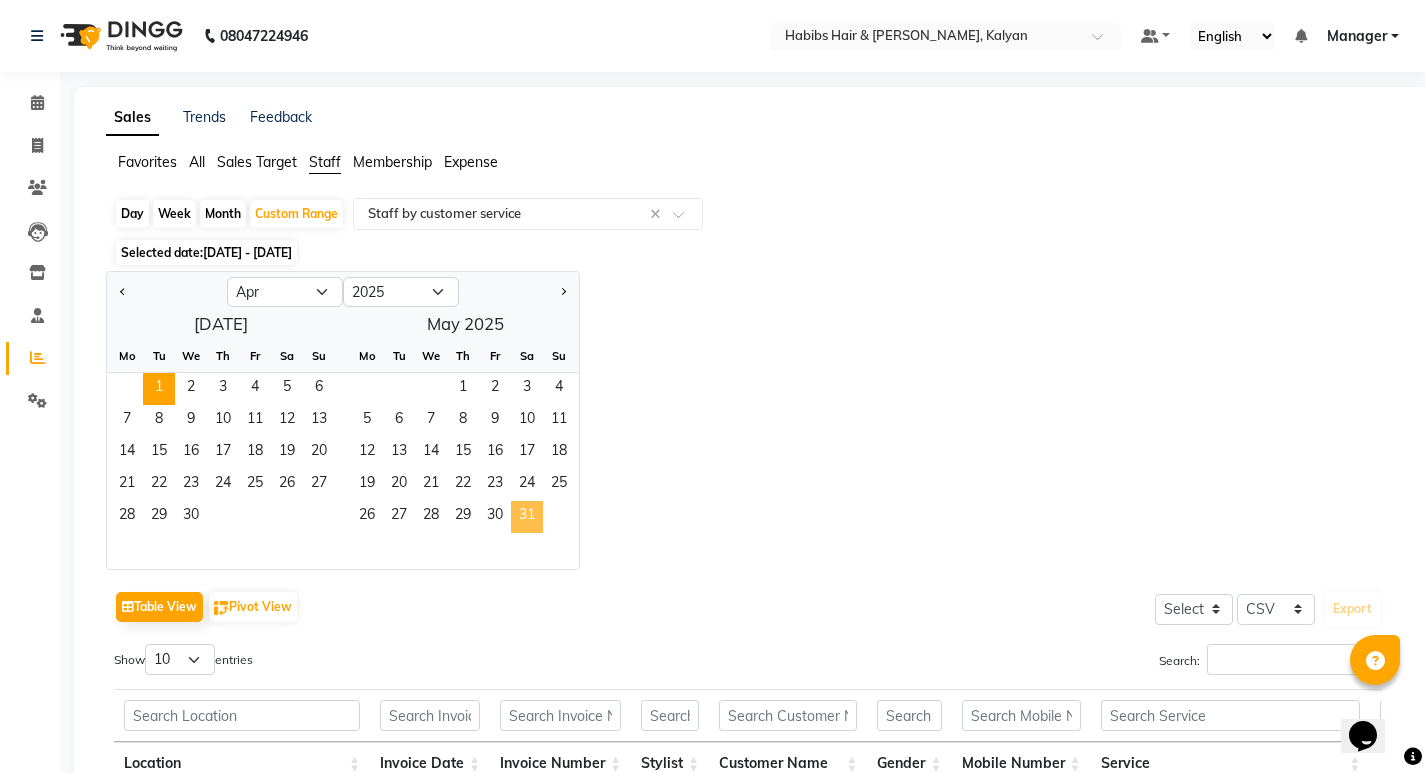 click on "31" 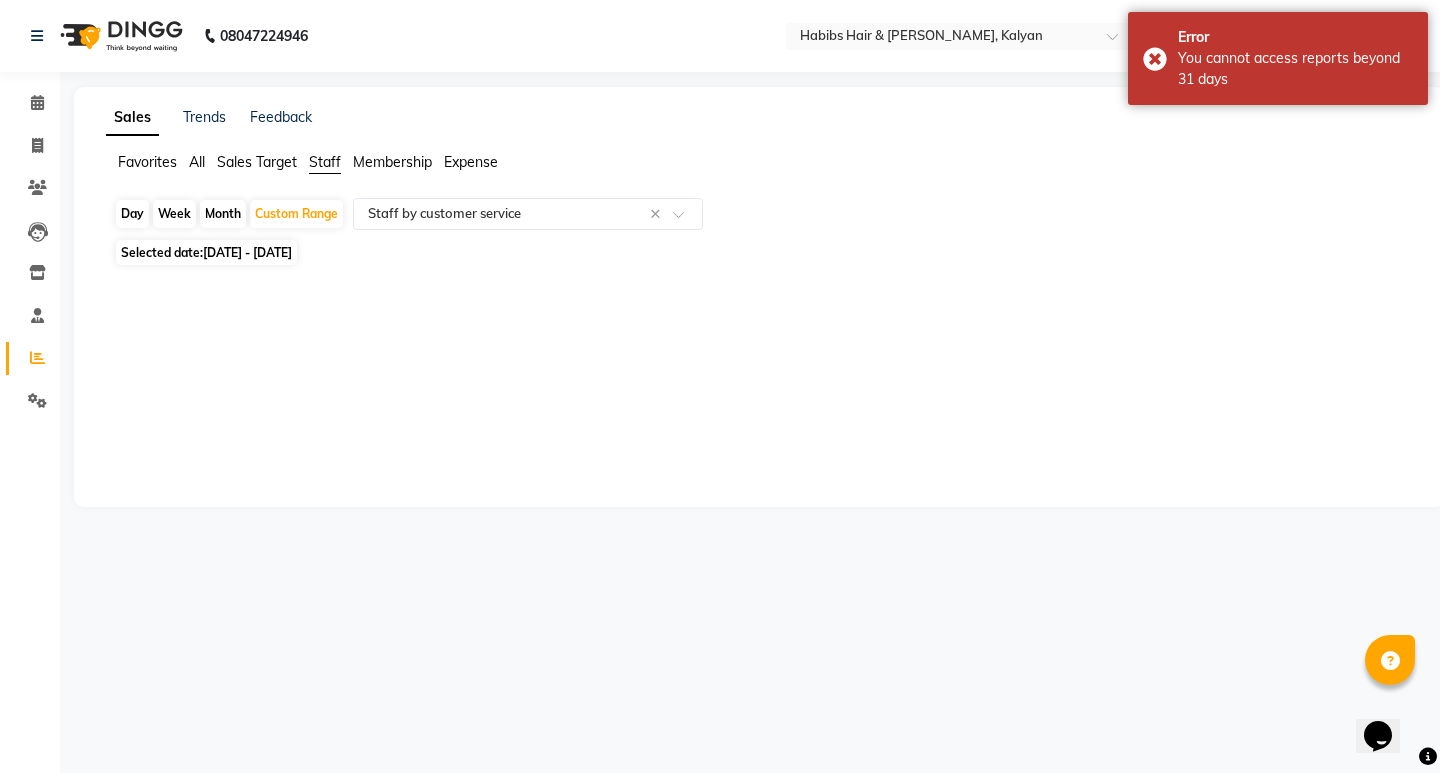 click on "[DATE] - [DATE]" 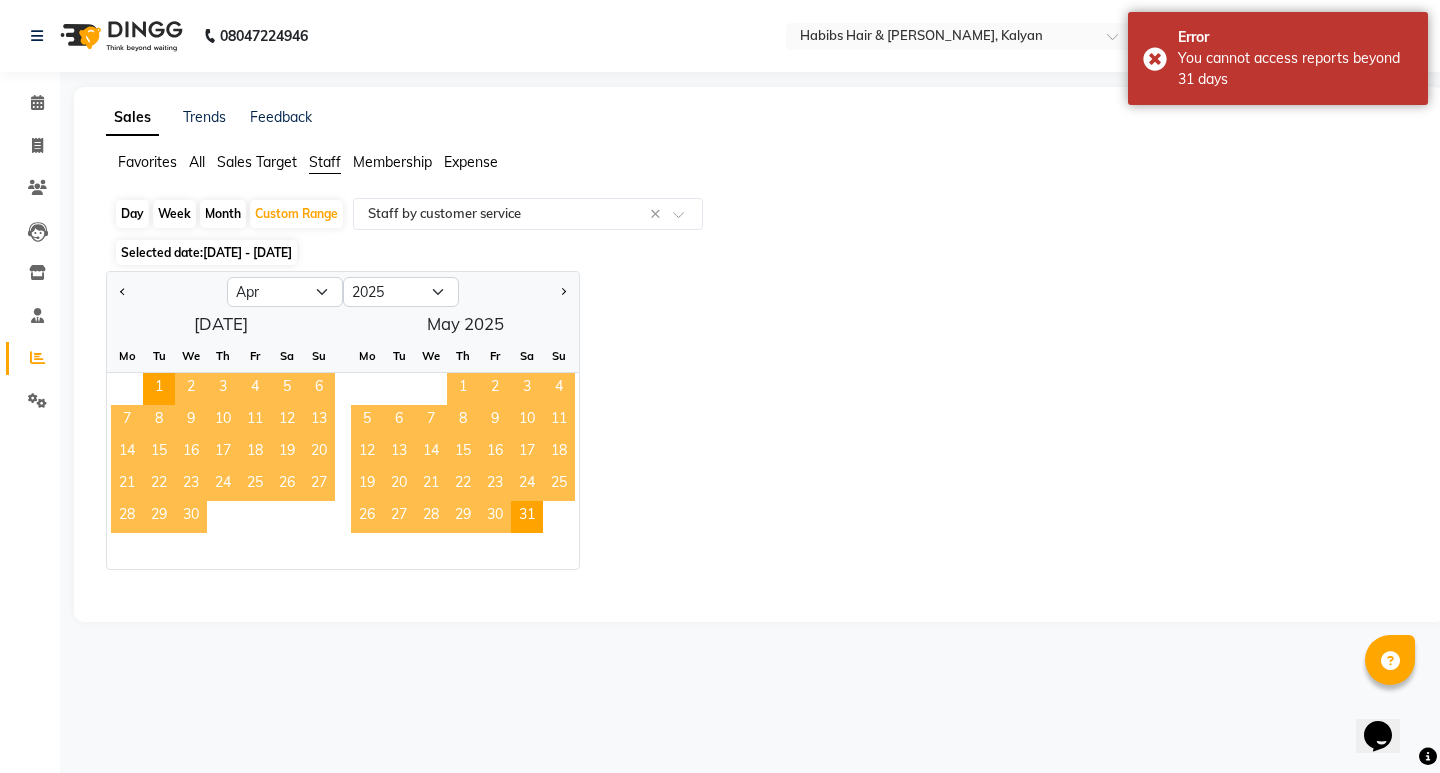 drag, startPoint x: 350, startPoint y: 563, endPoint x: 283, endPoint y: 546, distance: 69.12308 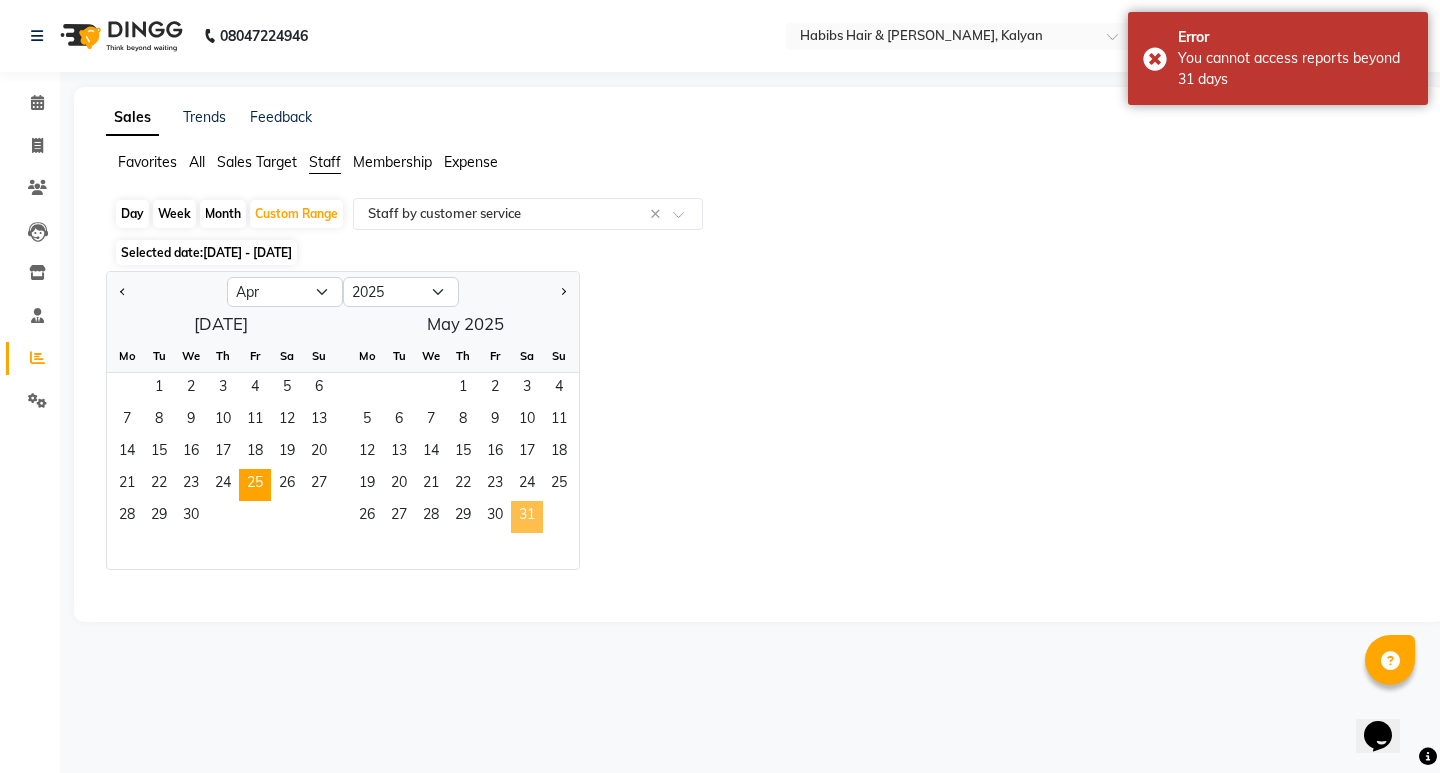 click on "31" 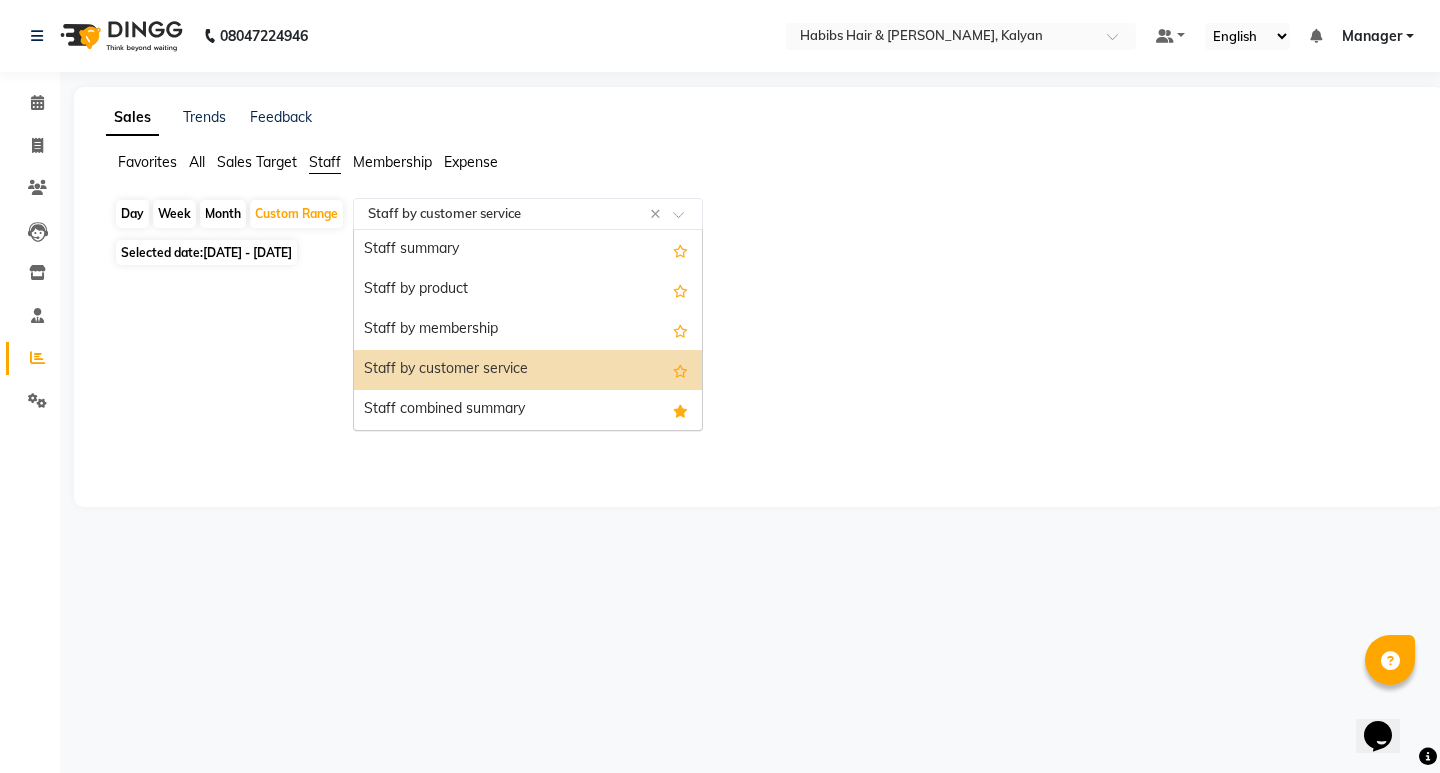 click 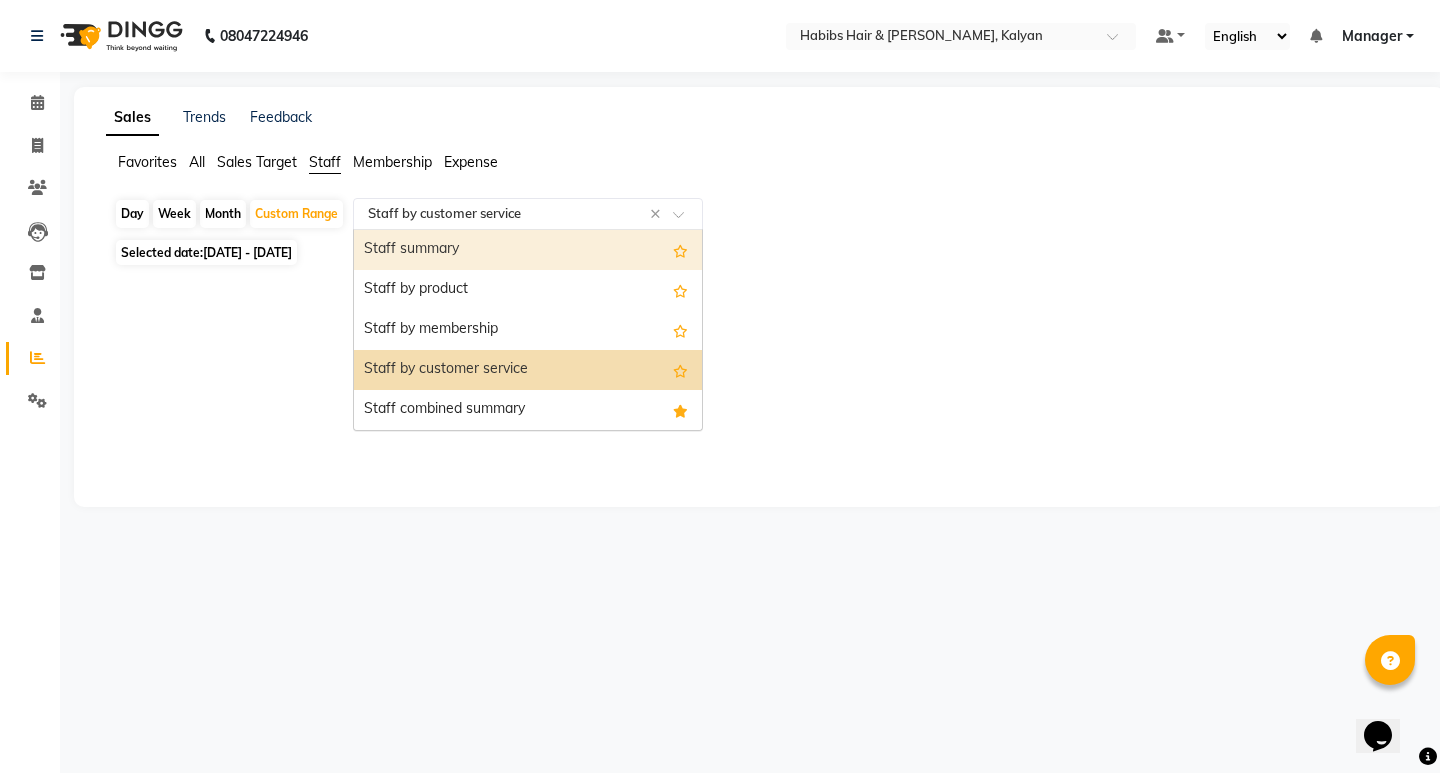 click 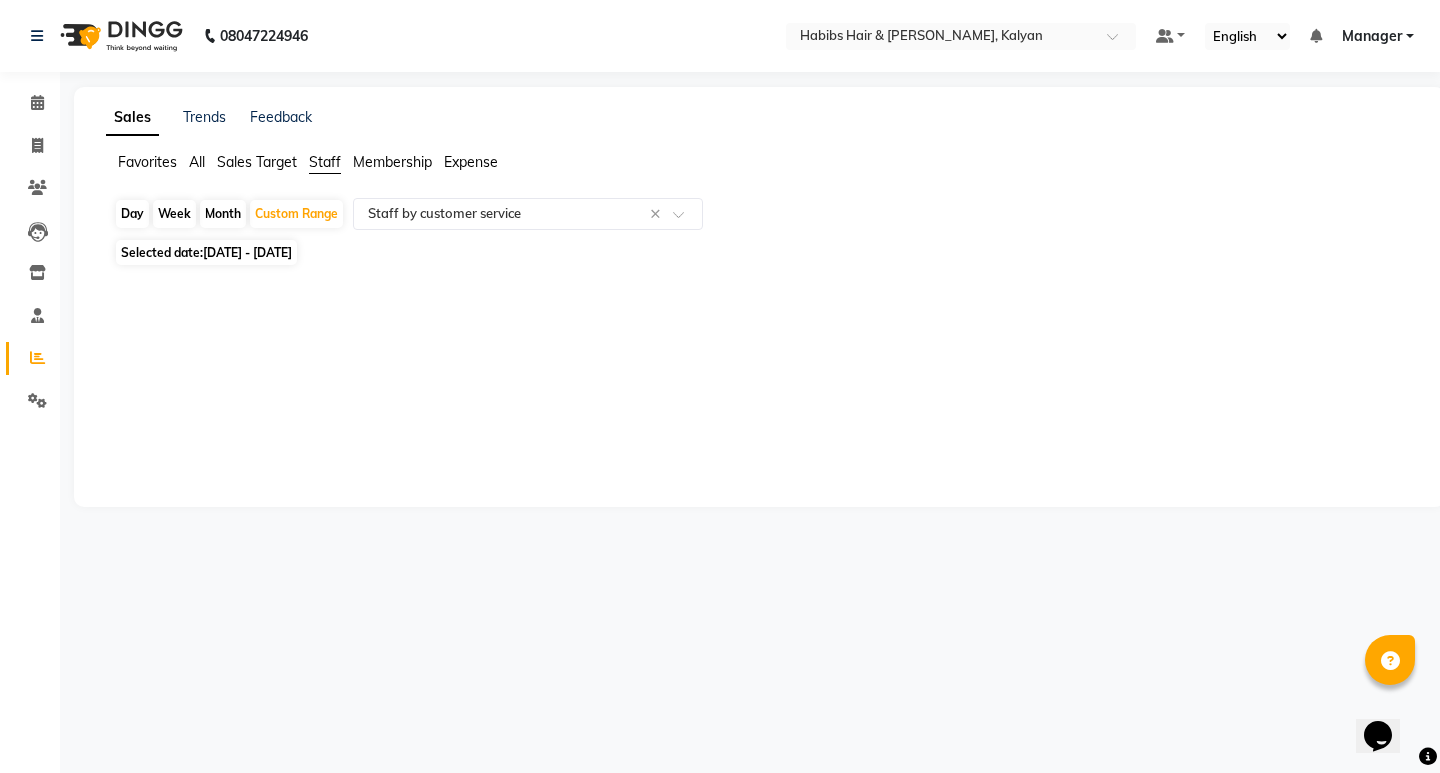 click on "[DATE] - [DATE]" 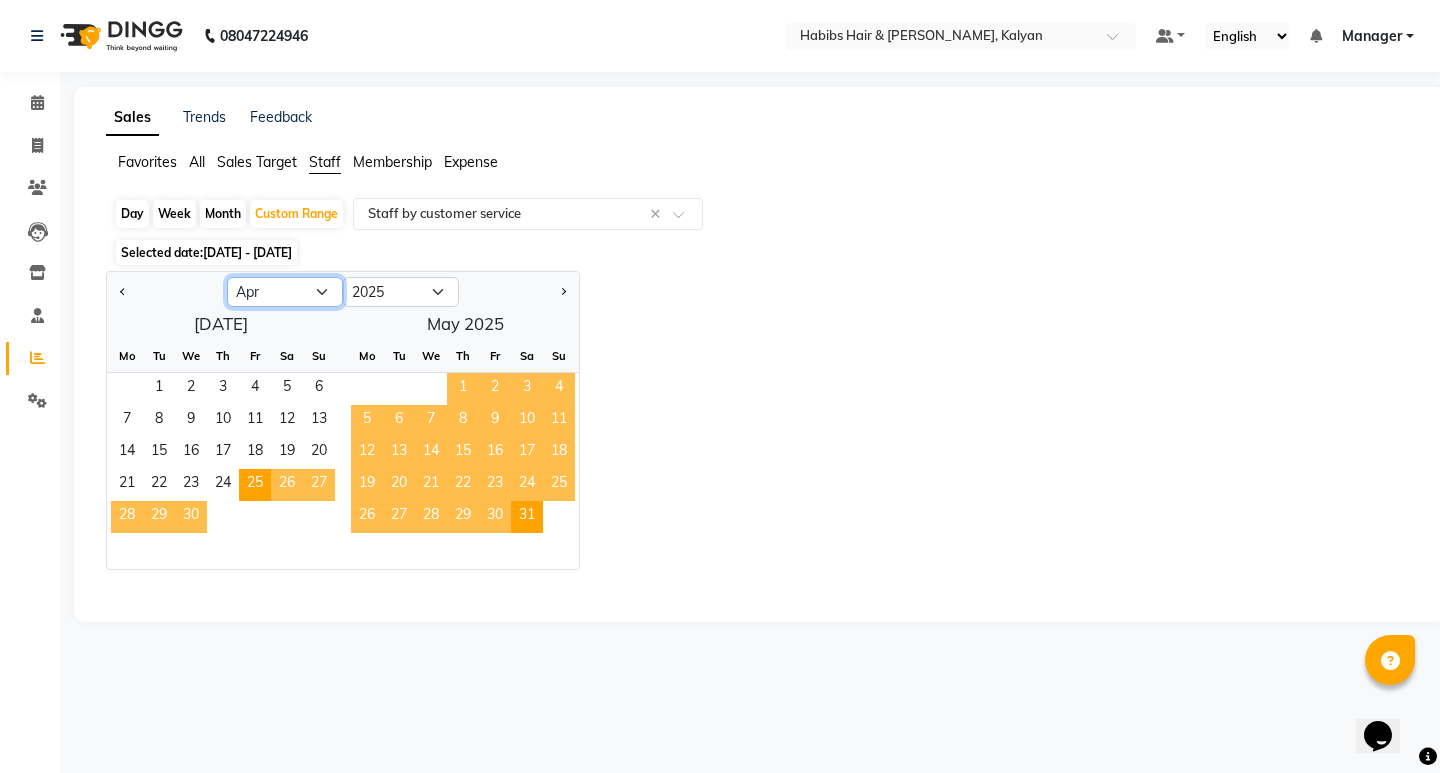 click on "Jan Feb Mar Apr May Jun [DATE] Aug Sep Oct Nov Dec" 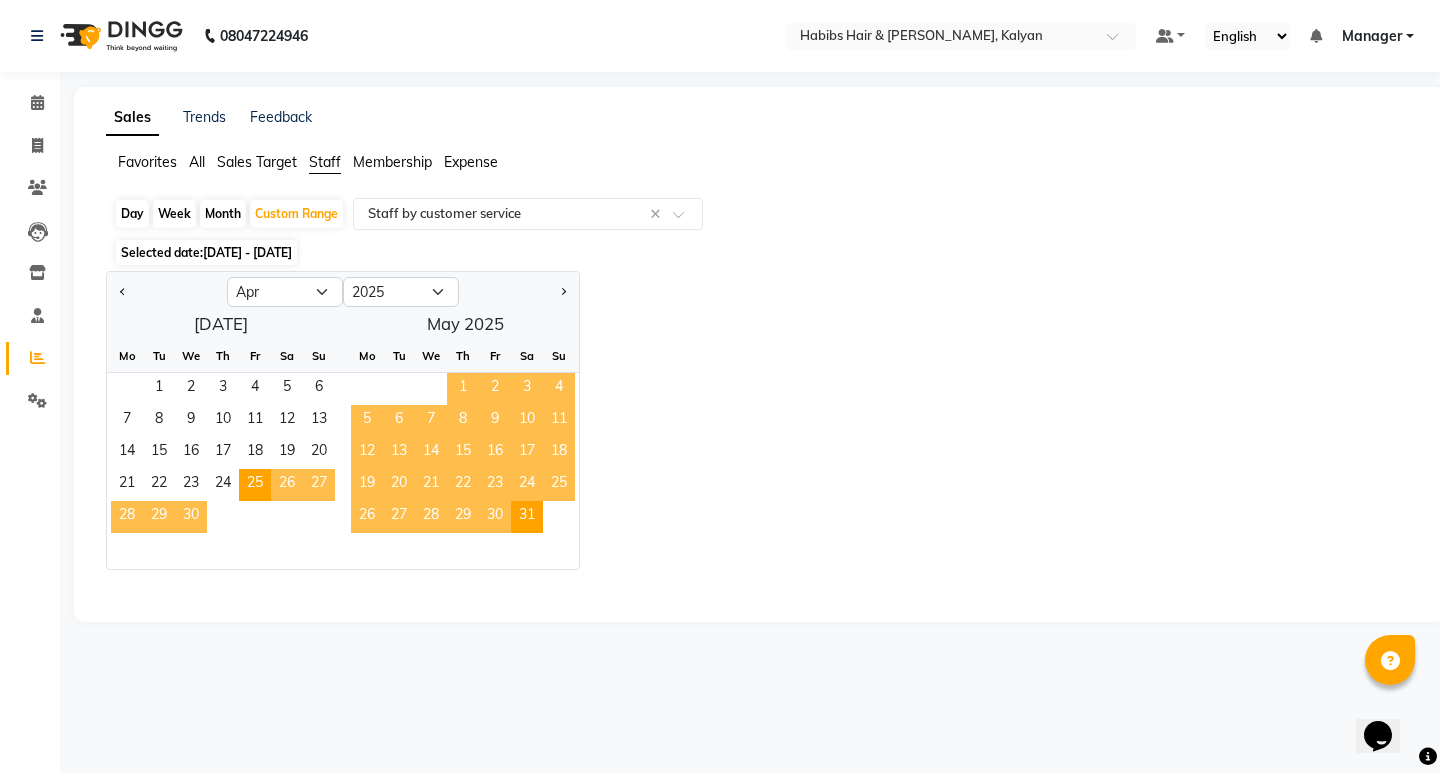click on "Jan Feb Mar Apr May Jun [DATE] Aug Sep Oct Nov [DATE] 2016 2017 2018 2019 2020 2021 2022 2023 2024 2025 2026 2027 2028 2029 2030 2031 2032 2033 2034 2035  [DATE]  Mo Tu We Th Fr Sa Su  1   2   3   4   5   6   7   8   9   10   11   12   13   14   15   16   17   18   19   20   21   22   23   24   25   26   27   28   29   [DATE] Tu We Th Fr Sa Su  1   2   3   4   5   6   7   8   9   10   11   12   13   14   15   16   17   18   19   20   21   22   23   24   25   26   27   28   29   30   31" 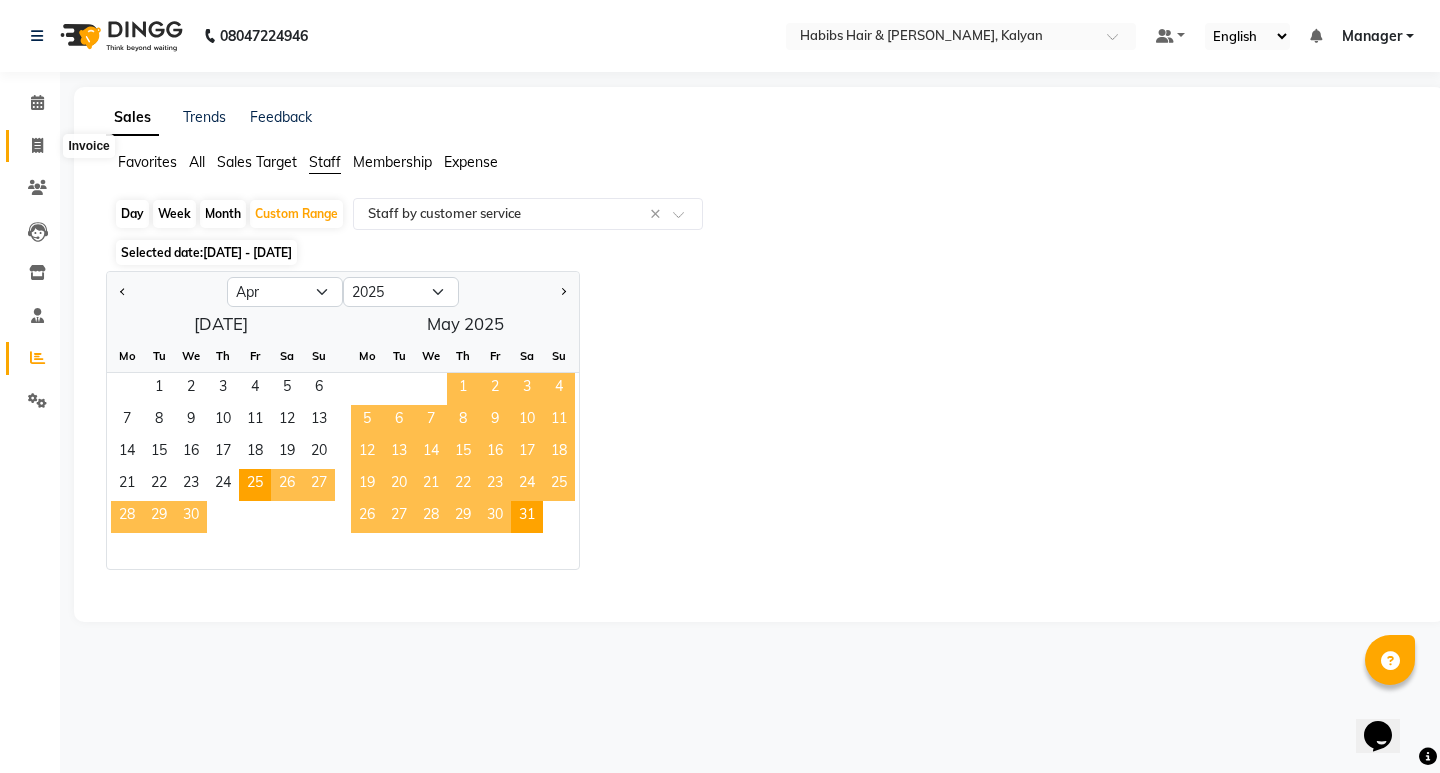 click on "Invoice" 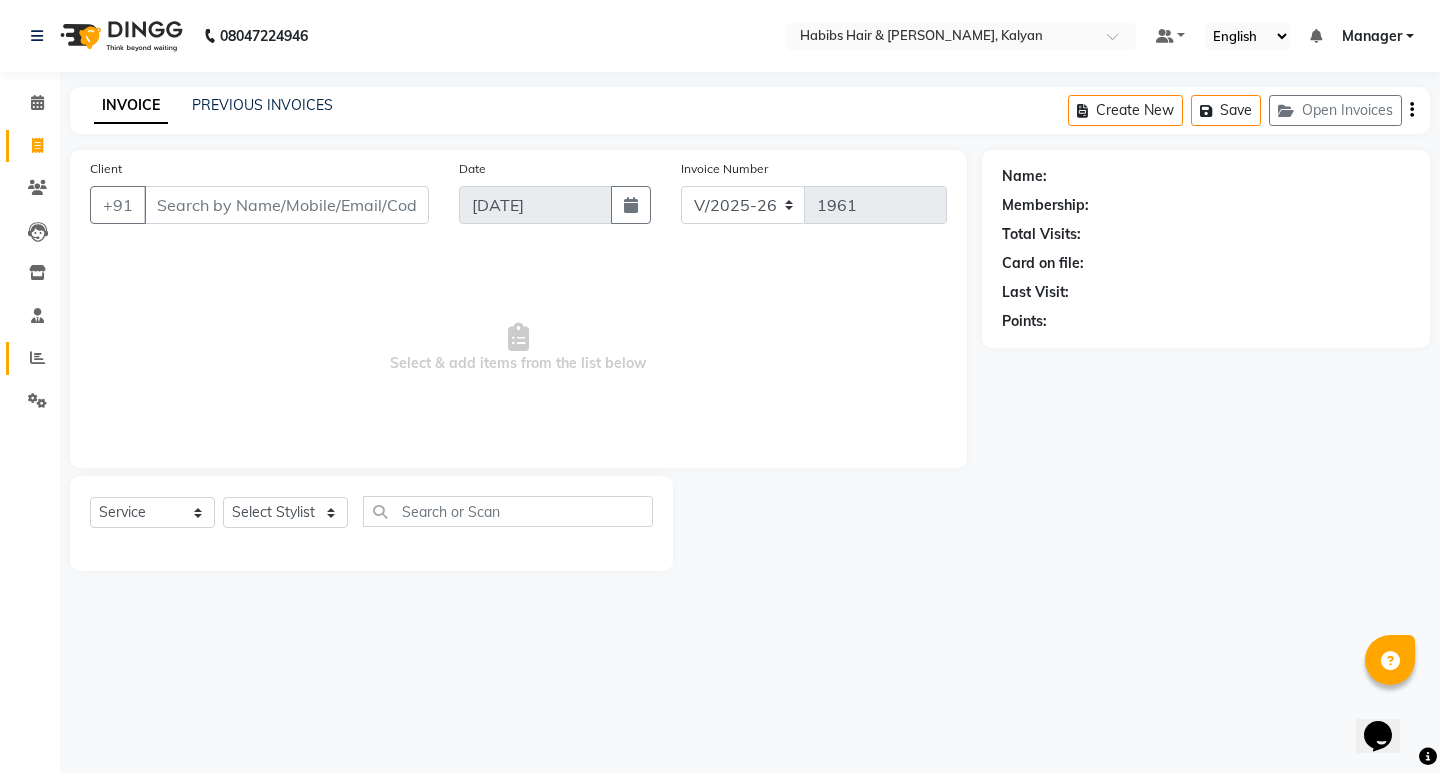 click on "Reports" 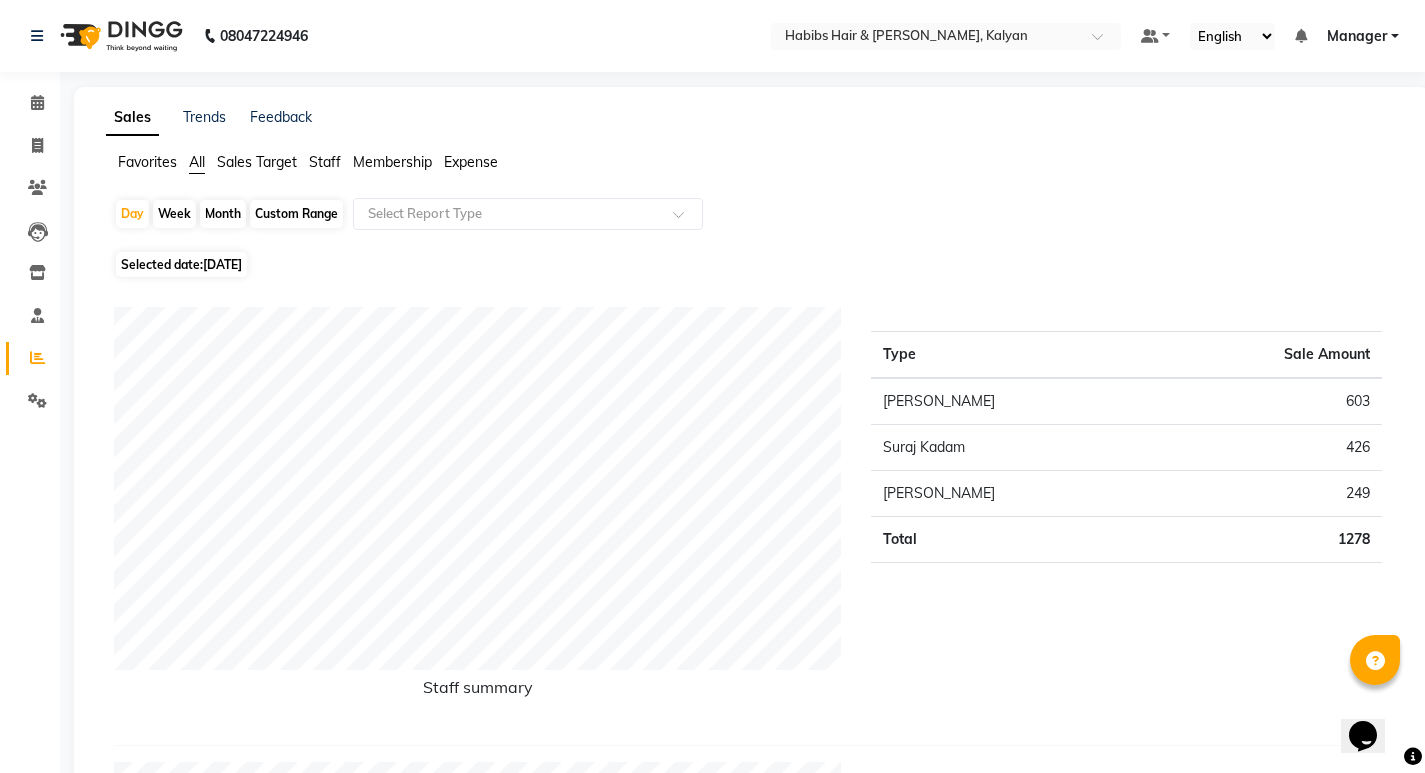 click on "Custom Range" 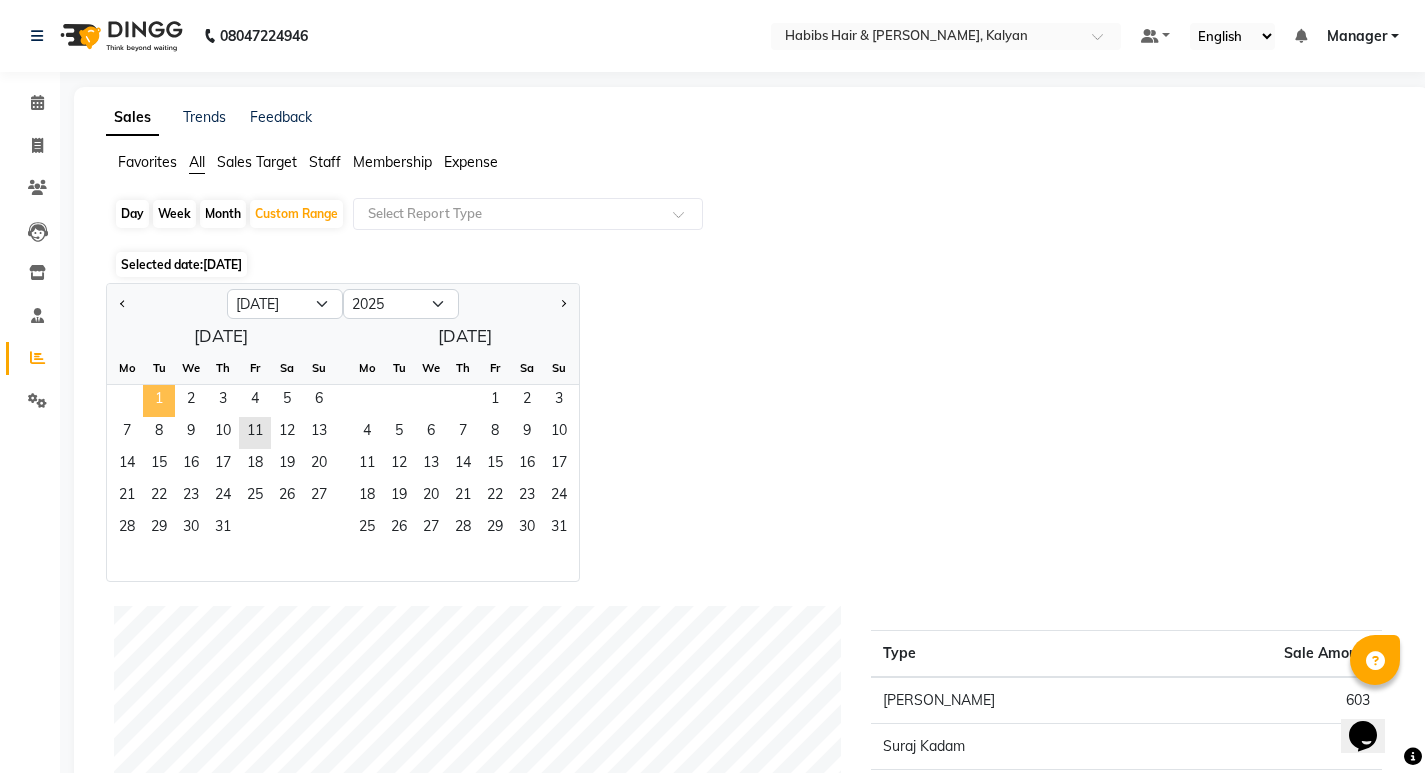click on "1" 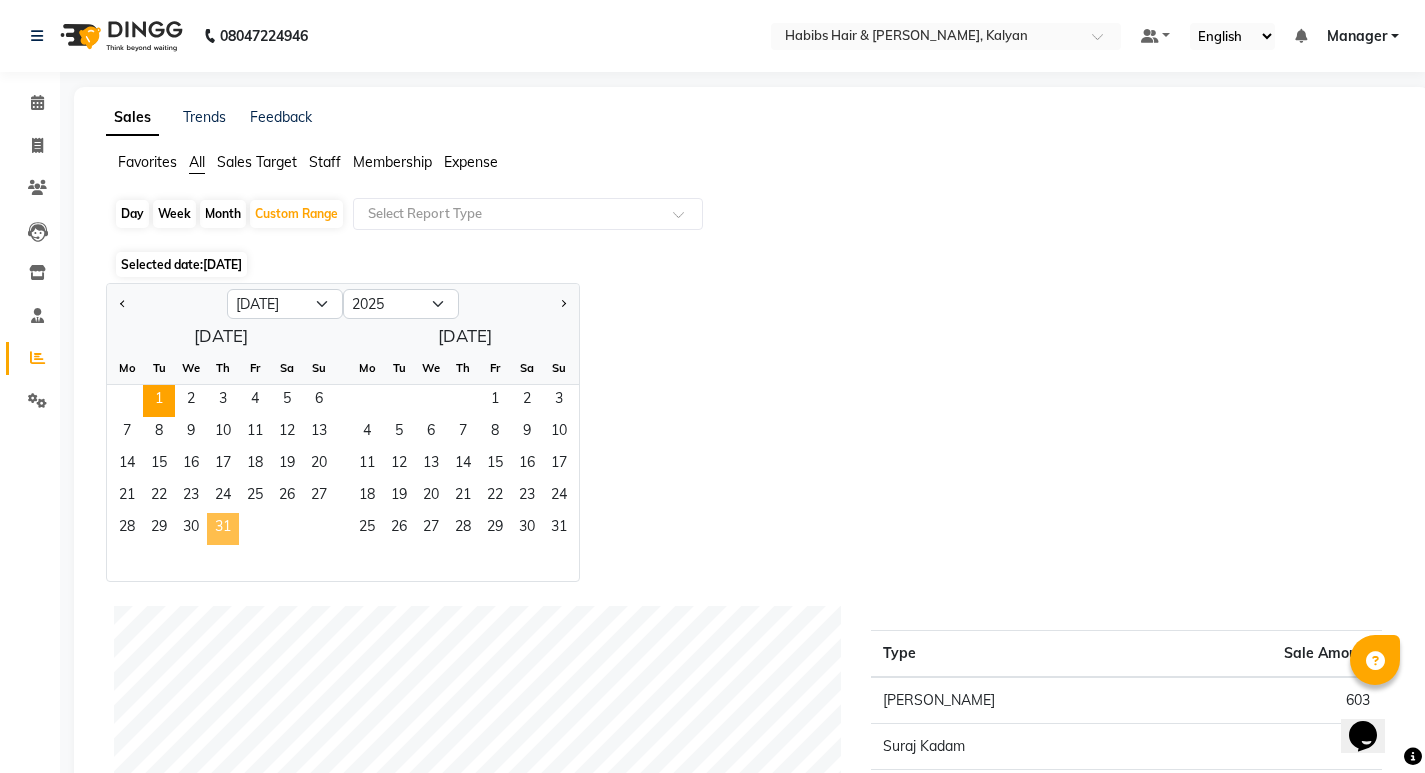 click on "31" 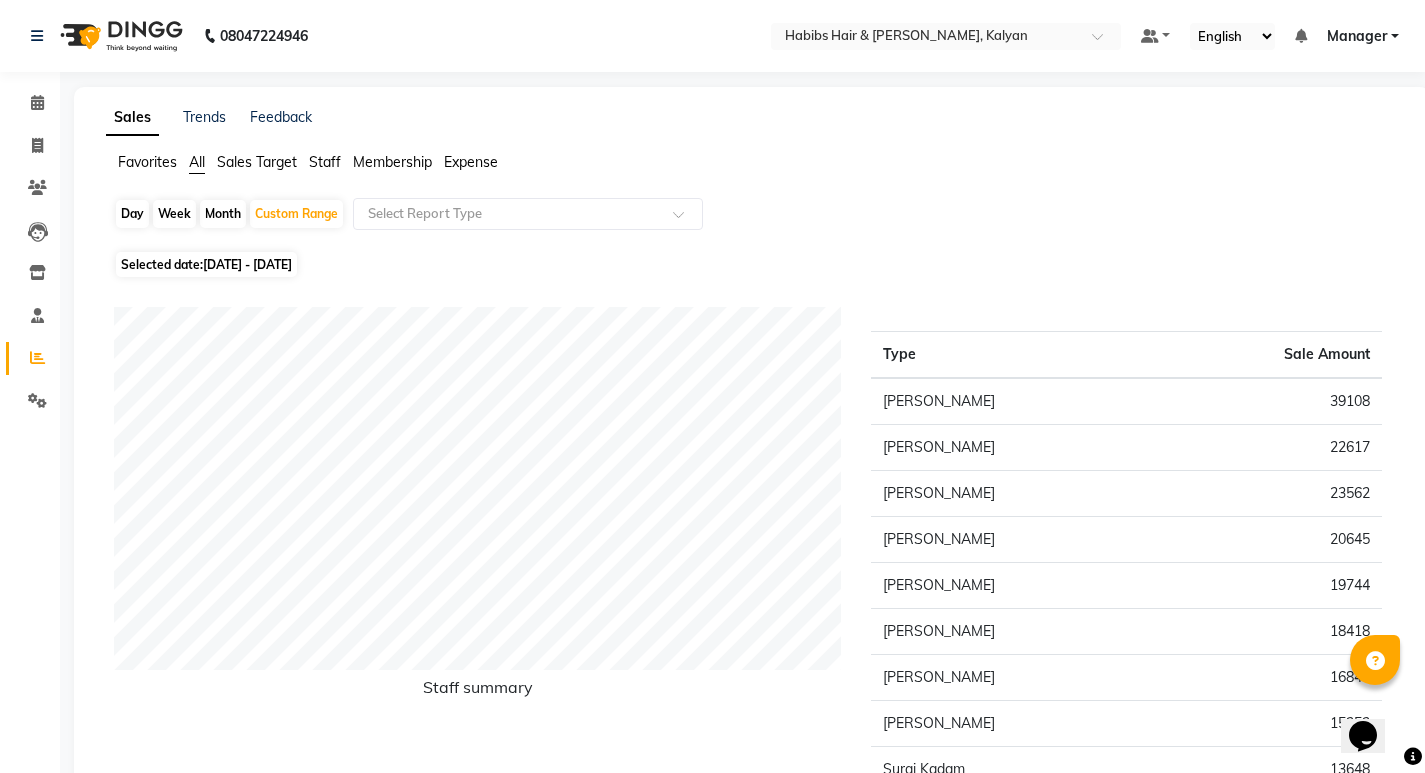 click on "Membership" 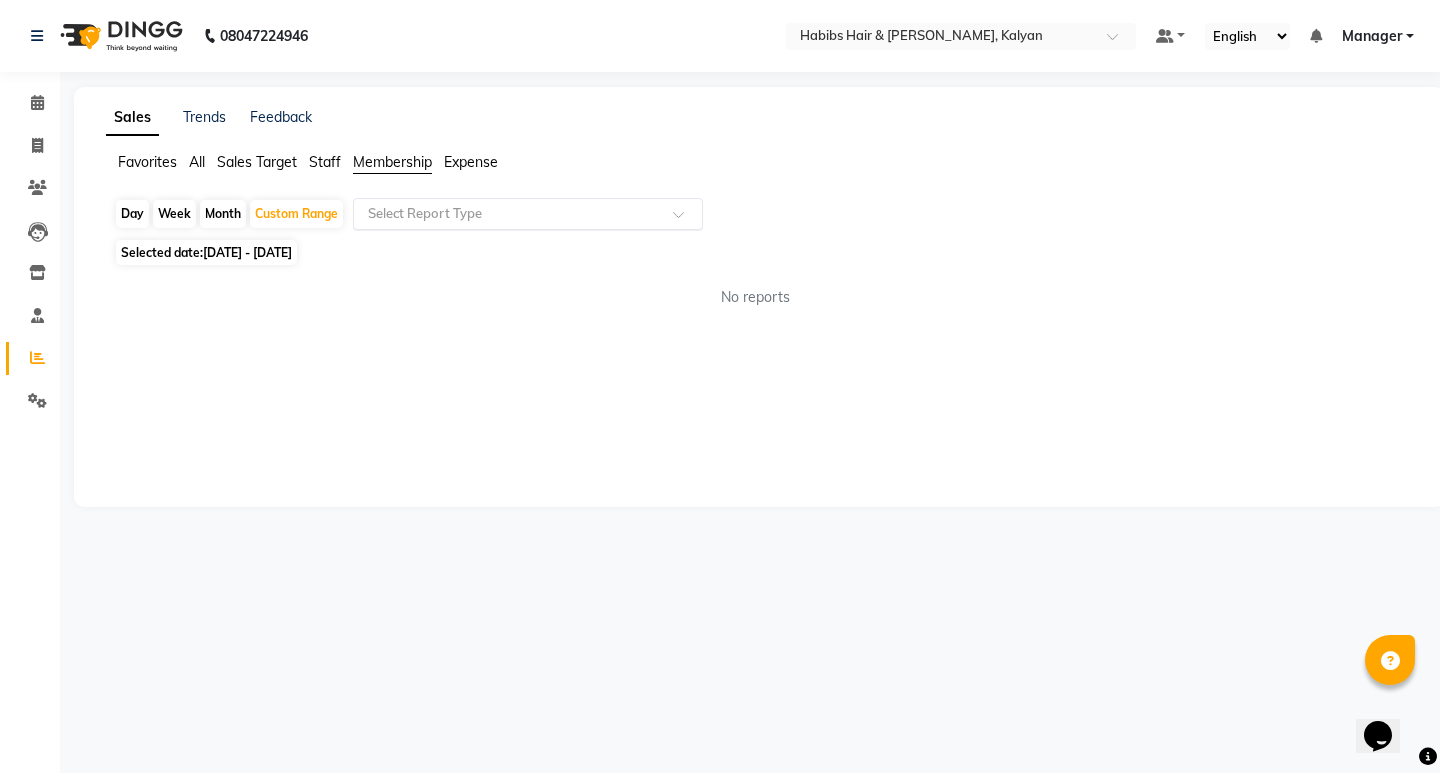 click on "Select Report Type" 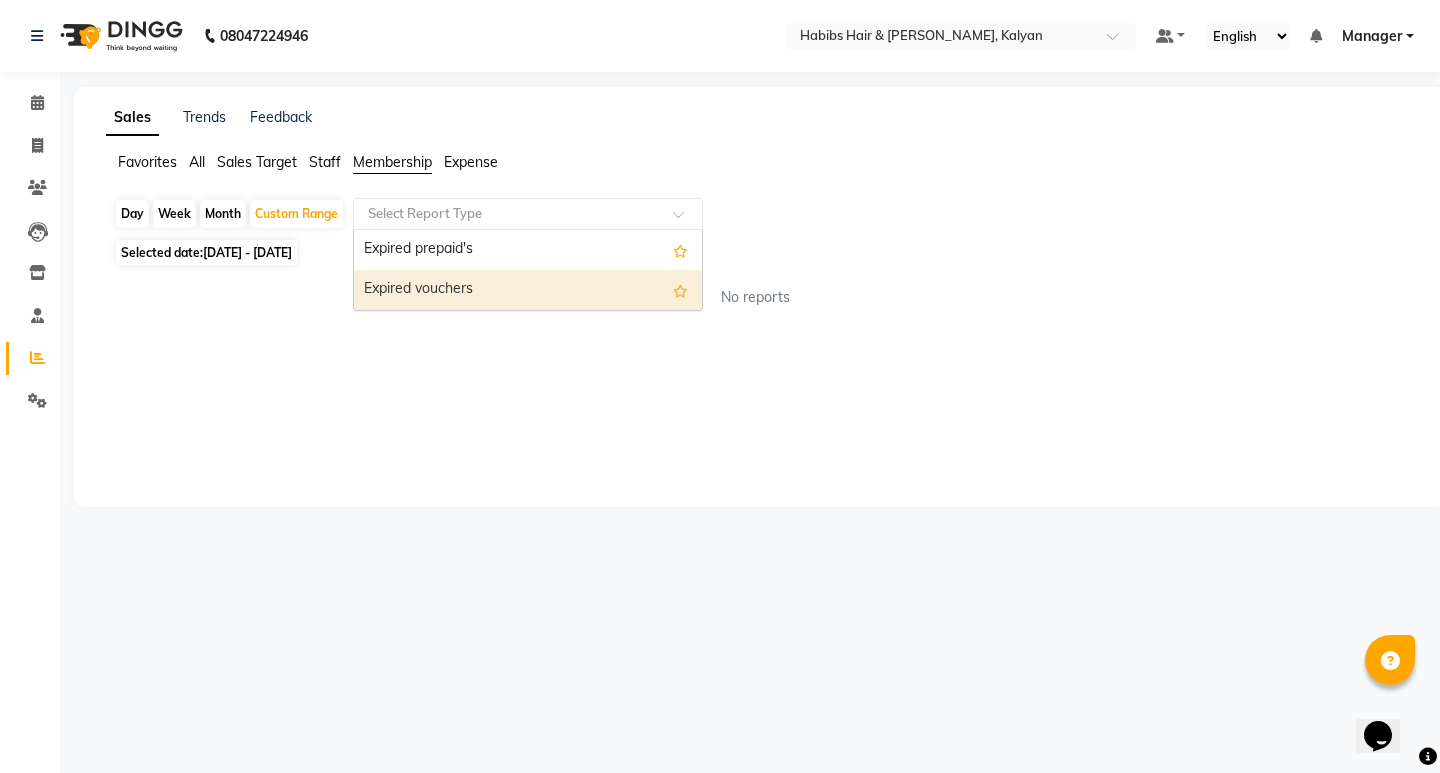 click on "Staff" 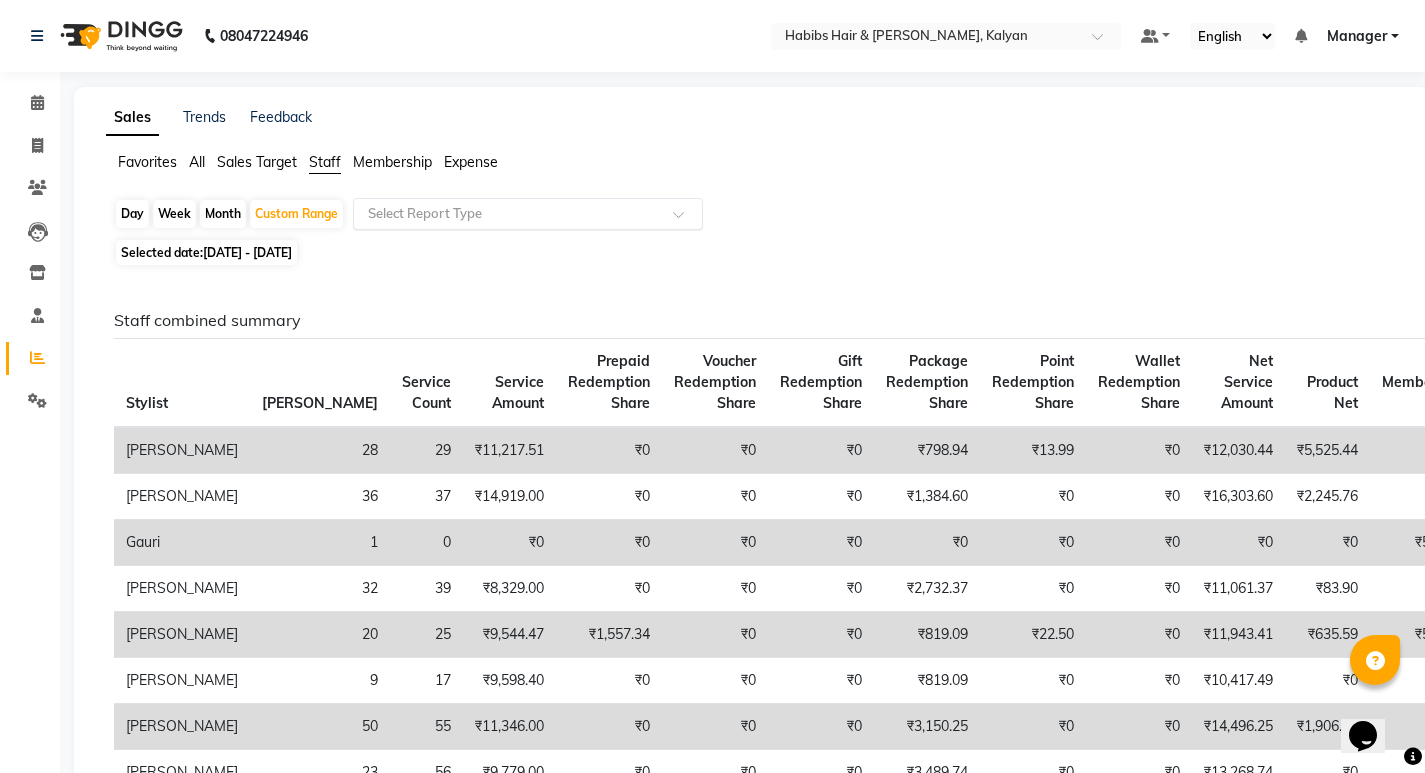 click on "Select Report Type" 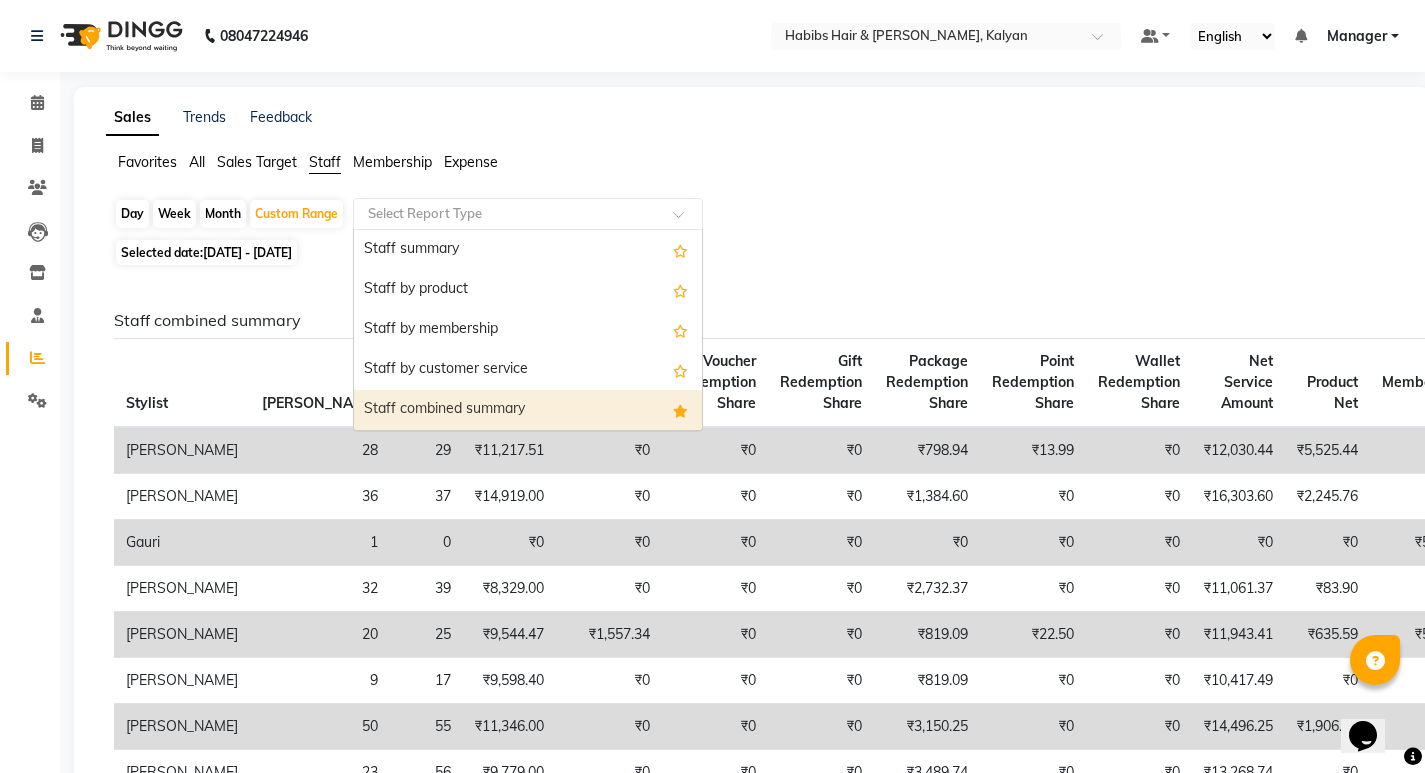 click on "Staff combined summary" at bounding box center [528, 410] 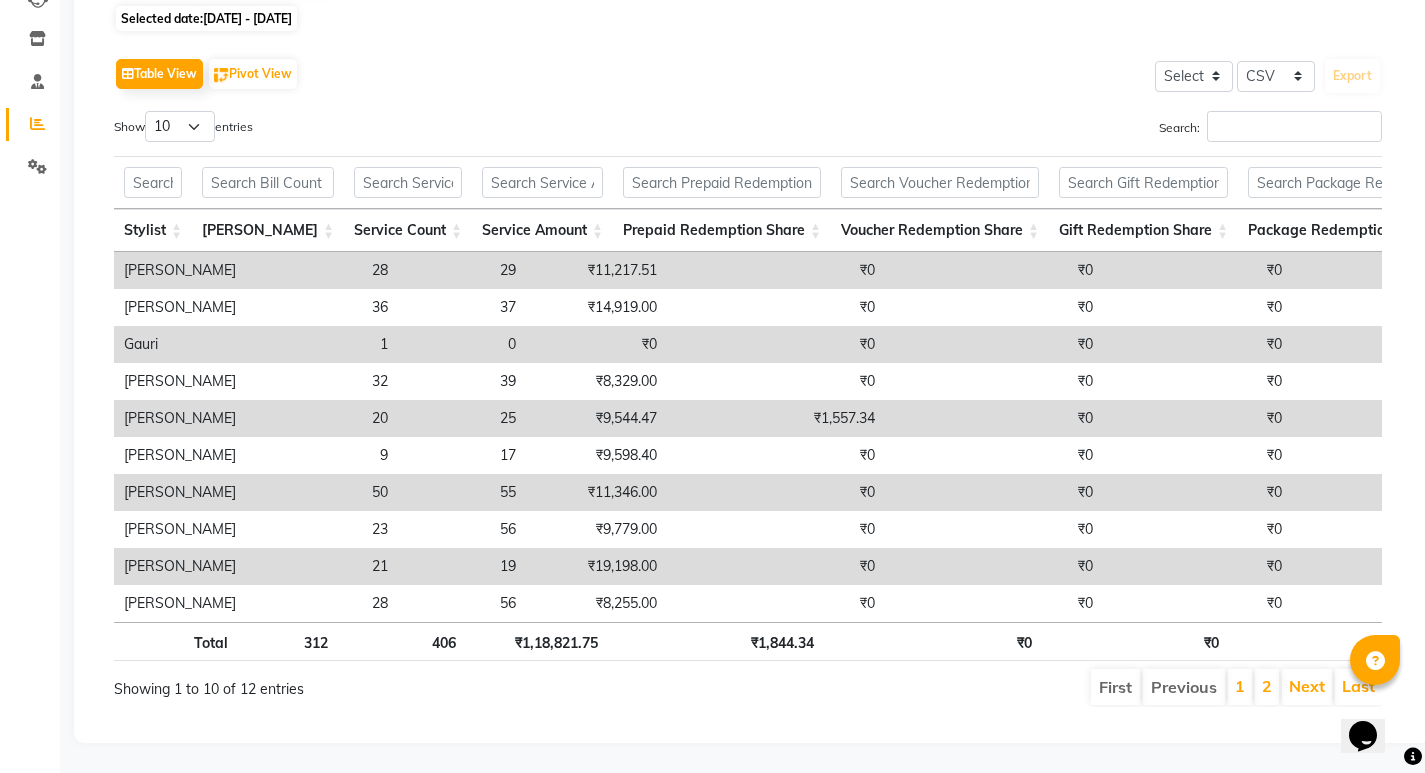 scroll, scrollTop: 64, scrollLeft: 0, axis: vertical 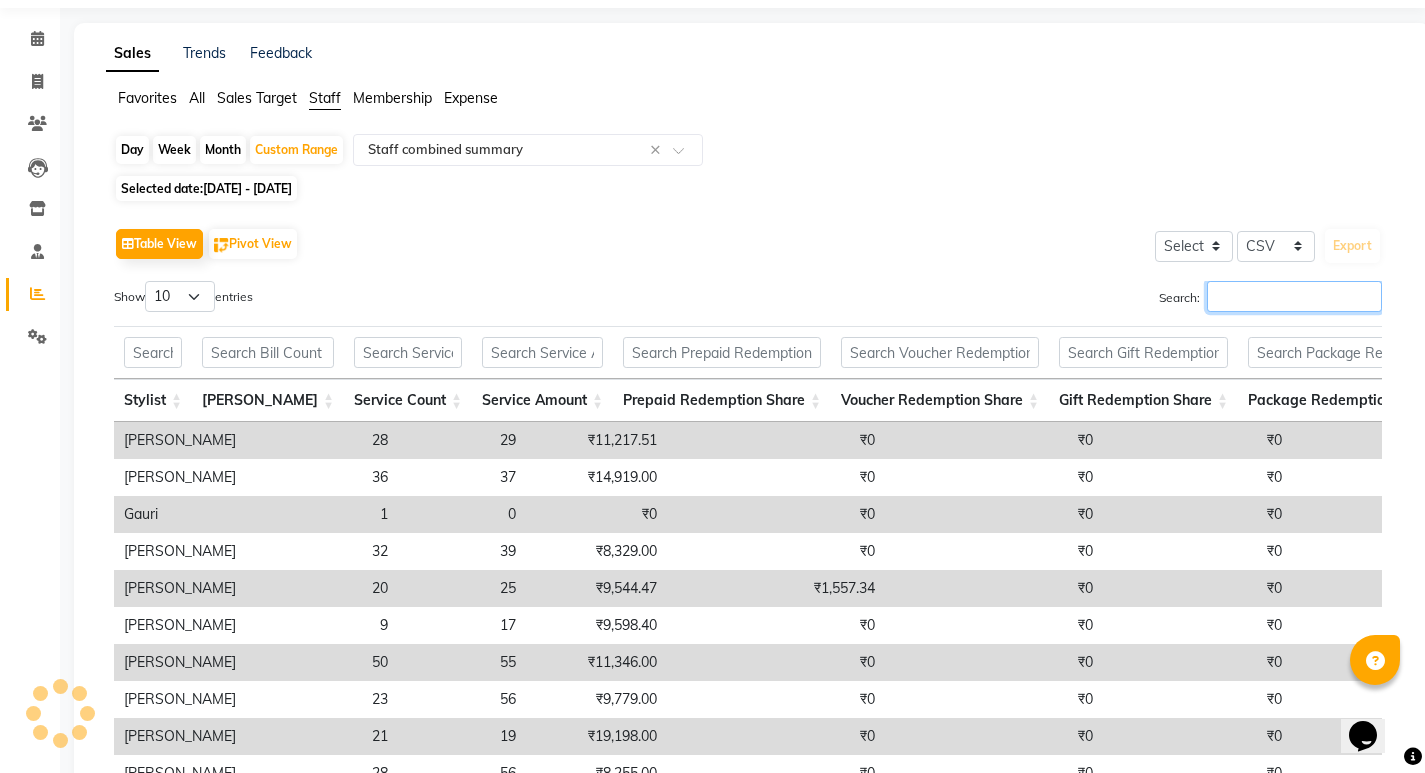 click on "Search:" at bounding box center [1294, 296] 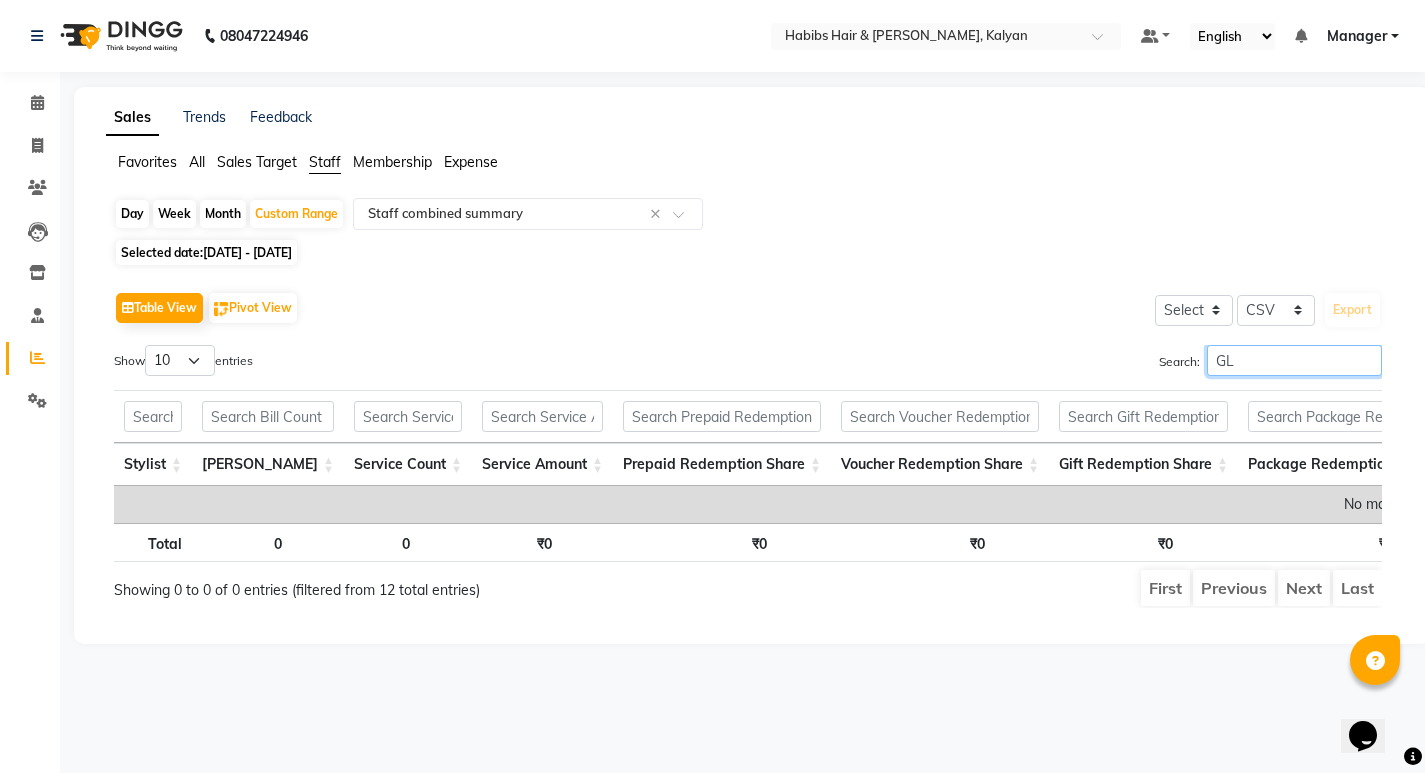 scroll, scrollTop: 0, scrollLeft: 0, axis: both 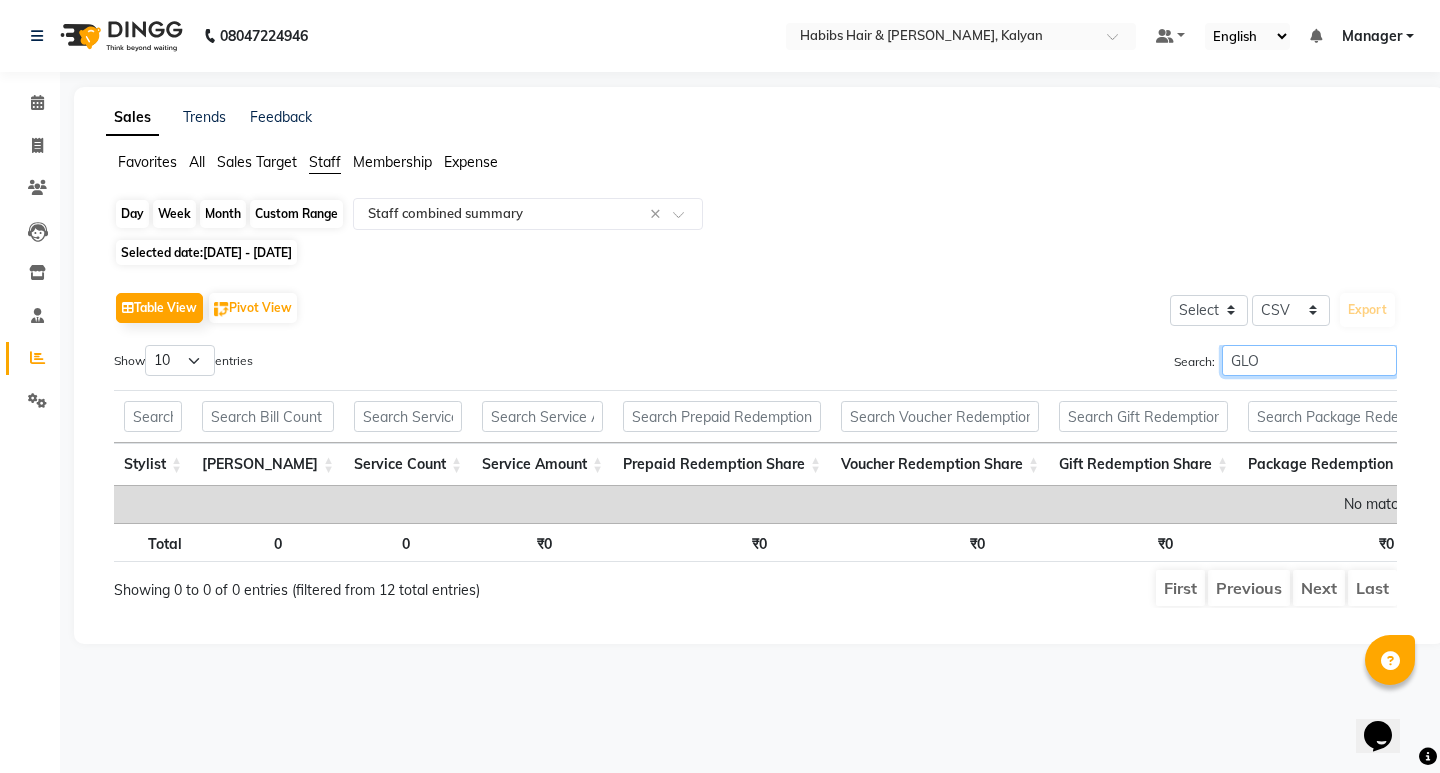 type on "GLO" 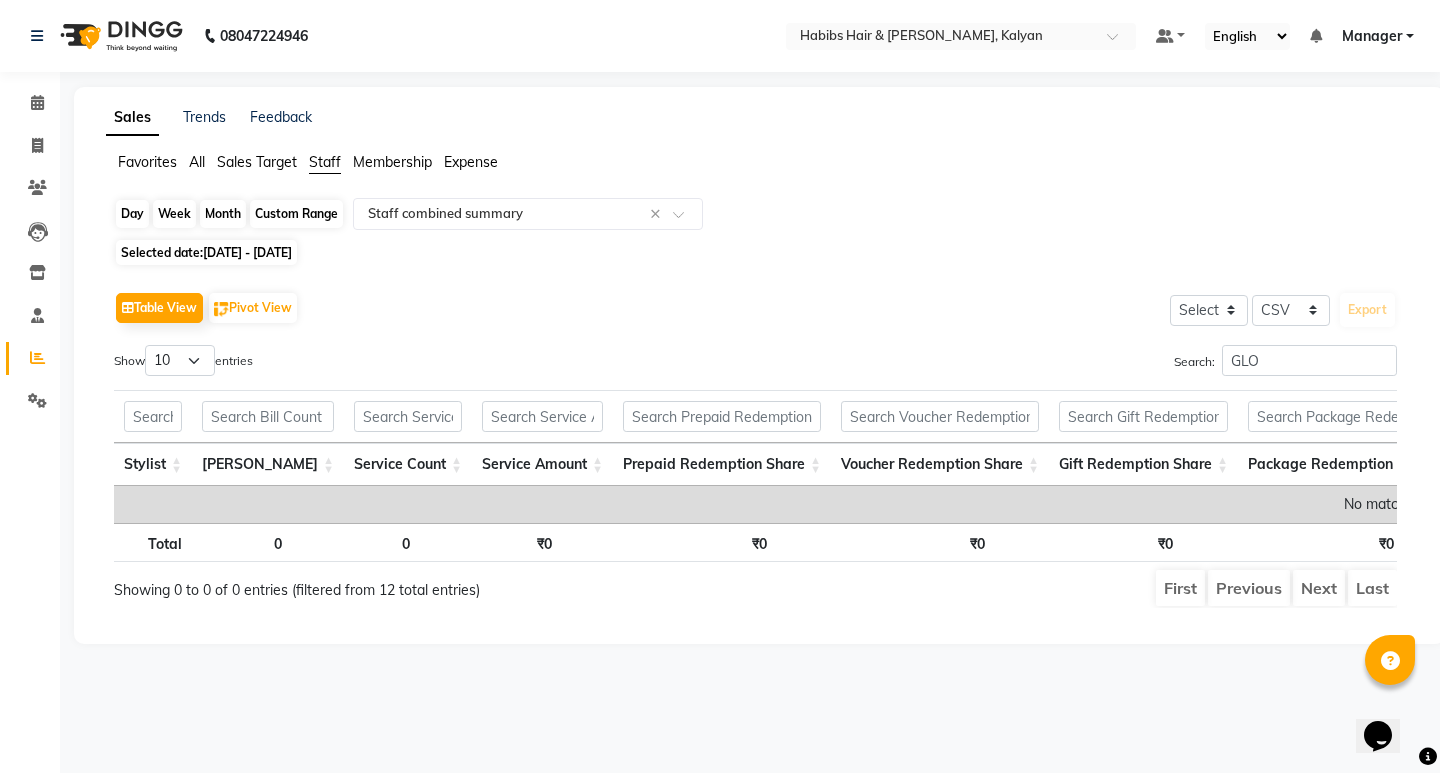 click on "Custom Range" 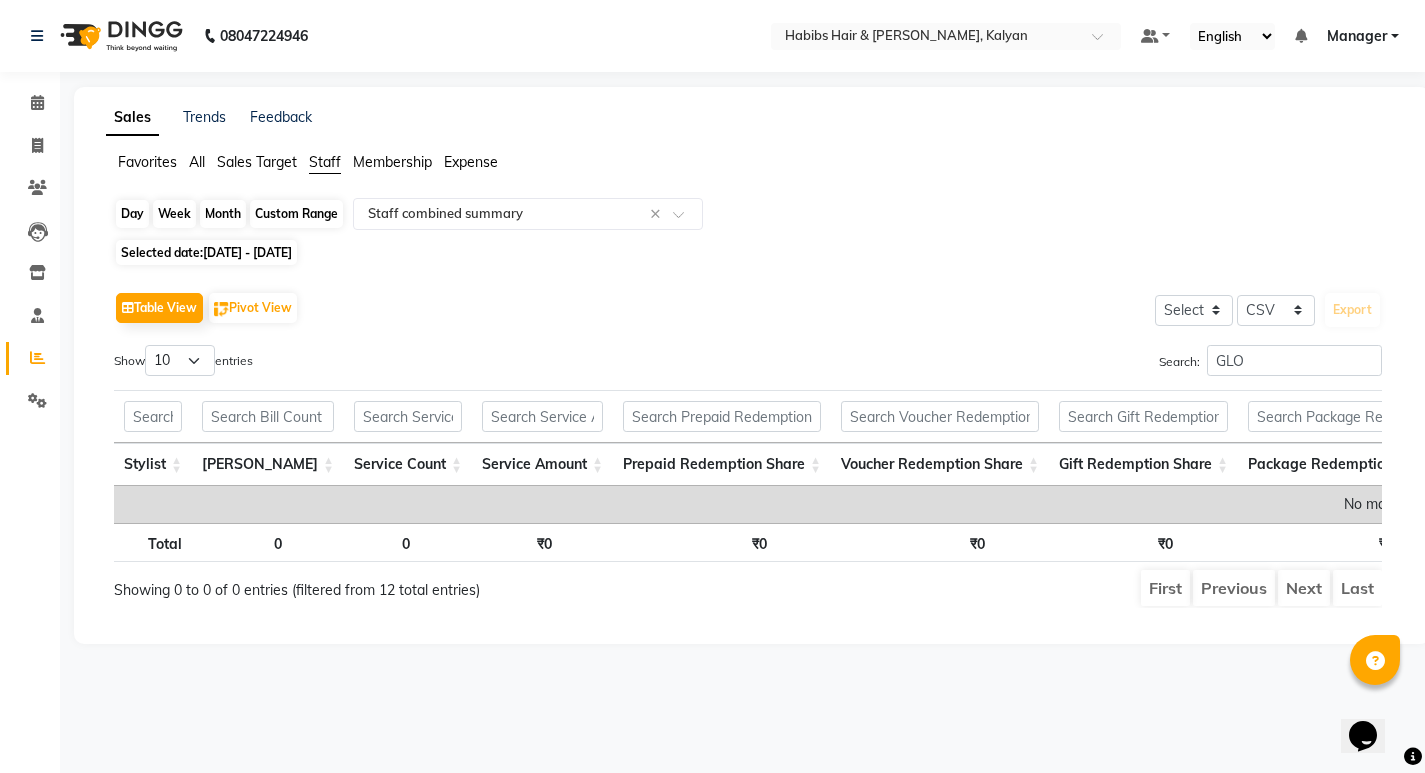 select on "7" 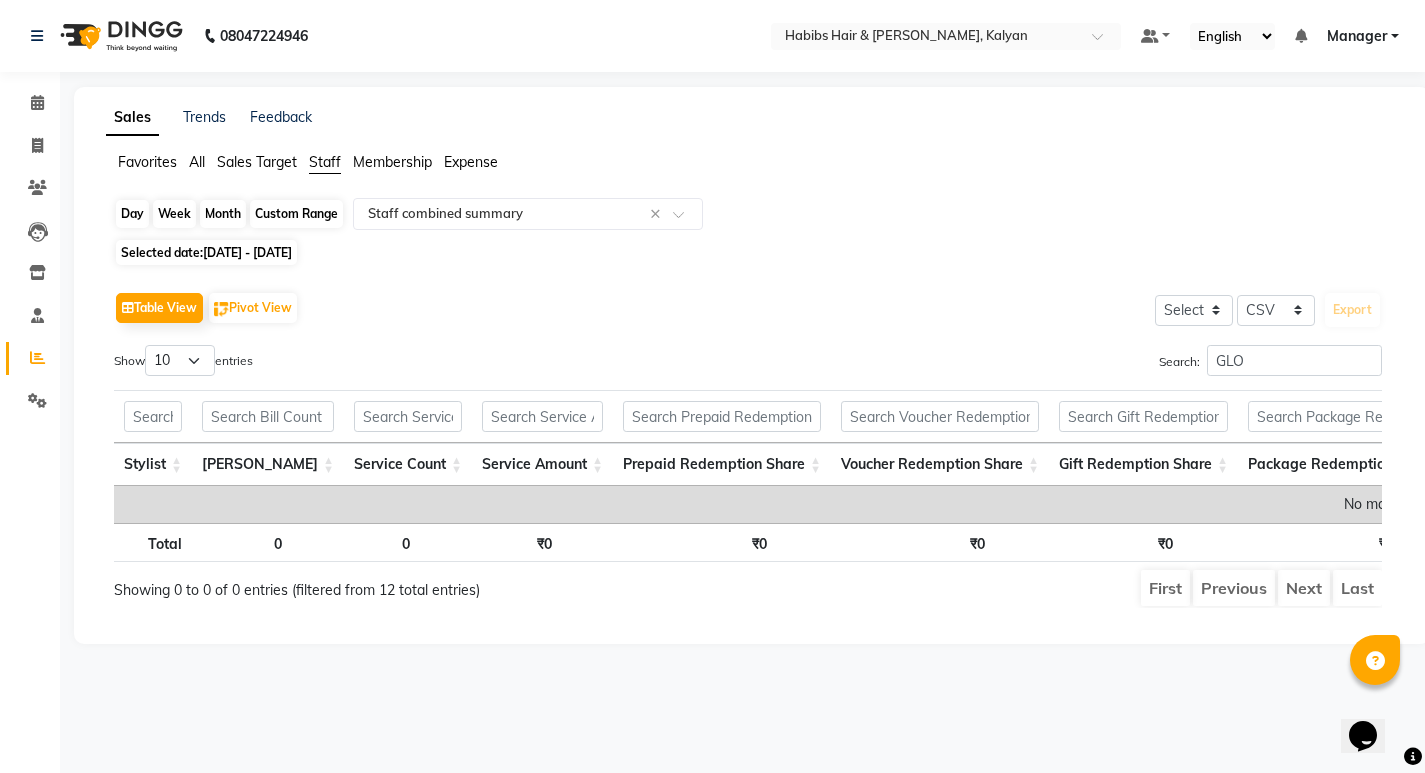 select on "2025" 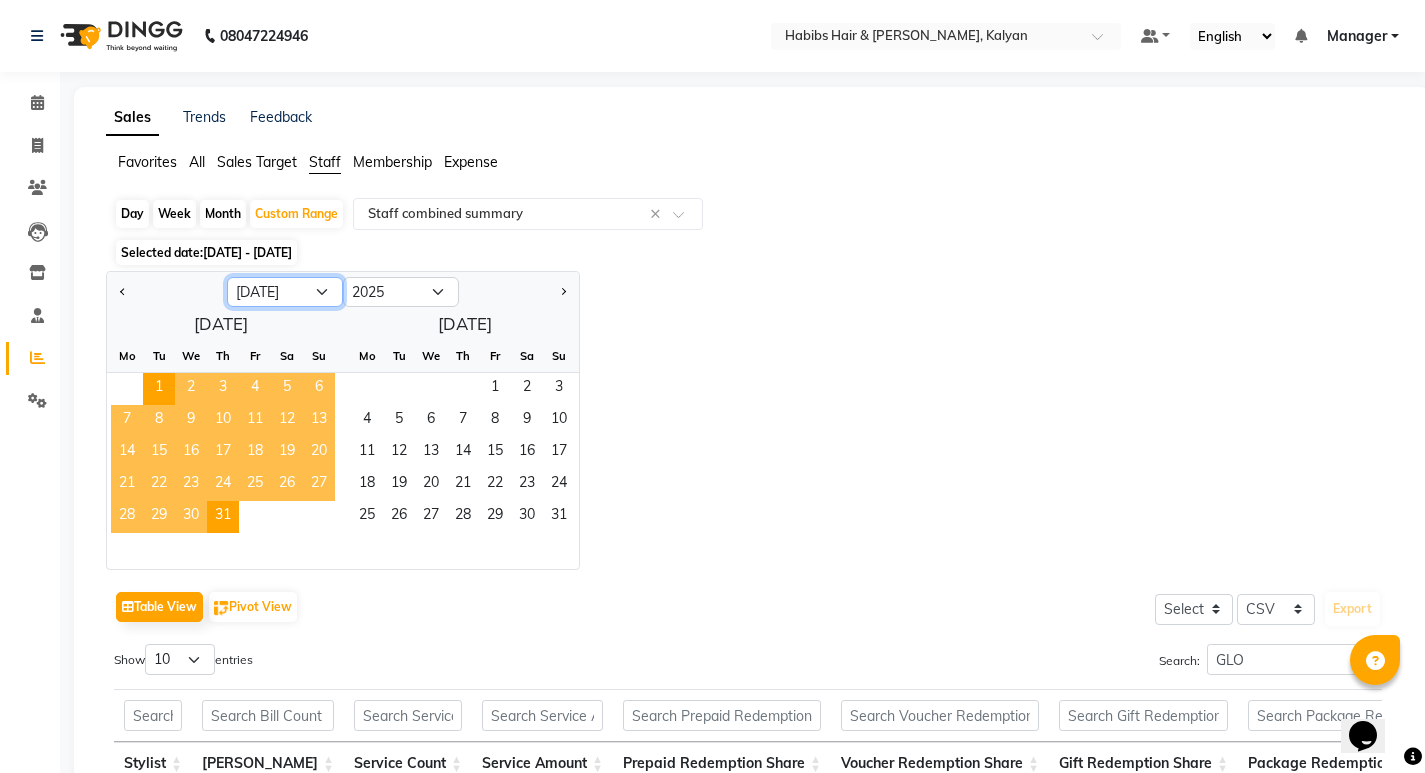 click on "Jan Feb Mar Apr May Jun [DATE] Aug Sep Oct Nov Dec" 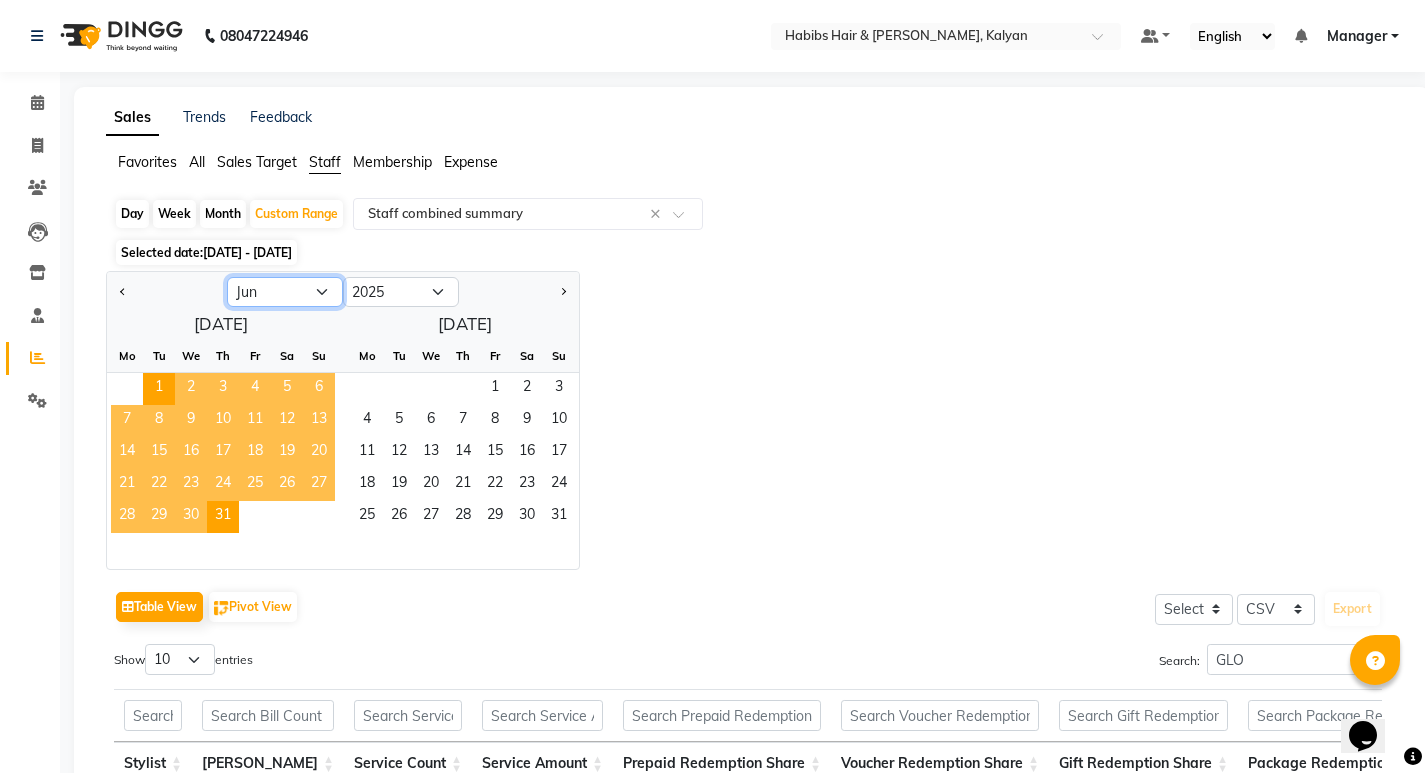 click on "Jan Feb Mar Apr May Jun [DATE] Aug Sep Oct Nov Dec" 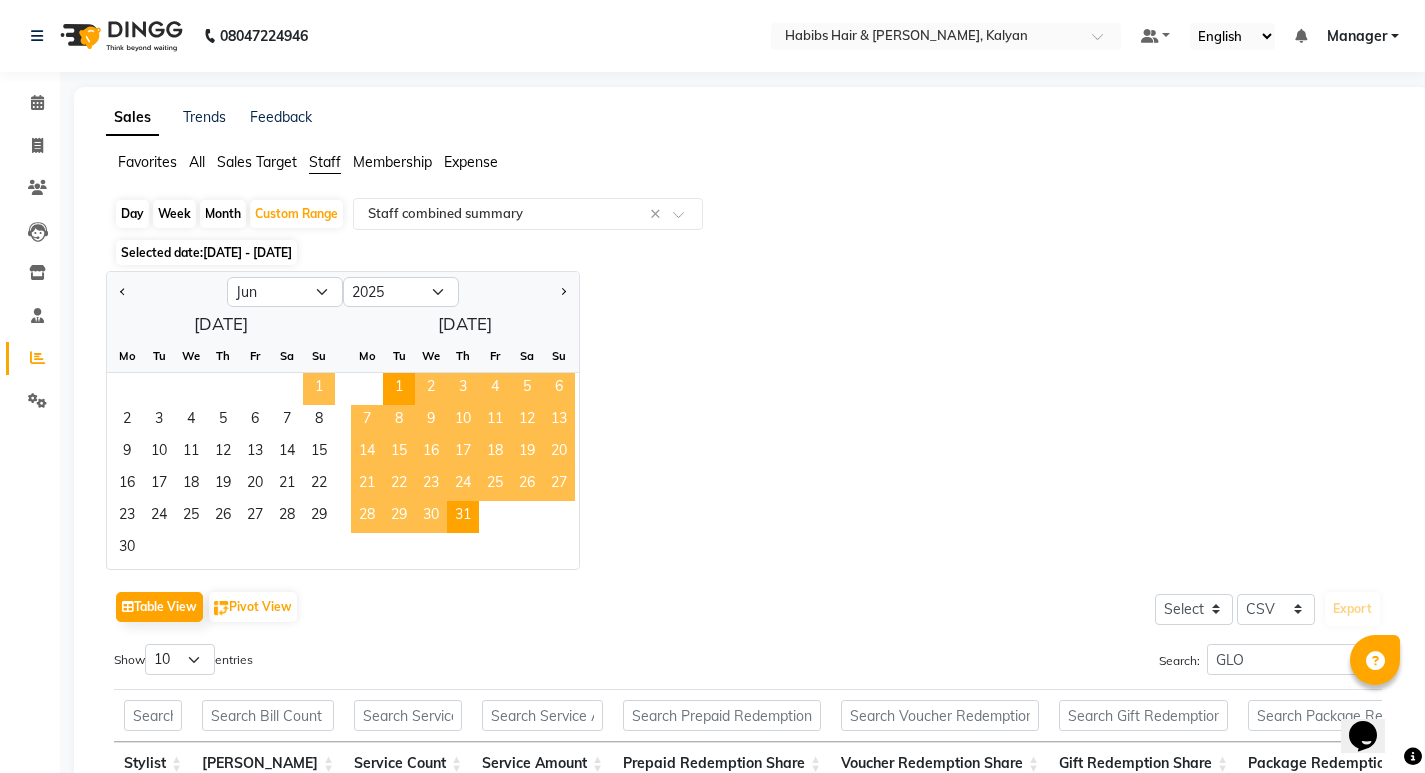 click on "1" 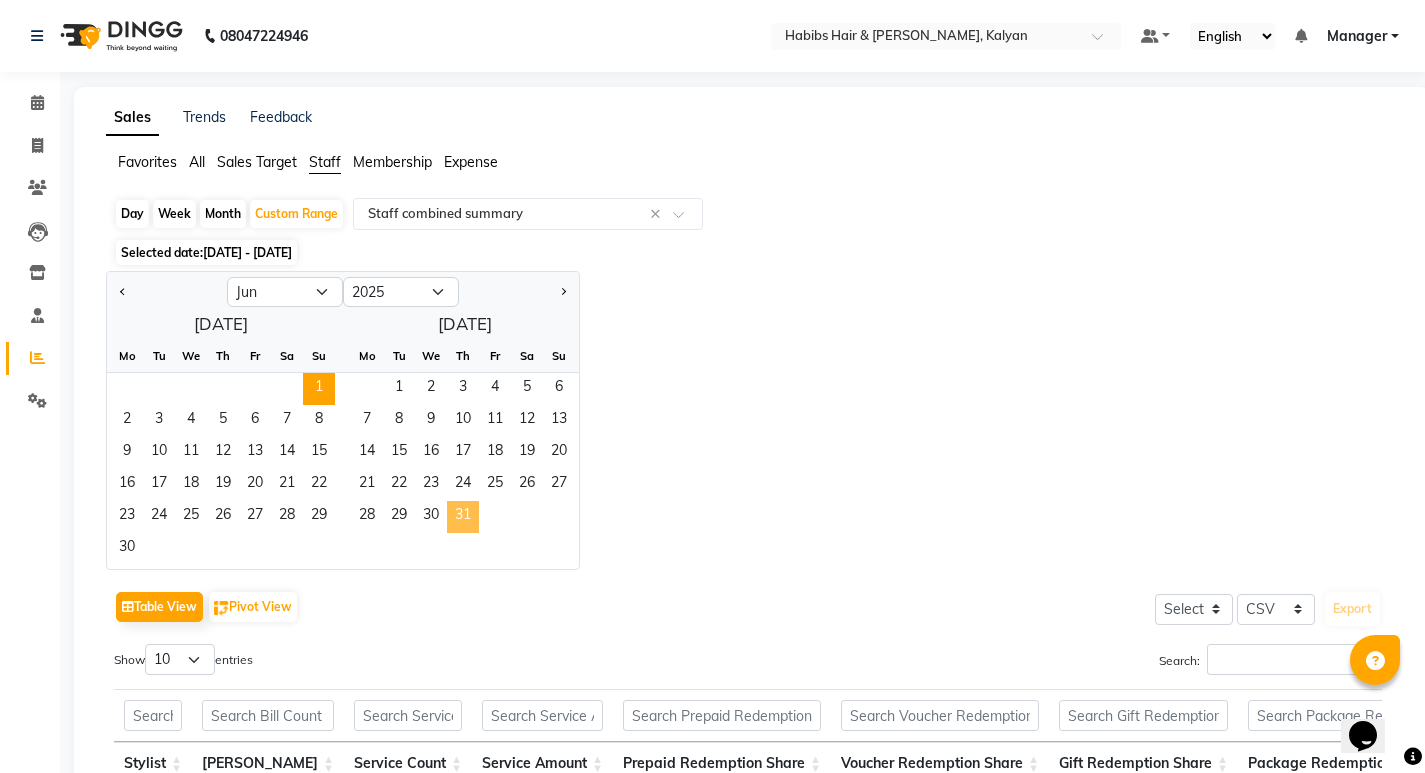 click on "31" 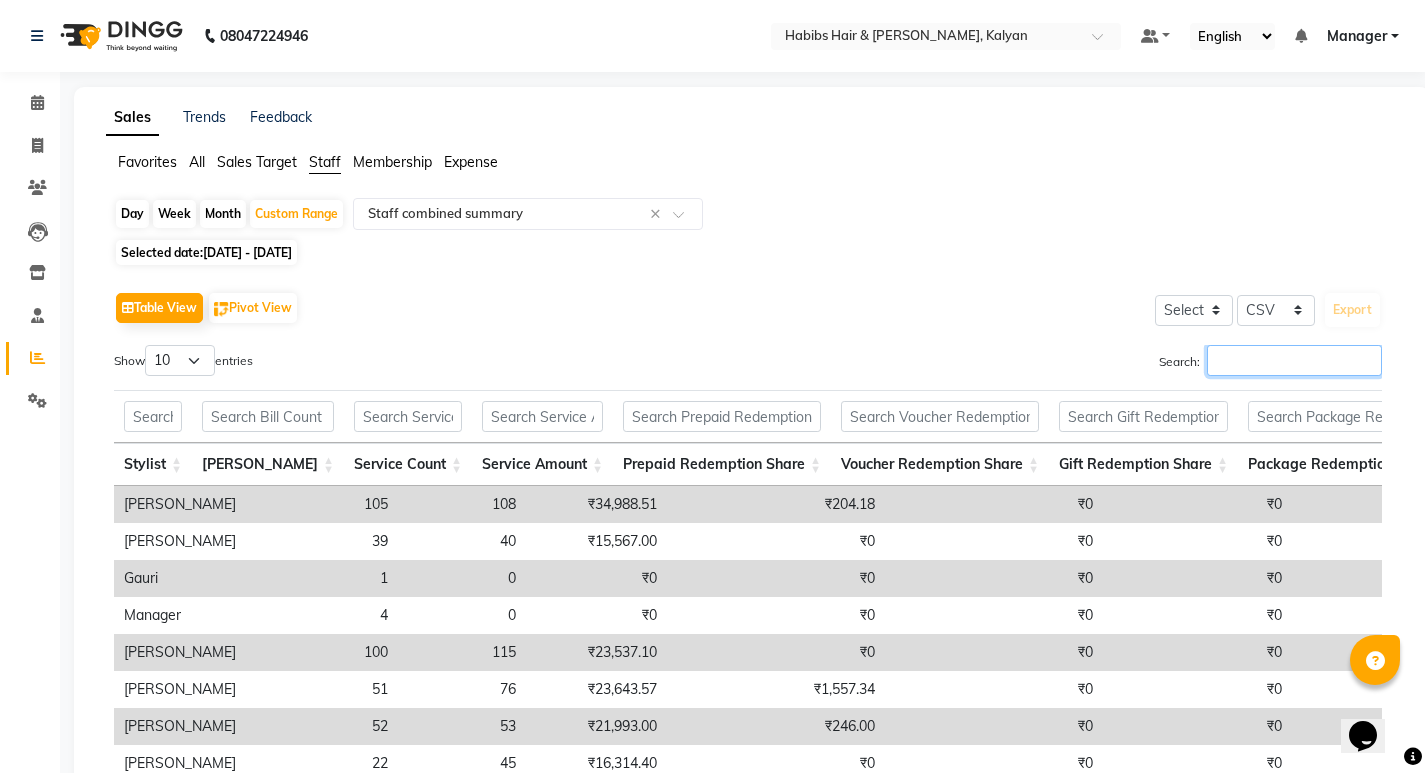 click on "Search:" at bounding box center [1294, 360] 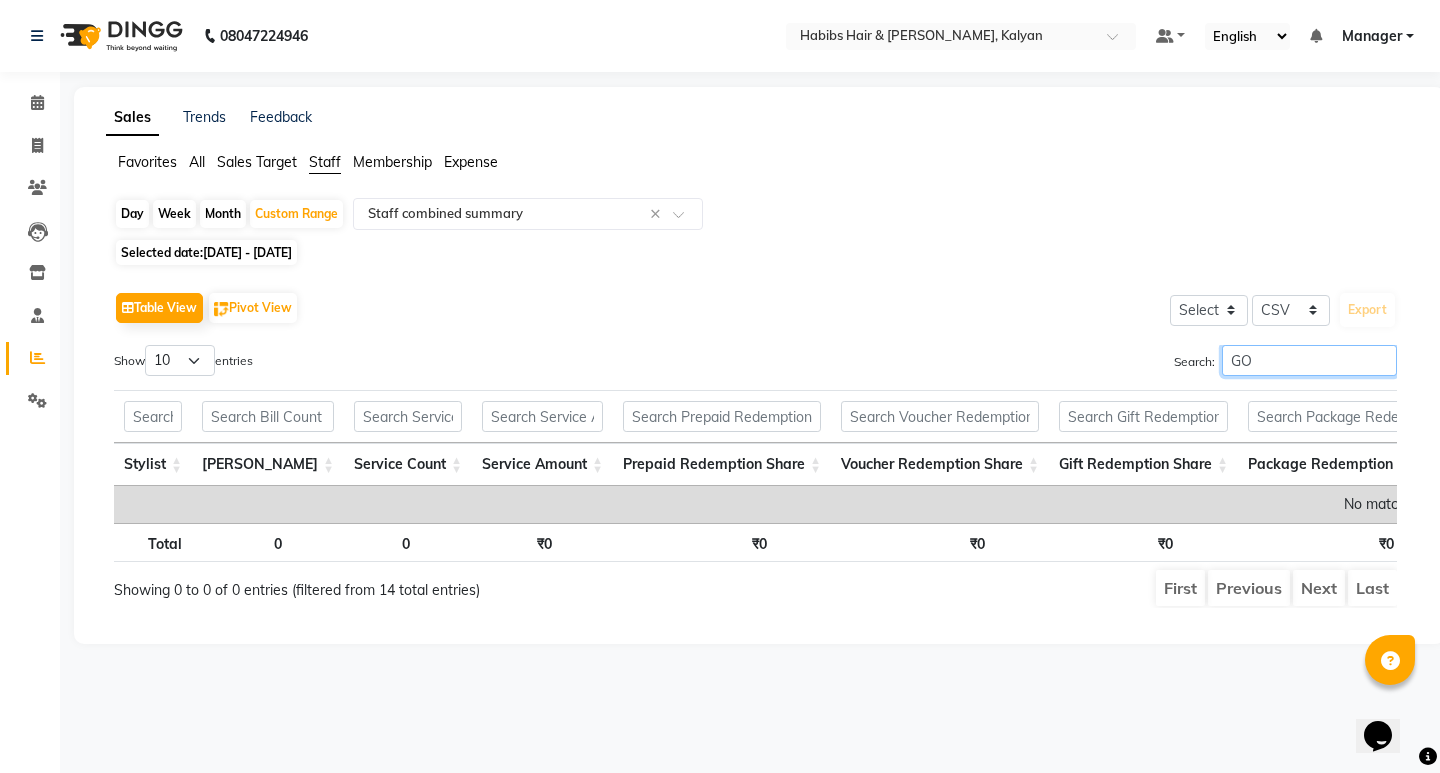 type on "G" 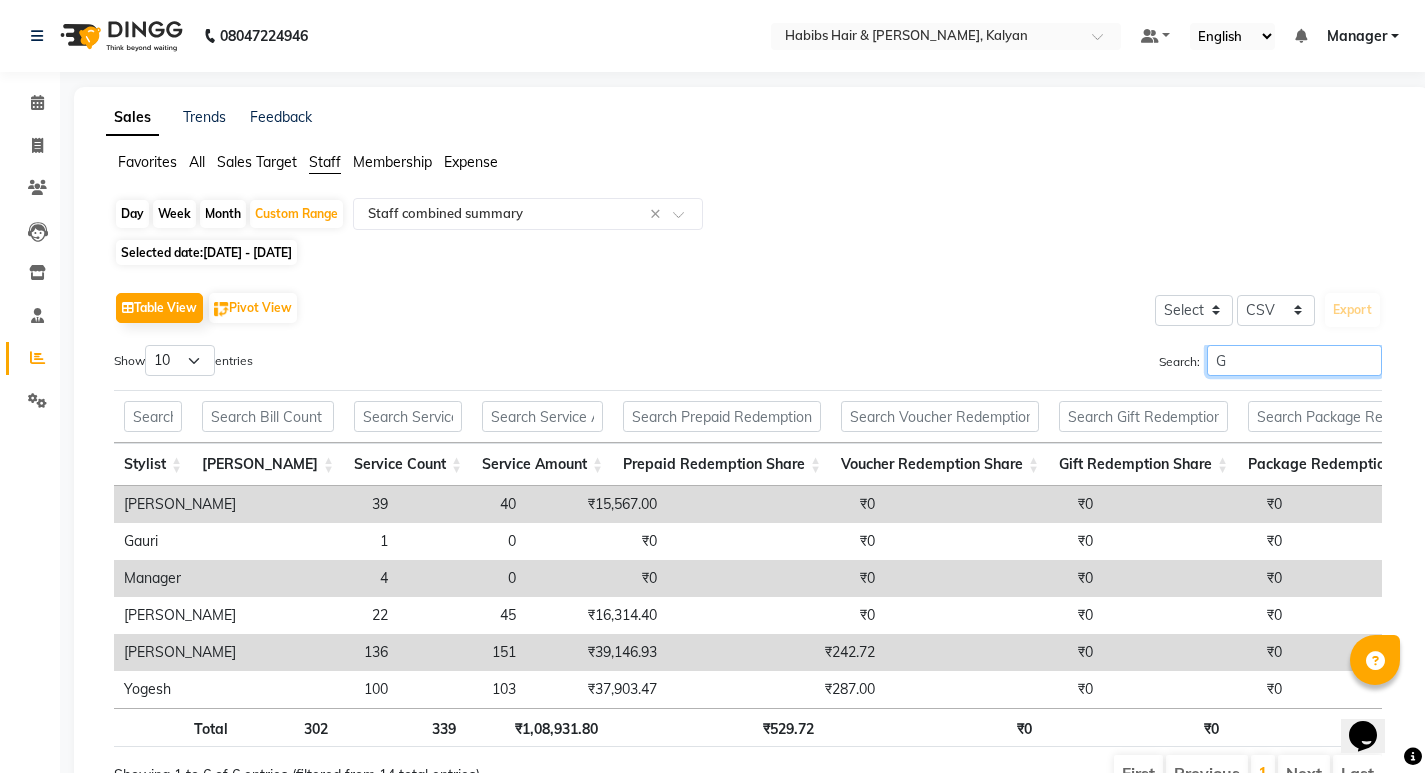 type 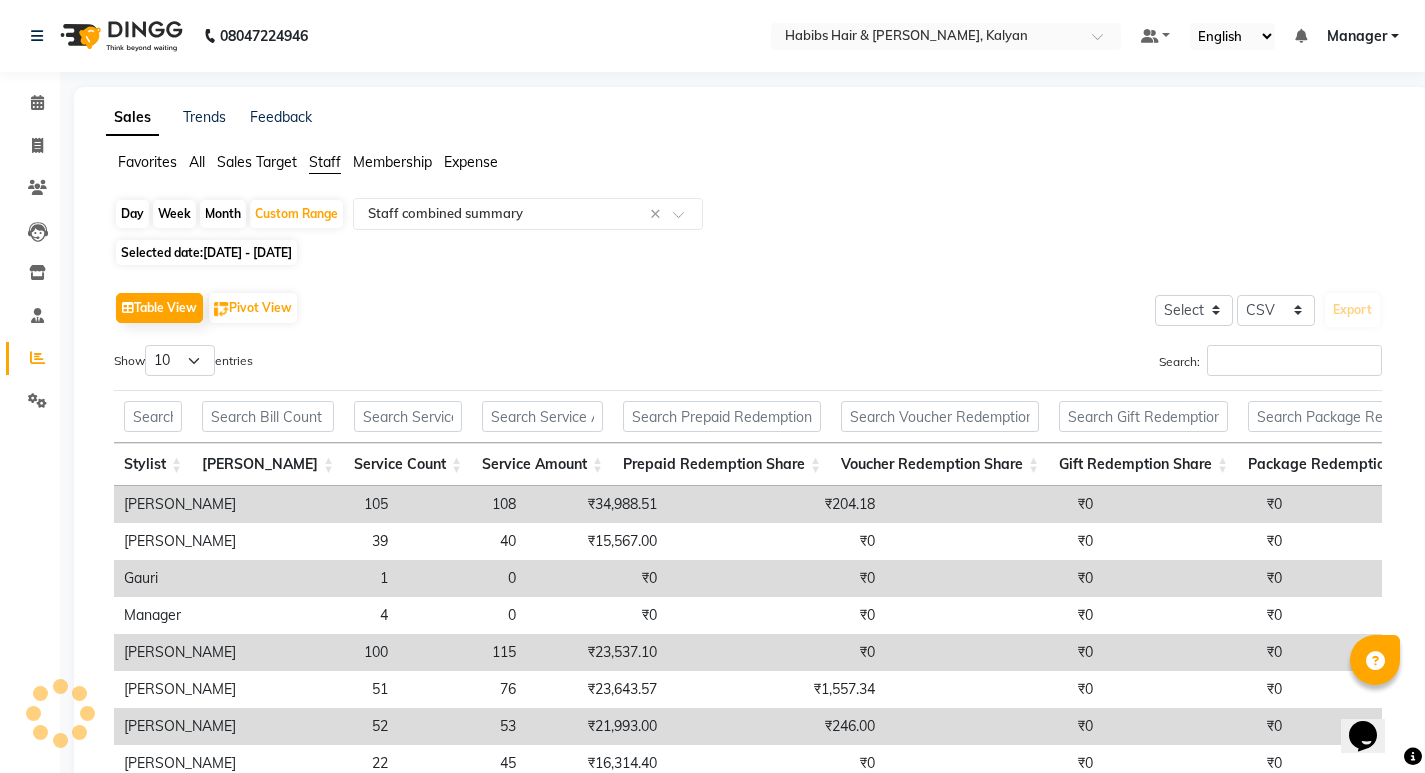 click on "Table View   Pivot View  Select Select CSV PDF  Export" 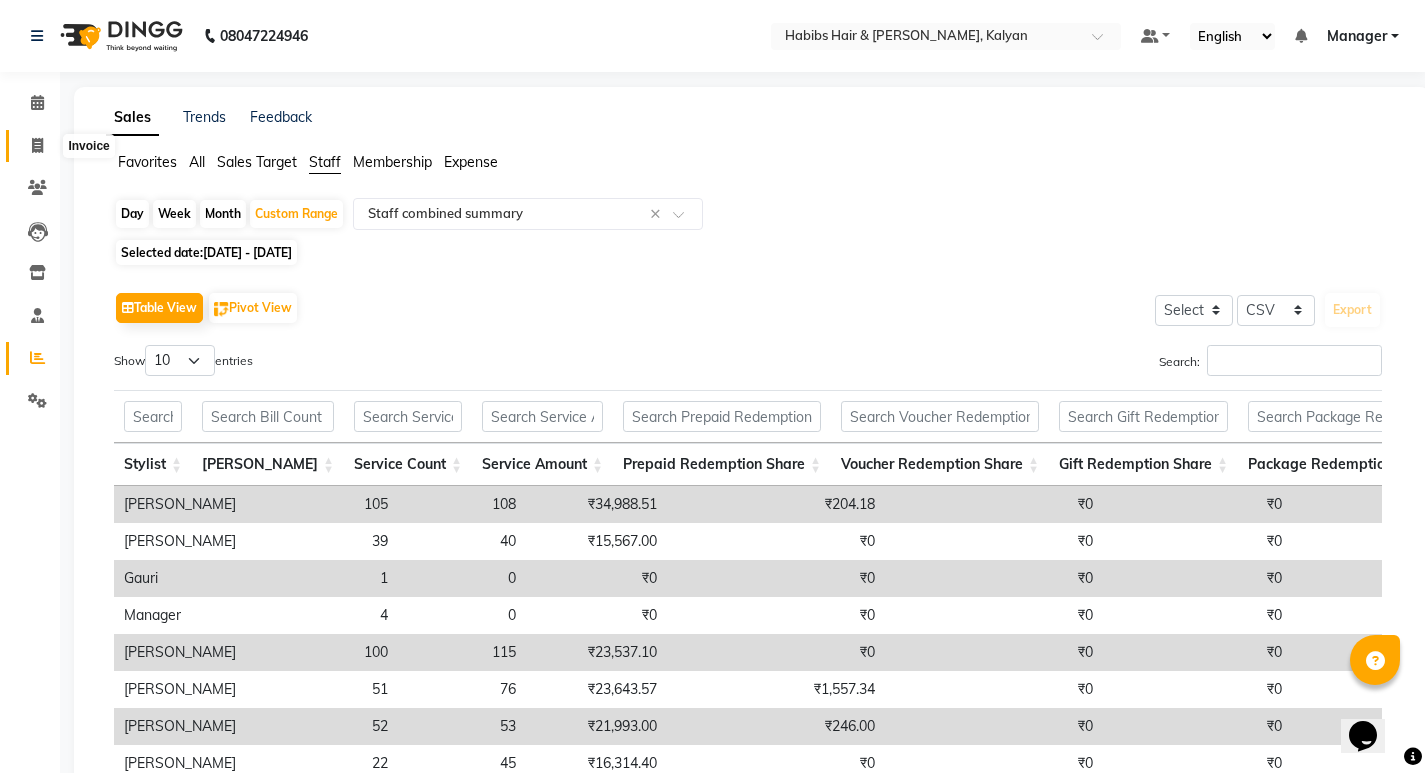 click 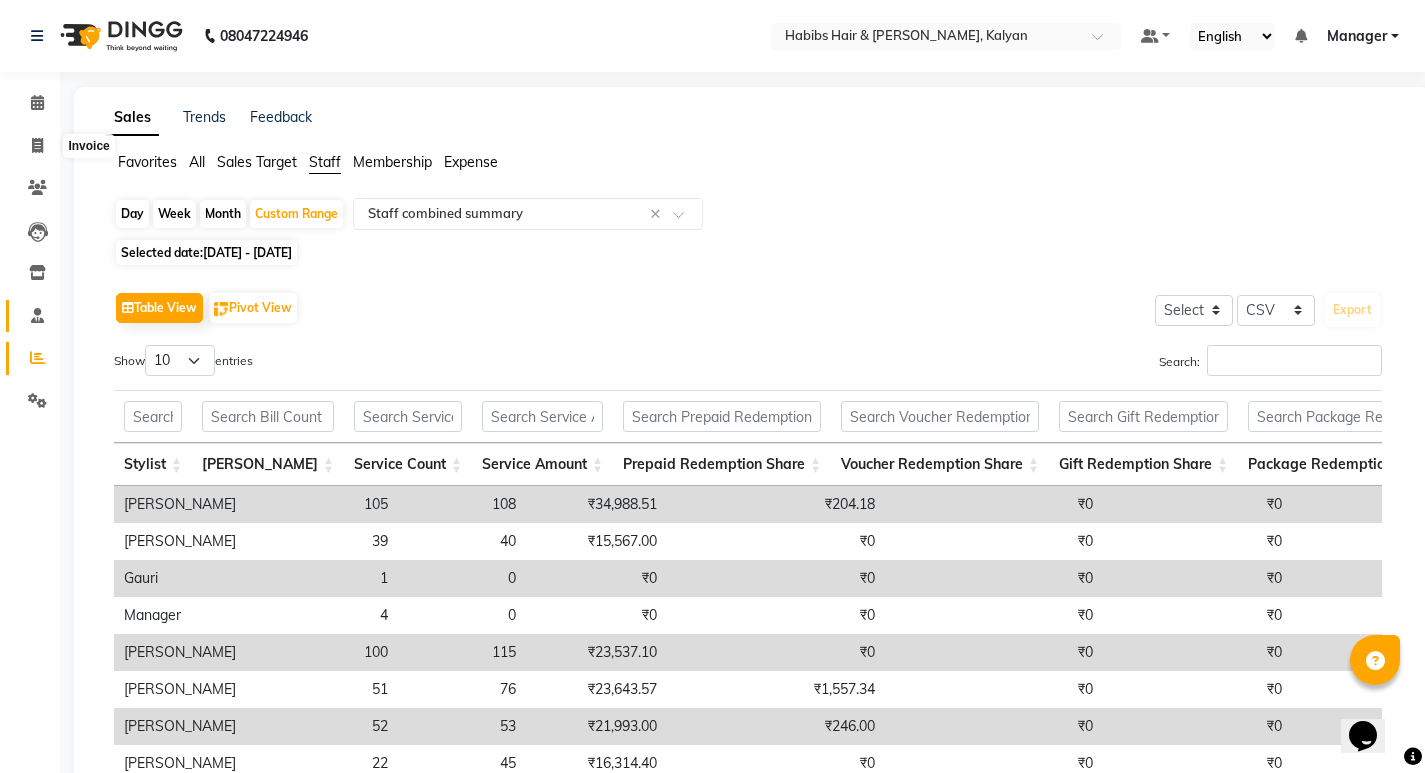 select on "8185" 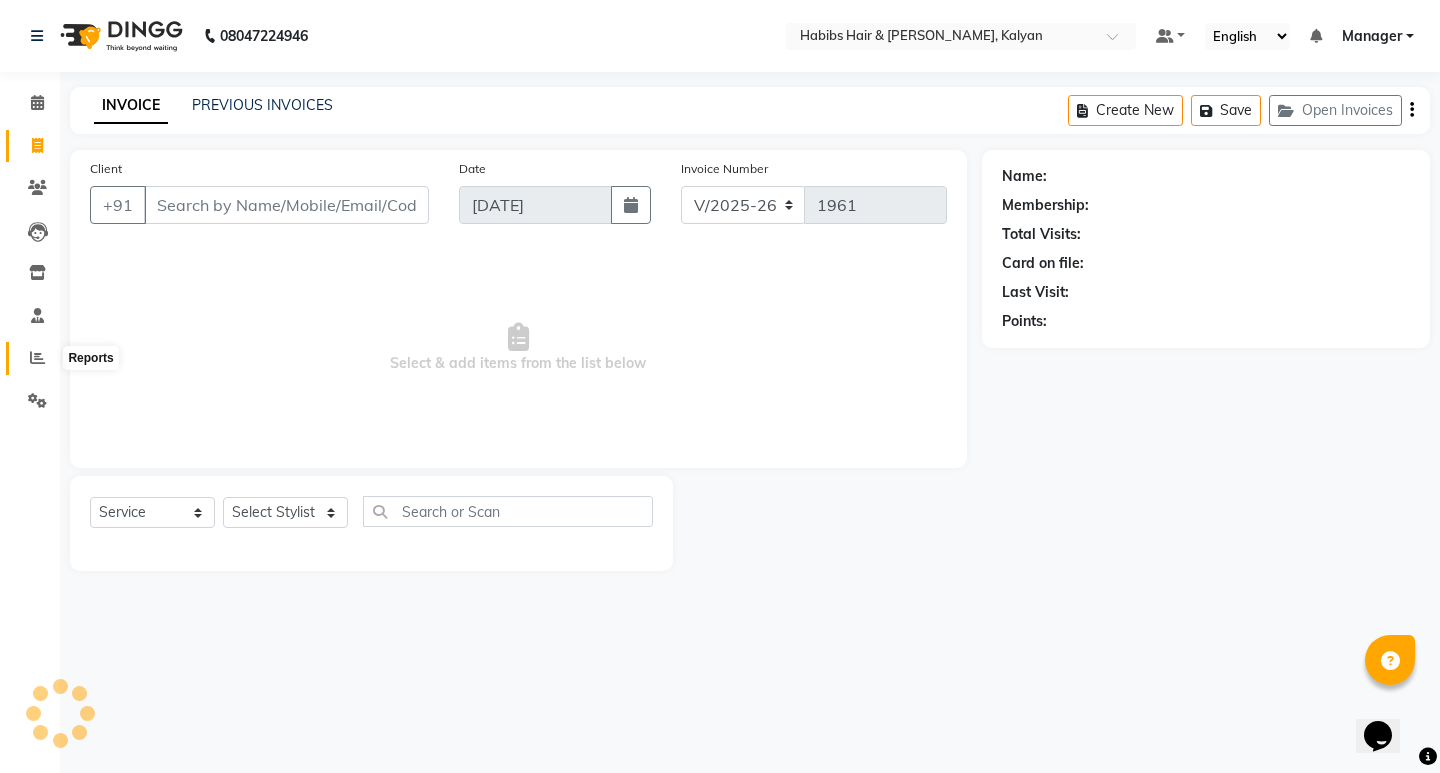 click 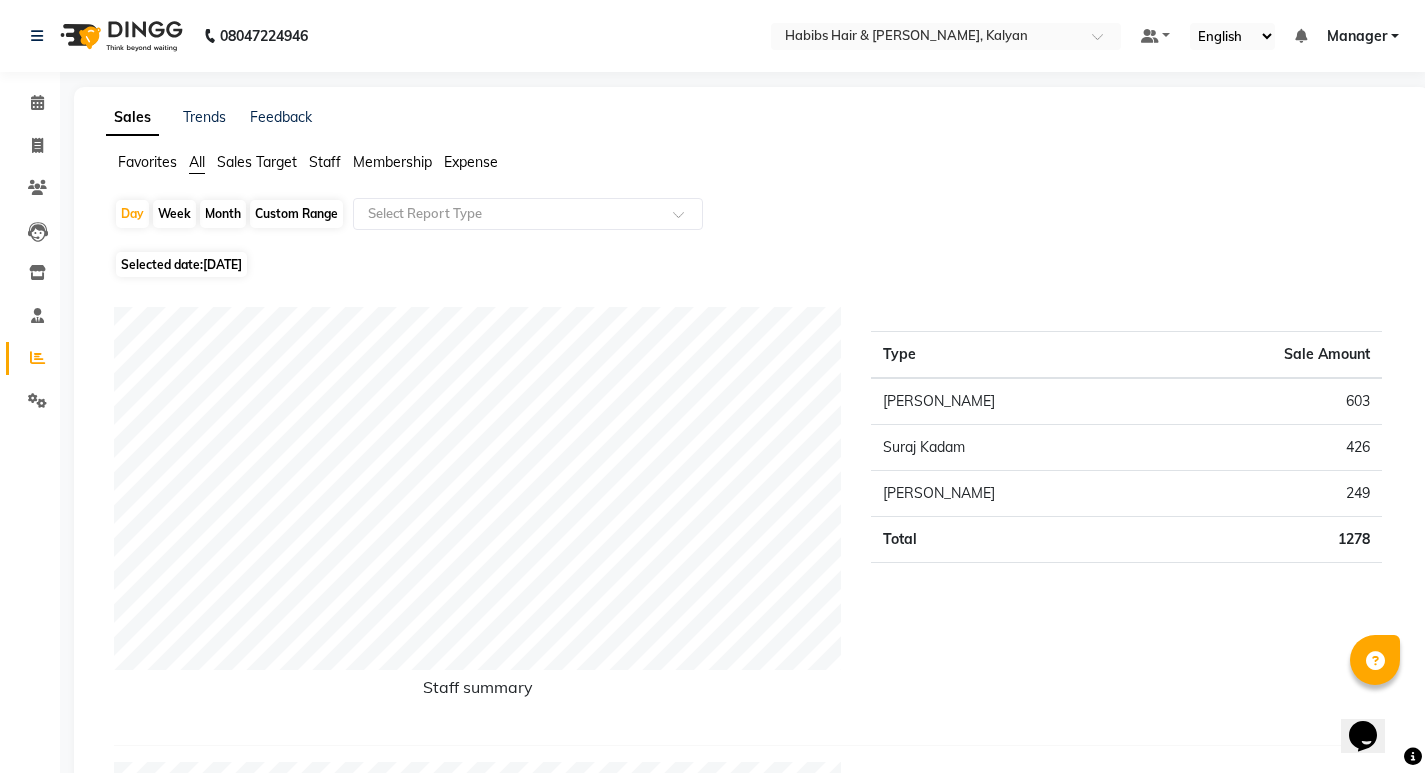 click on "Custom Range" 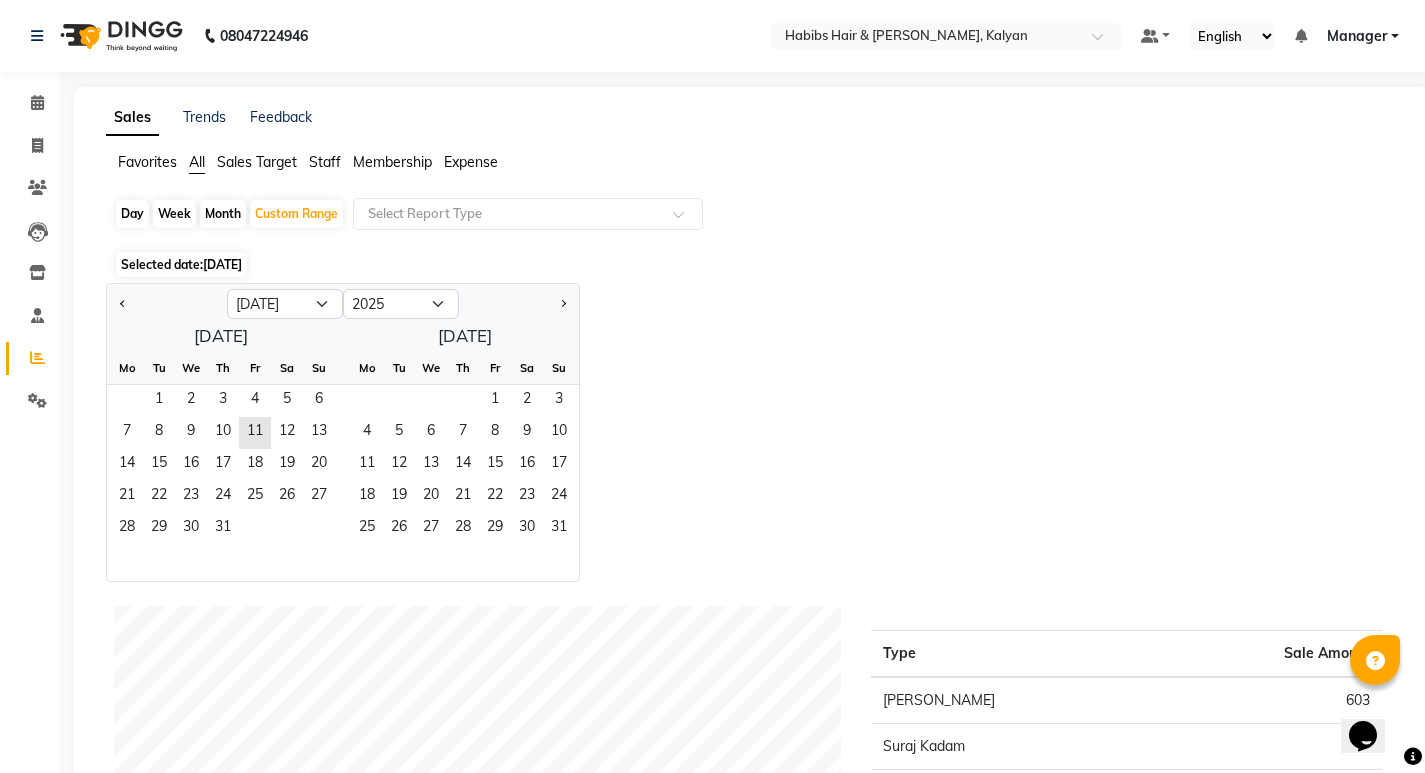 click on "Jan Feb Mar Apr May Jun [DATE] Aug Sep Oct Nov [DATE] 2016 2017 2018 2019 2020 2021 2022 2023 2024 2025 2026 2027 2028 2029 2030 2031 2032 2033 2034 2035  [DATE]  Mo Tu We Th Fr Sa Su  1   2   3   4   5   6   7   8   9   10   11   12   13   14   15   16   17   18   19   20   21   22   23   24   25   26   27   28   29   30   [DATE] Tu We Th Fr Sa Su  1   2   3   4   5   6   7   8   9   10   11   12   13   14   15   16   17   18   19   20   21   22   23   24   25   26   27   28   29   30   31" 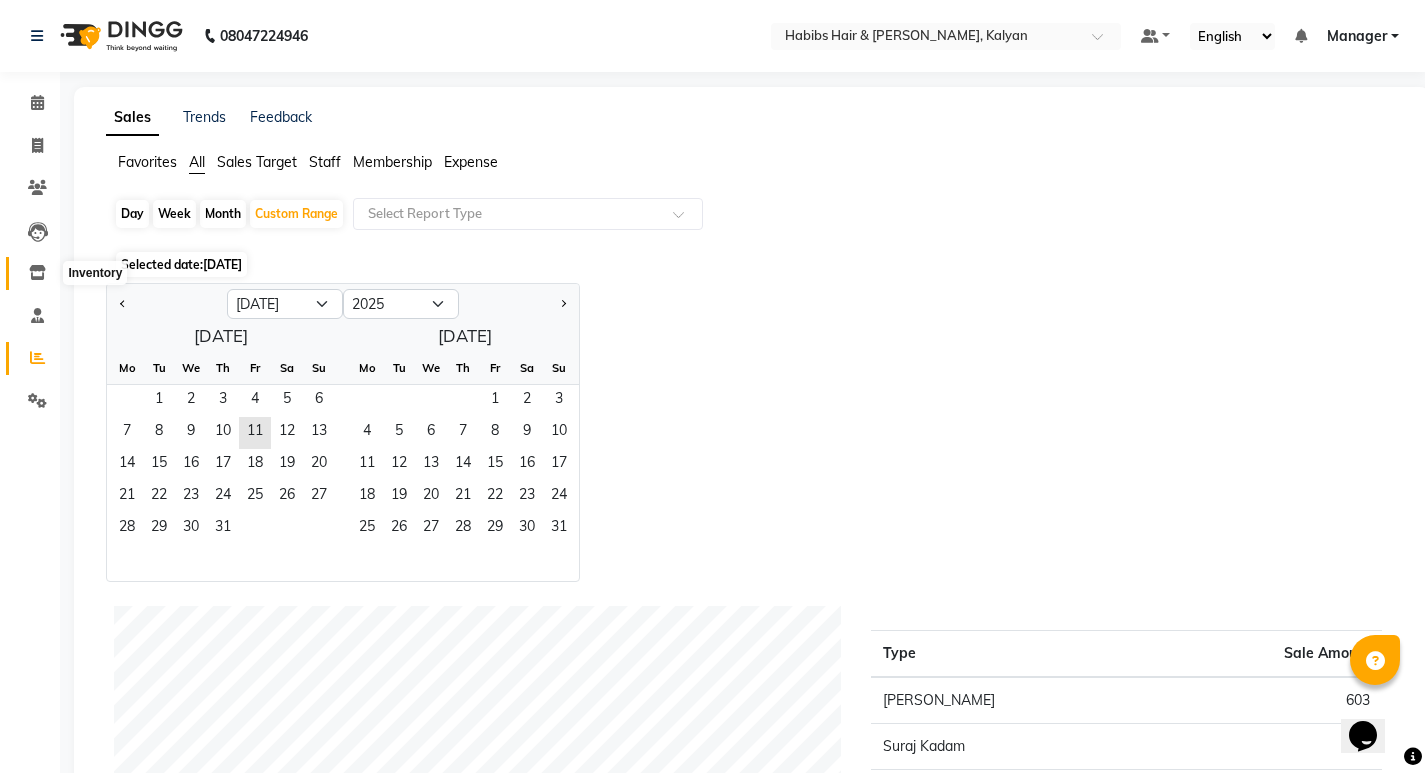 click 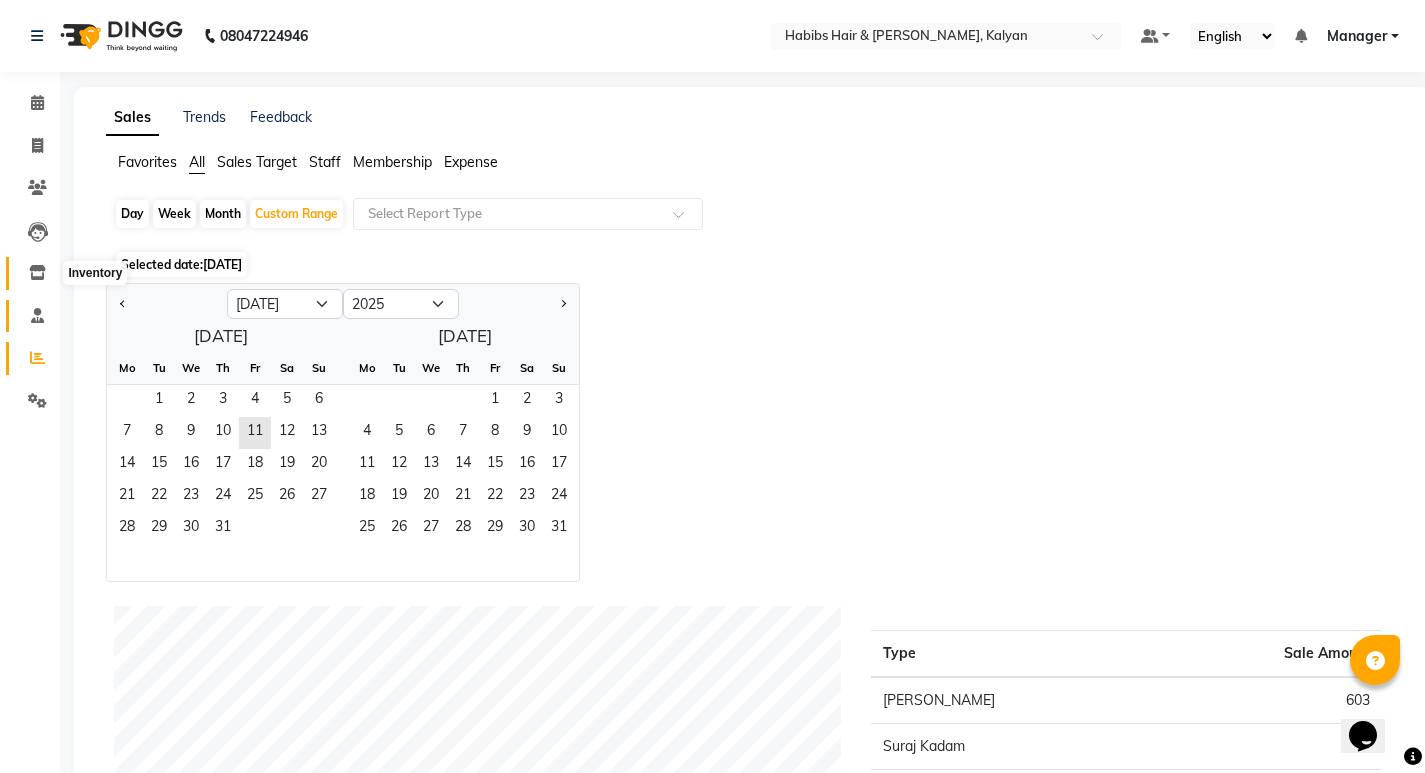 select 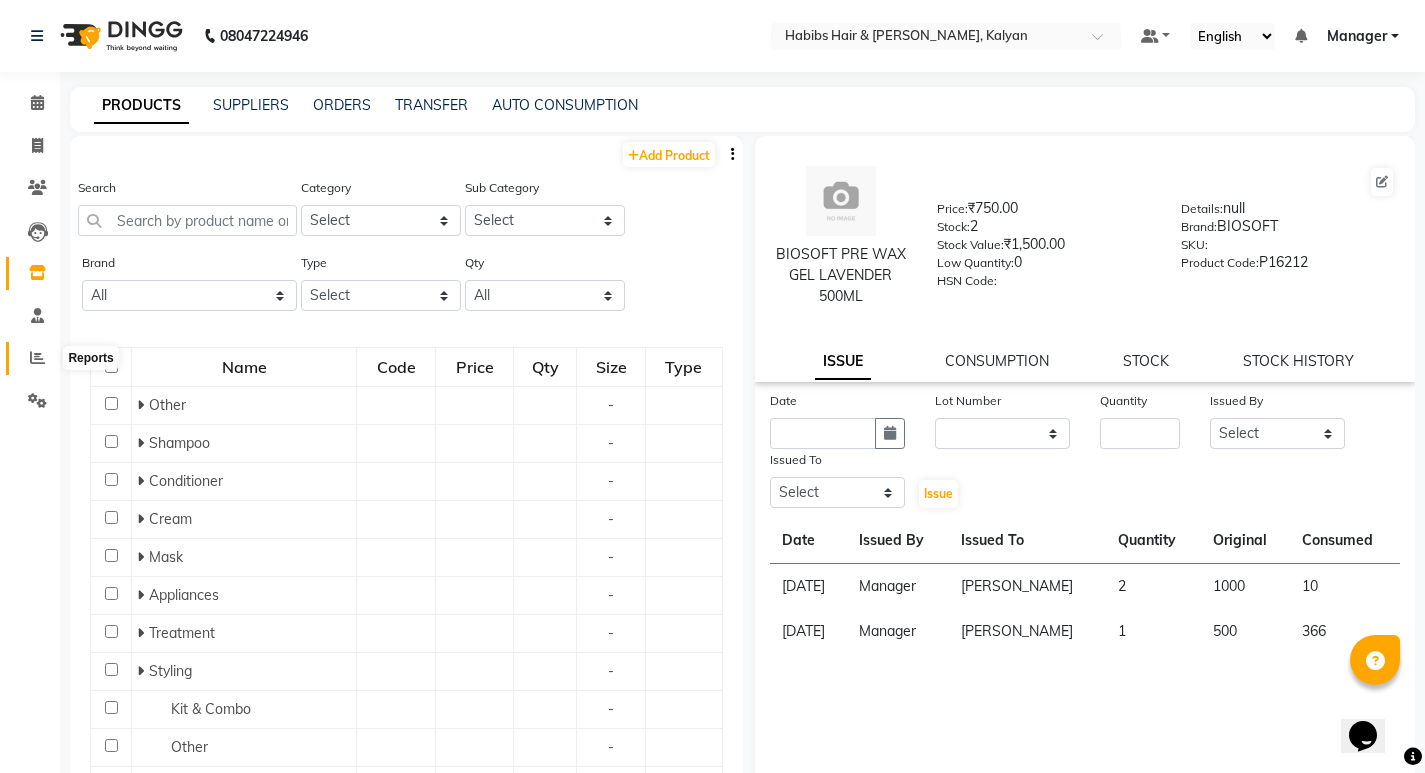 click 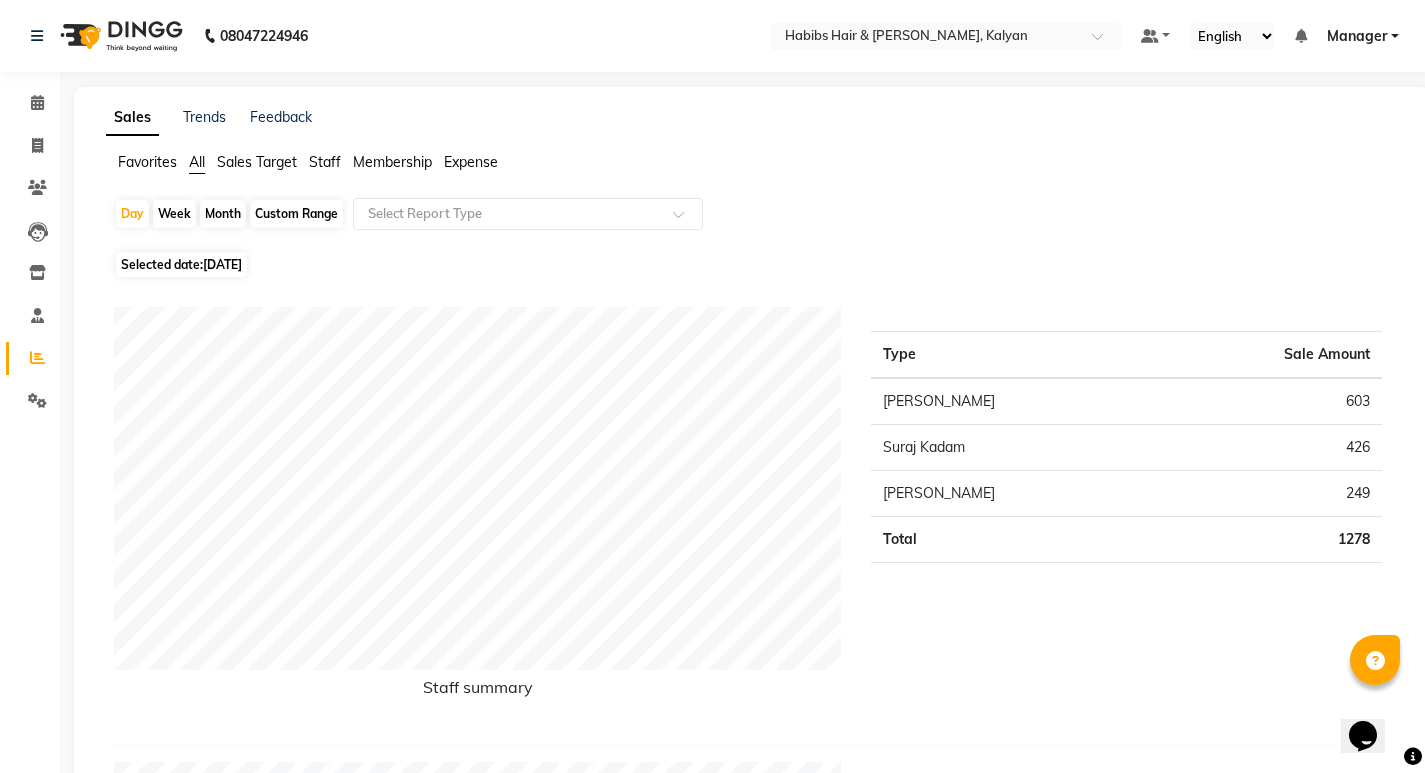 click on "[DATE]" 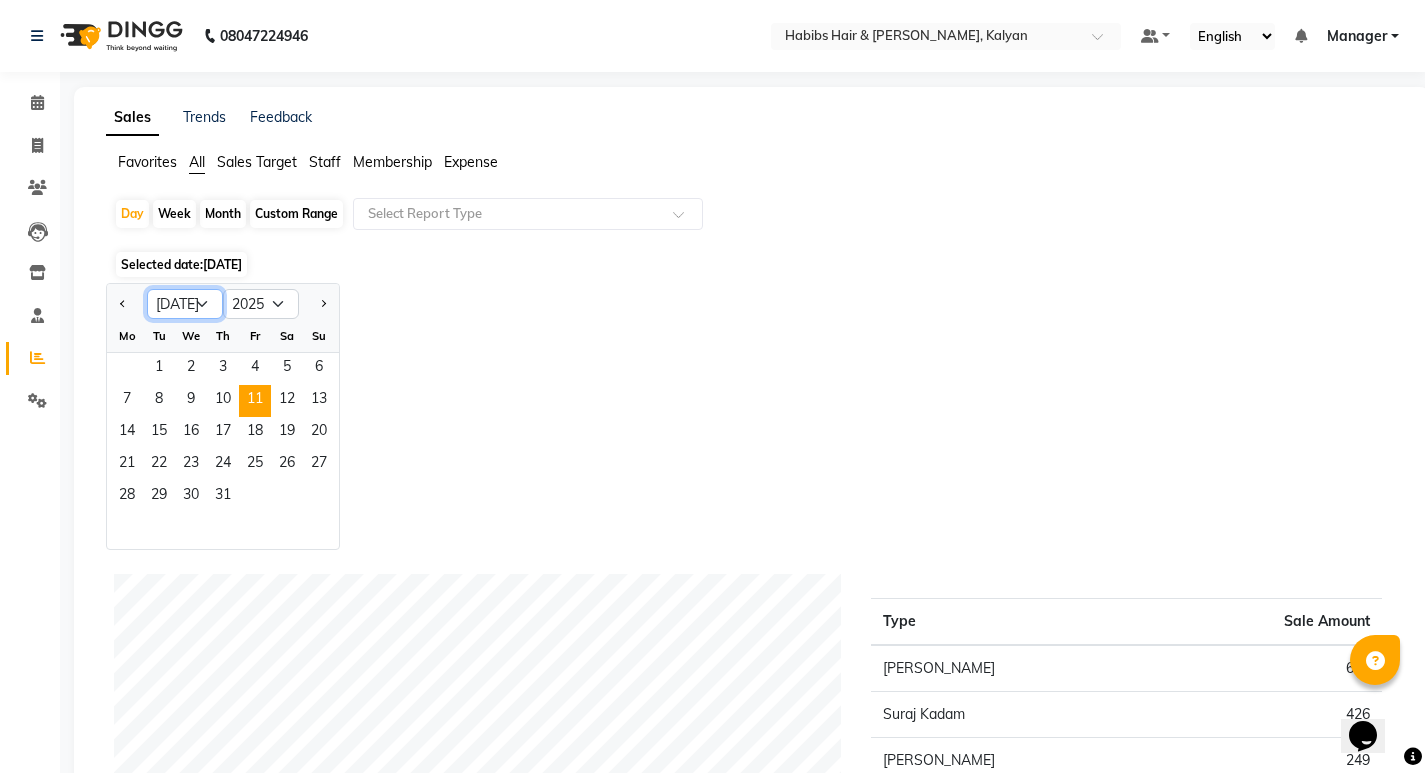 click on "Jan Feb Mar Apr May Jun [DATE] Aug Sep Oct Nov Dec" 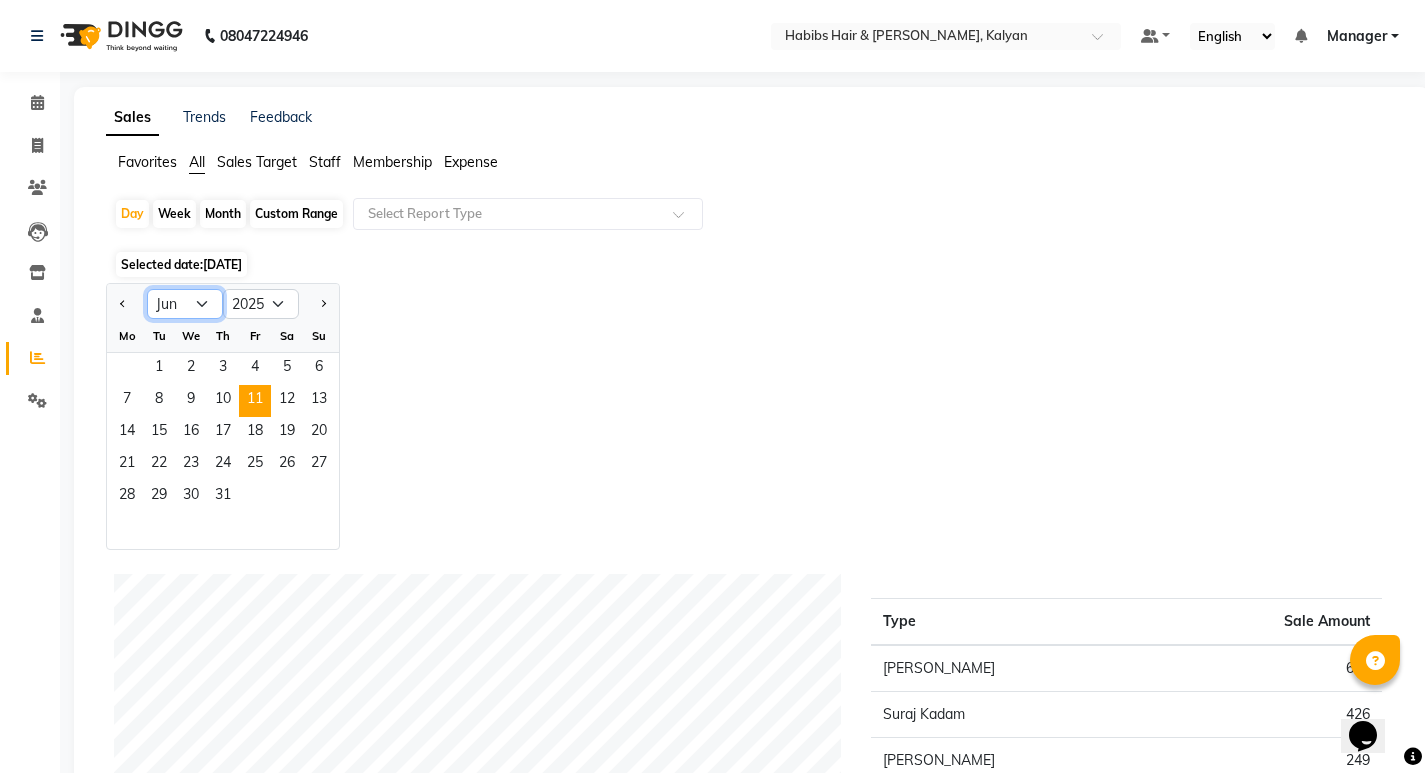 click on "Jan Feb Mar Apr May Jun [DATE] Aug Sep Oct Nov Dec" 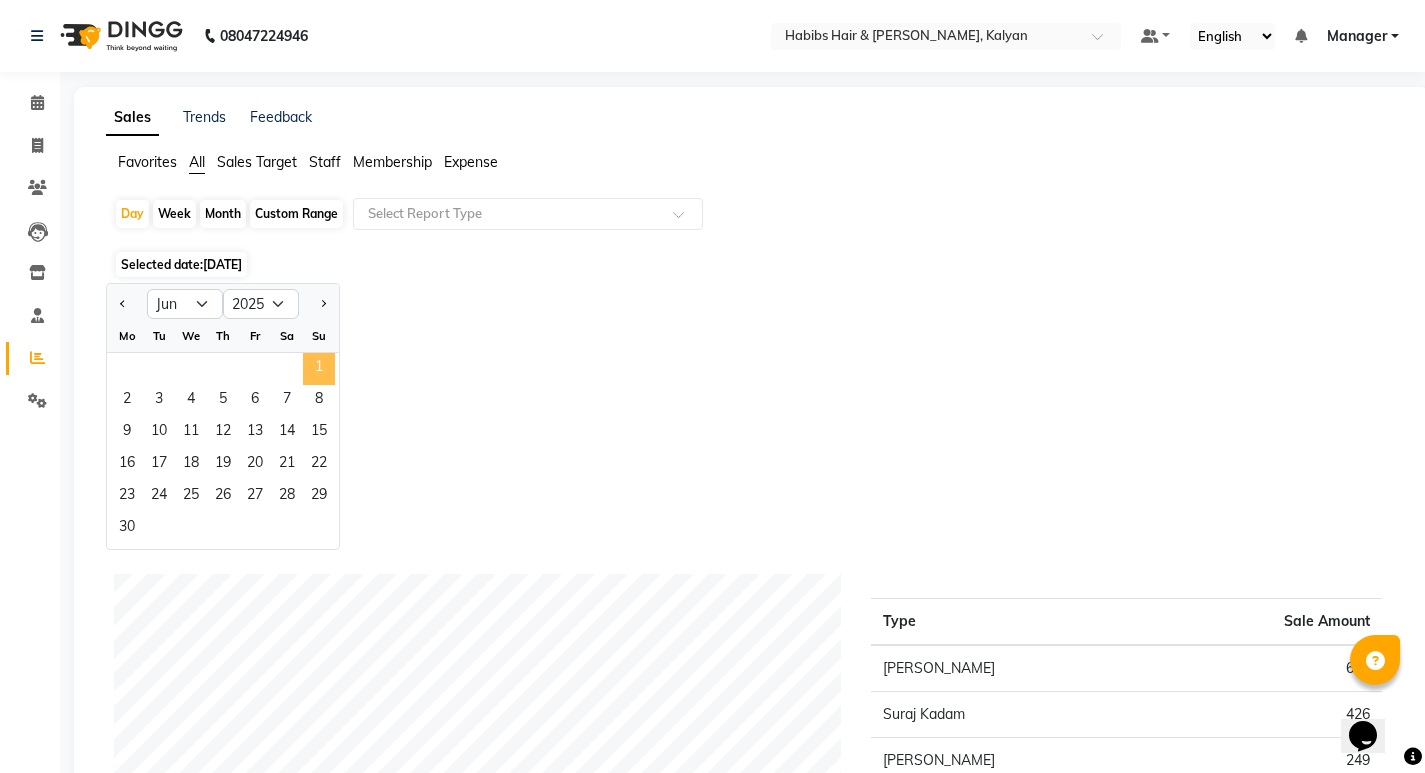 click on "1" 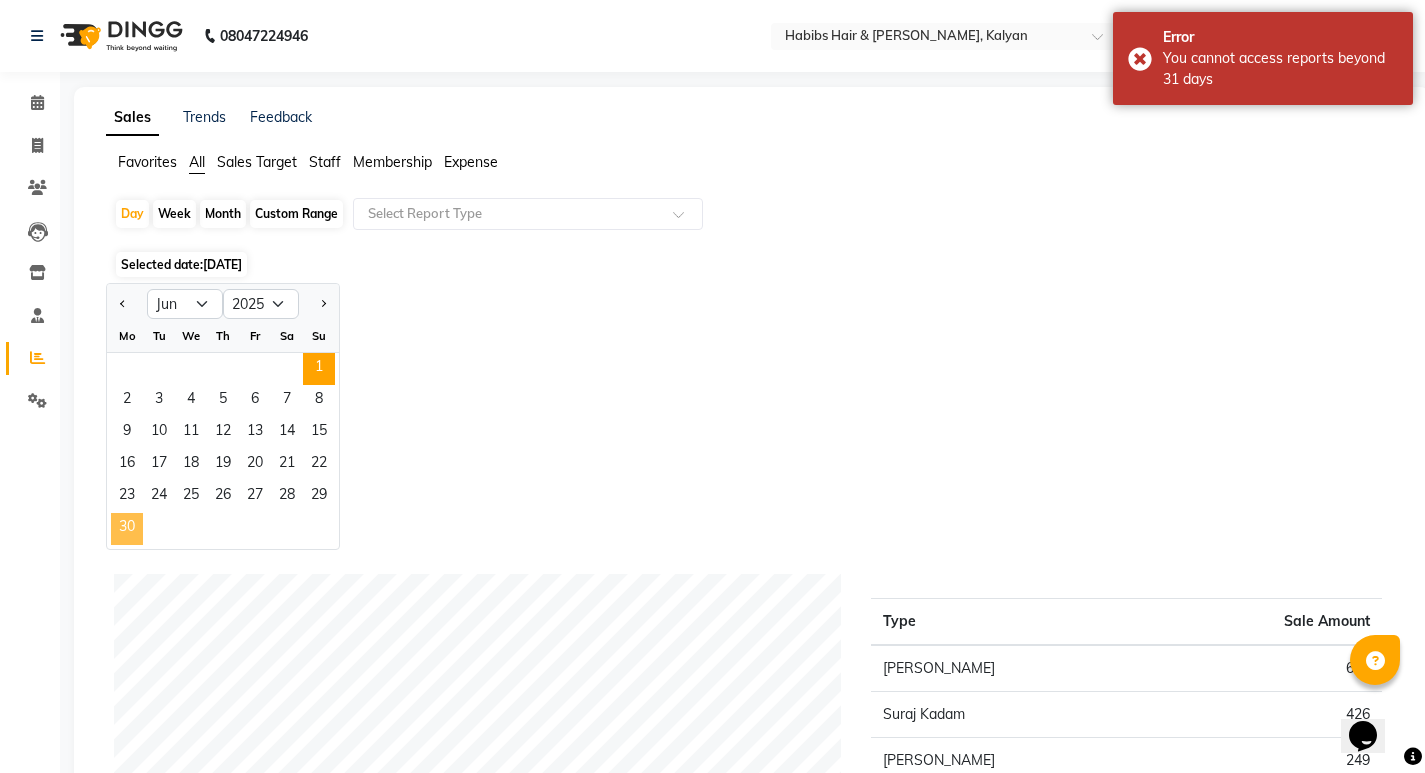 click on "30" 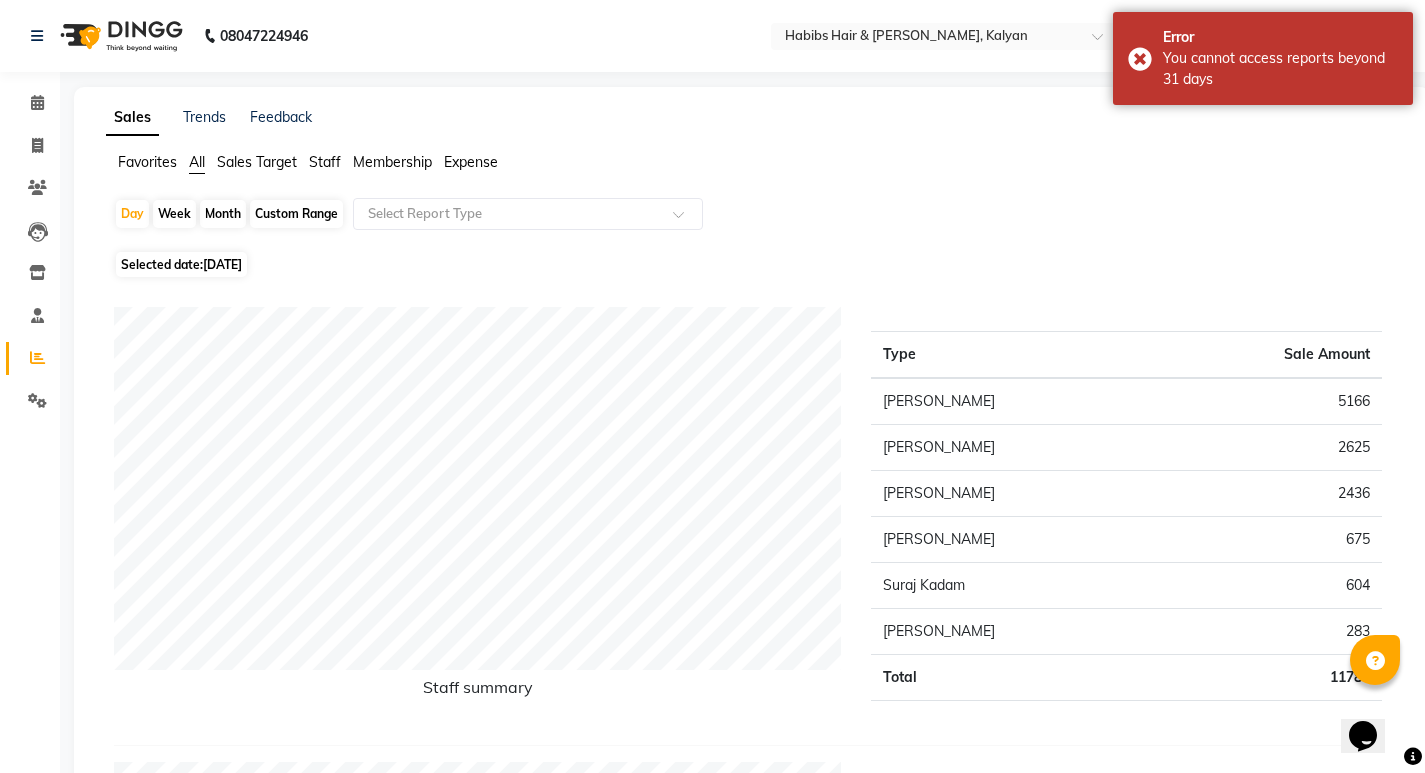 click on "Custom Range" 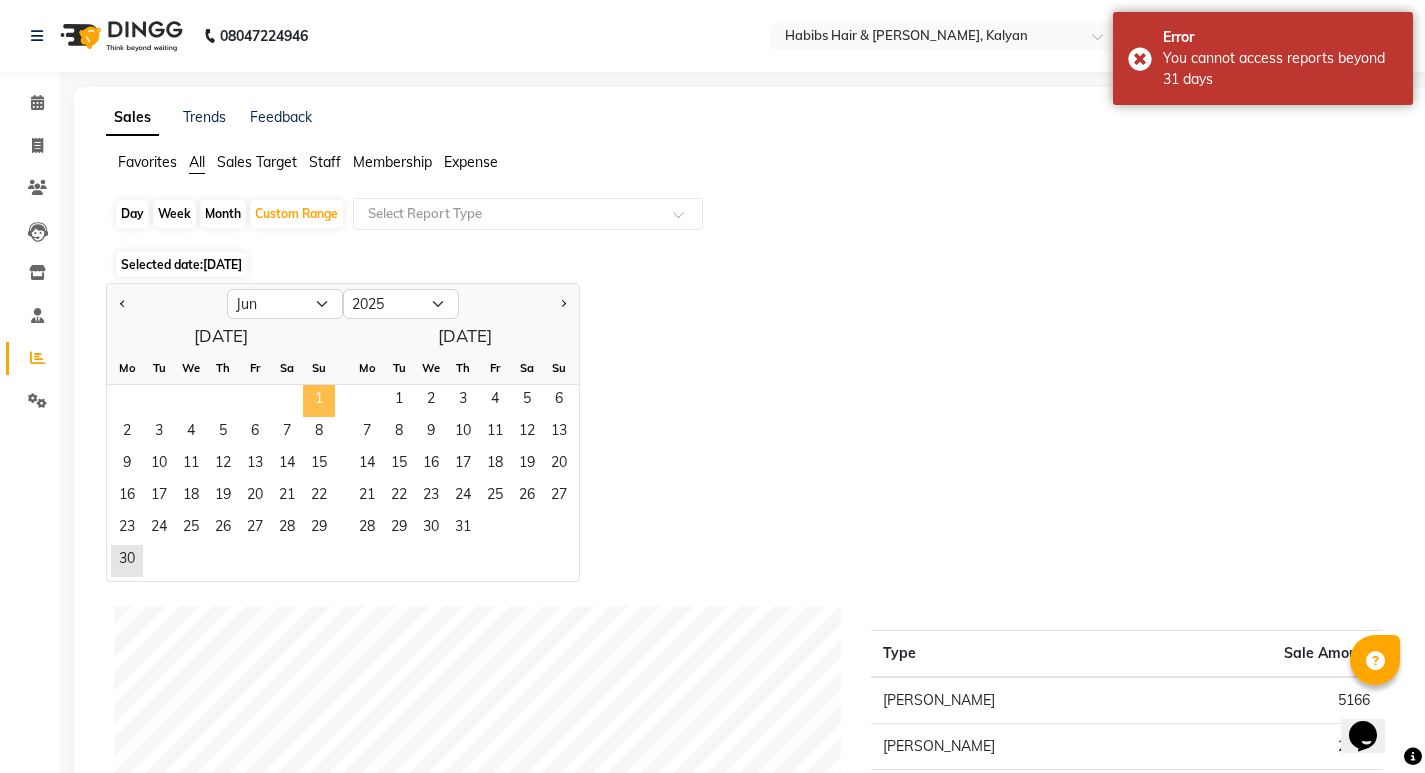 click on "1" 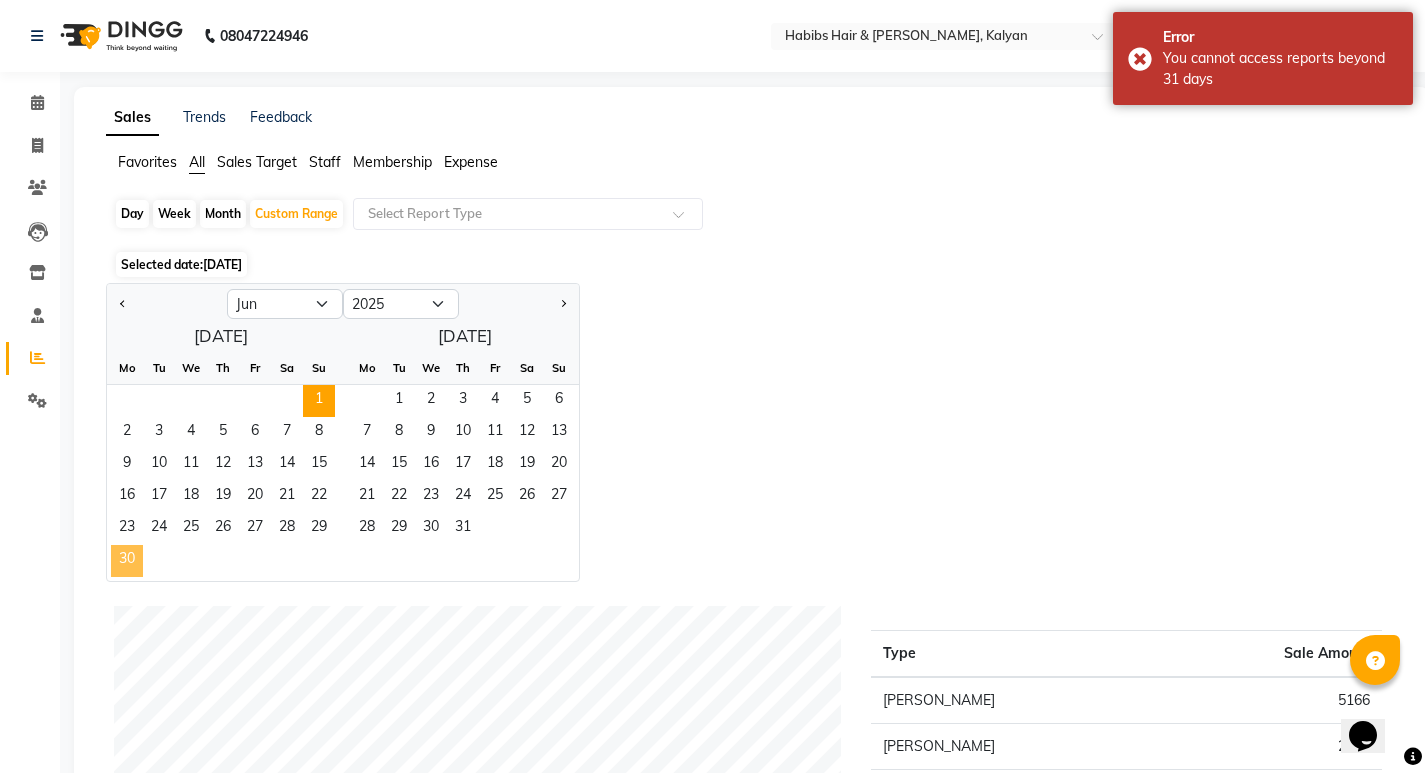 click on "30" 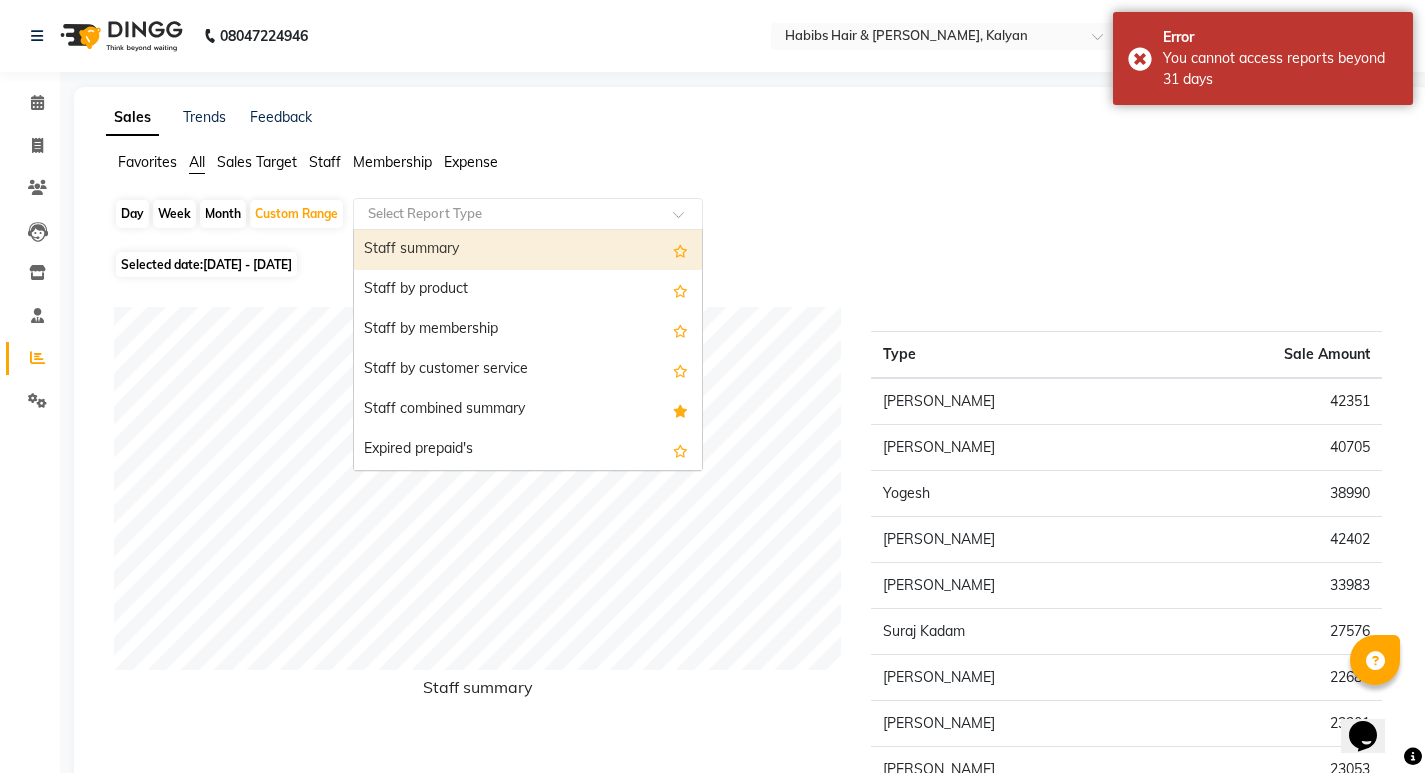 click 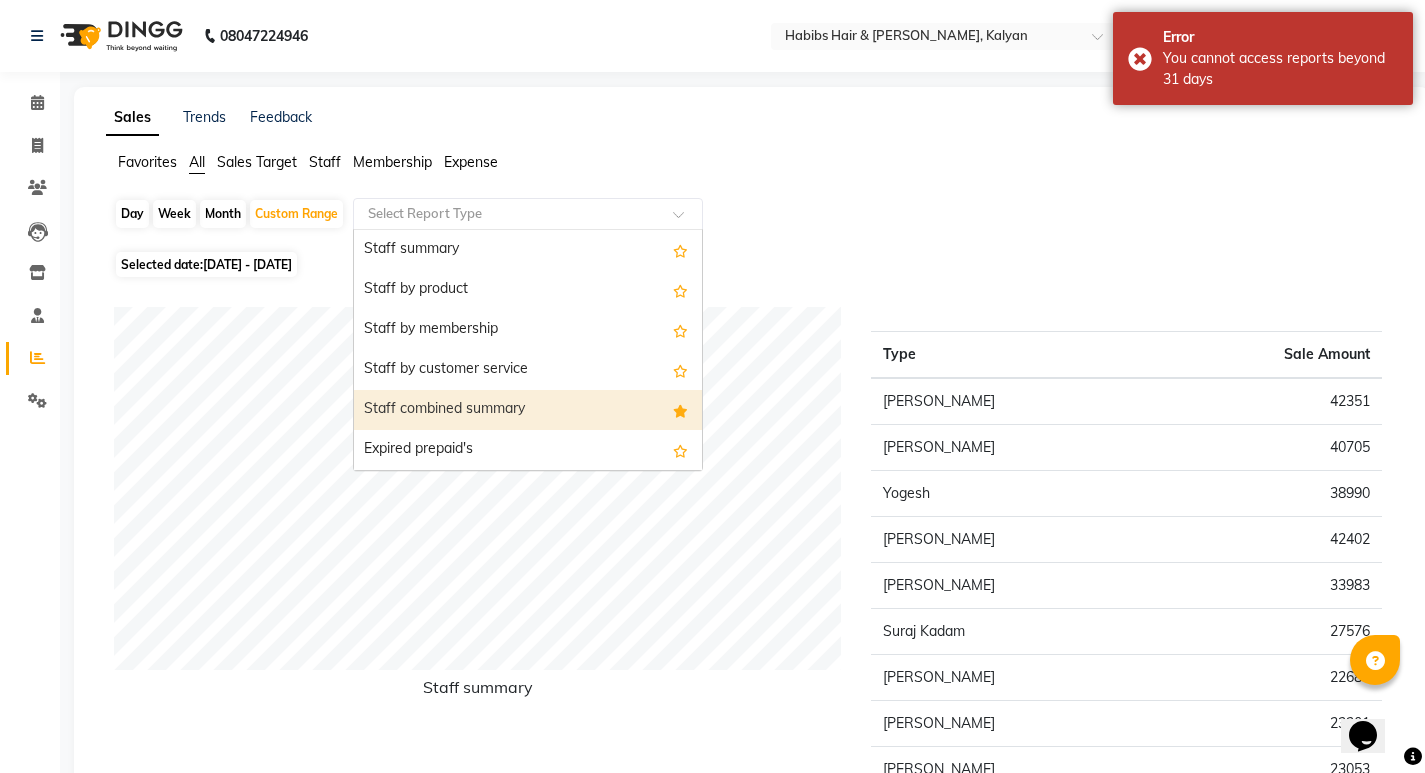 click on "Staff combined summary" at bounding box center [528, 410] 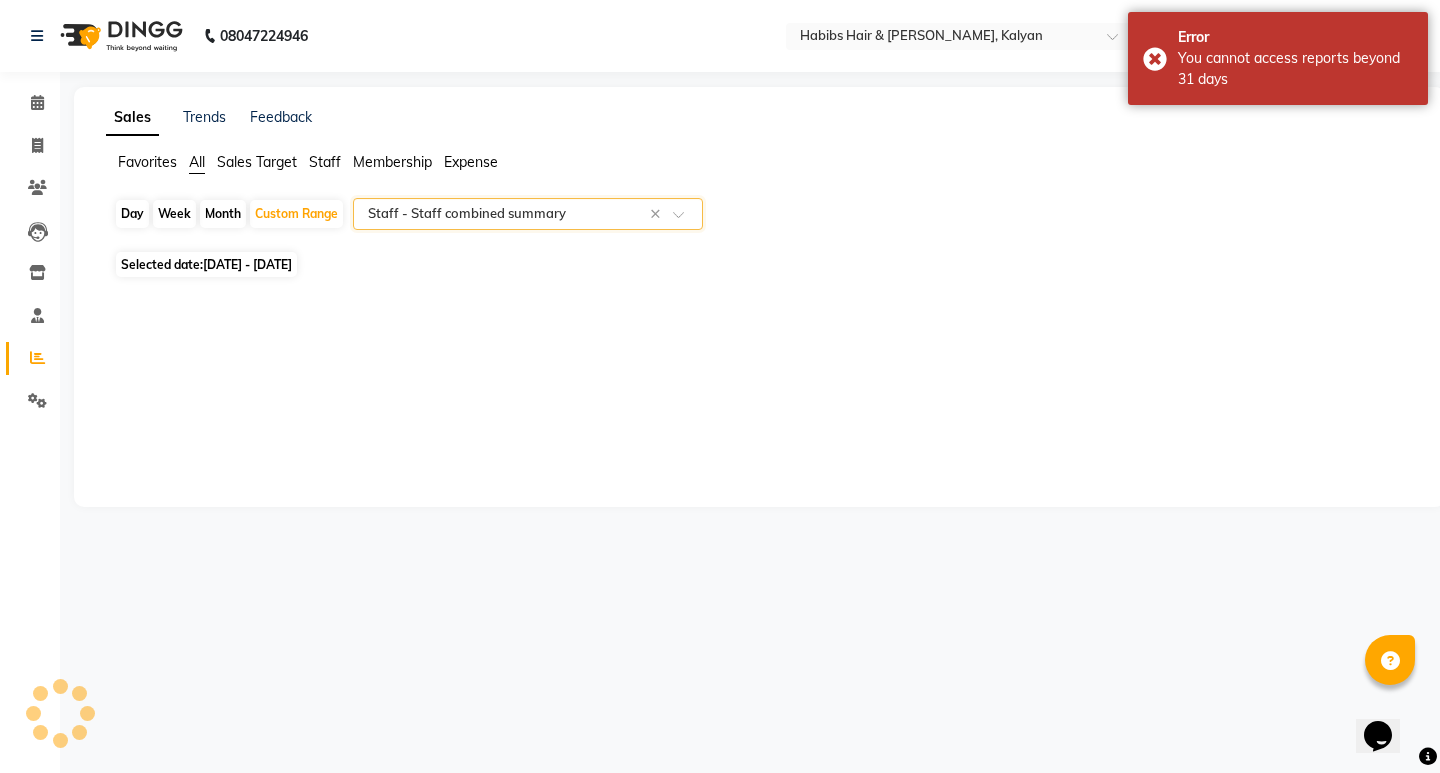 select on "csv" 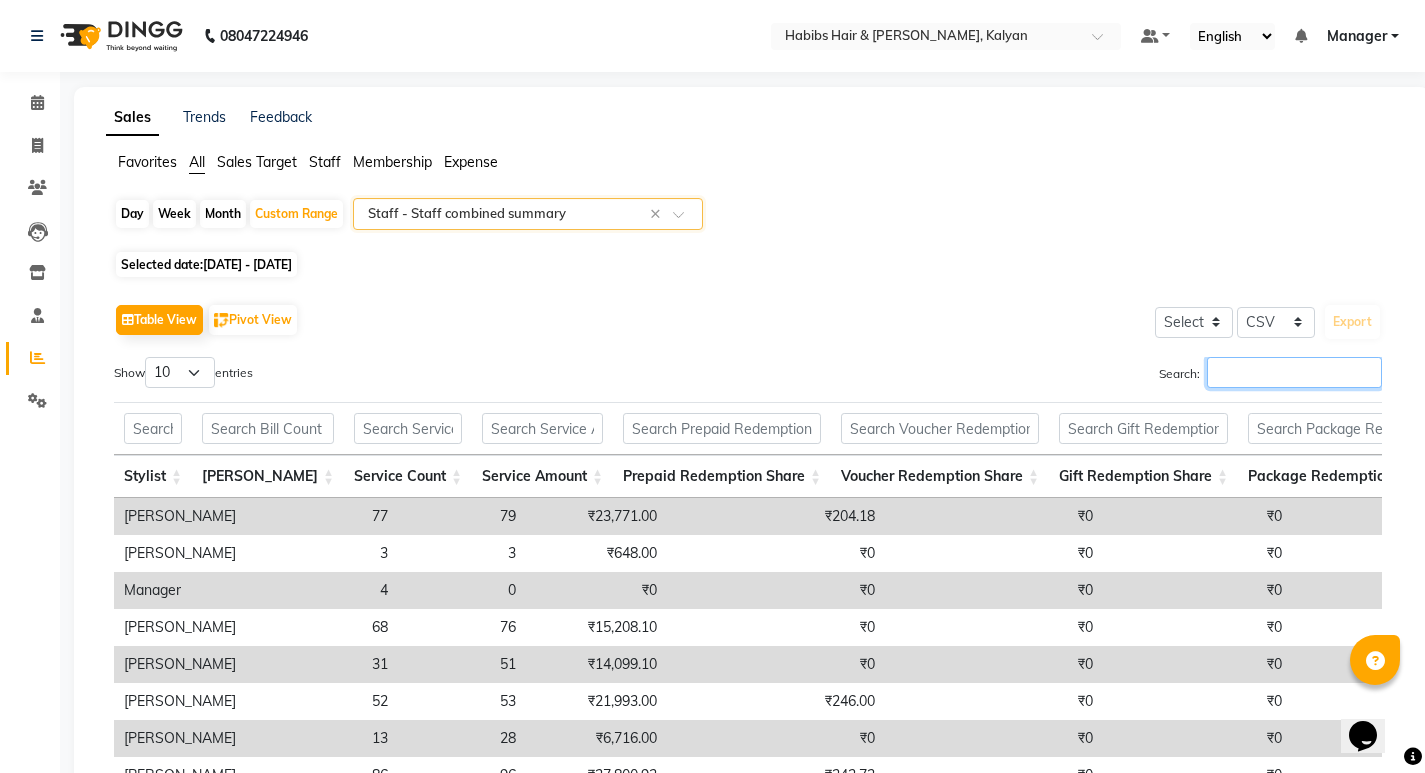 click on "Search:" at bounding box center [1294, 372] 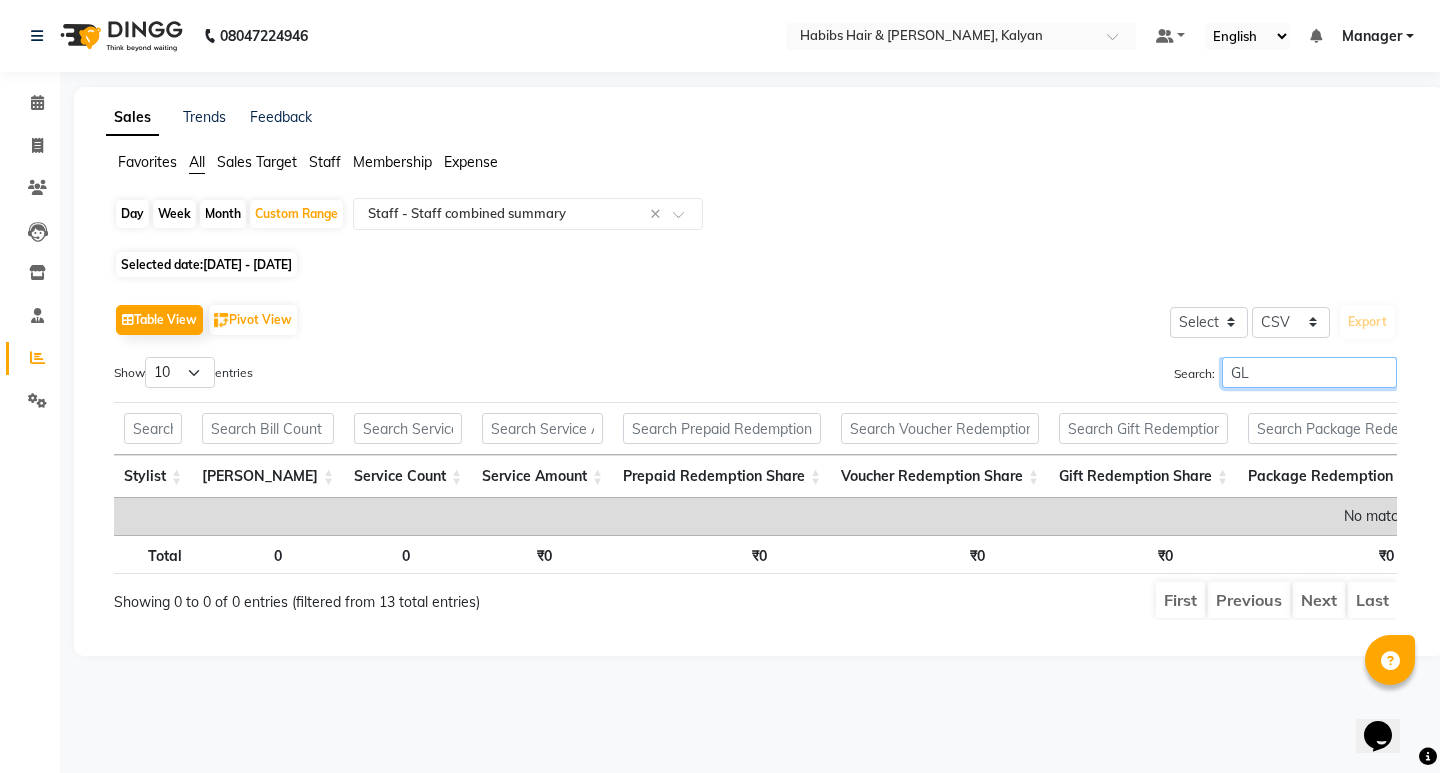 type on "G" 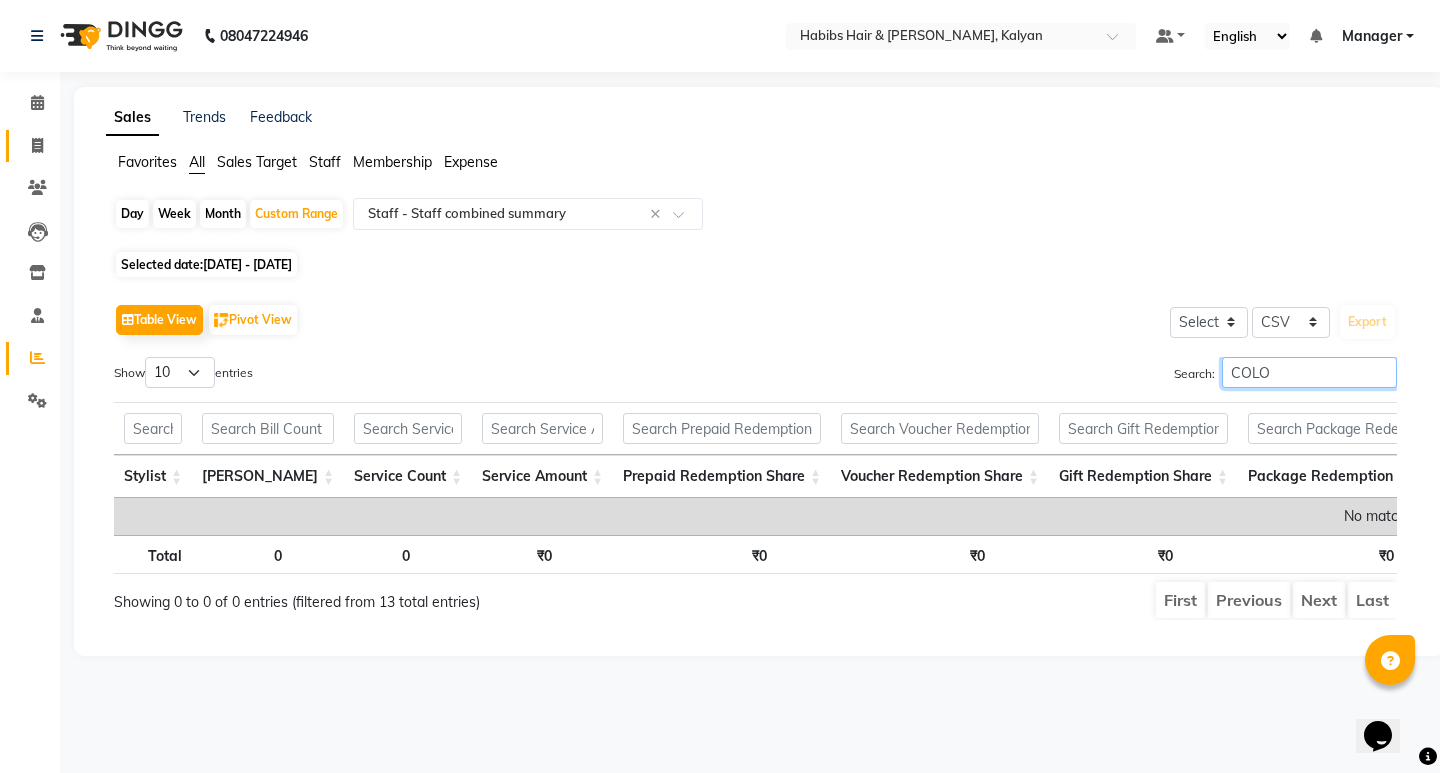 type on "COLO" 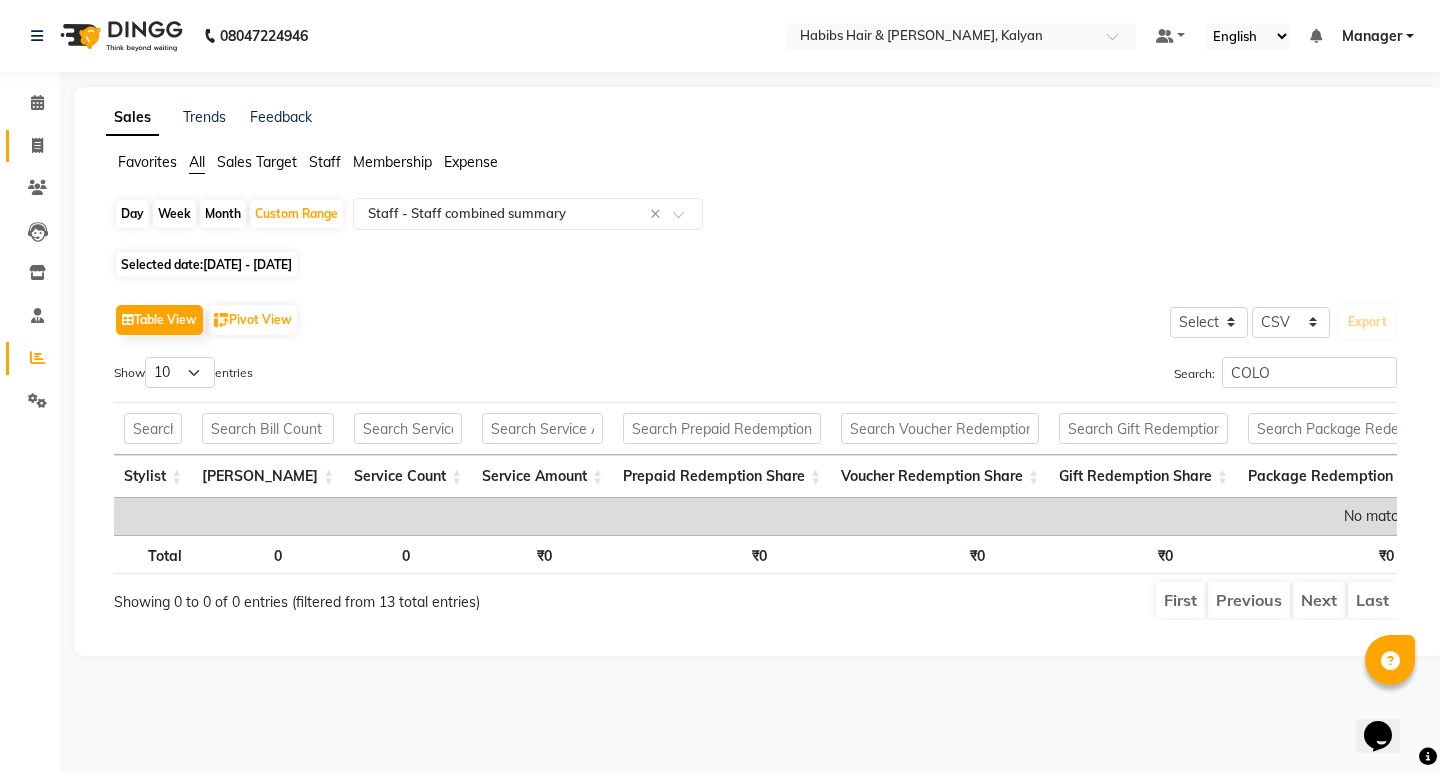 click on "Invoice" 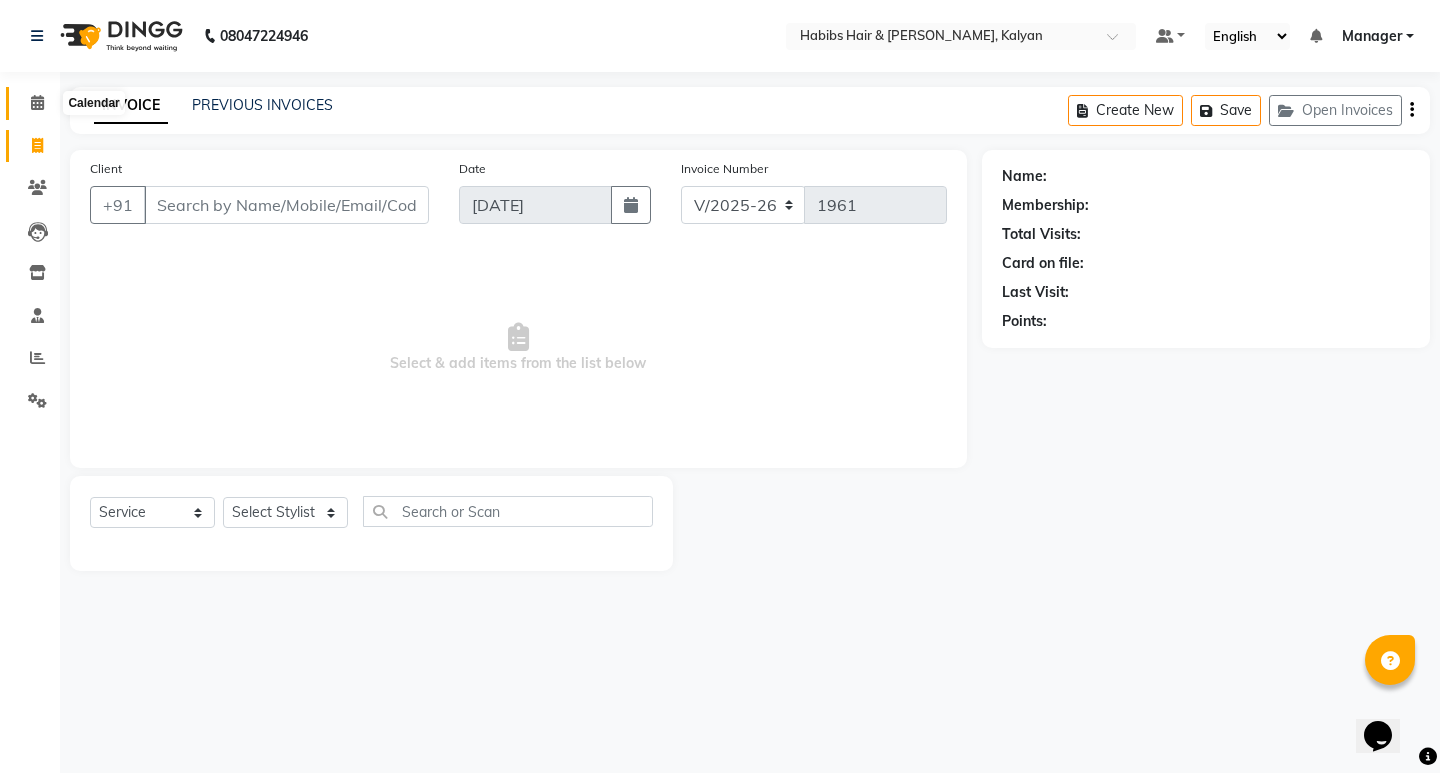 click 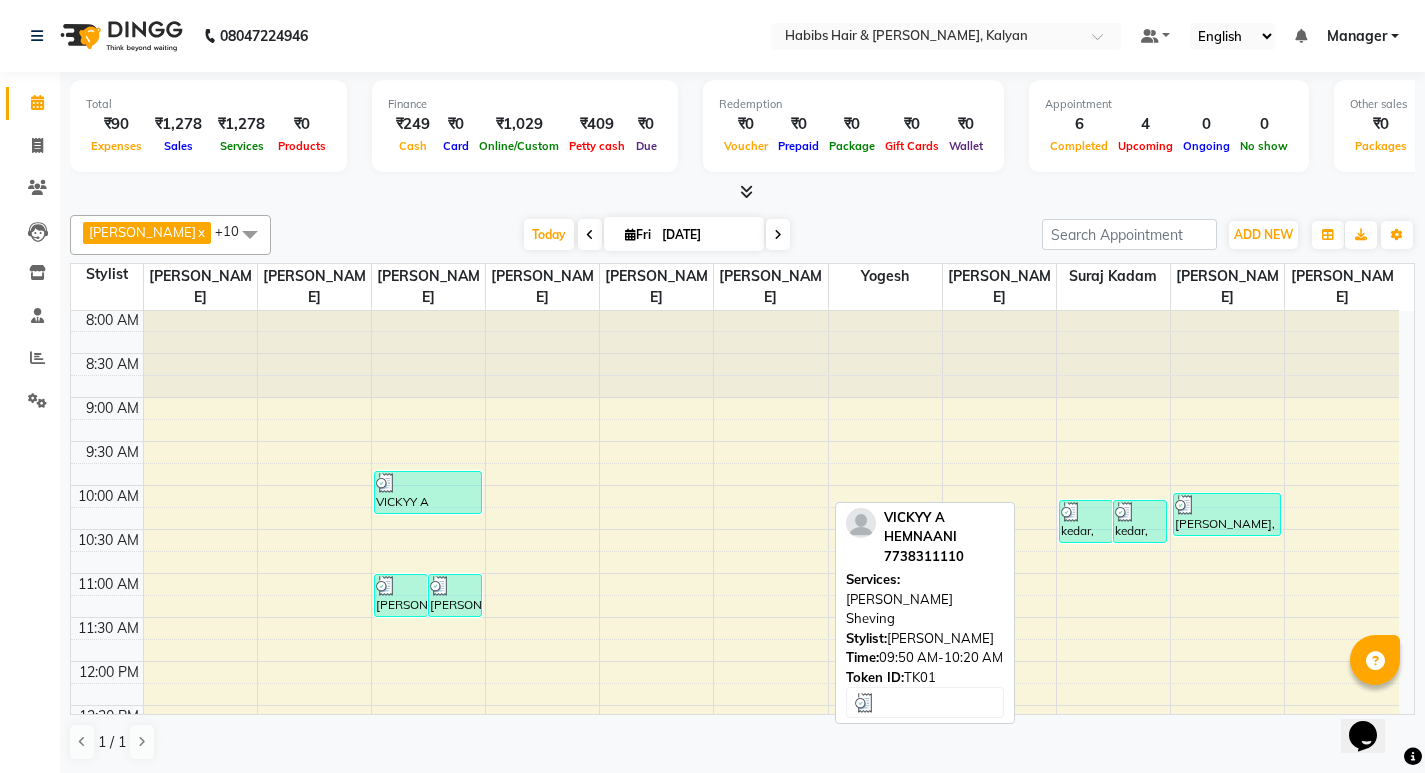 scroll, scrollTop: 0, scrollLeft: 0, axis: both 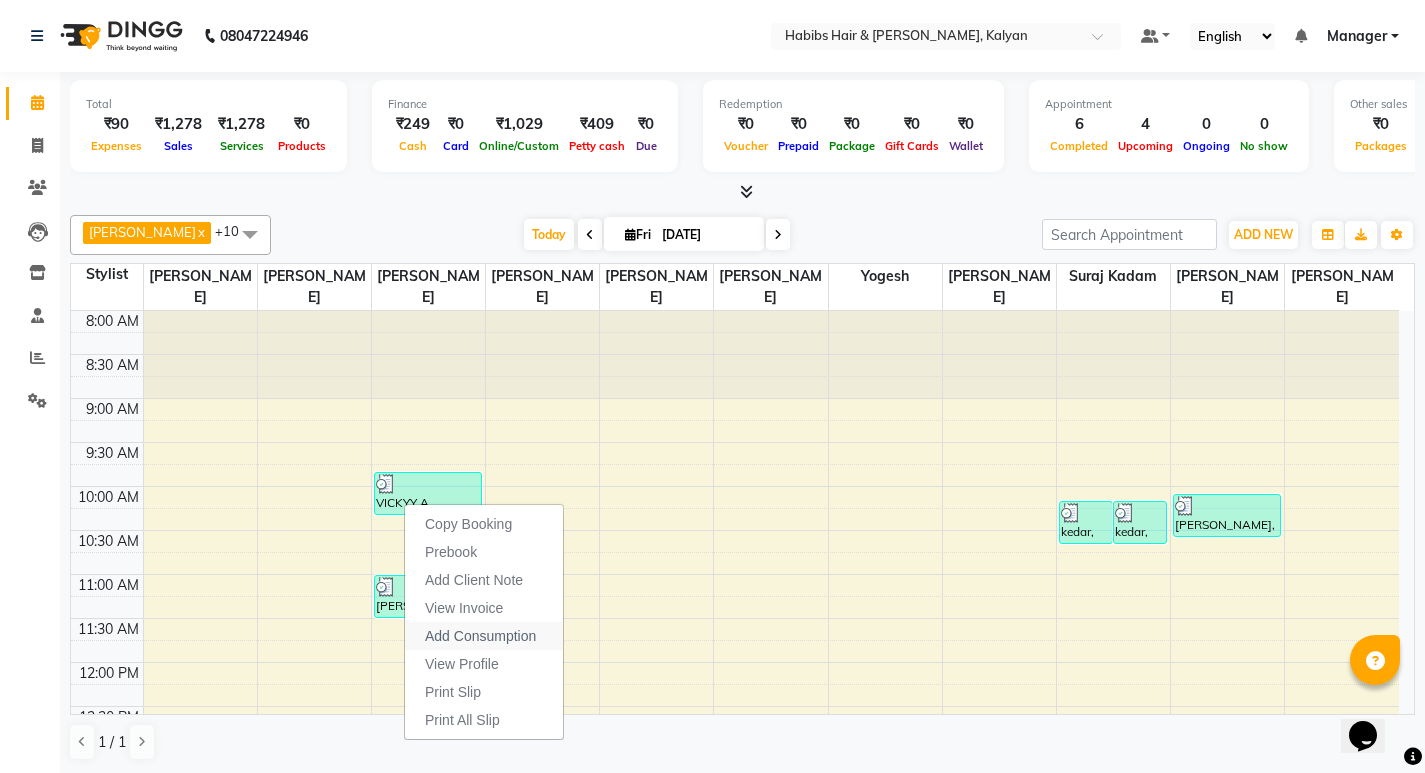 click on "Add Consumption" at bounding box center [480, 636] 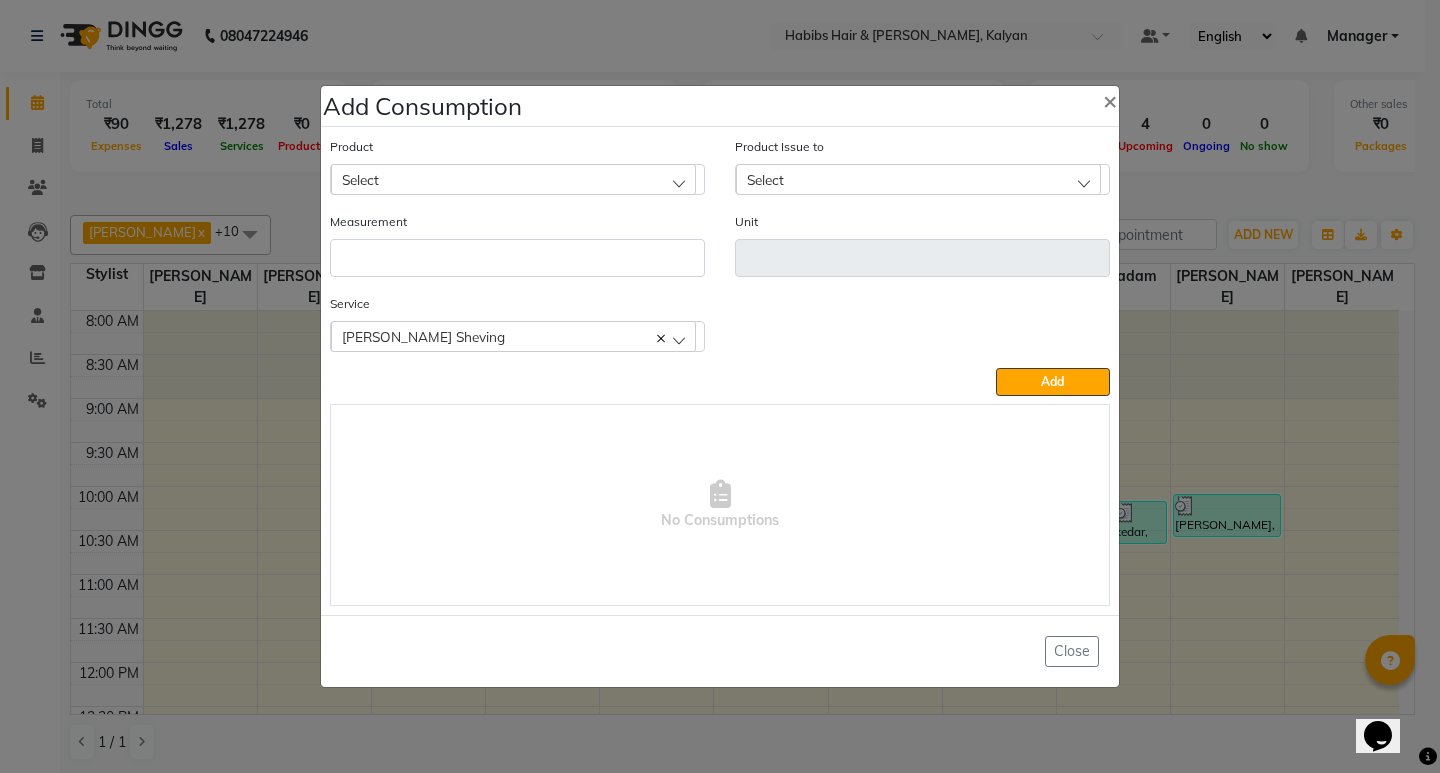 click on "Add Consumption × Product Select Product Issue to Select Measurement Unit Service  [PERSON_NAME] Sheving  [PERSON_NAME] Sheving  Add   No Consumptions   Close" 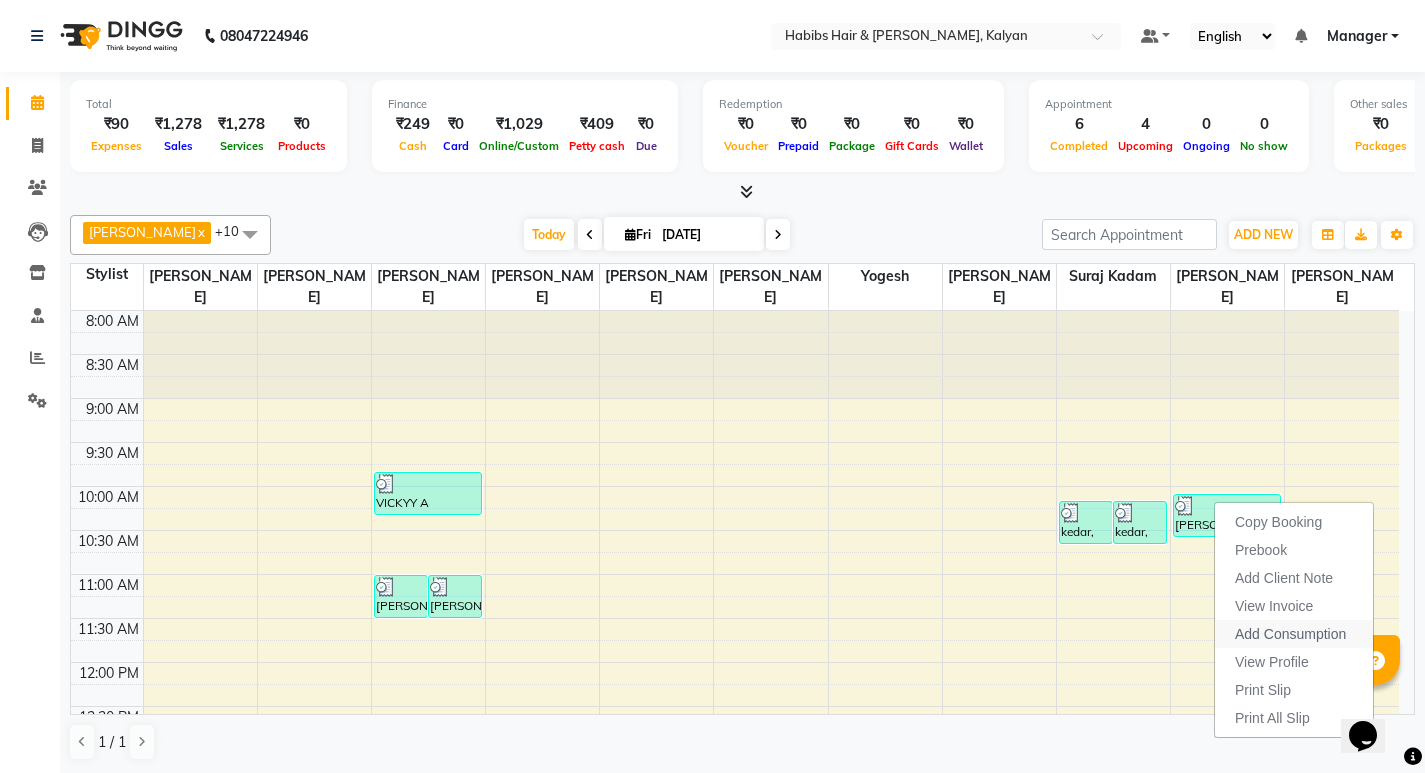click on "Add Consumption" at bounding box center [1294, 634] 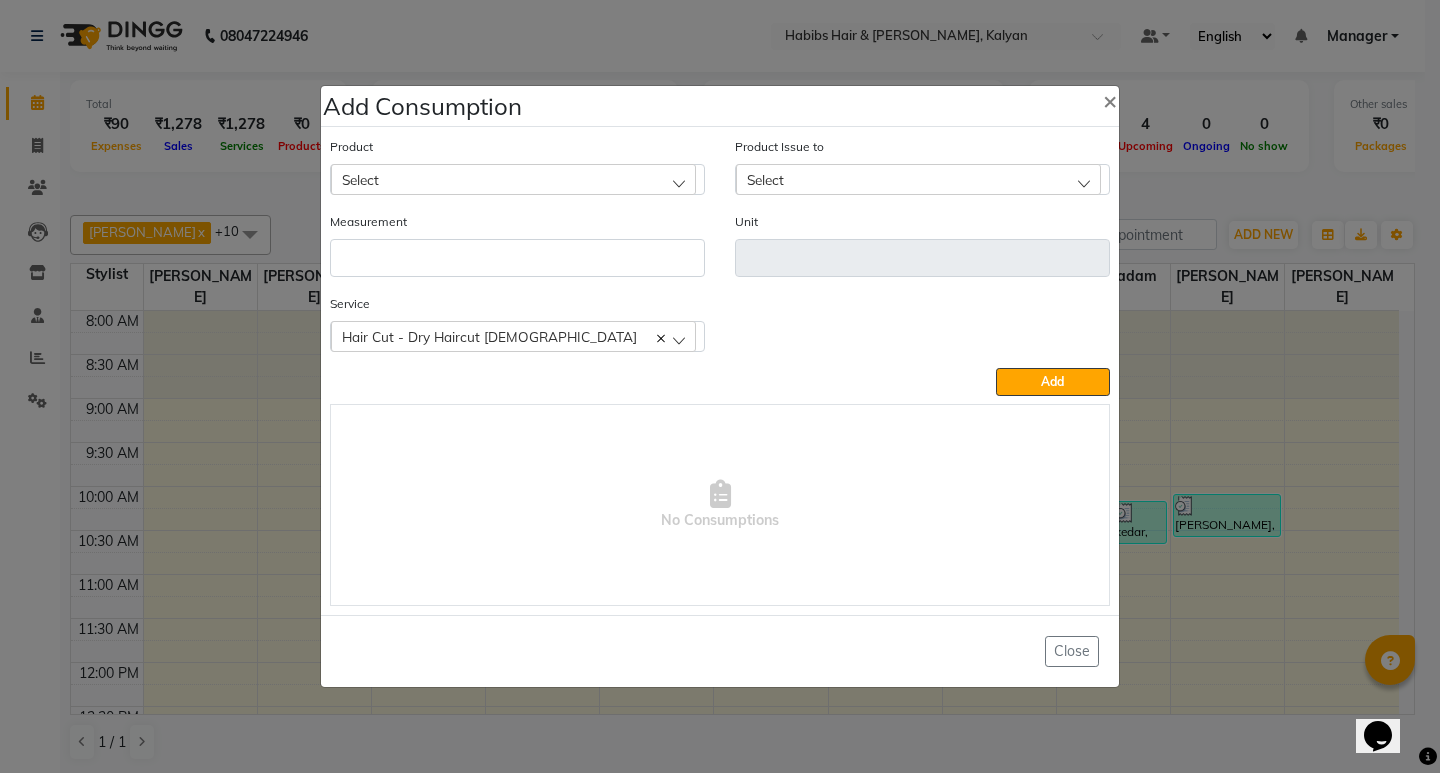 click on "Select" 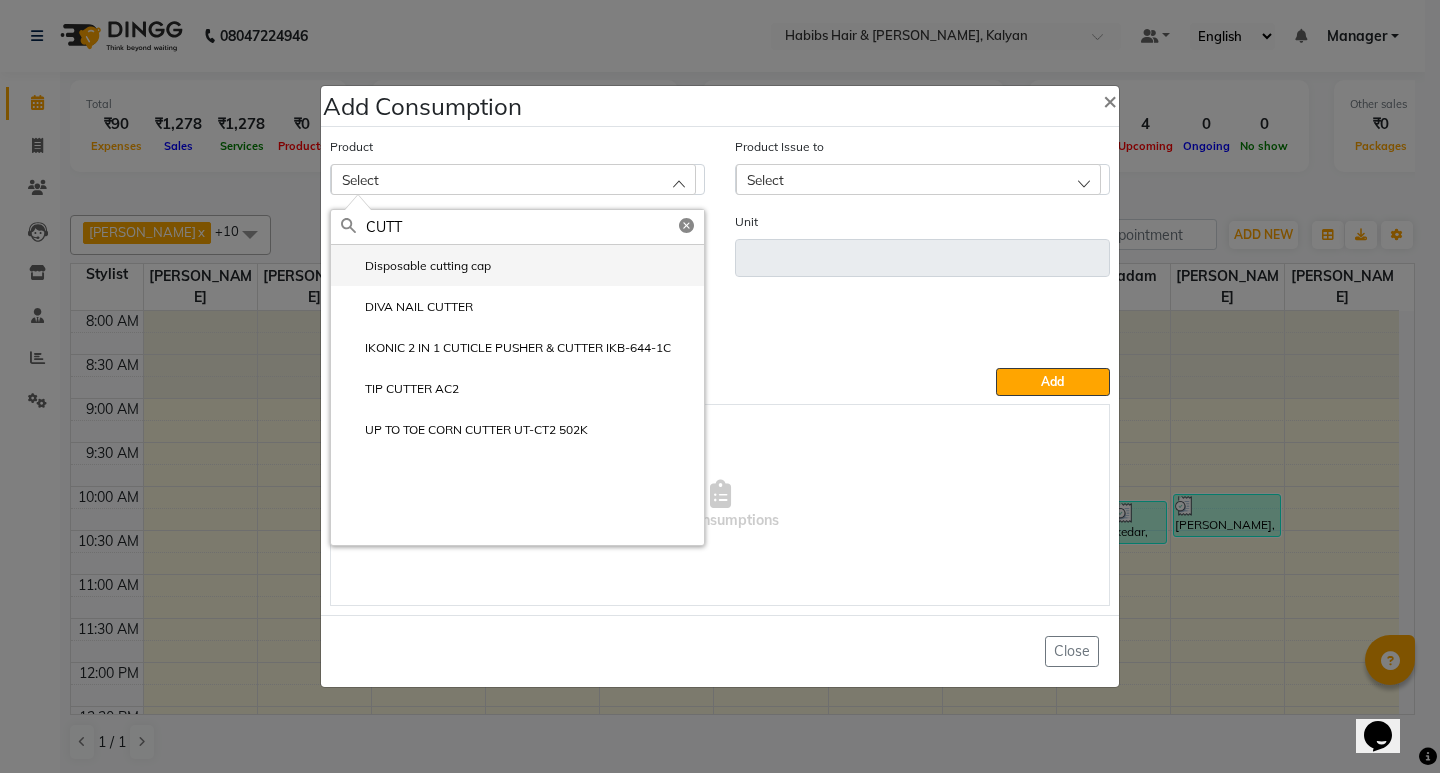 type on "CUTT" 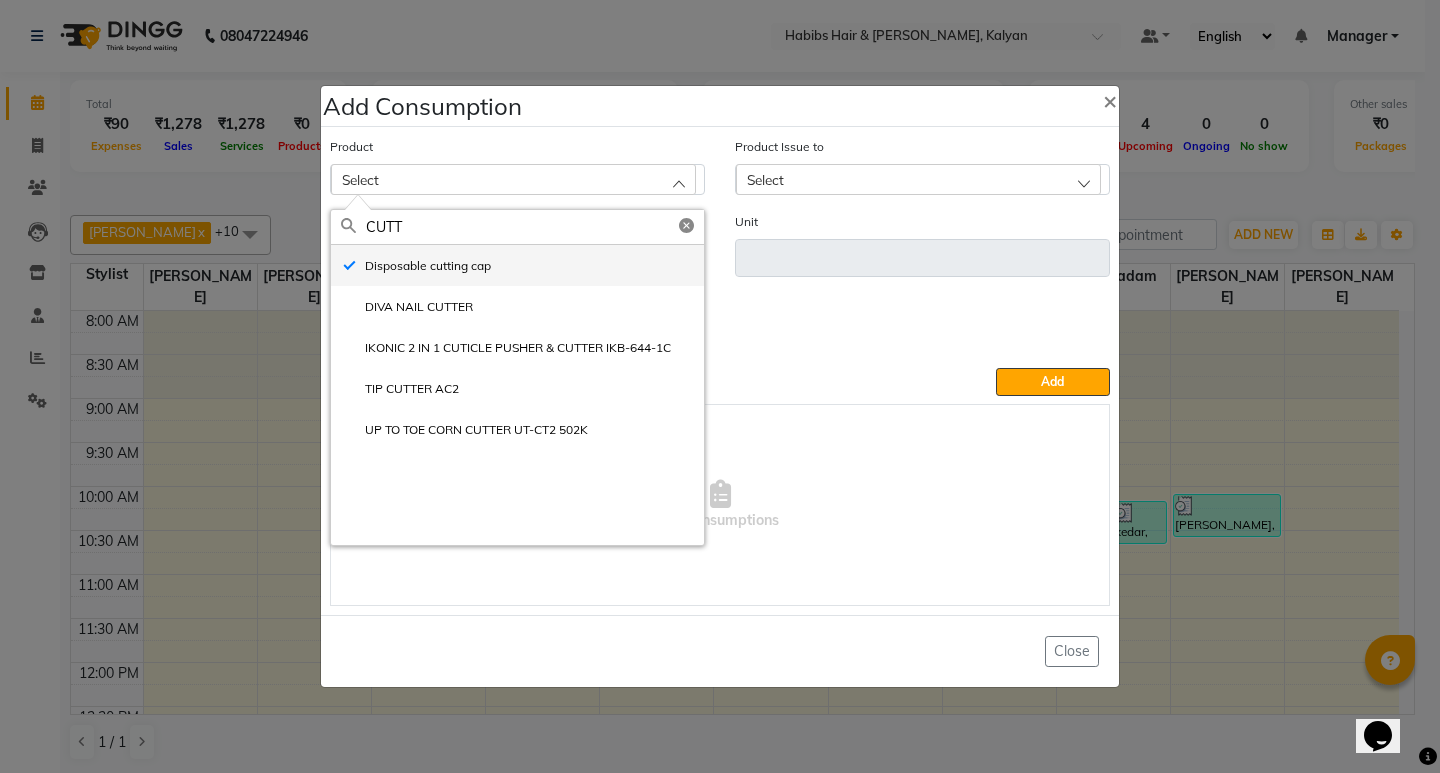 type on "pc" 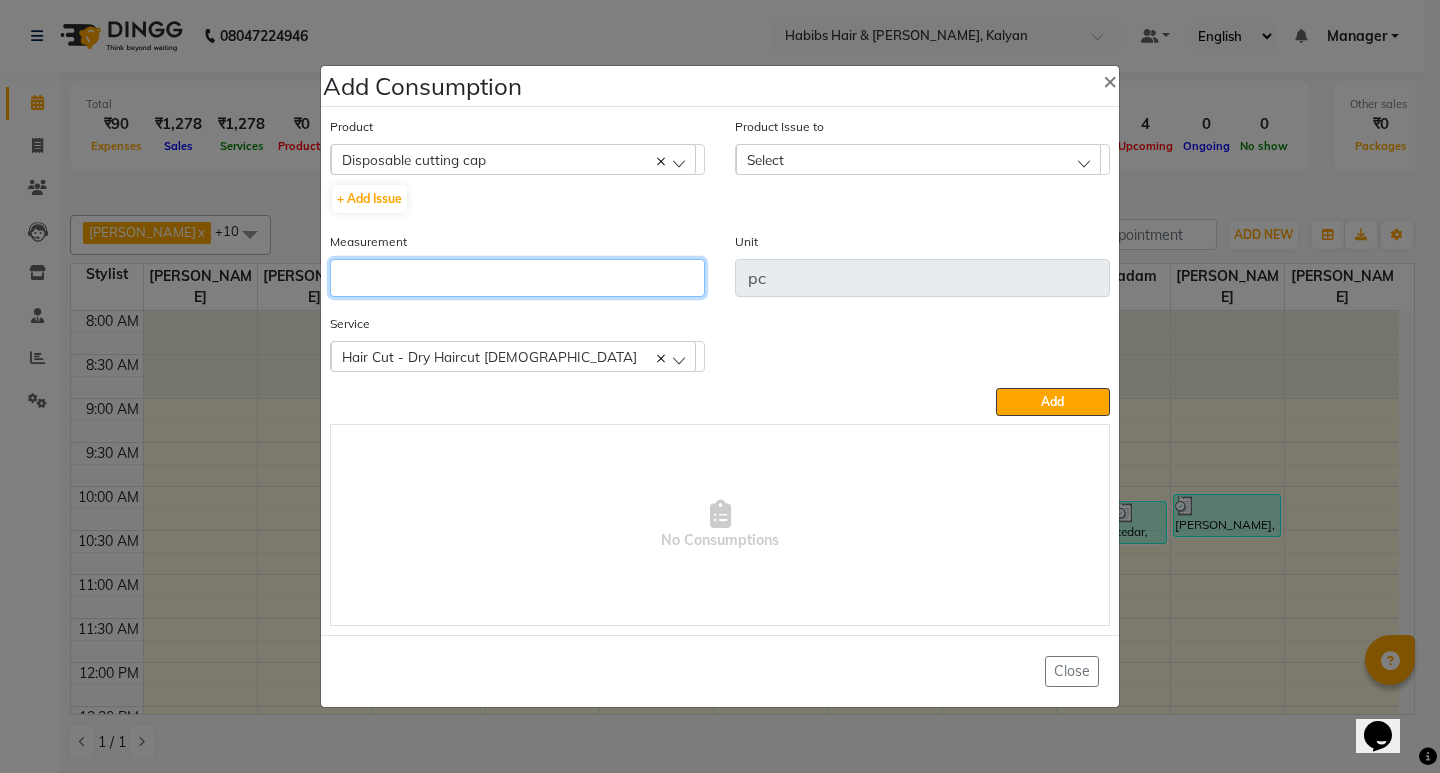 click 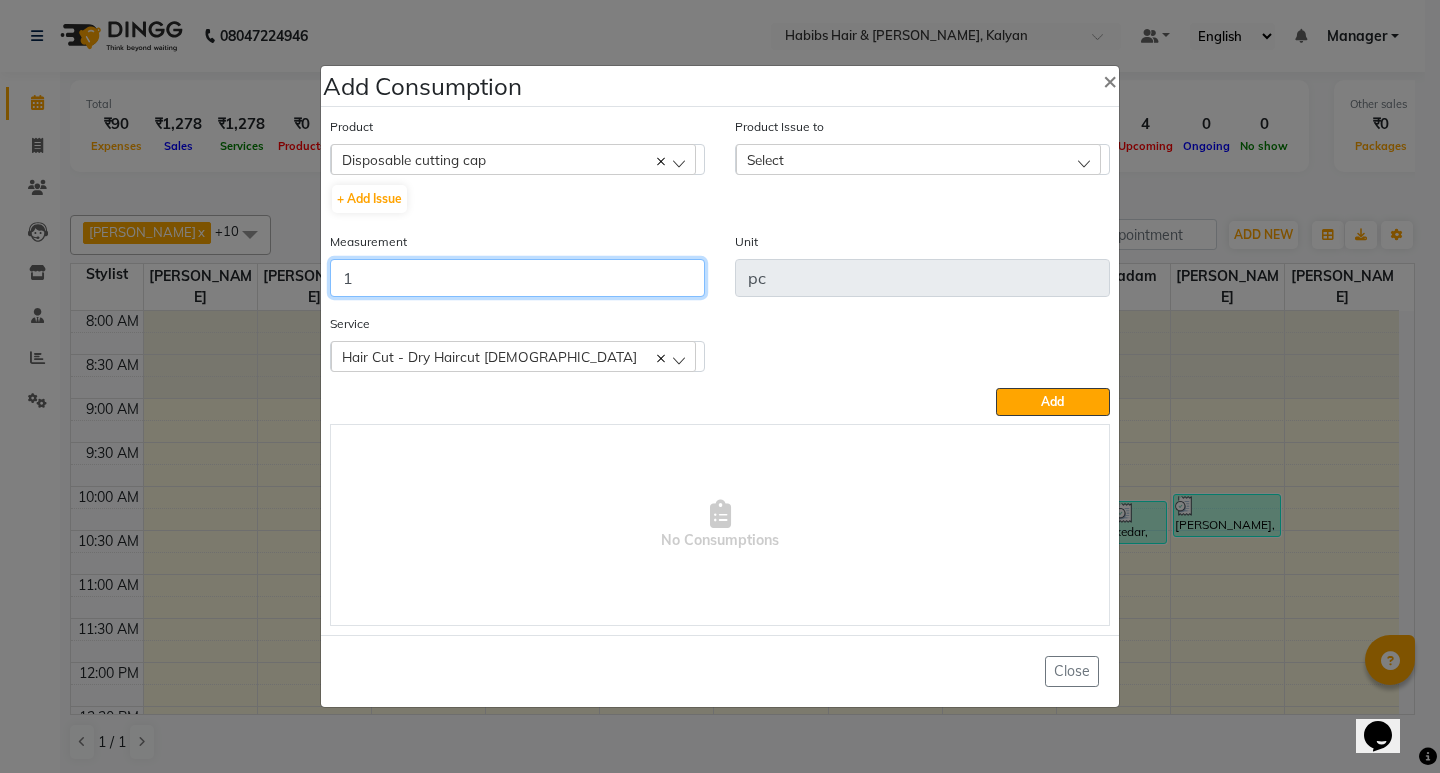 type on "1" 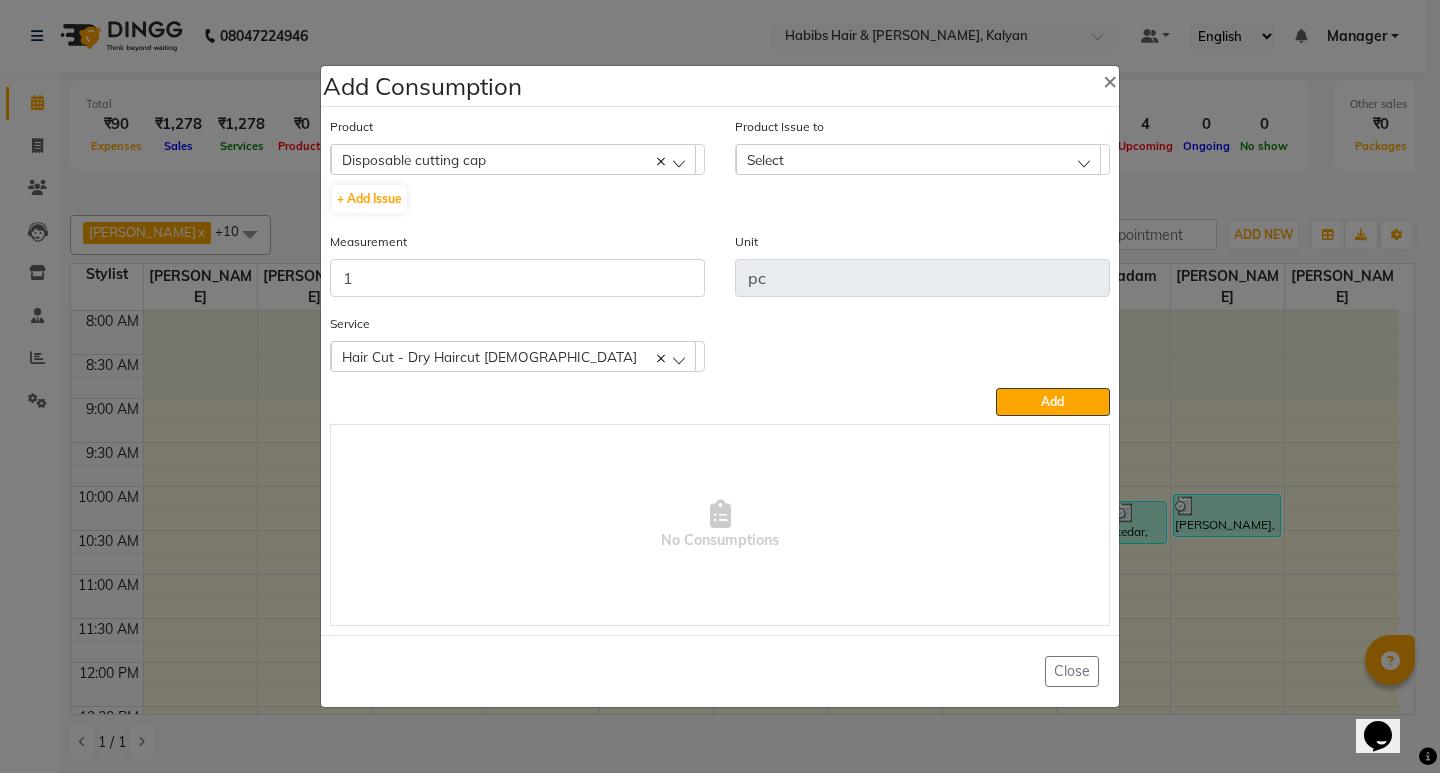 click on "Select" 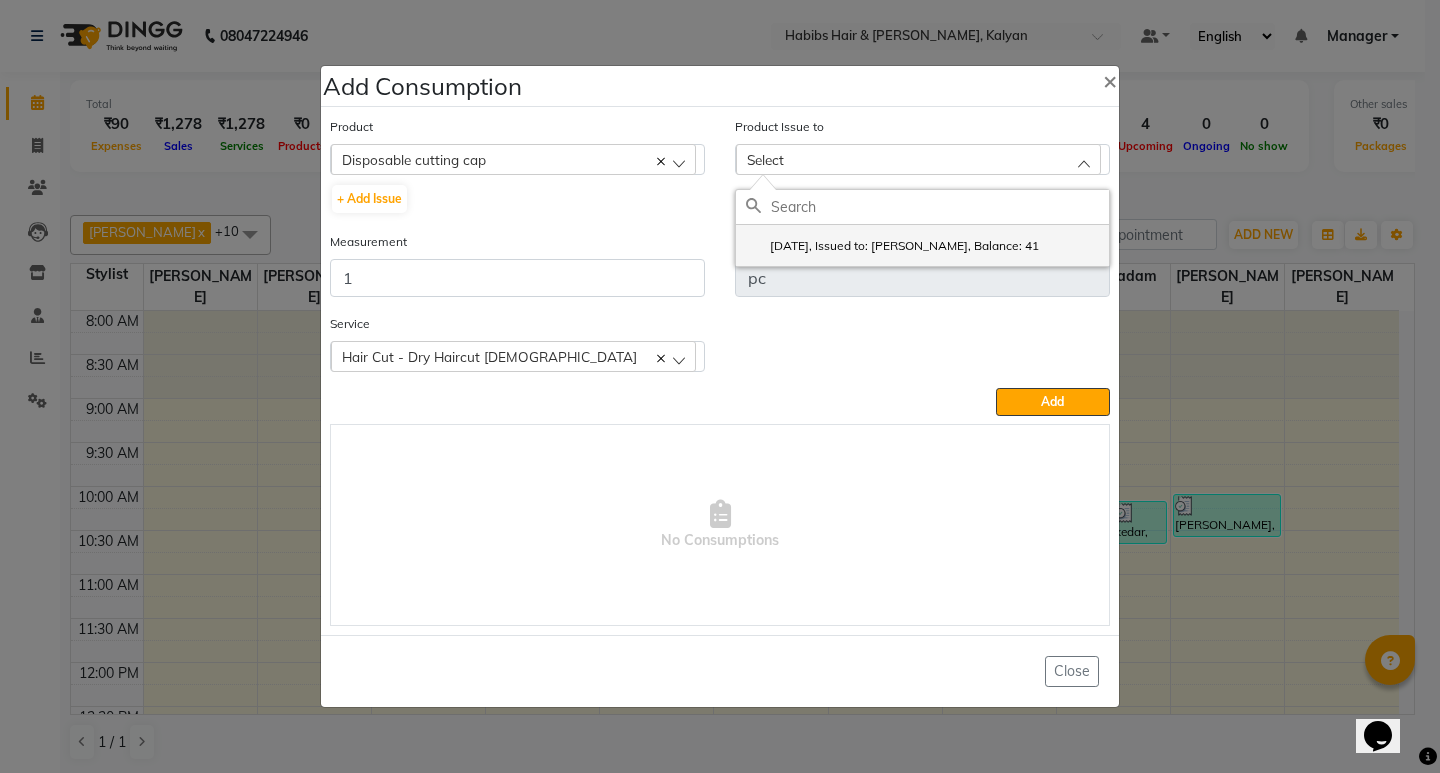 click on "[DATE], Issued to: [PERSON_NAME], Balance: 41" 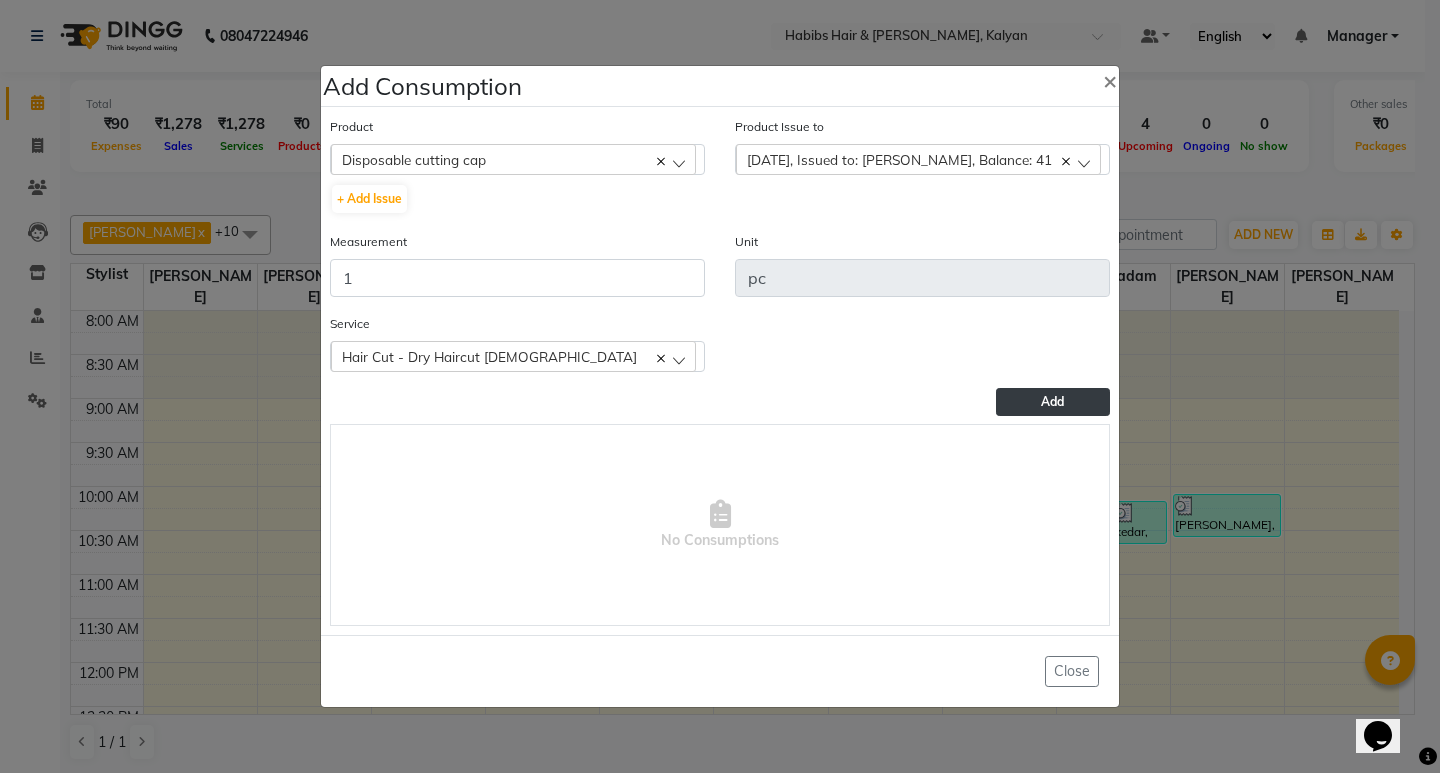 click on "Add" 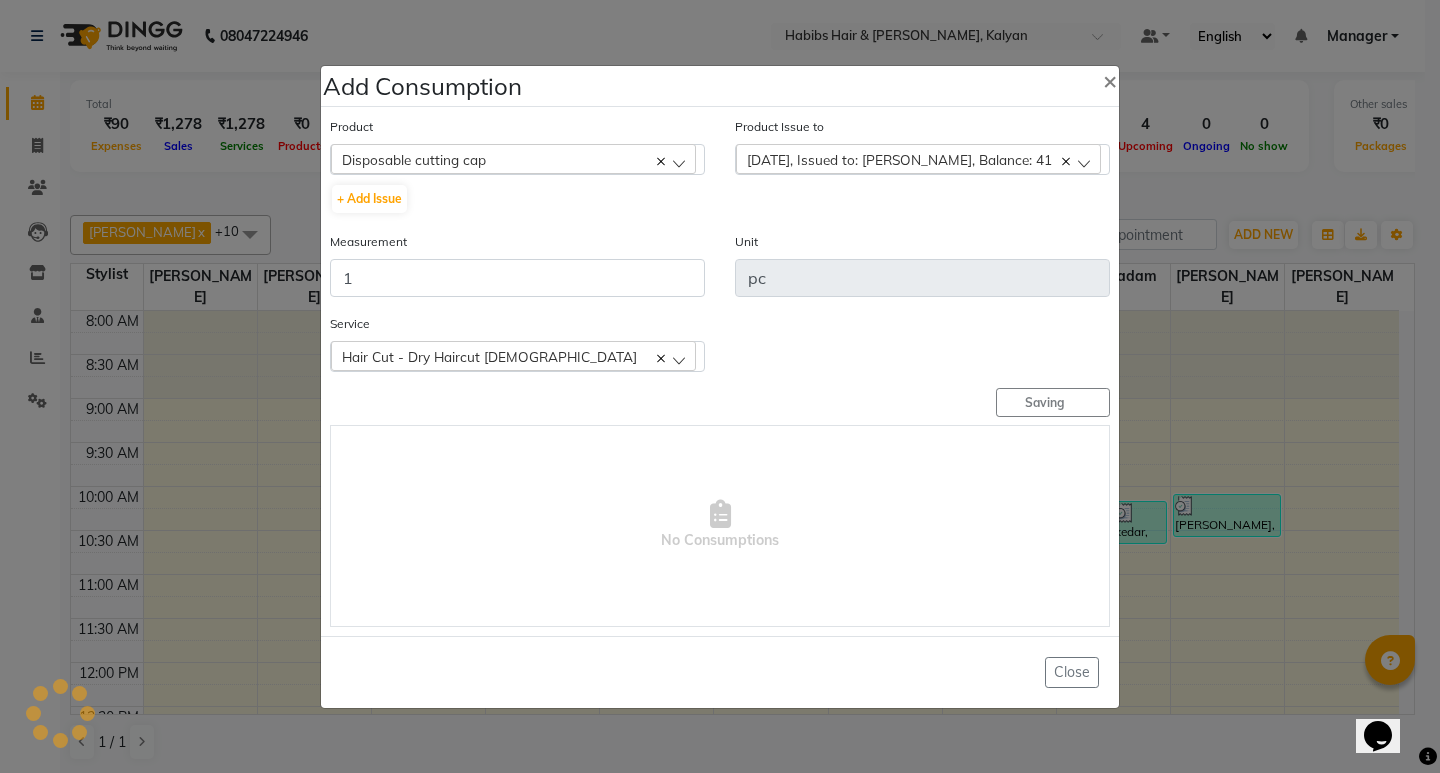type 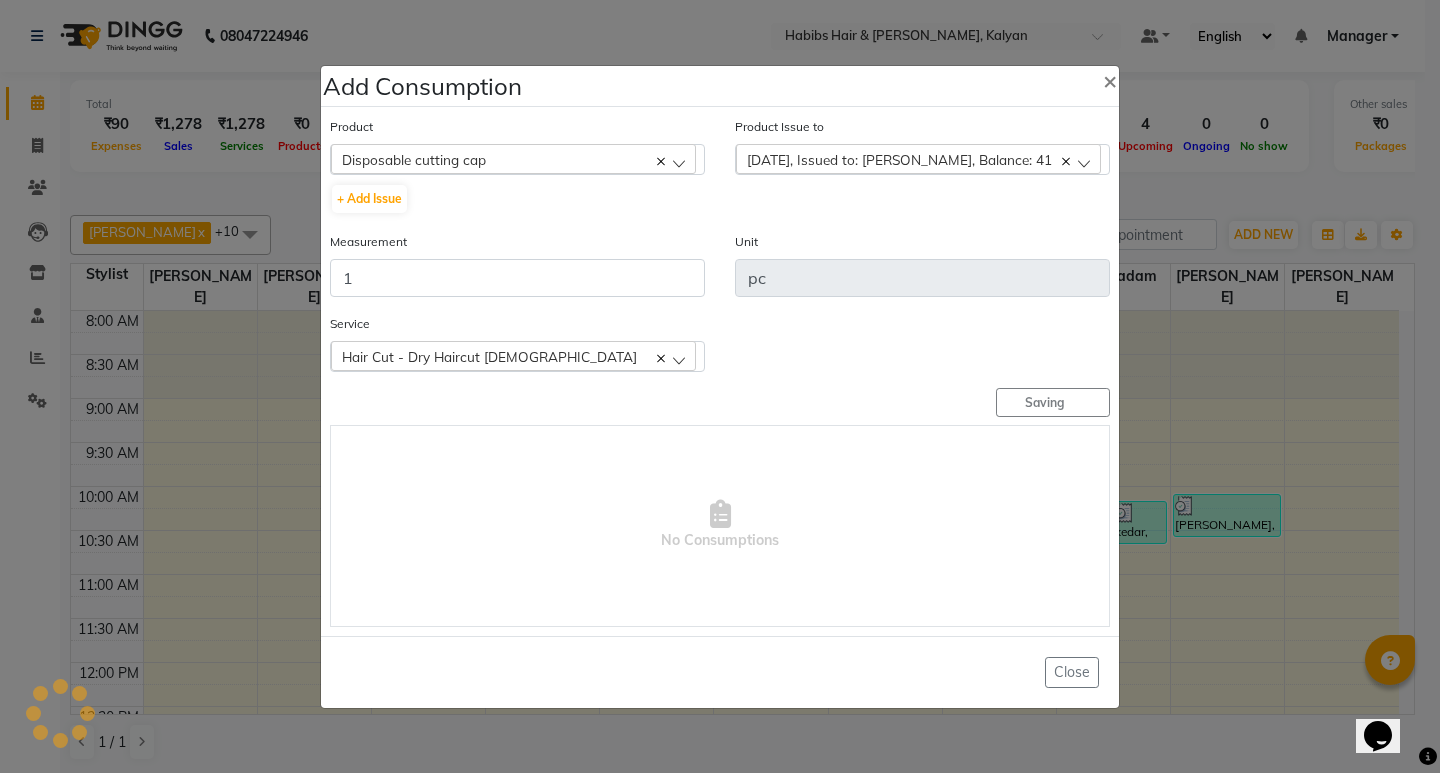 type 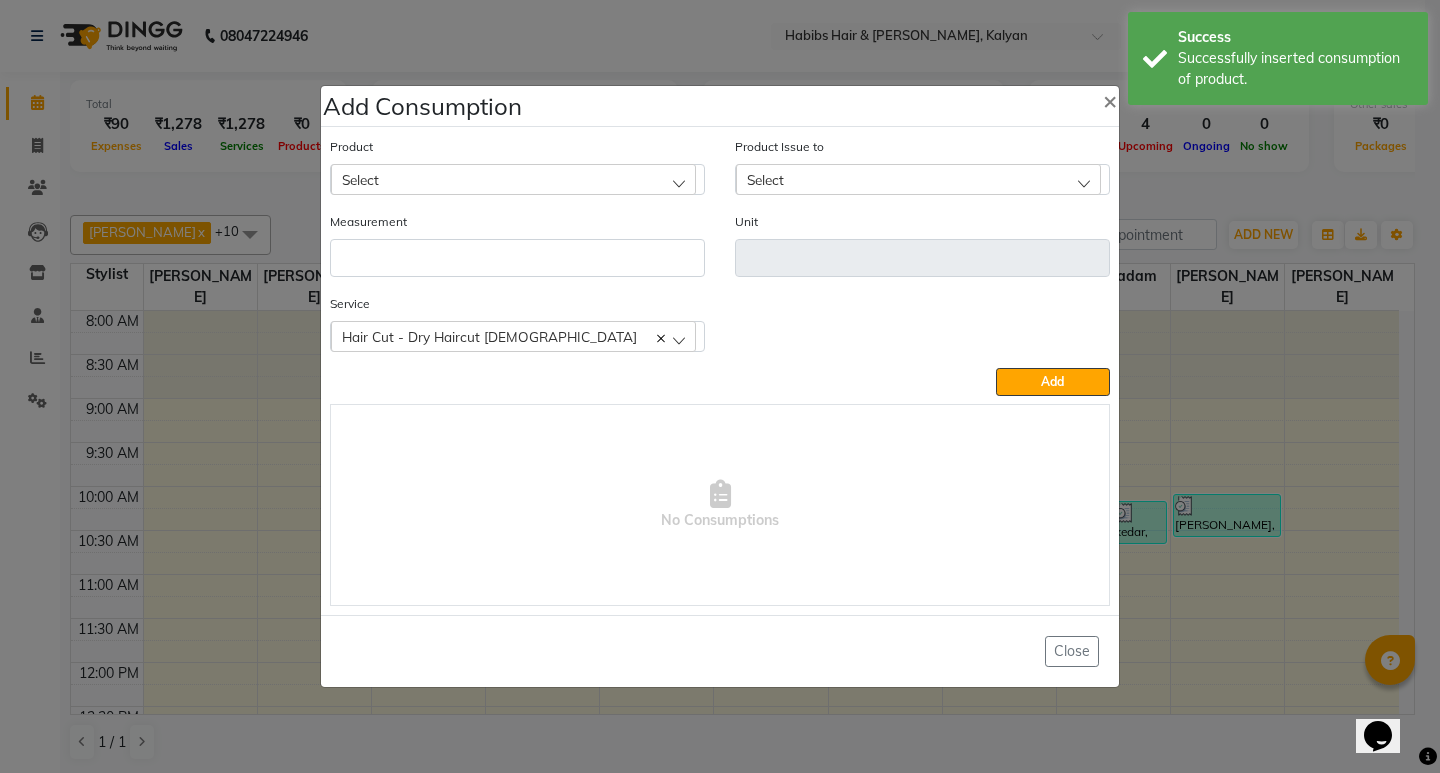 click on "Add Consumption × Product Select 001 BANANA POWDER 10GM Product Issue to Select [DATE], Issued to: Suraj Kadam, Balance: 41 Measurement Unit Service  Hair Cut - Dry Haircut [DEMOGRAPHIC_DATA]  Hair Cut - Dry Haircut [DEMOGRAPHIC_DATA]  Add   No Consumptions   Close" 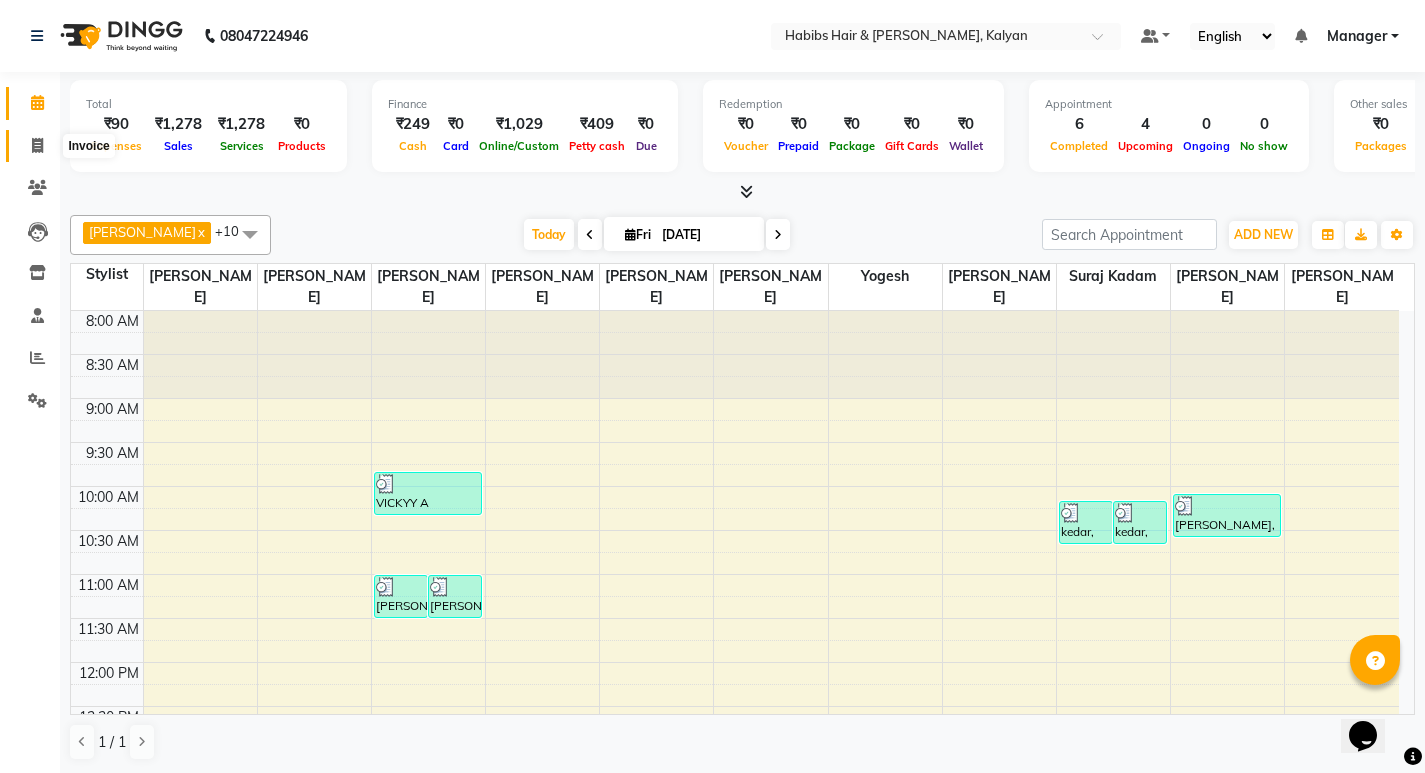 click 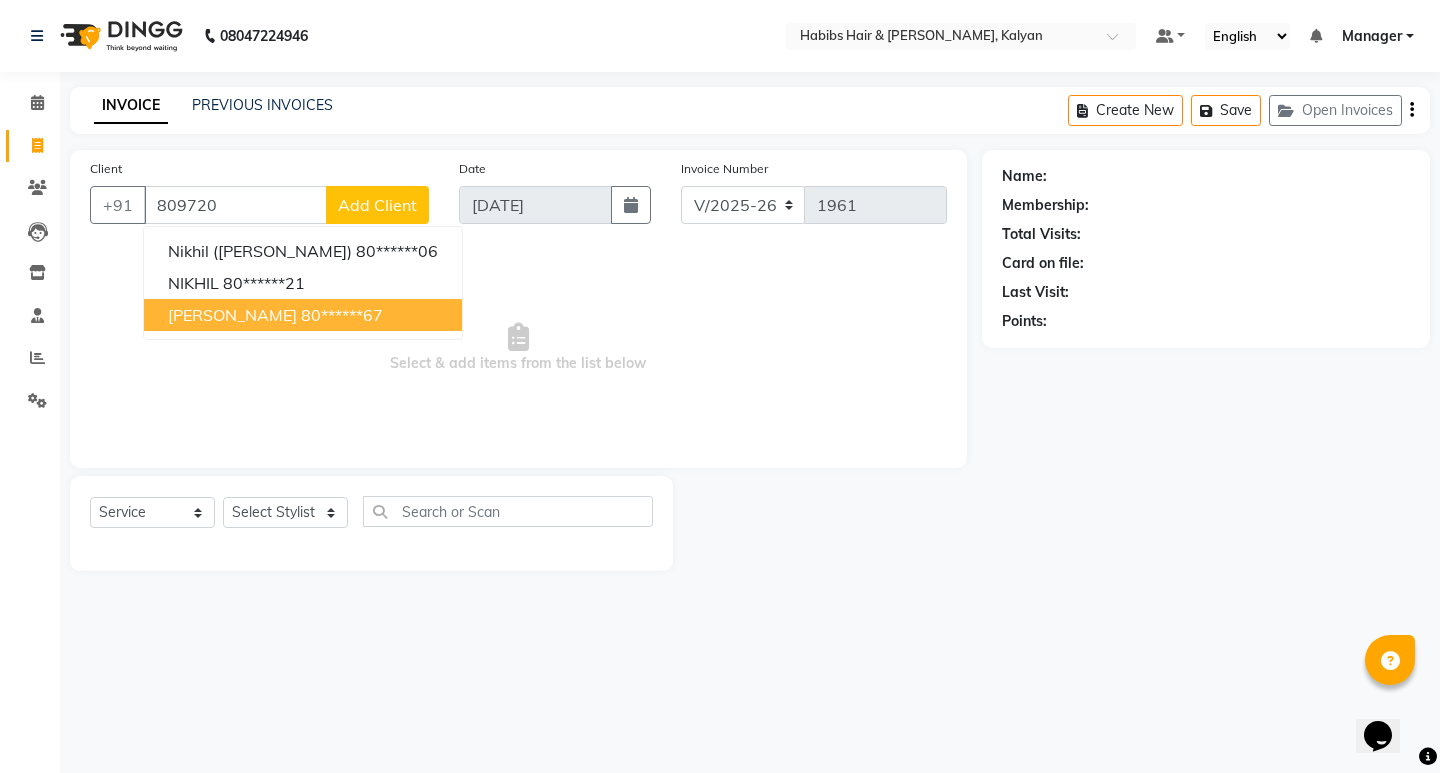click on "[PERSON_NAME]" at bounding box center [232, 315] 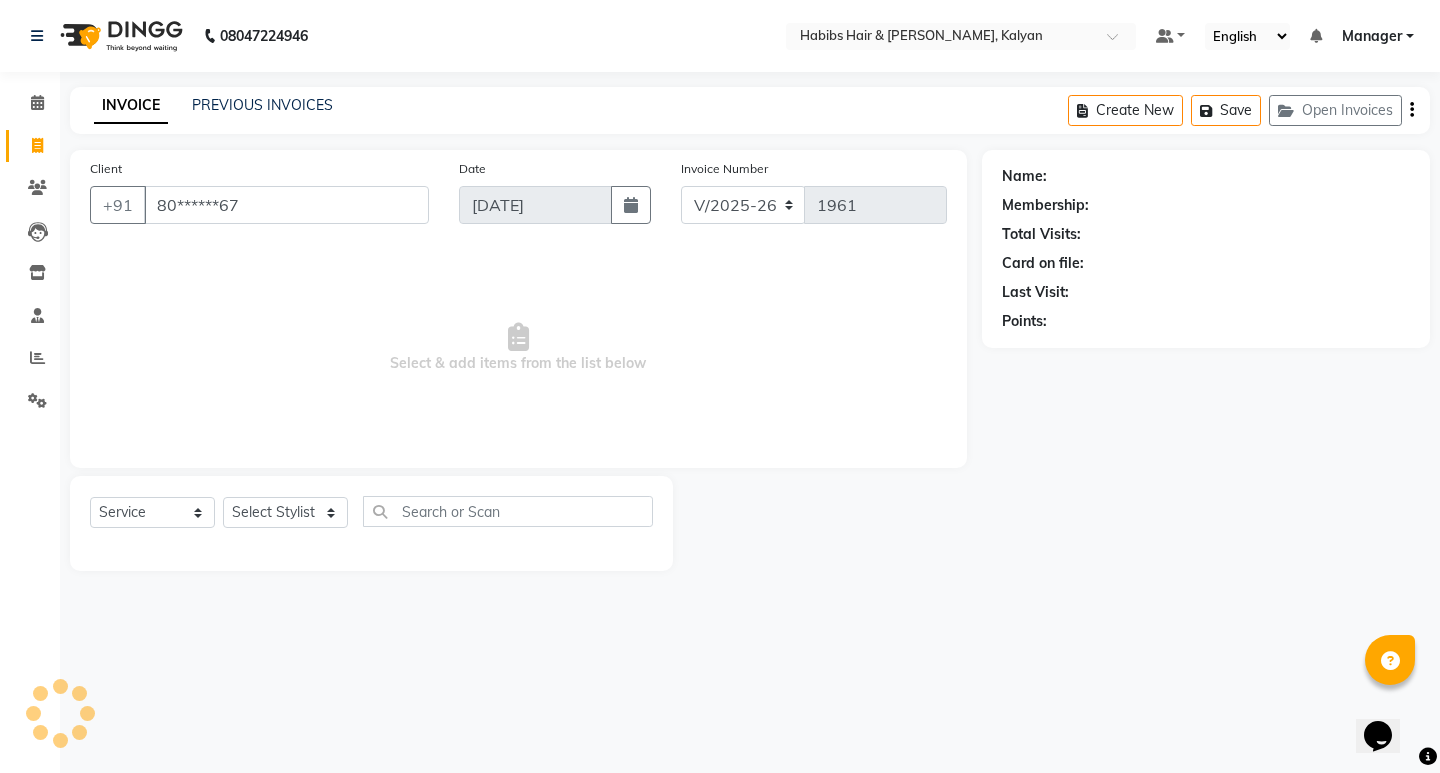 type on "80******67" 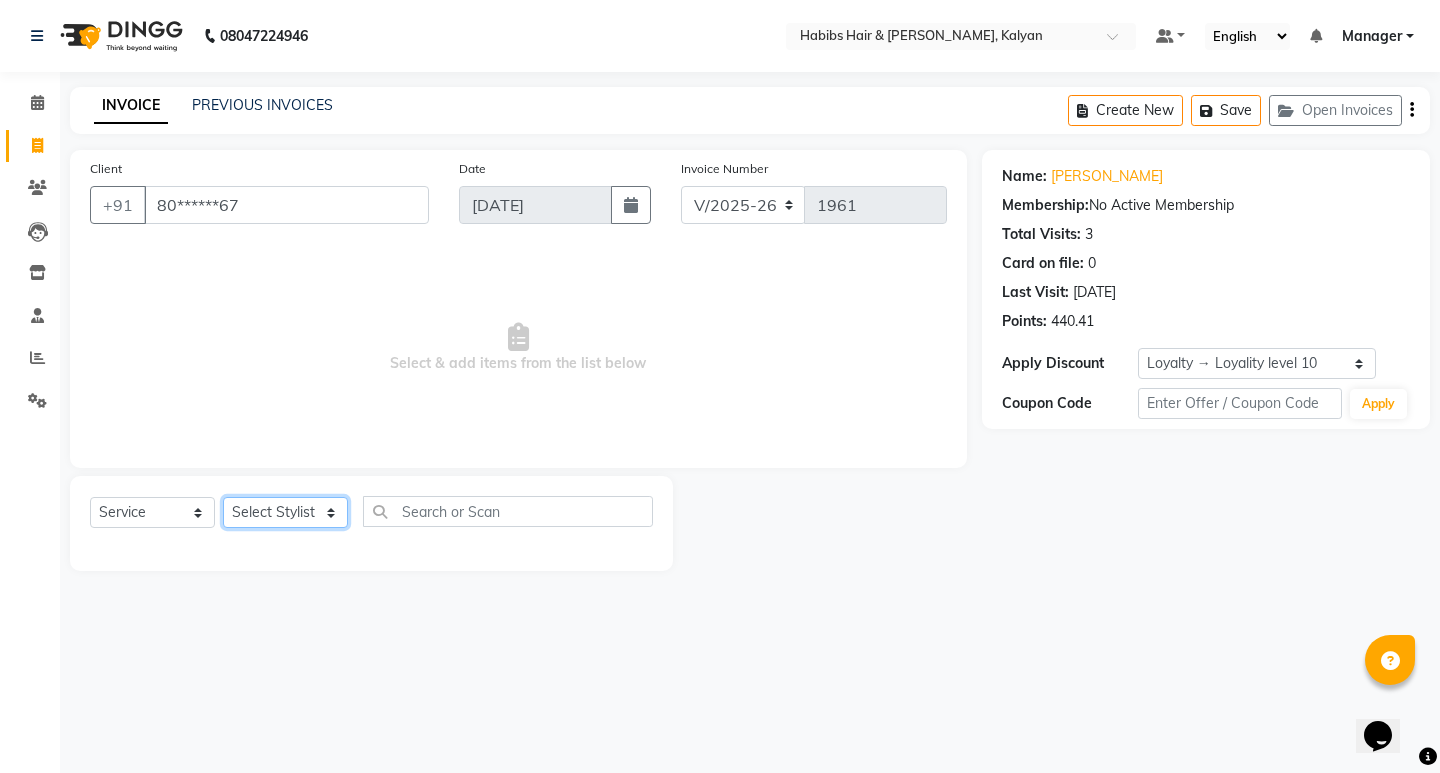 click on "Select Stylist [PERSON_NAME] Manager [PERSON_NAME] [PERSON_NAME] [PERSON_NAME] zipre [PERSON_NAME] [PERSON_NAME]  Sagar [PERSON_NAME] [PERSON_NAME] Suraj [PERSON_NAME]  [PERSON_NAME]" 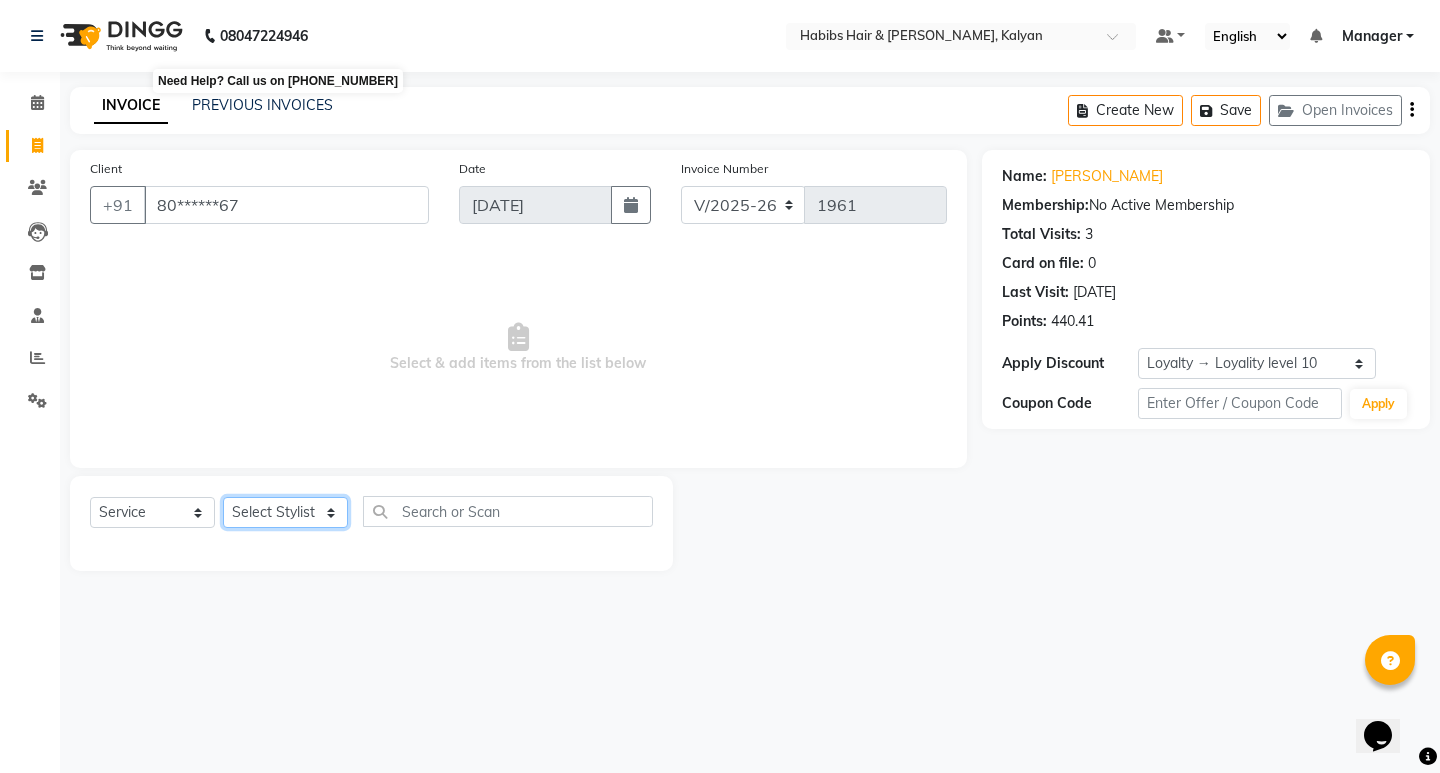 select on "81824" 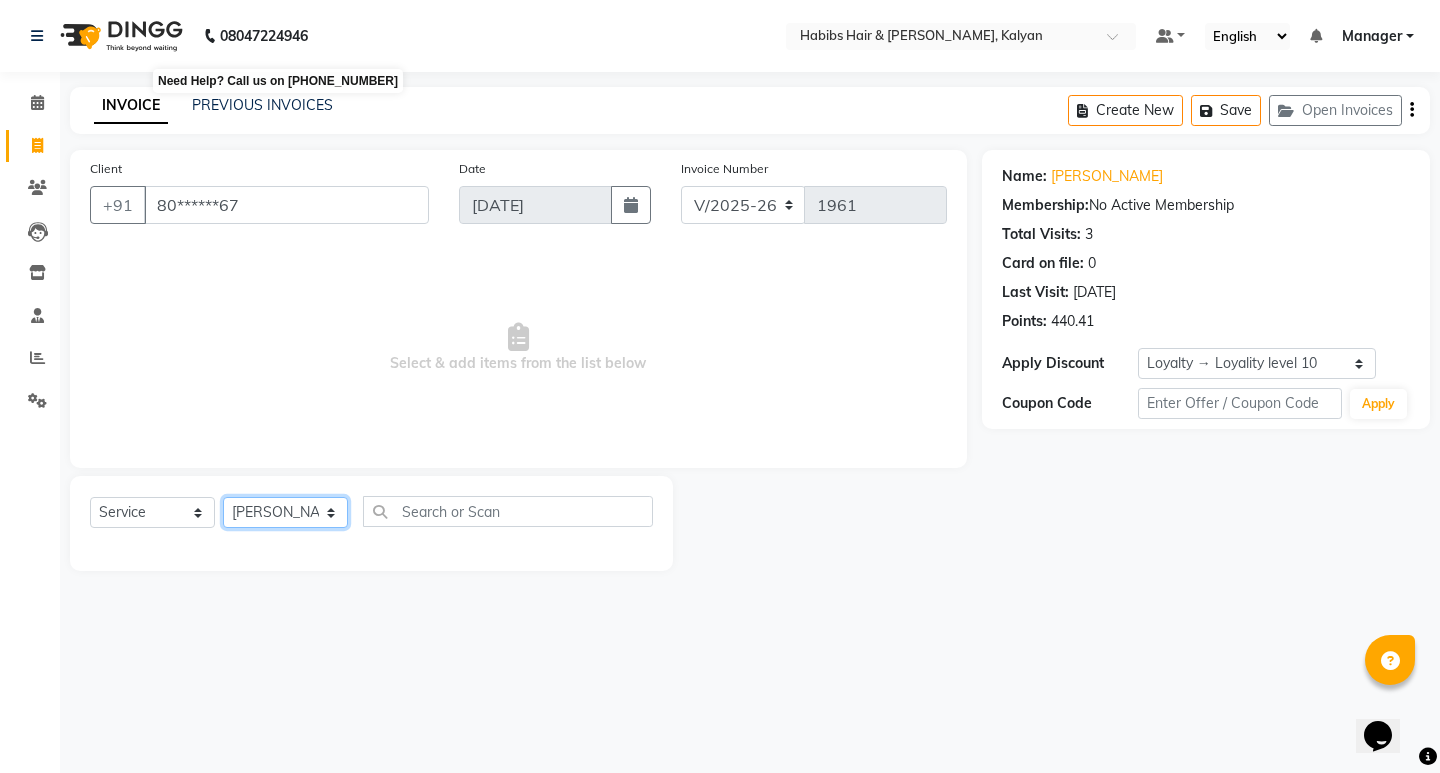 click on "Select Stylist [PERSON_NAME] Manager [PERSON_NAME] [PERSON_NAME] [PERSON_NAME] zipre [PERSON_NAME] [PERSON_NAME]  Sagar [PERSON_NAME] [PERSON_NAME] Suraj [PERSON_NAME]  [PERSON_NAME]" 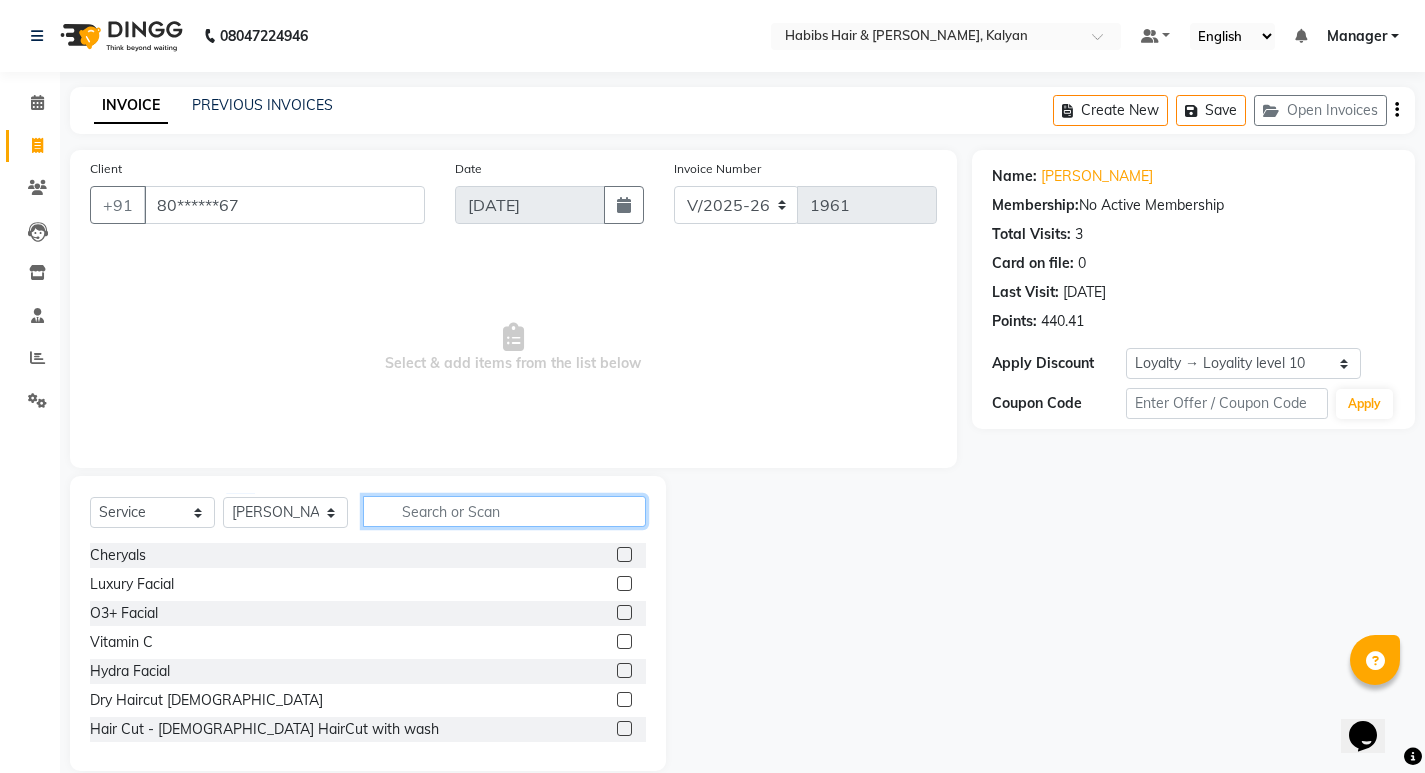 click 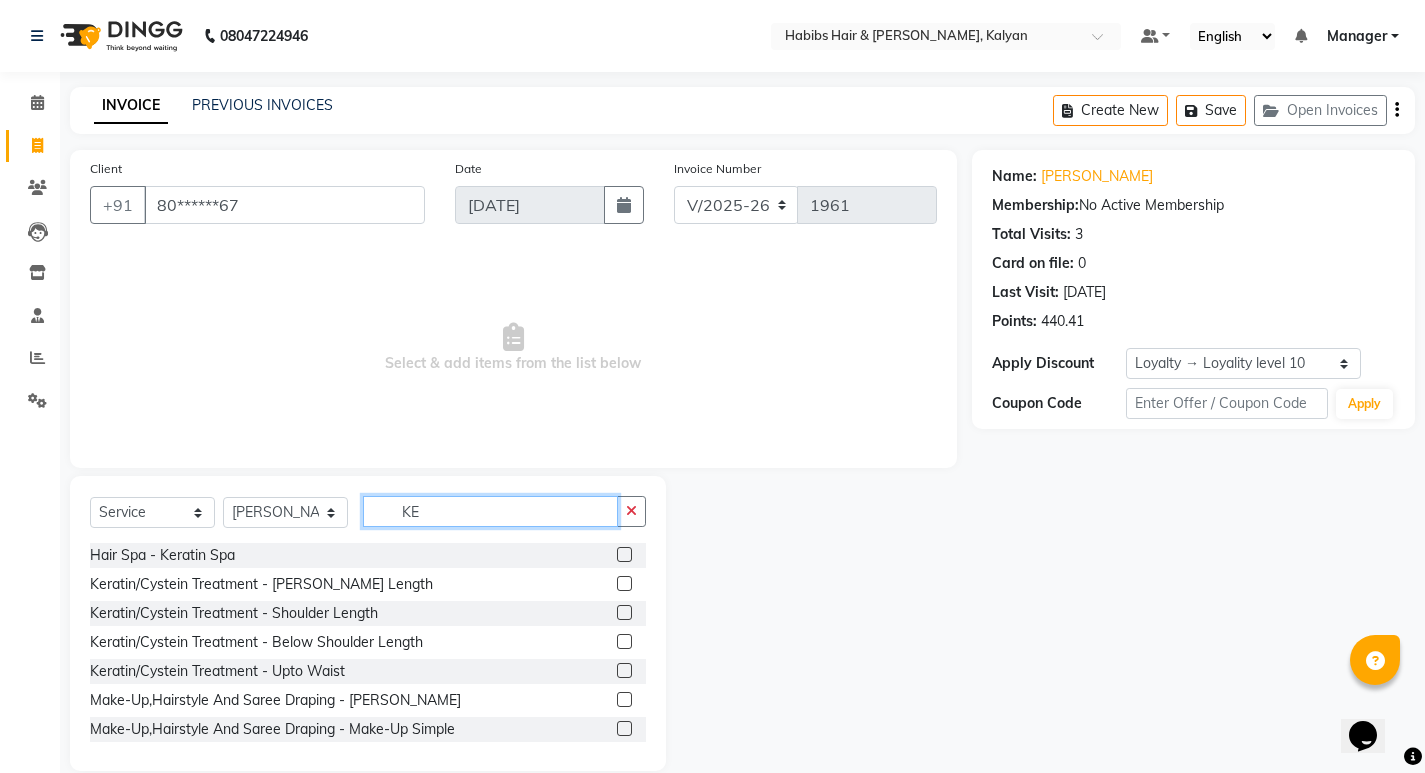 type on "KE" 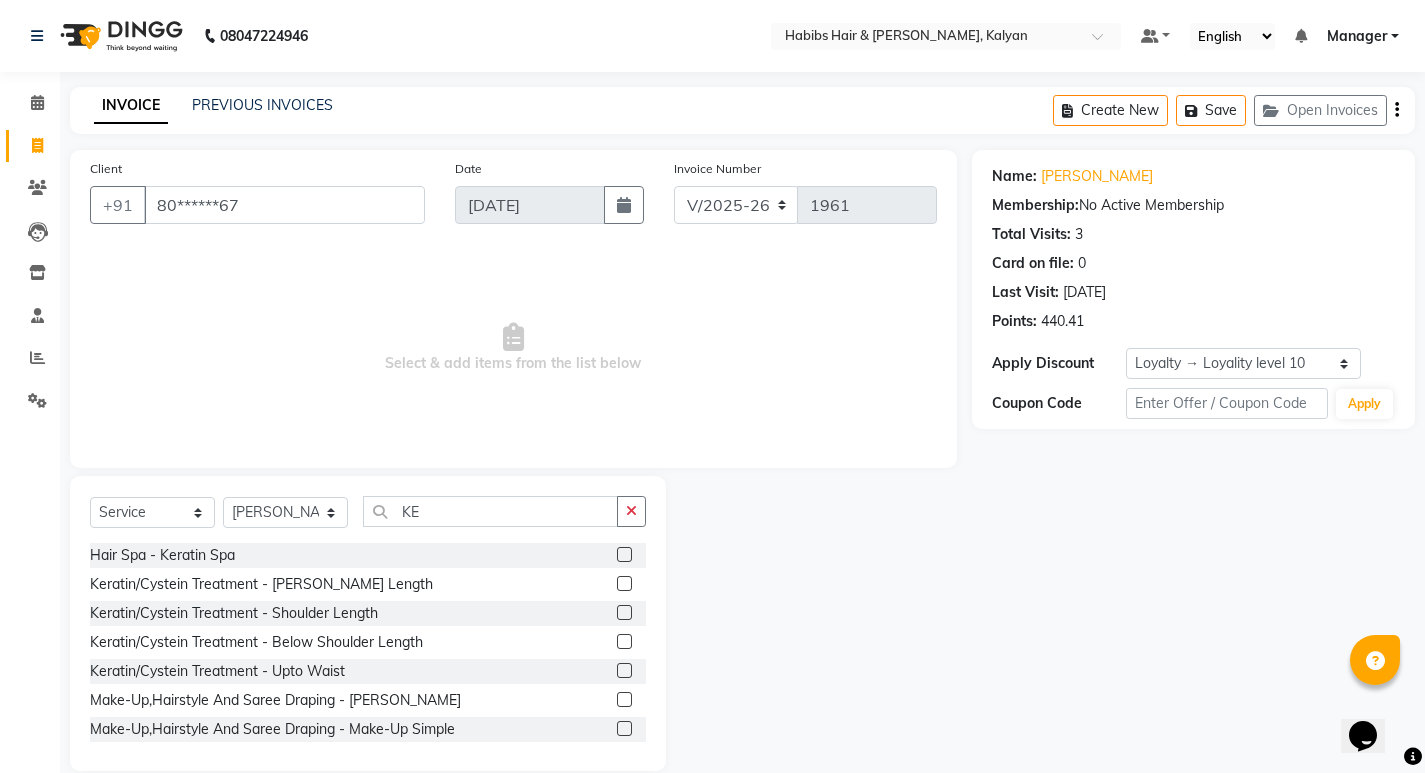 click 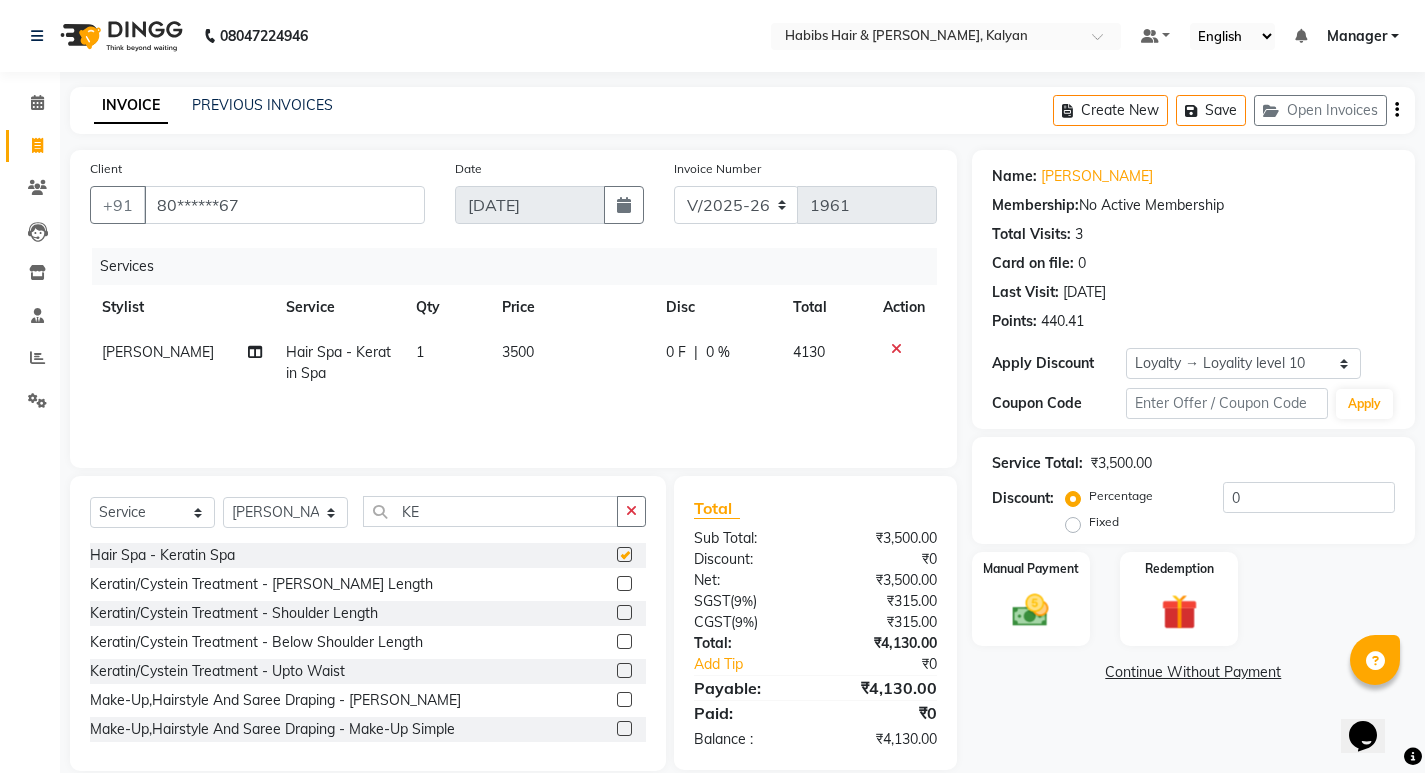 checkbox on "false" 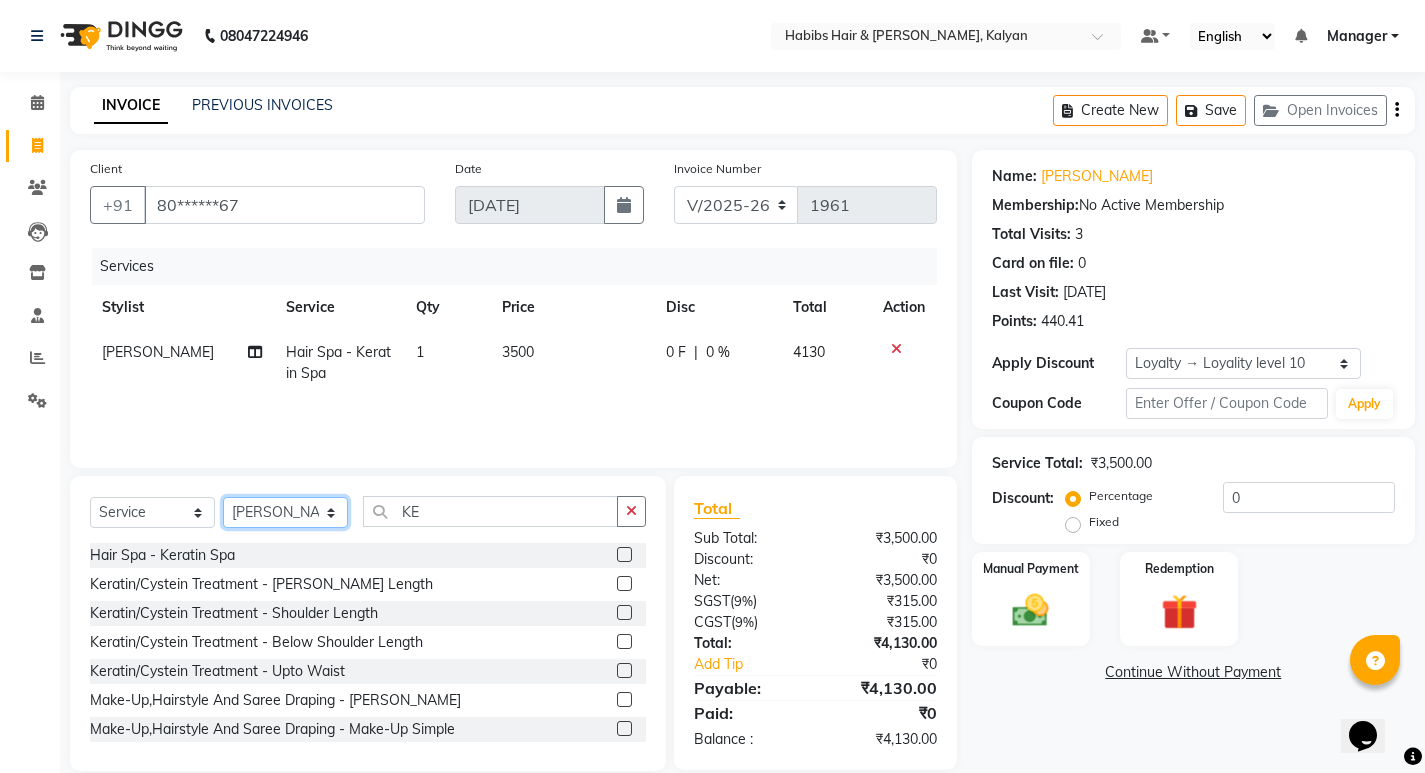 click on "Select Stylist [PERSON_NAME] Manager [PERSON_NAME] [PERSON_NAME] [PERSON_NAME] zipre [PERSON_NAME] [PERSON_NAME]  Sagar [PERSON_NAME] [PERSON_NAME] Suraj [PERSON_NAME]  [PERSON_NAME]" 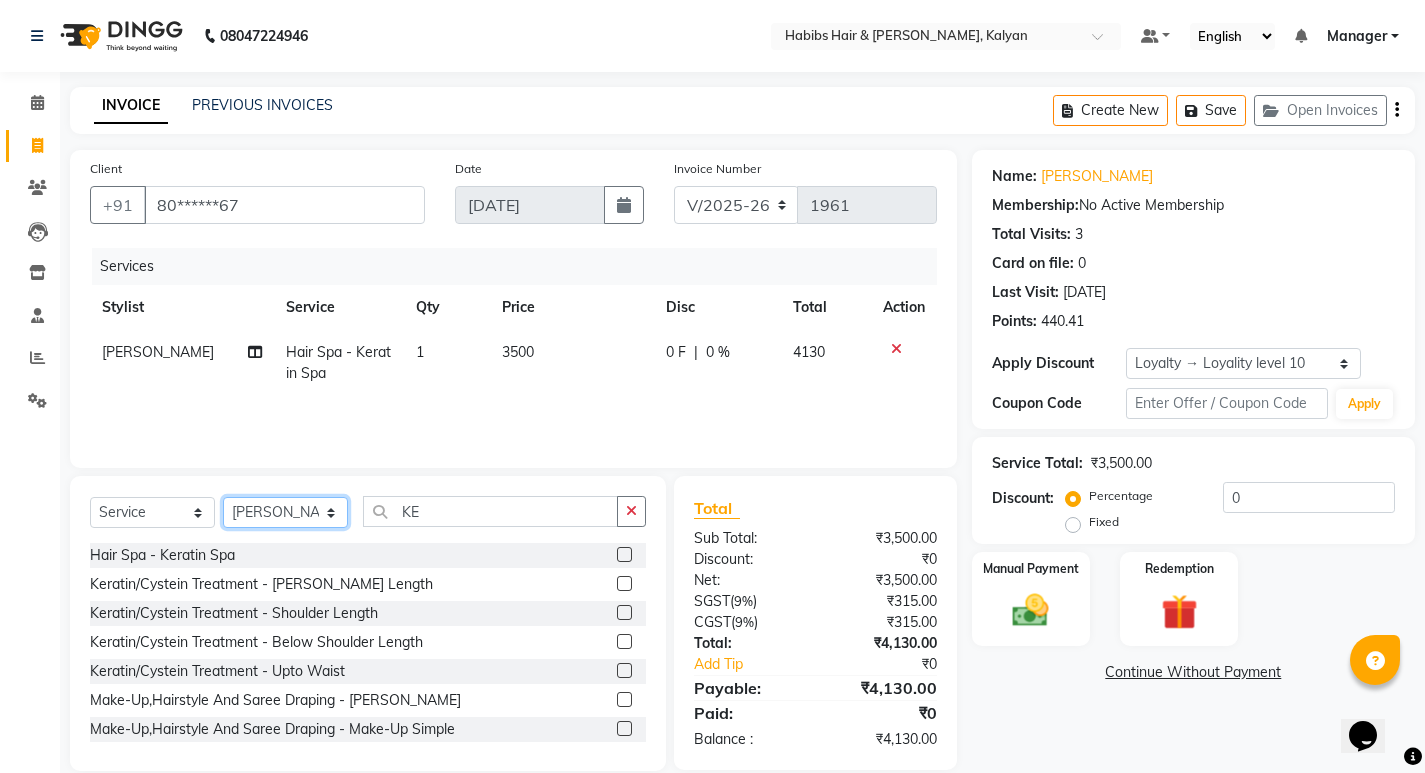 select on "79306" 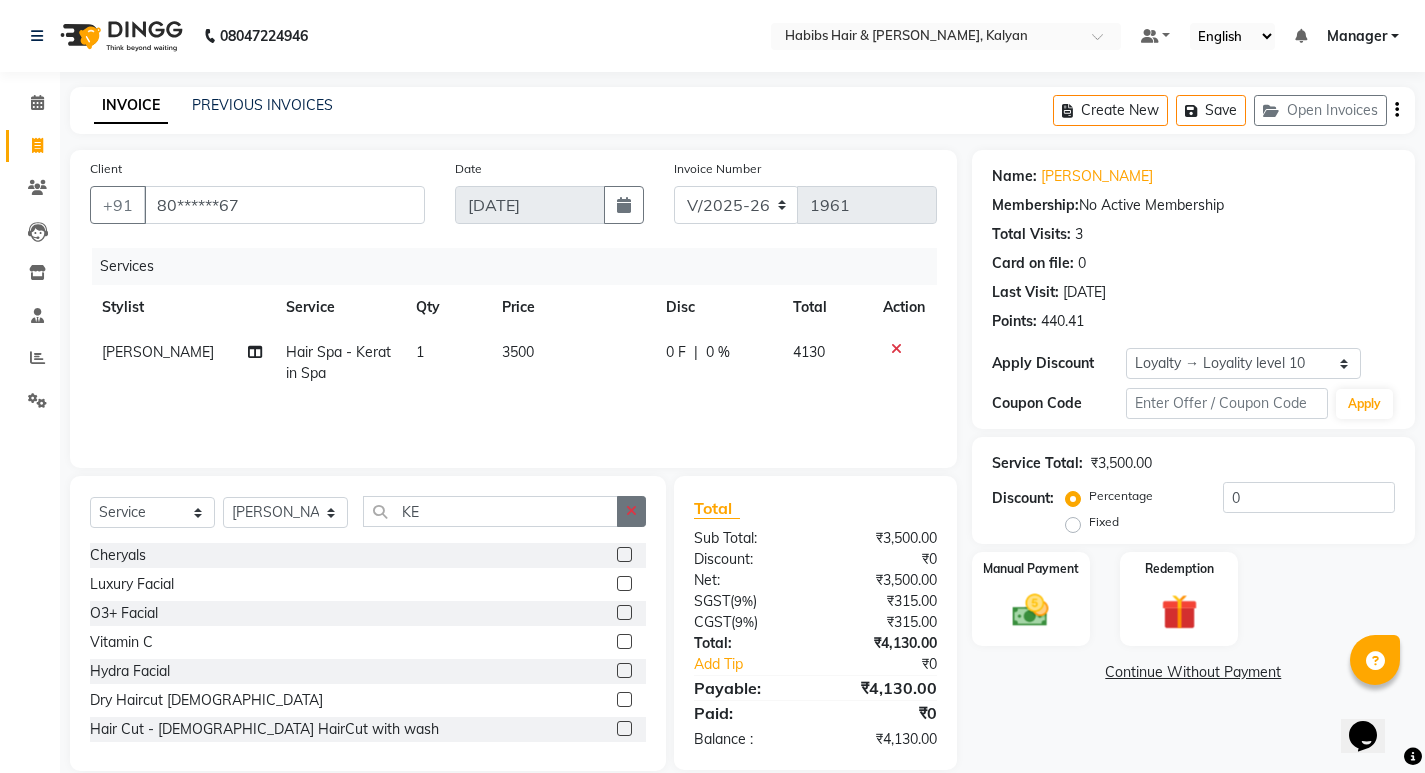 click 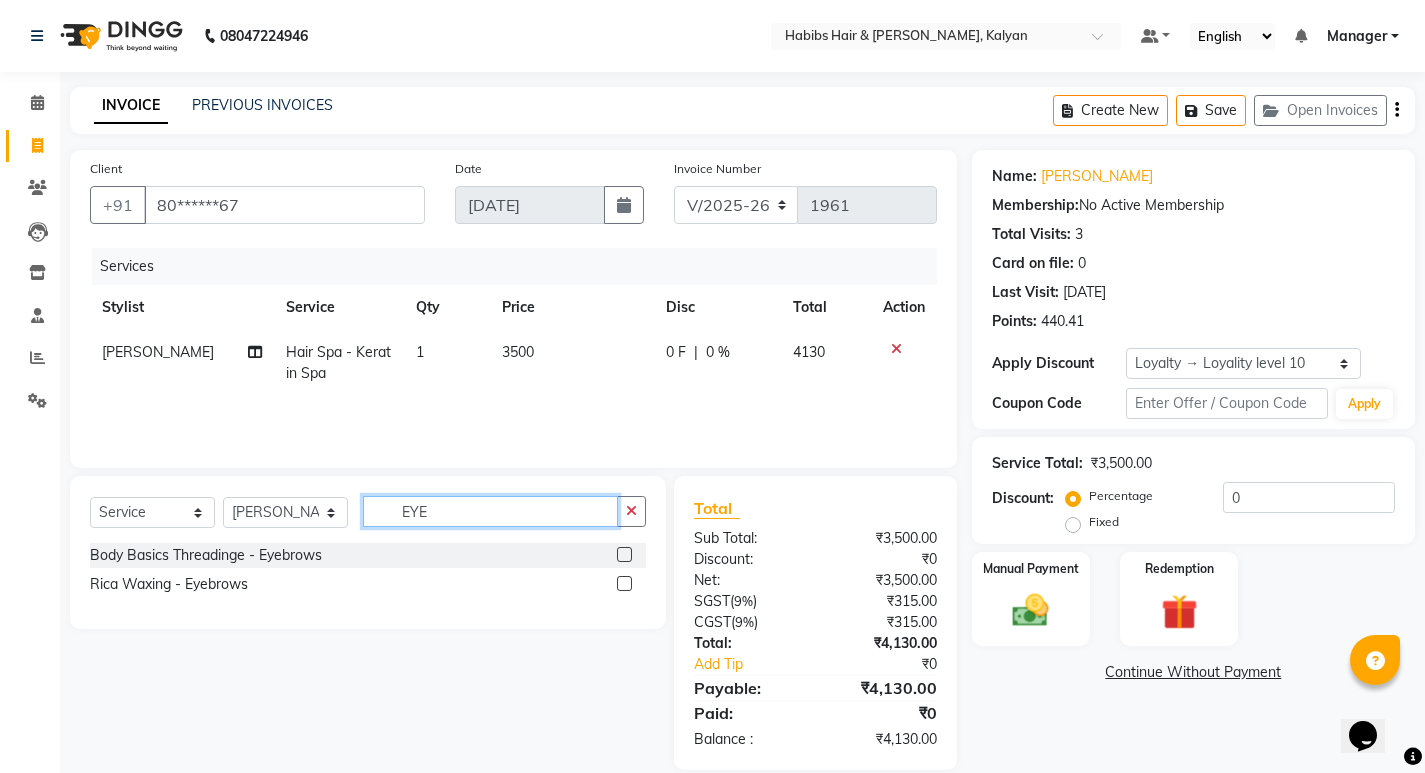 type on "EYE" 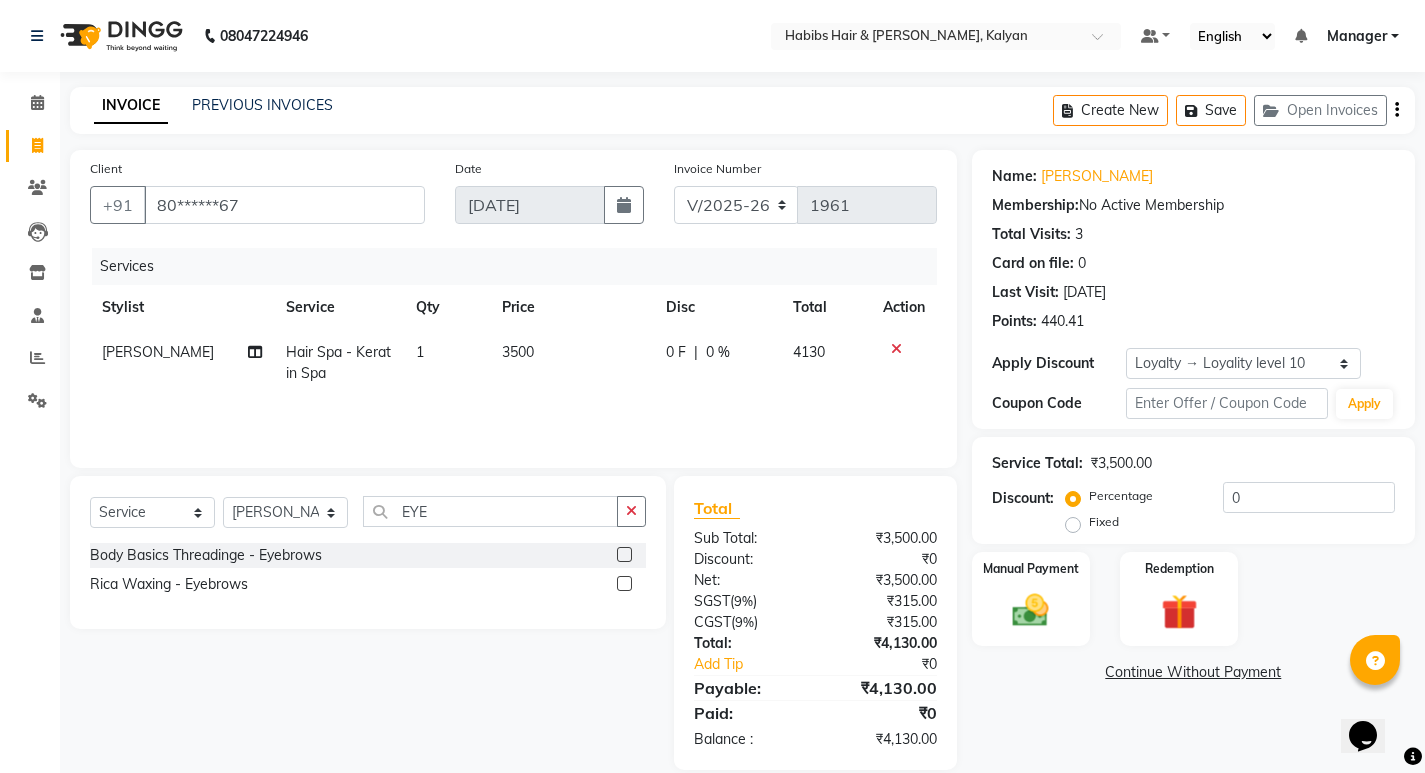 click 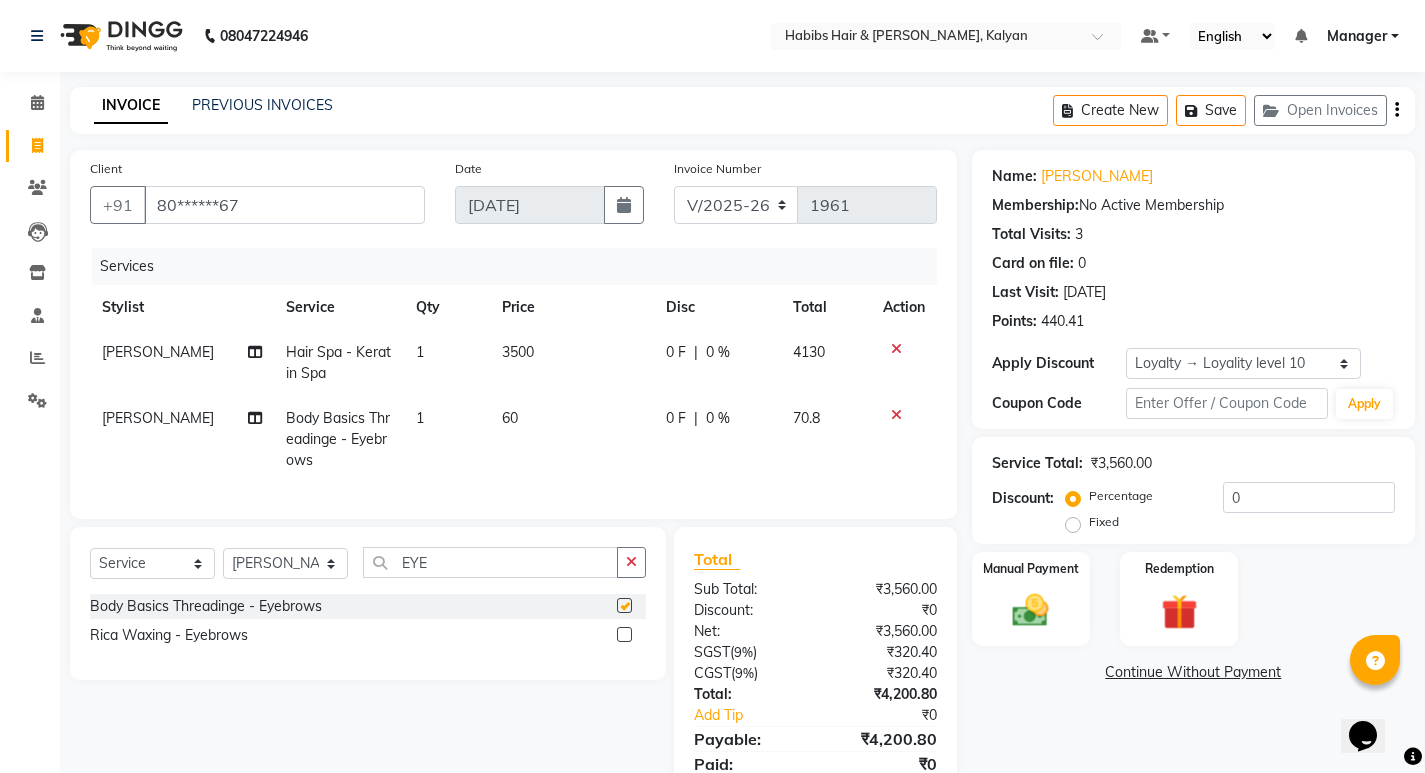 checkbox on "false" 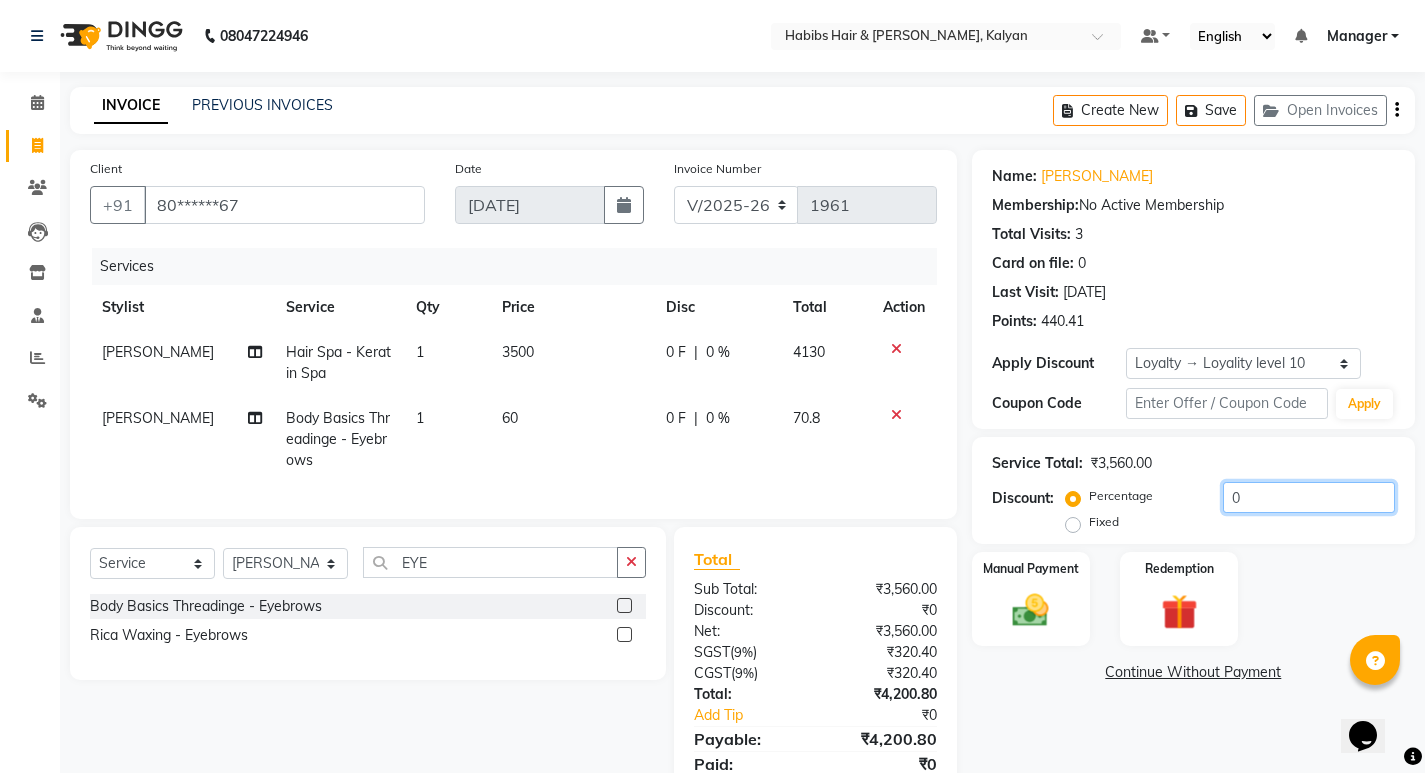 click on "0" 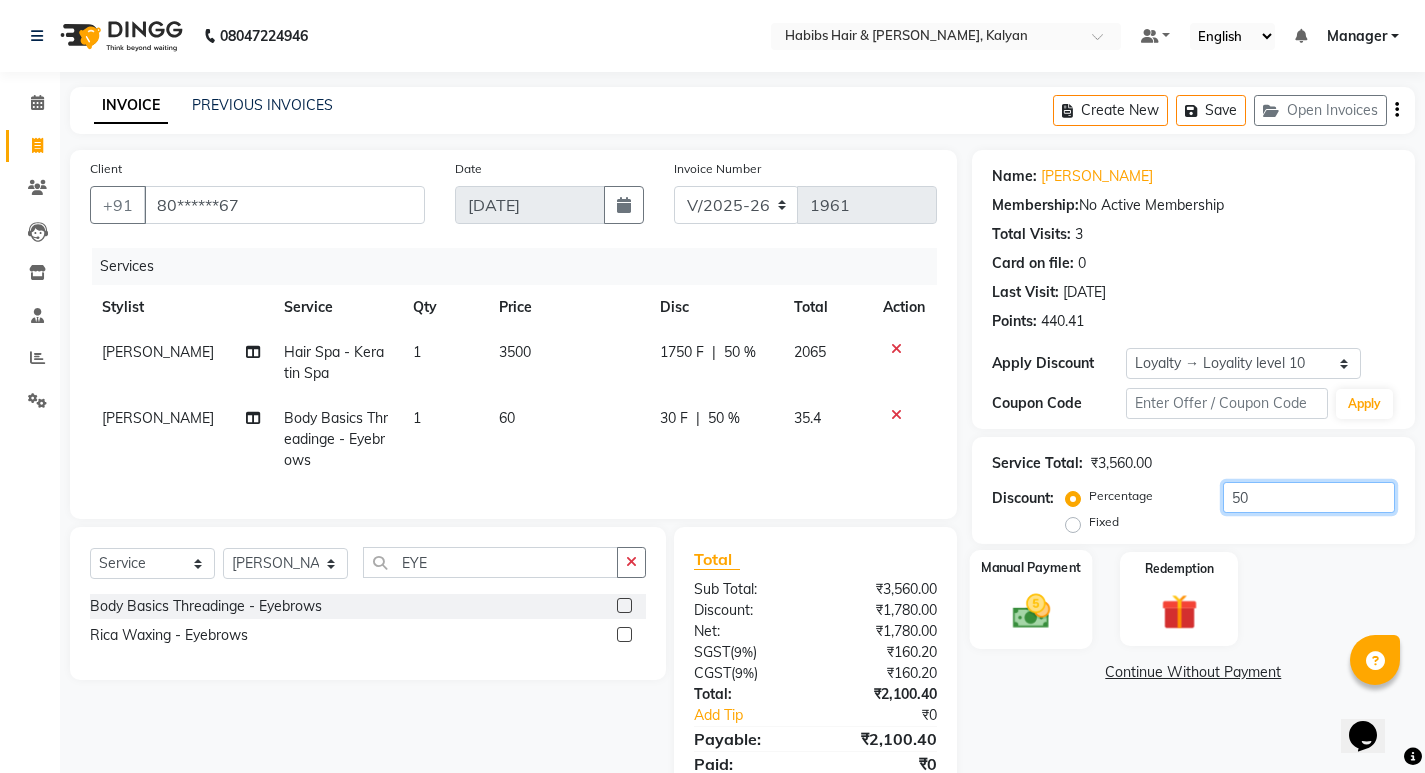 type on "50" 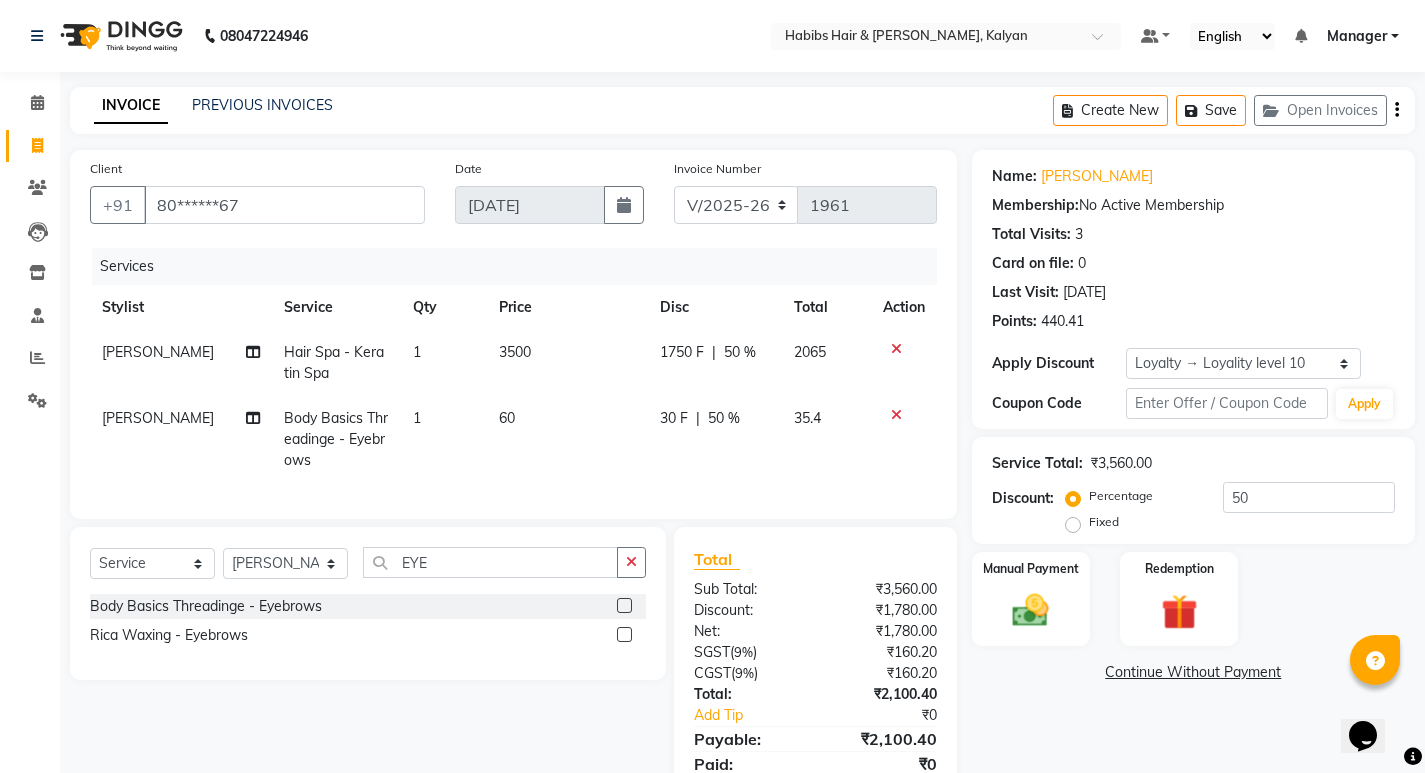 scroll, scrollTop: 93, scrollLeft: 0, axis: vertical 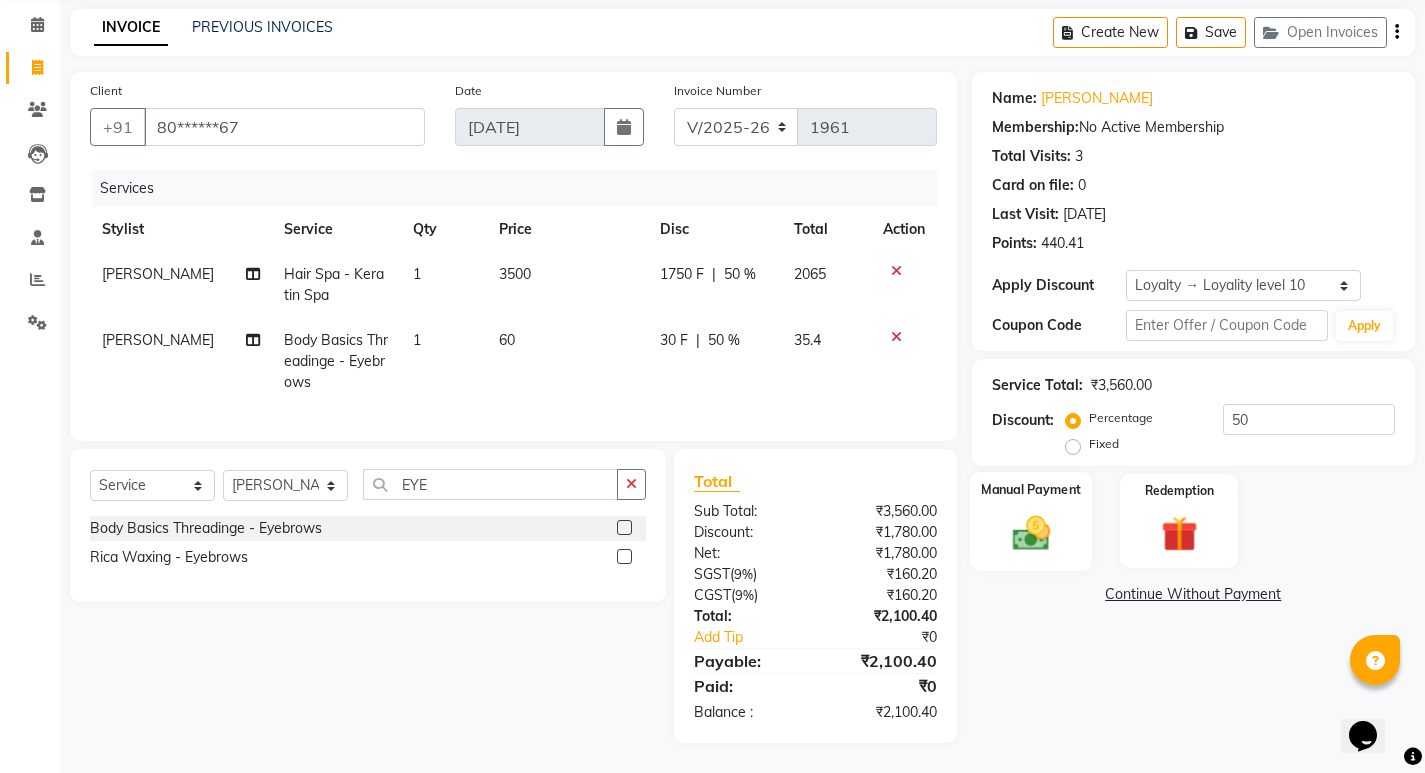 click 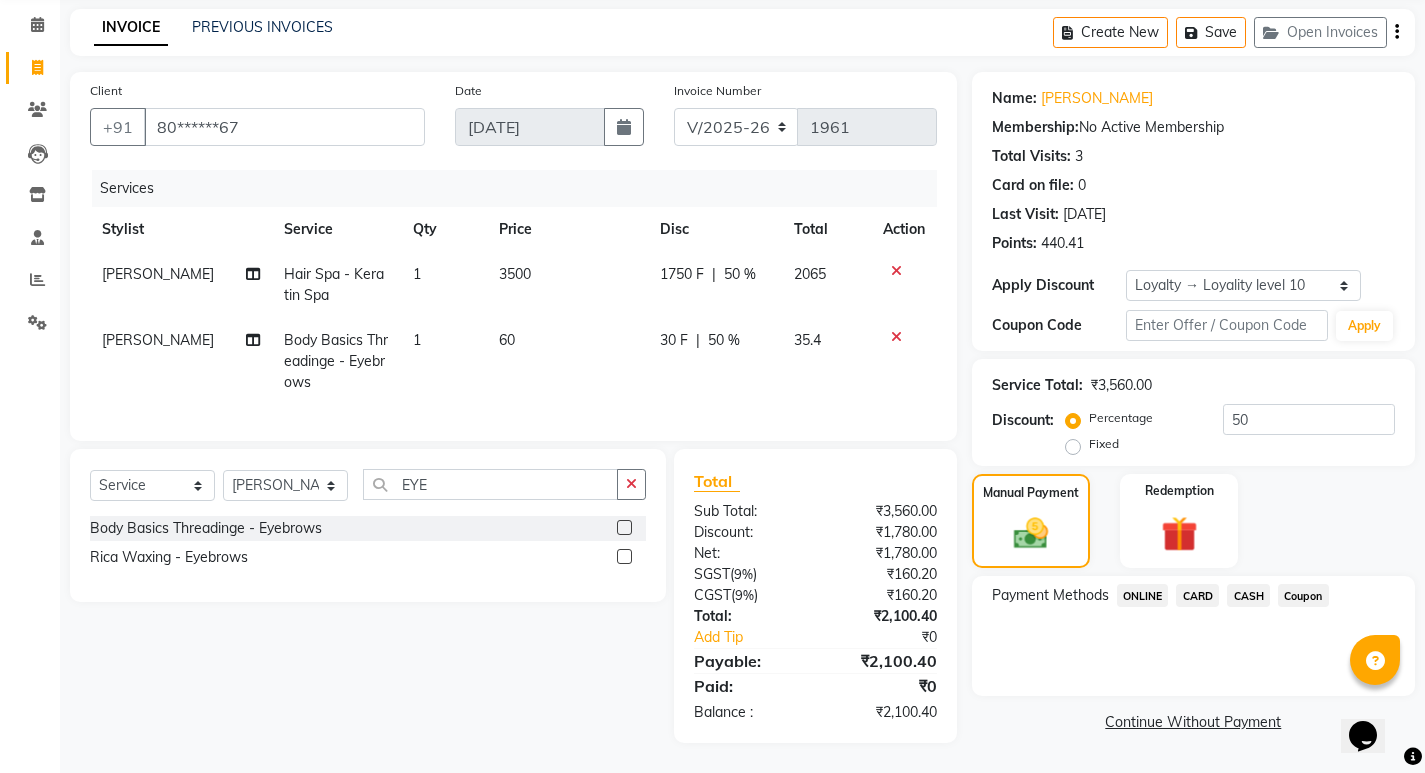 click on "ONLINE" 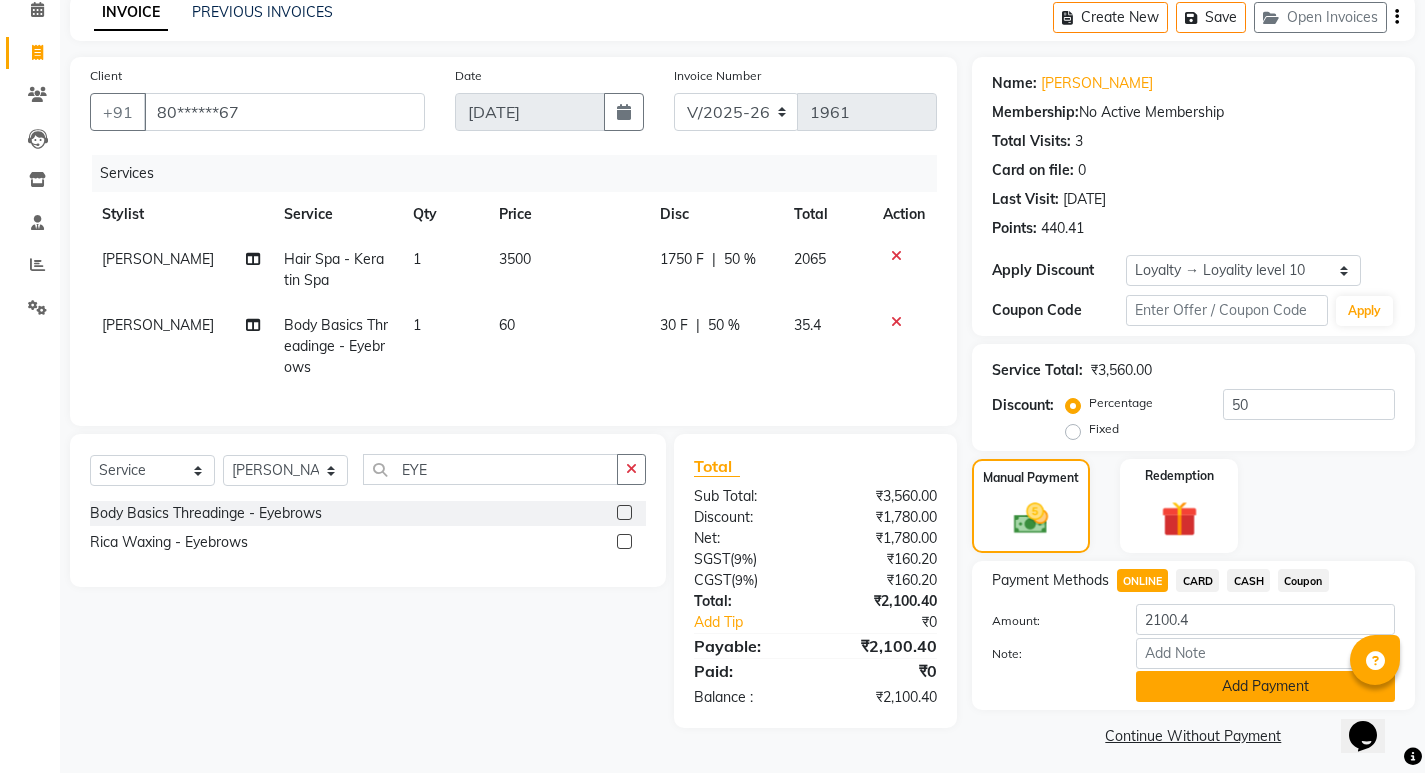click on "Add Payment" 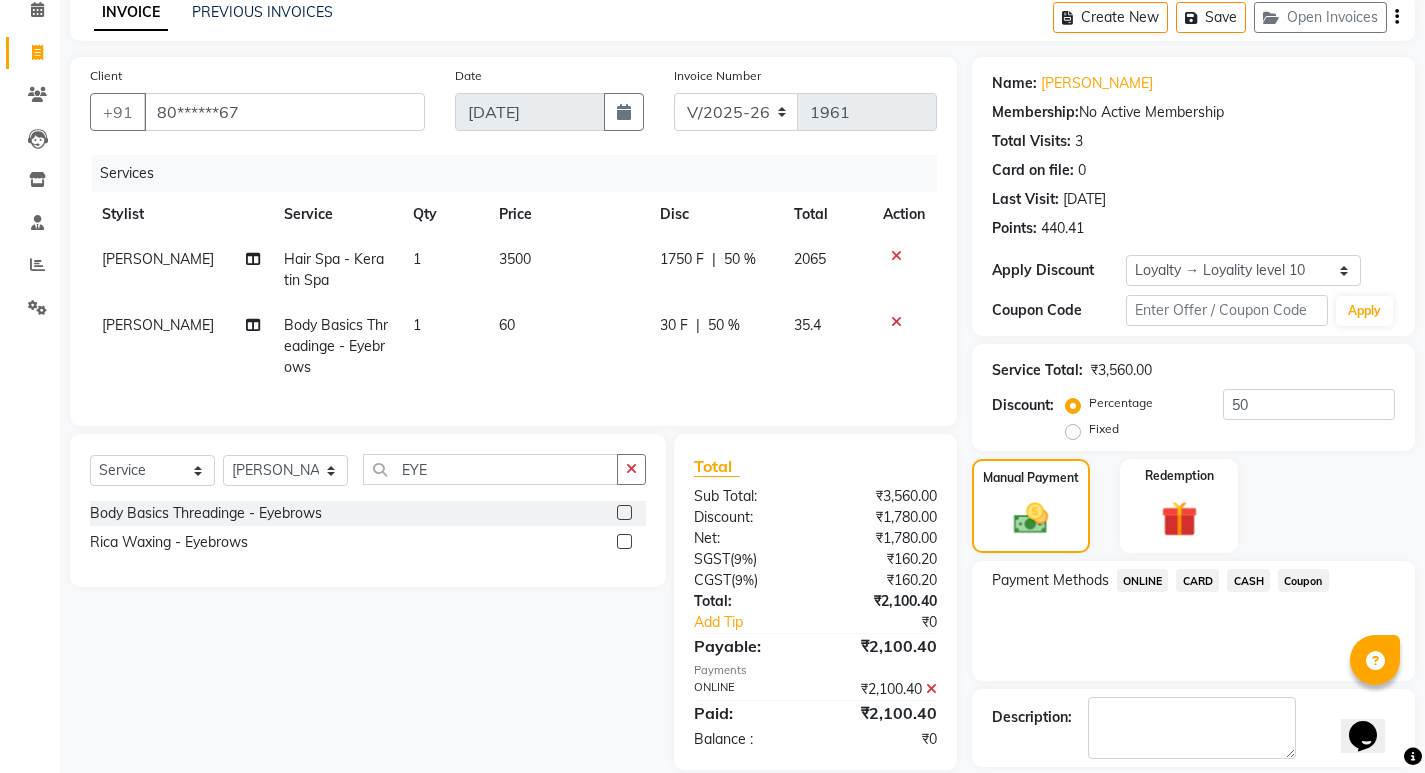 click on "Checkout" 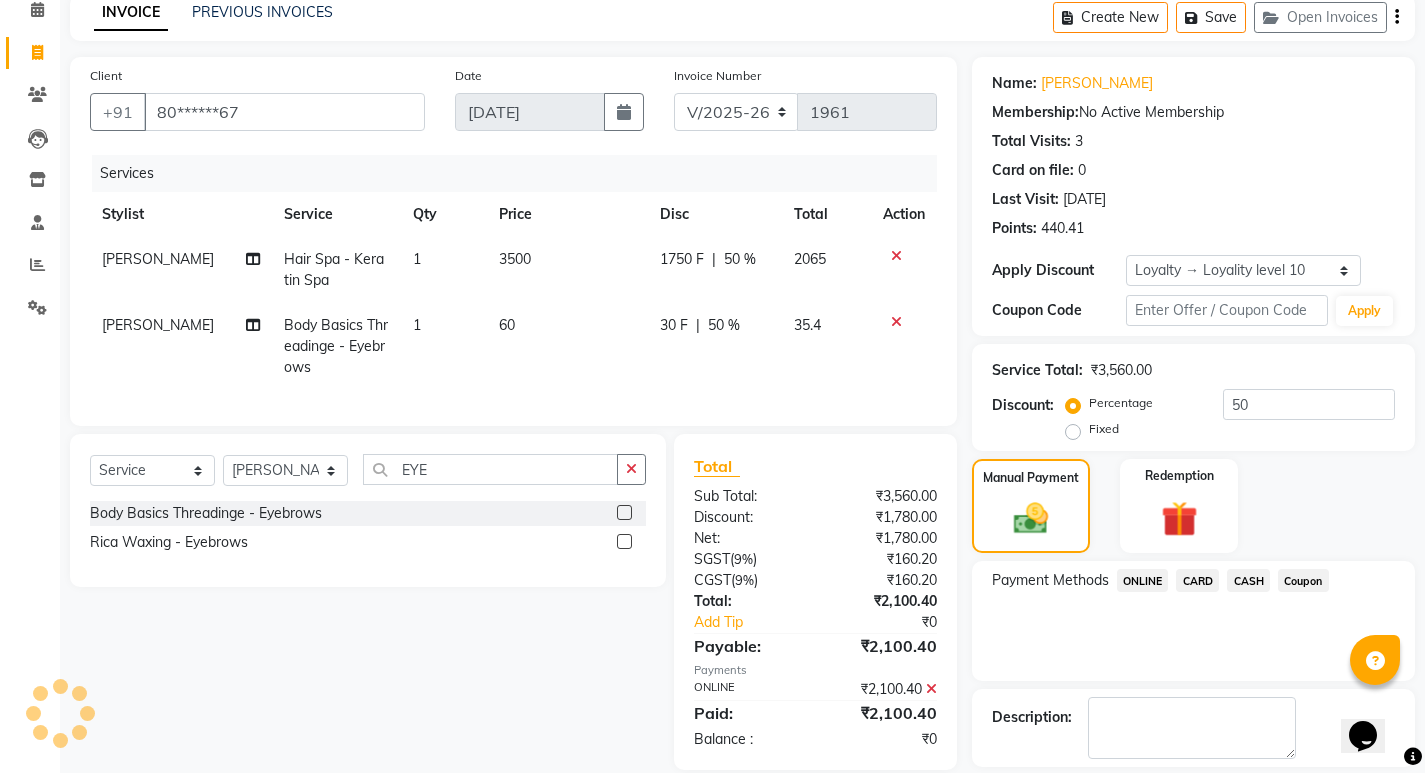 scroll, scrollTop: 234, scrollLeft: 0, axis: vertical 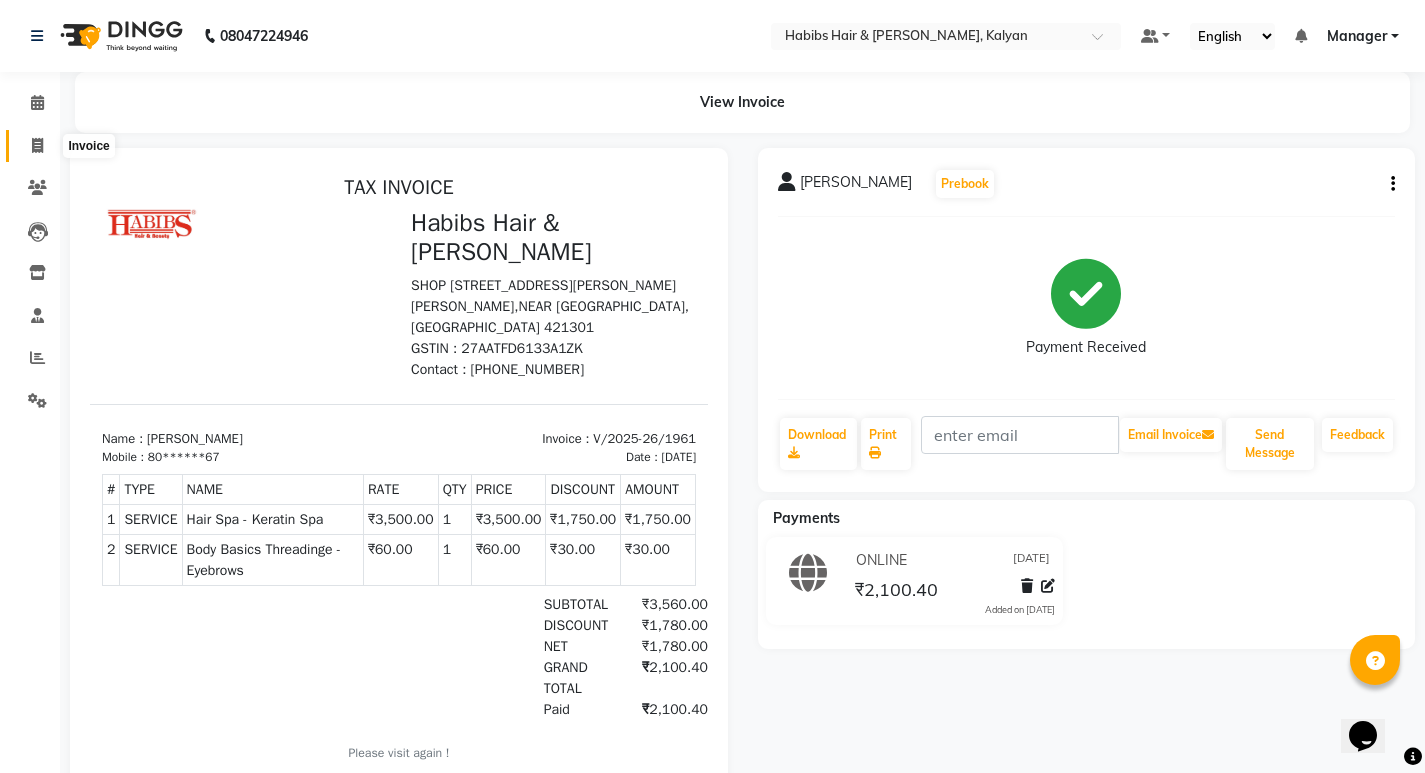 click 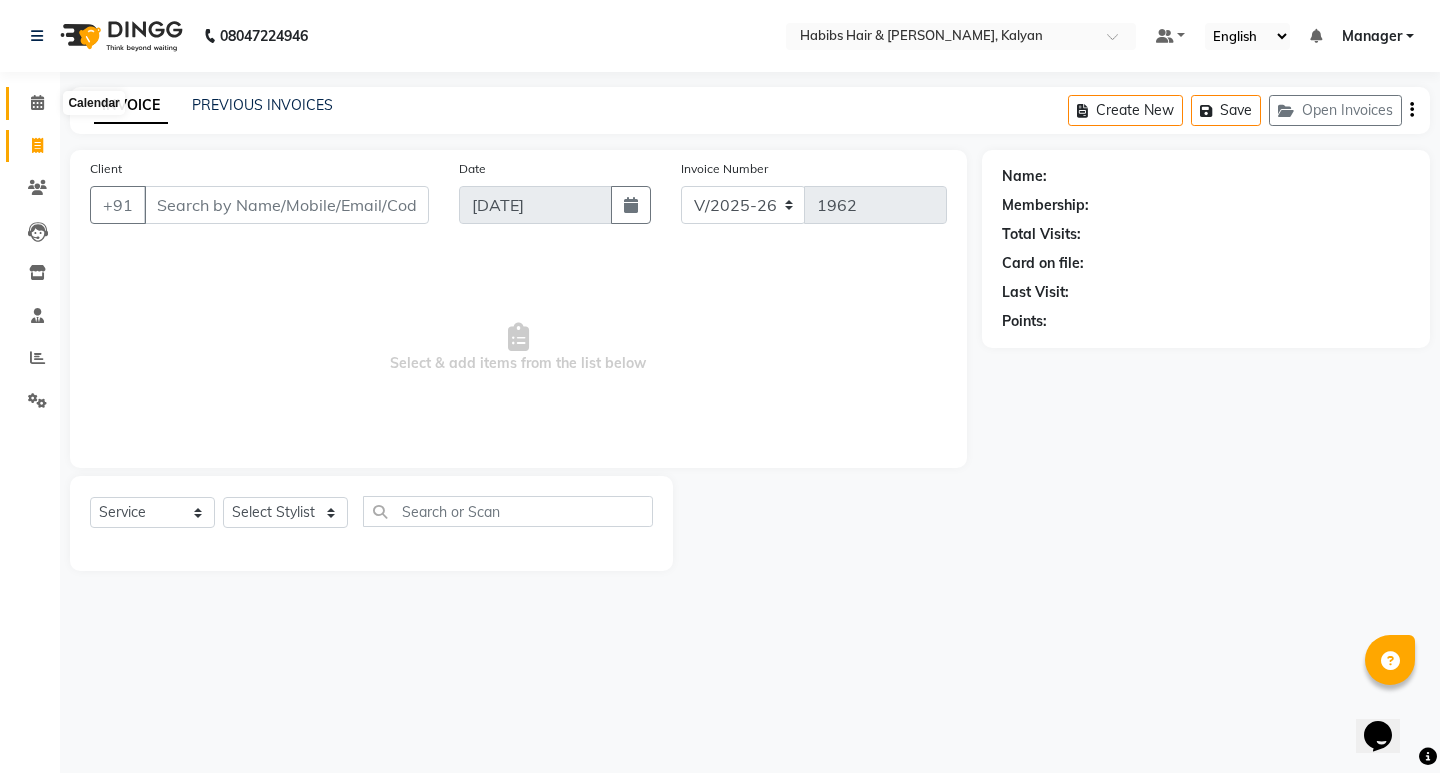 click 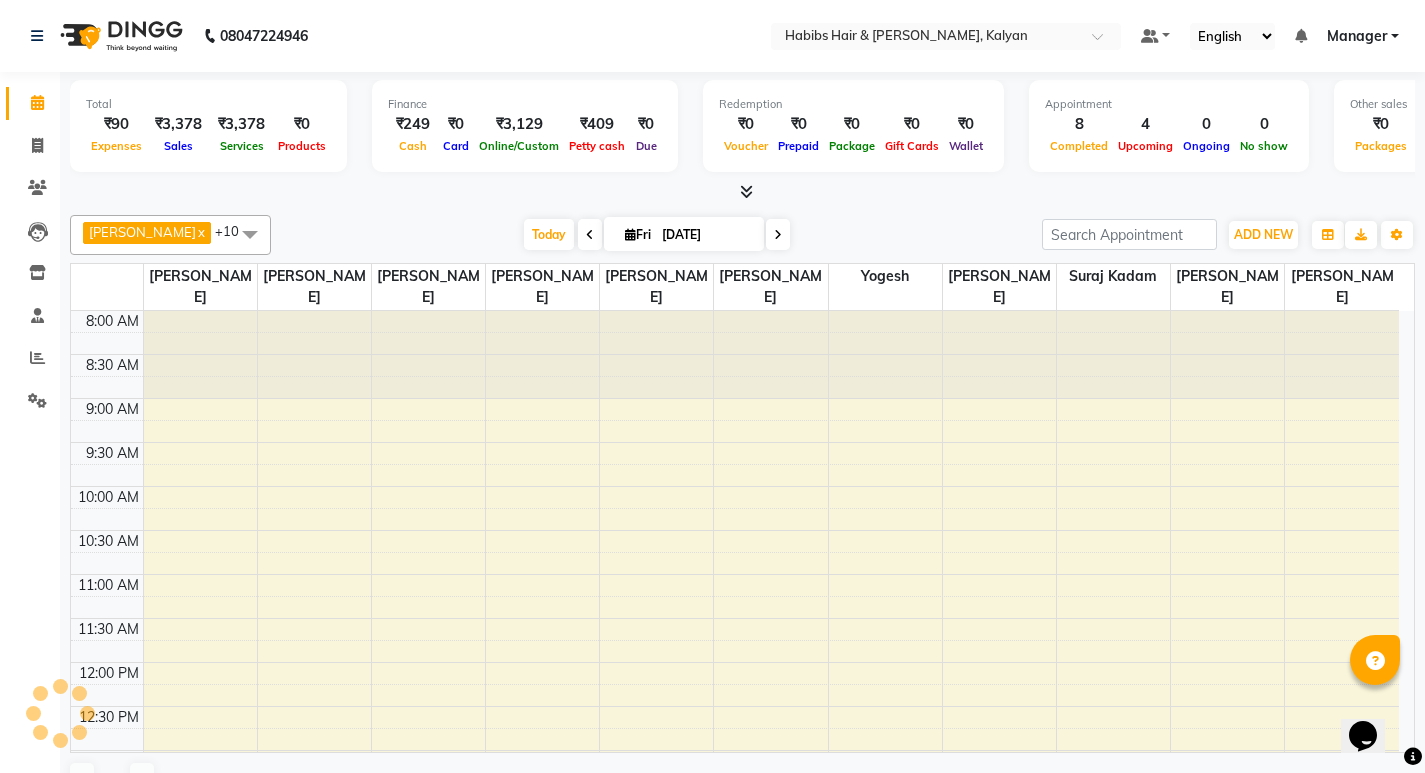 scroll, scrollTop: 0, scrollLeft: 0, axis: both 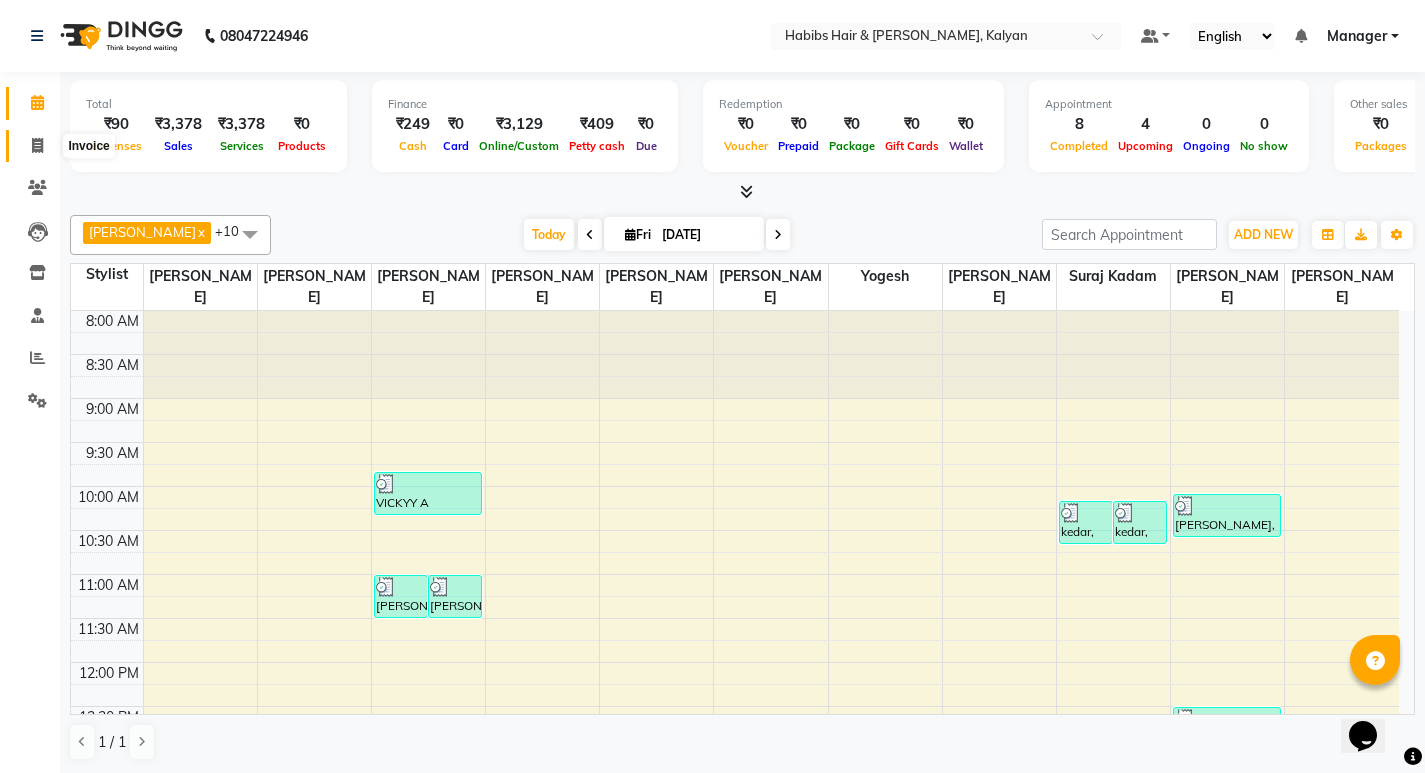click 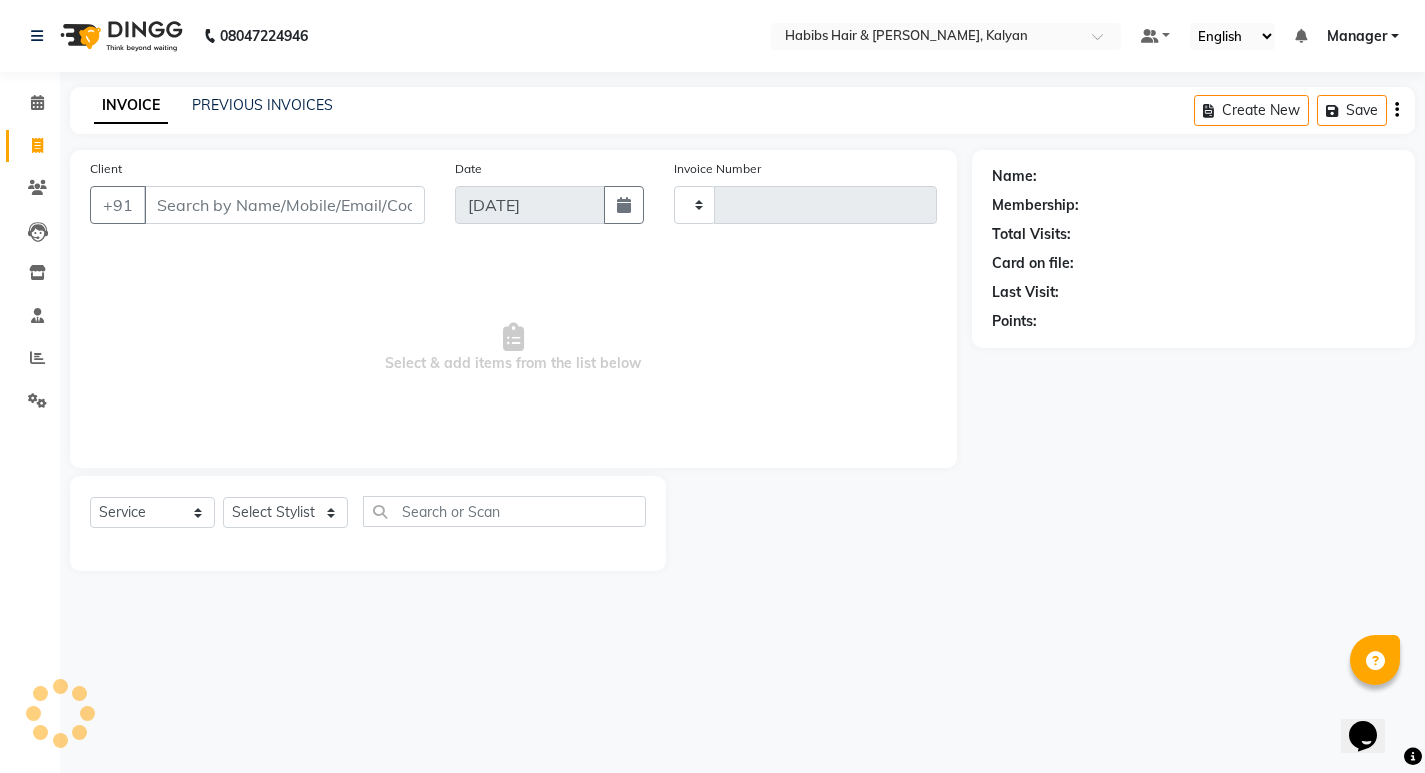 type on "1962" 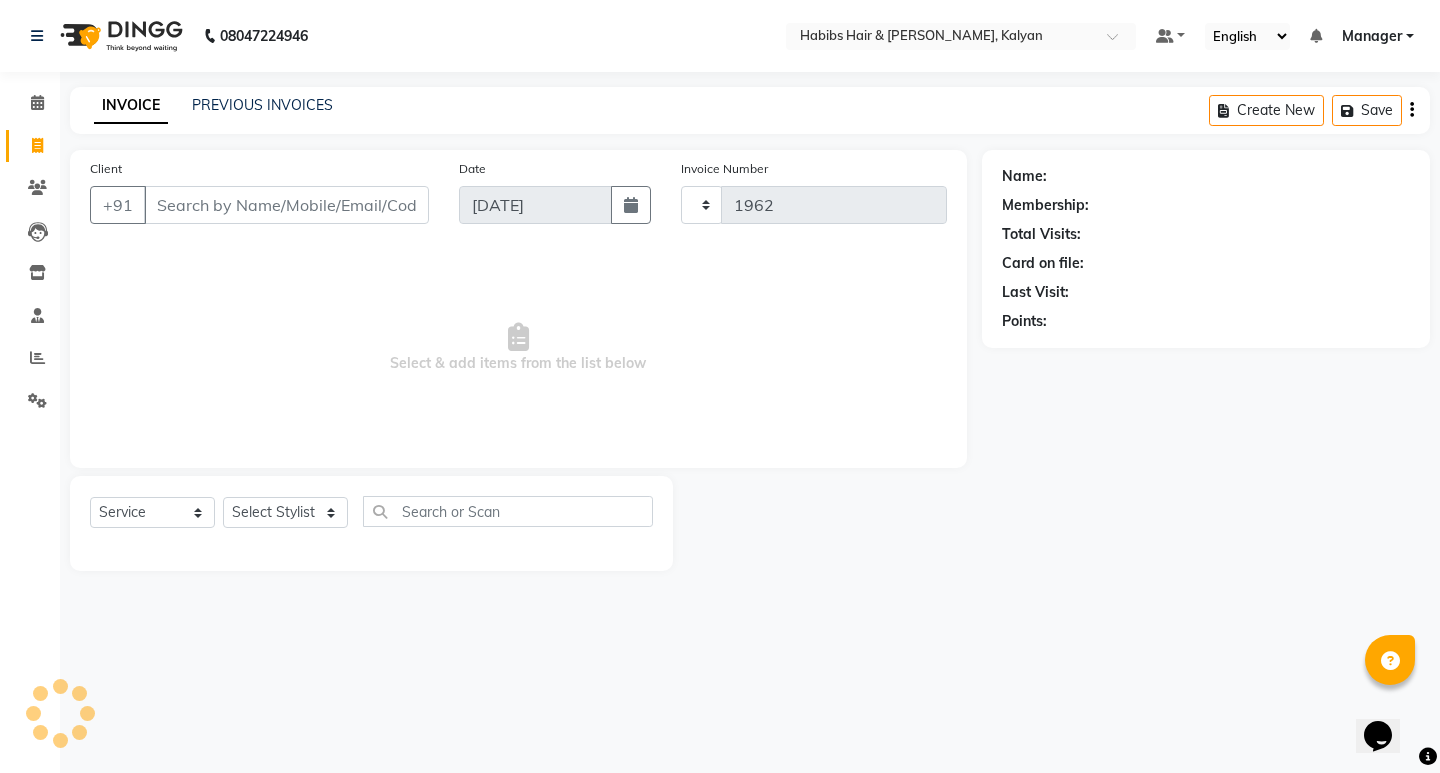 select on "8185" 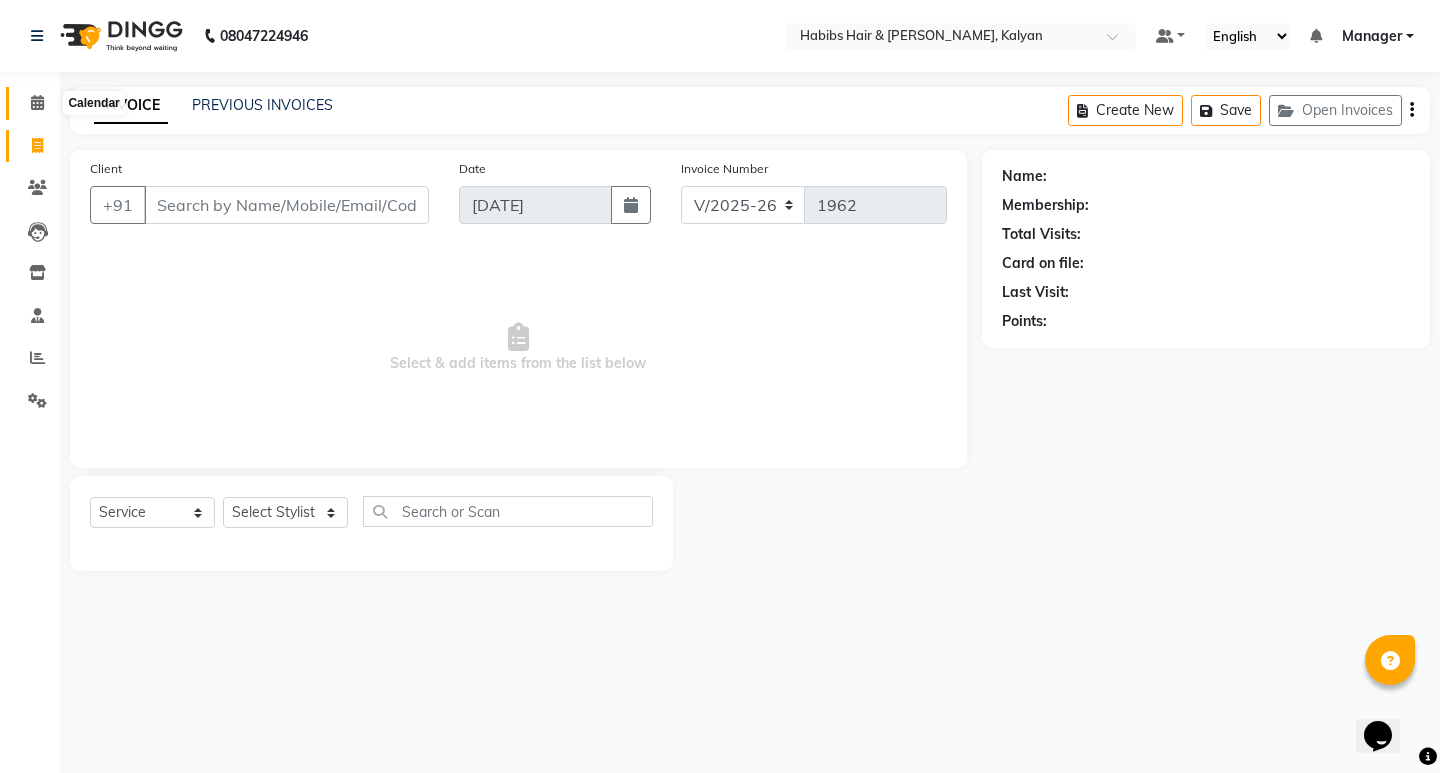 click 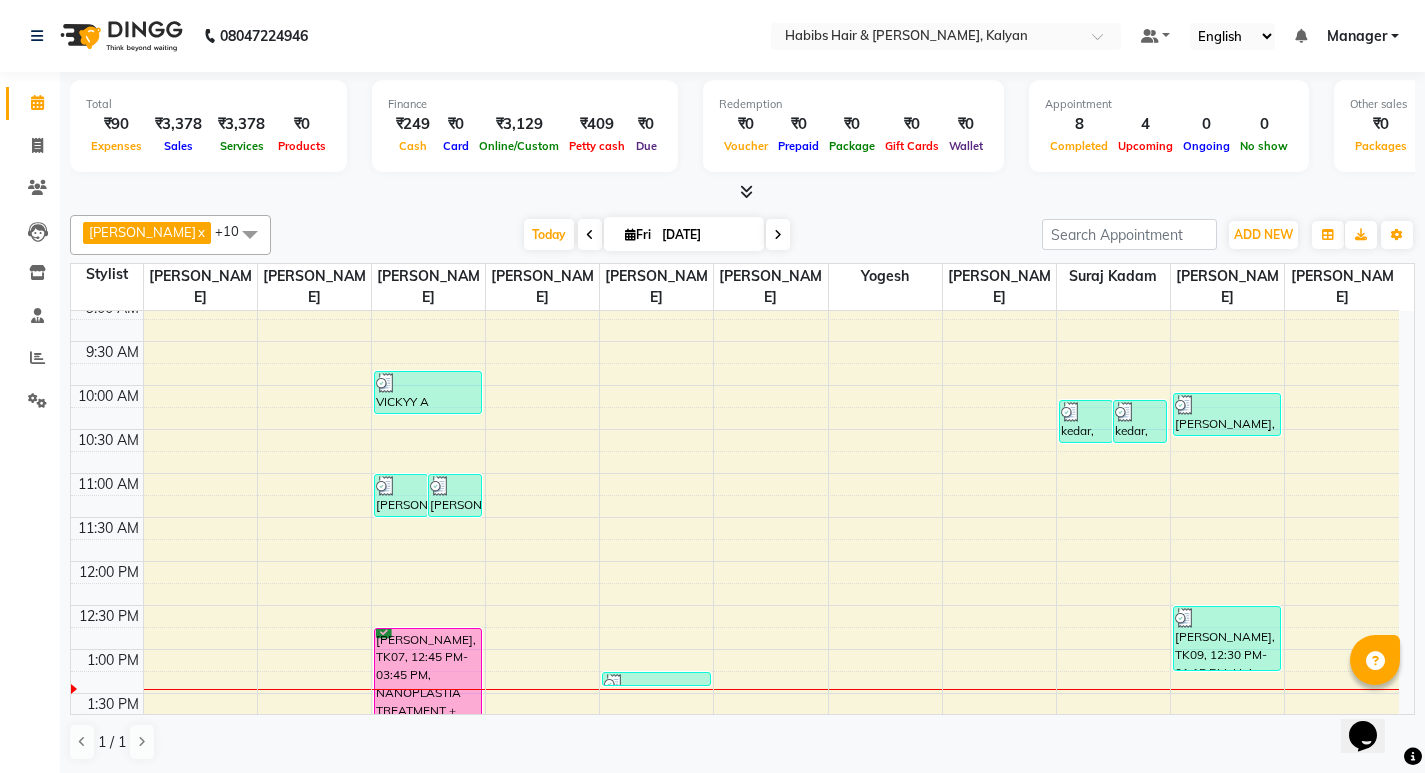 scroll, scrollTop: 100, scrollLeft: 0, axis: vertical 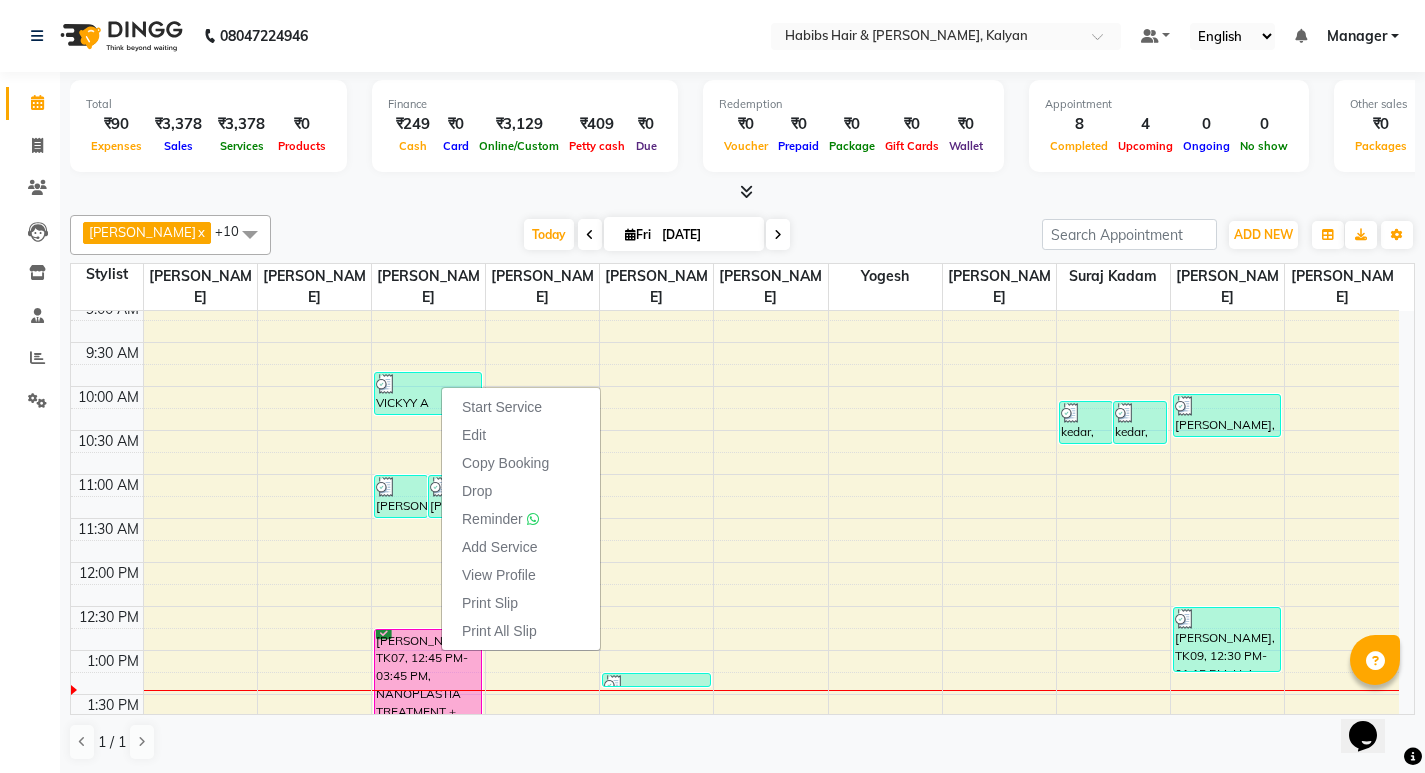 click at bounding box center [742, 192] 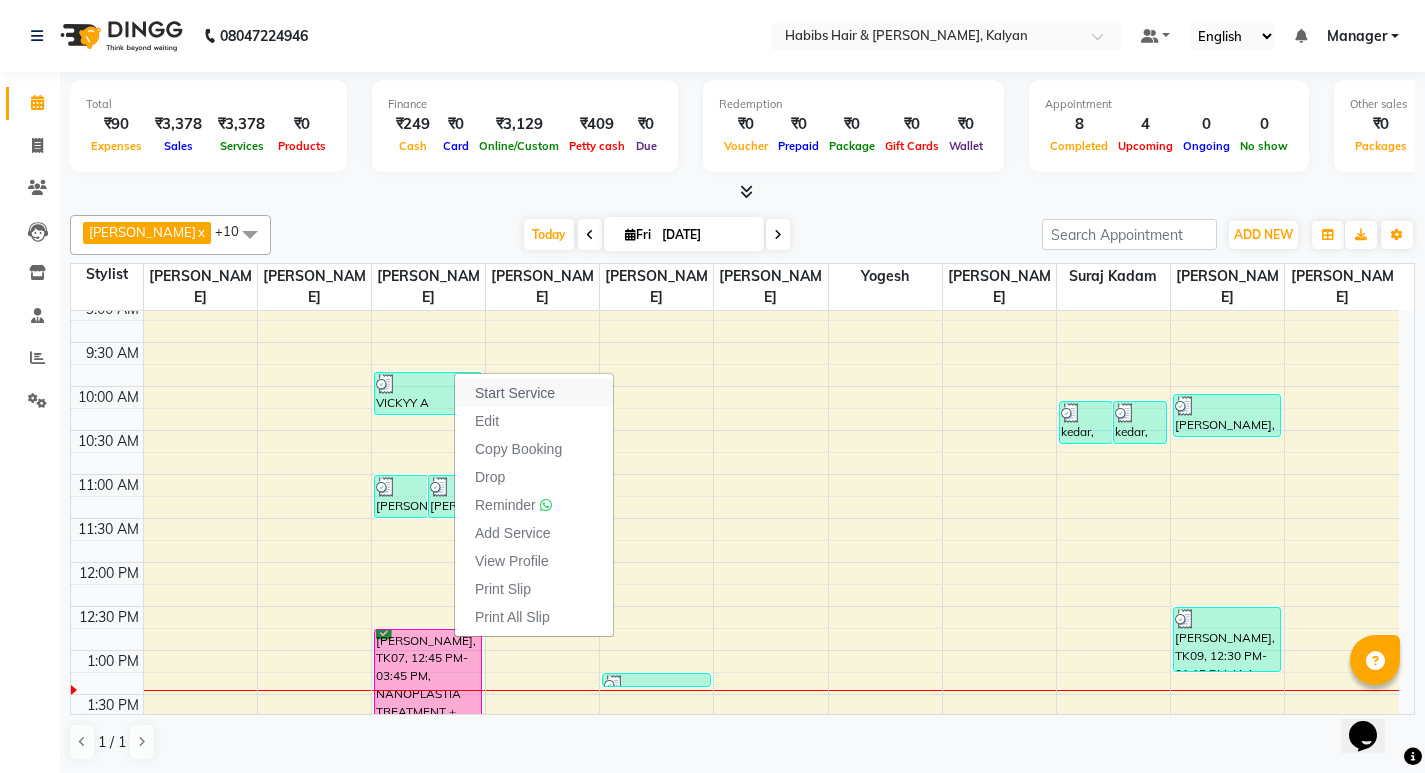 click on "Start Service" at bounding box center (534, 393) 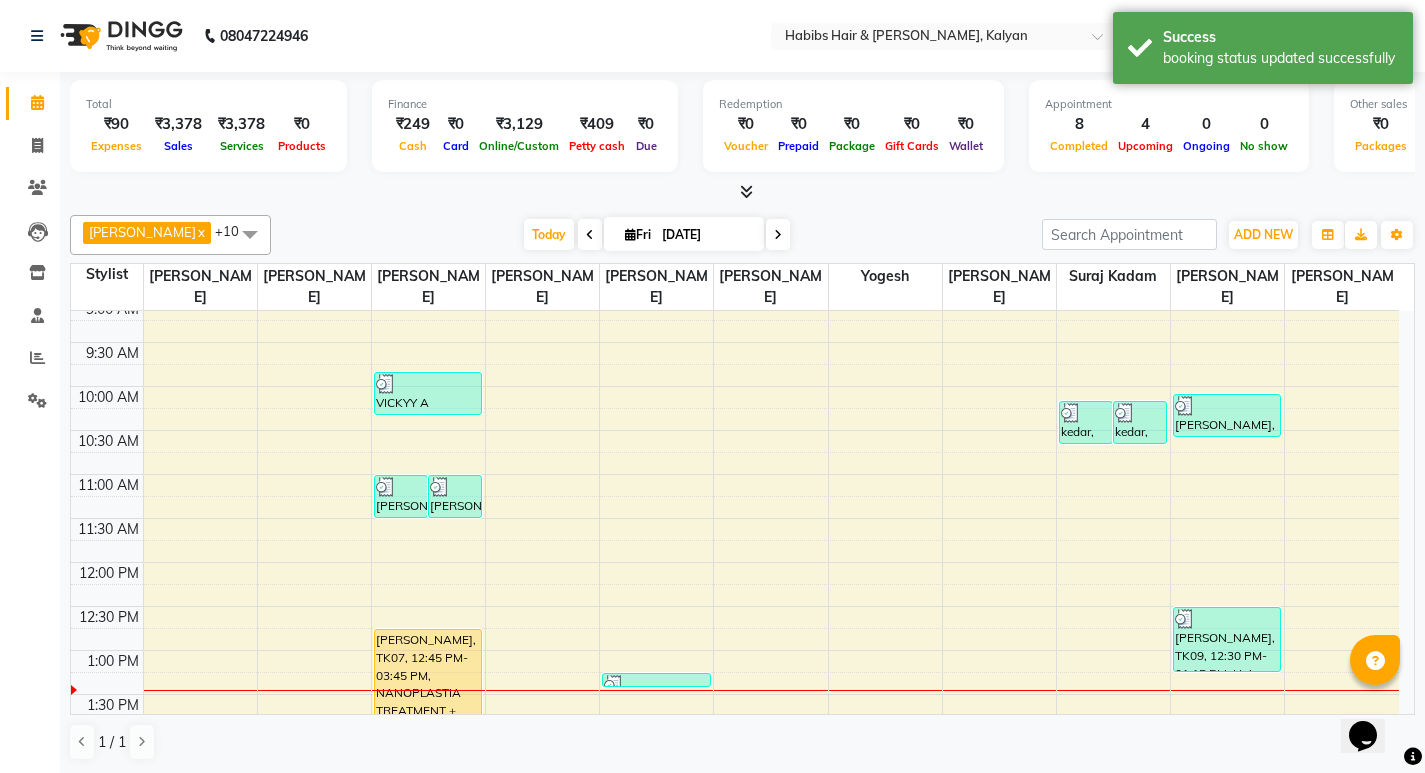 click on "[PERSON_NAME]  x [PERSON_NAME]  x [PERSON_NAME]  x [PERSON_NAME]   x [PERSON_NAME]  x [PERSON_NAME]  x [PERSON_NAME]  x [PERSON_NAME]  x [PERSON_NAME]  x [PERSON_NAME]  x +10 Select All ANWAR [PERSON_NAME] Gauri [PERSON_NAME] [PERSON_NAME] [PERSON_NAME] [PERSON_NAME]  Sagar [PERSON_NAME] [PERSON_NAME] Suraj [PERSON_NAME]  [PERSON_NAME] [DATE]  [DATE] Toggle Dropdown Add Appointment Add Invoice Add Expense Add Attendance Add Client Add Transaction Toggle Dropdown Add Appointment Add Invoice Add Expense Add Attendance Add Client ADD NEW Toggle Dropdown Add Appointment Add Invoice Add Expense Add Attendance Add Client Add Transaction [PERSON_NAME]  x [PERSON_NAME]  x [PERSON_NAME]  x [PERSON_NAME]   x [PERSON_NAME]  x [PERSON_NAME]  x [PERSON_NAME]  x [PERSON_NAME]  x [PERSON_NAME]  x [PERSON_NAME]  x +10 Select All ANWAR [PERSON_NAME] Gauri [PERSON_NAME] [PERSON_NAME] [PERSON_NAME] [PERSON_NAME]  Sagar [PERSON_NAME] [PERSON_NAME] Suraj [PERSON_NAME]  [PERSON_NAME] Group By  Staff View   Room View  View as Vertical  List  14" 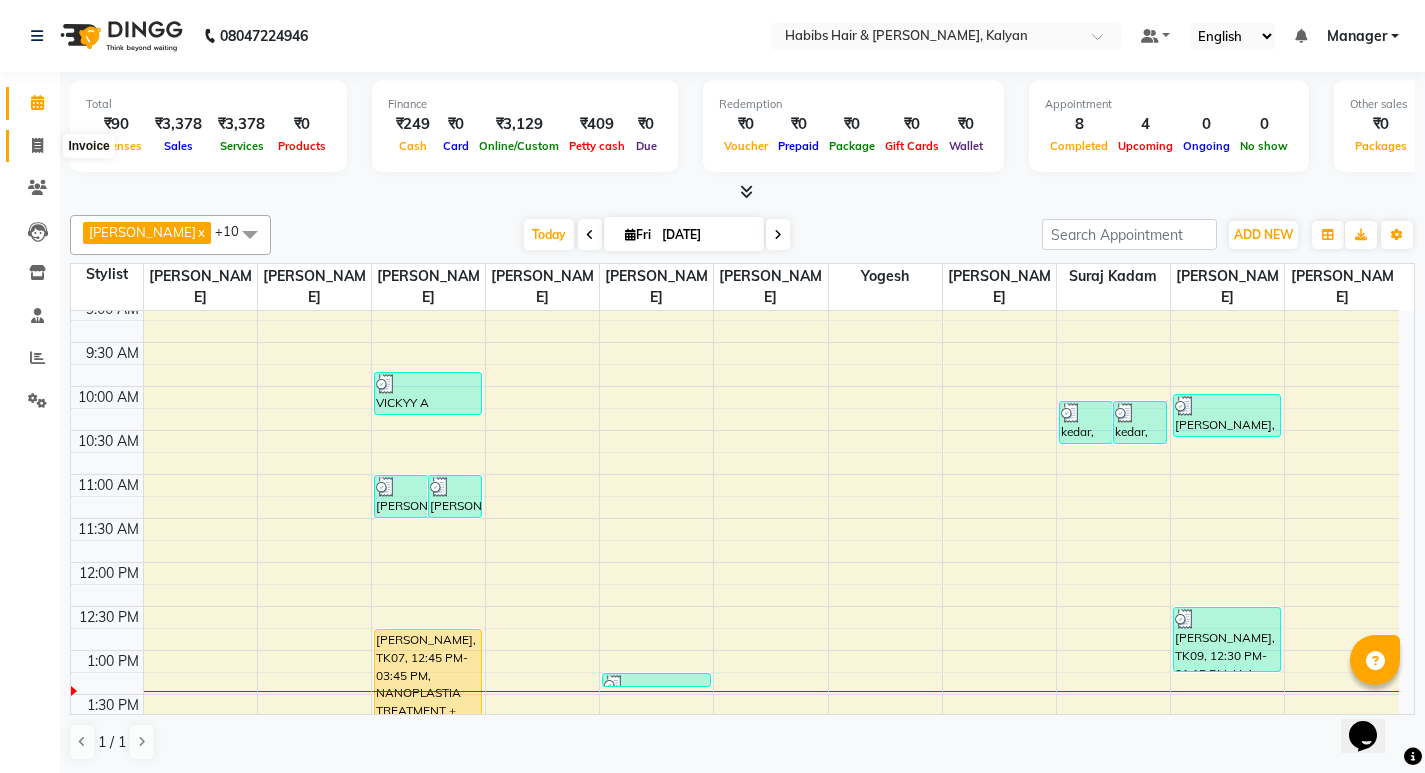click 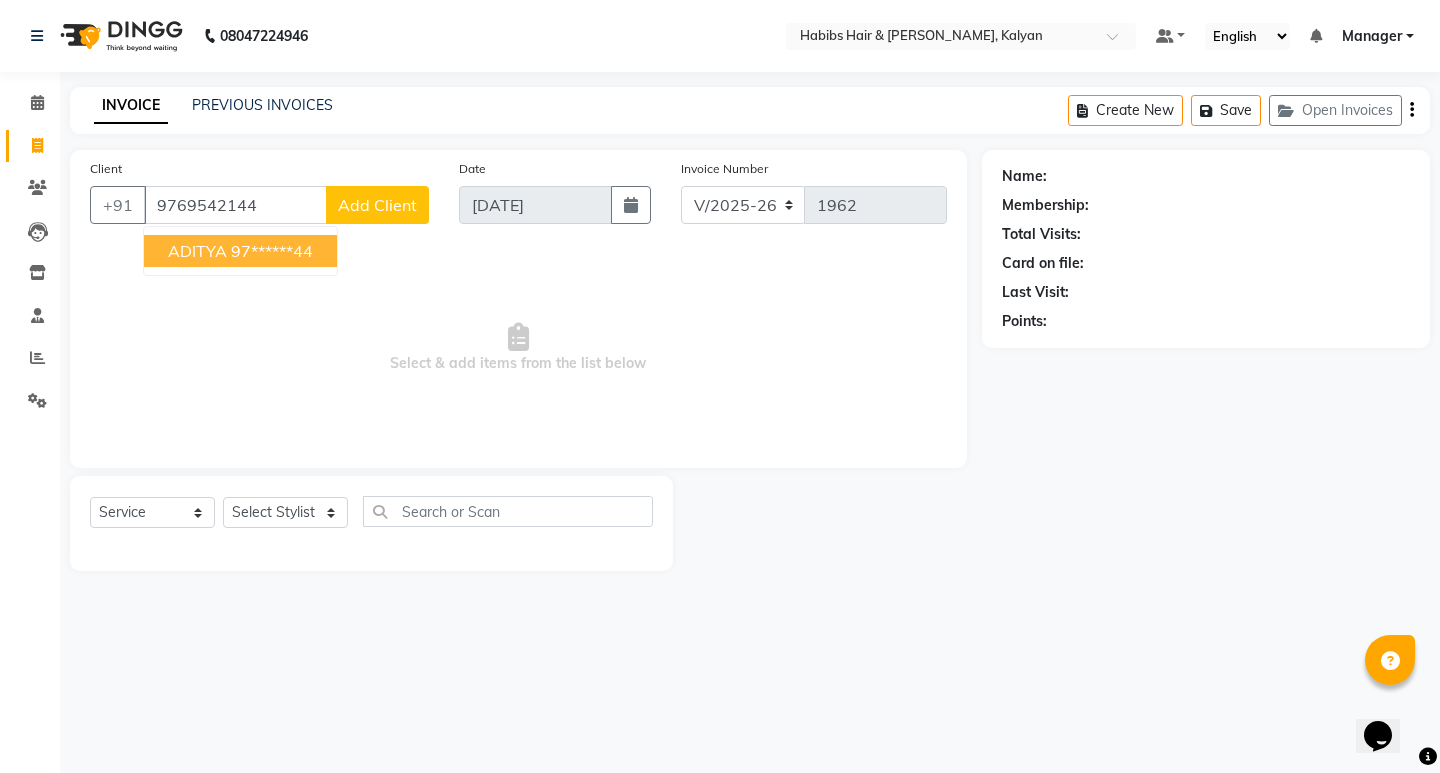 type on "9769542144" 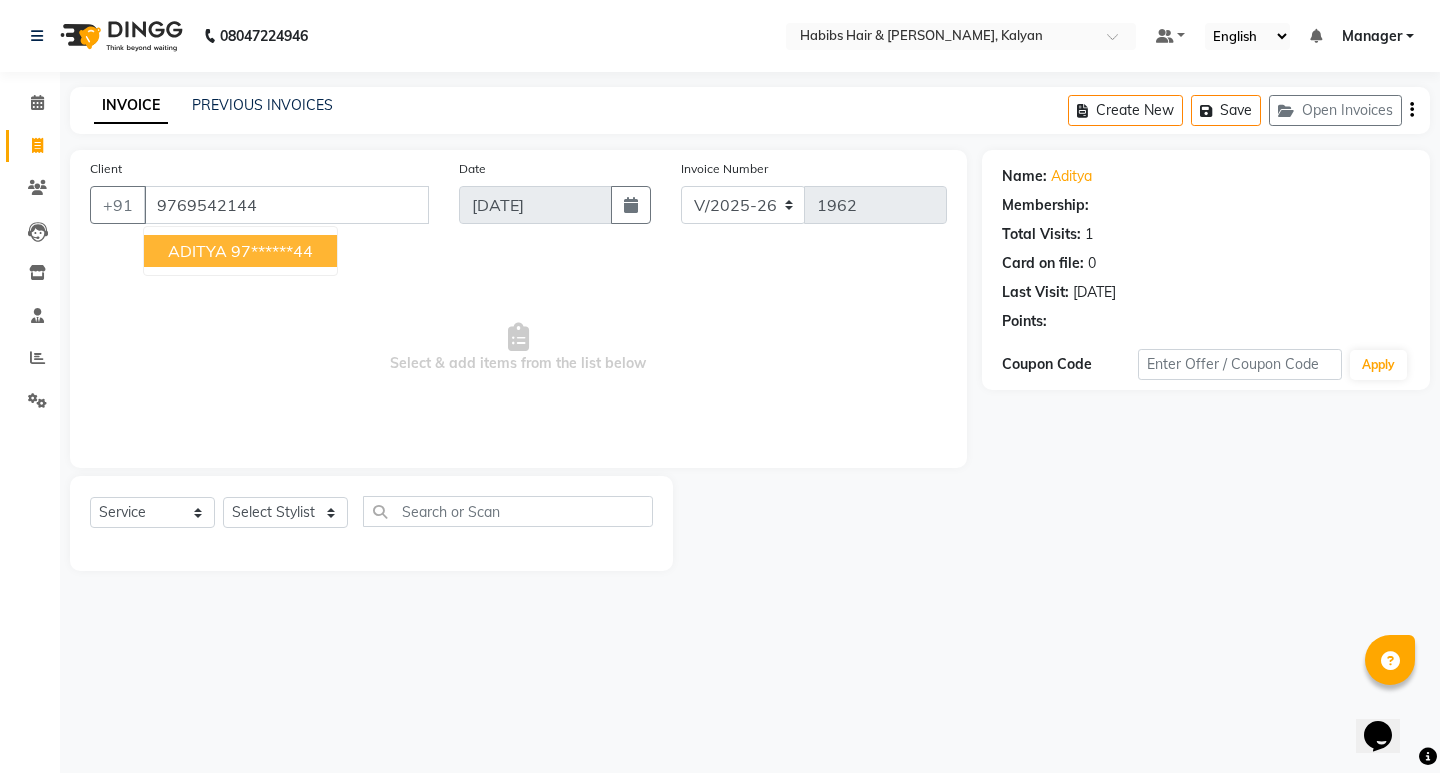 select on "1: Object" 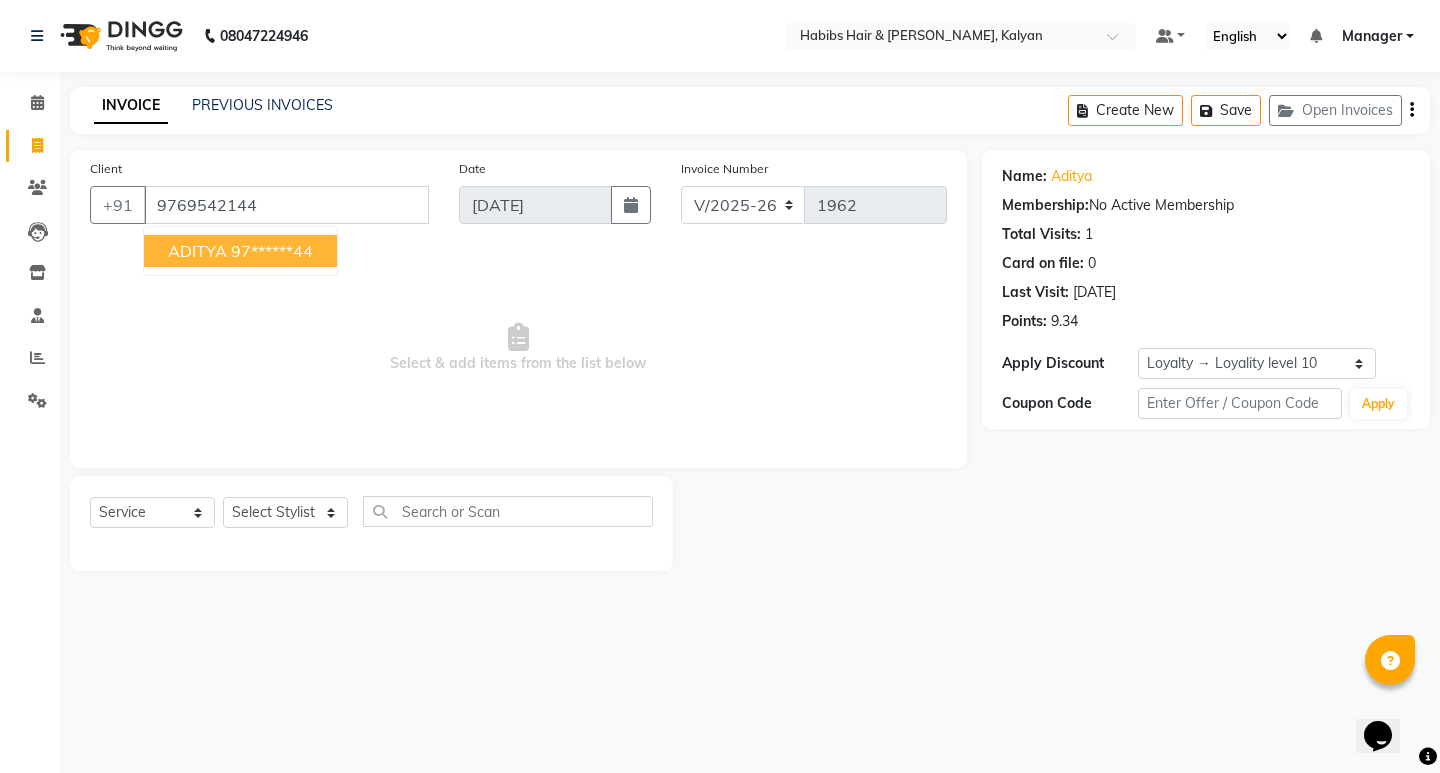 click on "97******44" at bounding box center (272, 251) 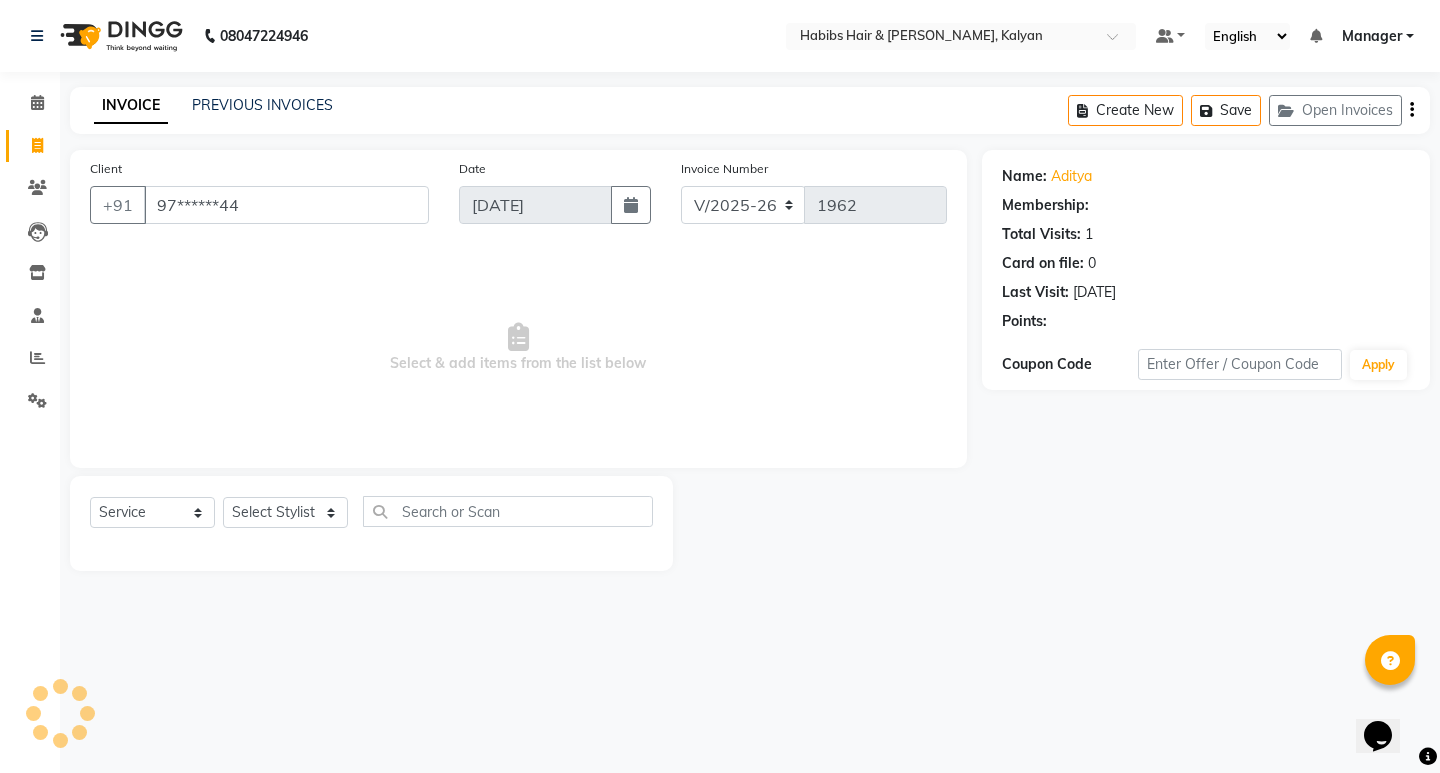select on "1: Object" 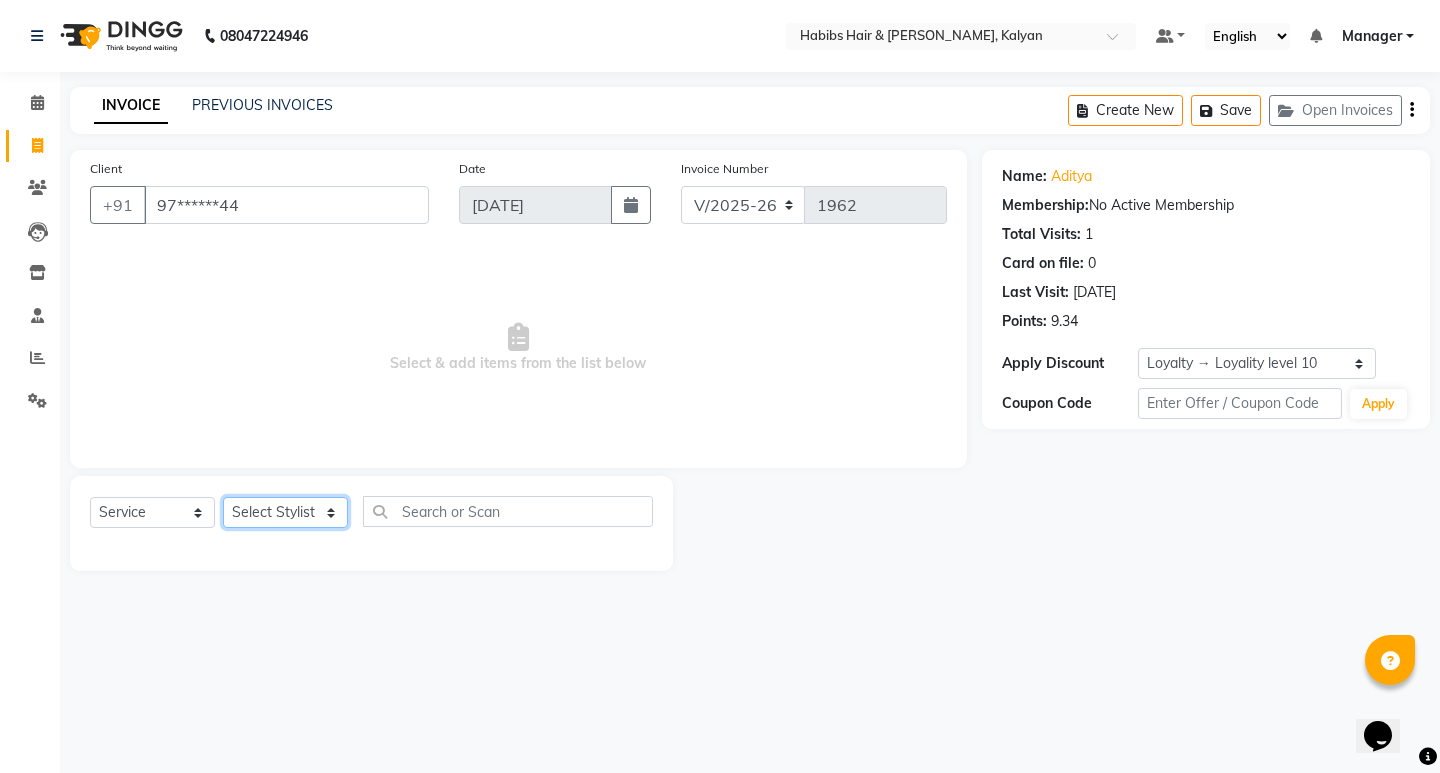 click on "Select Stylist [PERSON_NAME] Manager [PERSON_NAME] [PERSON_NAME] [PERSON_NAME] zipre [PERSON_NAME] [PERSON_NAME]  Sagar [PERSON_NAME] [PERSON_NAME] Suraj [PERSON_NAME]  [PERSON_NAME]" 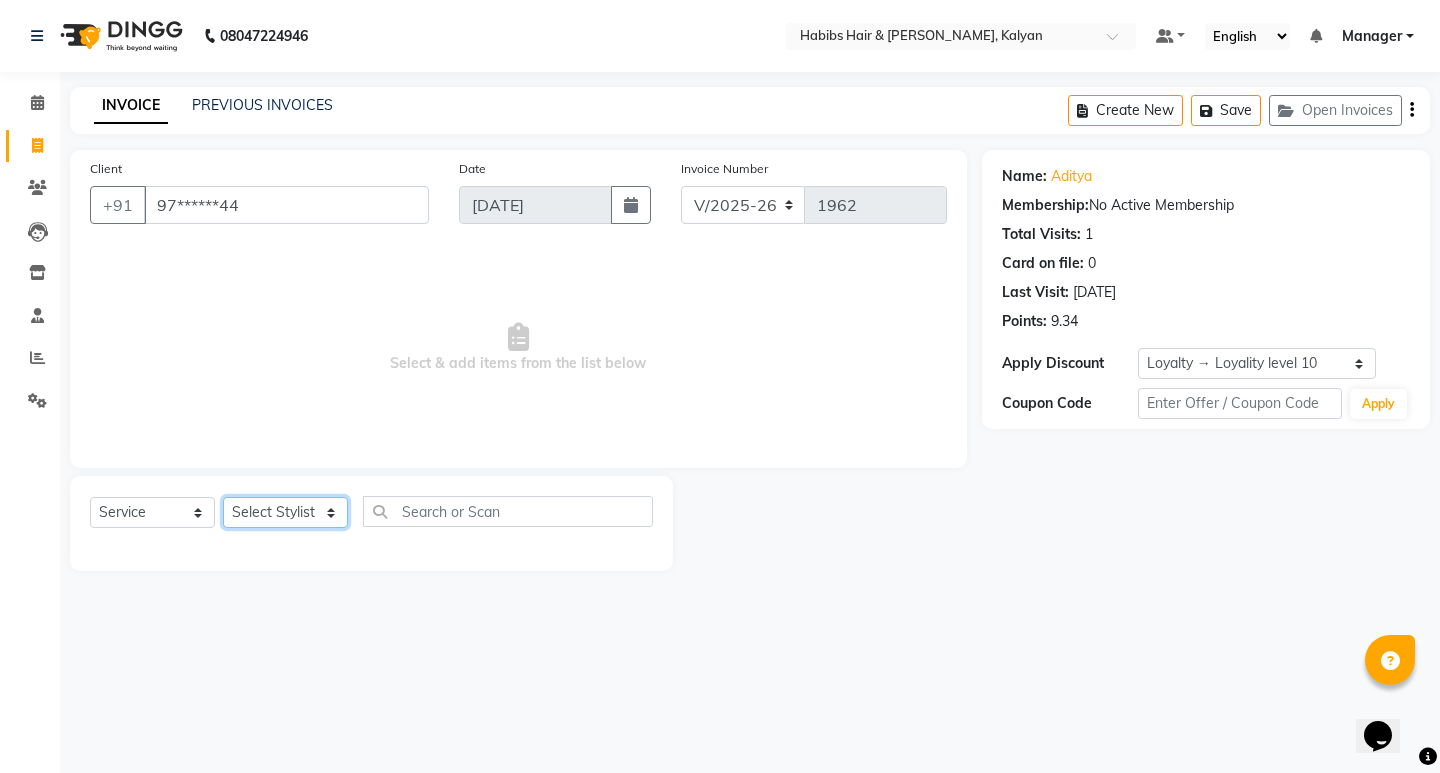 select on "79422" 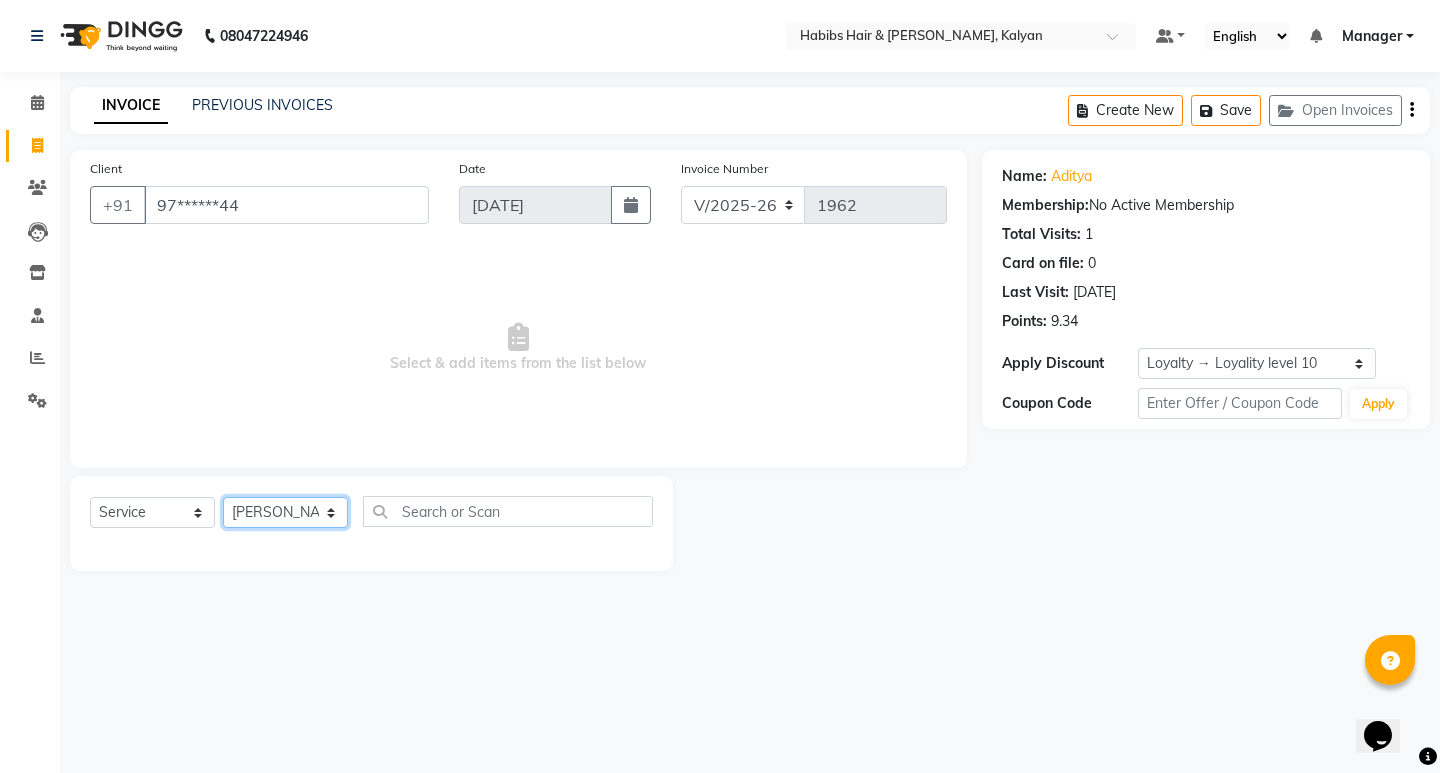 click on "Select Stylist [PERSON_NAME] Manager [PERSON_NAME] [PERSON_NAME] [PERSON_NAME] zipre [PERSON_NAME] [PERSON_NAME]  Sagar [PERSON_NAME] [PERSON_NAME] Suraj [PERSON_NAME]  [PERSON_NAME]" 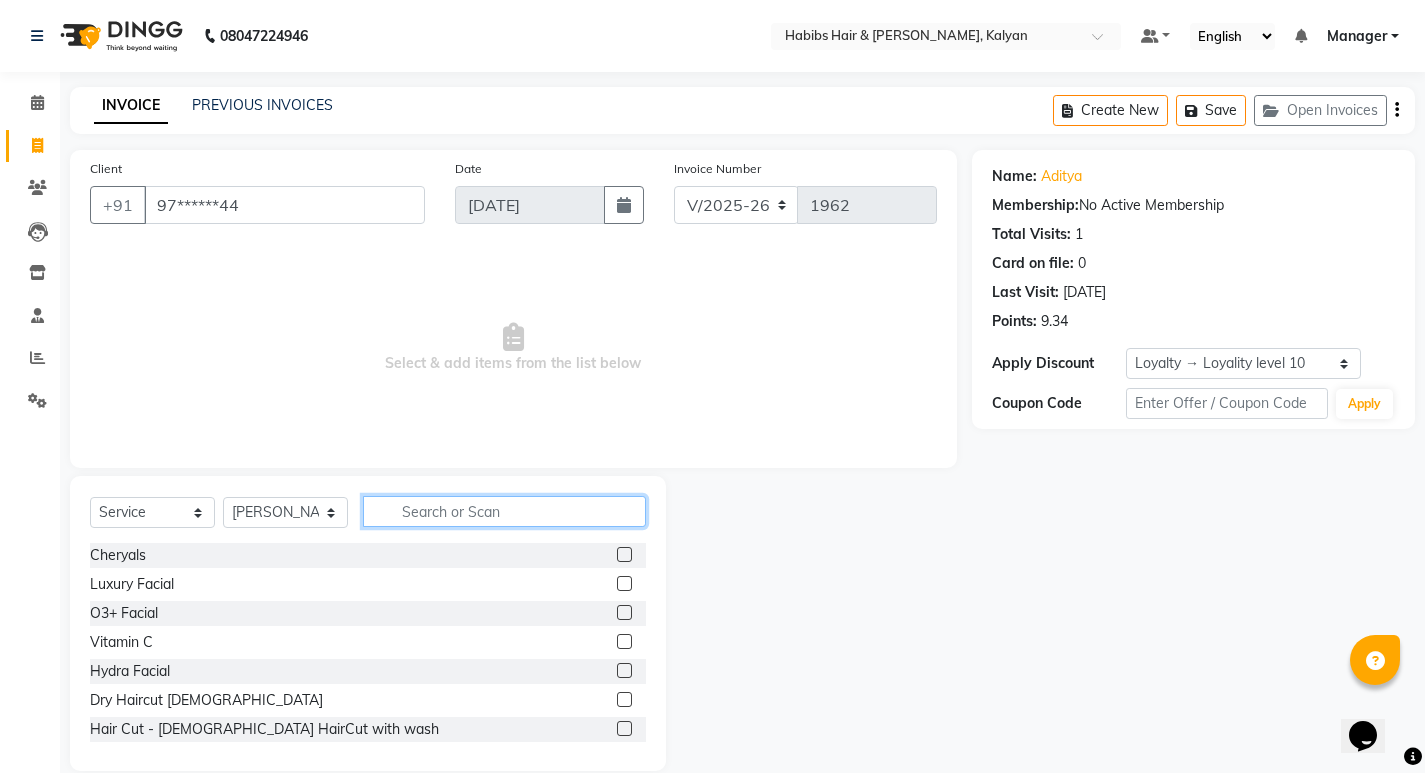 click 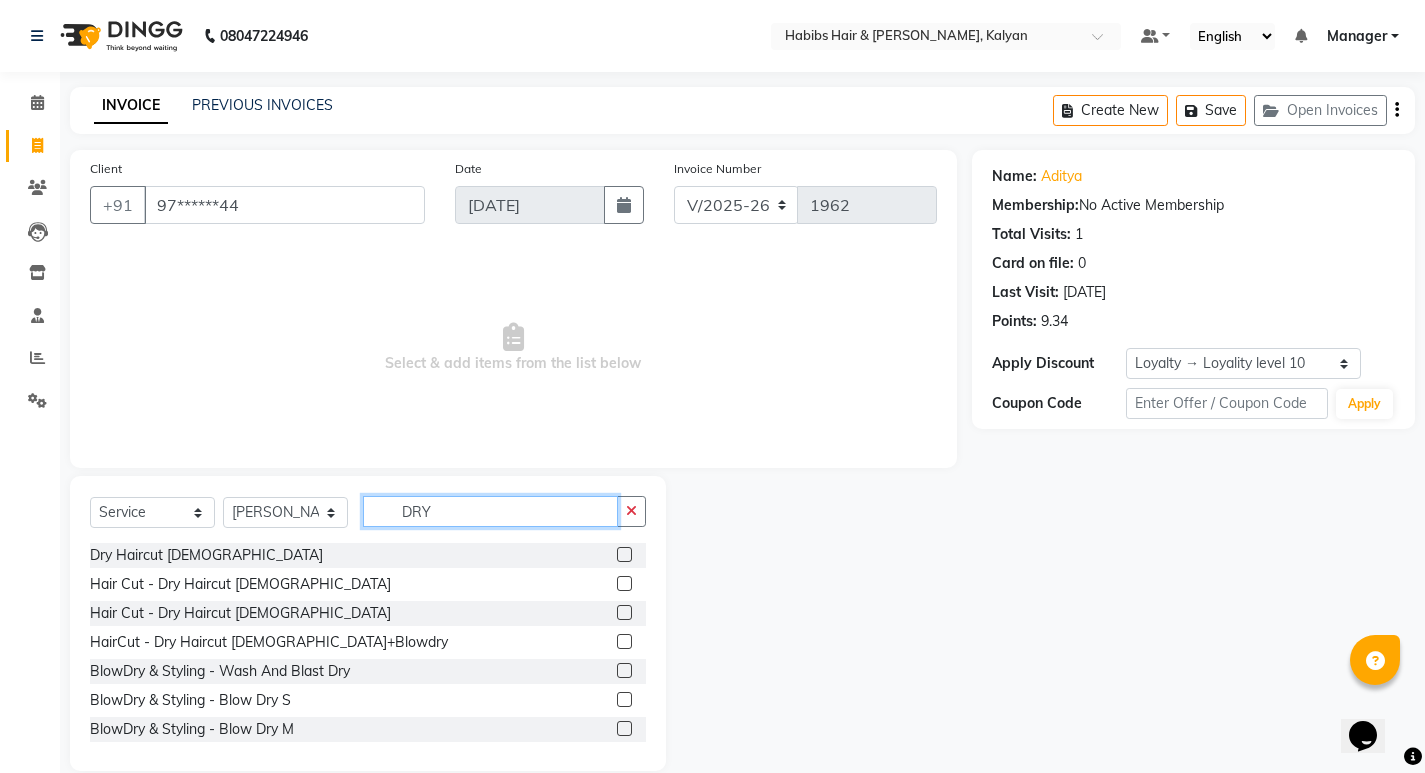 type on "DRY" 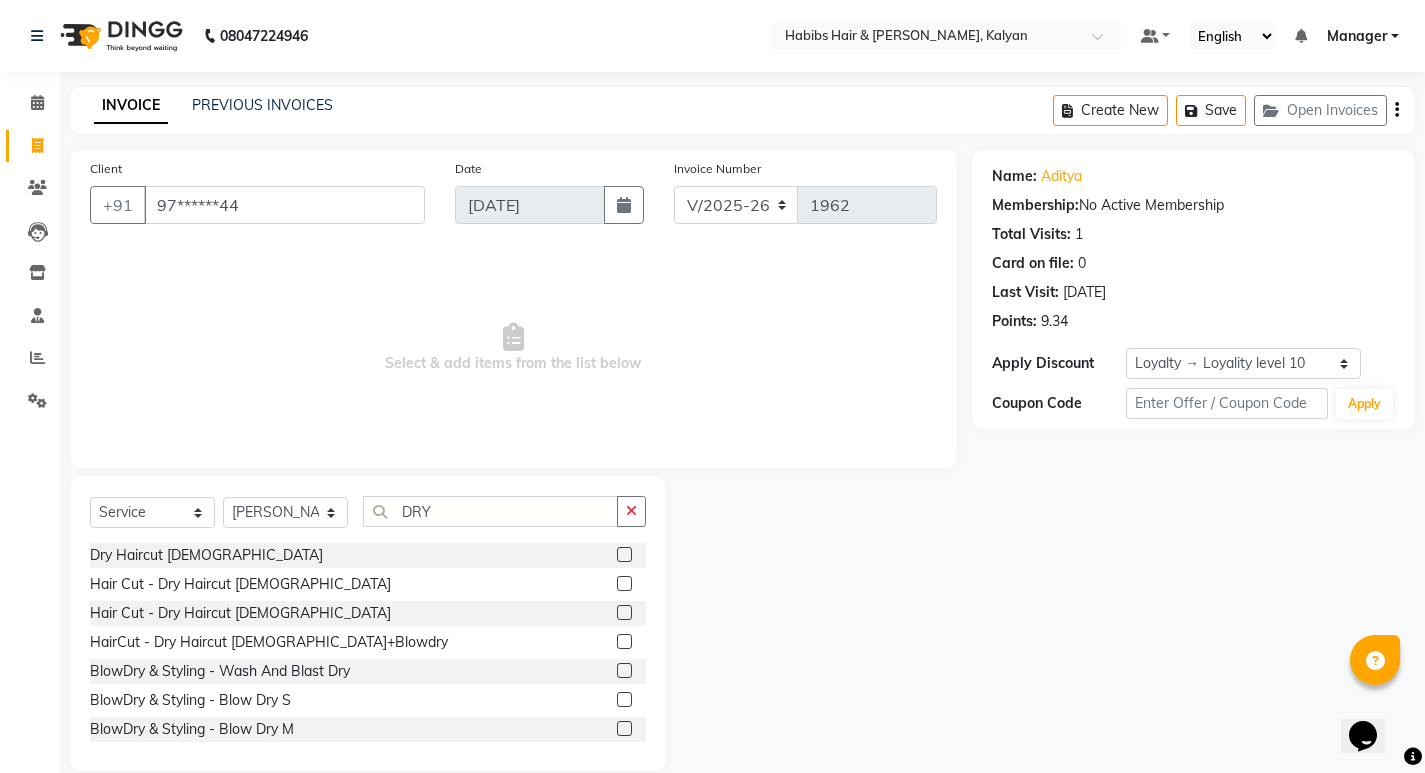 click 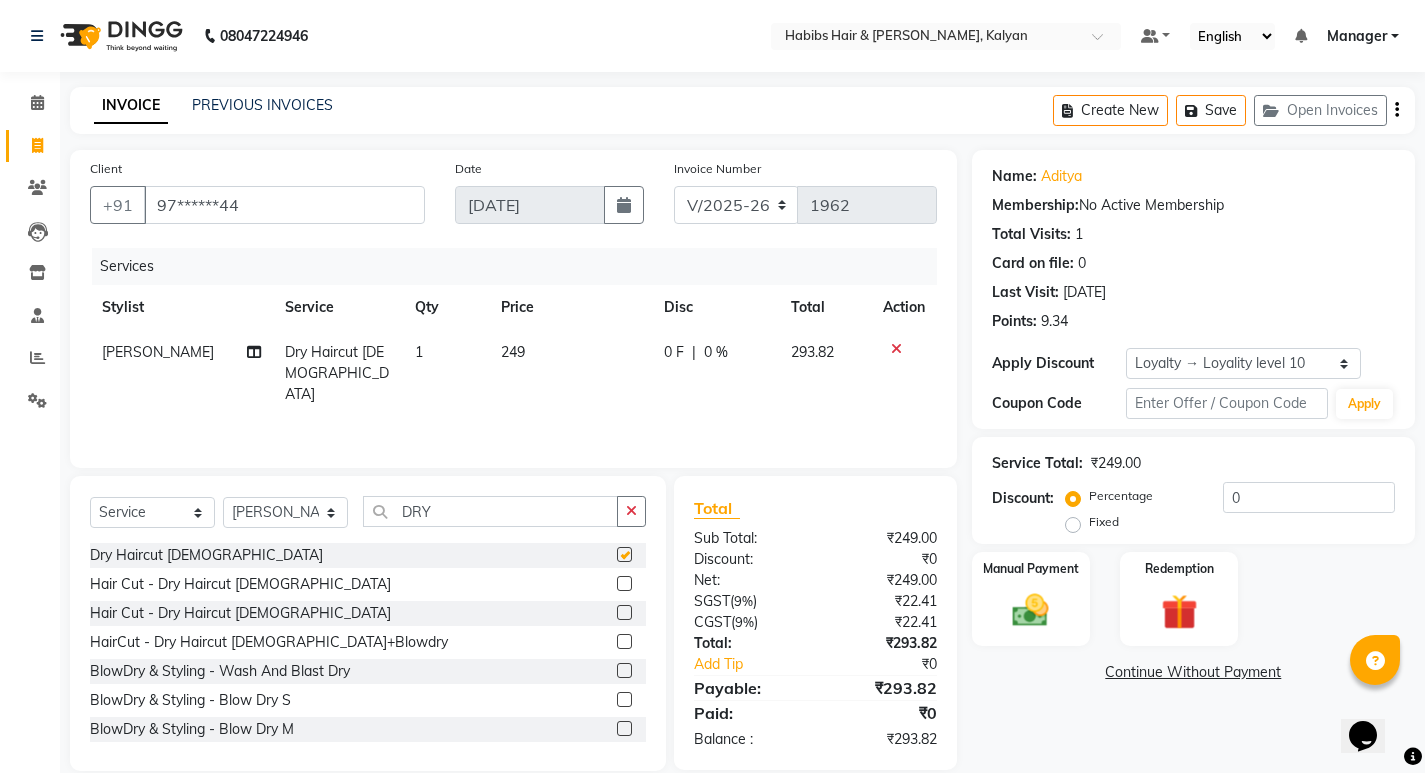 checkbox on "false" 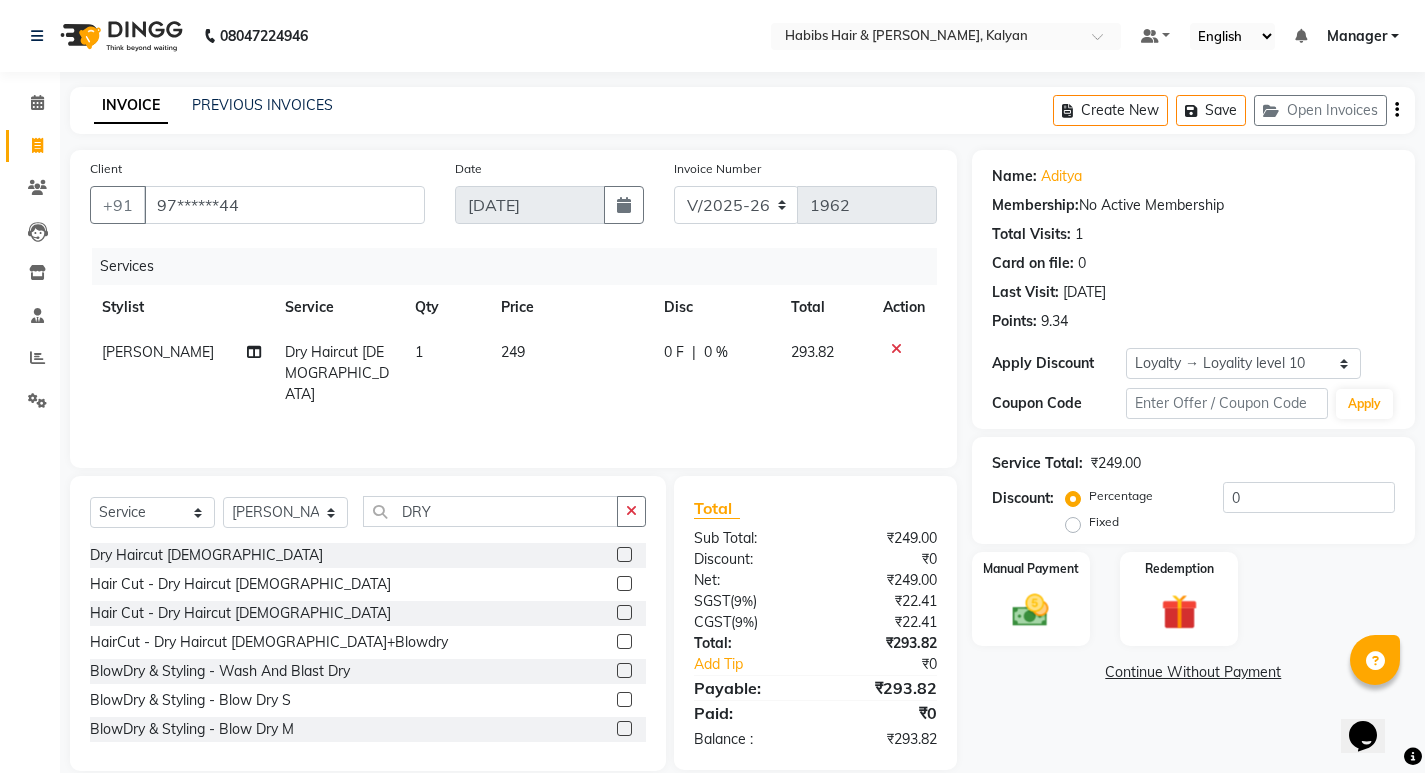 click 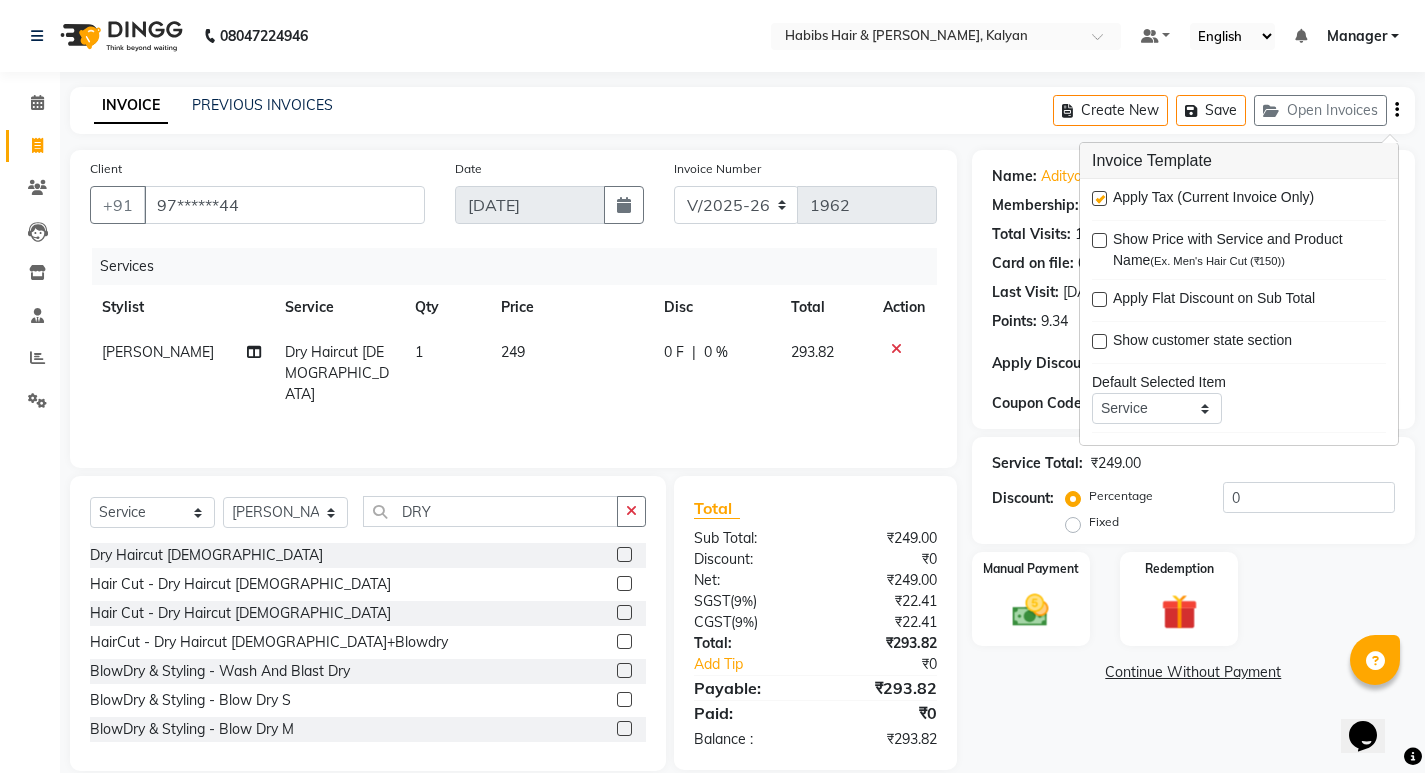 click at bounding box center [1099, 198] 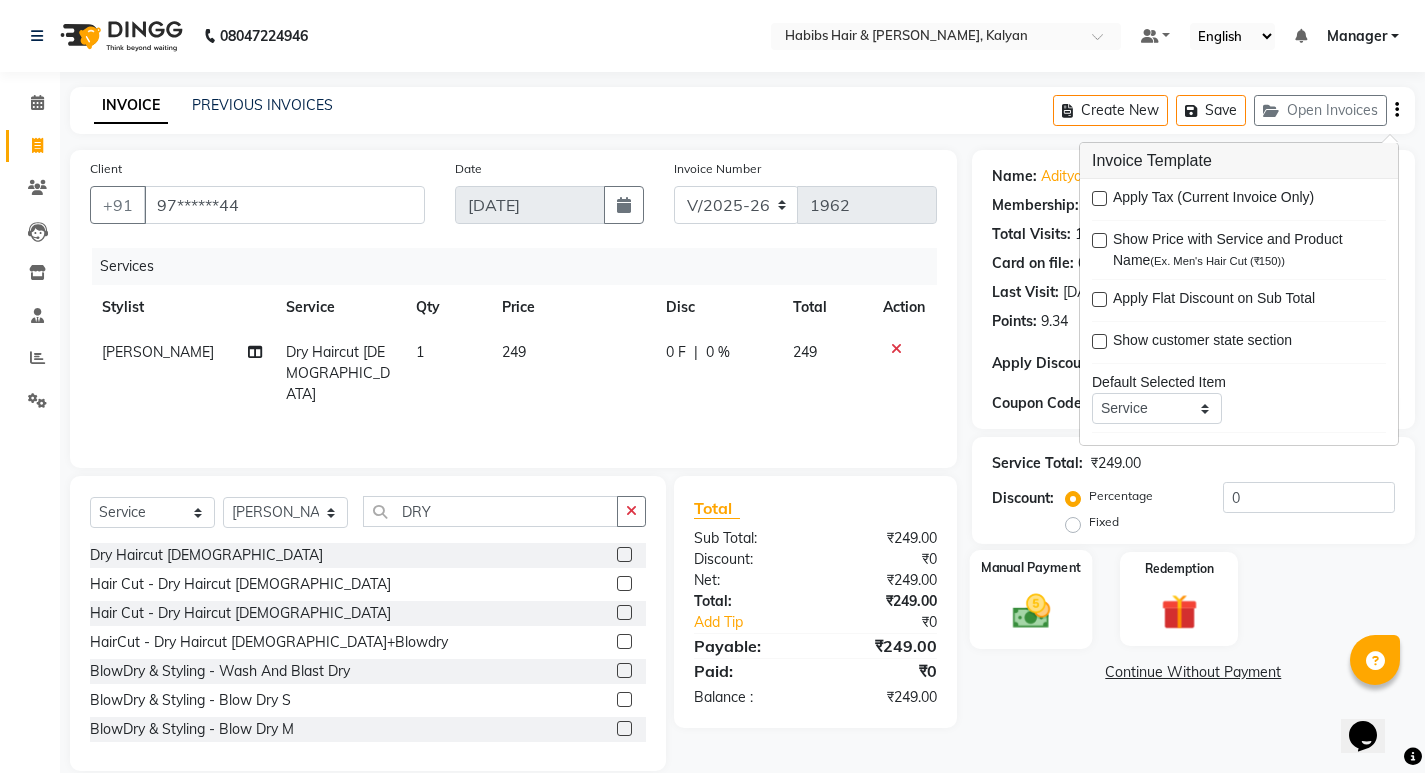 click on "Manual Payment" 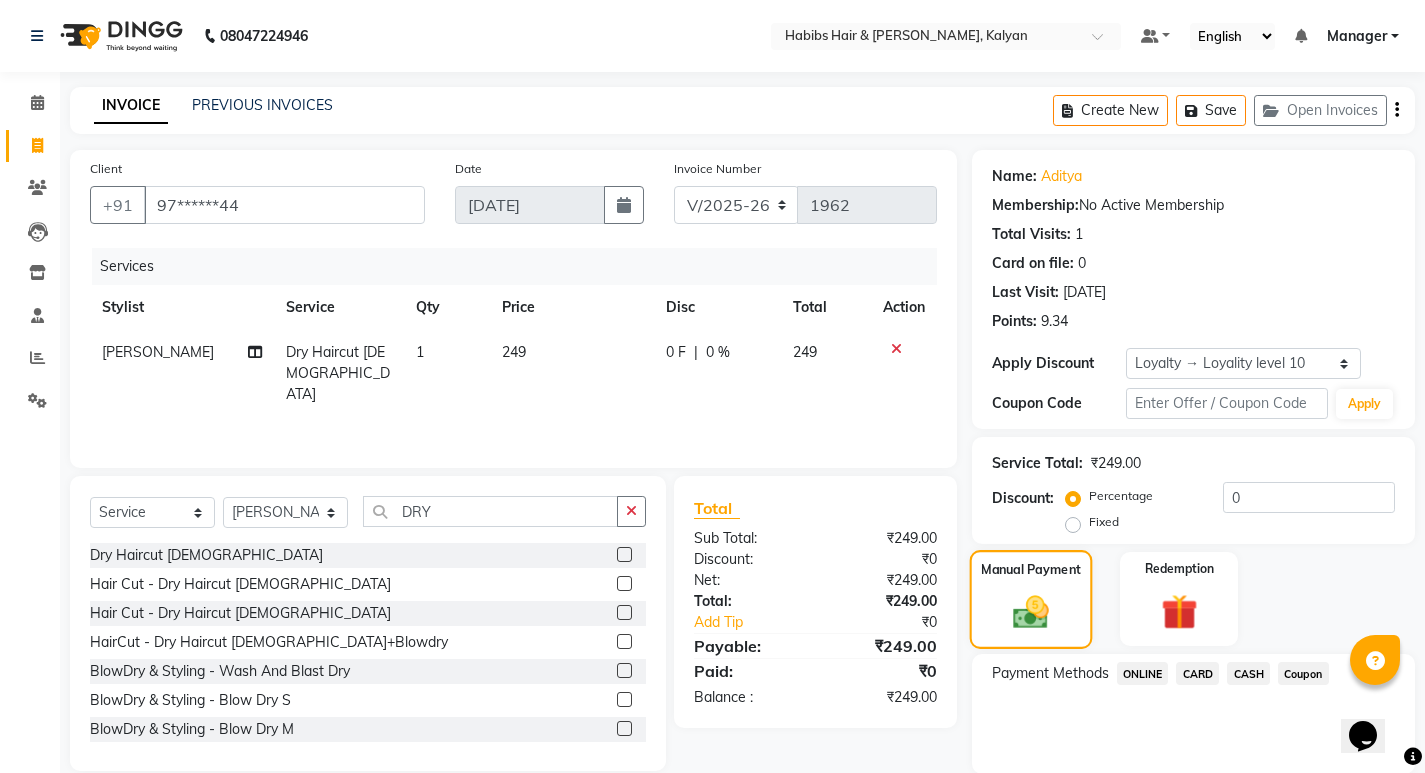 scroll, scrollTop: 72, scrollLeft: 0, axis: vertical 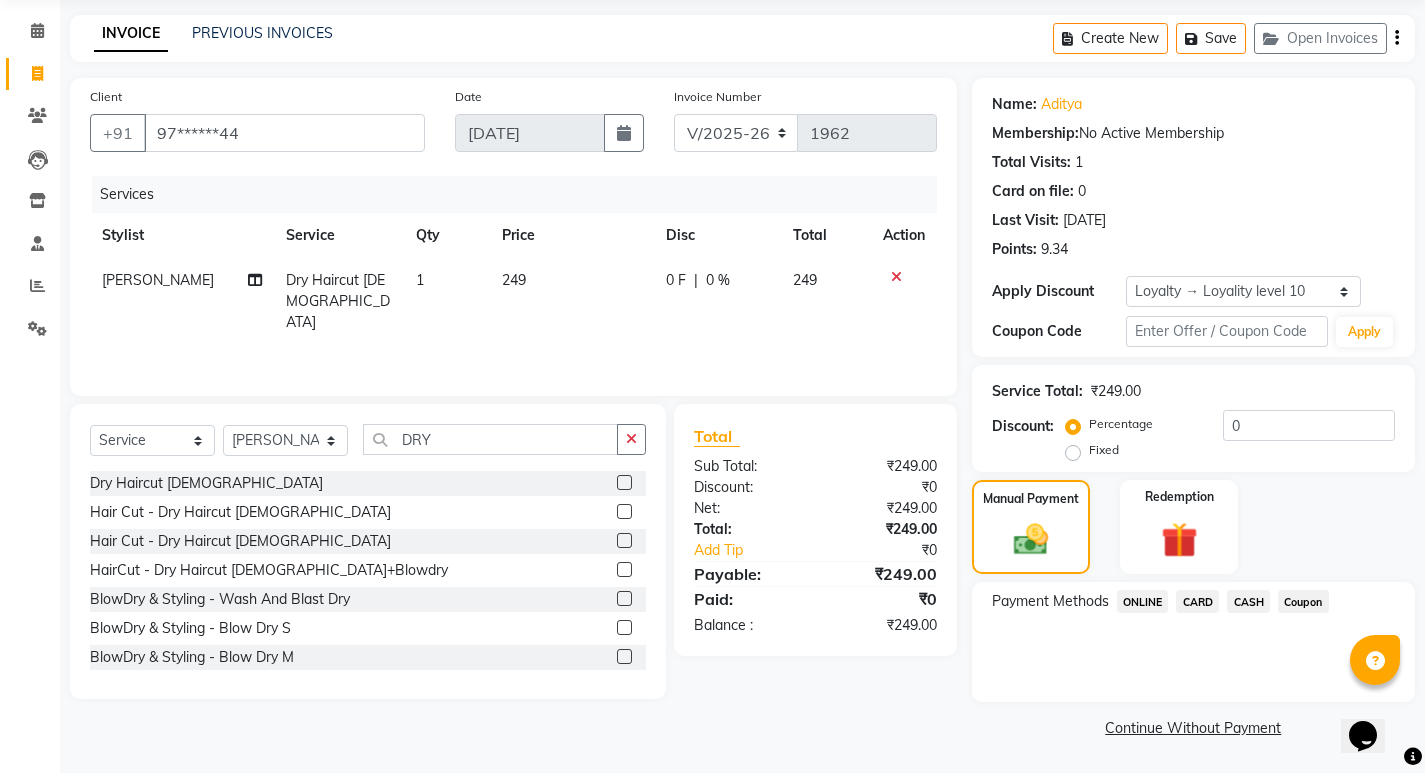 click on "ONLINE" 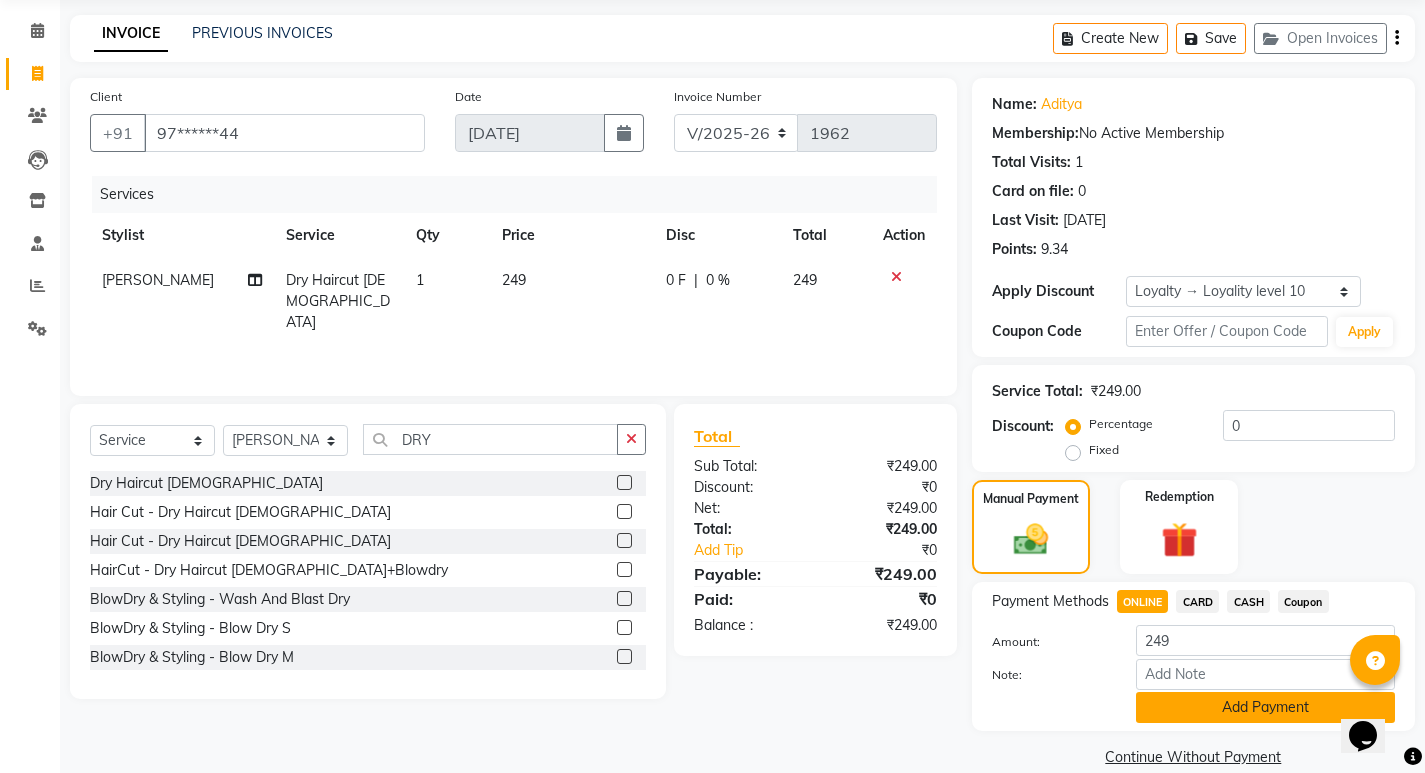 click on "Add Payment" 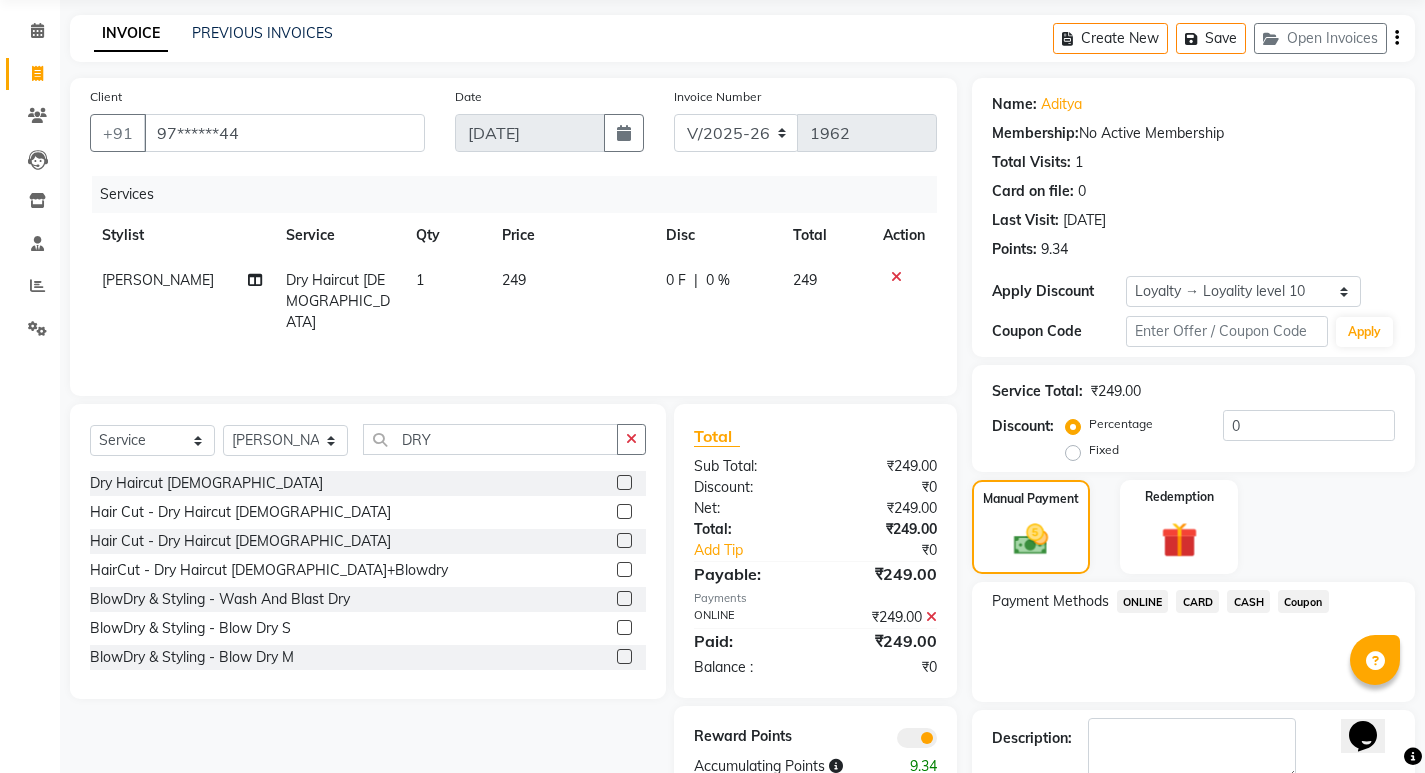 scroll, scrollTop: 185, scrollLeft: 0, axis: vertical 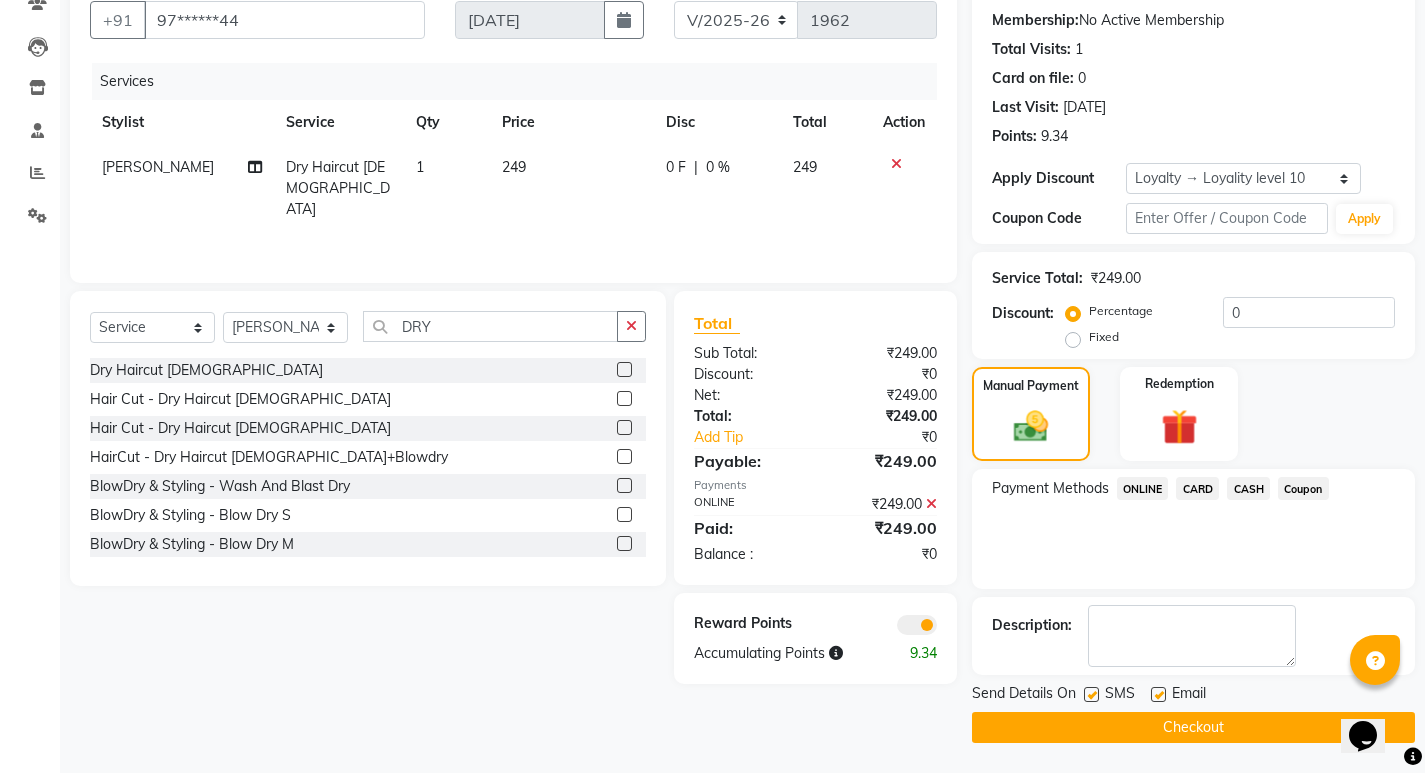 click on "Checkout" 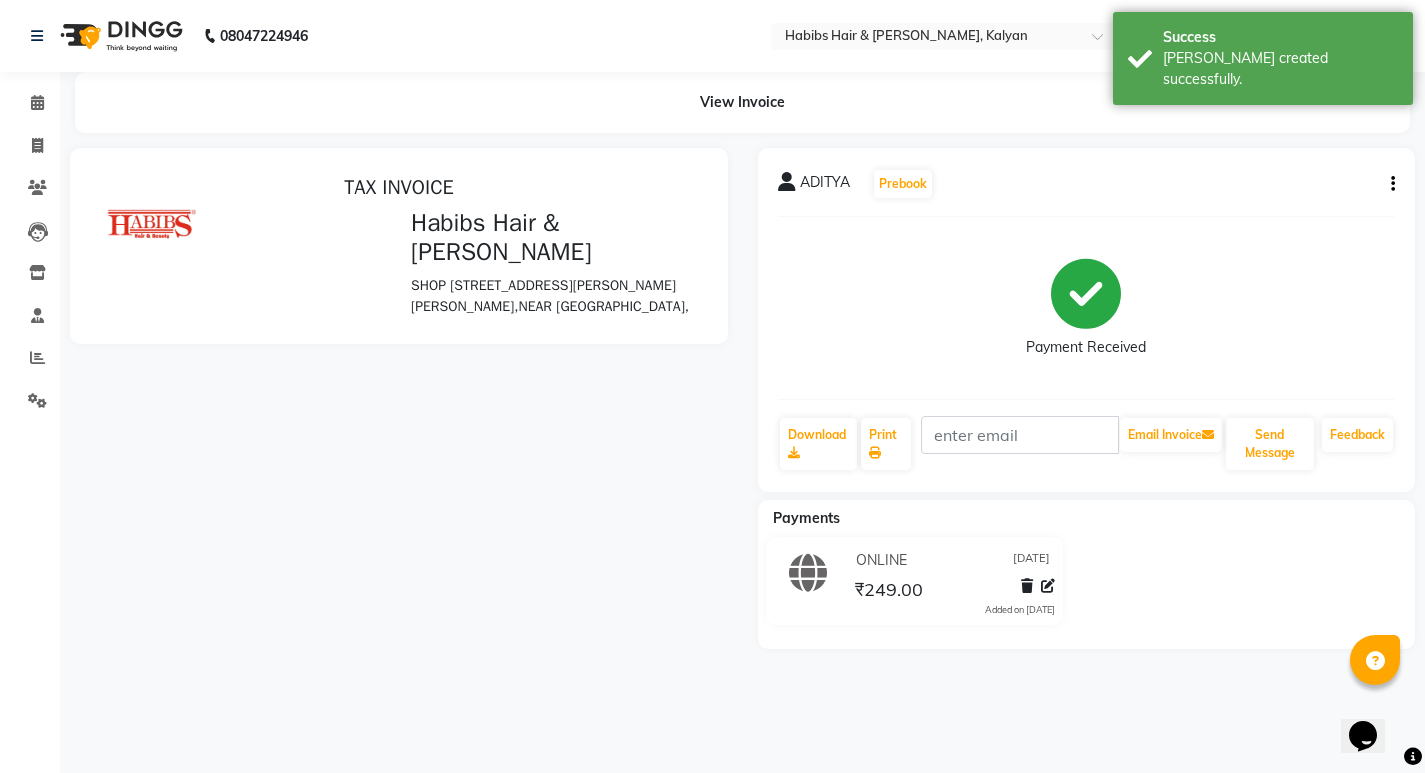 scroll, scrollTop: 0, scrollLeft: 0, axis: both 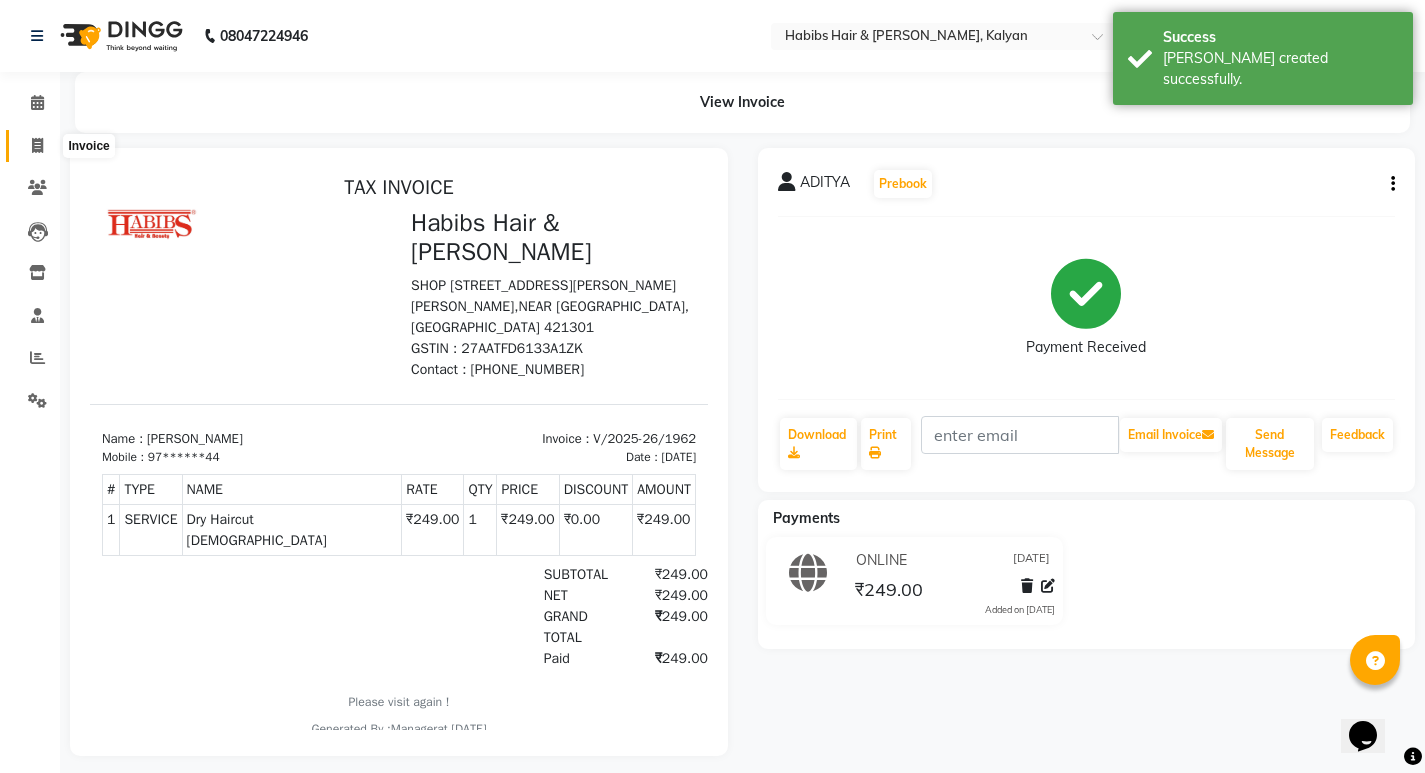 click 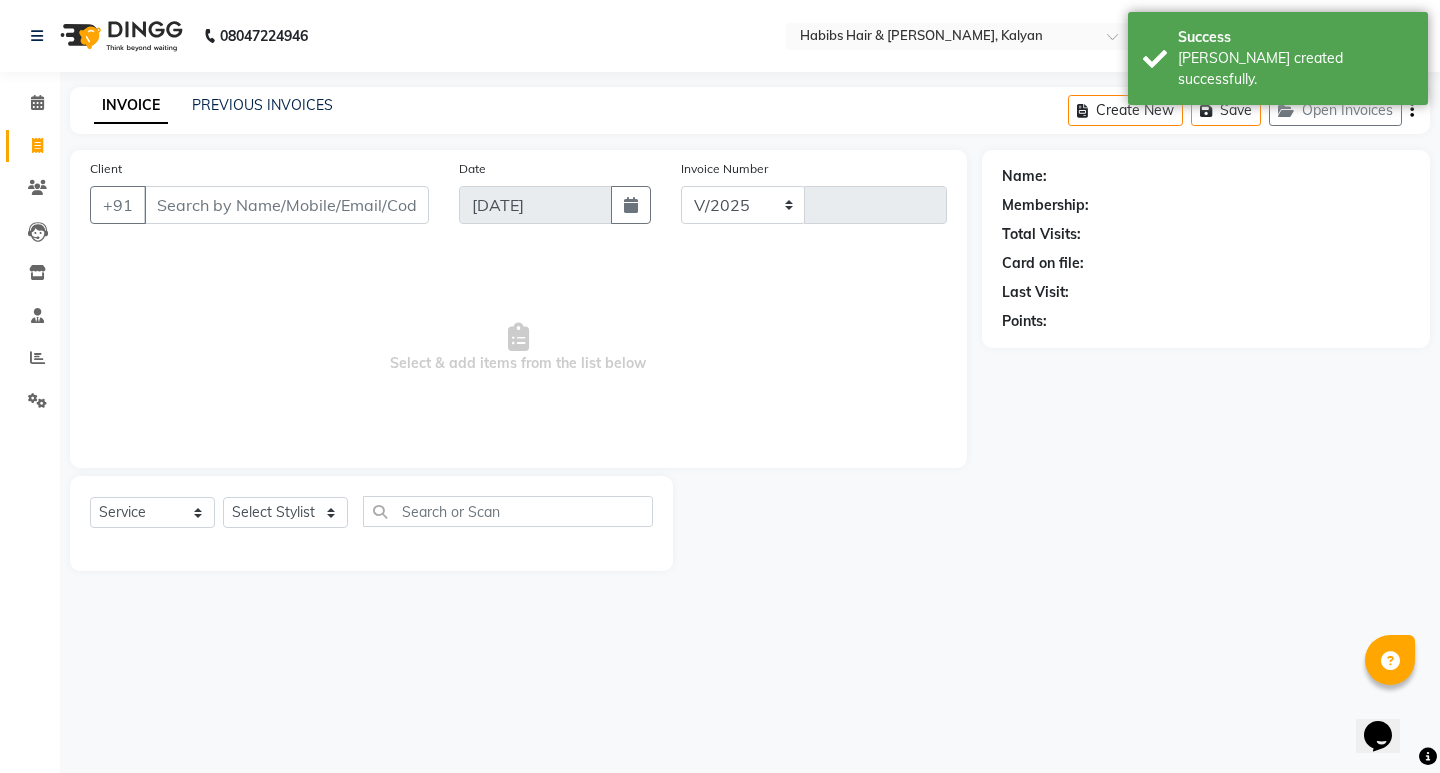 select on "8185" 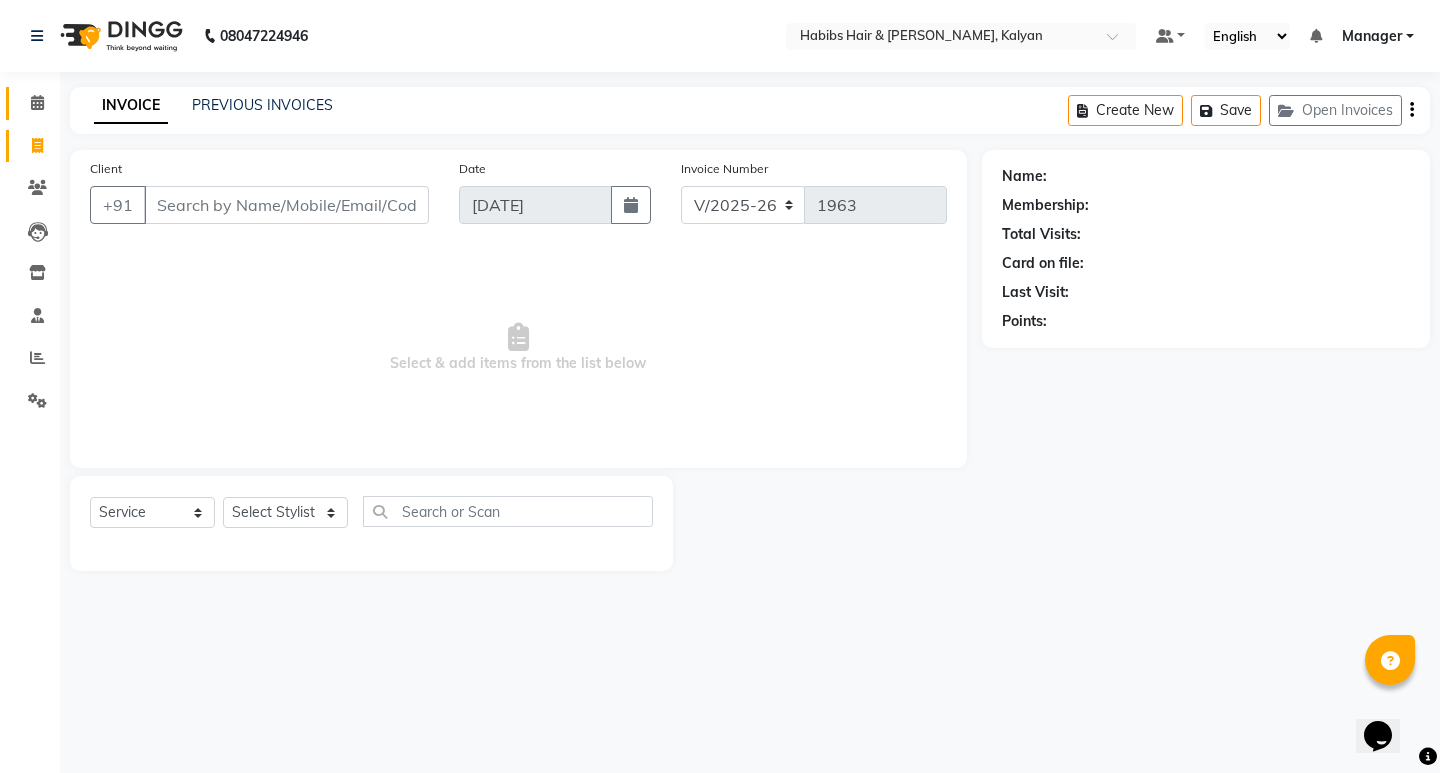 click on "Calendar" 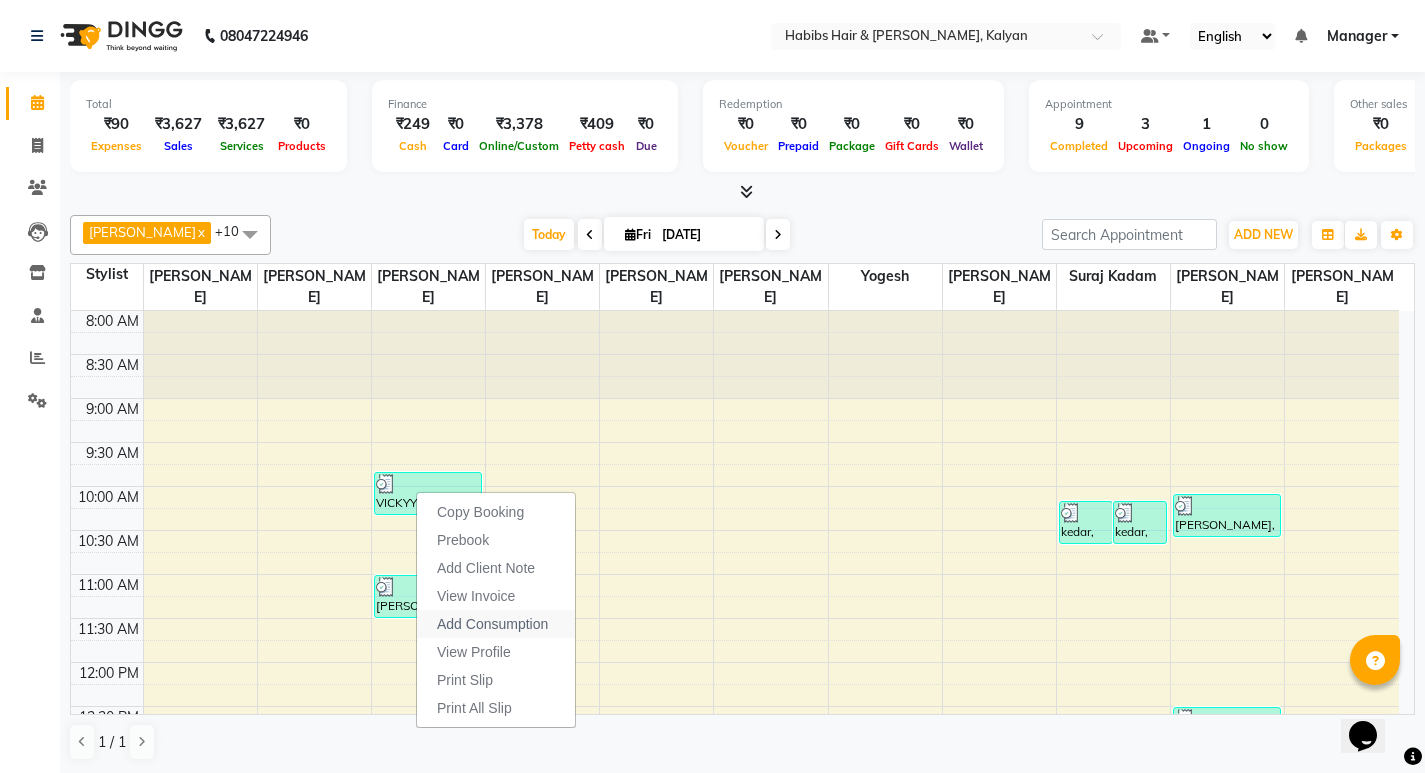 click on "Add Consumption" at bounding box center (492, 624) 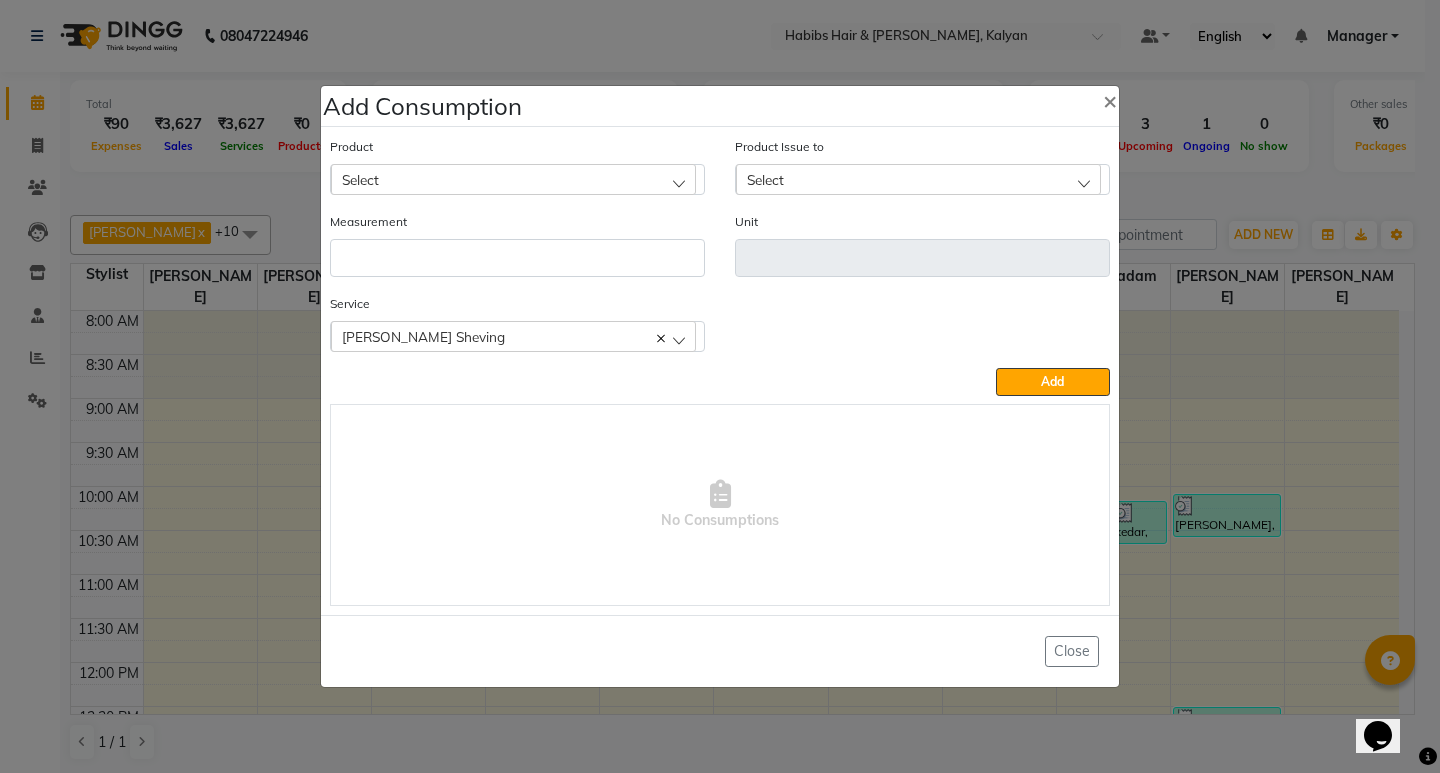 click on "Select" 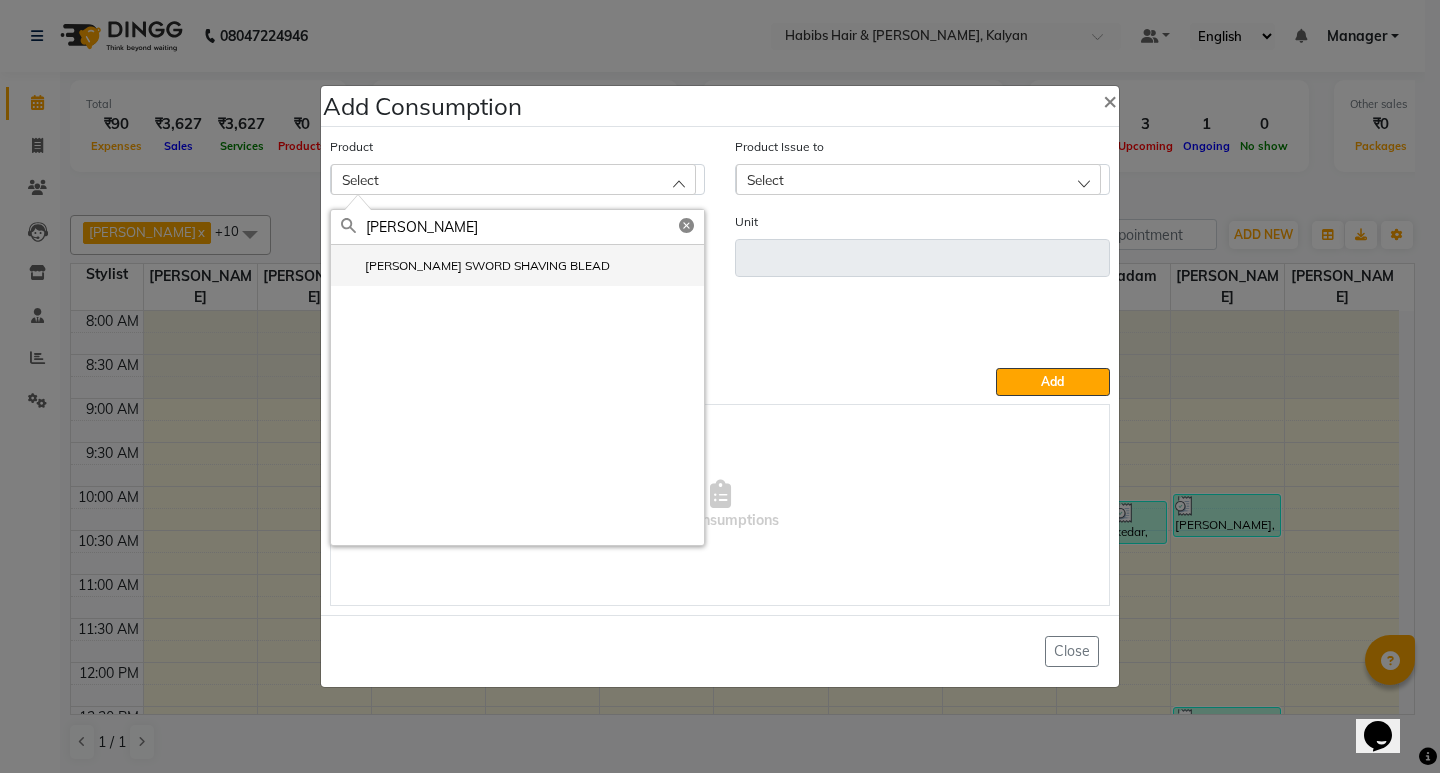 type on "[PERSON_NAME]" 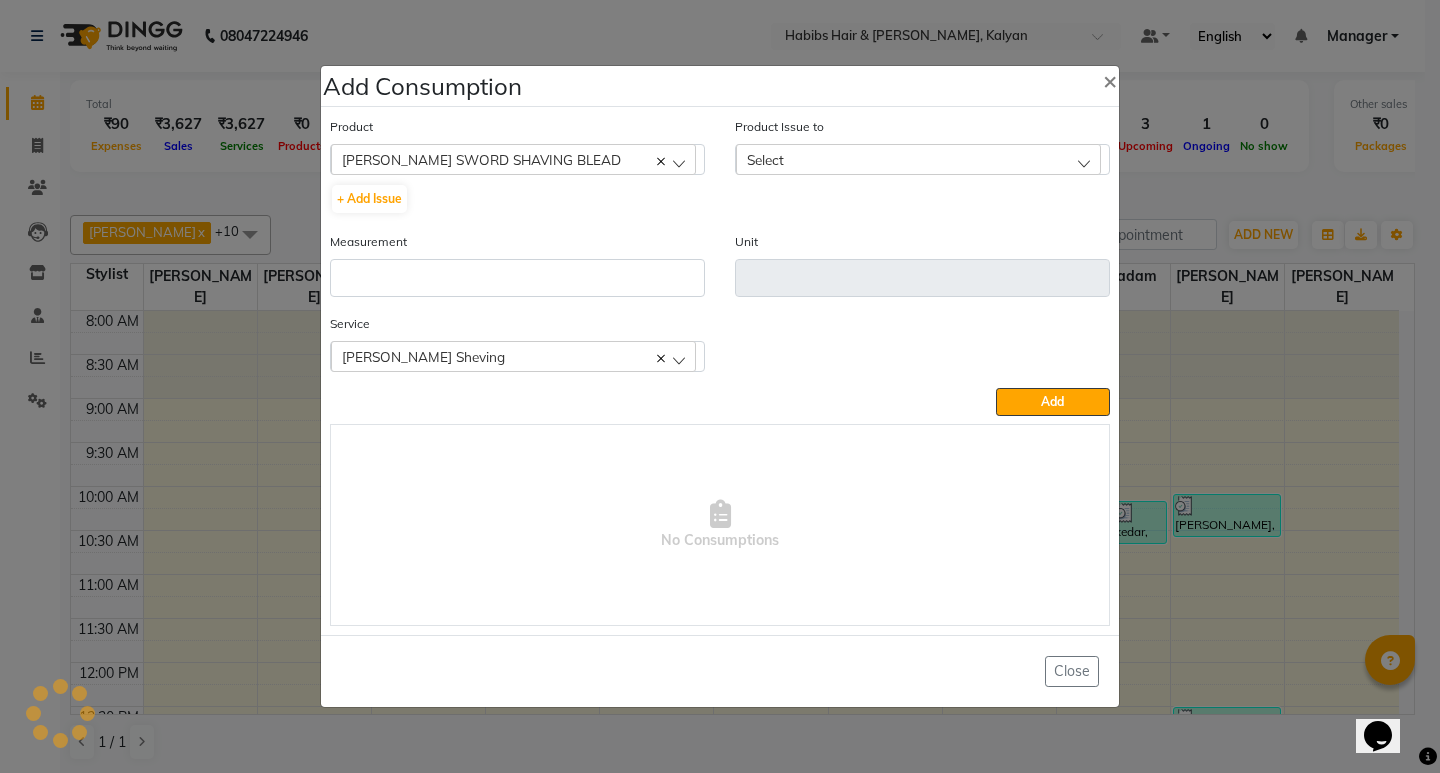 type on "pc" 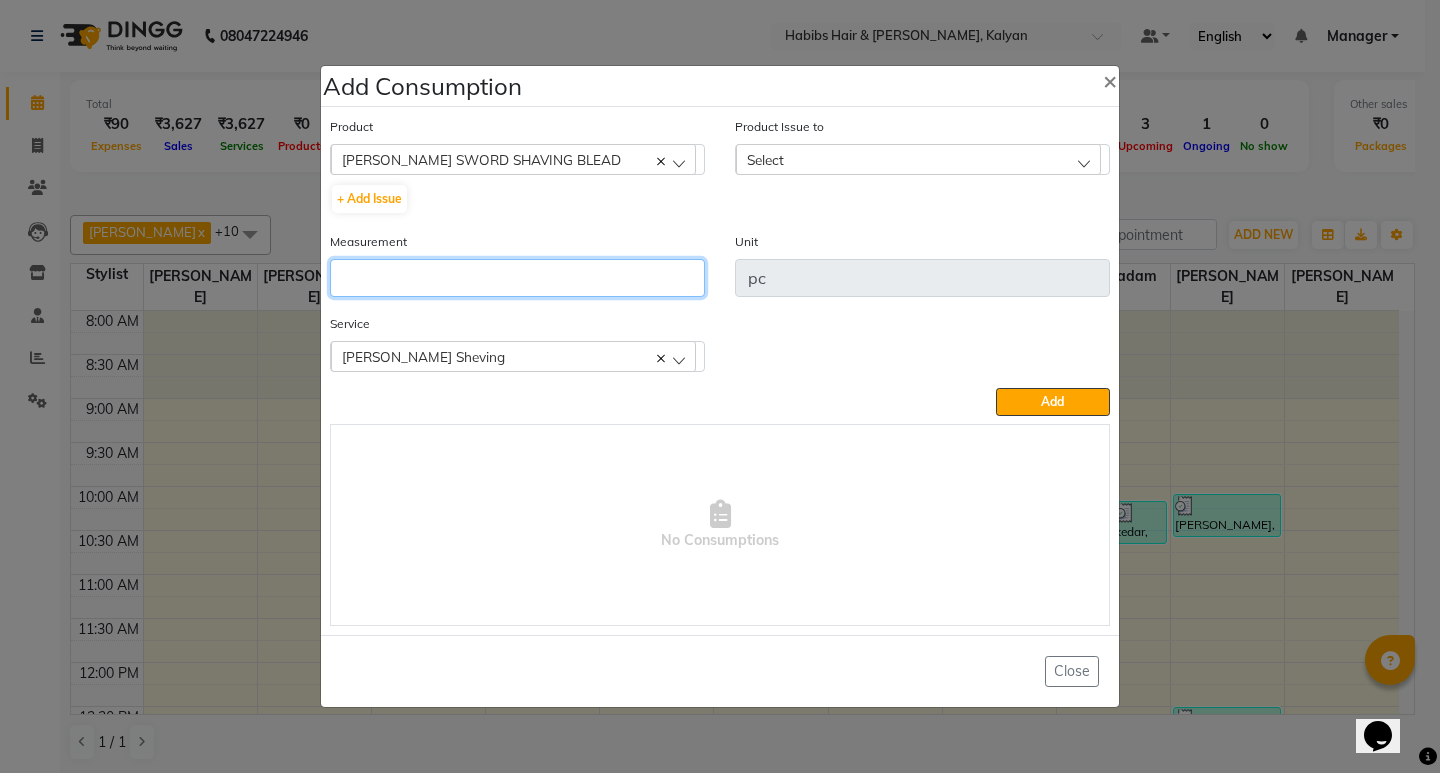click 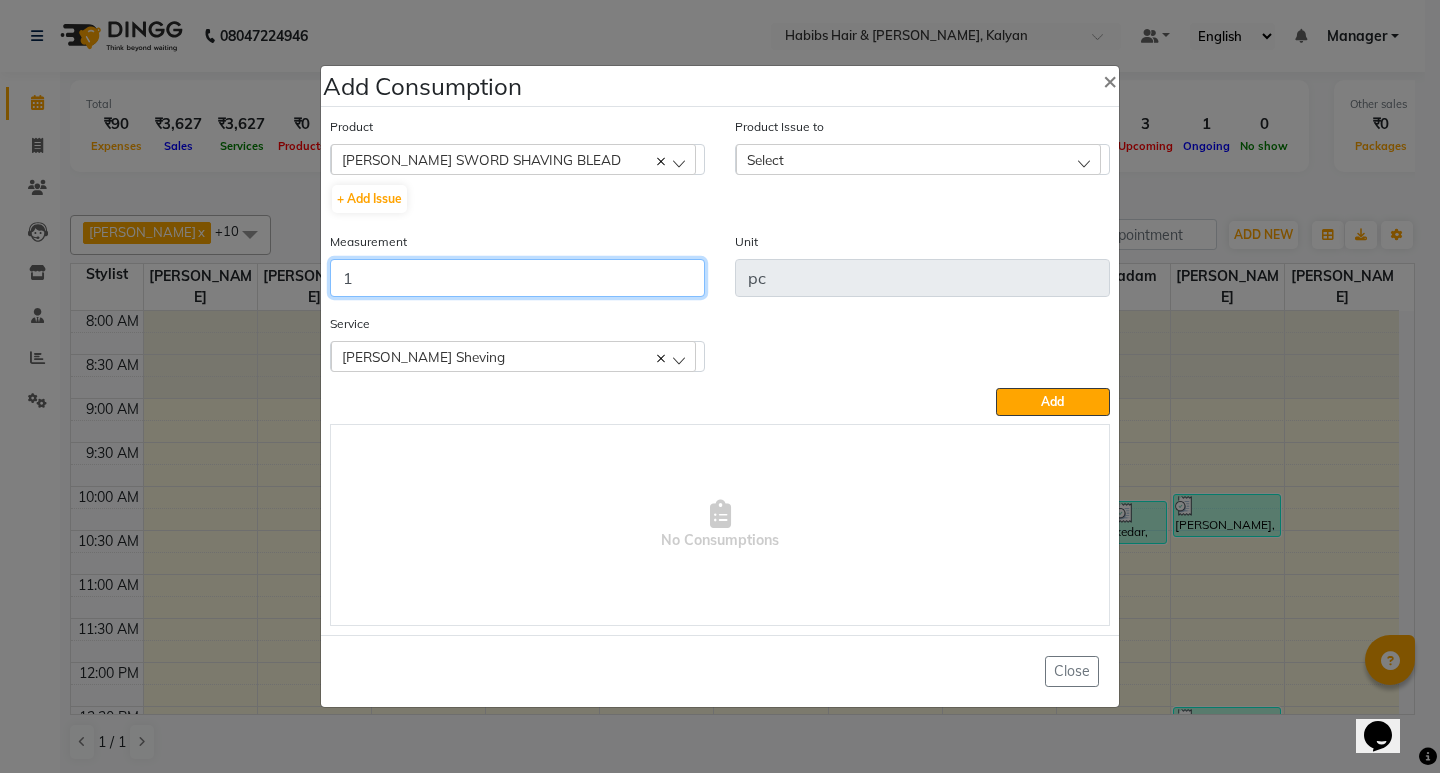type 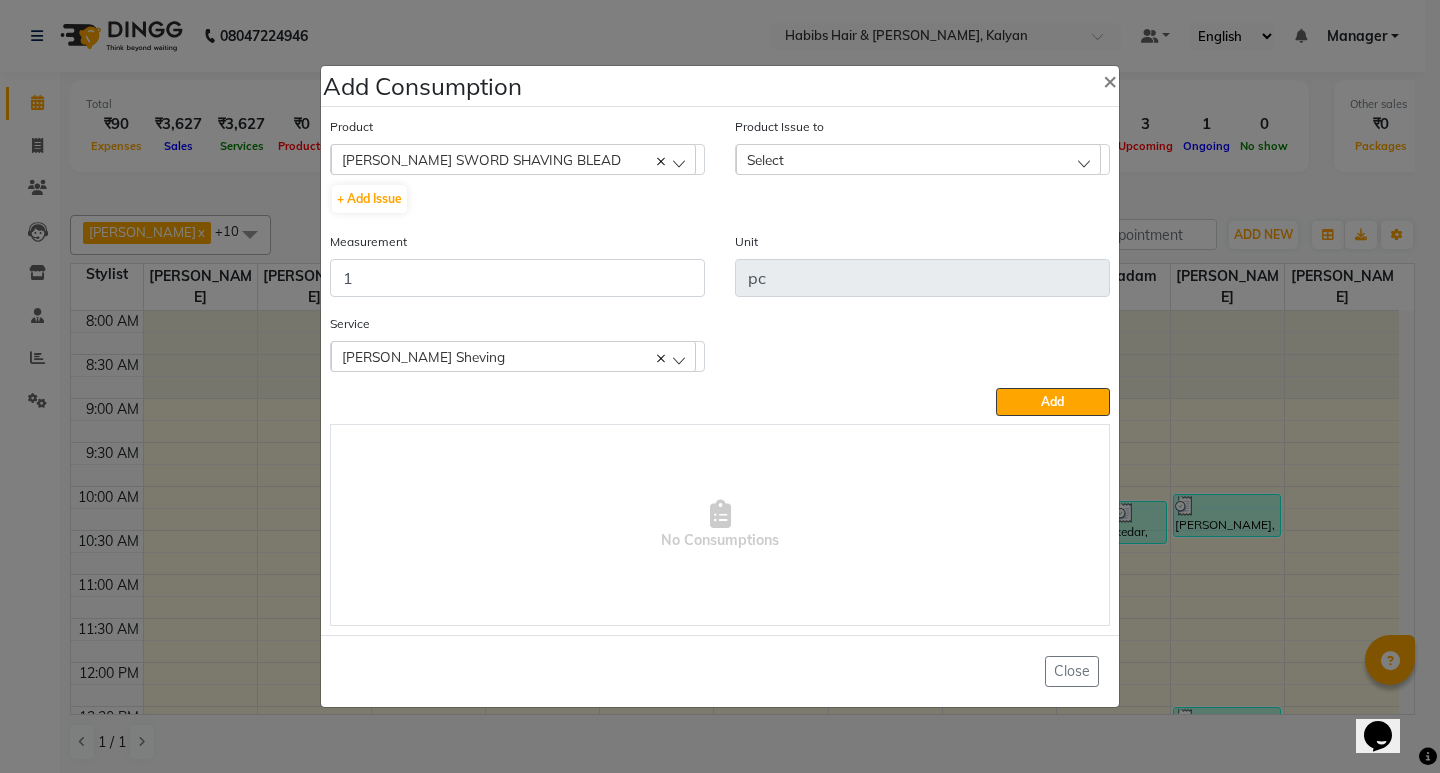 click on "Select" 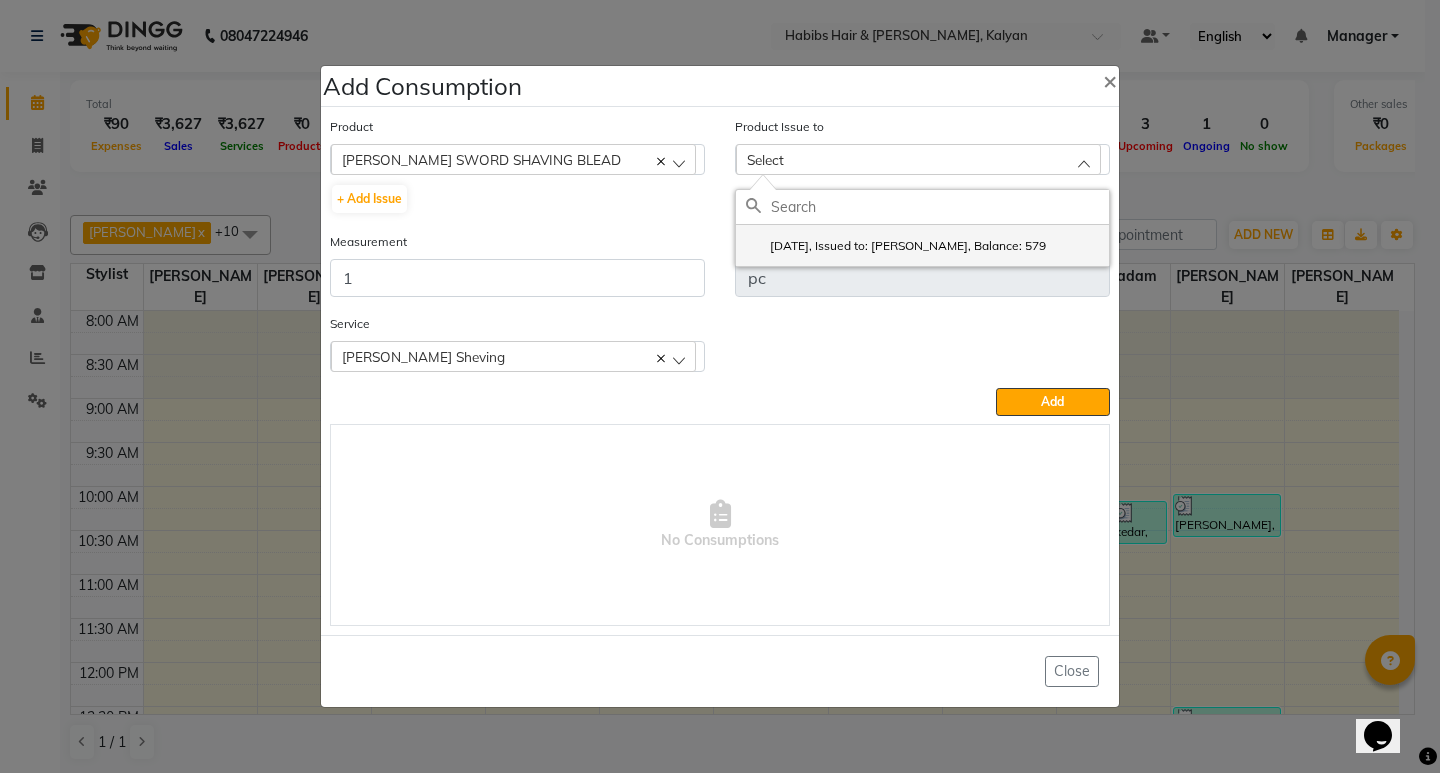 click on "[DATE], Issued to: [PERSON_NAME], Balance: 579" 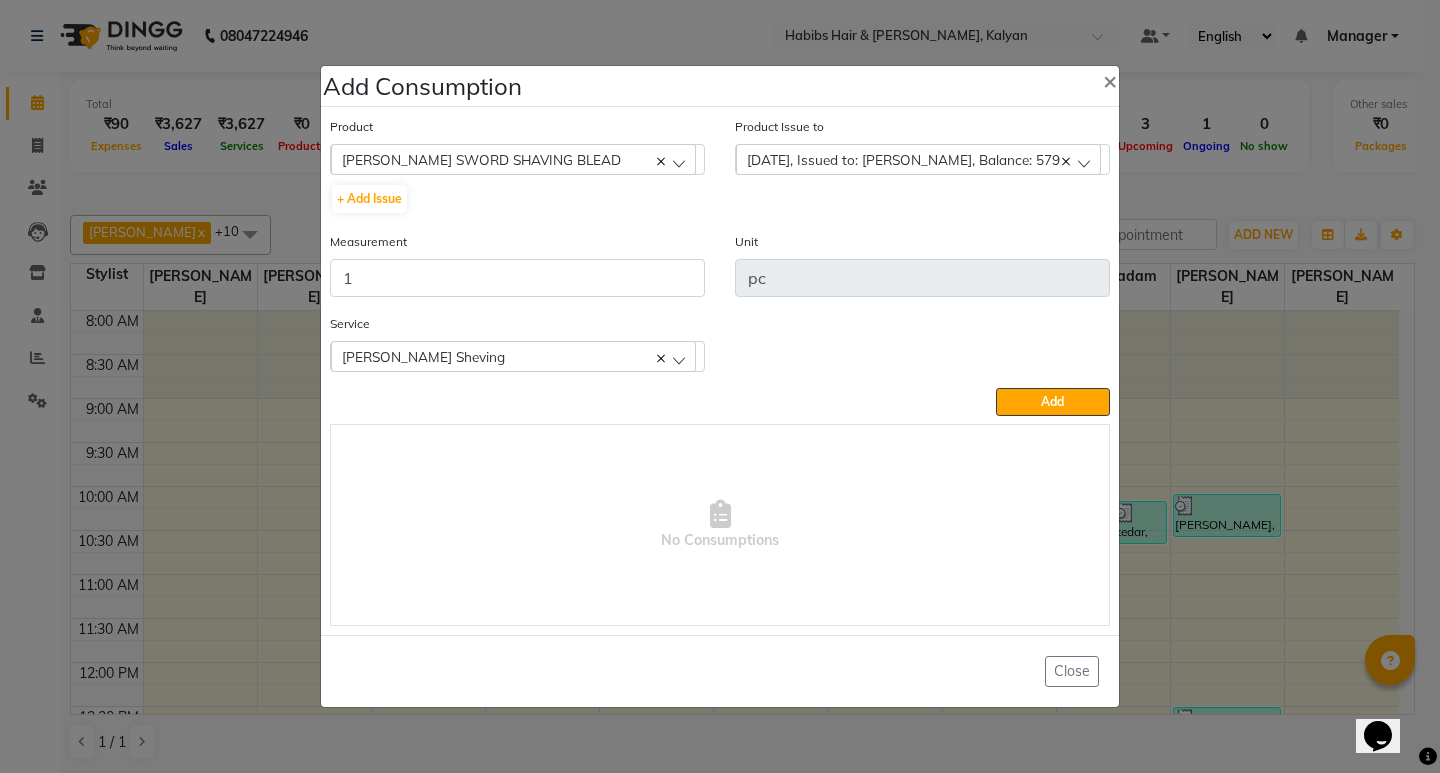 click on "Add" 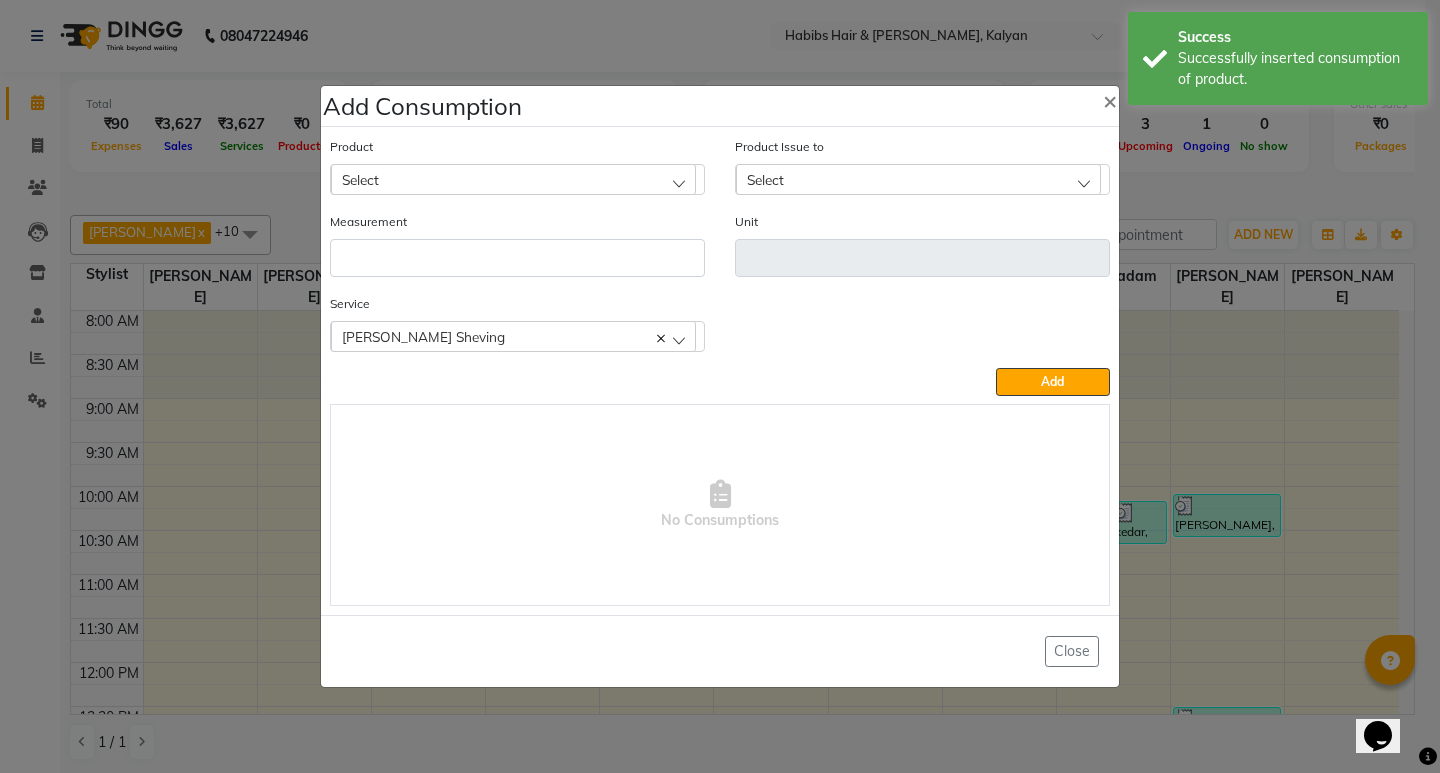 click on "Select" 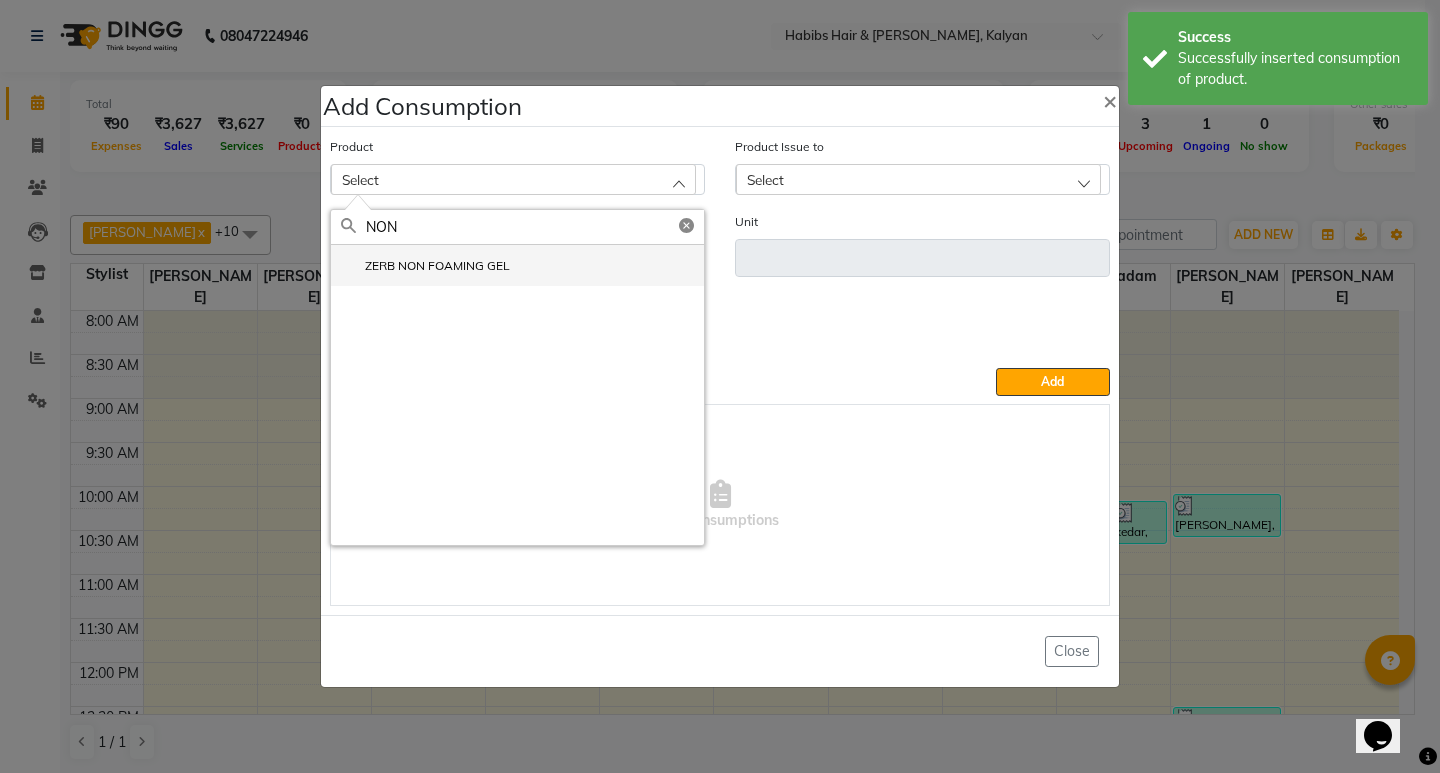 click on "ZERB NON FOAMING GEL" 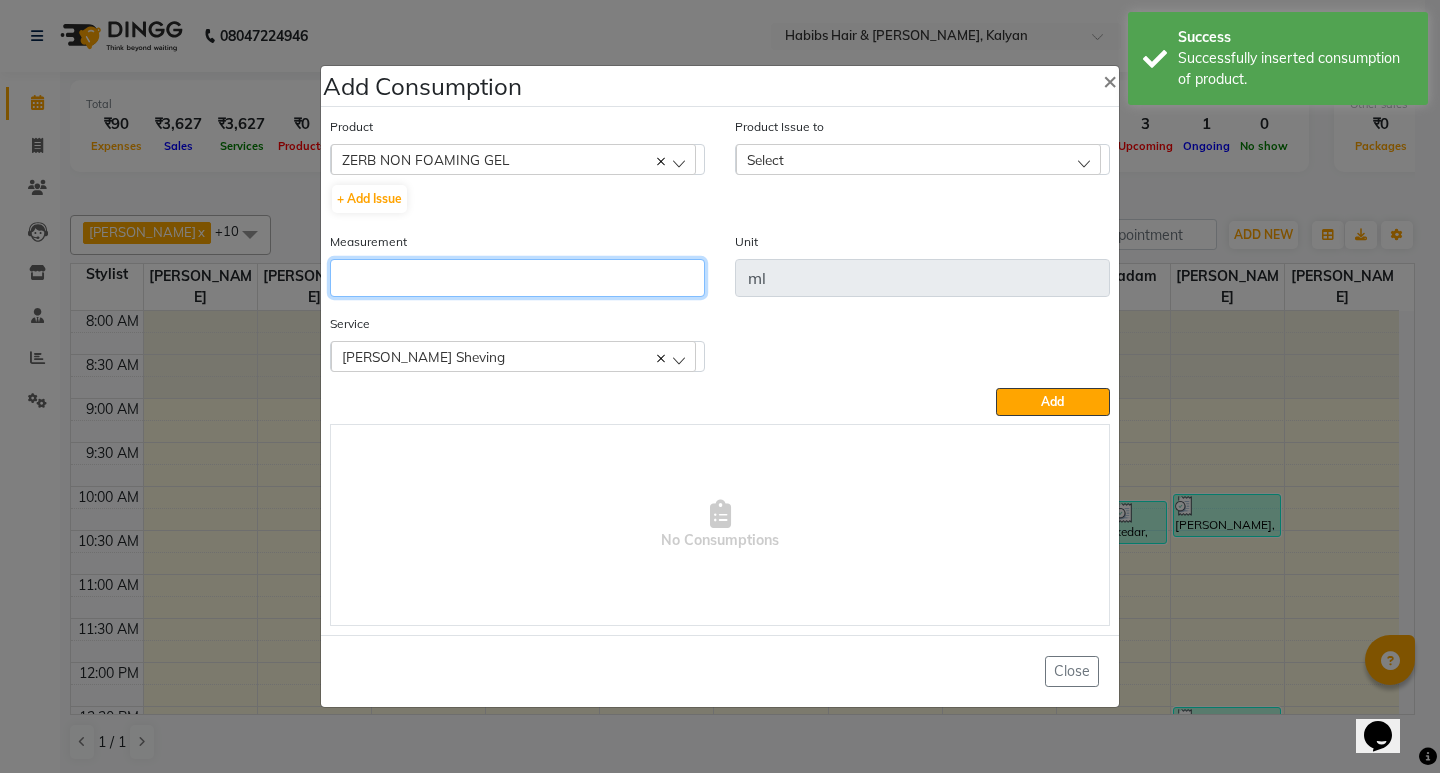 click 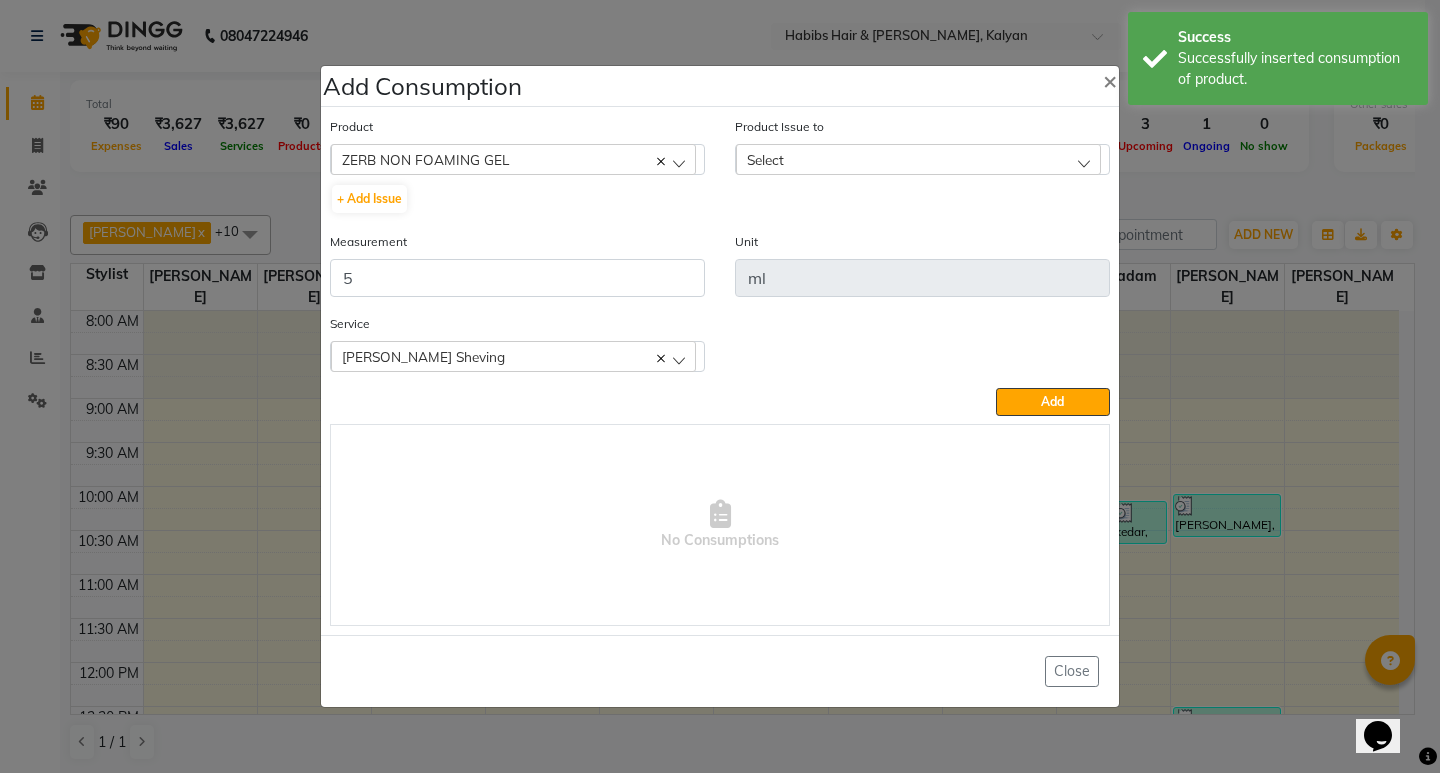 click on "Select" 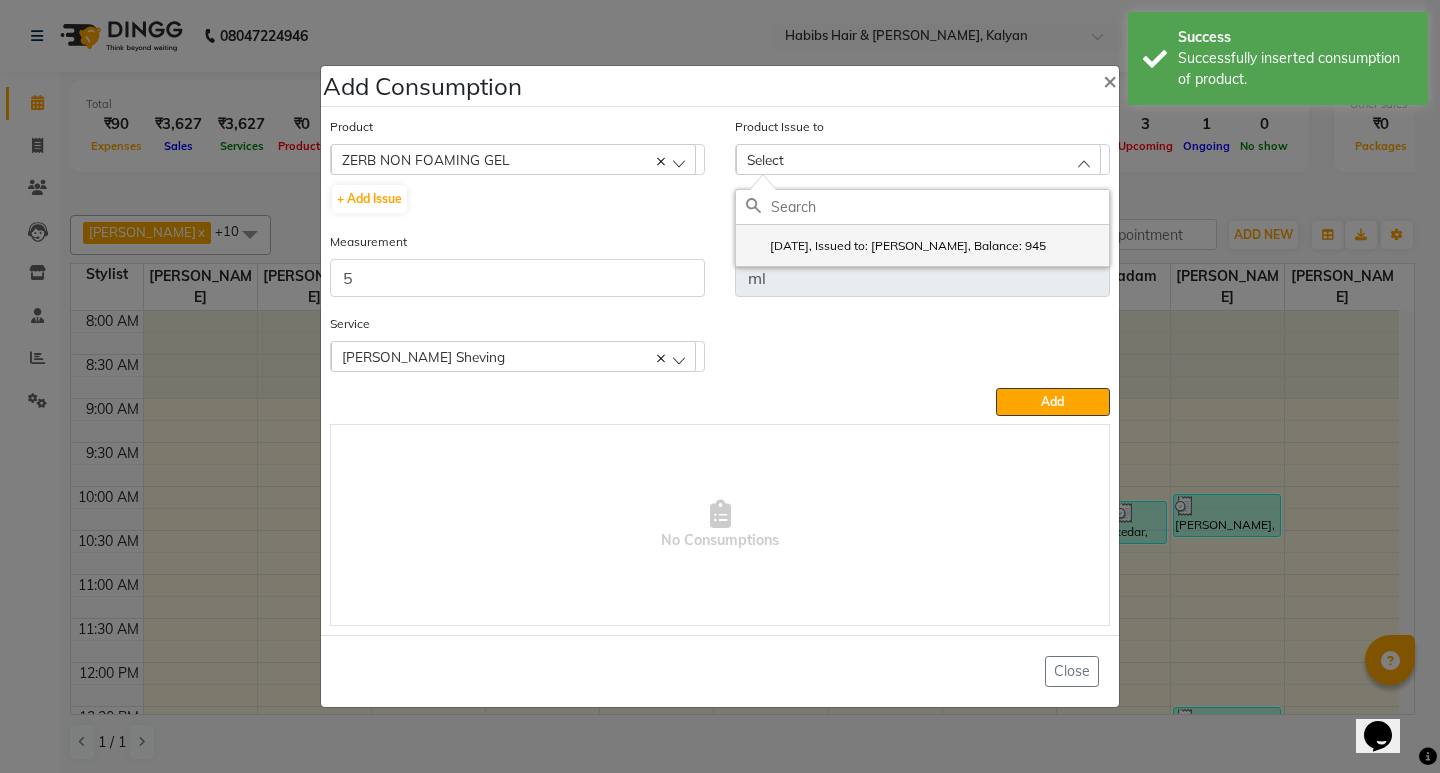 click on "[DATE], Issued to: [PERSON_NAME], Balance: 945" 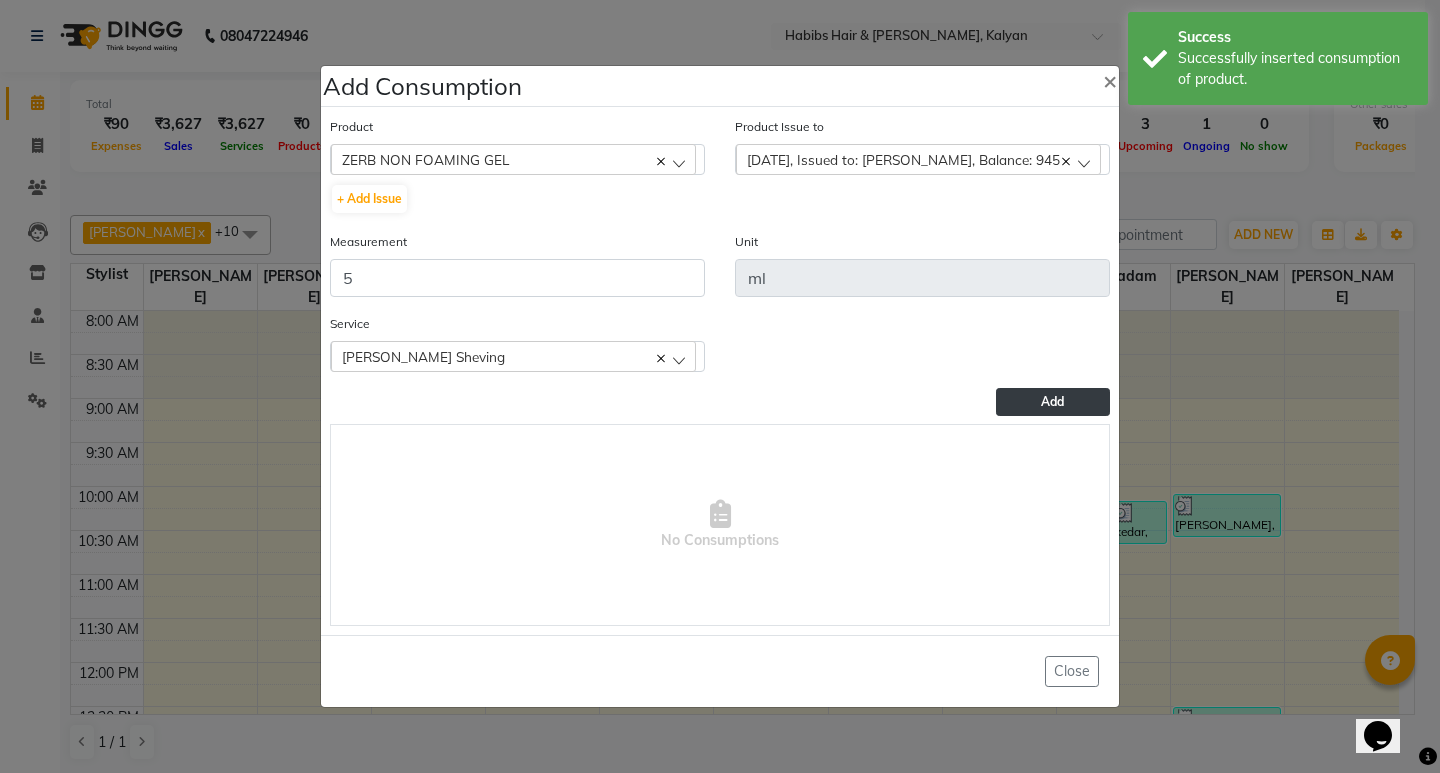 click on "Add" 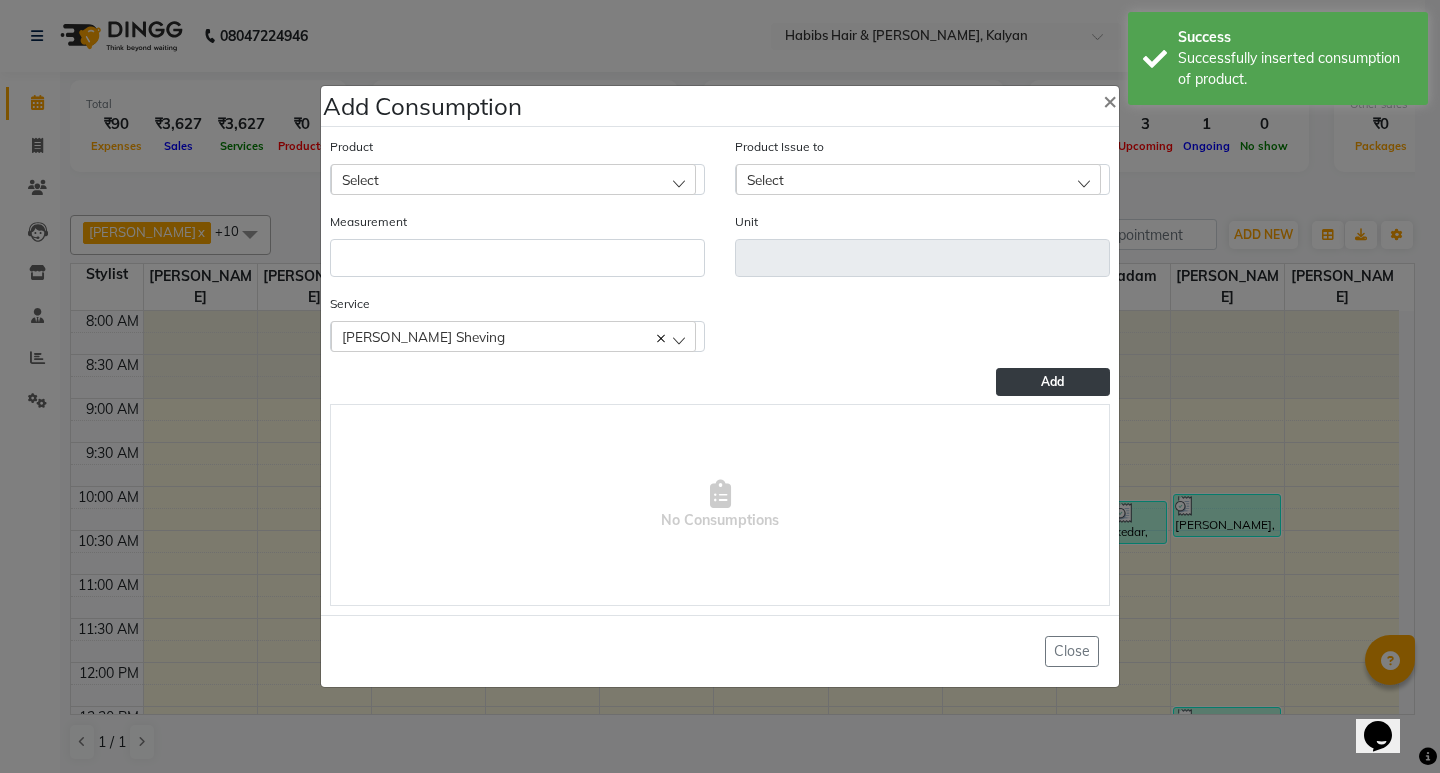 click on "Select" 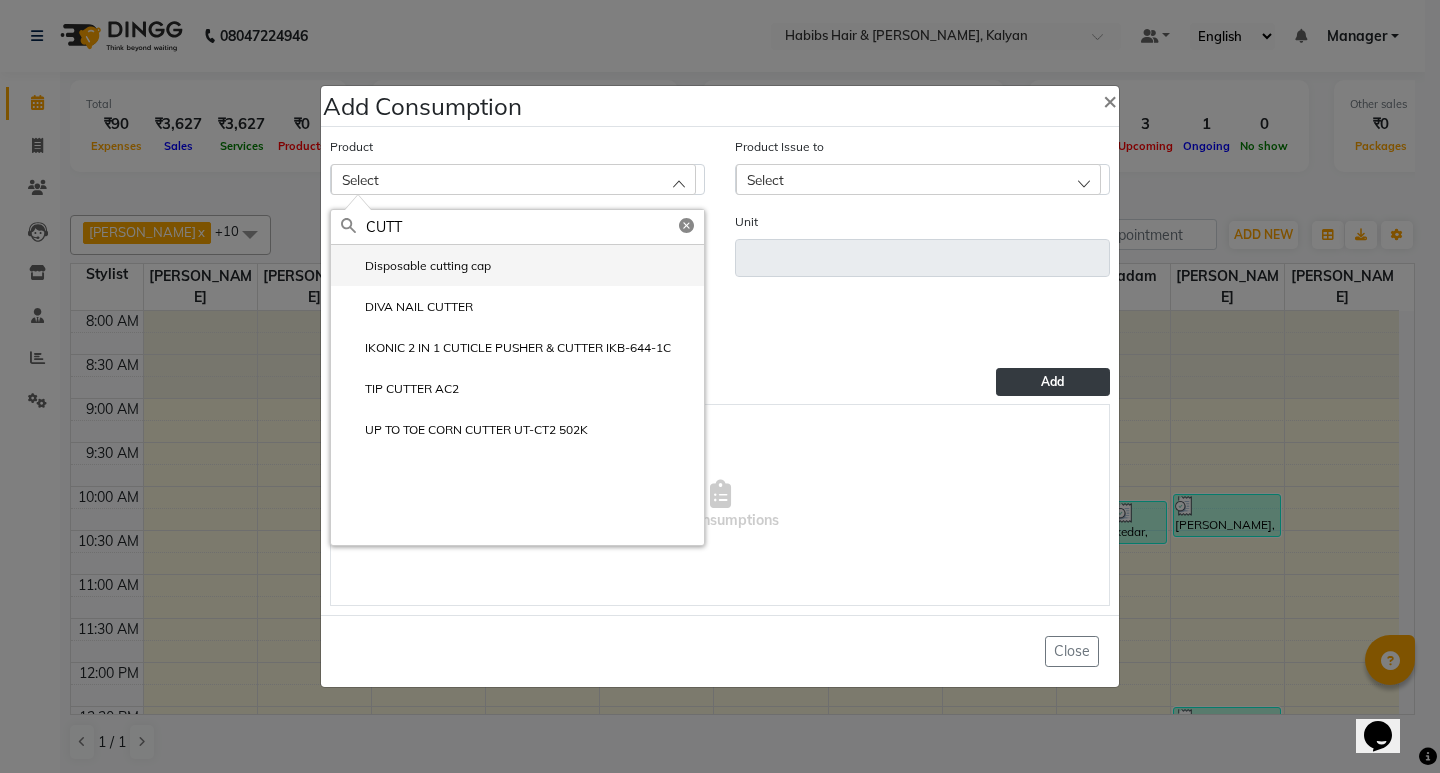 click on "Disposable cutting cap" 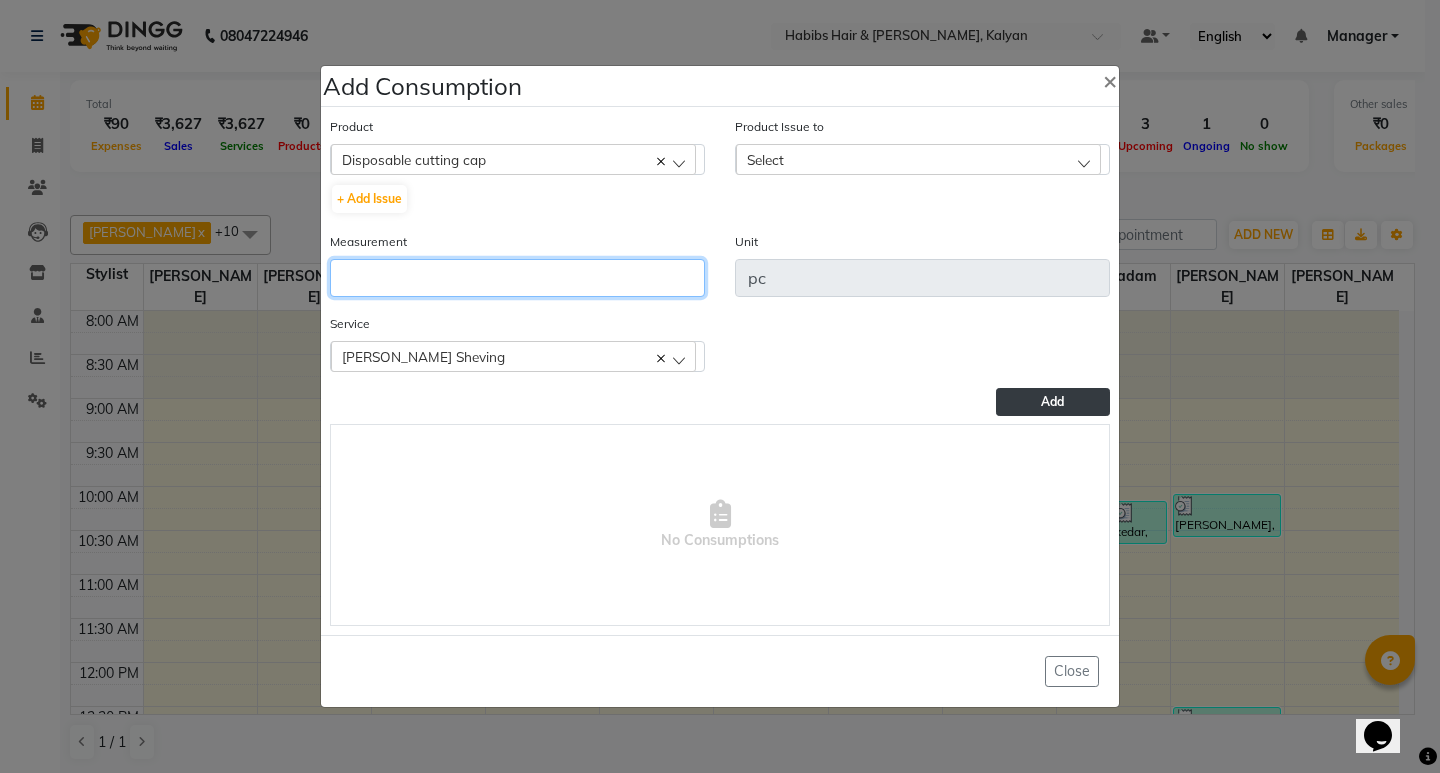 click 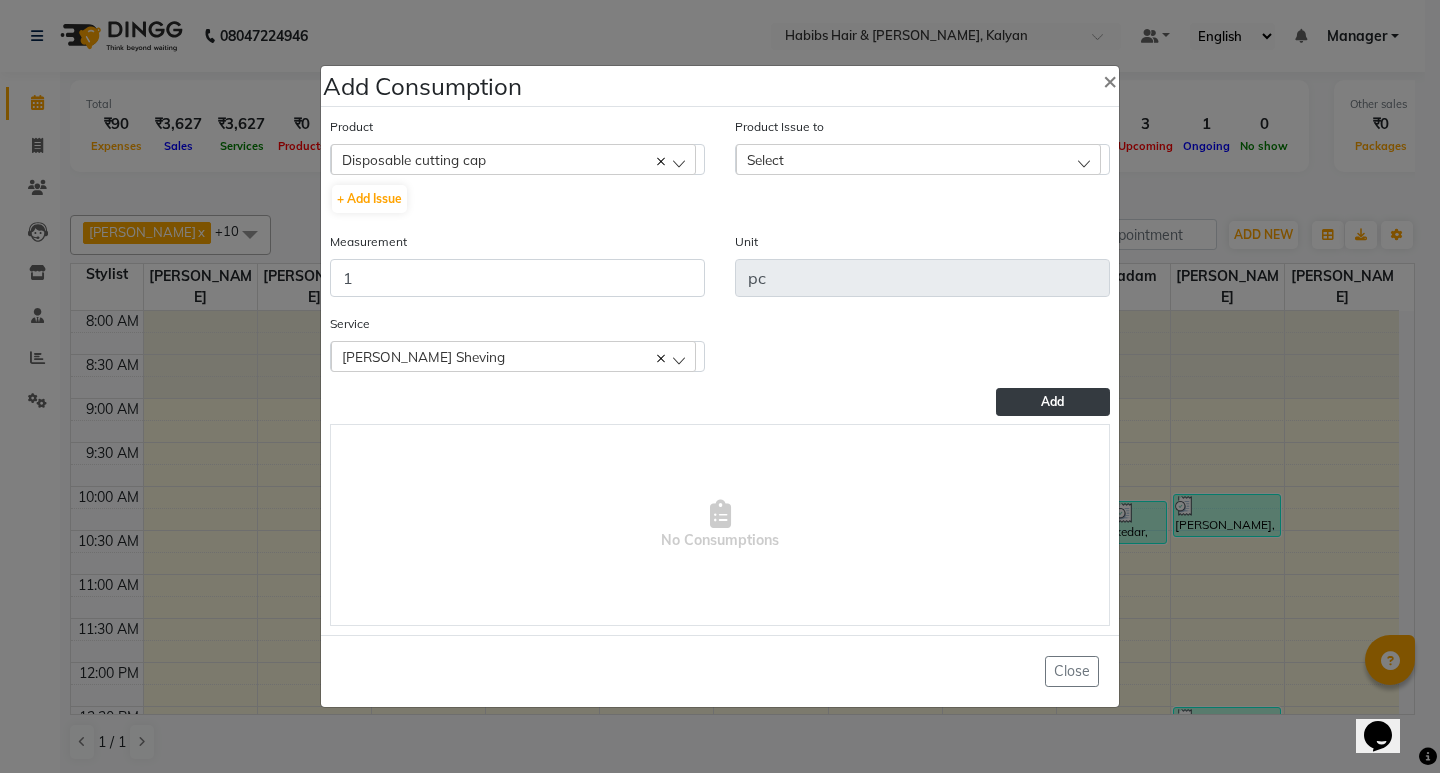 click on "Select" 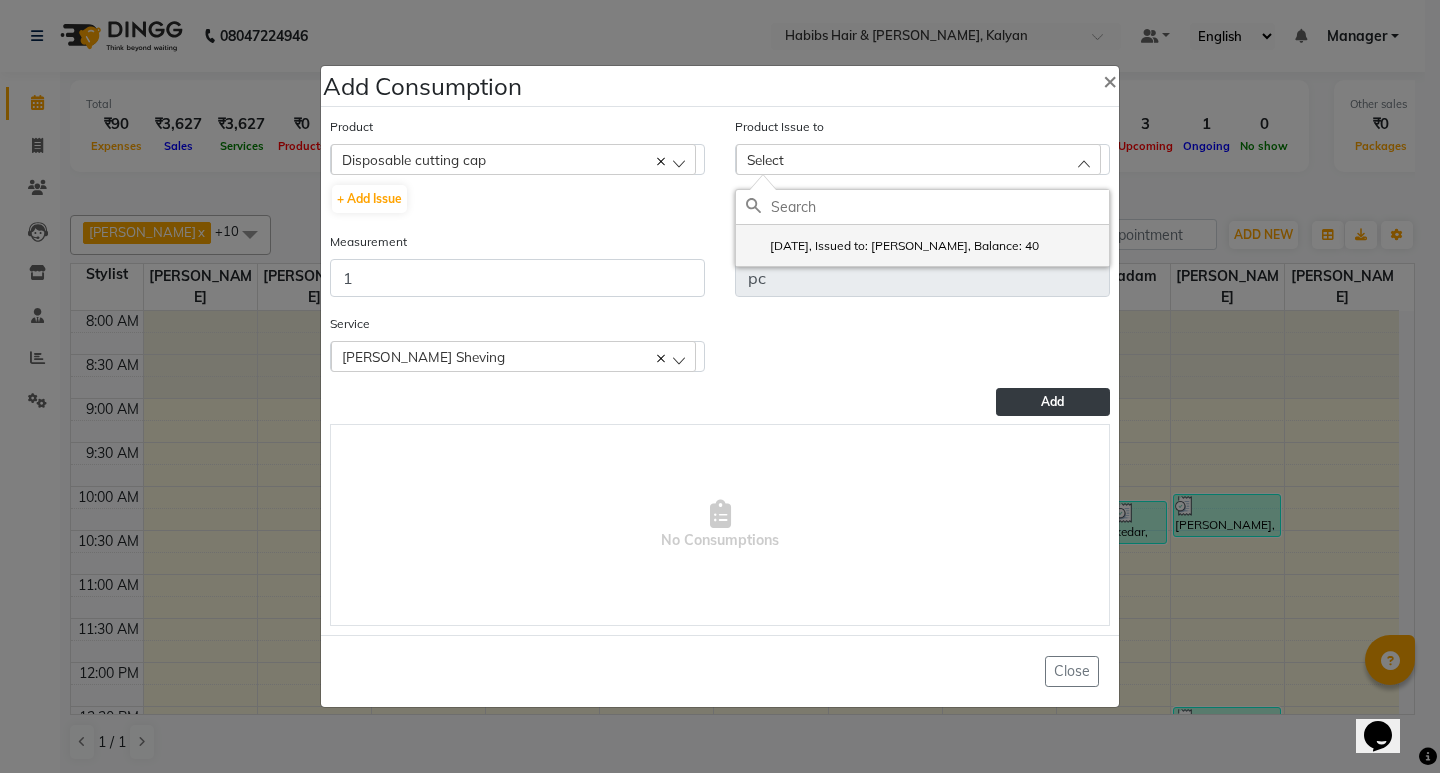 click on "[DATE], Issued to: [PERSON_NAME], Balance: 40" 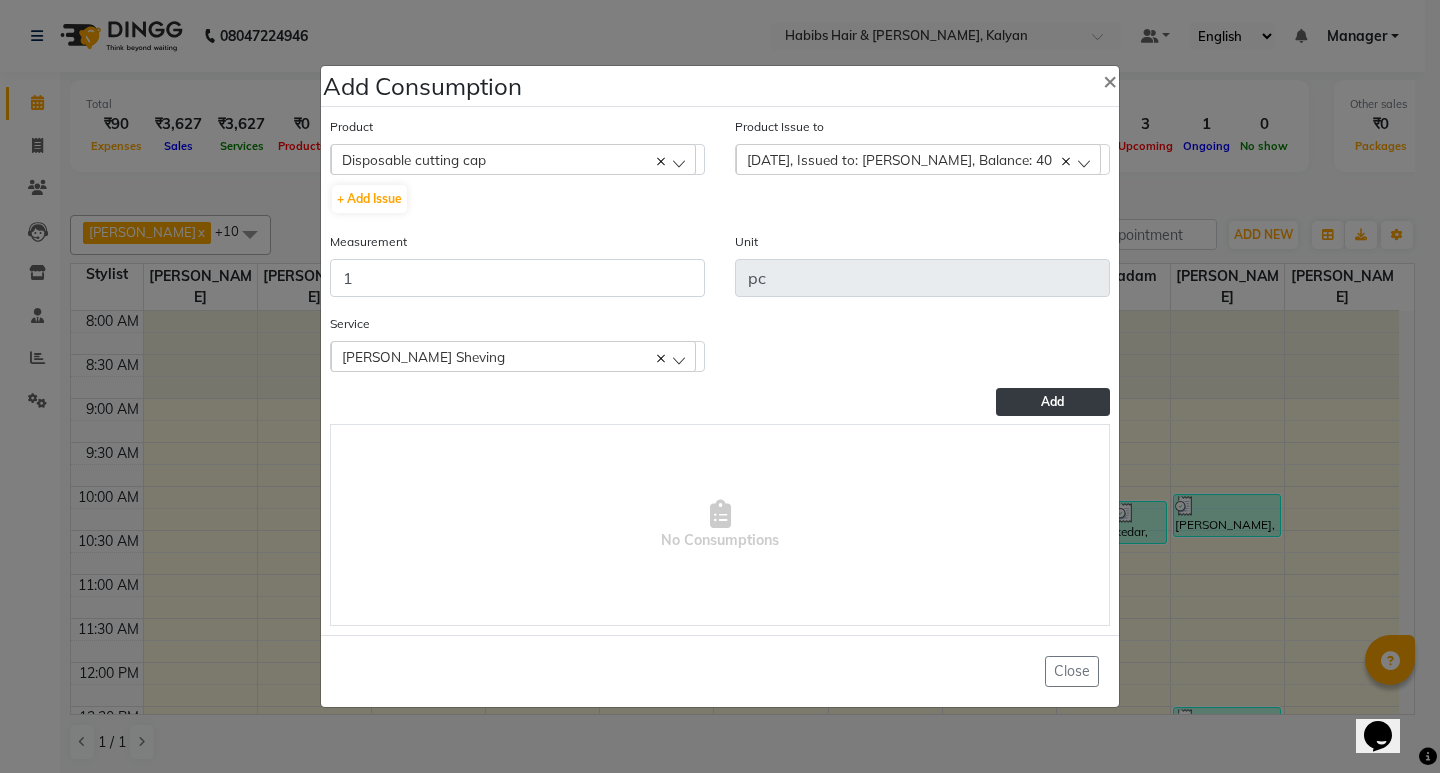 click on "Add" 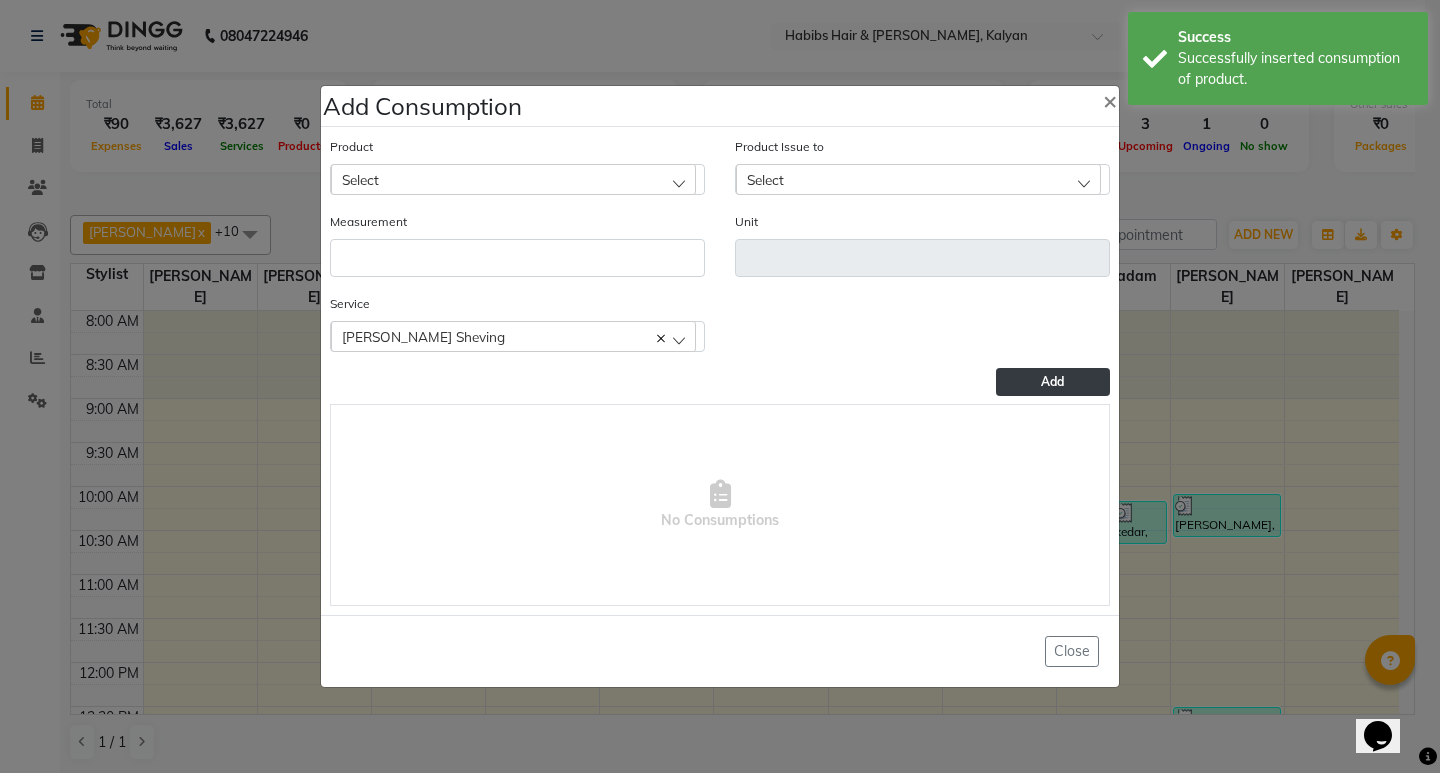 click on "Select" 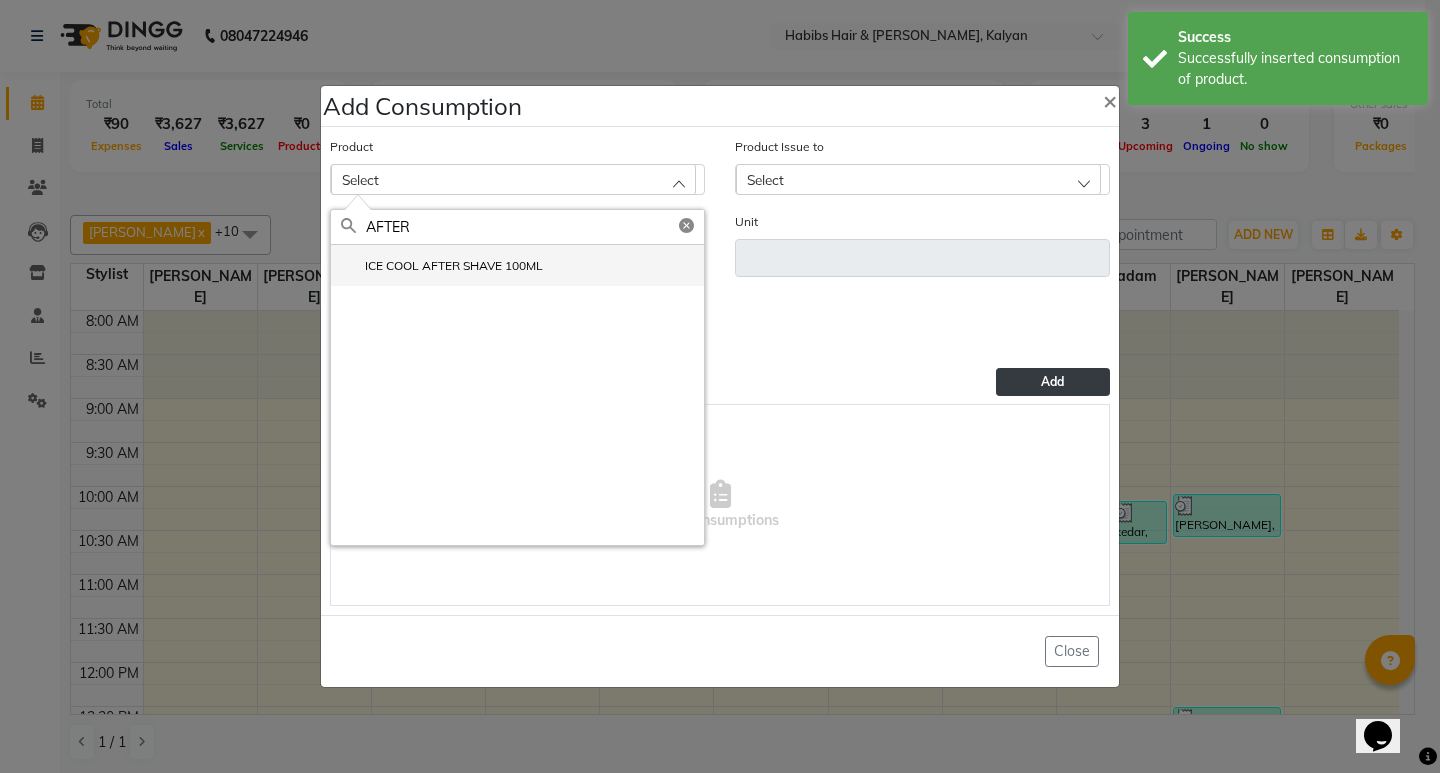 click on "ICE COOL AFTER SHAVE 100ML" 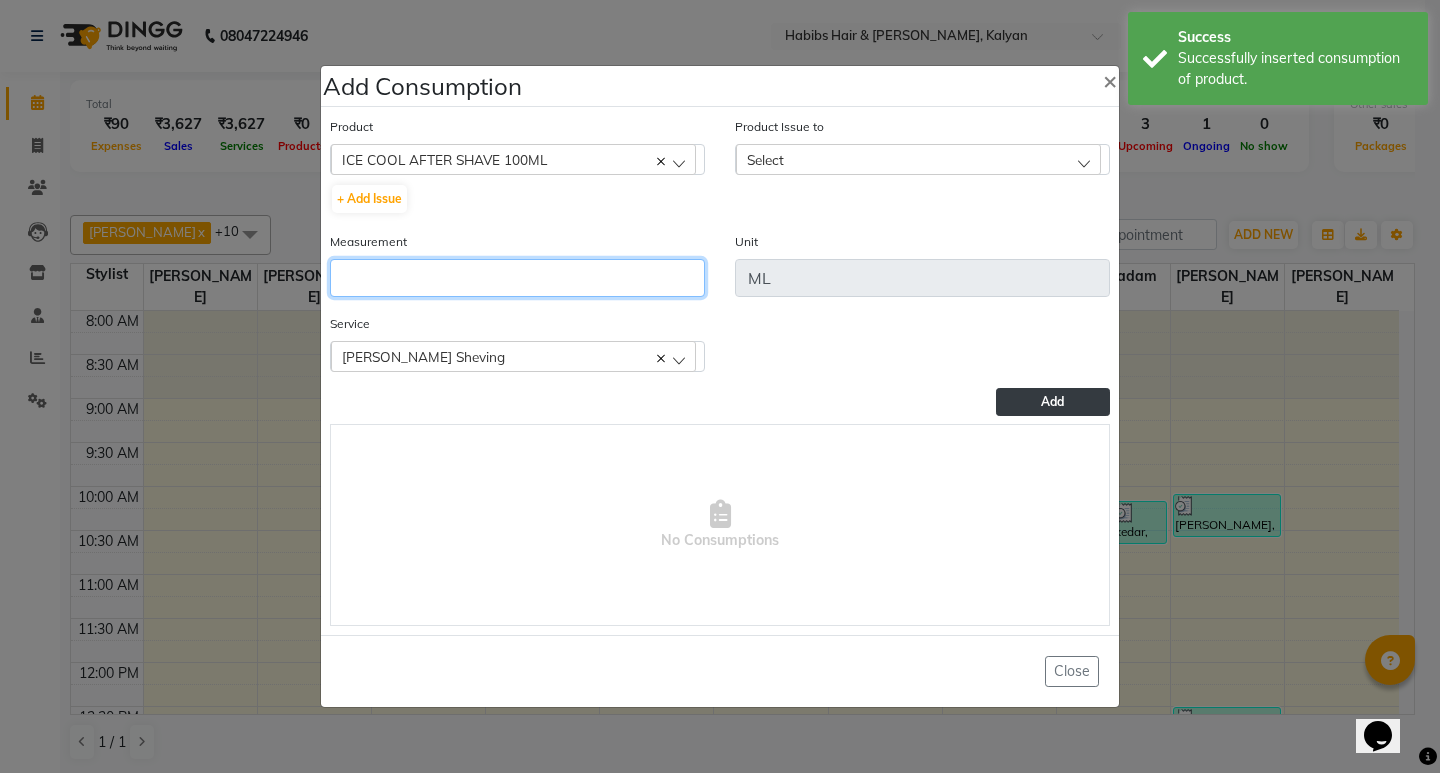 click 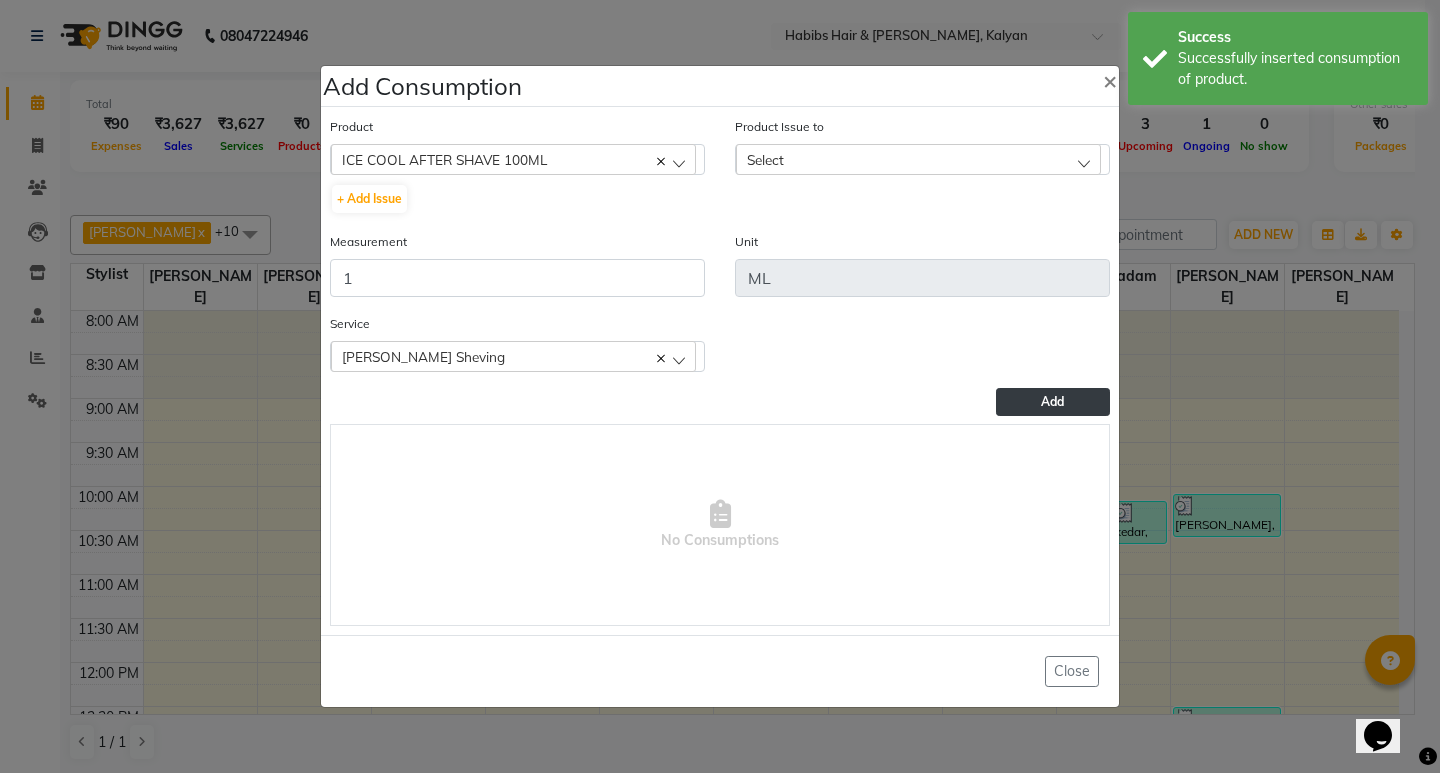 click on "Select" 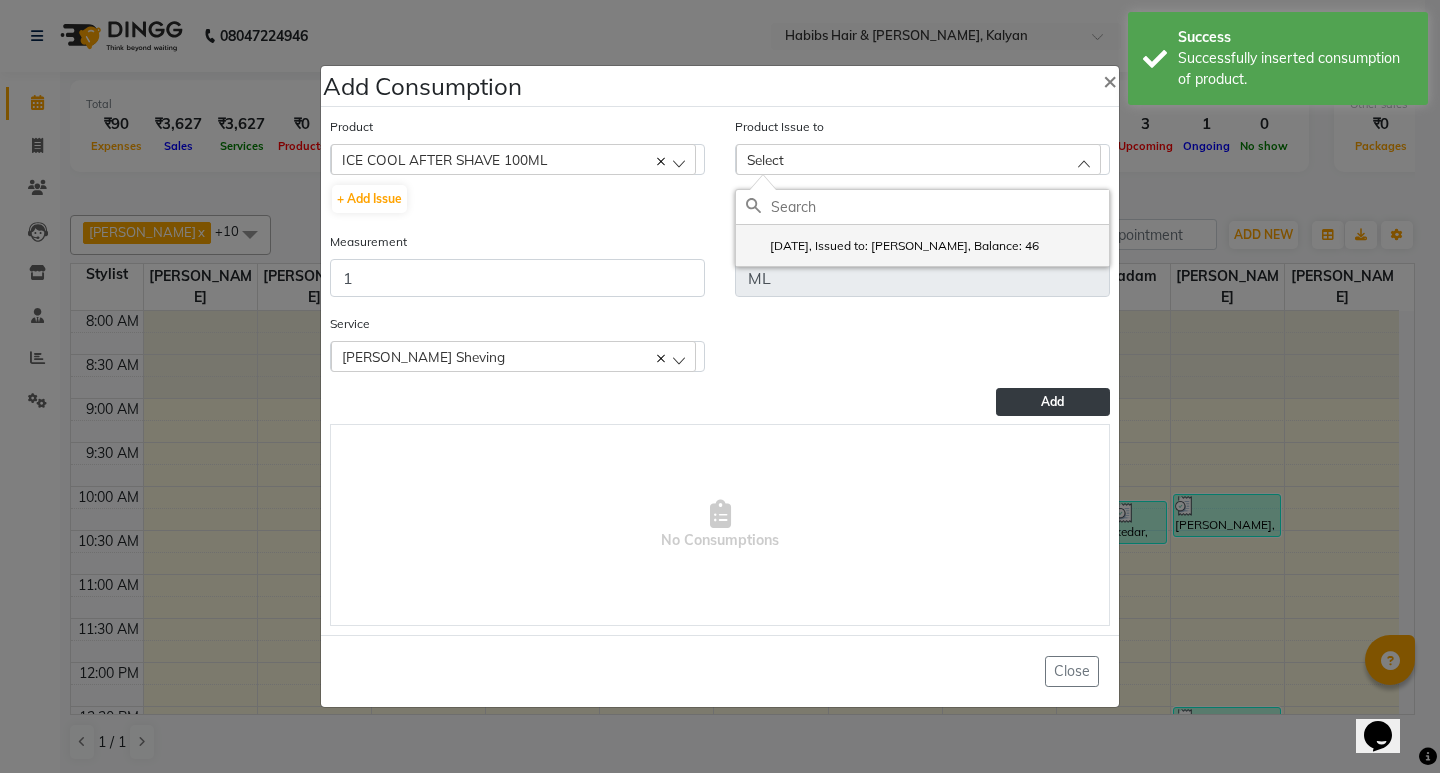 click on "[DATE], Issued to: [PERSON_NAME], Balance: 46" 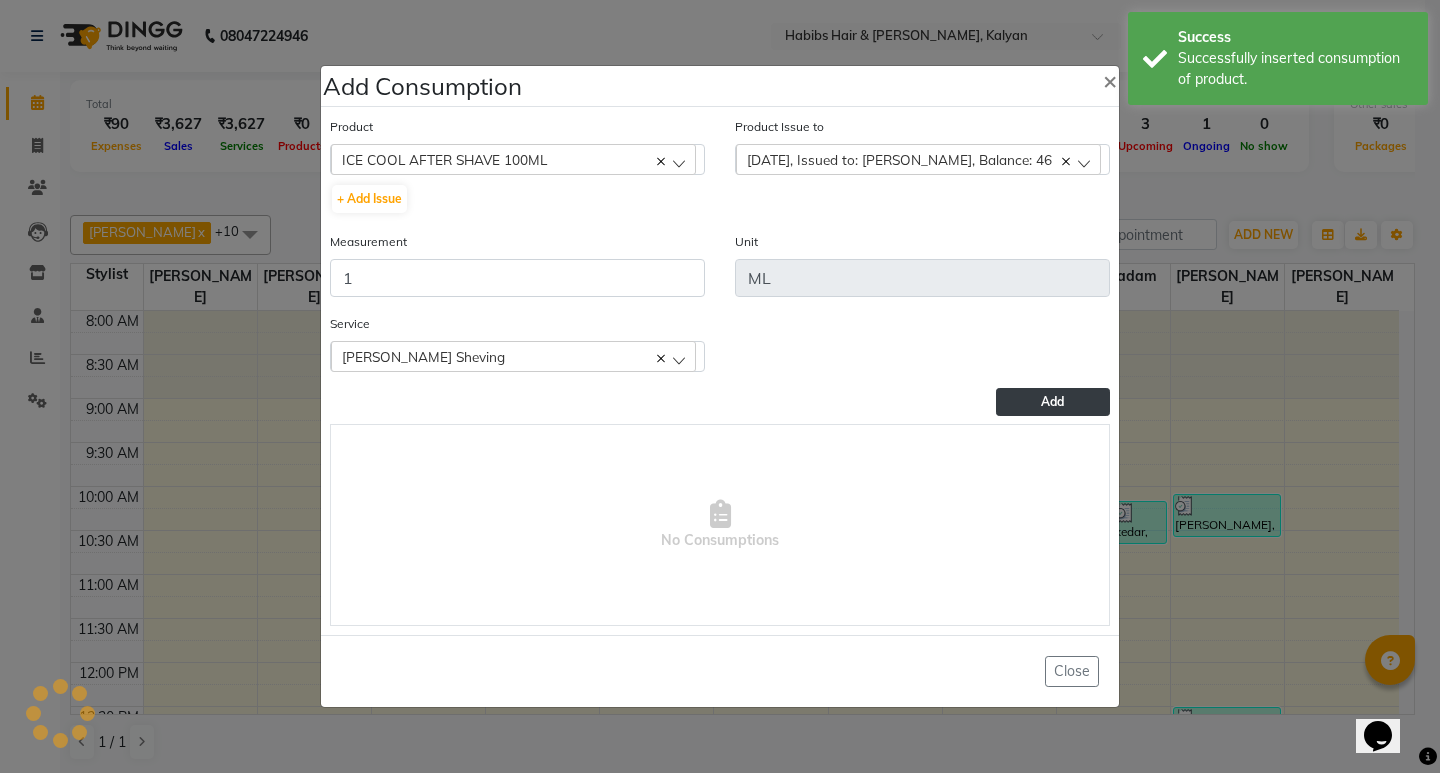 click on "Add" 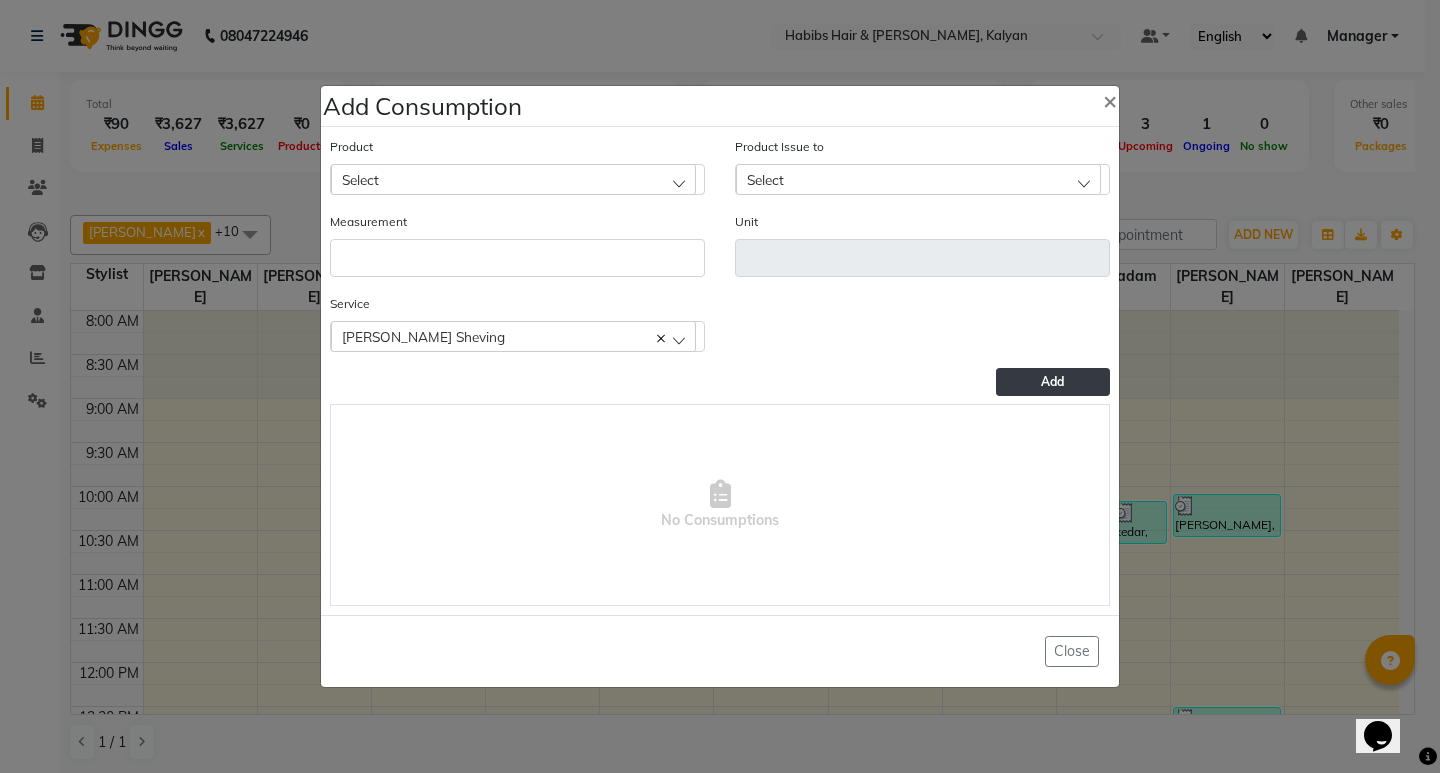 click on "Add Consumption × Product Select 001 BANANA POWDER 10GM Product Issue to Select [DATE], Issued to: Suraj Kadam, Balance: 46 Measurement Unit Service  [PERSON_NAME] Sheving  [PERSON_NAME] Sheving  Add   No Consumptions   Close" 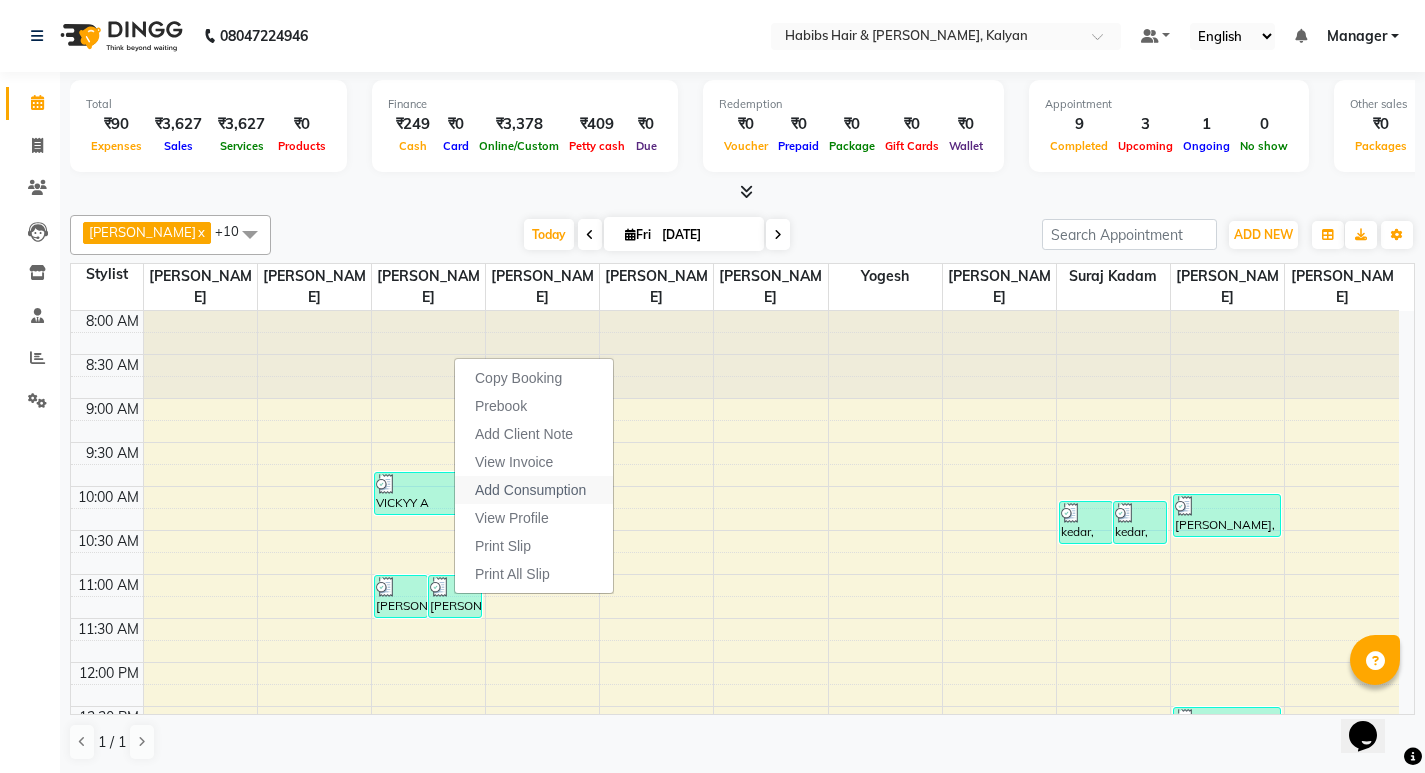 click on "Add Consumption" at bounding box center (534, 490) 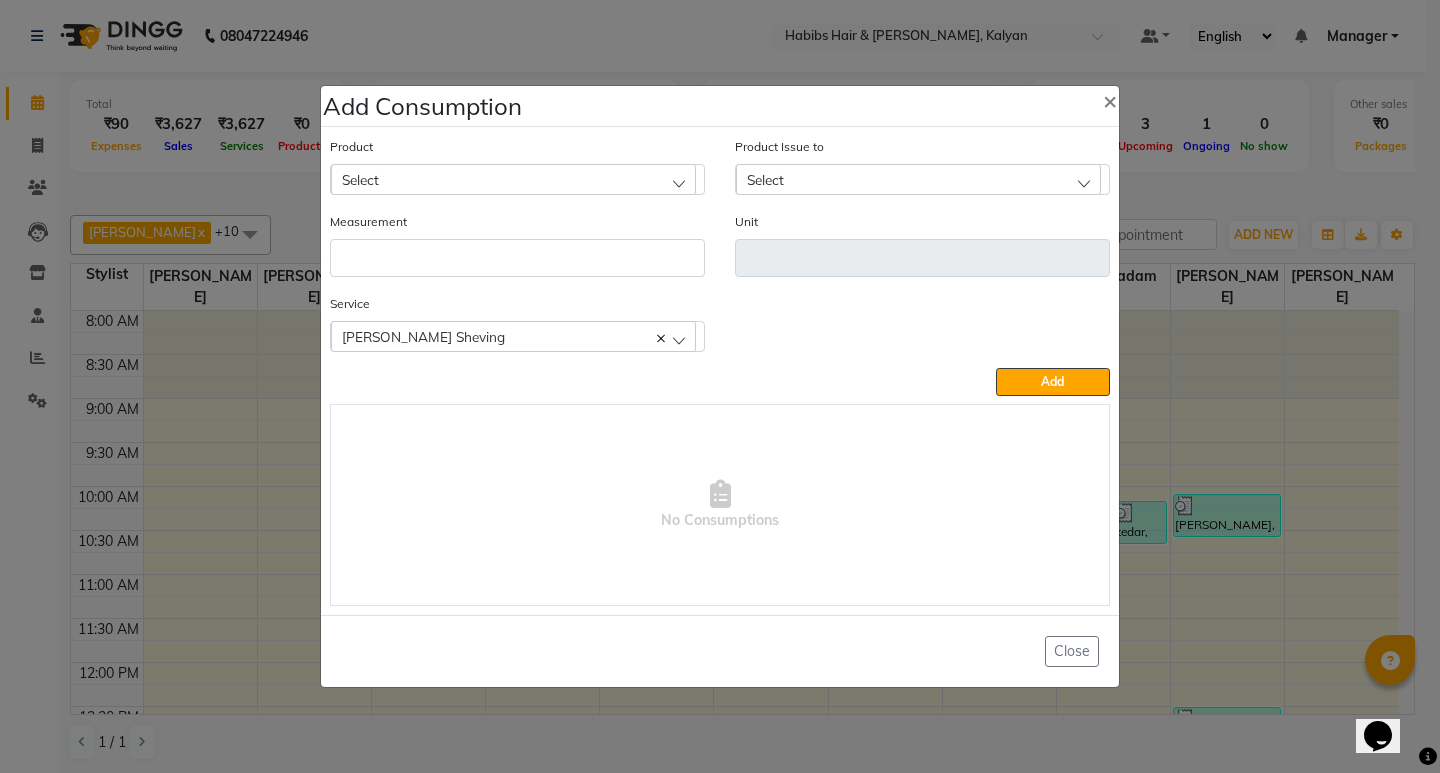 click on "Select" 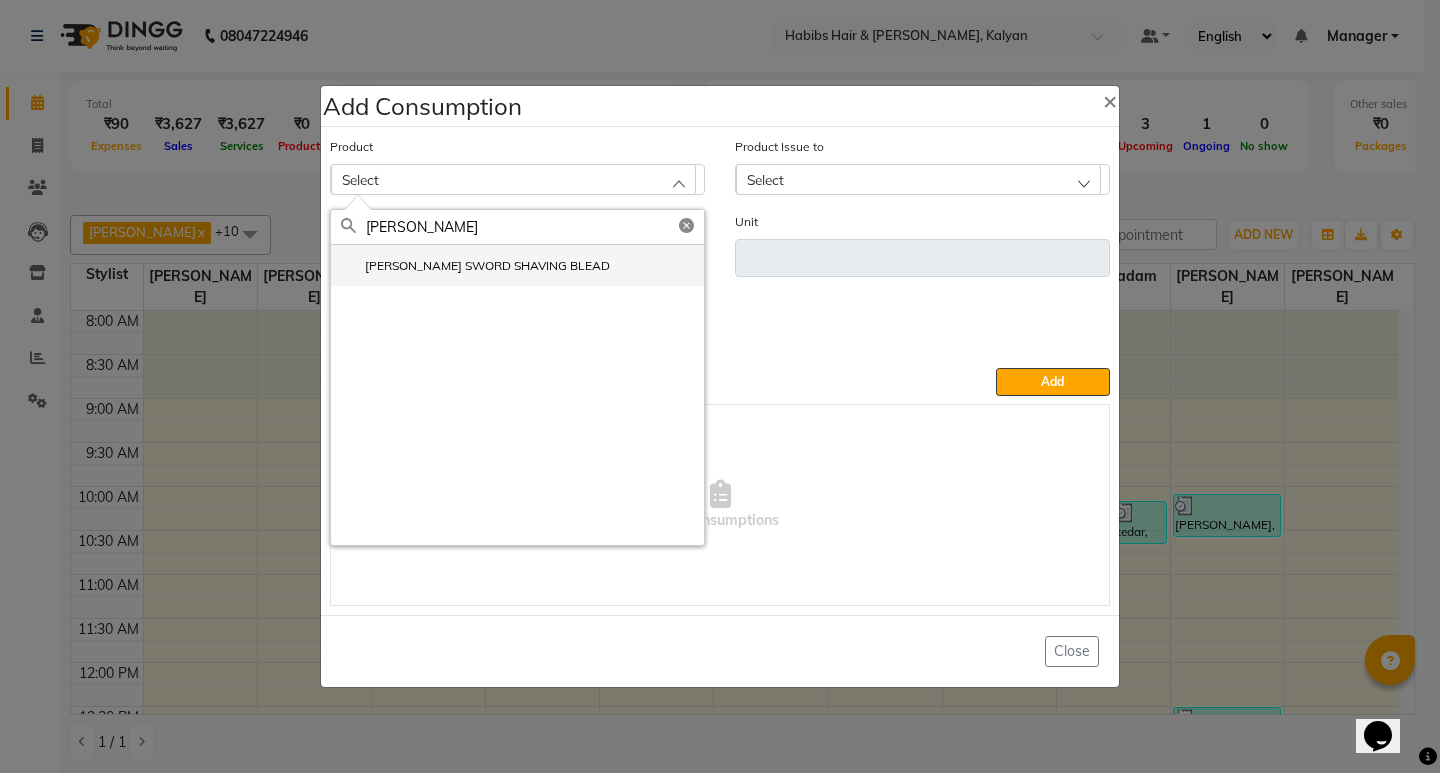 click on "[PERSON_NAME] SWORD SHAVING BLEAD" 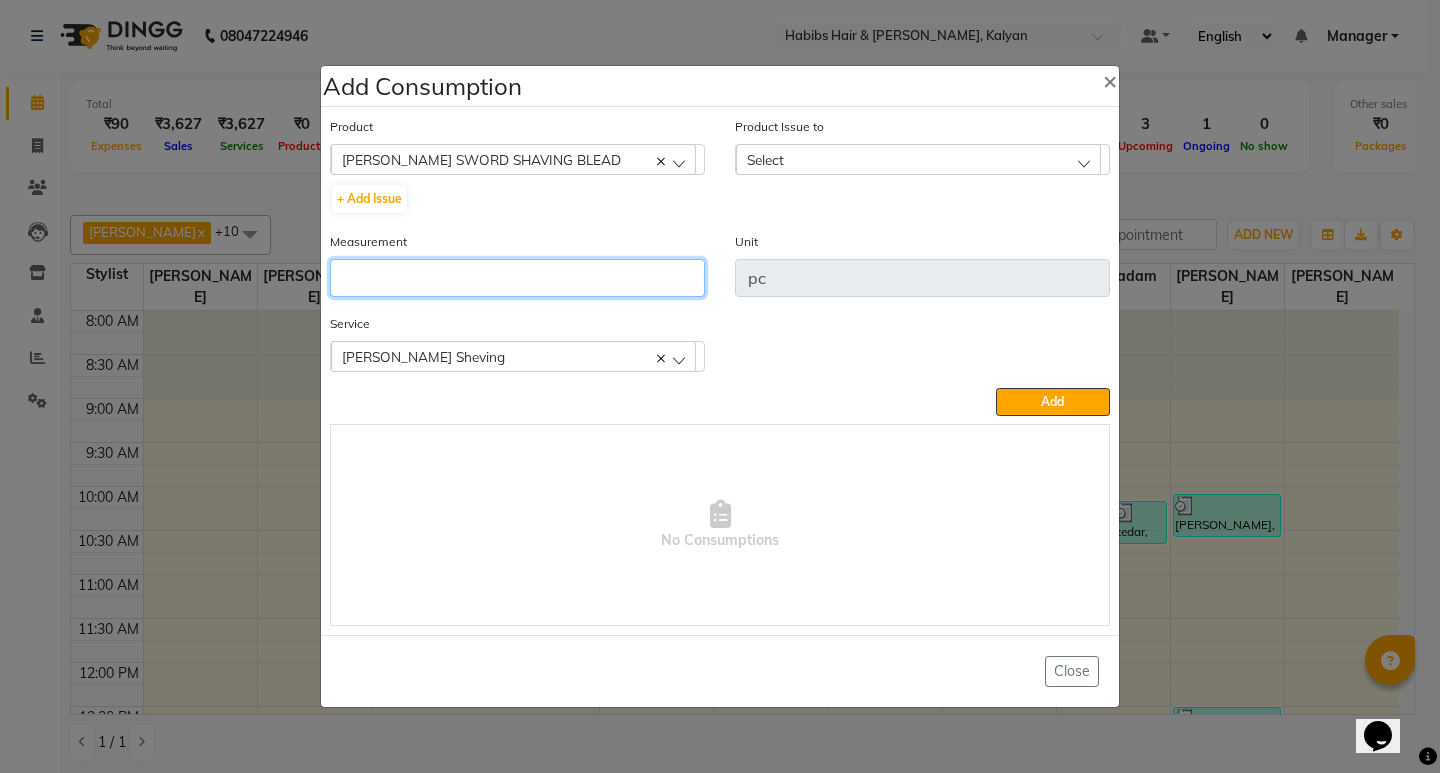 click 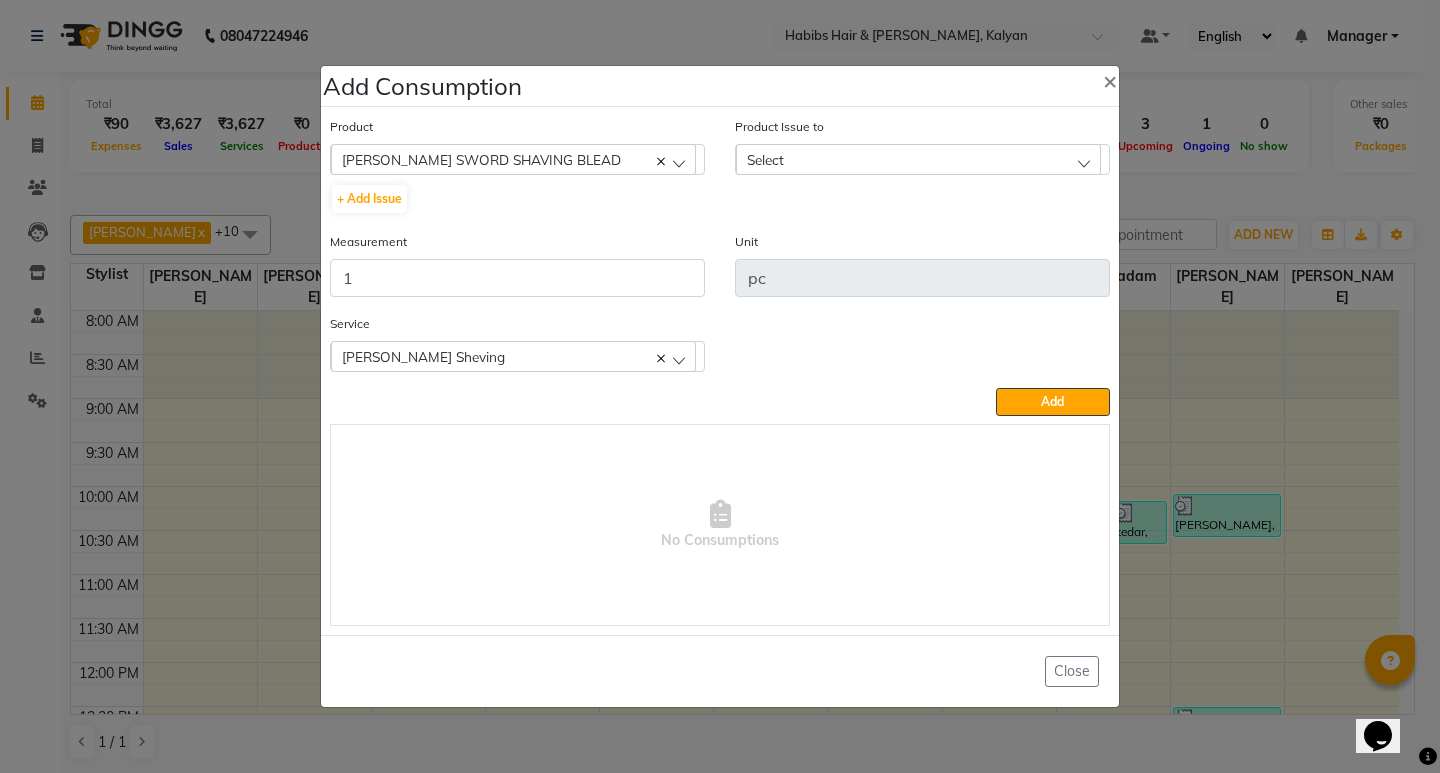 click on "Select" 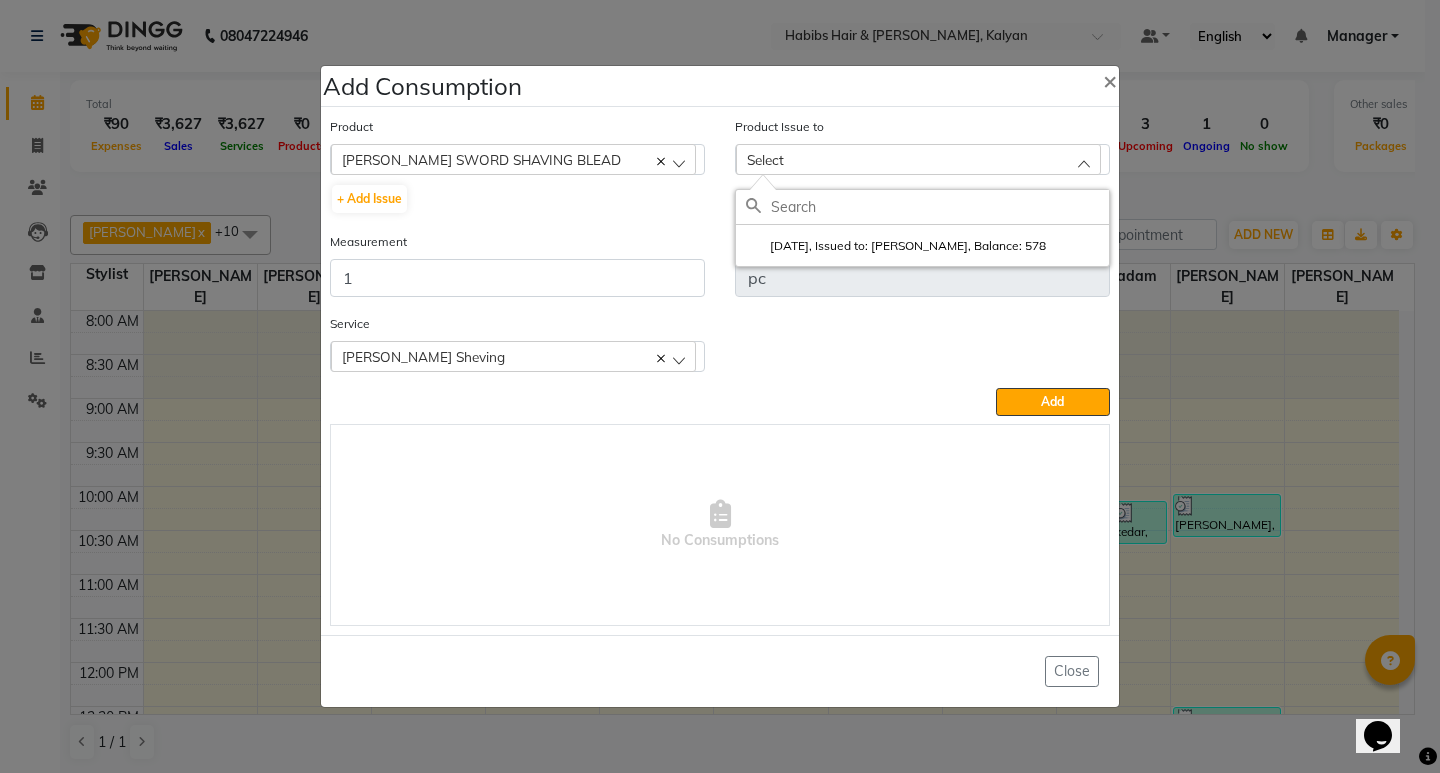 click 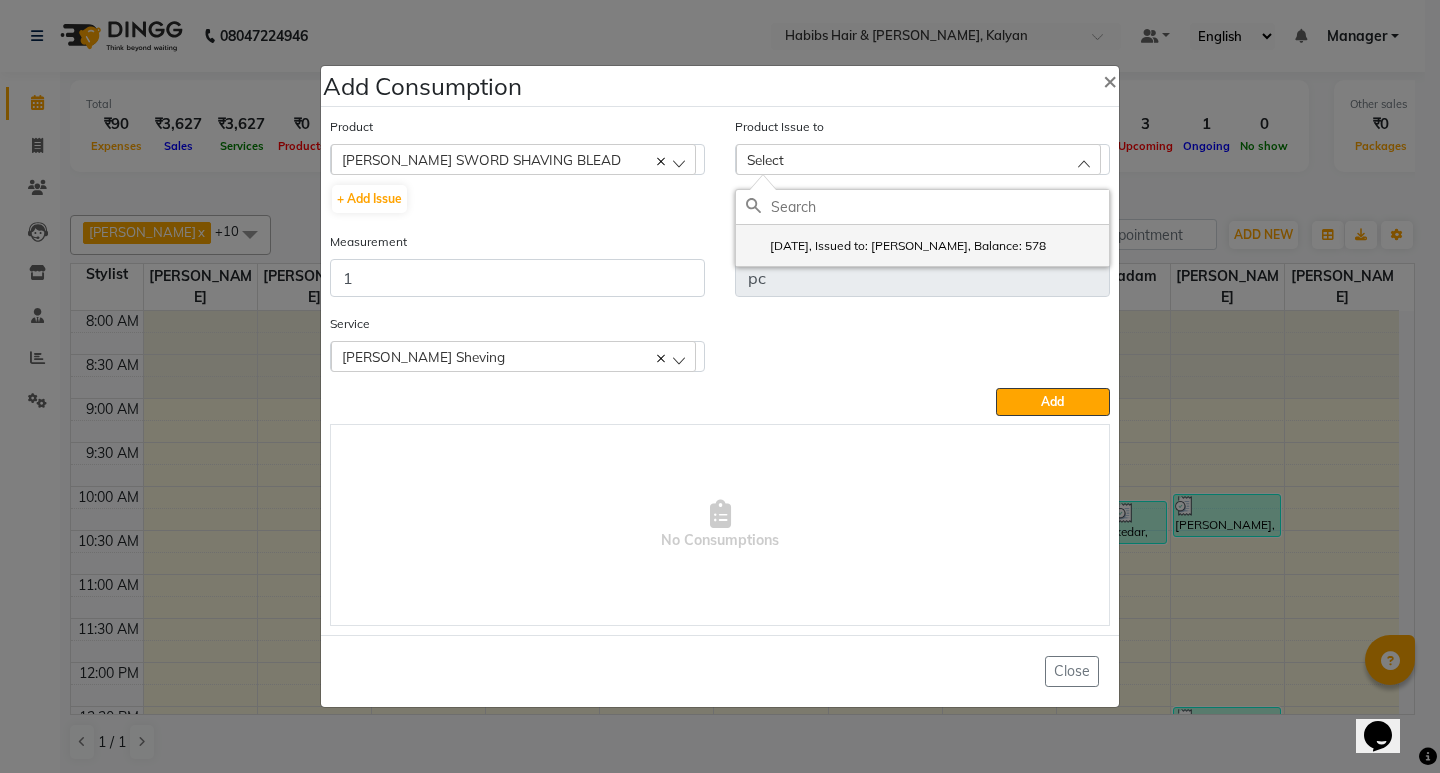 click on "[DATE], Issued to: [PERSON_NAME], Balance: 578" 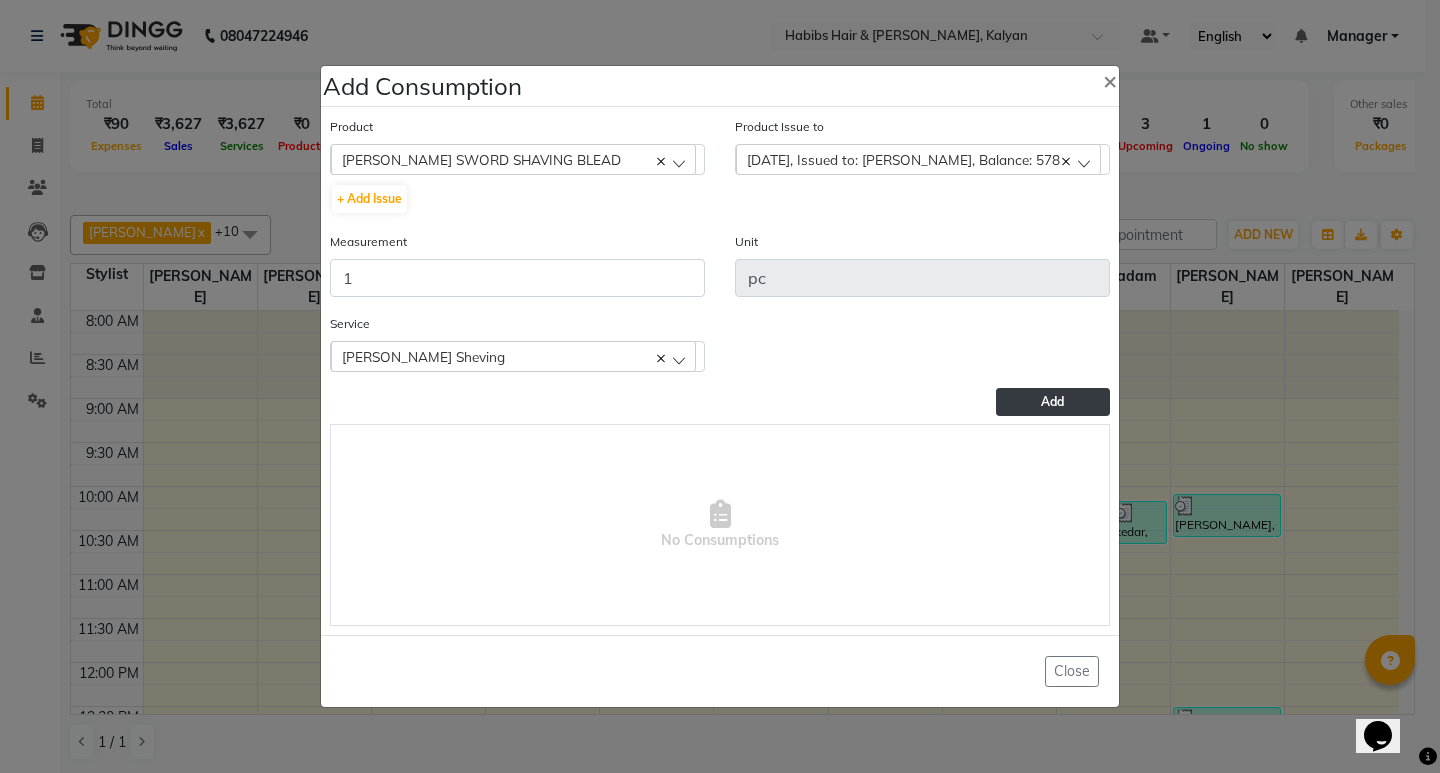 click on "Add" 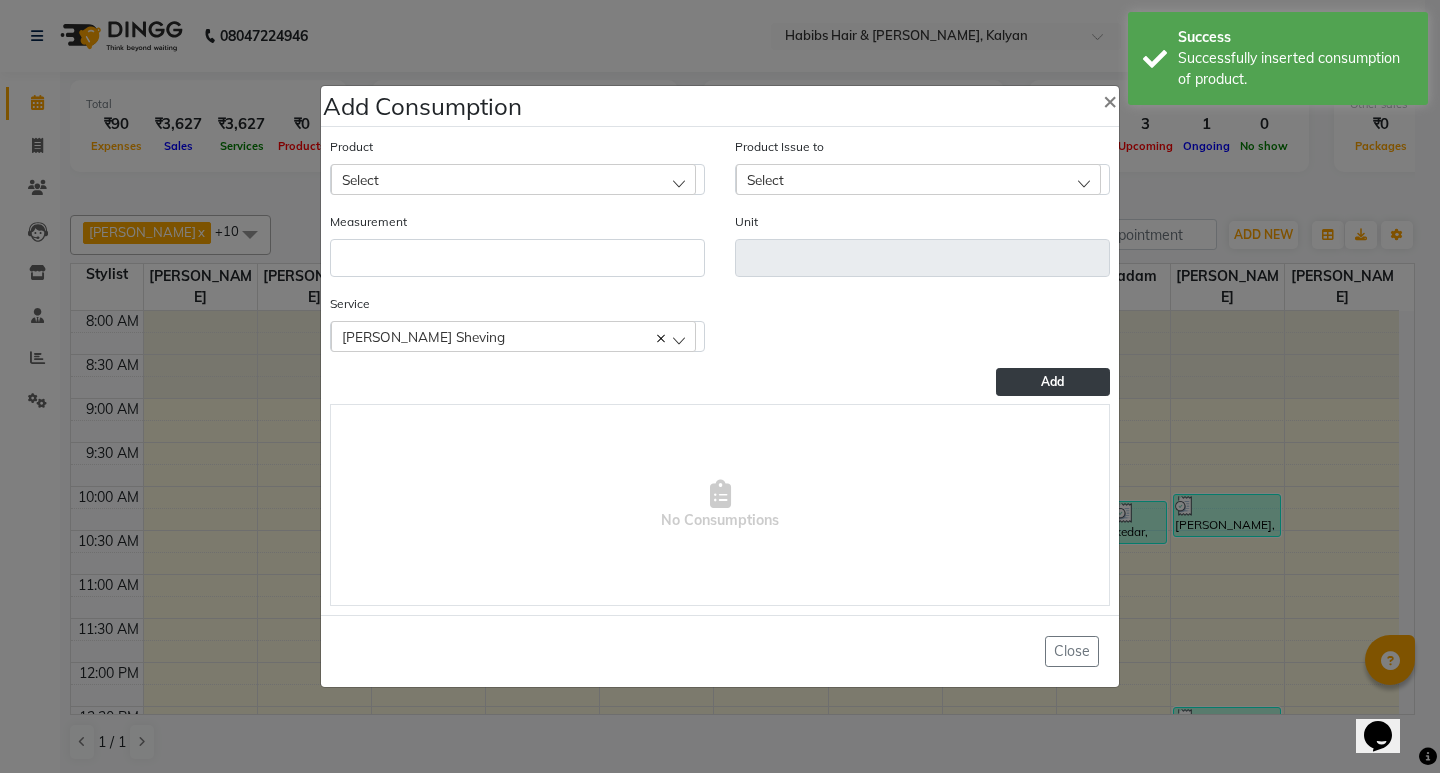 click on "Select" 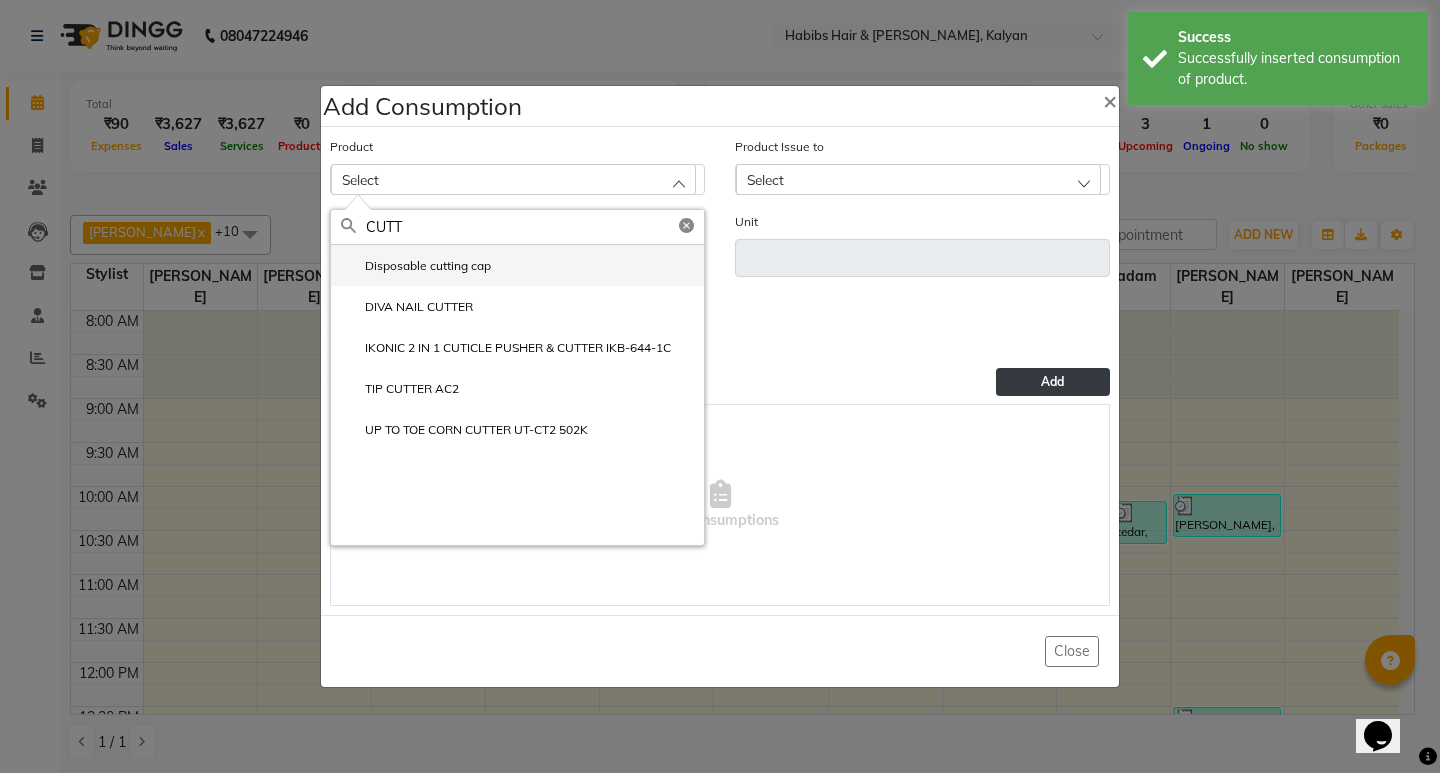 click on "Disposable cutting cap" 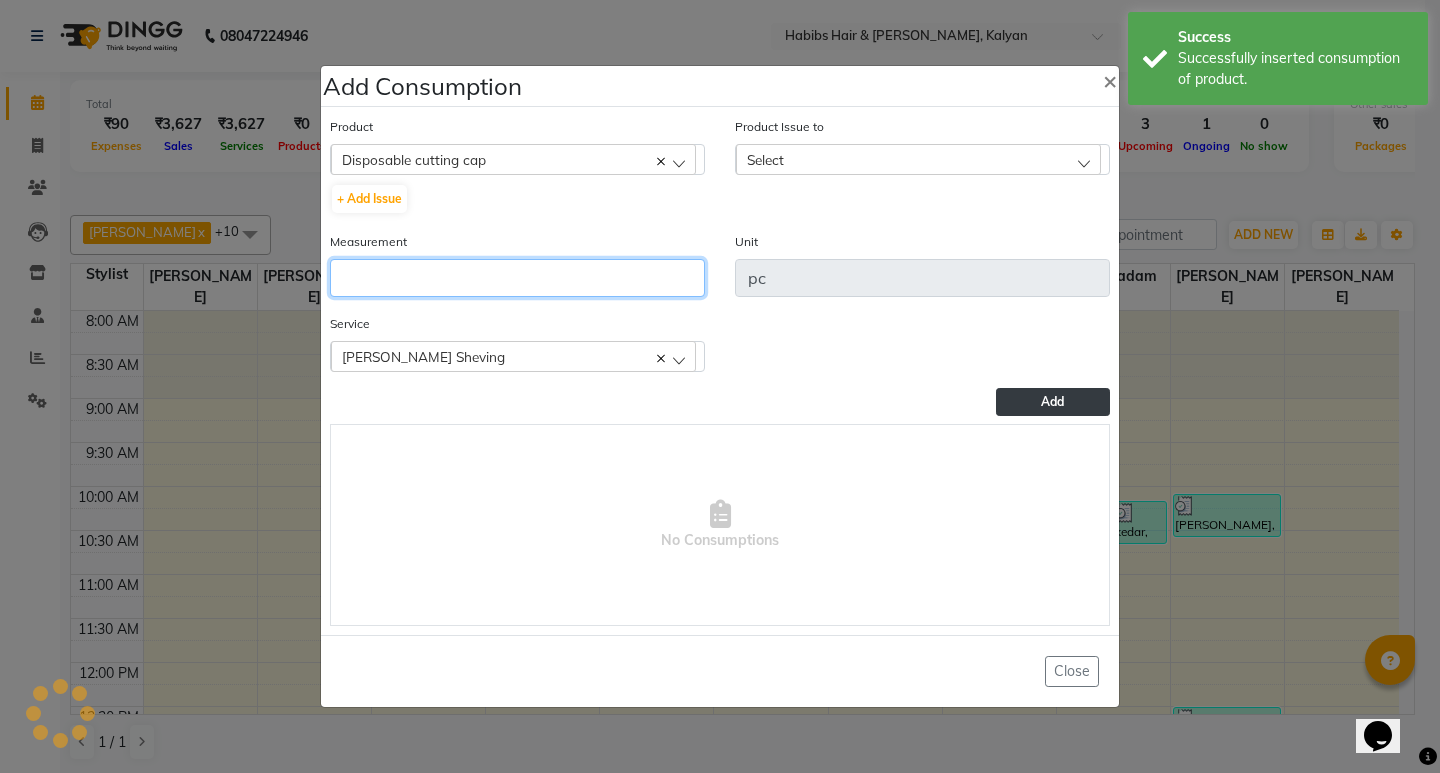 click 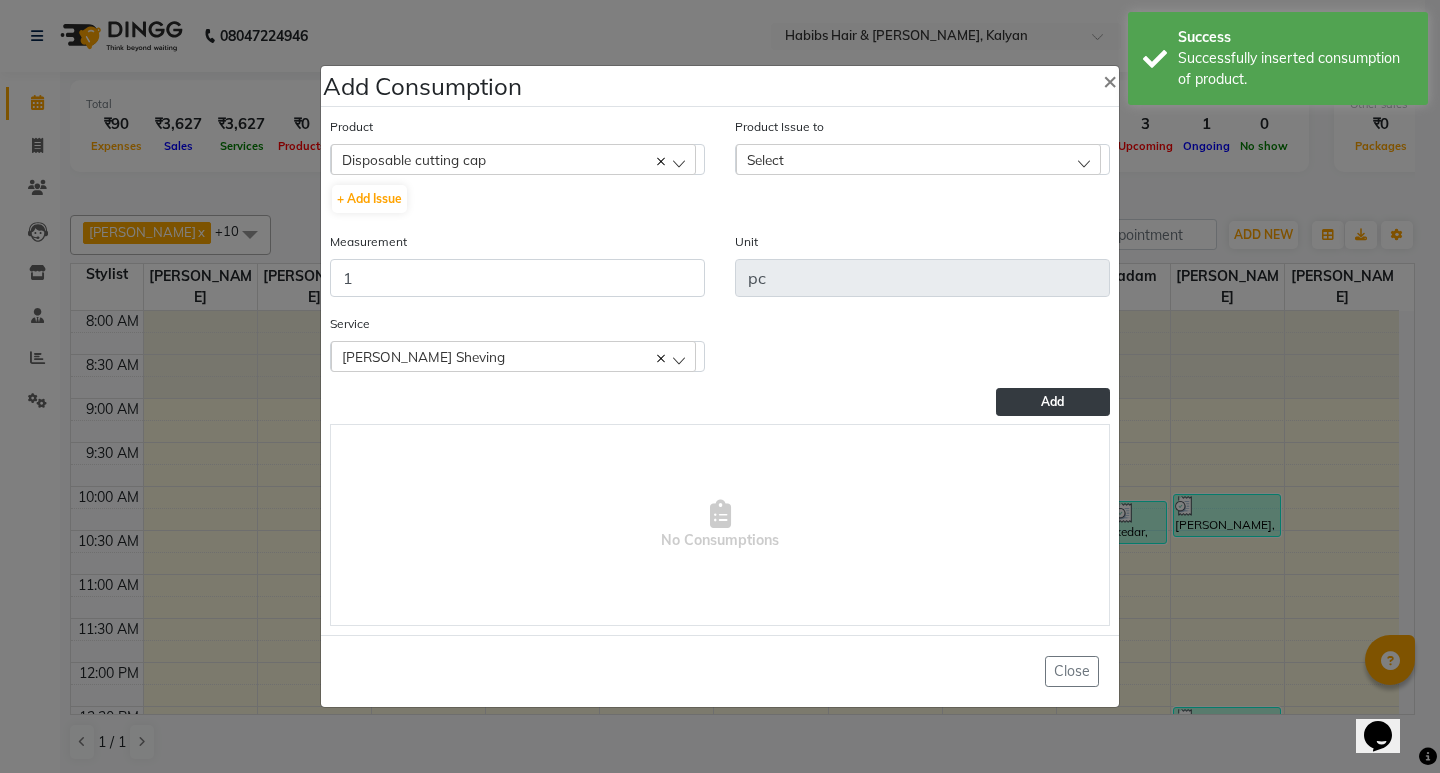click on "Select" 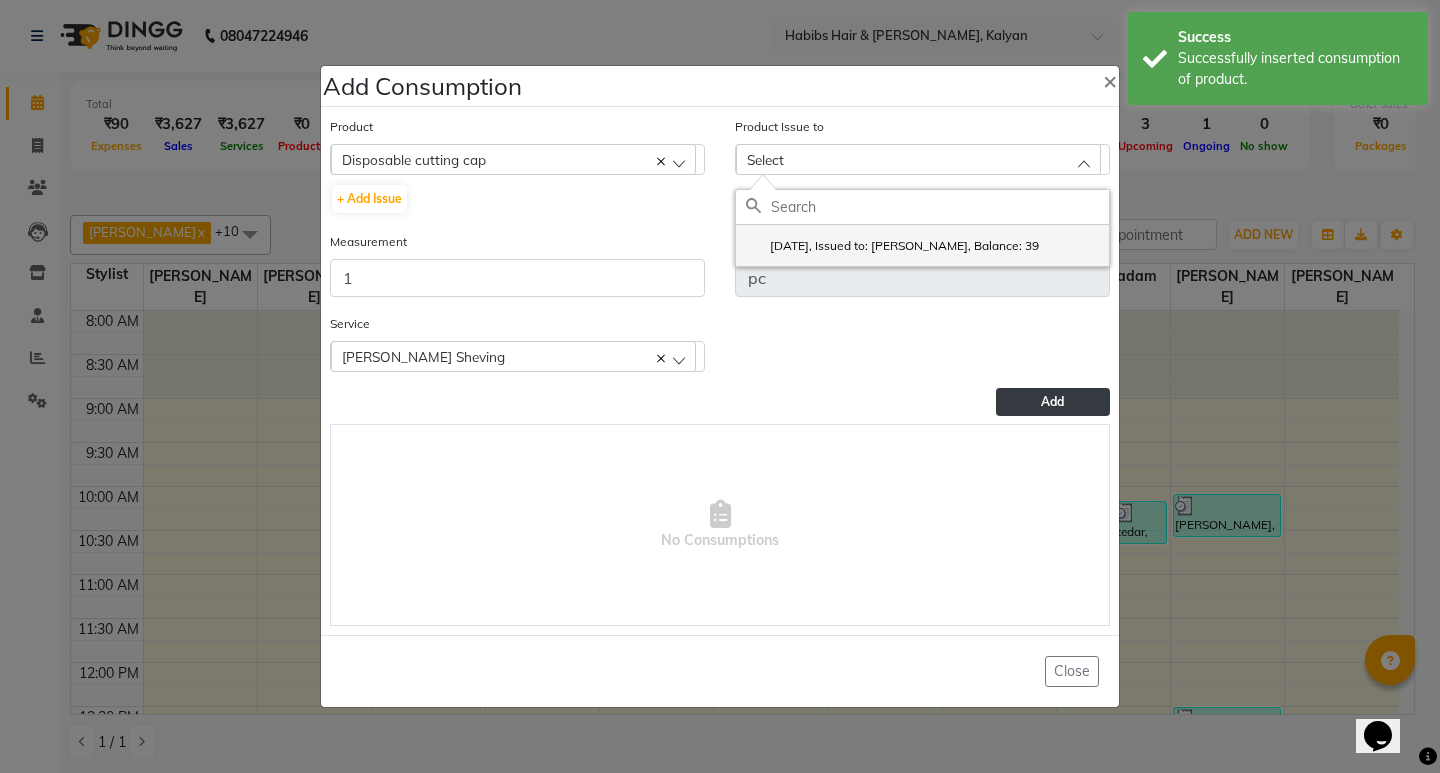 click on "[DATE], Issued to: [PERSON_NAME], Balance: 39" 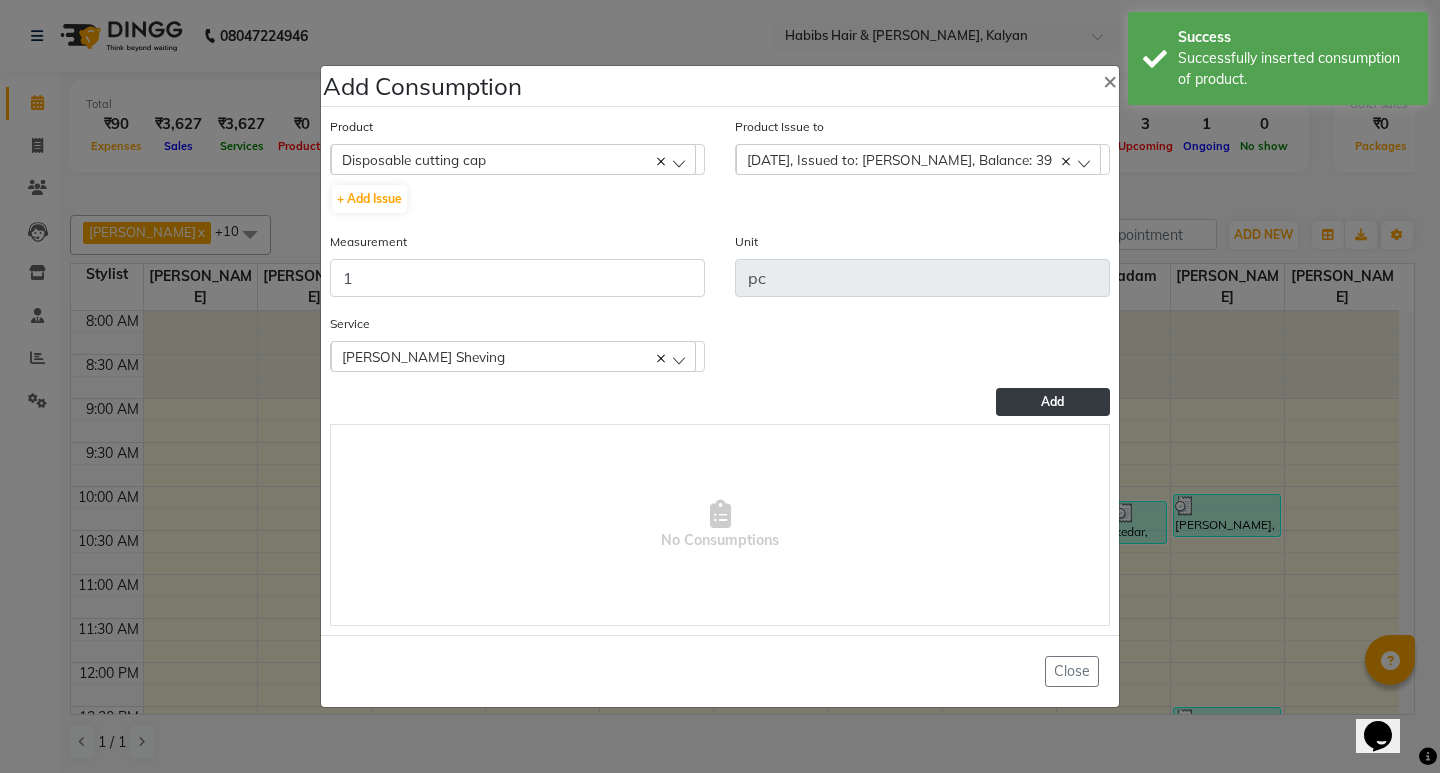 click on "Add" 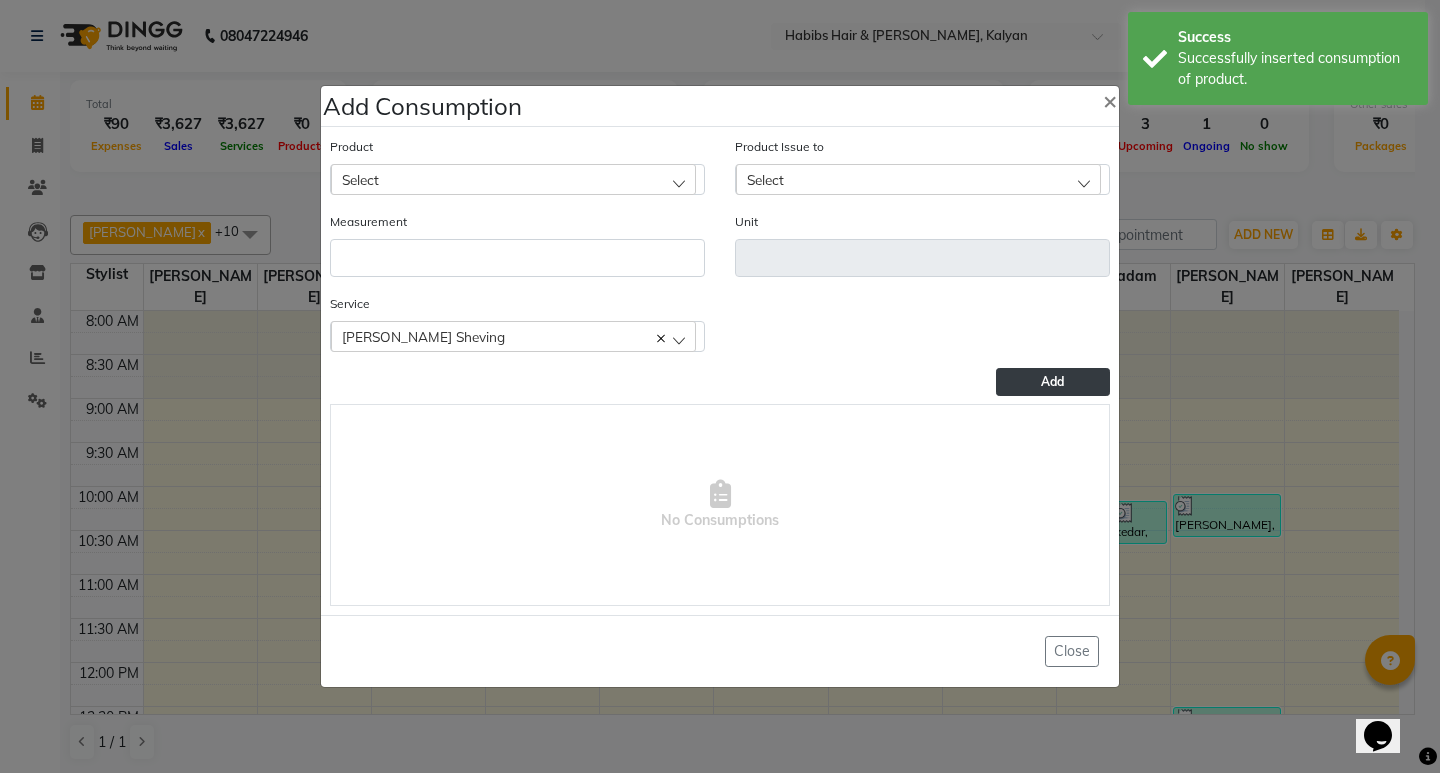 click on "Select" 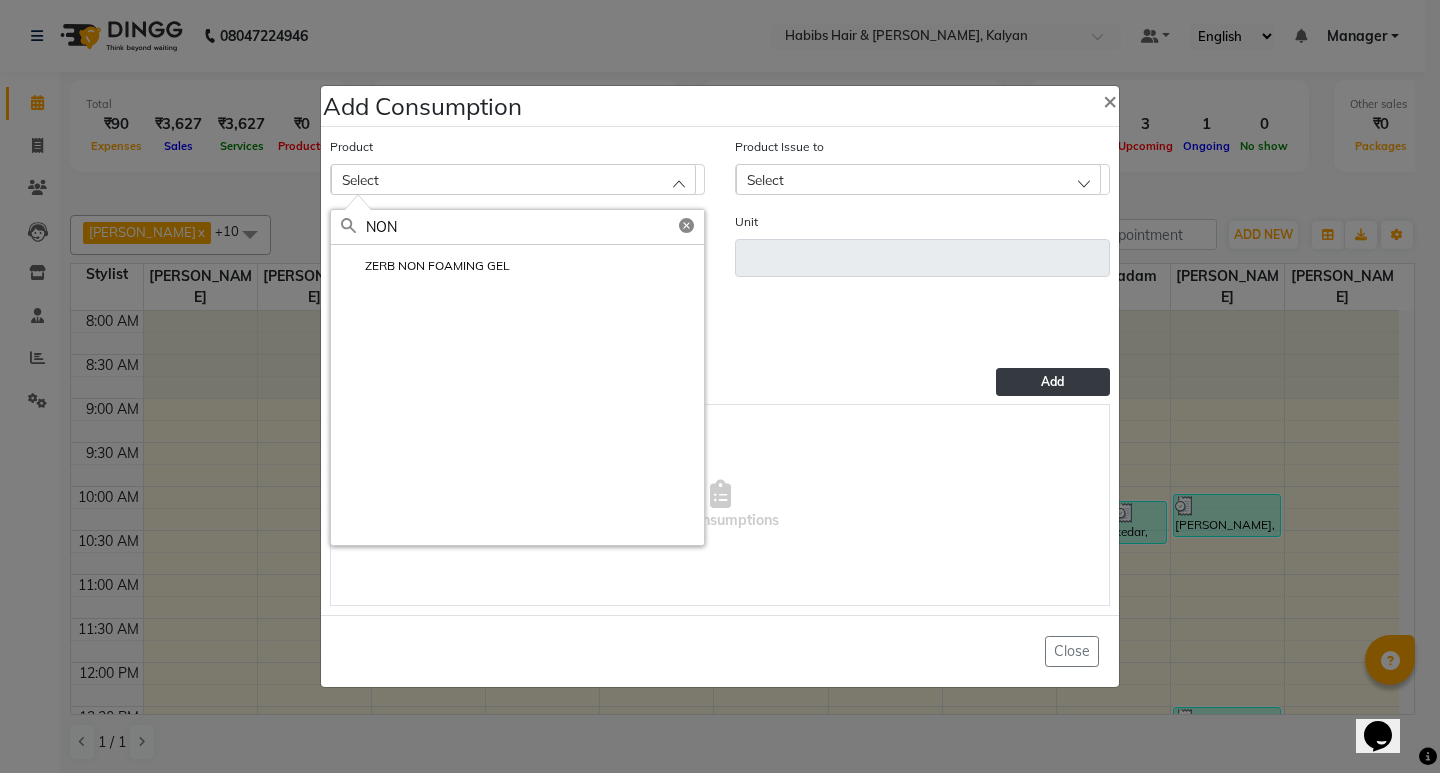 click on "ZERB NON FOAMING GEL" 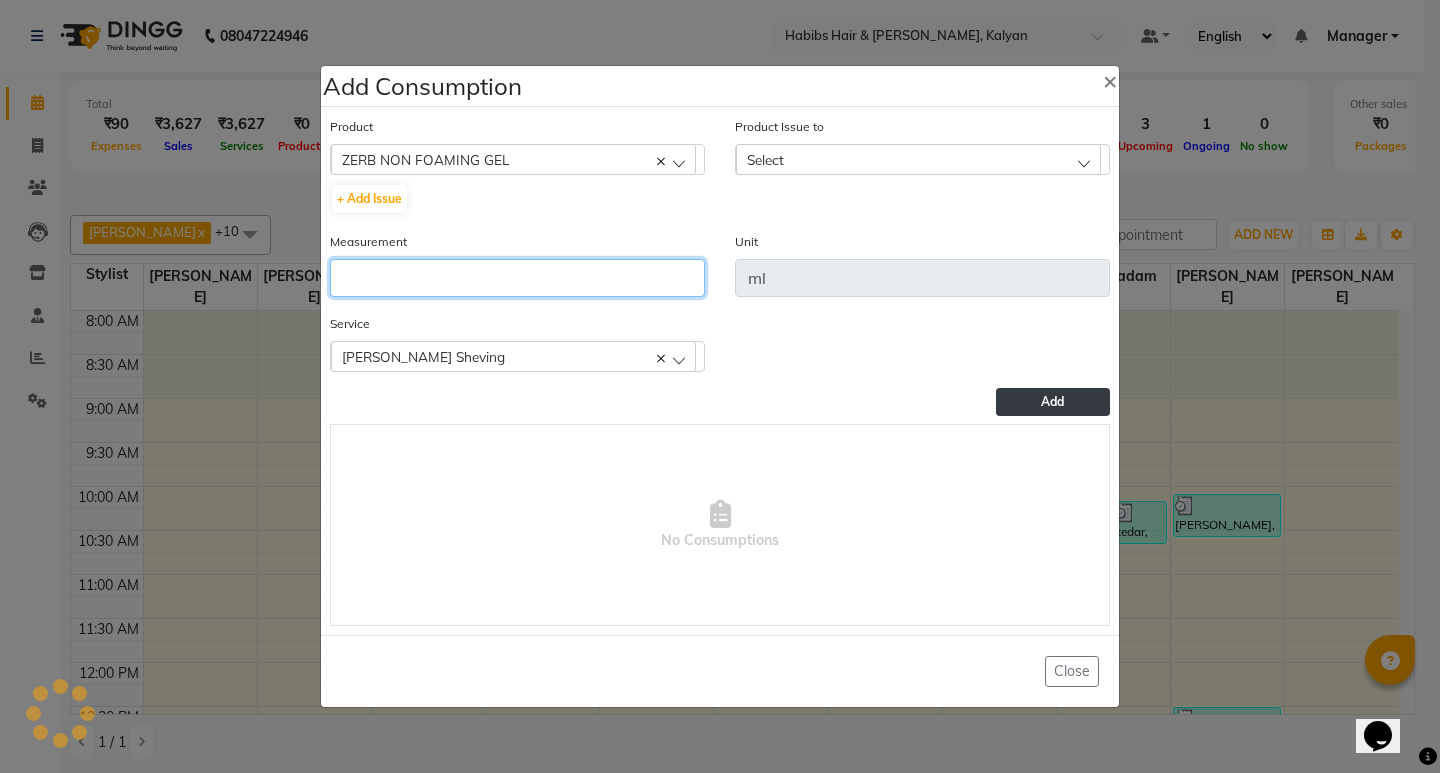 click 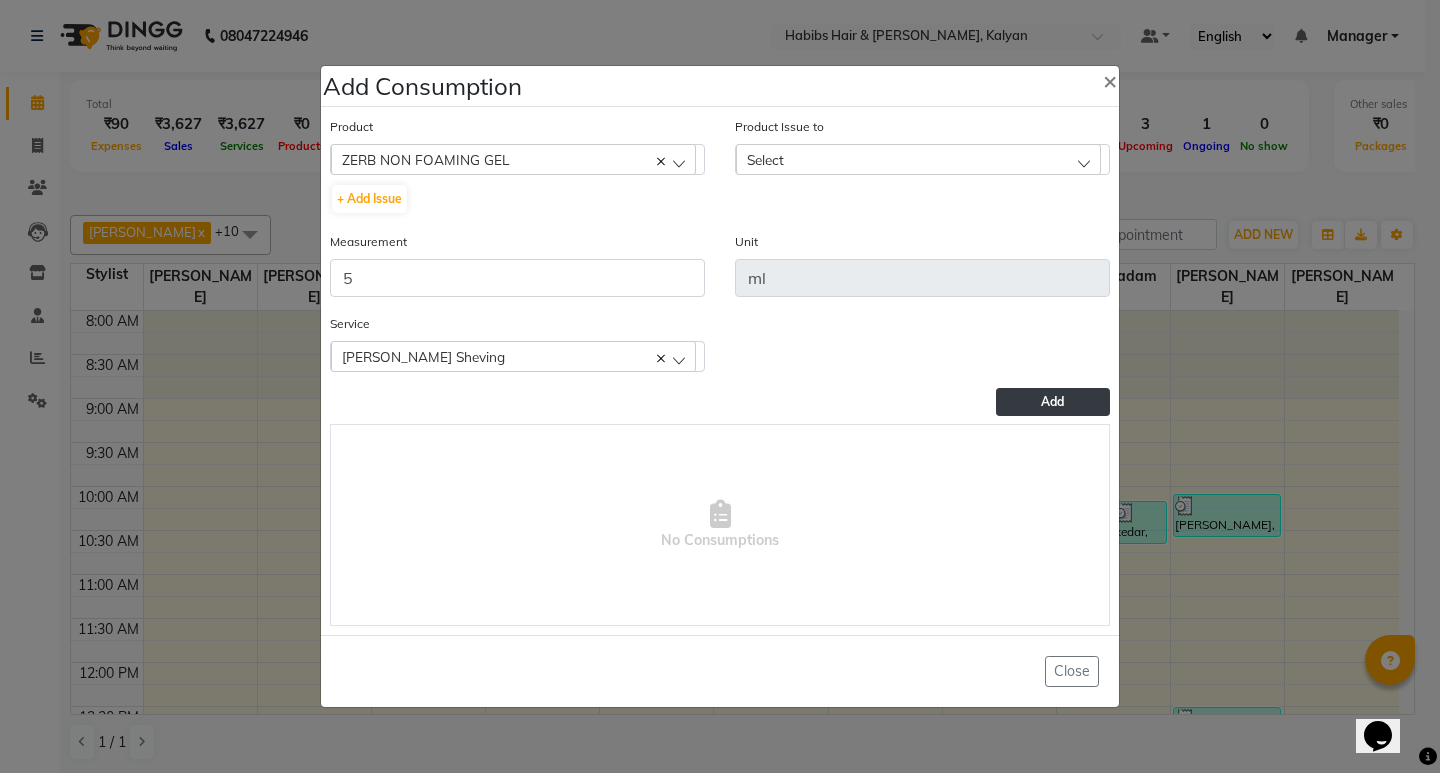 click on "Select" 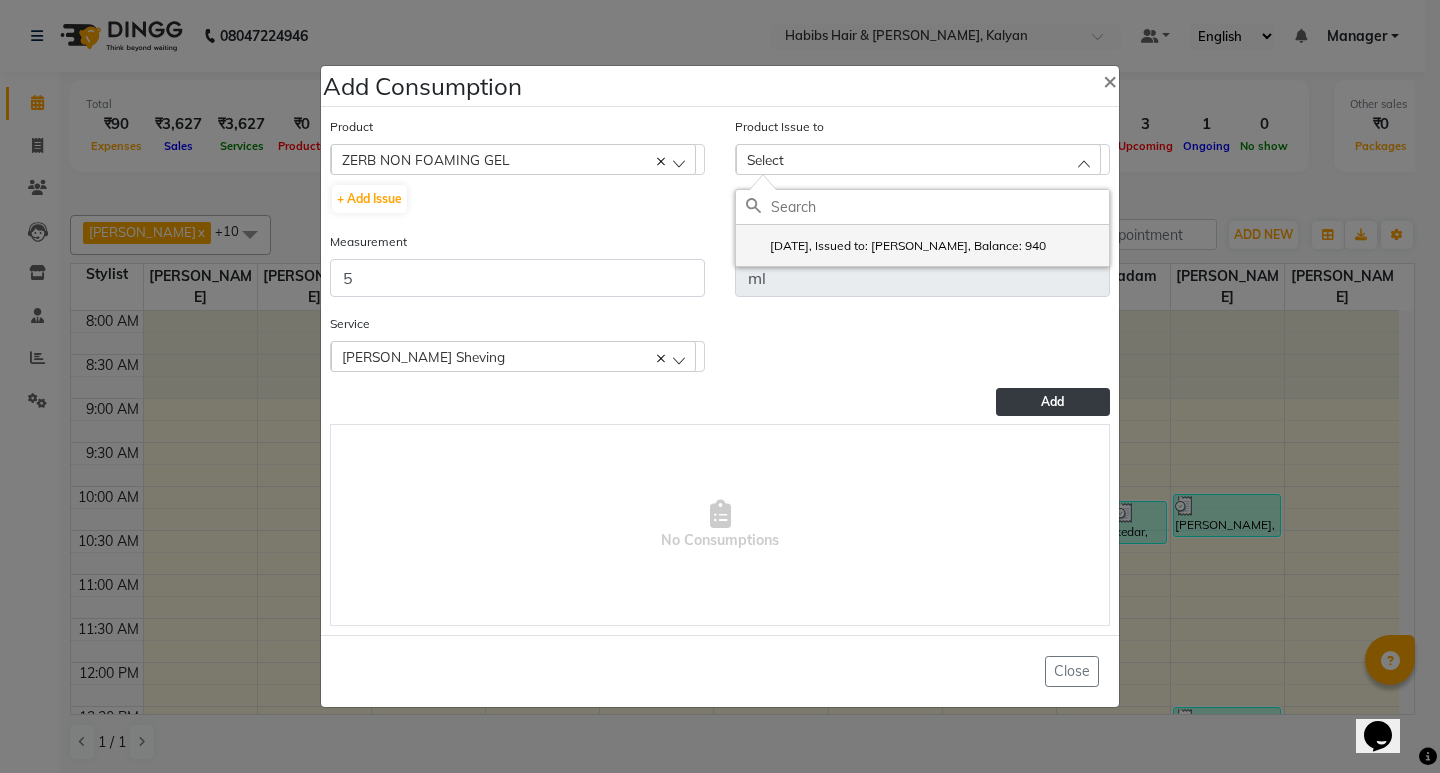 click on "[DATE], Issued to: [PERSON_NAME], Balance: 940" 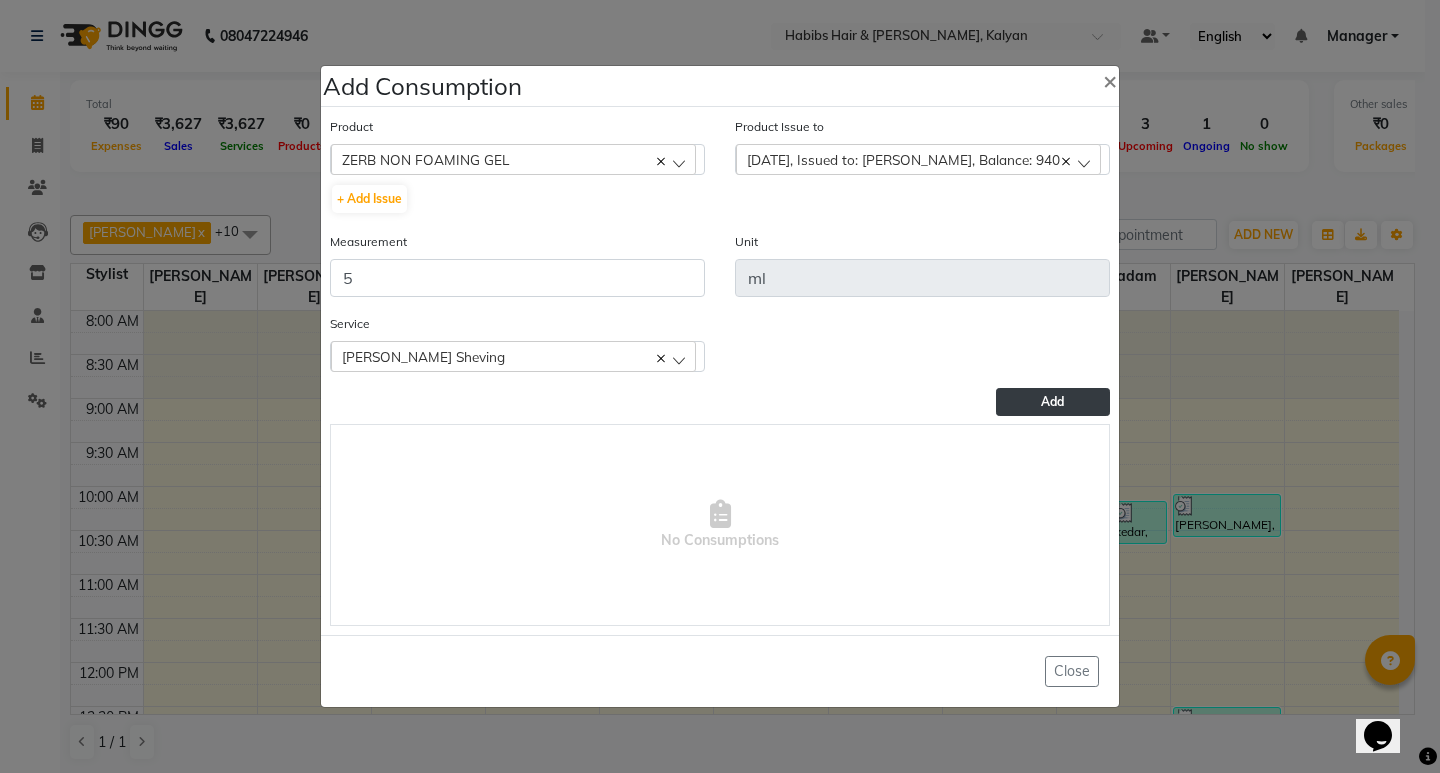 click on "Add" 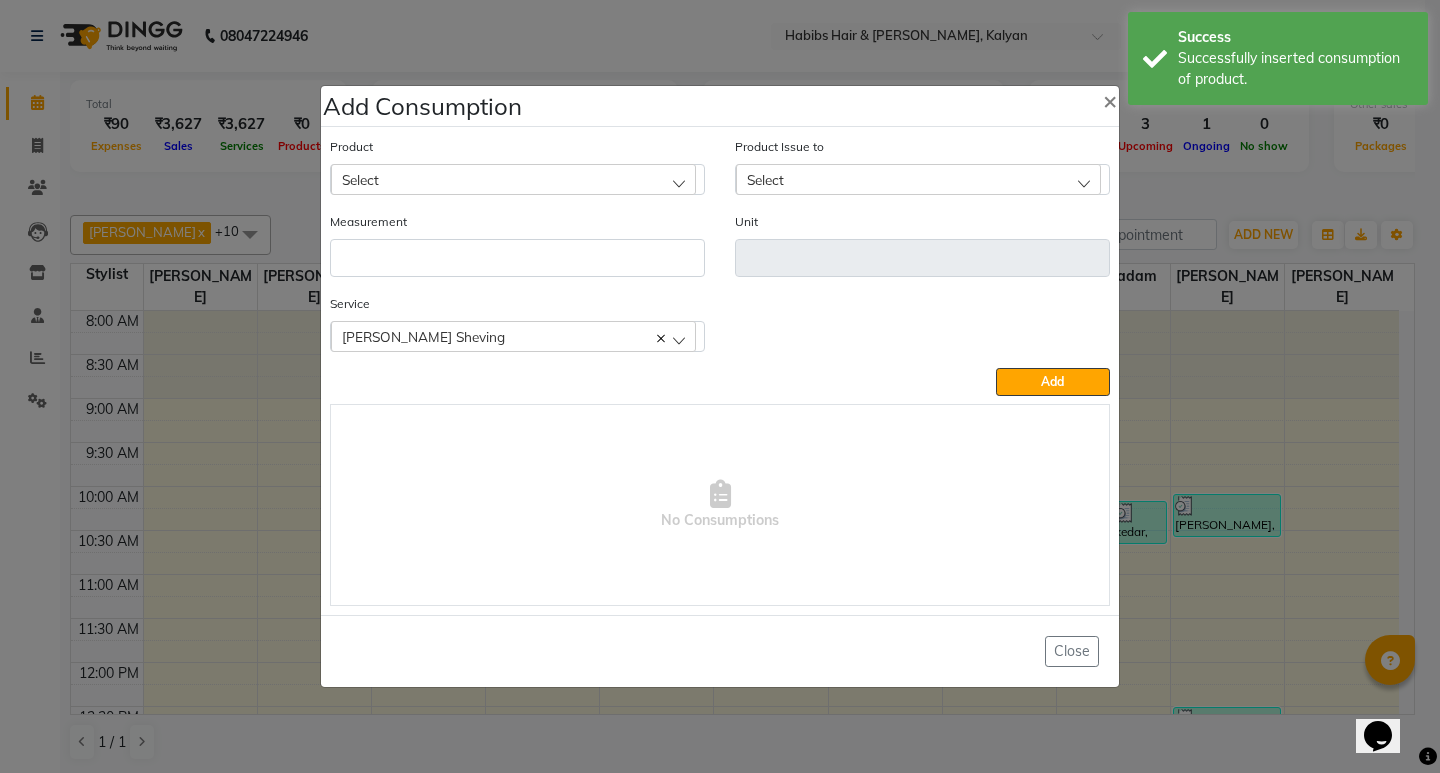 click on "Select" 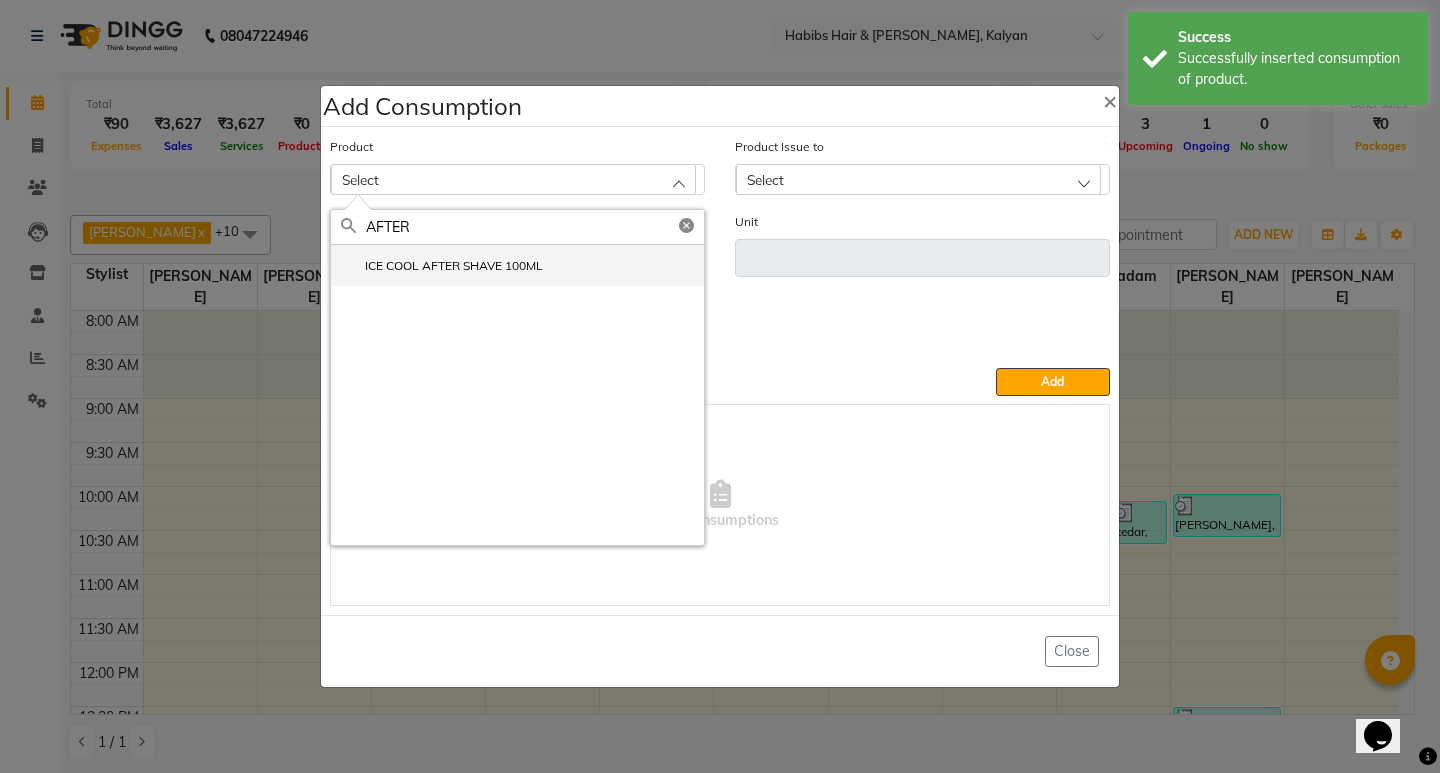 click on "ICE COOL AFTER SHAVE 100ML" 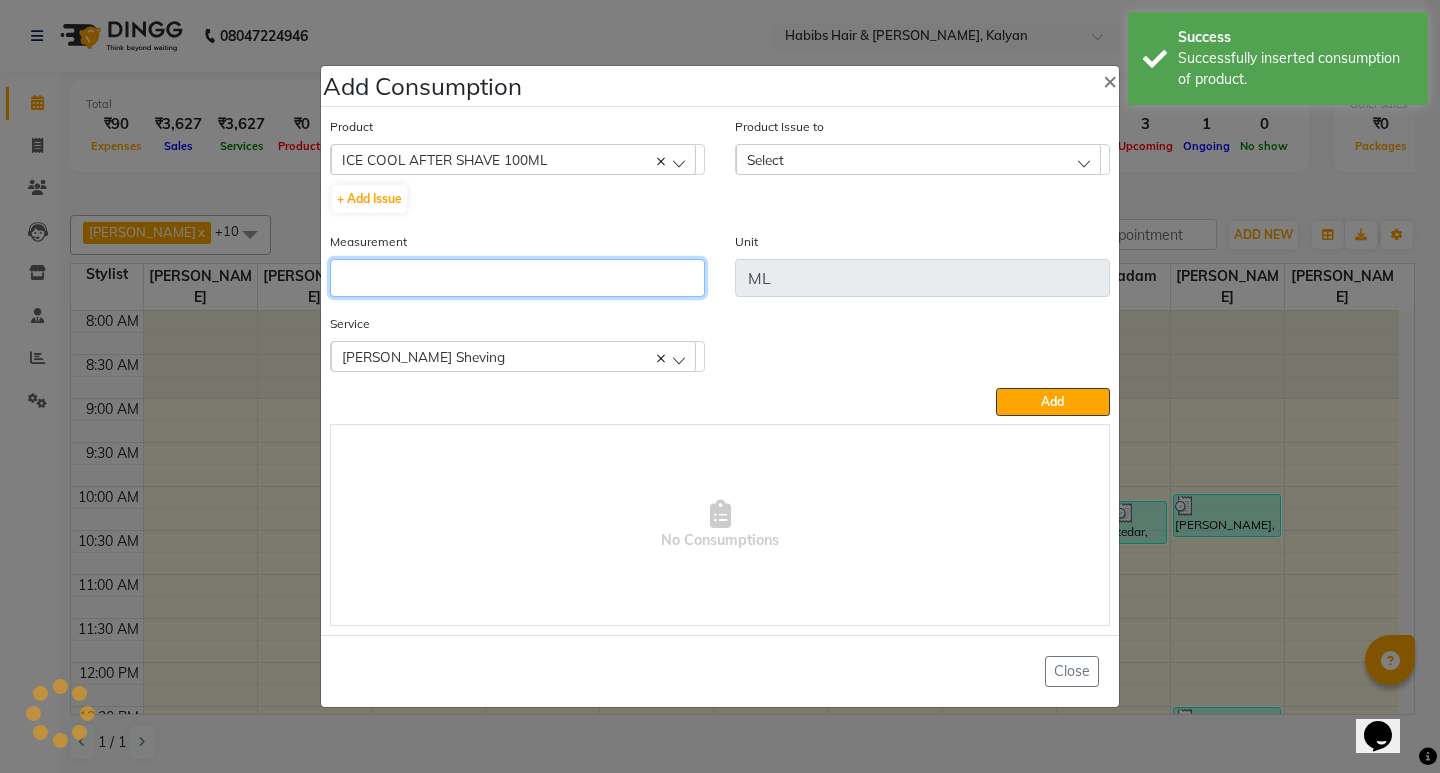 click 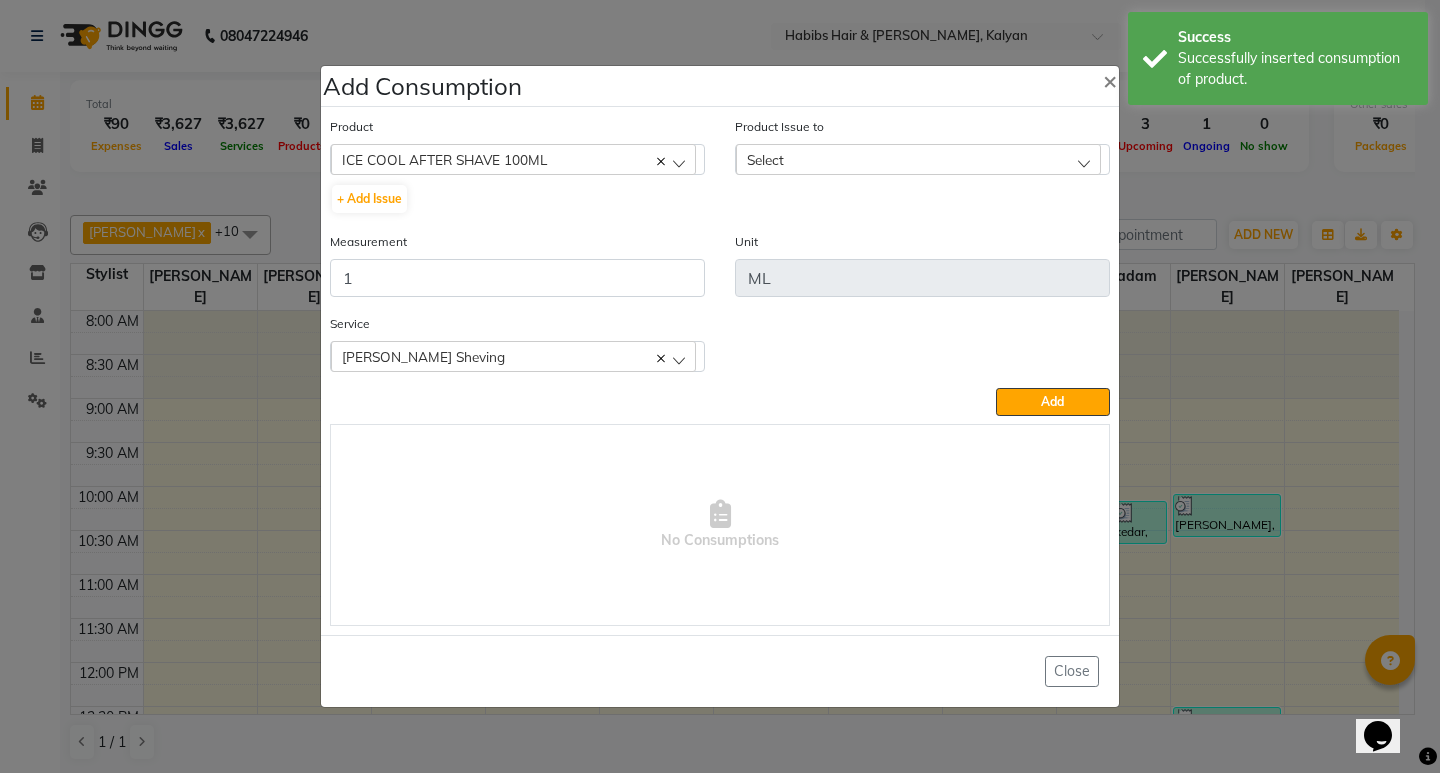 click on "Select" 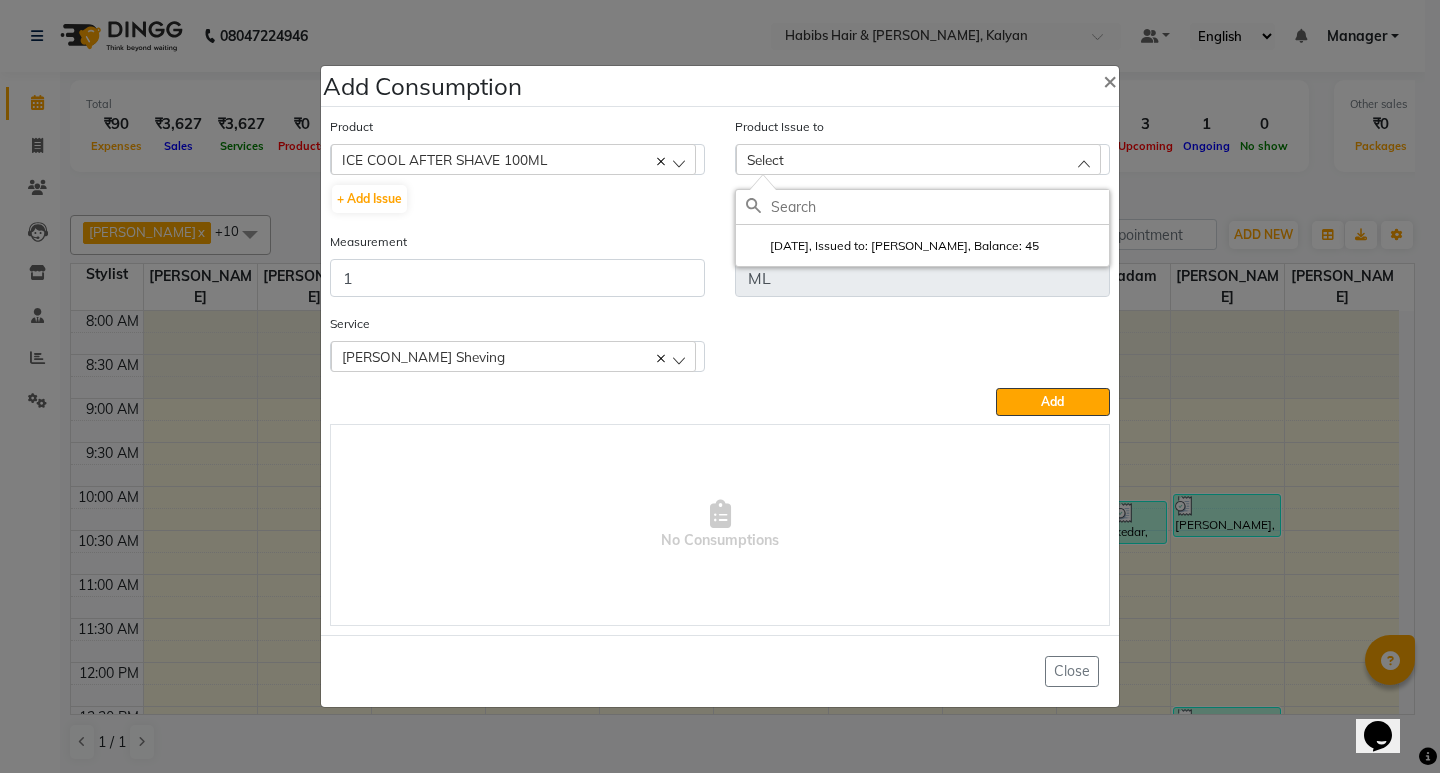 click on "[DATE], Issued to: [PERSON_NAME], Balance: 45" 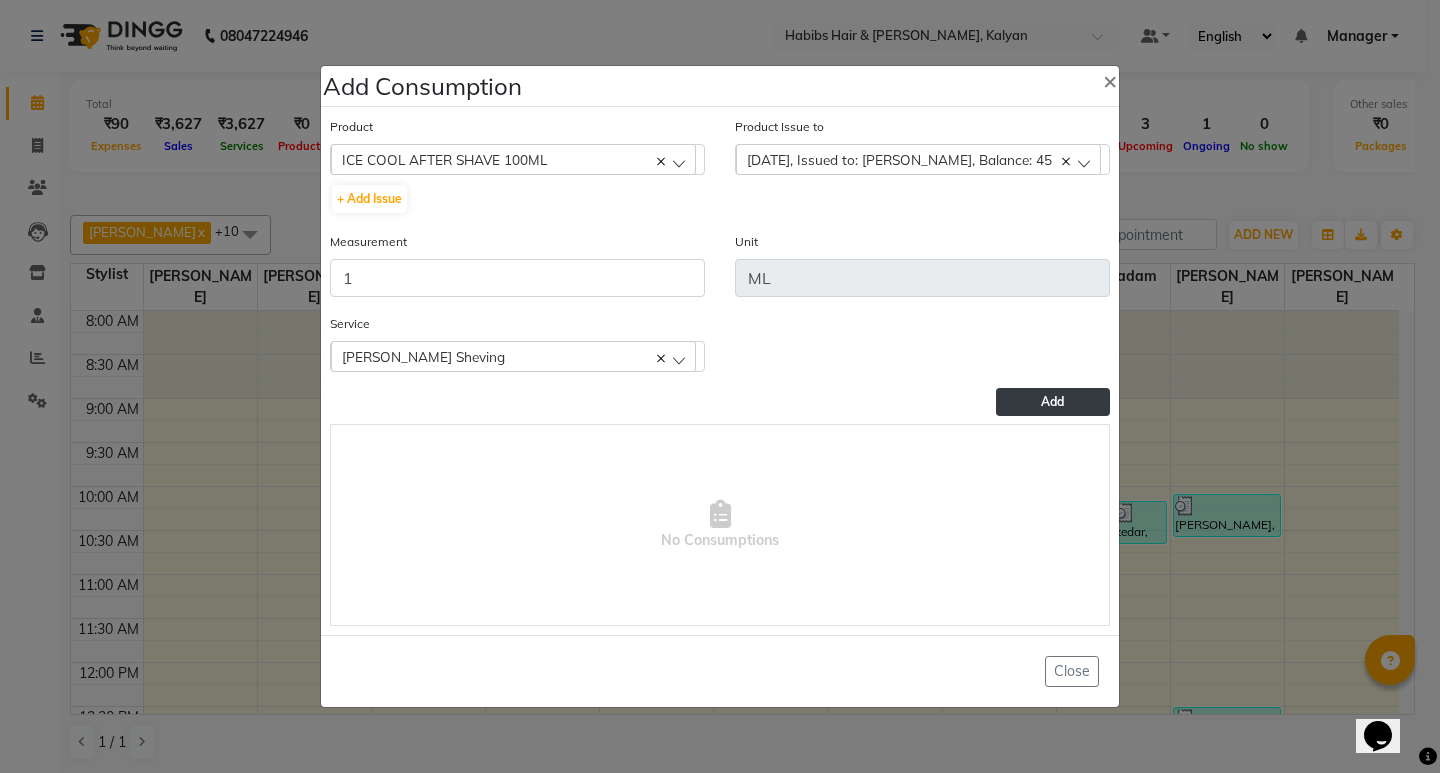 click on "Add" 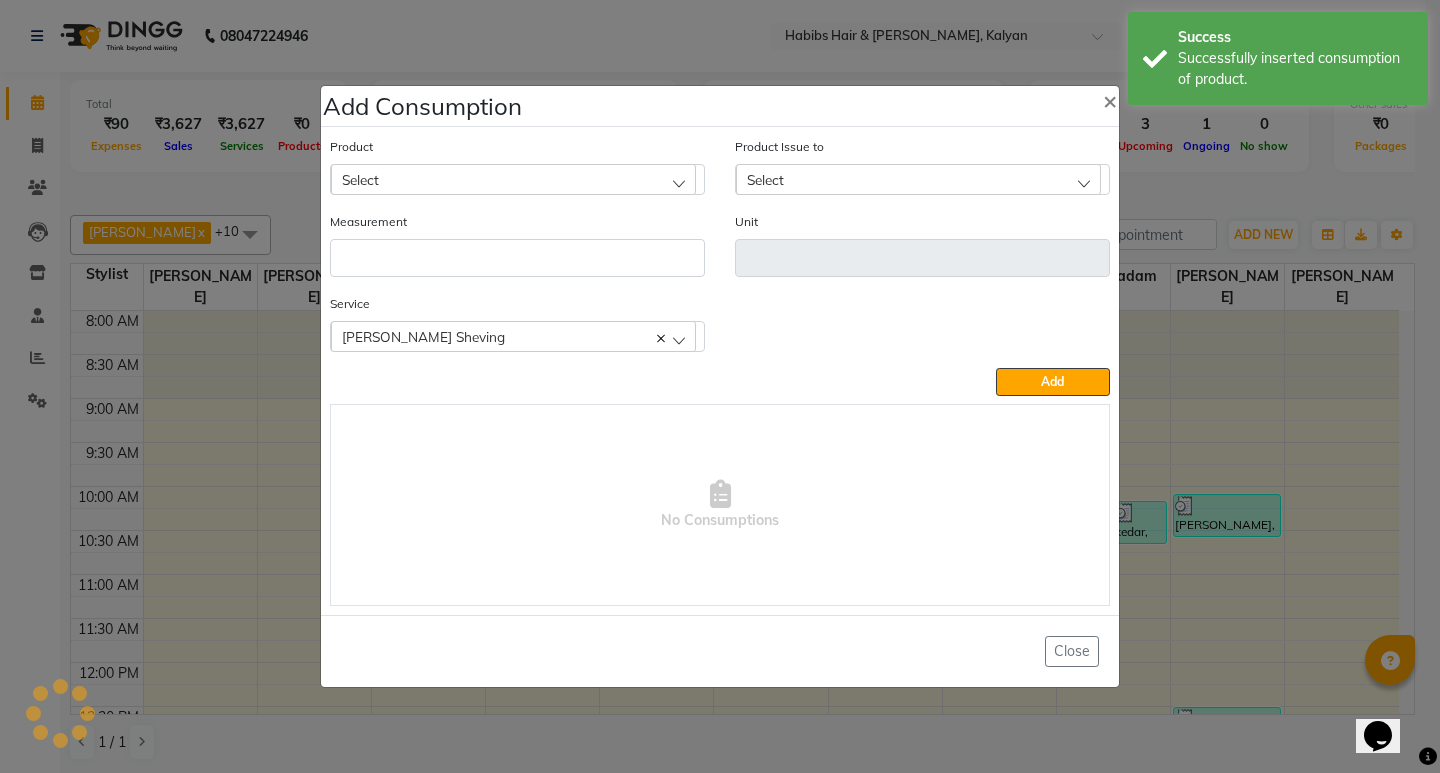 click on "Add Consumption × Product Select 001 BANANA POWDER 10GM Product Issue to Select [DATE], Issued to: Suraj Kadam, Balance: 45 Measurement Unit Service  [PERSON_NAME] Sheving  [PERSON_NAME] Sheving  Add   No Consumptions   Close" 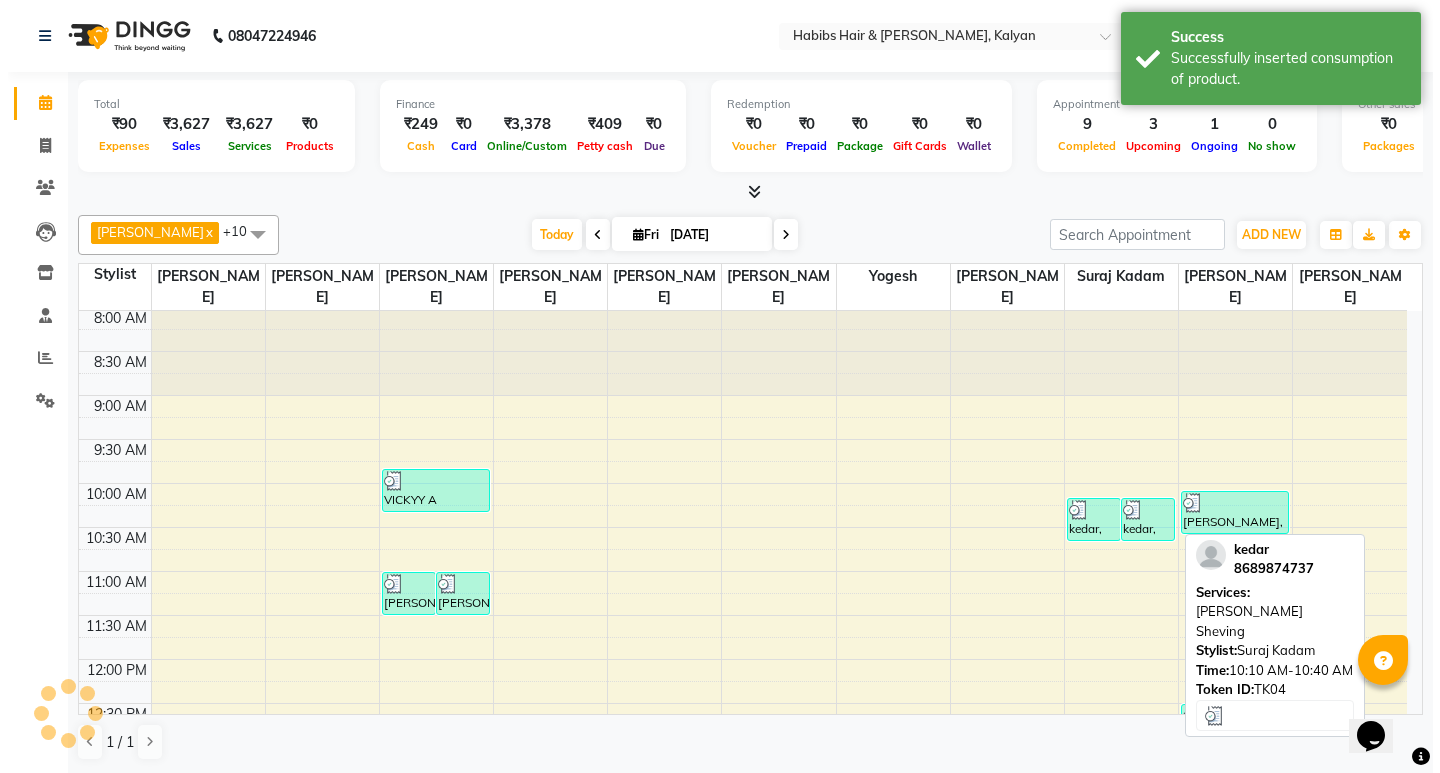scroll, scrollTop: 0, scrollLeft: 0, axis: both 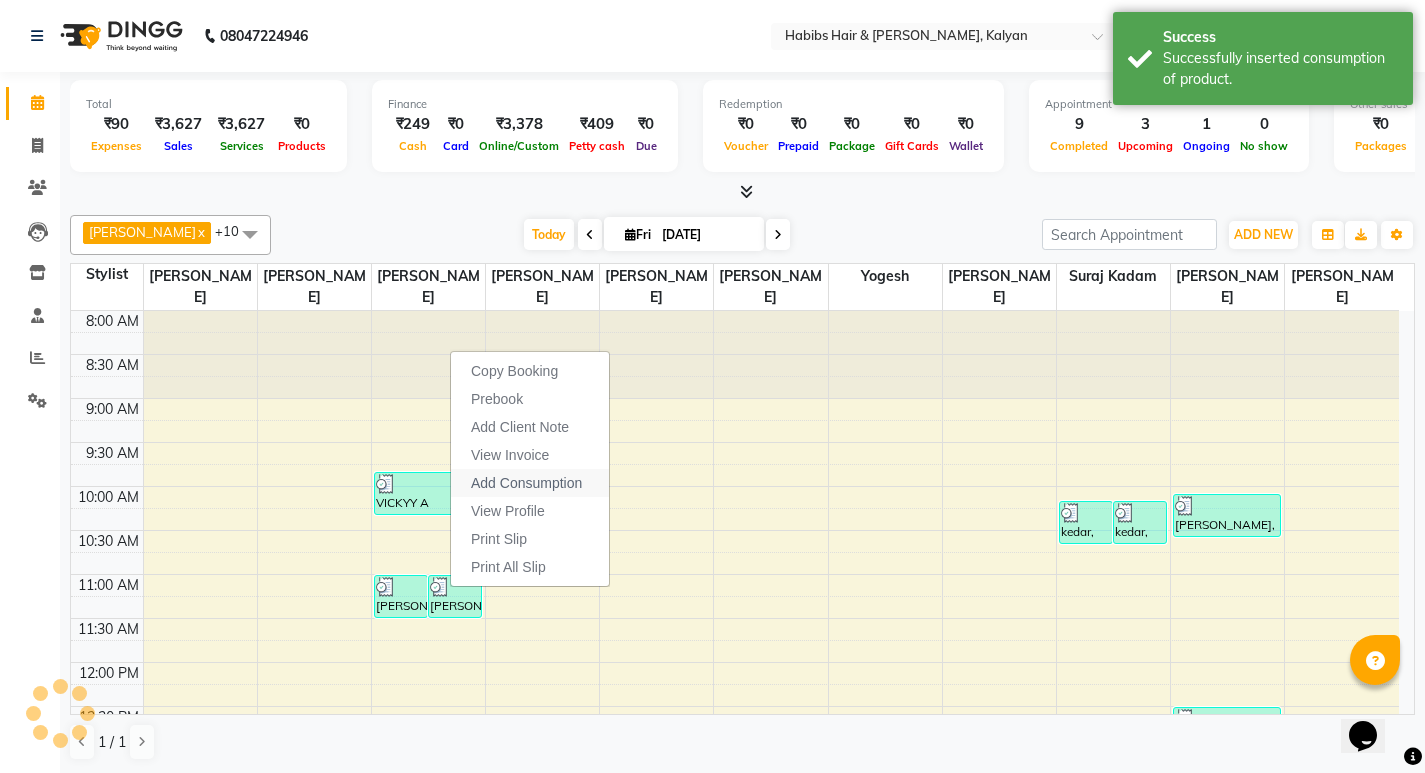 click on "Add Consumption" at bounding box center [530, 483] 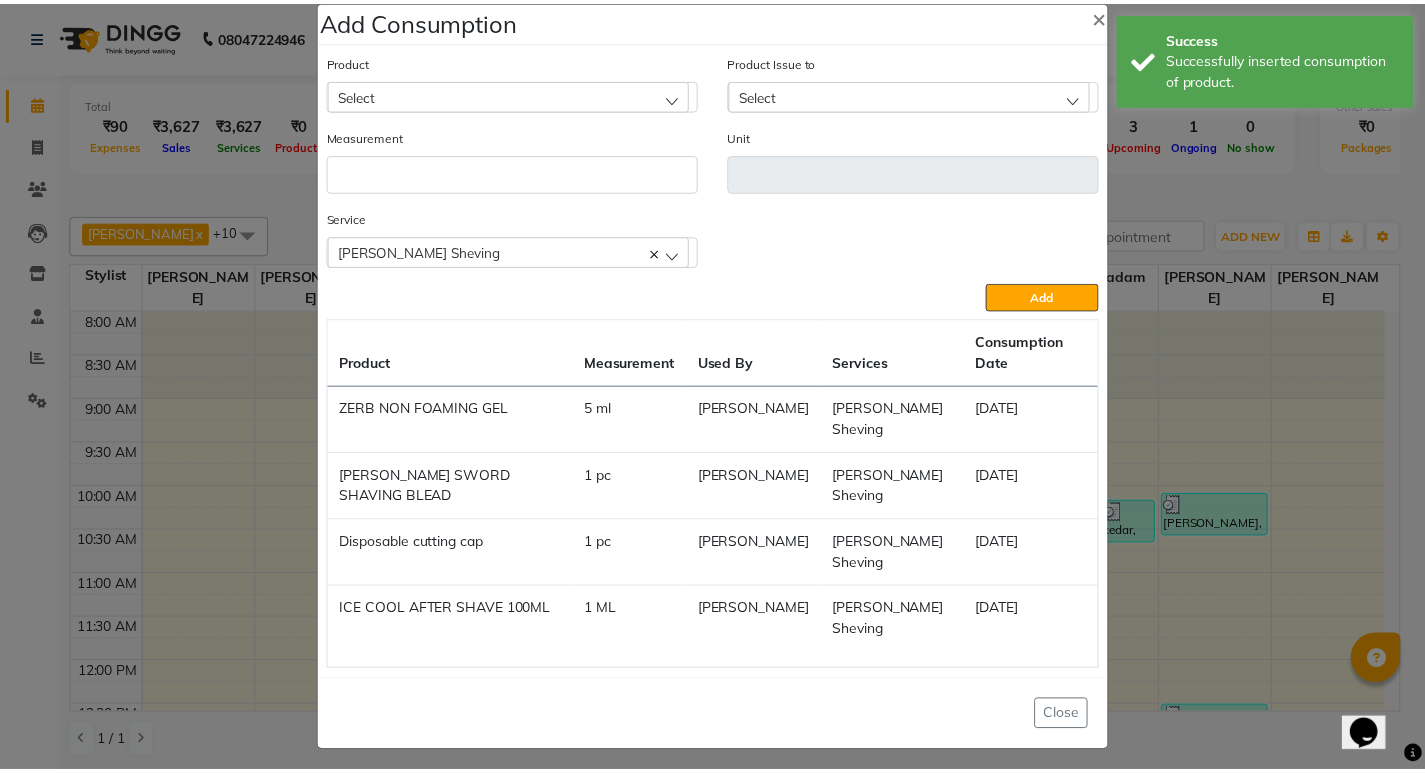 scroll, scrollTop: 36, scrollLeft: 0, axis: vertical 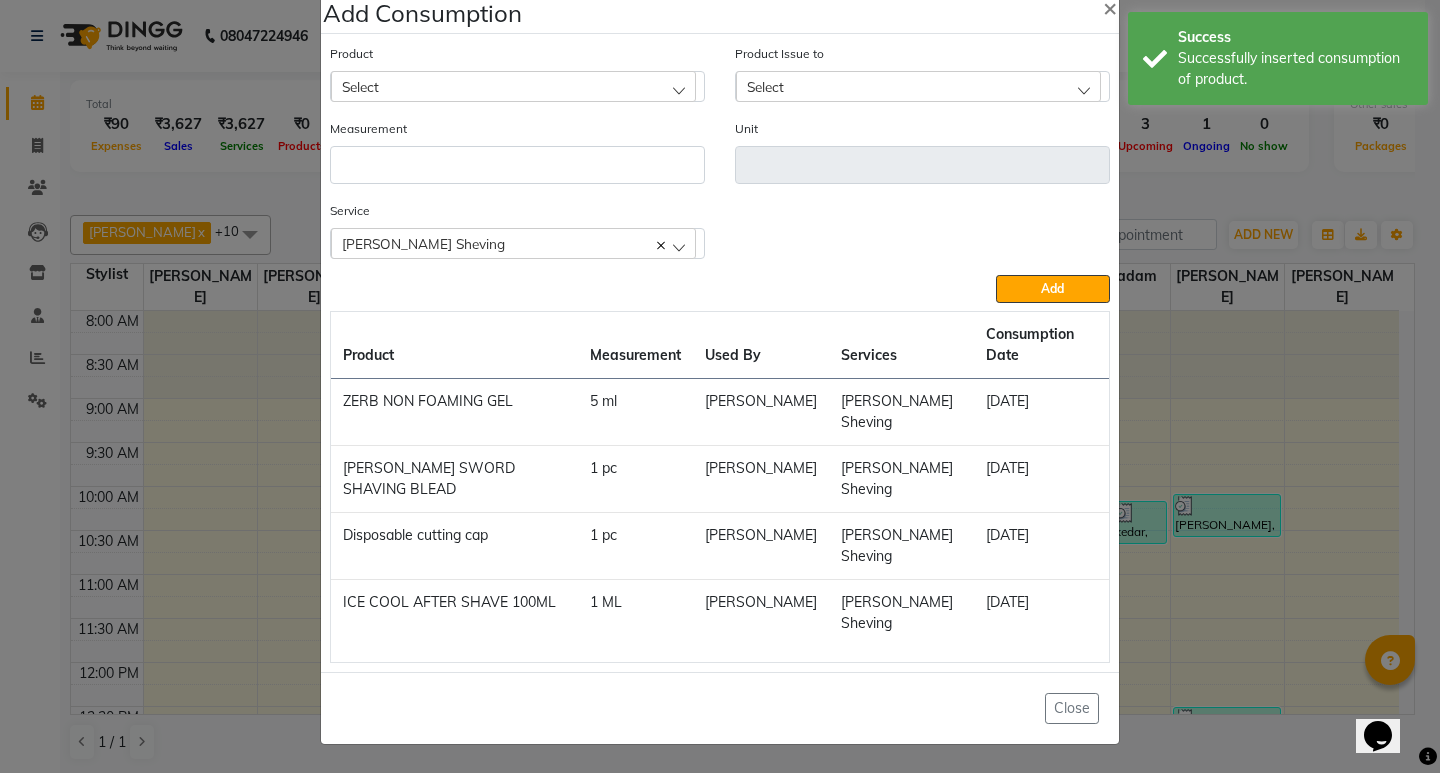 click on "Add Consumption × Product Select Product Issue to Select Measurement Unit Service  [PERSON_NAME] Sheving  [PERSON_NAME] Sheving  Add  Product Measurement Used By Services Consumption Date  ZERB NON FOAMING GEL    5 ml   [PERSON_NAME]   [PERSON_NAME] Sheving   [DATE]   [PERSON_NAME] SWORD SHAVING BLEAD   1 pc   [PERSON_NAME]   [PERSON_NAME] Sheving   [DATE]   Disposable cutting cap   1 pc   [PERSON_NAME]   [PERSON_NAME] Sheving   [DATE]   ICE COOL AFTER SHAVE 100ML   1 ML   [PERSON_NAME]   [PERSON_NAME] Sheving   [DATE]   Close" 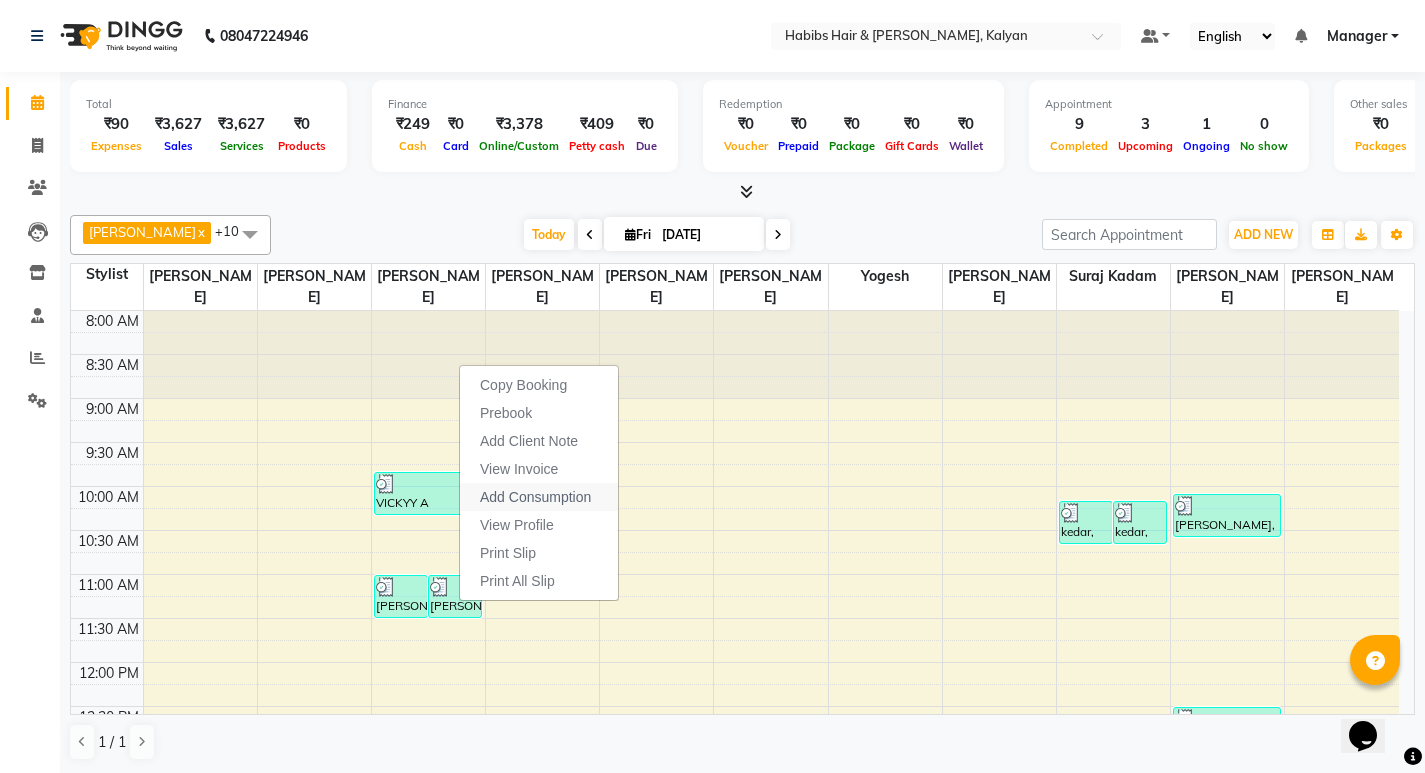 click on "Add Consumption" at bounding box center [535, 497] 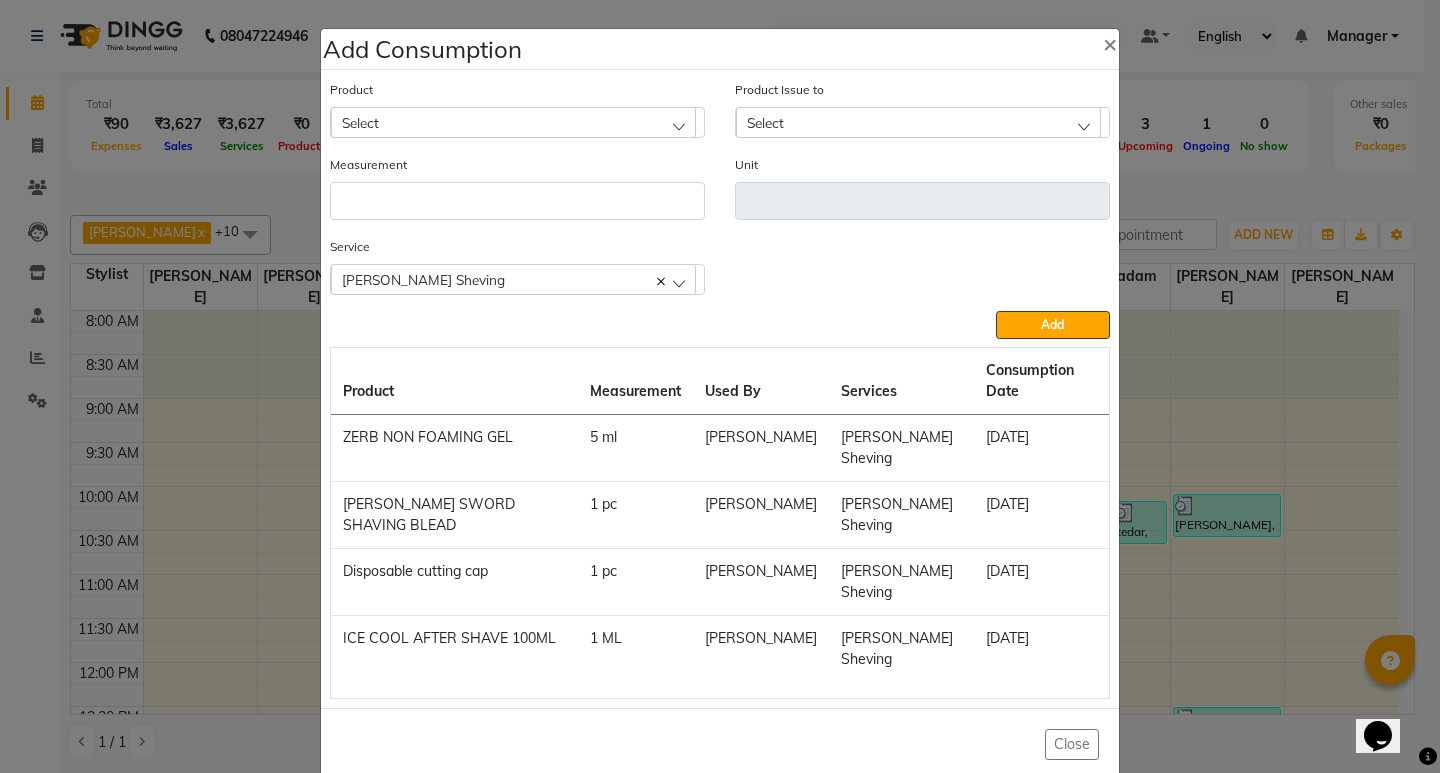 click on "Add Consumption × Product Select Product Issue to Select Measurement Unit Service  [PERSON_NAME] Sheving  [PERSON_NAME] Sheving  Add  Product Measurement Used By Services Consumption Date  ZERB NON FOAMING GEL    5 ml   [PERSON_NAME]   [PERSON_NAME] Sheving   [DATE]   [PERSON_NAME] SWORD SHAVING BLEAD   1 pc   [PERSON_NAME]   [PERSON_NAME] Sheving   [DATE]   Disposable cutting cap   1 pc   [PERSON_NAME]   [PERSON_NAME] Sheving   [DATE]   ICE COOL AFTER SHAVE 100ML   1 ML   [PERSON_NAME]   [PERSON_NAME] Sheving   [DATE]   Close" 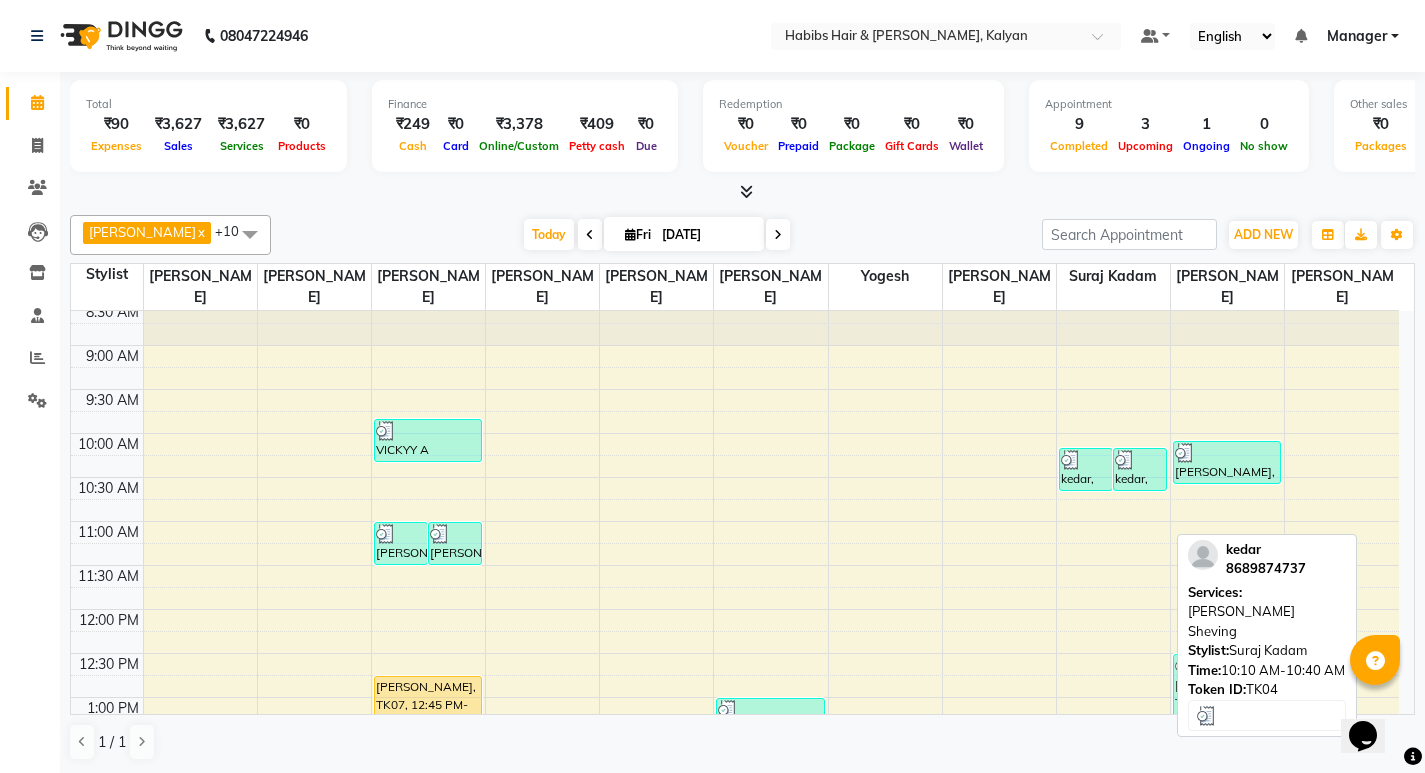 scroll, scrollTop: 100, scrollLeft: 0, axis: vertical 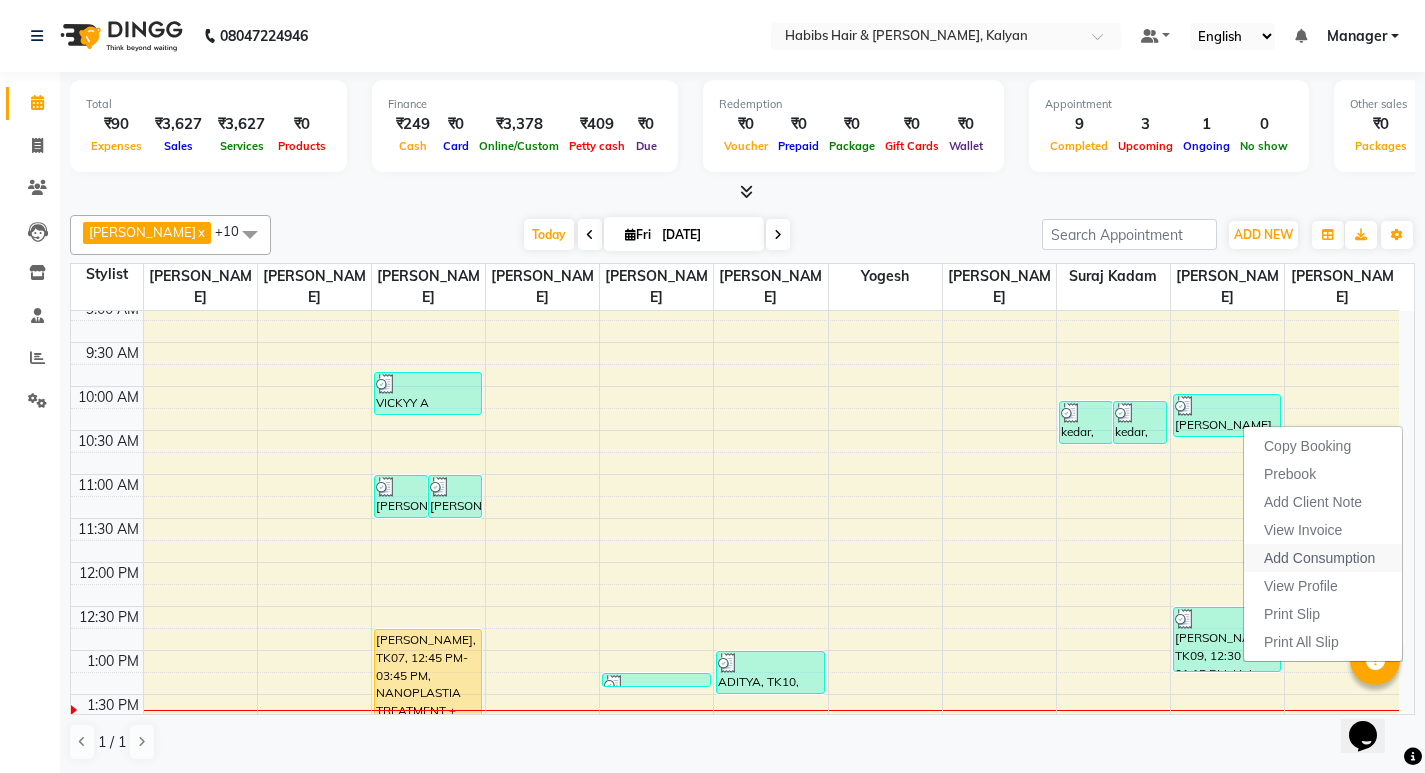 click on "Add Consumption" at bounding box center (1319, 558) 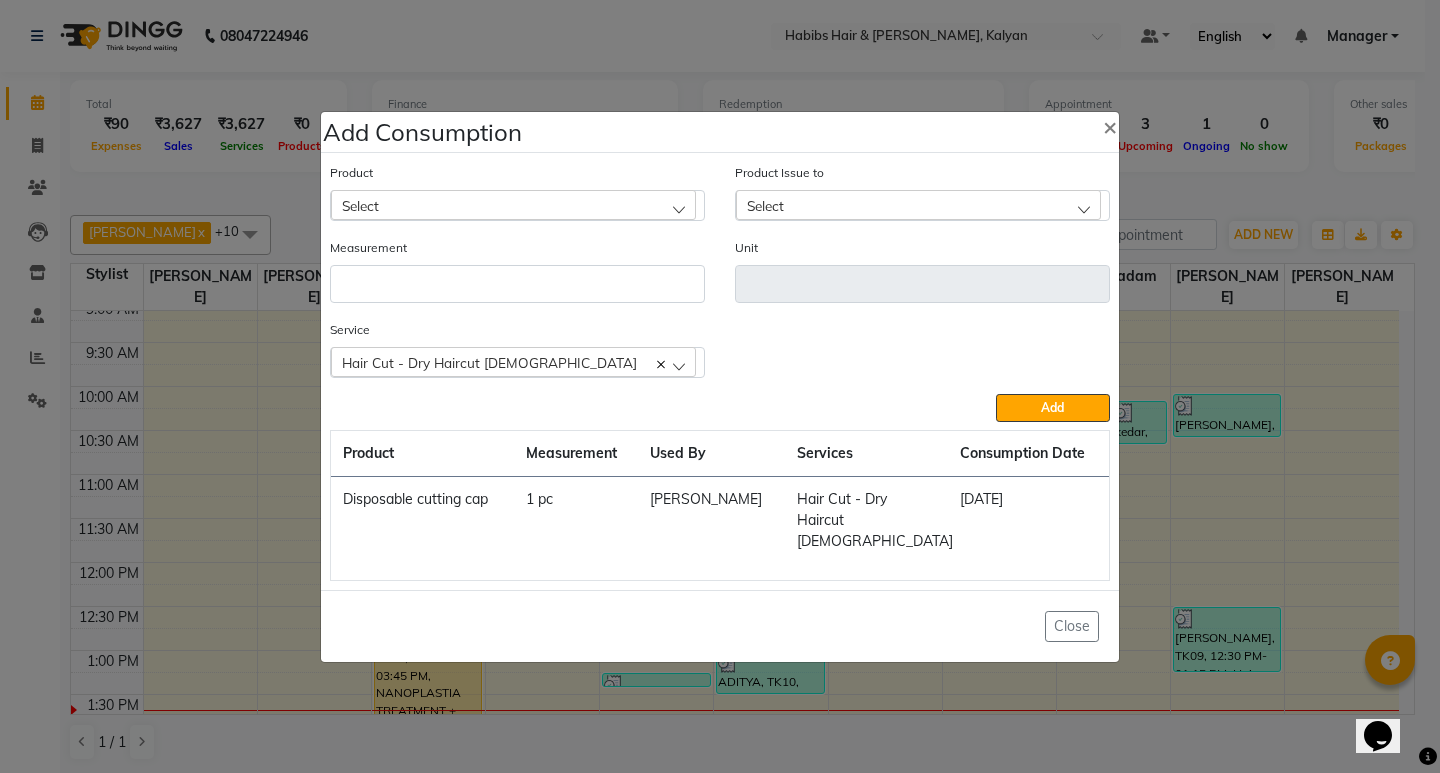 click on "Add Consumption × Product Select Product Issue to Select Measurement Unit Service  Hair Cut - Dry Haircut [DEMOGRAPHIC_DATA]  Hair Cut - Dry Haircut [DEMOGRAPHIC_DATA]  Add  Product Measurement Used By Services Consumption Date  Disposable cutting cap   1 pc   [PERSON_NAME]   Hair Cut - Dry Haircut [DEMOGRAPHIC_DATA]   [DATE]   Close" 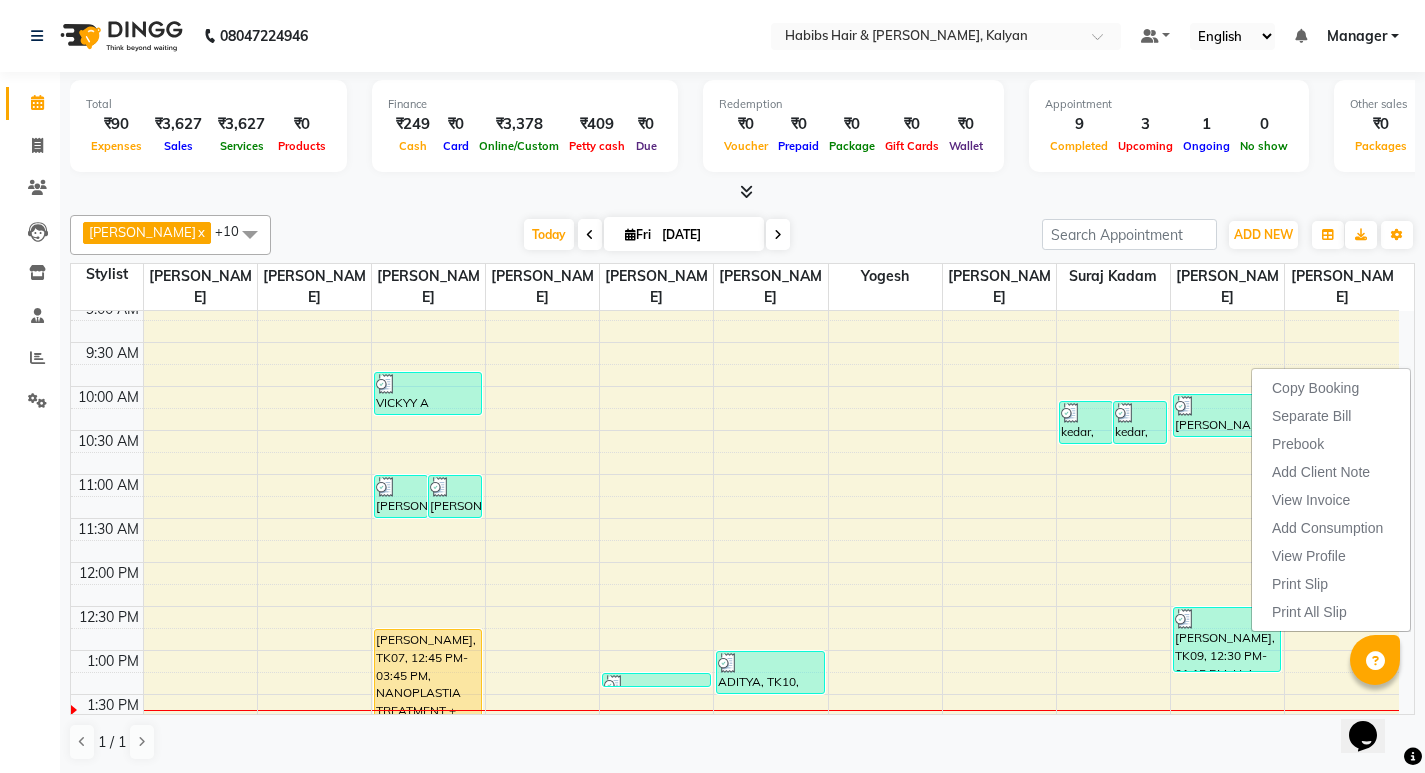 click on "[DATE]  [DATE]" at bounding box center [656, 235] 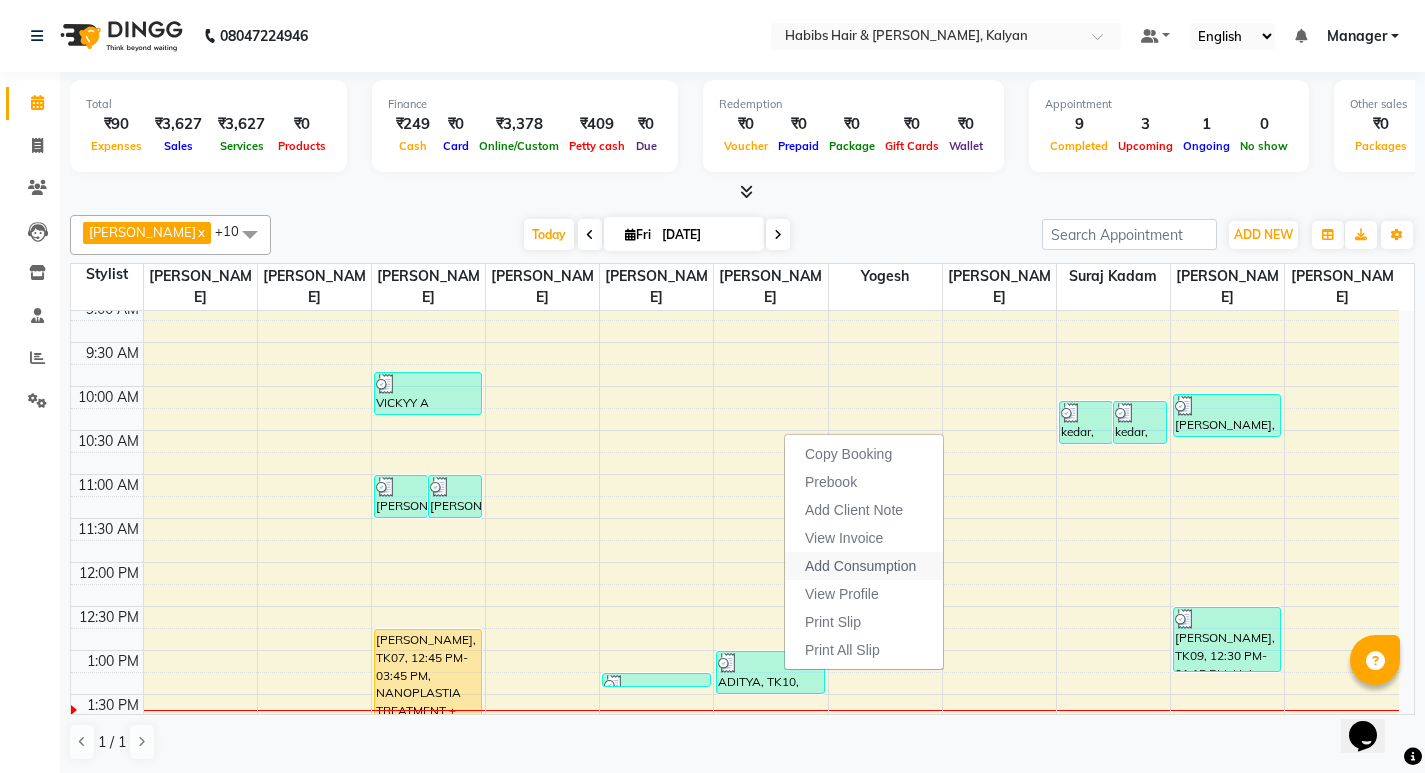click on "Add Consumption" at bounding box center [860, 566] 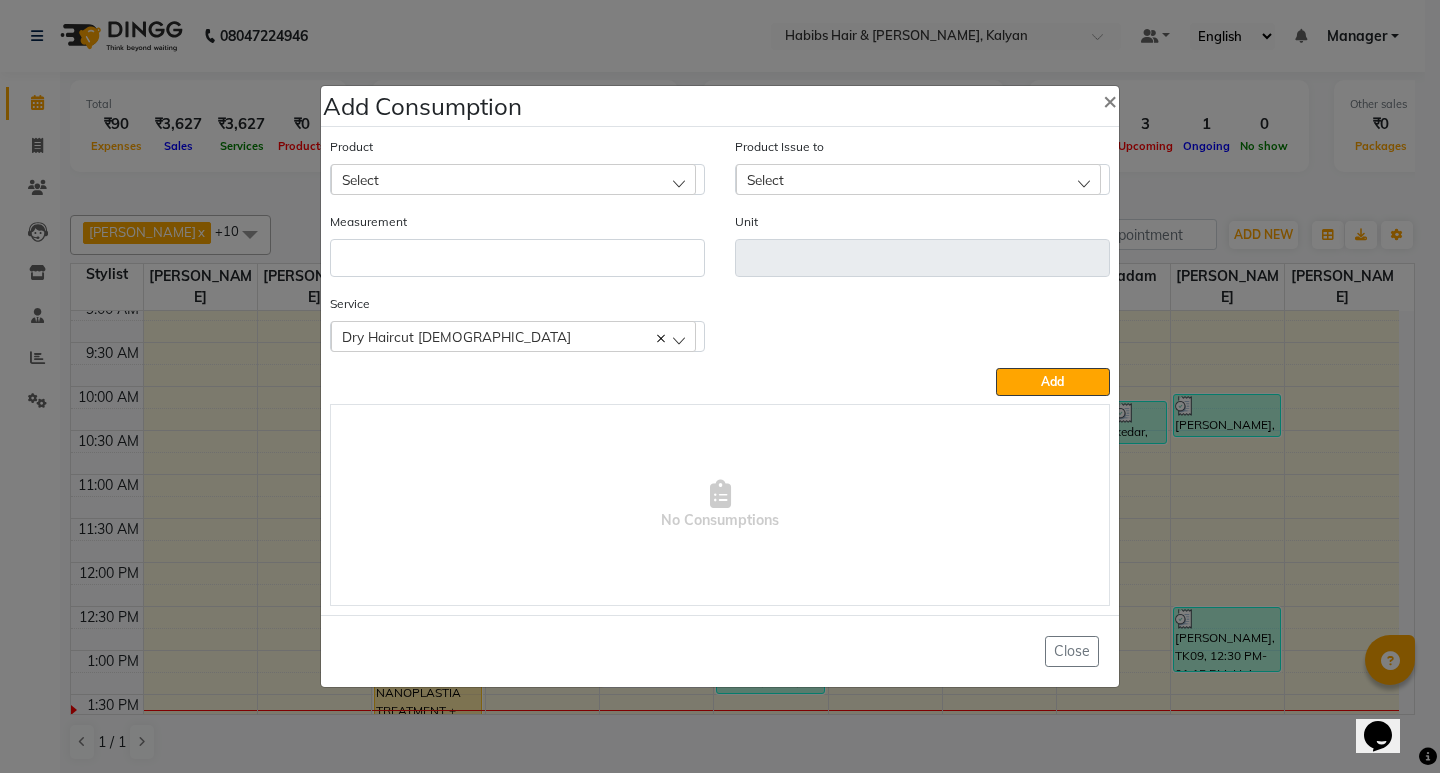 click on "Select" 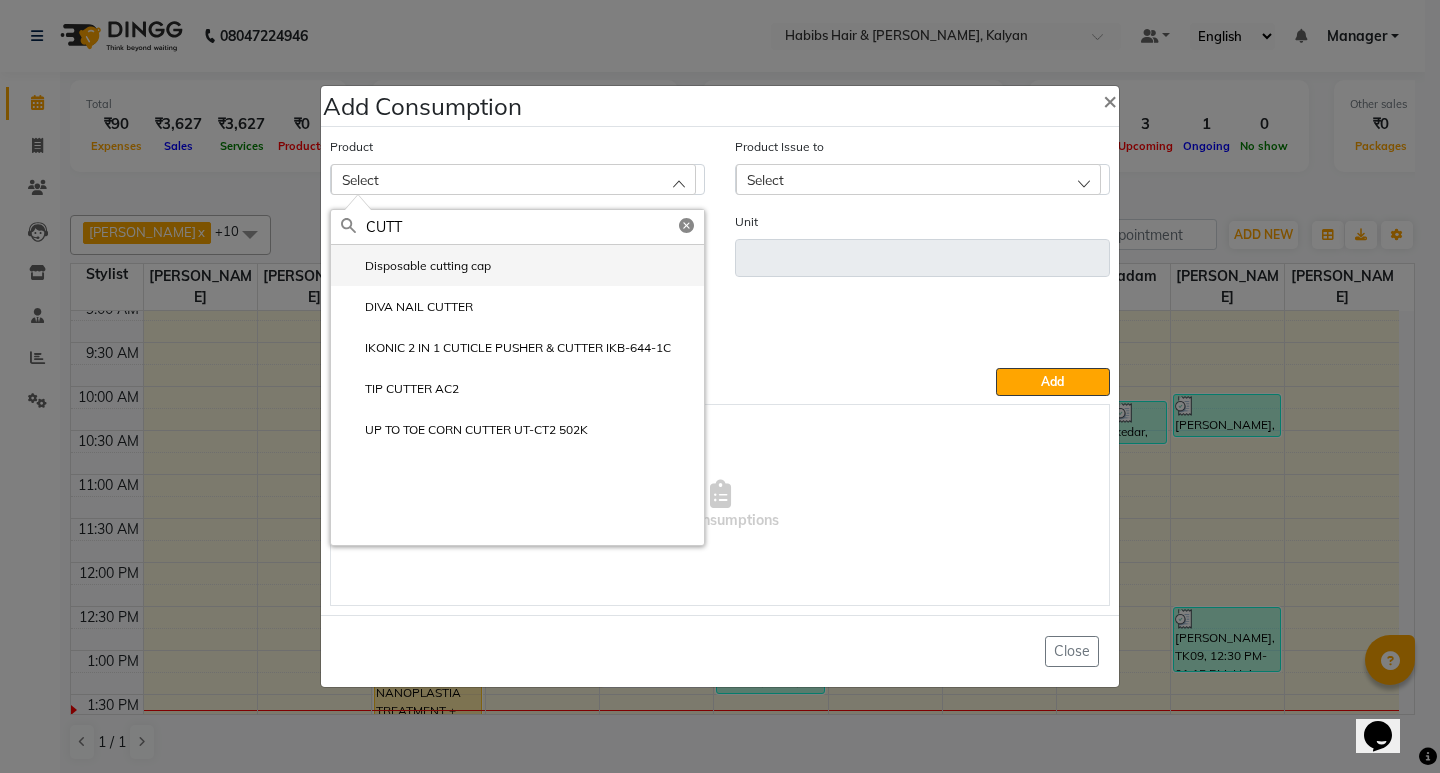 click on "Disposable cutting cap" 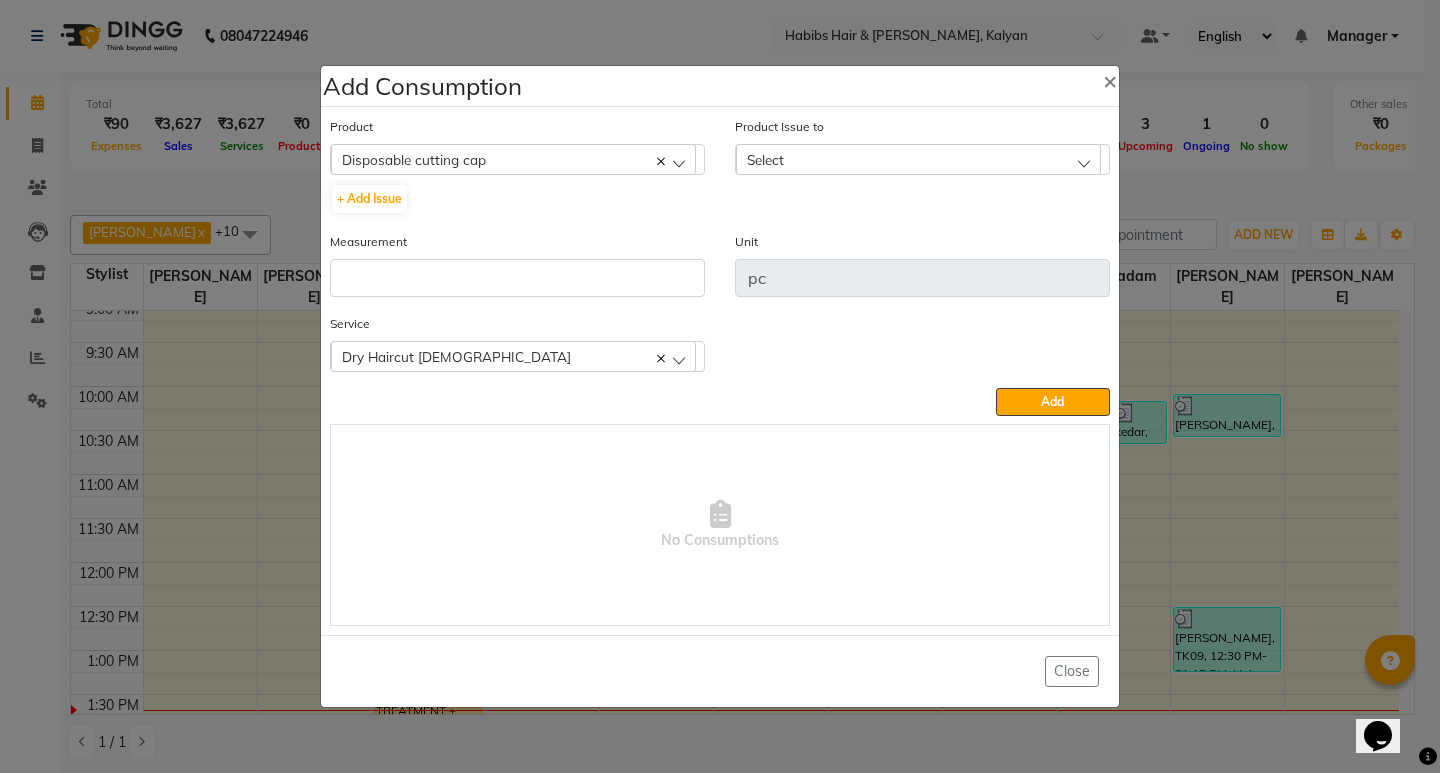 click on "Measurement" 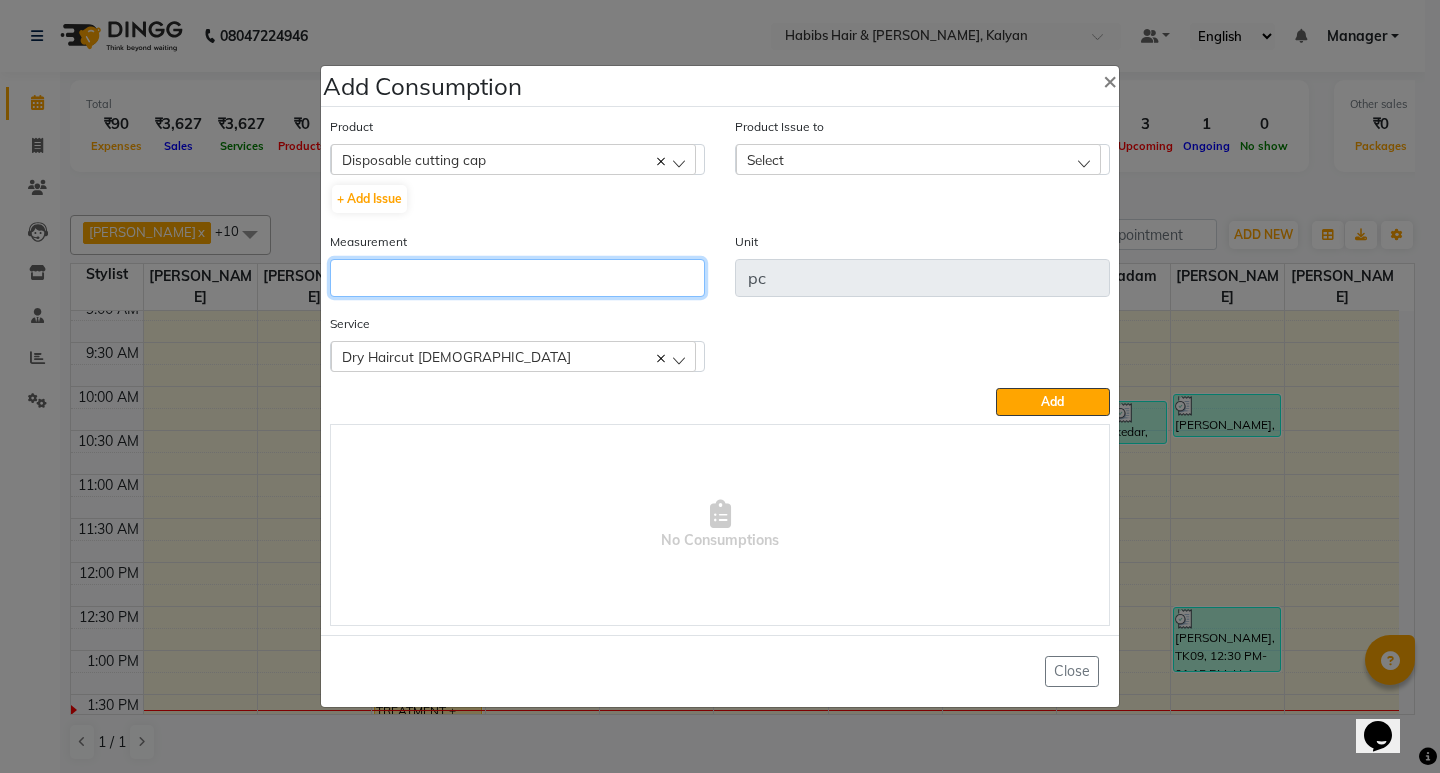 click 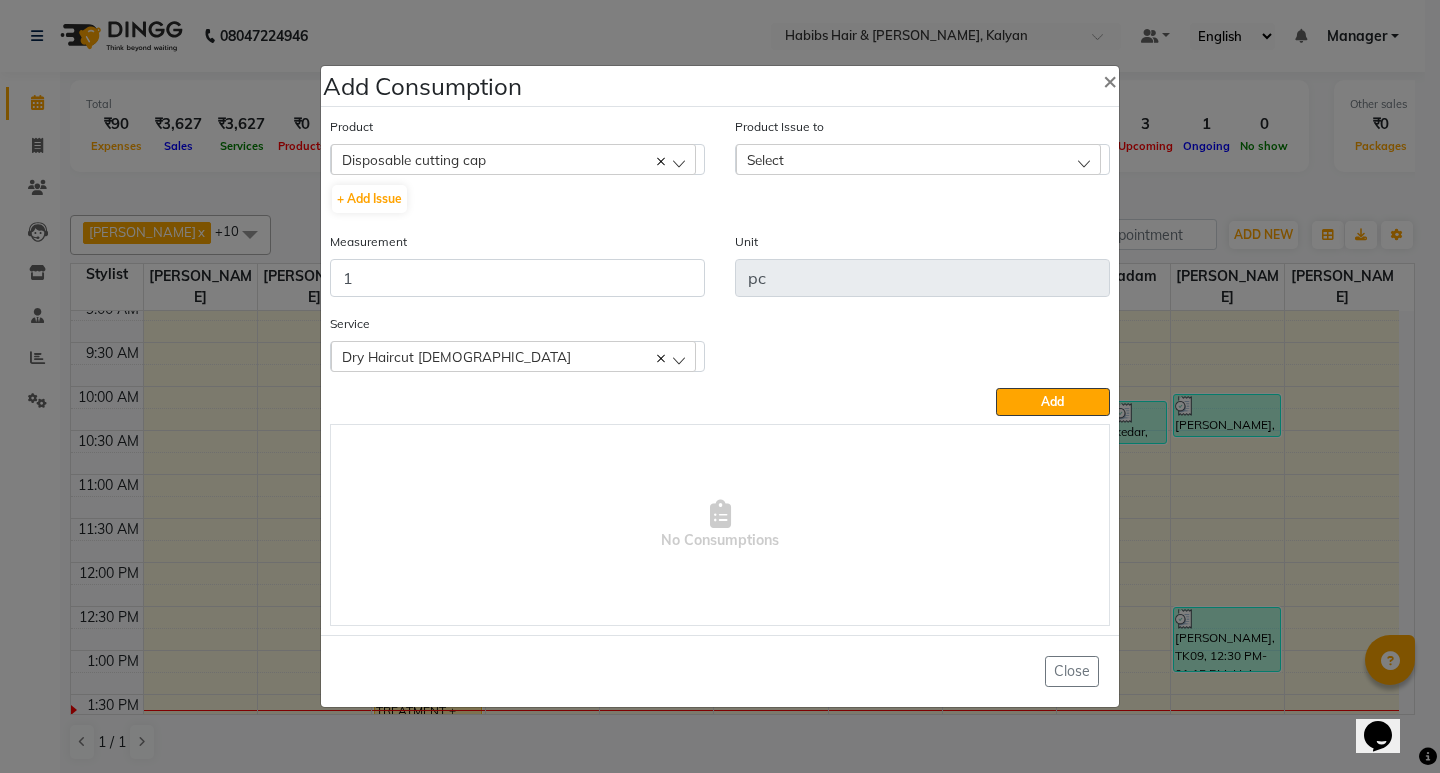click on "Product Issue to Select [DATE], Issued to: Suraj Kadam, Balance: 38" 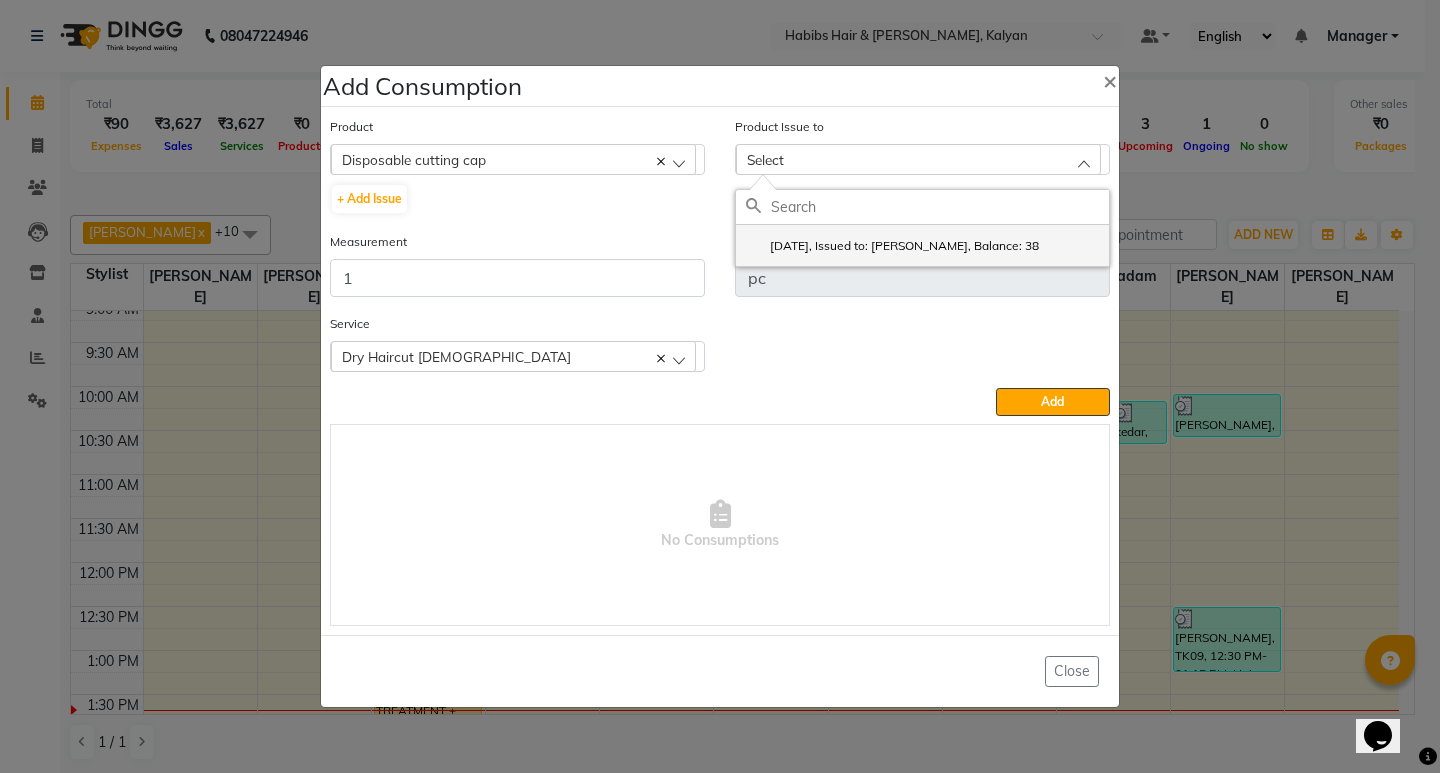 click on "[DATE], Issued to: [PERSON_NAME], Balance: 38" 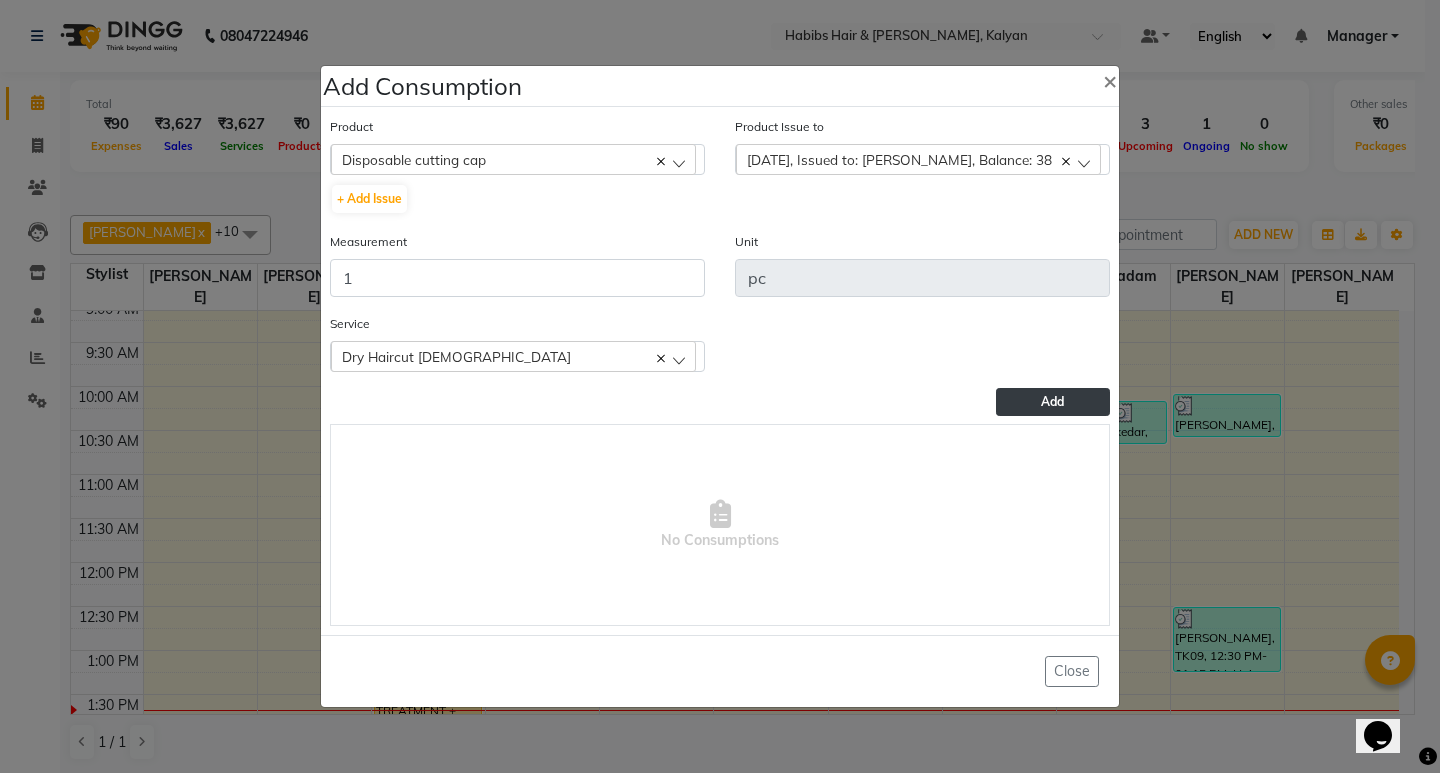 click on "Add" 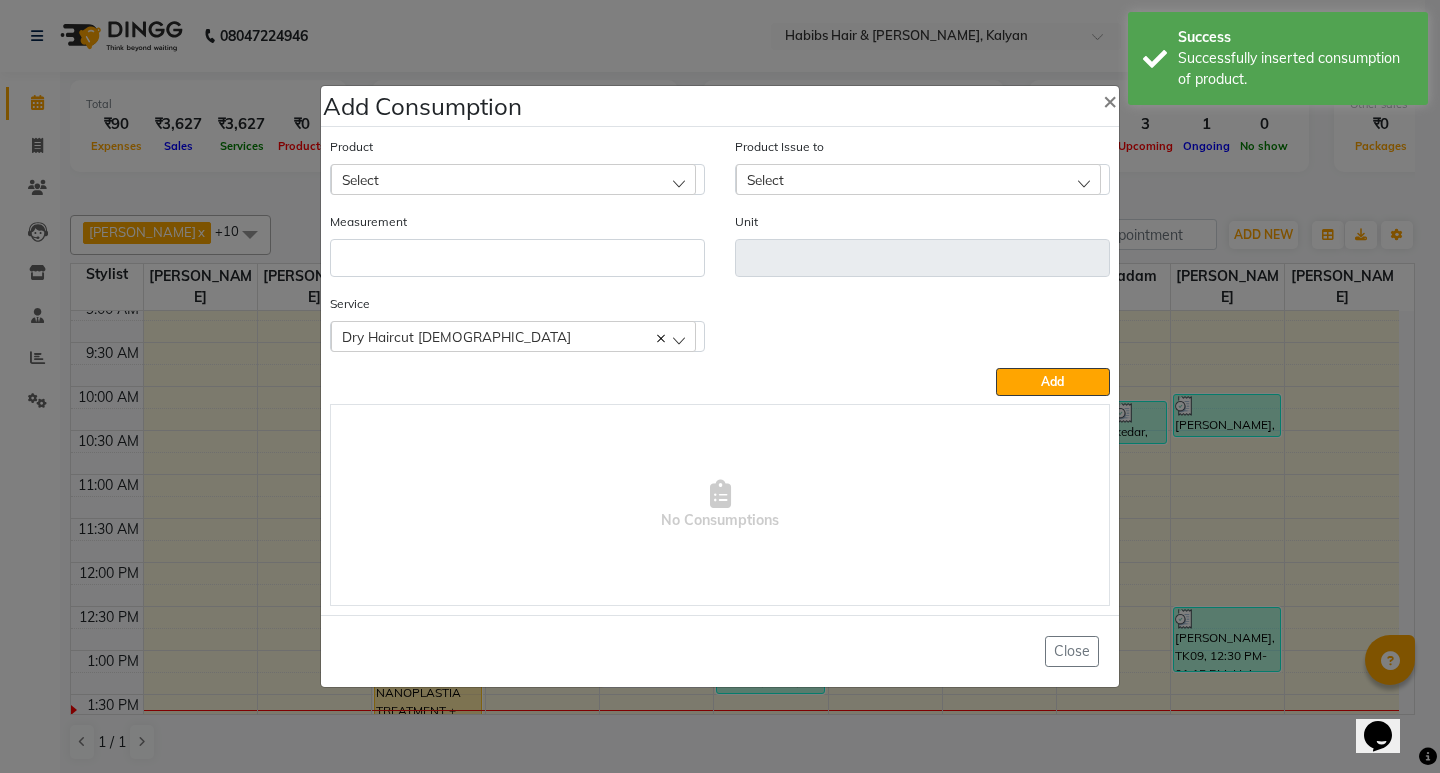 click on "Add Consumption × Product Select 001 BANANA POWDER 10GM Product Issue to Select [DATE], Issued to: Suraj Kadam, Balance: 38 Measurement Unit Service  Dry Haircut [DEMOGRAPHIC_DATA]  Dry Haircut [DEMOGRAPHIC_DATA]  Add   No Consumptions   Close" 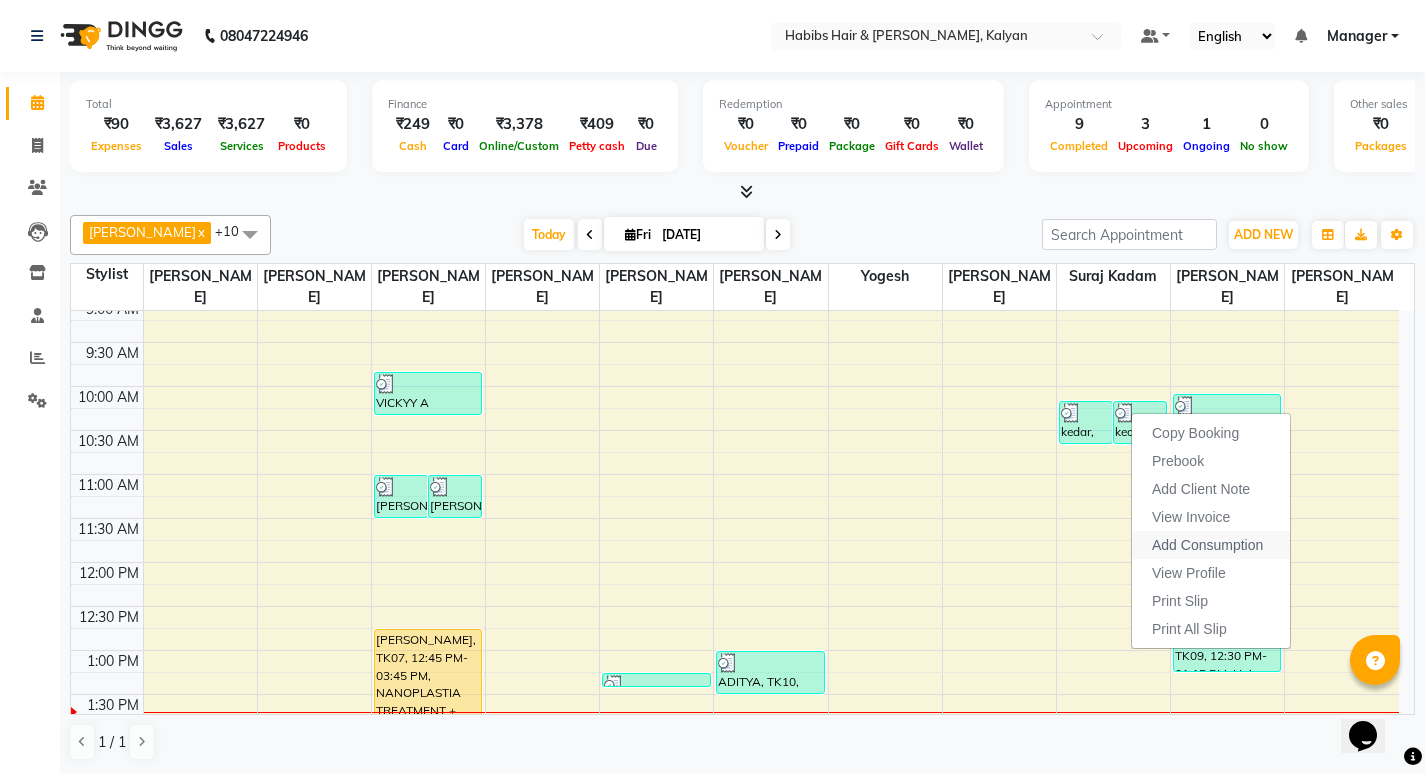 click on "Add Consumption" at bounding box center (1207, 545) 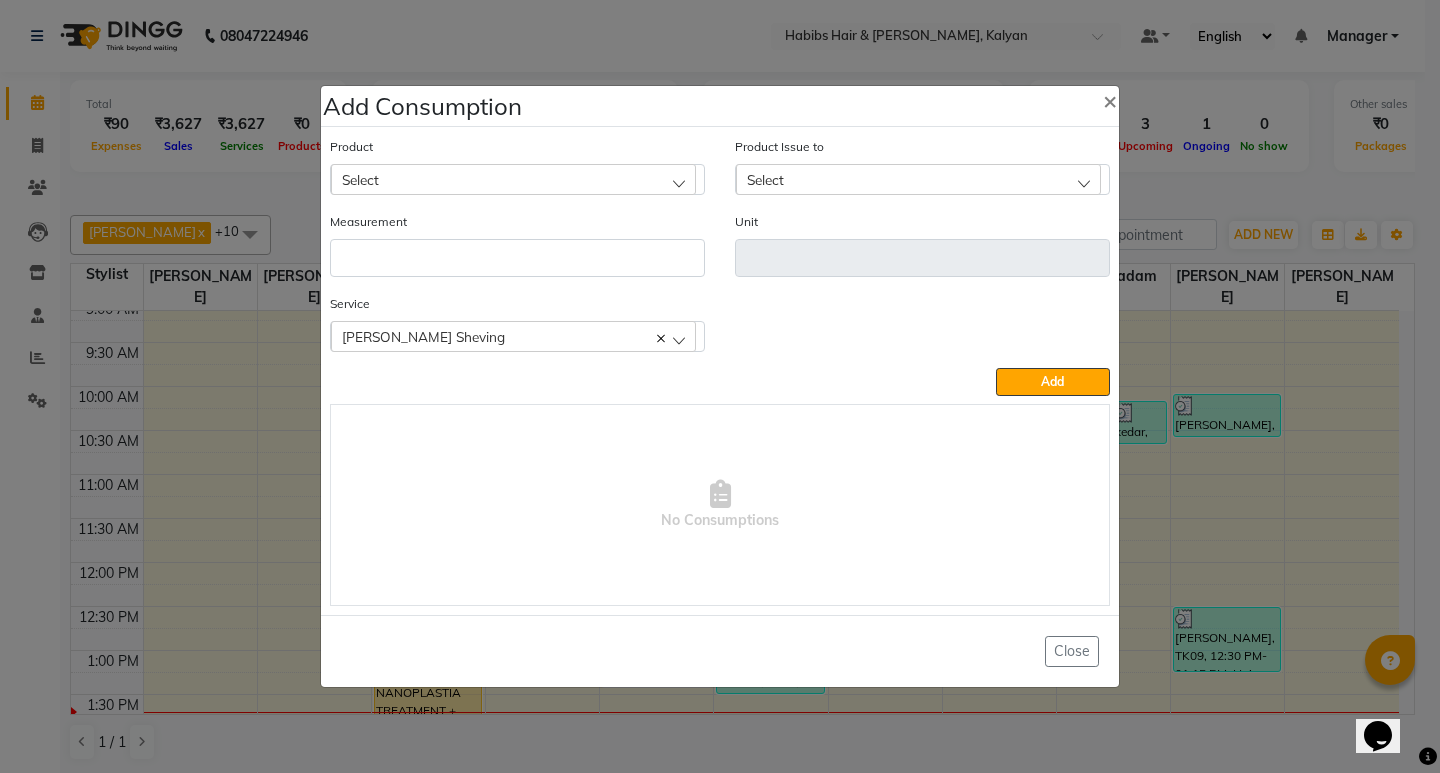 click on "Select" 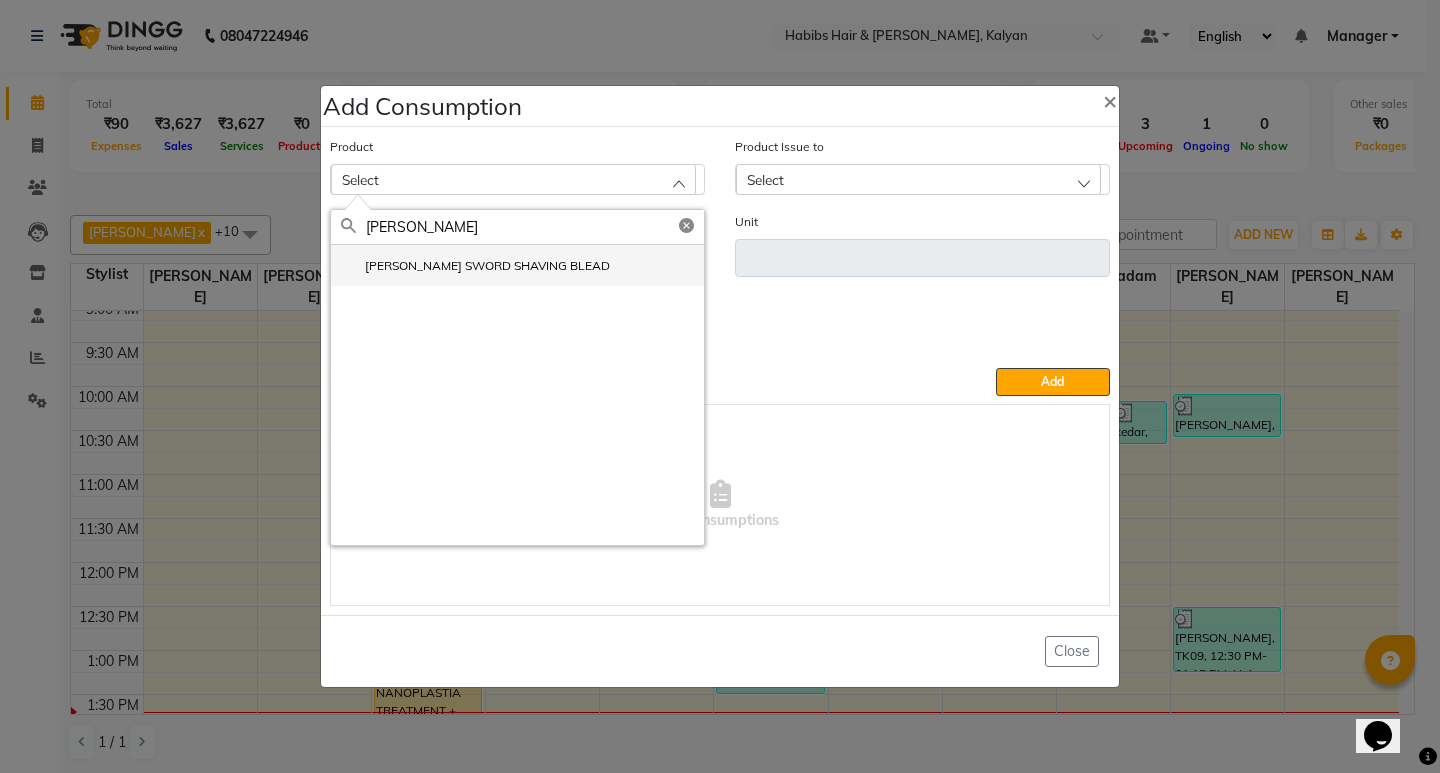 click on "[PERSON_NAME] SWORD SHAVING BLEAD" 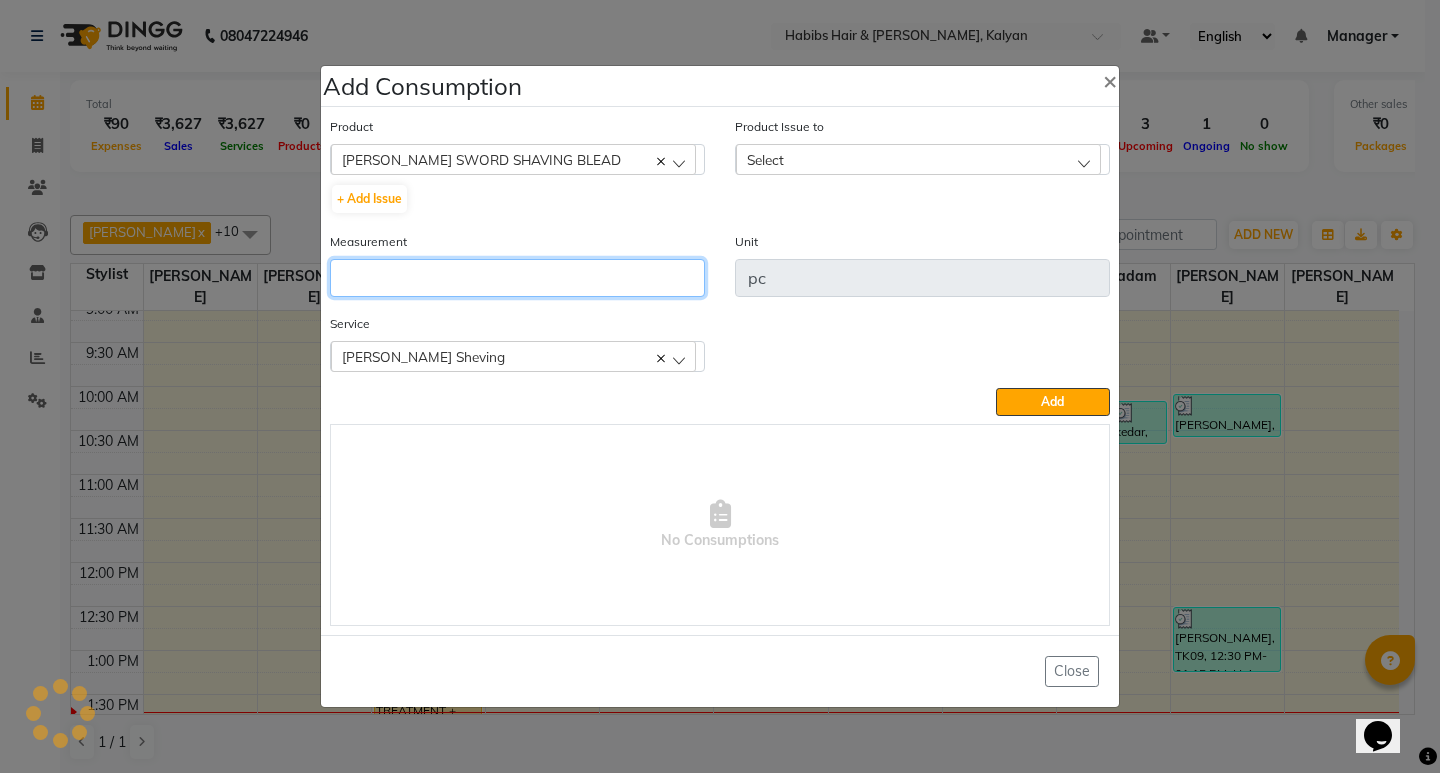 click 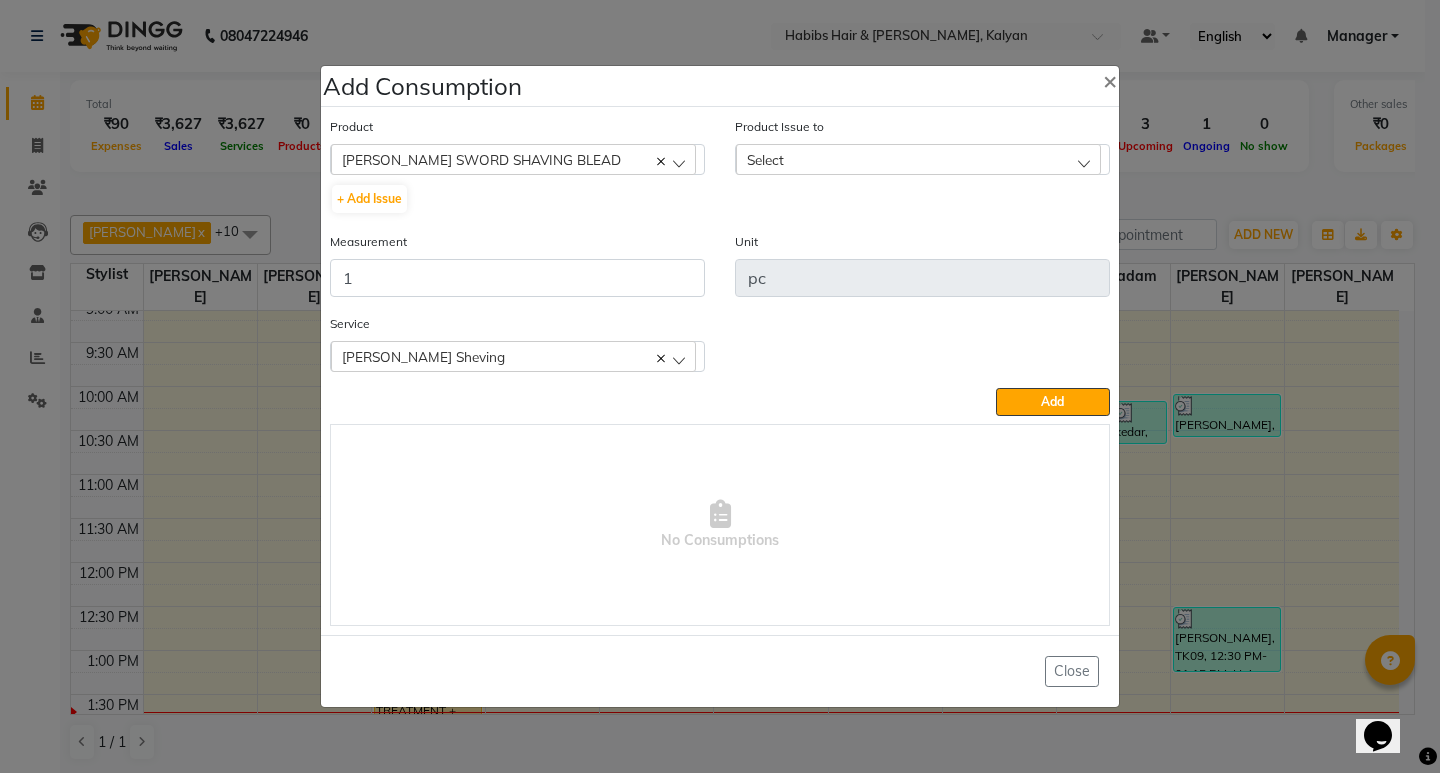 click on "Select" 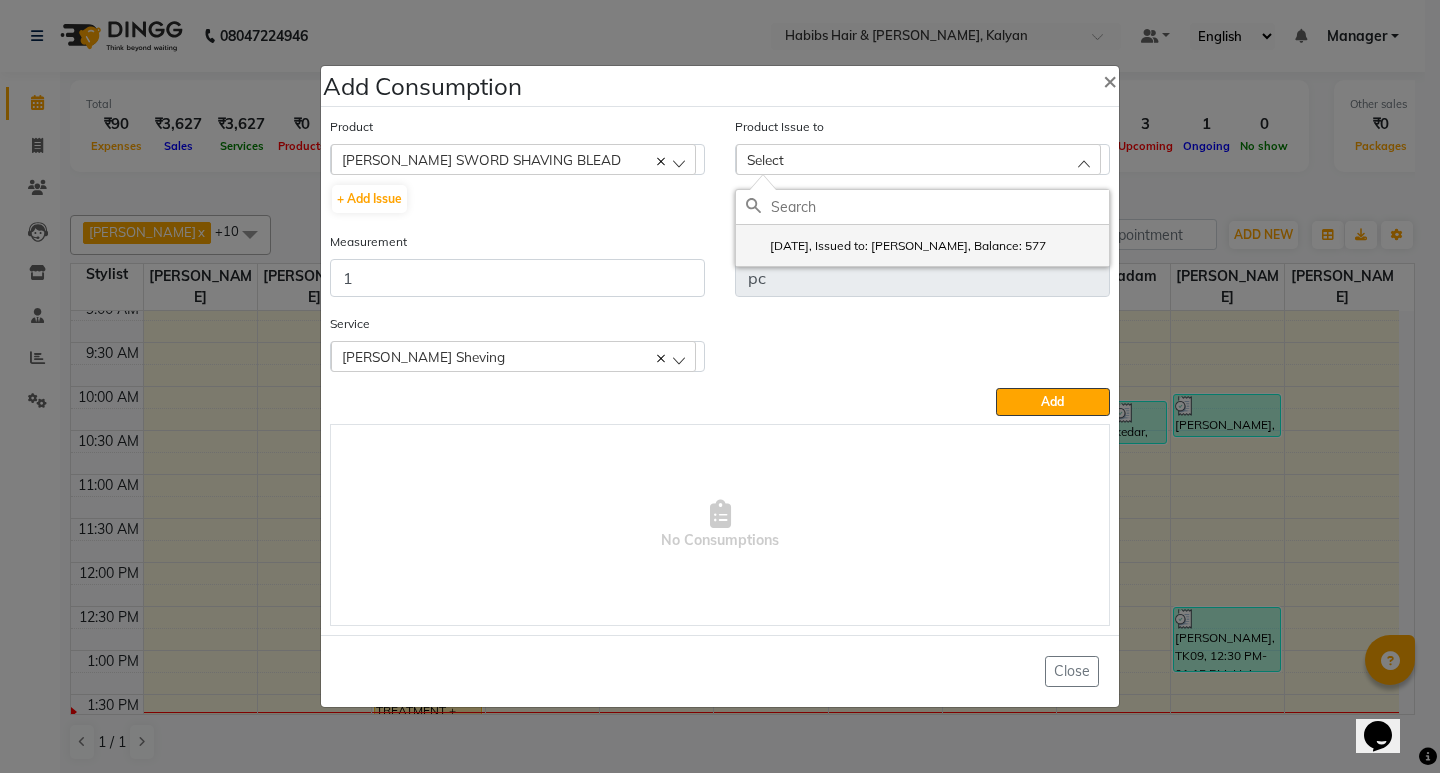 click on "[DATE], Issued to: [PERSON_NAME], Balance: 577" 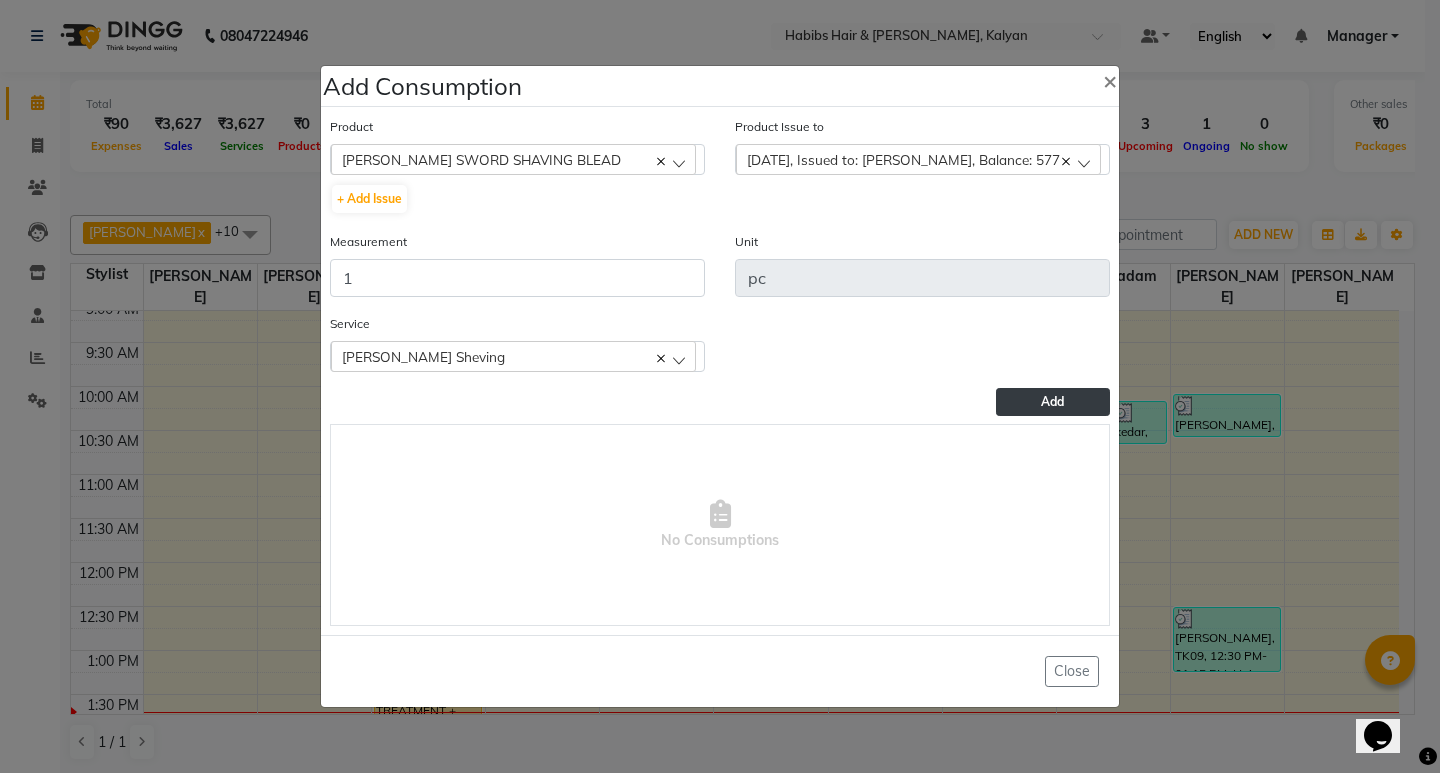 click on "Add" 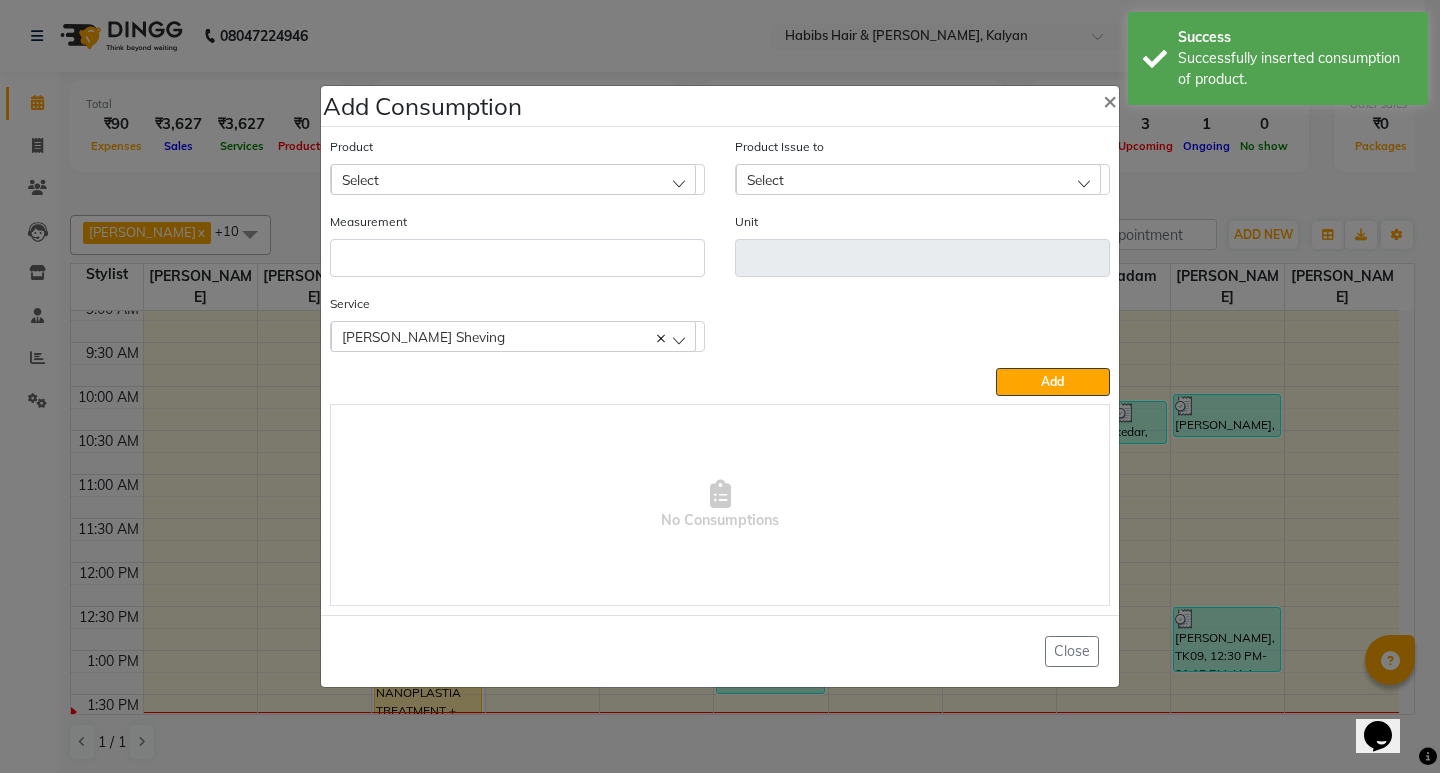 click on "Select" 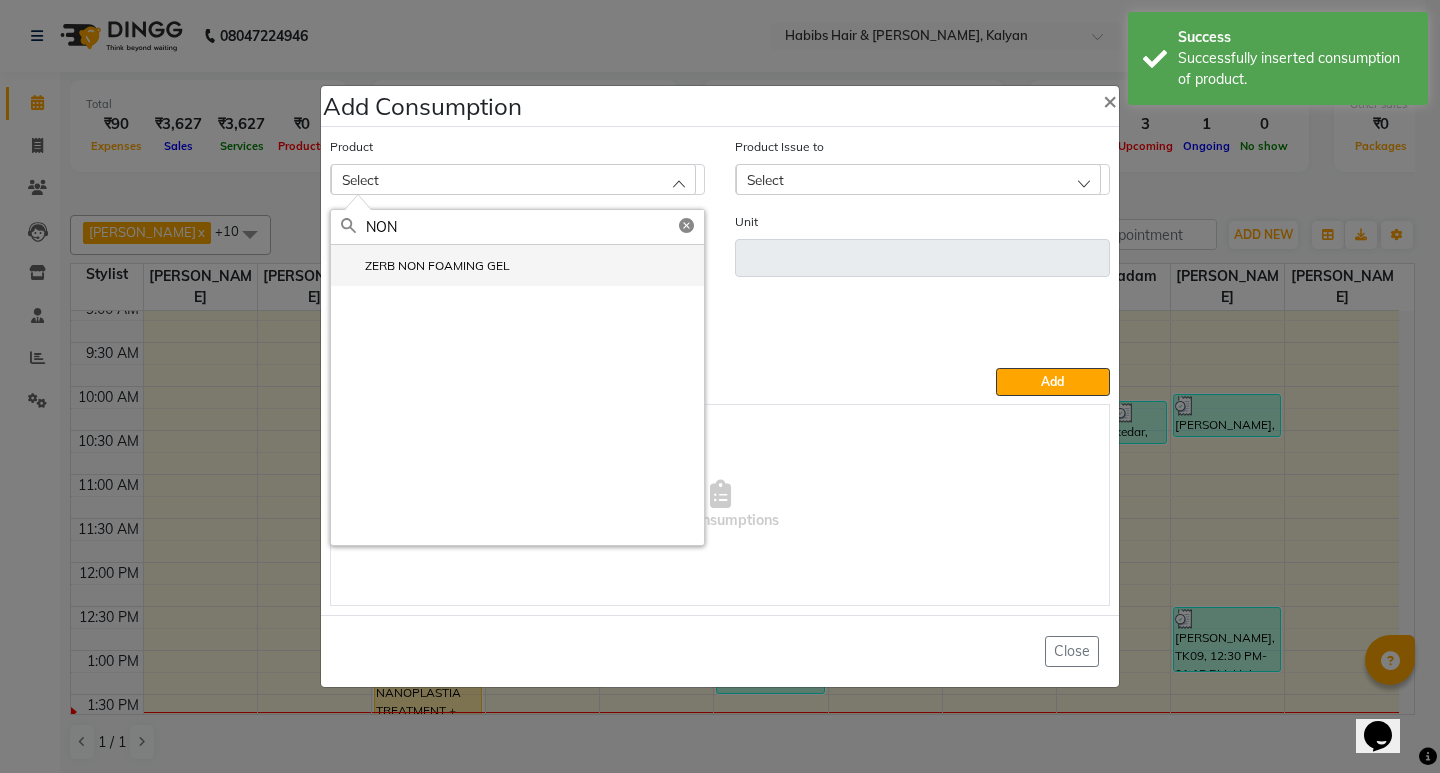 click on "ZERB NON FOAMING GEL" 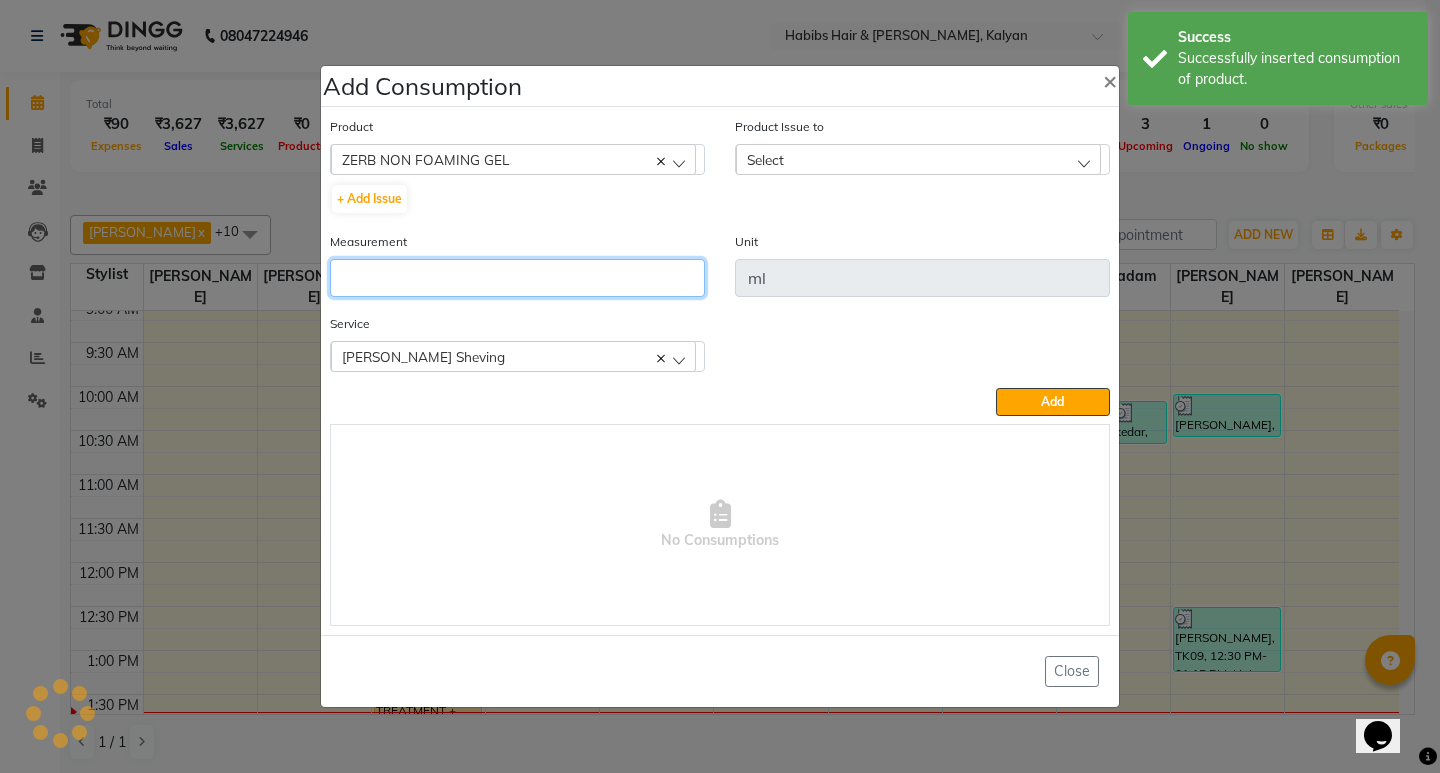 click 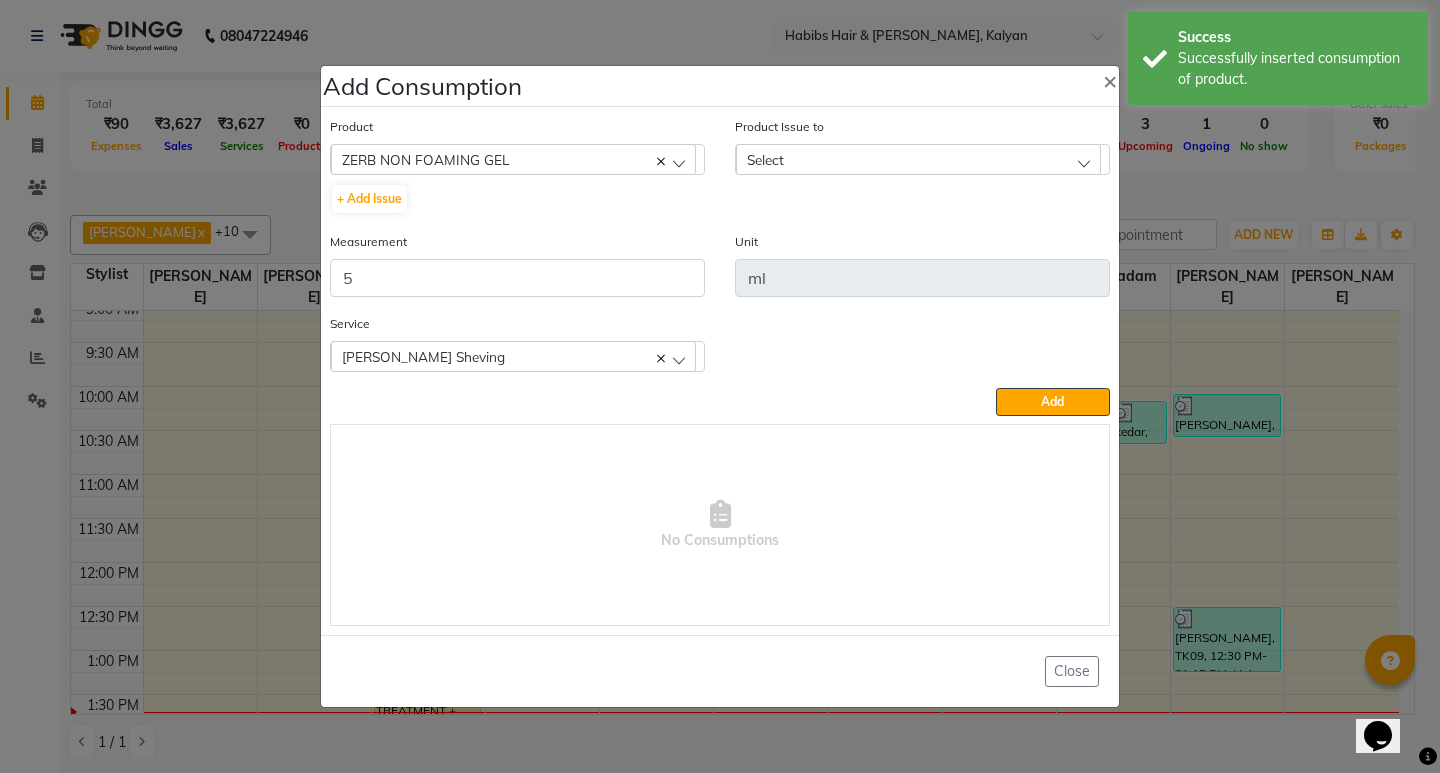 click on "Select" 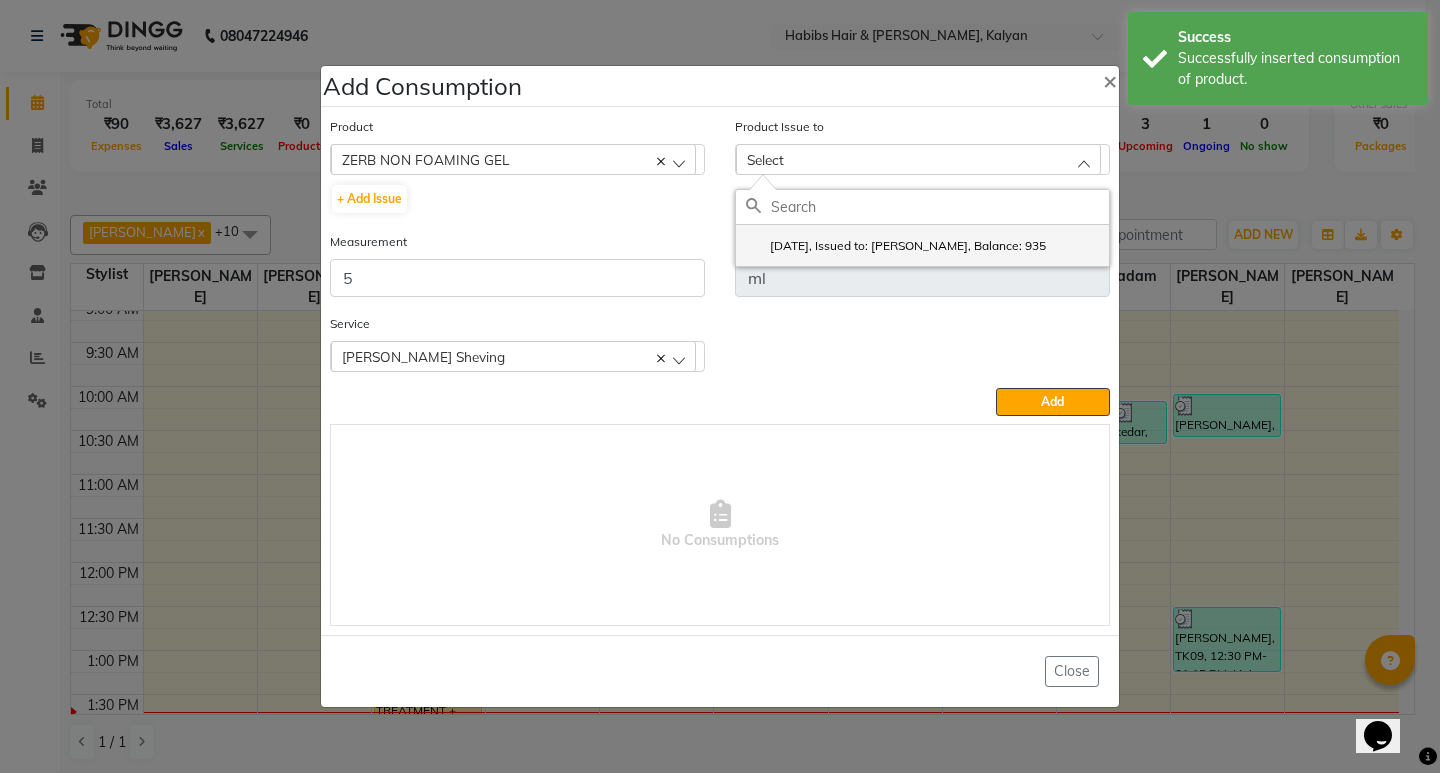 click on "[DATE], Issued to: [PERSON_NAME], Balance: 935" 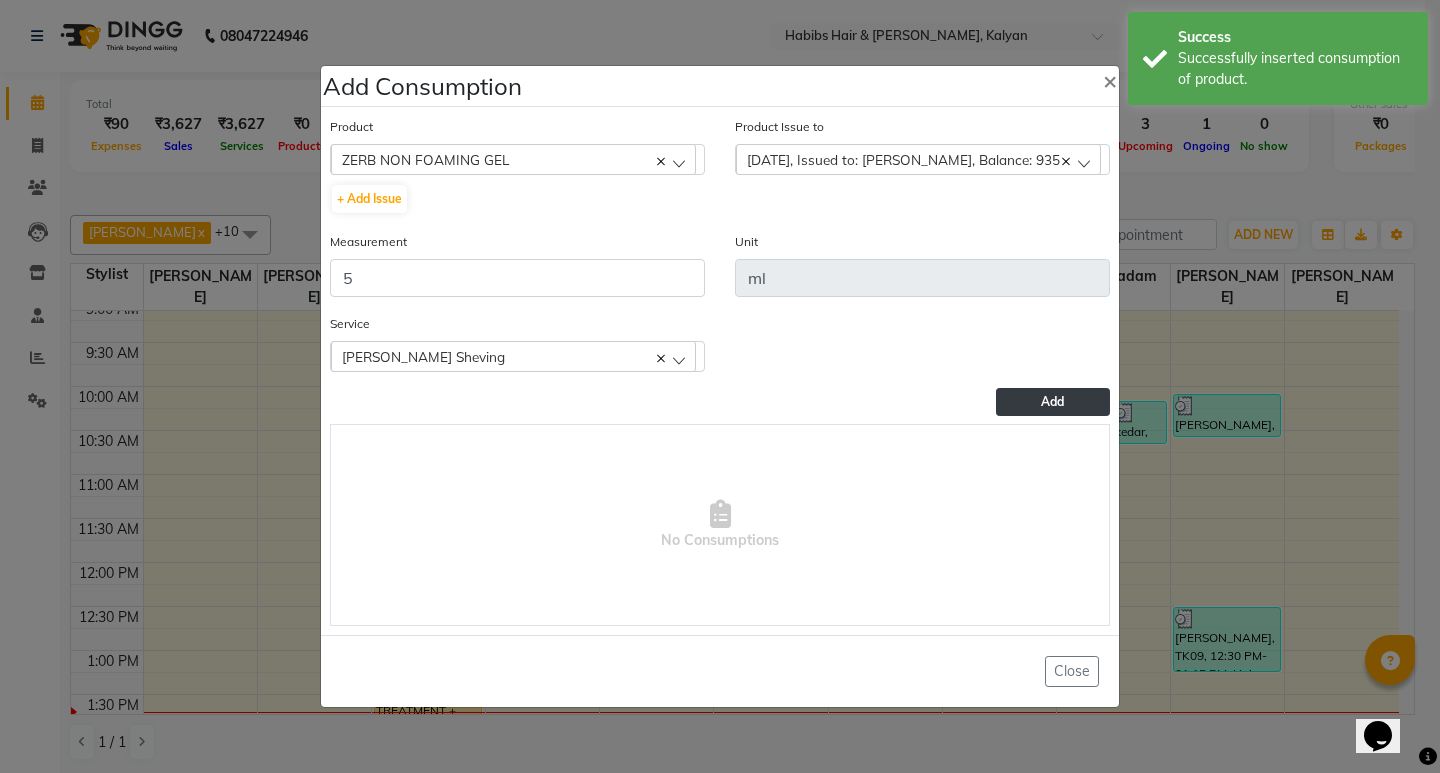 click on "Add" 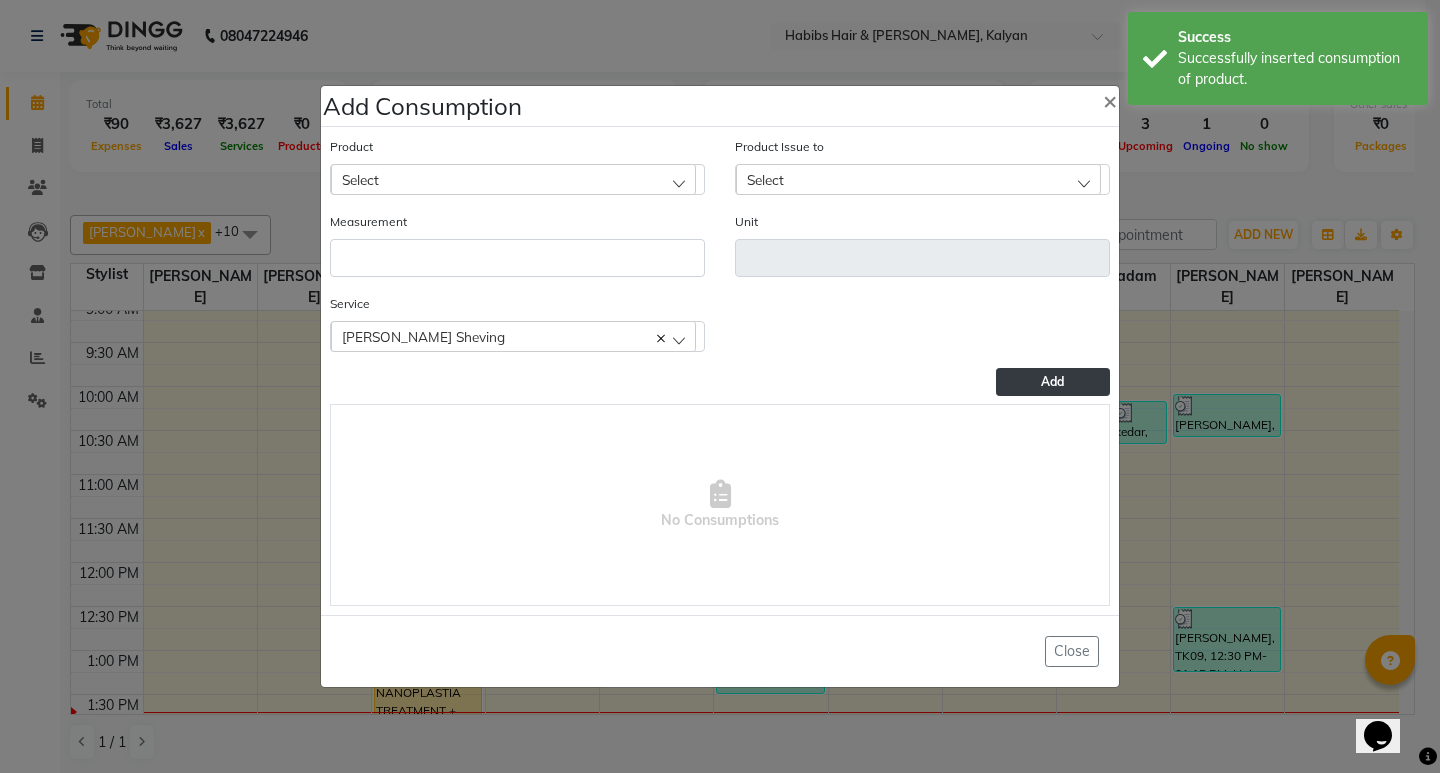click on "Select" 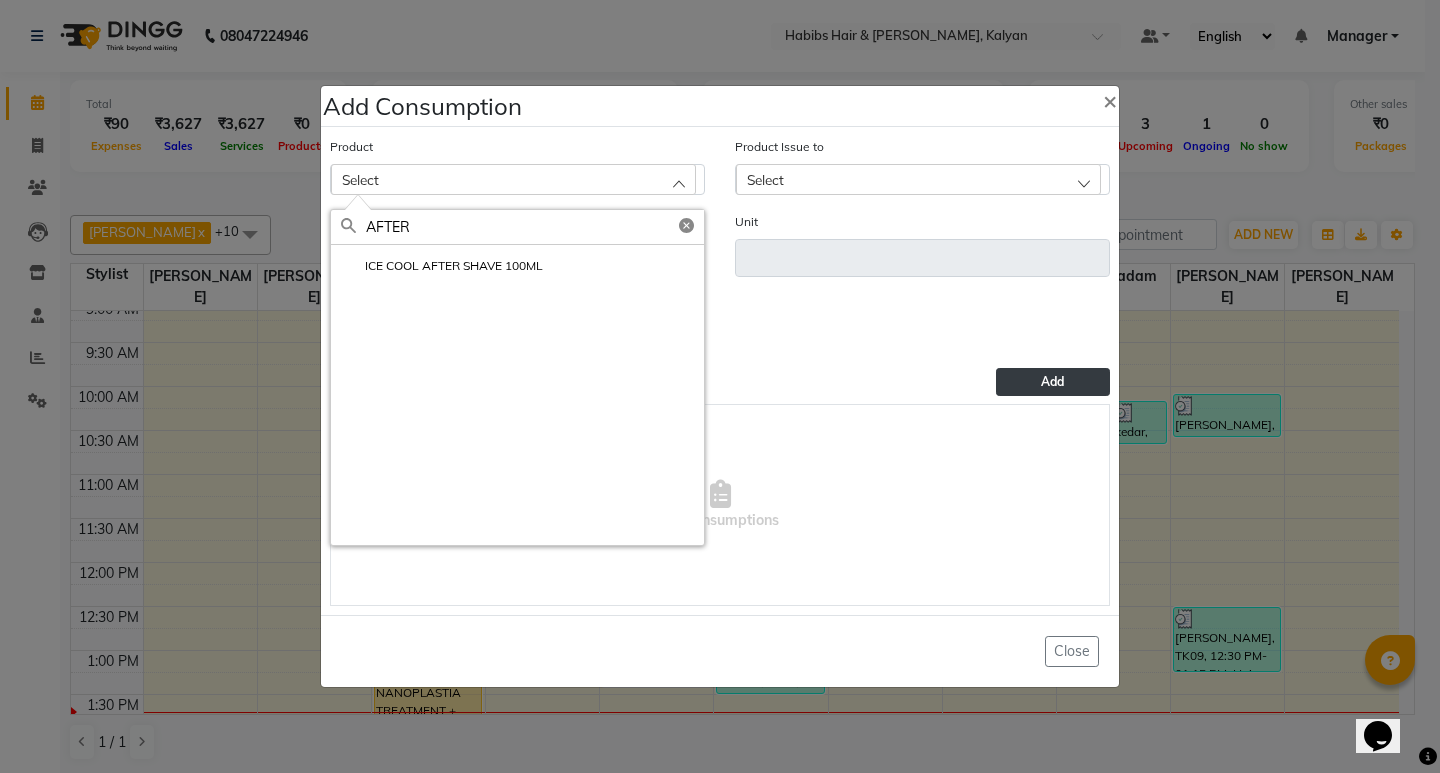 click on "Service  [PERSON_NAME] Sheving  [PERSON_NAME] Sheving" 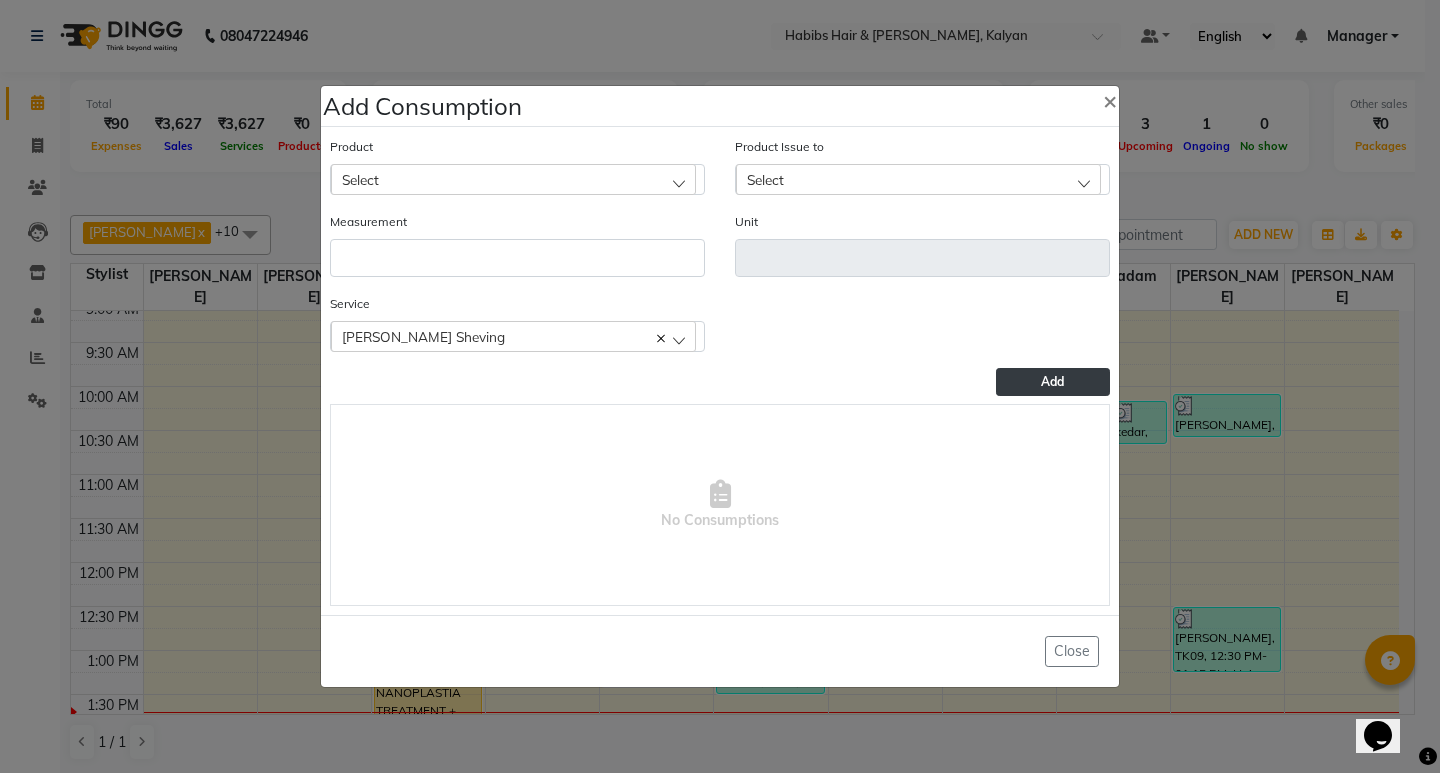 click on "Add Consumption × Product Select 001 BANANA POWDER 10GM Product Issue to Select [DATE], Issued to: Suraj Kadam, Balance: 935 Measurement Unit Service  [PERSON_NAME] Sheving  [PERSON_NAME] Sheving  Add   No Consumptions   Close" 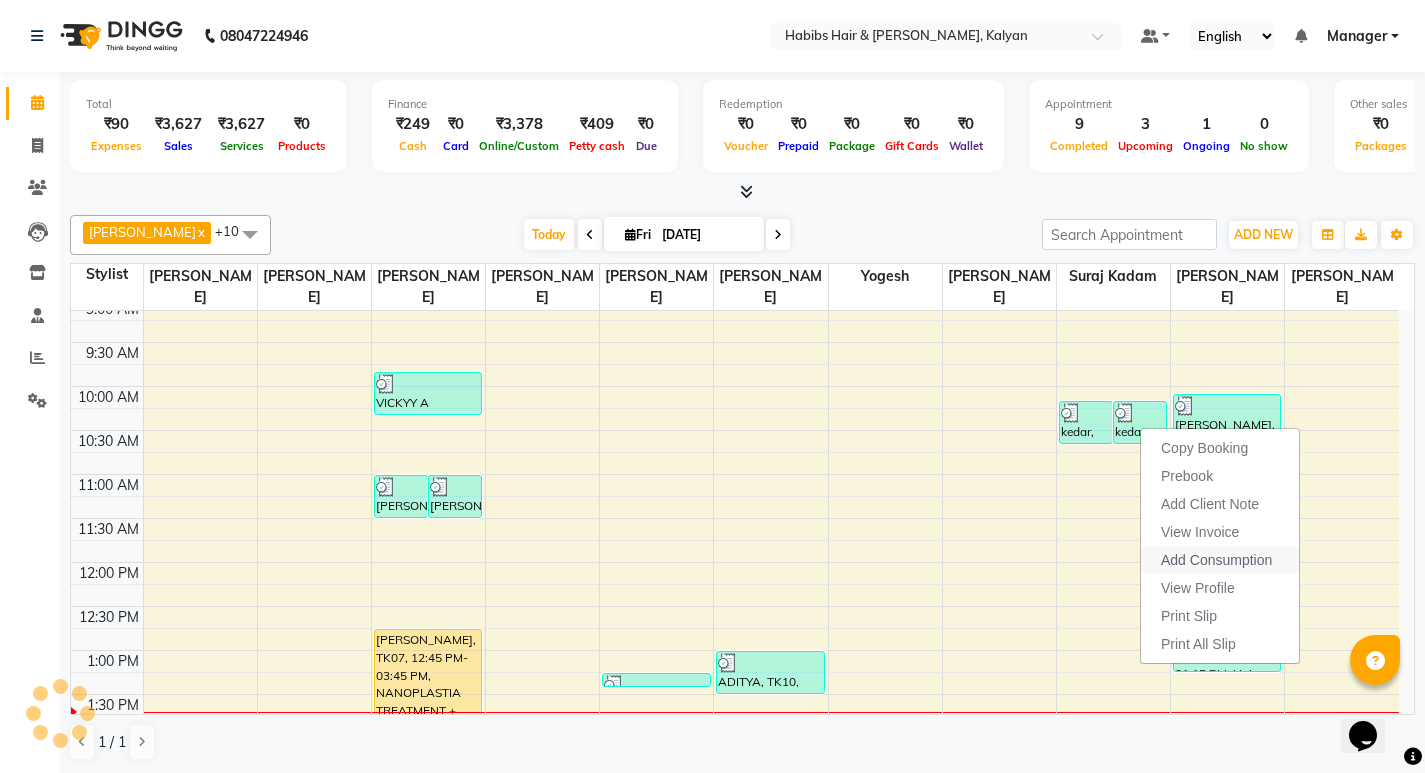 click on "Add Consumption" at bounding box center [1216, 560] 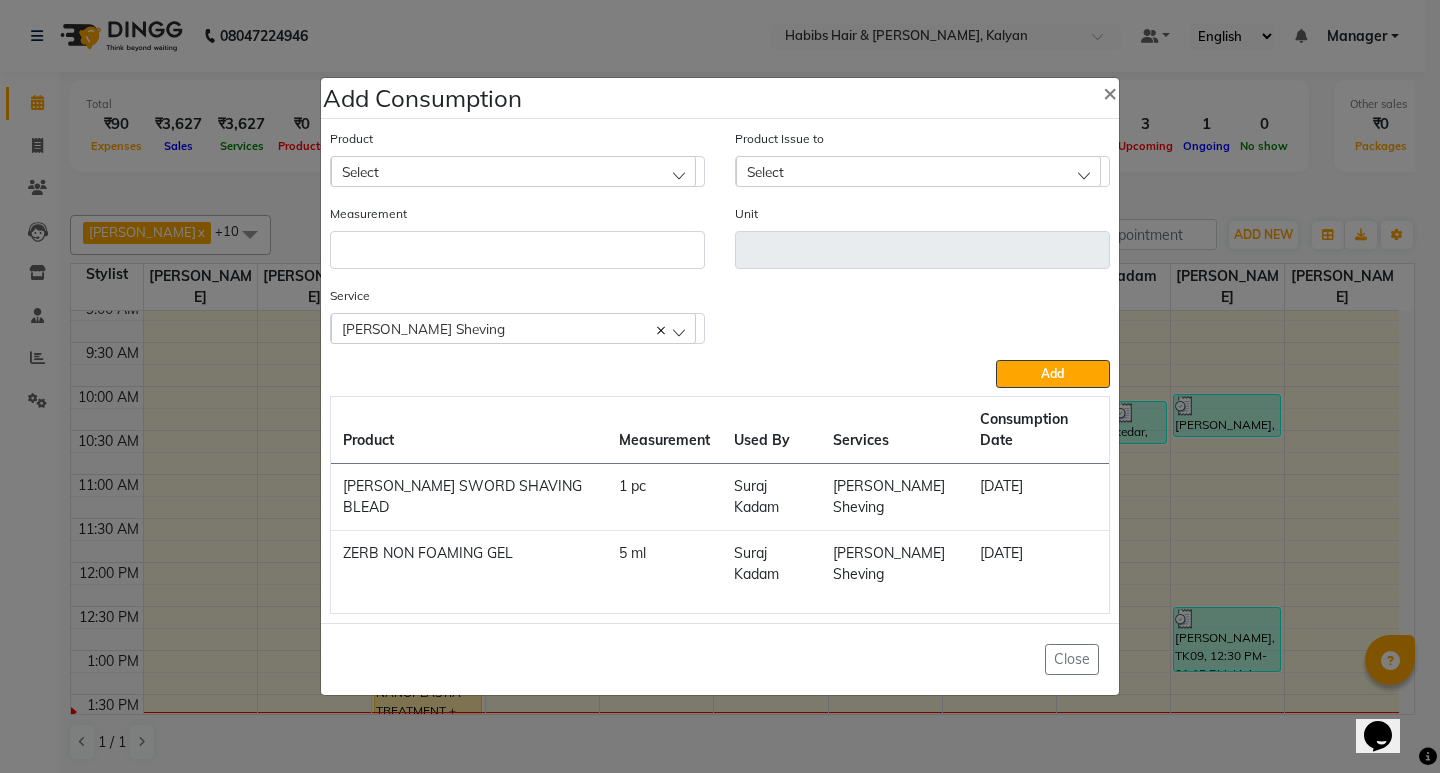 click on "Select" 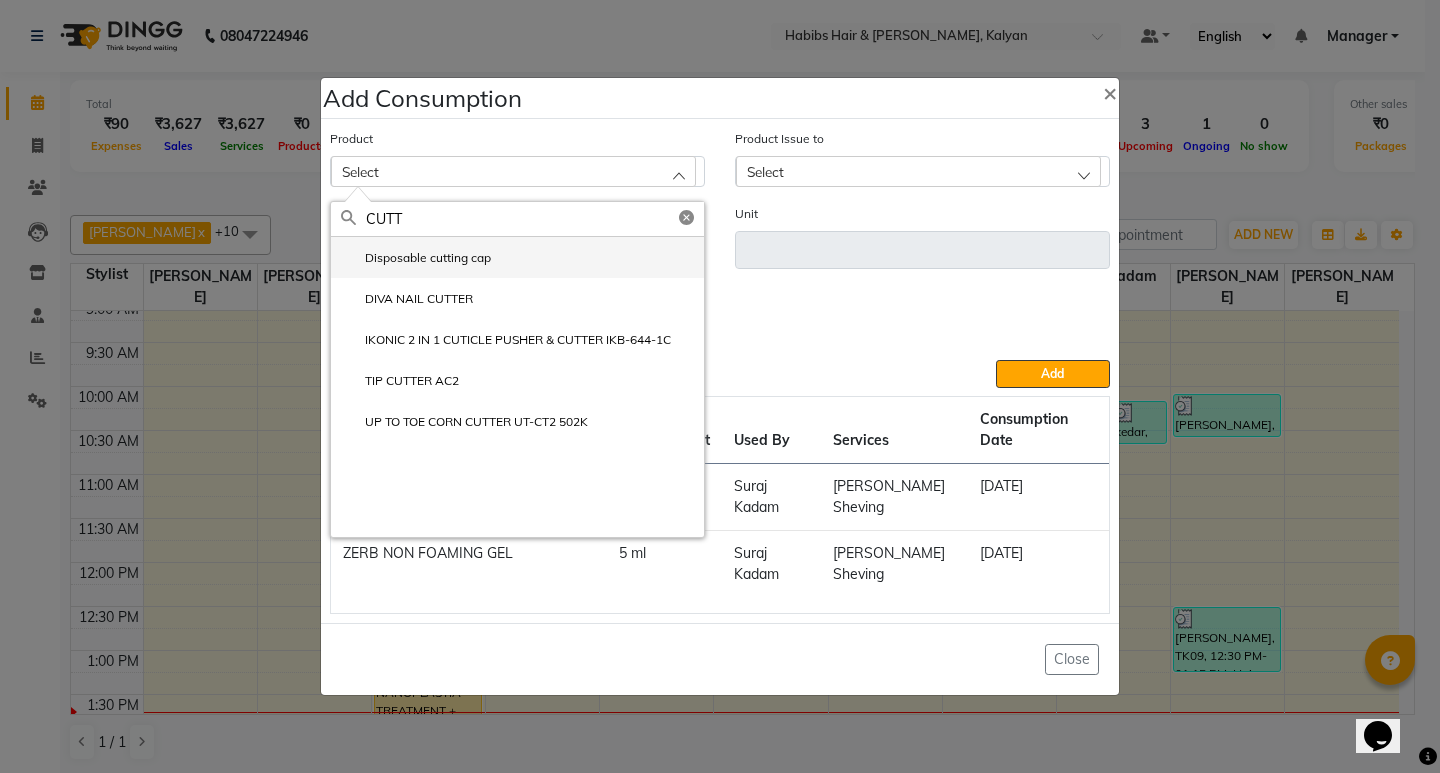 click on "Disposable cutting cap" 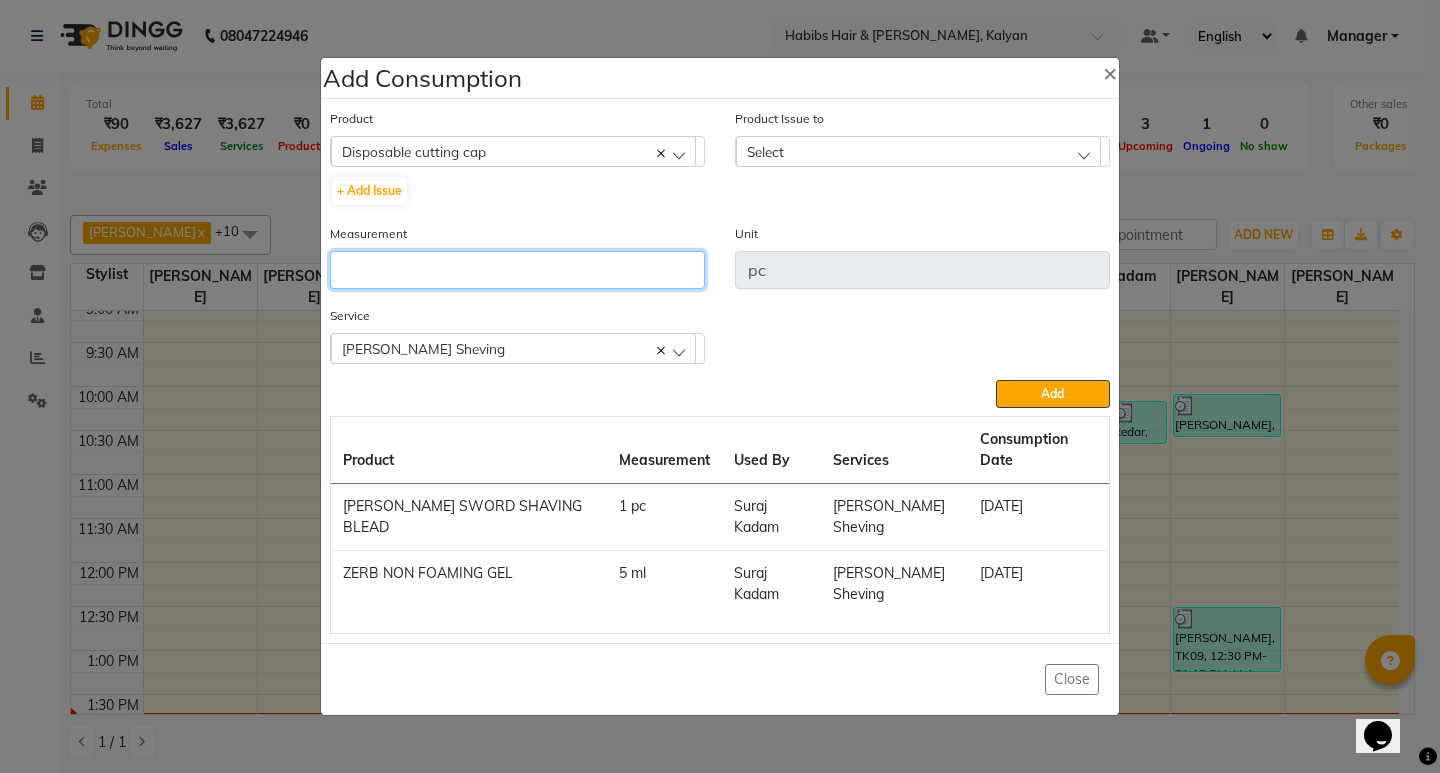 click 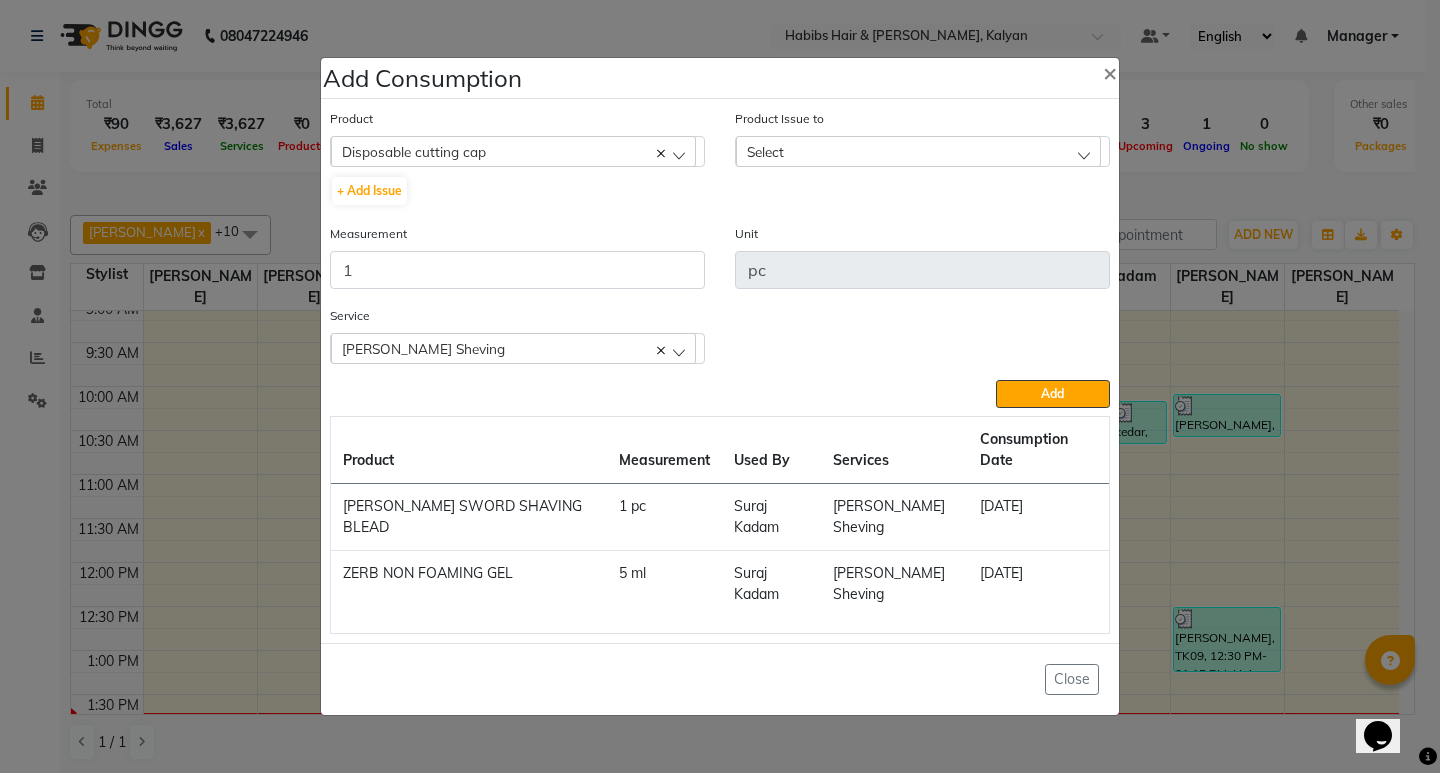 click on "Select" 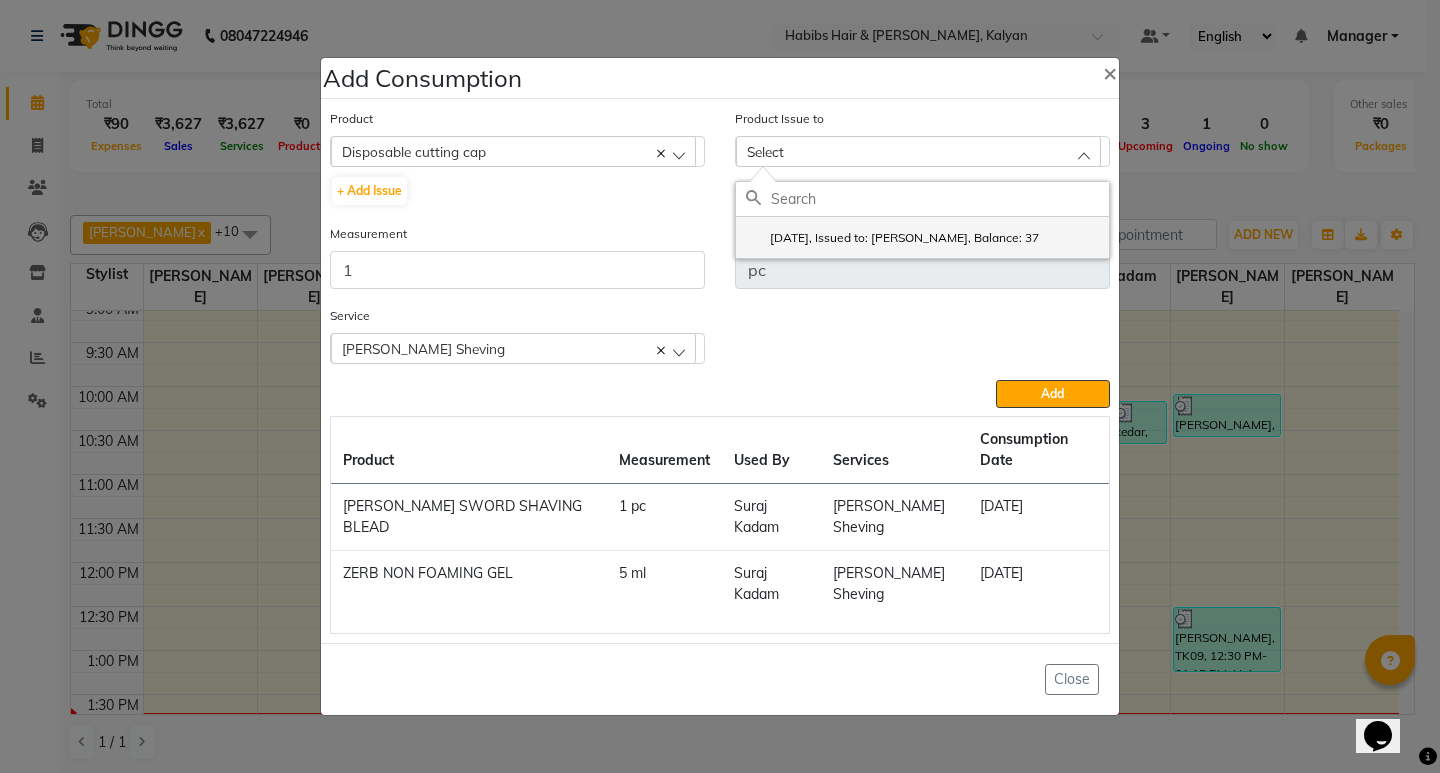 click on "[DATE], Issued to: [PERSON_NAME], Balance: 37" 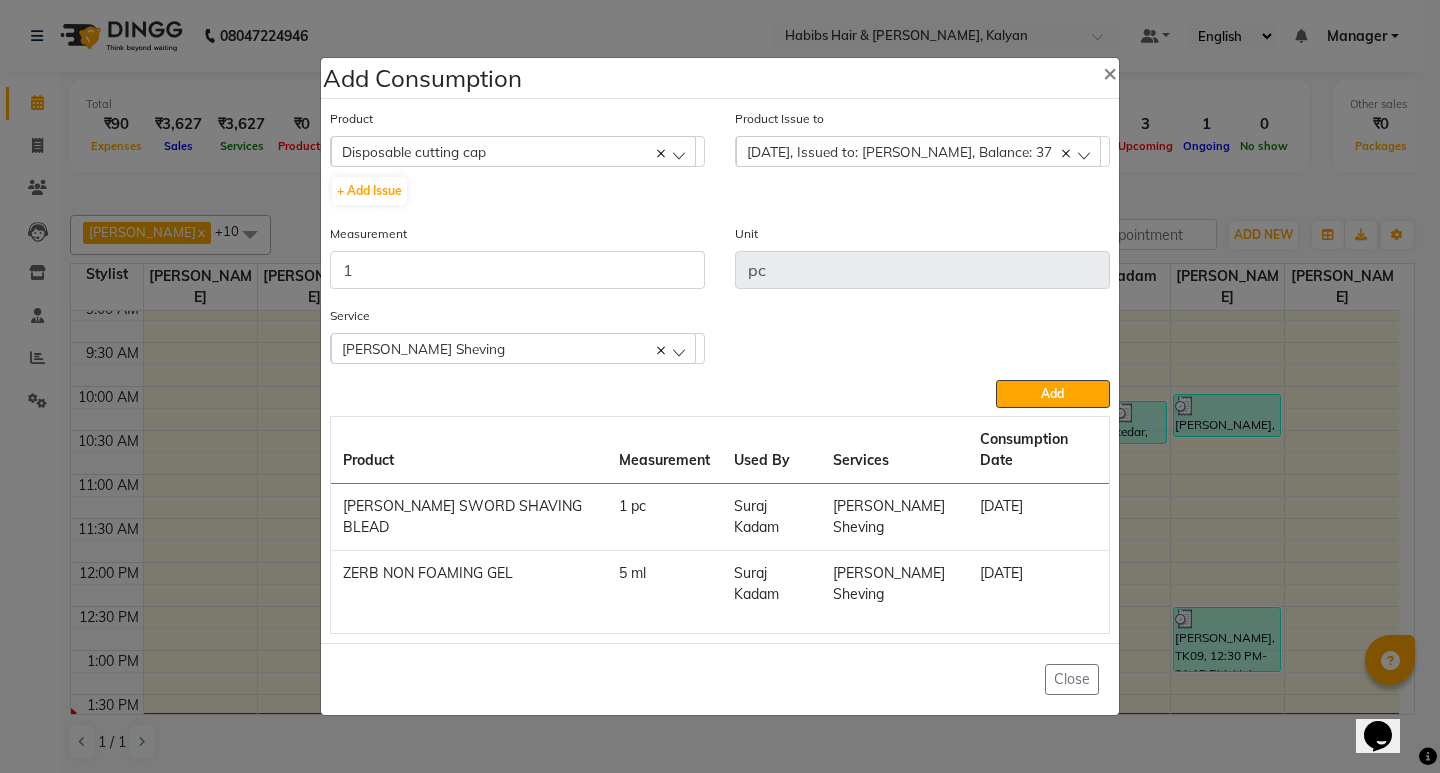 click on "Service  [PERSON_NAME] Sheving  [PERSON_NAME] Sheving" 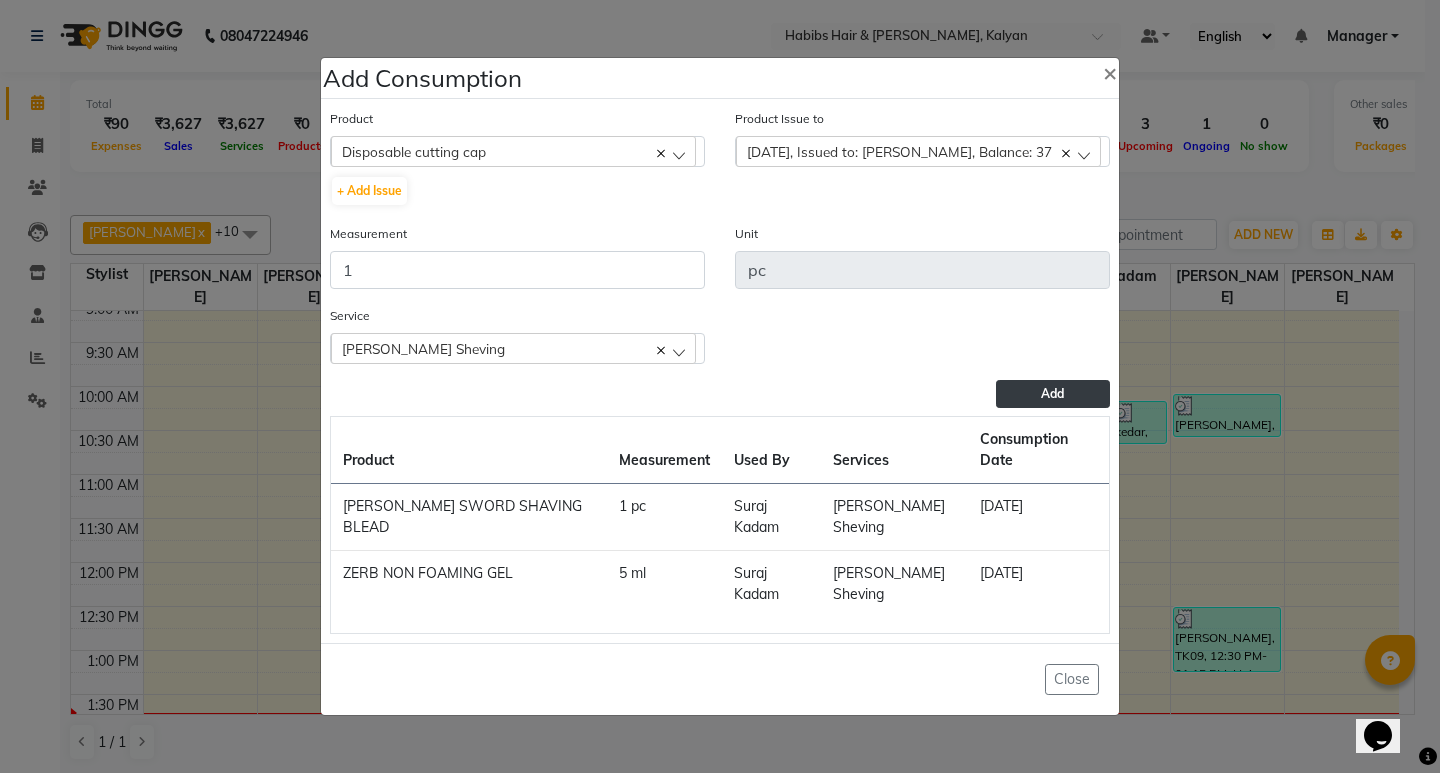 click on "Add" 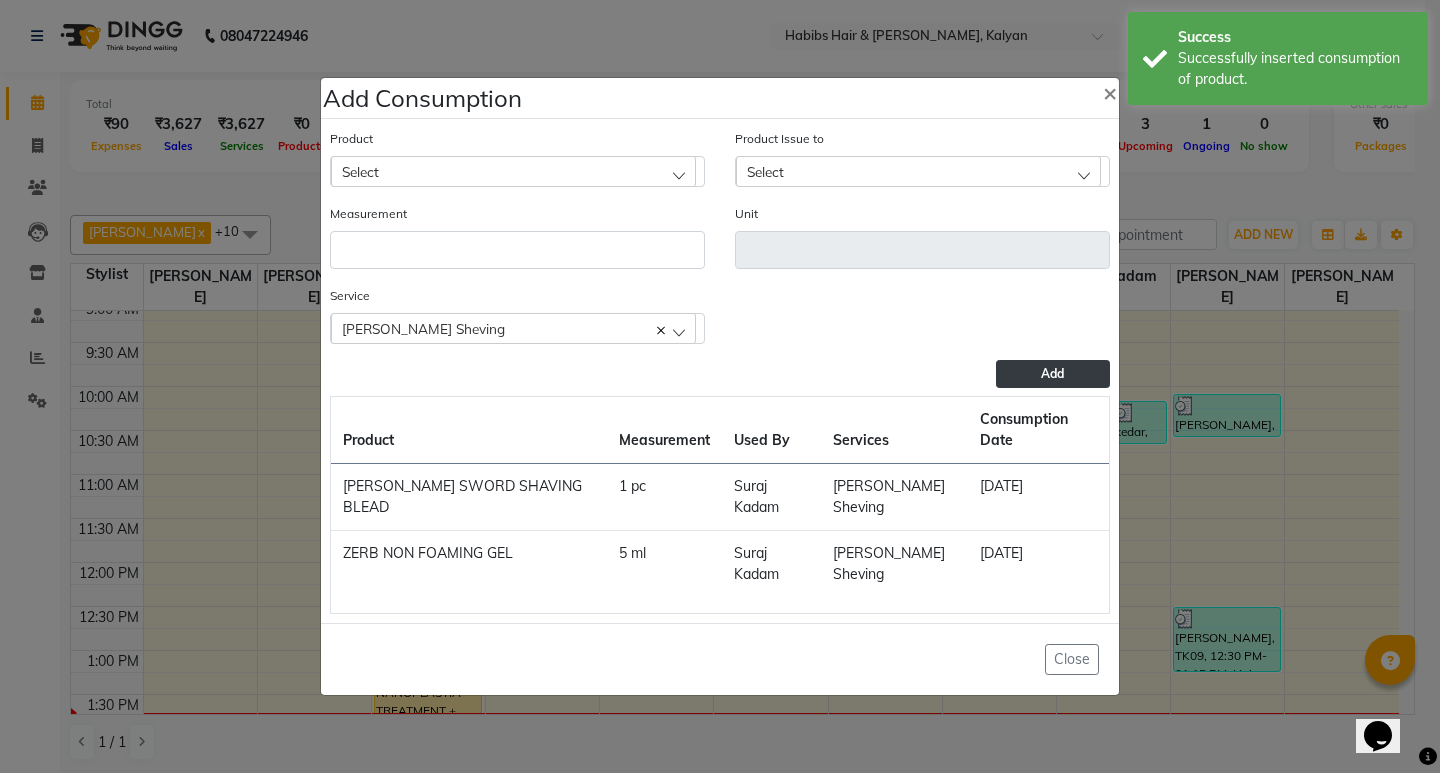 click on "Add Consumption × Product Select 001 BANANA POWDER 10GM Product Issue to Select [DATE], Issued to: Suraj Kadam, Balance: 37 Measurement Unit Service  [PERSON_NAME] Sheving  [PERSON_NAME] Sheving  Add  Product Measurement Used By Services Consumption Date  [PERSON_NAME] SWORD SHAVING BLEAD   1 pc   Suraj Kadam   [PERSON_NAME] Sheving   [DATE]   ZERB NON FOAMING GEL    5 ml   Suraj Kadam   [PERSON_NAME] Sheving   [DATE]   Close" 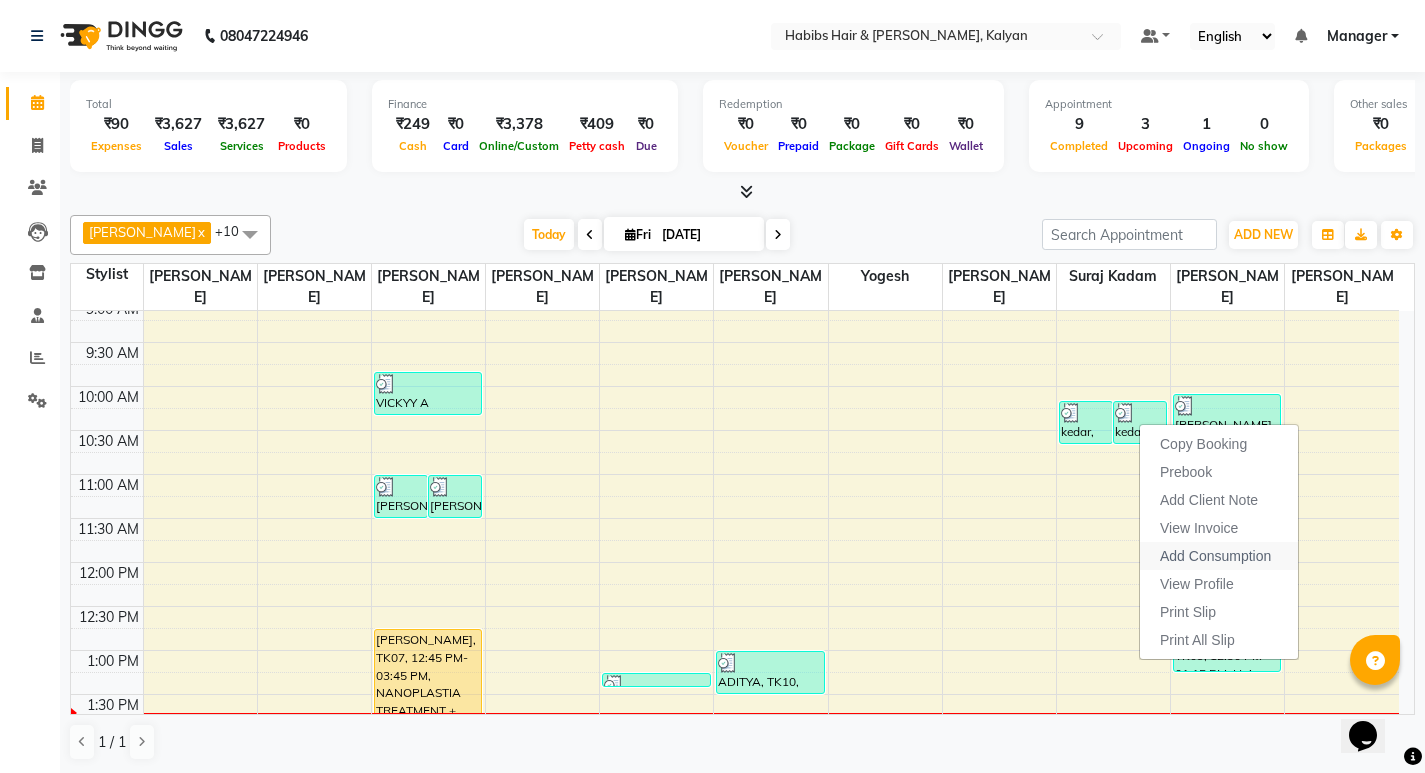 click on "Add Consumption" at bounding box center (1215, 556) 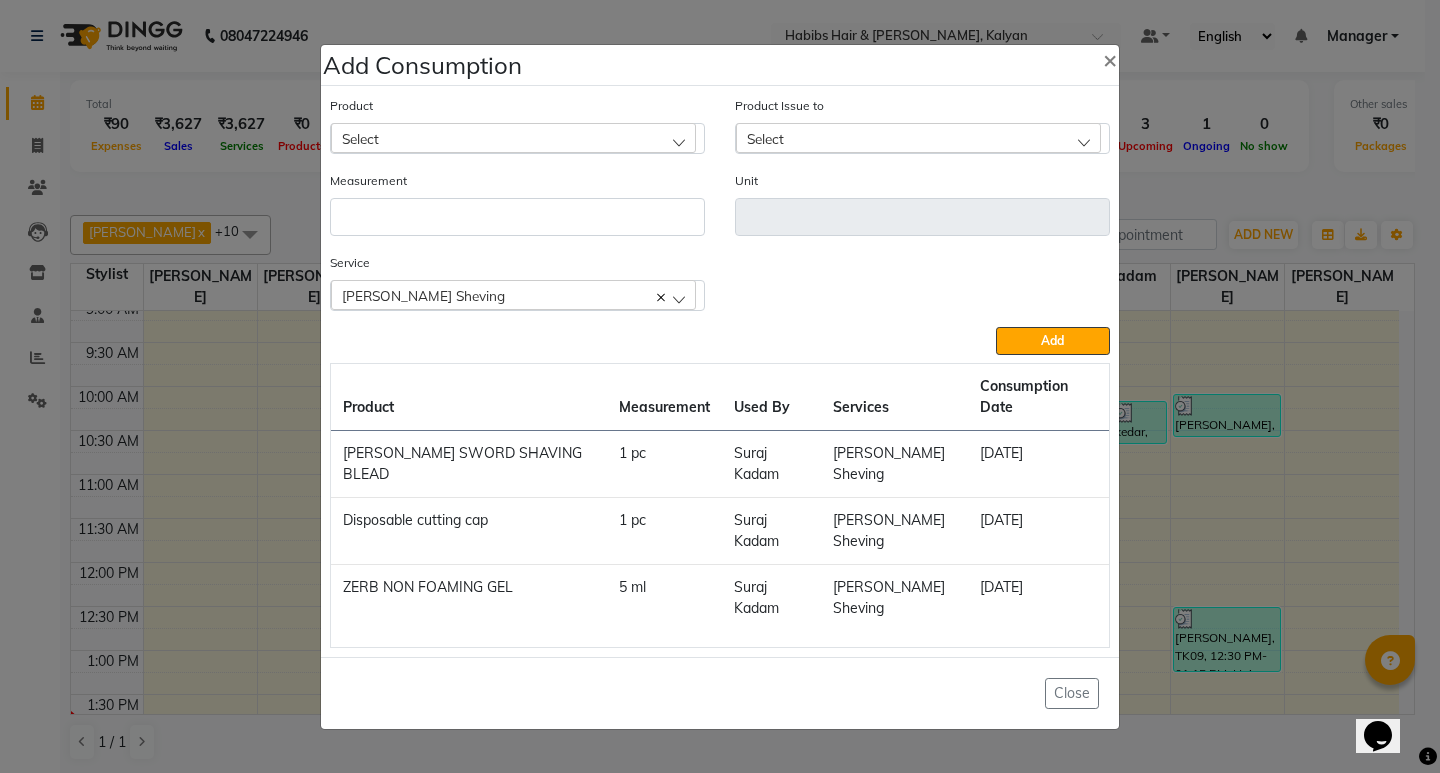 click on "Add Consumption × Product Select Product Issue to Select Measurement Unit Service  [PERSON_NAME] Sheving  [PERSON_NAME] Sheving  Add  Product Measurement Used By Services Consumption Date  [PERSON_NAME] SWORD SHAVING BLEAD   1 pc   Suraj Kadam   [PERSON_NAME] Sheving   [DATE]   Disposable cutting cap   1 pc   Suraj Kadam   [PERSON_NAME] Sheving   [DATE]   ZERB NON FOAMING GEL    5 ml   Suraj Kadam   [PERSON_NAME] Sheving   [DATE]   Close" 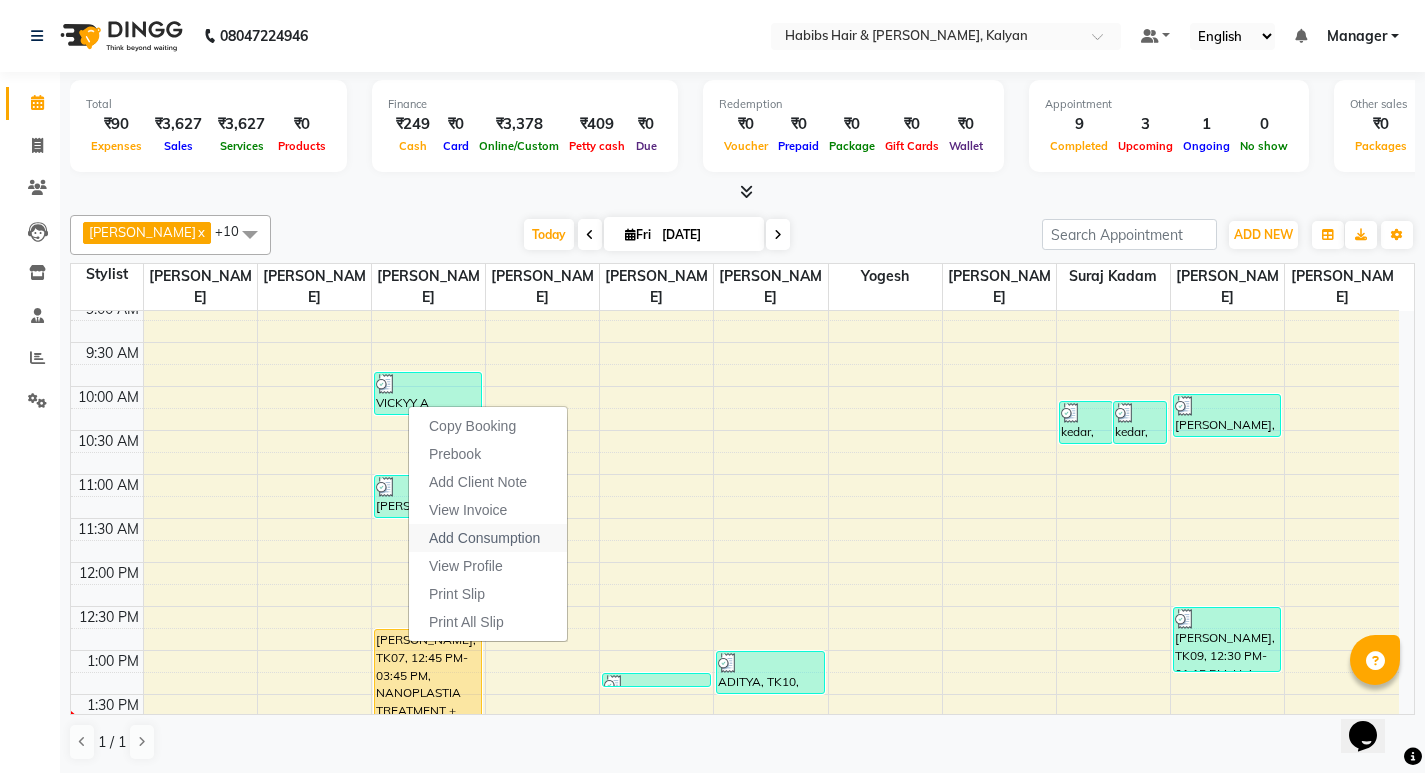 click on "Add Consumption" at bounding box center (488, 538) 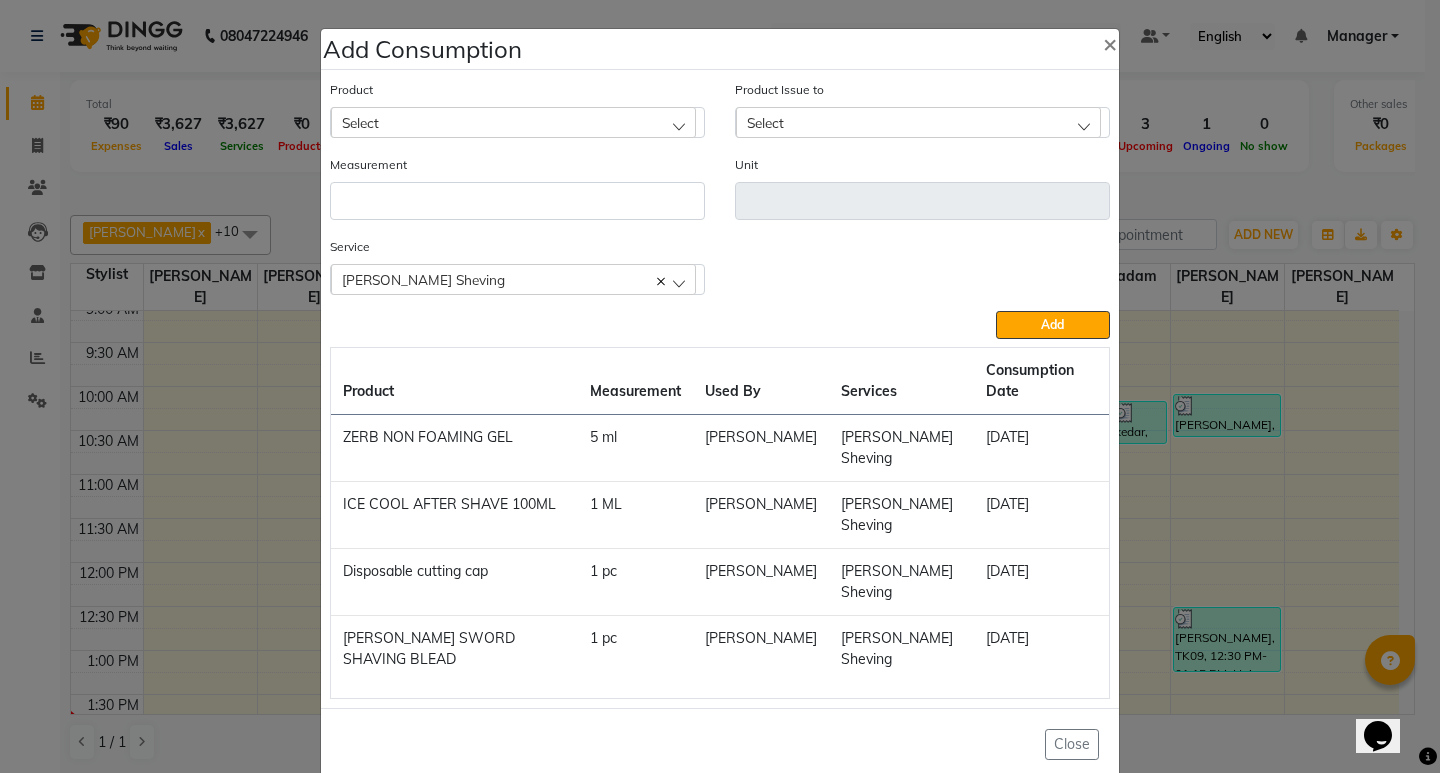 click on "Add Consumption × Product Select Product Issue to Select Measurement Unit Service  [PERSON_NAME] Sheving  [PERSON_NAME] Sheving  Add  Product Measurement Used By Services Consumption Date  ZERB NON FOAMING GEL    5 ml   [PERSON_NAME]   [PERSON_NAME] Sheving   [DATE]   ICE COOL AFTER SHAVE 100ML   1 ML   [PERSON_NAME]   [PERSON_NAME] Sheving   [DATE]   Disposable cutting cap   1 pc   [PERSON_NAME]   [PERSON_NAME] Sheving   [DATE]   [PERSON_NAME] SWORD SHAVING BLEAD   1 pc   [PERSON_NAME]   [PERSON_NAME] Sheving   [DATE]   Close" 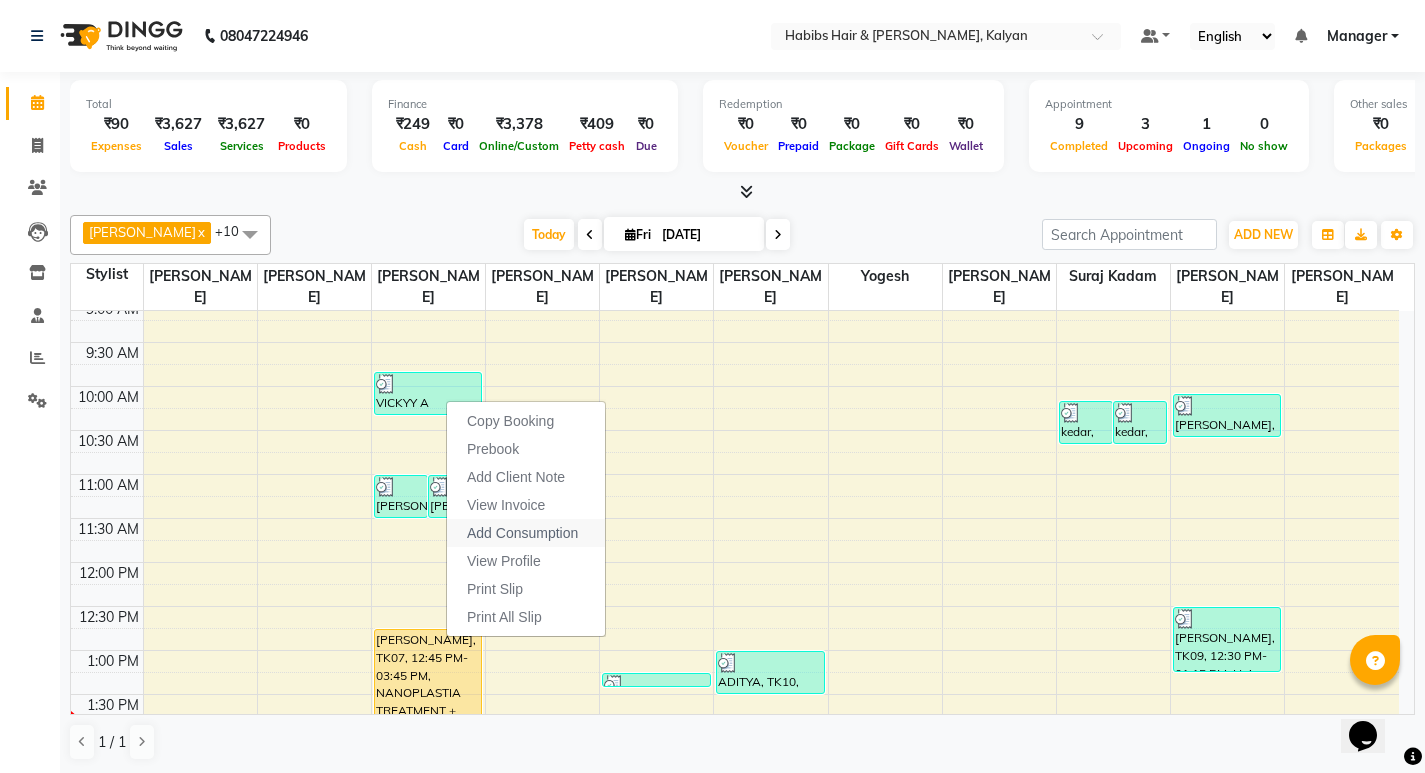 click on "Add Consumption" at bounding box center [522, 533] 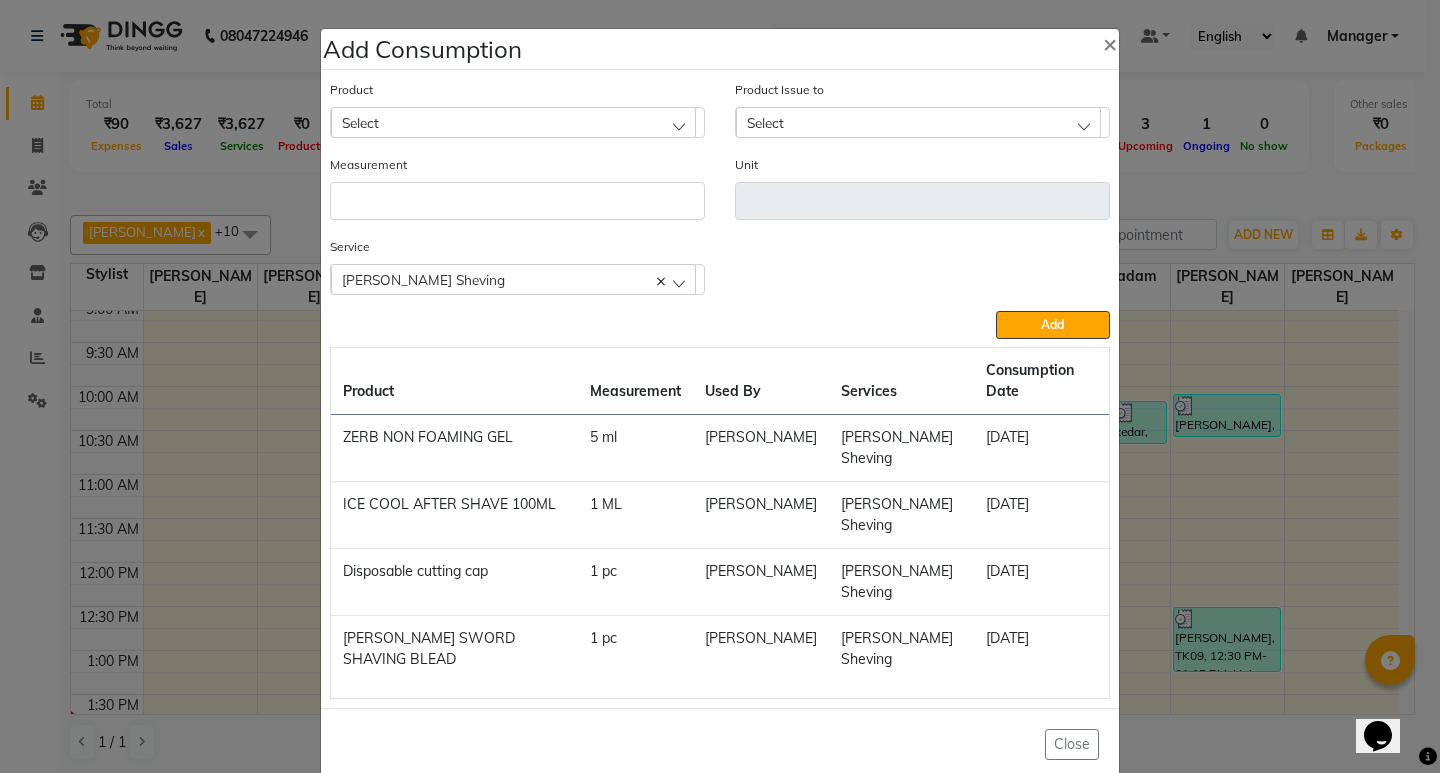 click on "Add Consumption × Product Select Product Issue to Select Measurement Unit Service  [PERSON_NAME] Sheving  [PERSON_NAME] Sheving  Add  Product Measurement Used By Services Consumption Date  ZERB NON FOAMING GEL    5 ml   [PERSON_NAME]   [PERSON_NAME] Sheving   [DATE]   ICE COOL AFTER SHAVE 100ML   1 ML   [PERSON_NAME]   [PERSON_NAME] Sheving   [DATE]   Disposable cutting cap   1 pc   [PERSON_NAME]   [PERSON_NAME] Sheving   [DATE]   [PERSON_NAME] SWORD SHAVING BLEAD   1 pc   [PERSON_NAME]   [PERSON_NAME] Sheving   [DATE]   Close" 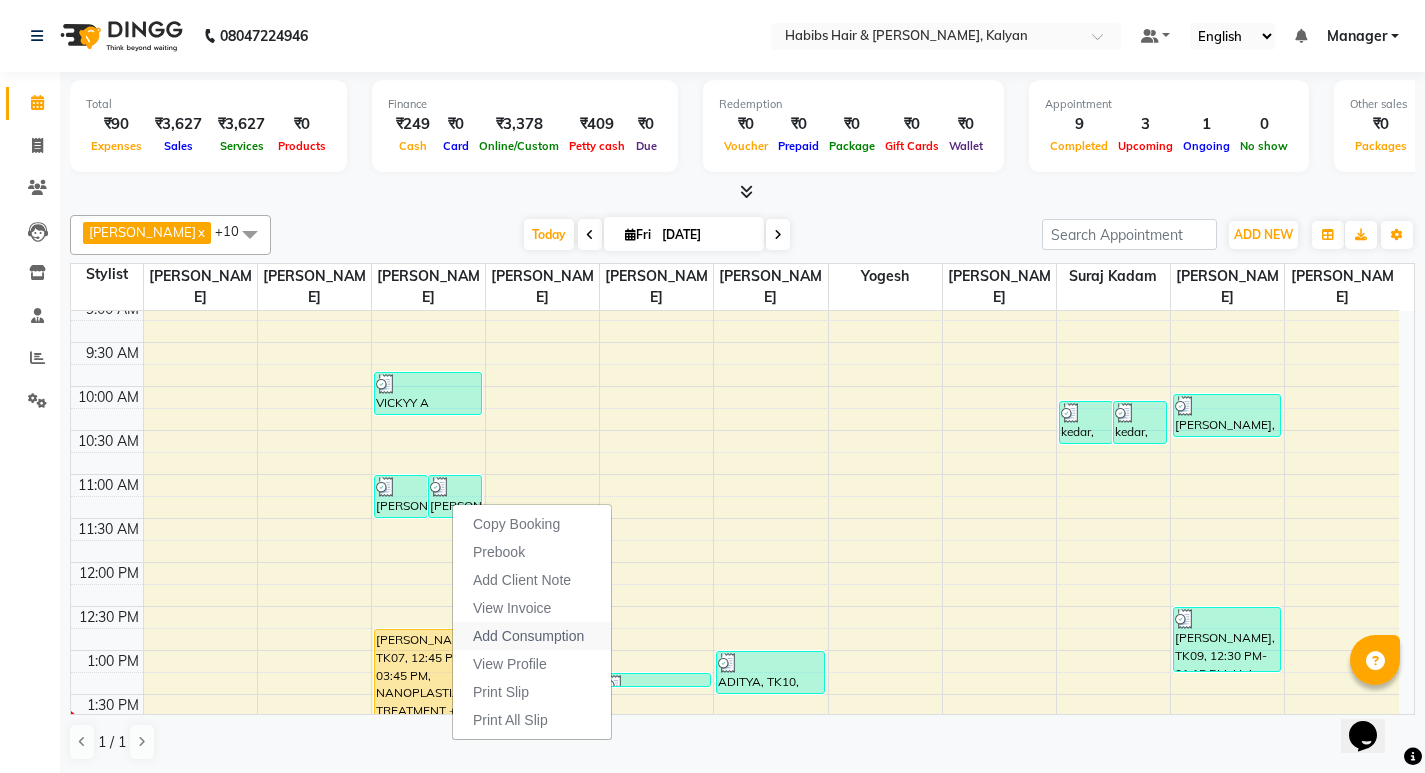 click on "Add Consumption" at bounding box center (528, 636) 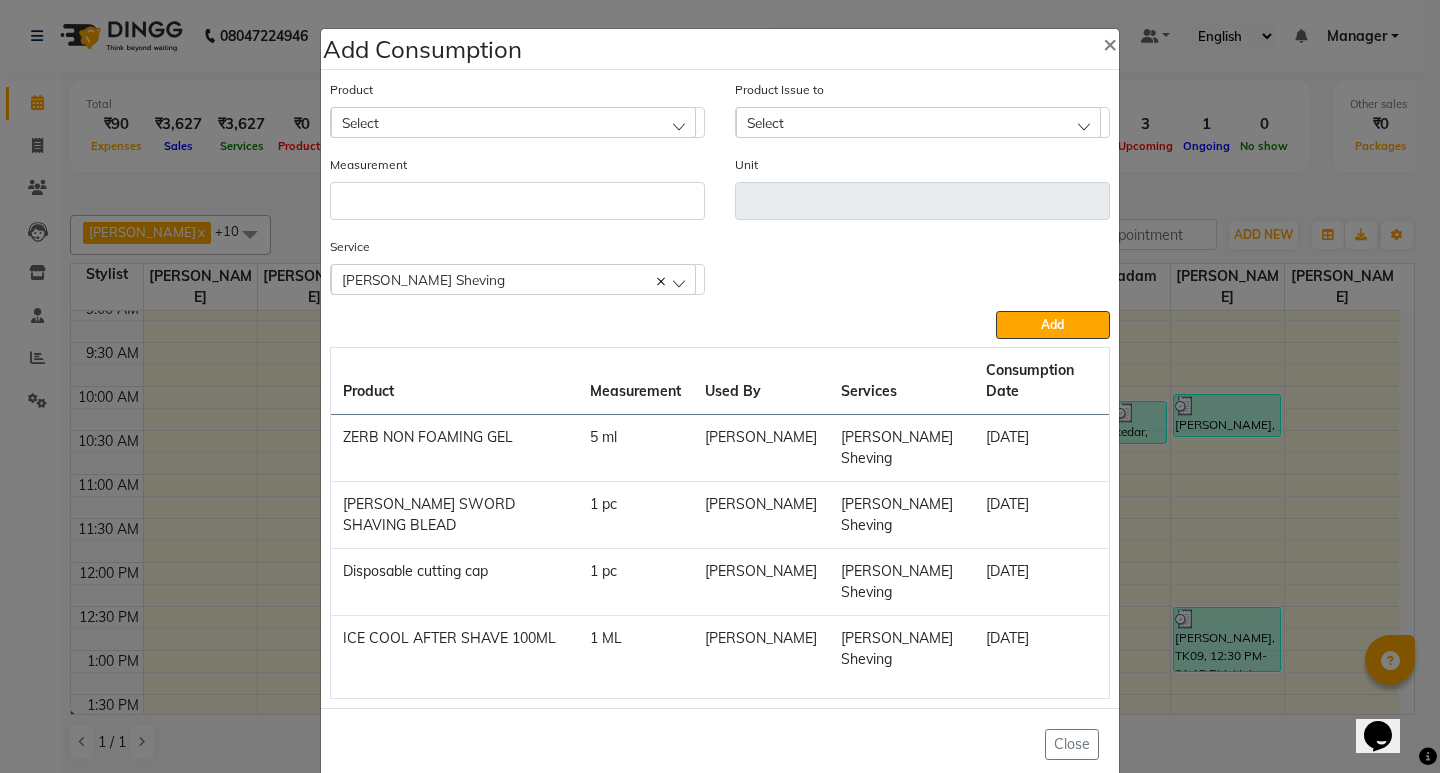 click on "Add Consumption × Product Select Product Issue to Select Measurement Unit Service  [PERSON_NAME] Sheving  [PERSON_NAME] Sheving  Add  Product Measurement Used By Services Consumption Date  ZERB NON FOAMING GEL    5 ml   [PERSON_NAME]   [PERSON_NAME] Sheving   [DATE]   [PERSON_NAME] SWORD SHAVING BLEAD   1 pc   [PERSON_NAME]   [PERSON_NAME] Sheving   [DATE]   Disposable cutting cap   1 pc   [PERSON_NAME]   [PERSON_NAME] Sheving   [DATE]   ICE COOL AFTER SHAVE 100ML   1 ML   [PERSON_NAME]   [PERSON_NAME] Sheving   [DATE]   Close" 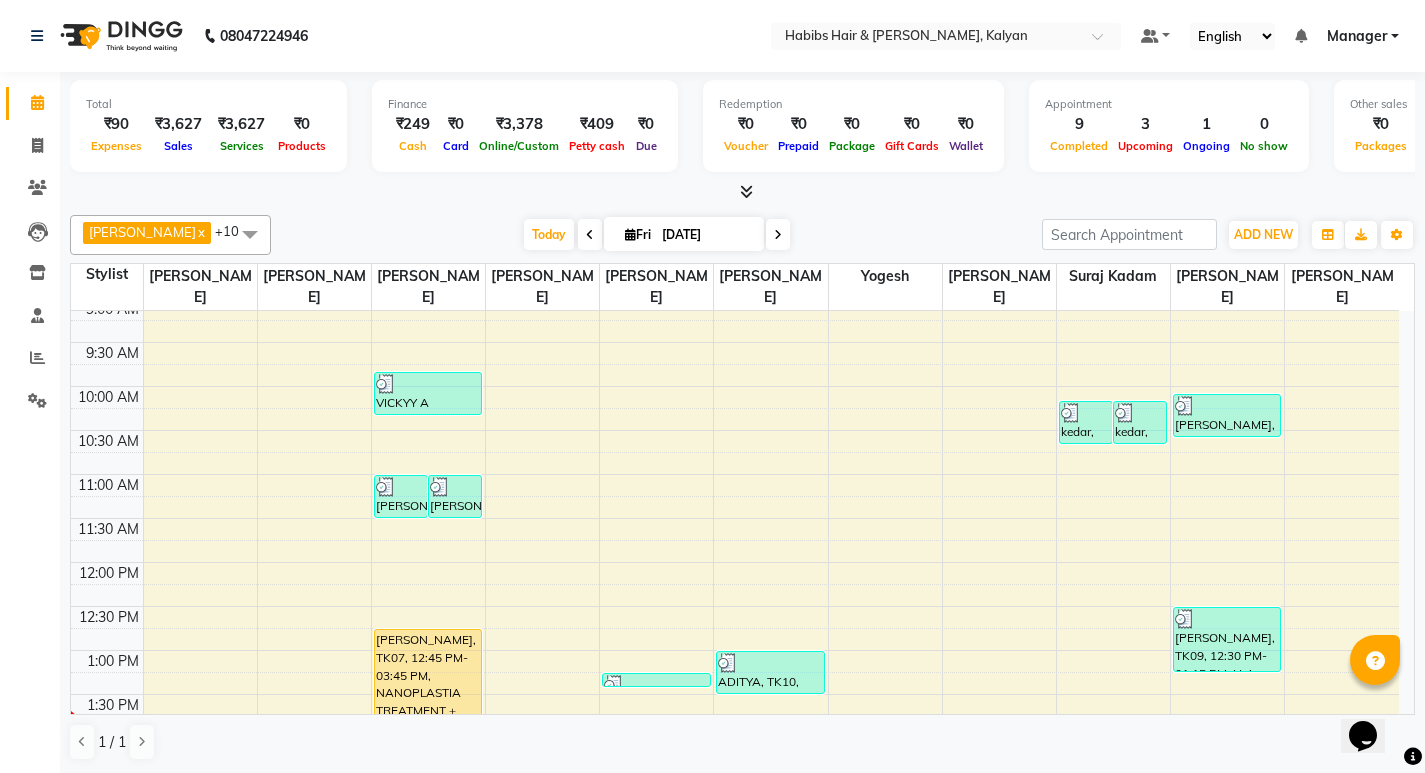 scroll, scrollTop: 200, scrollLeft: 0, axis: vertical 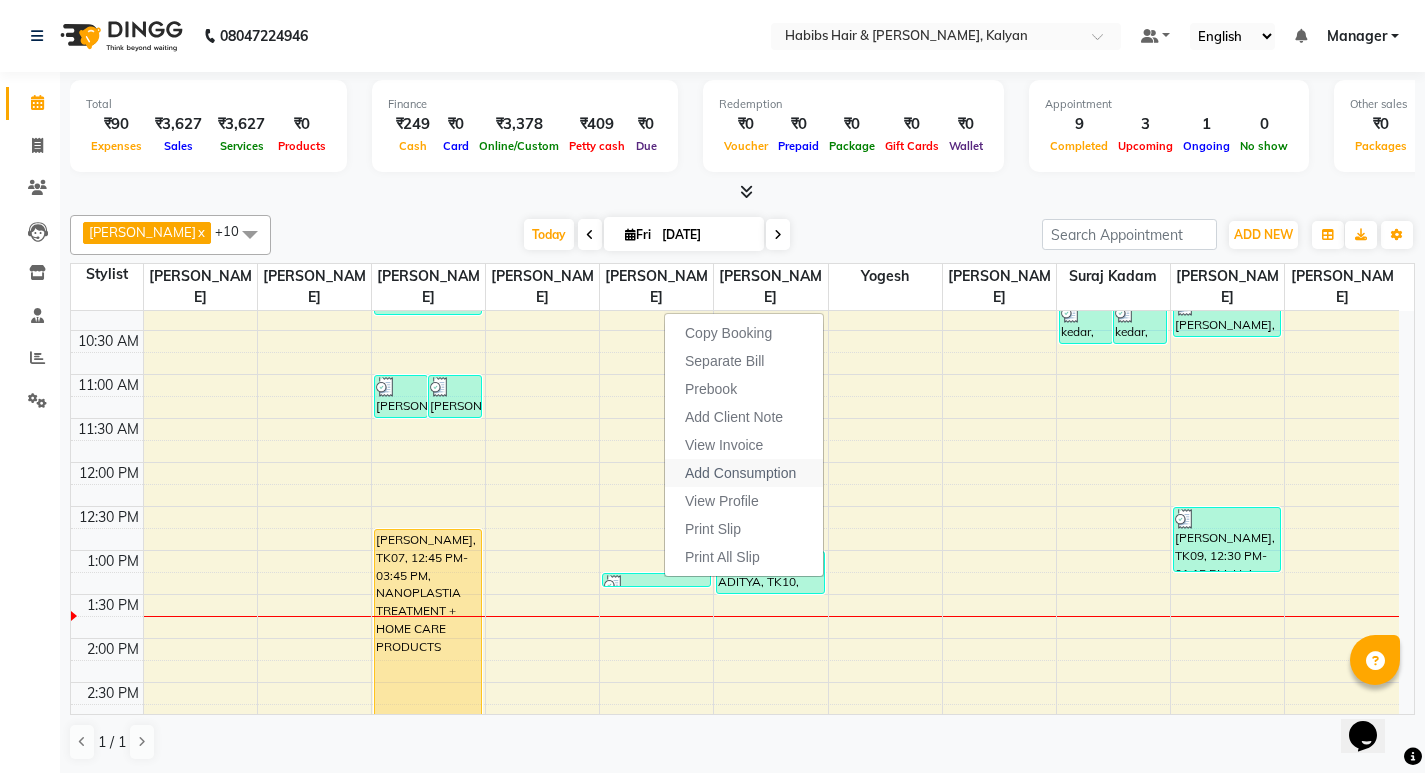 click on "Add Consumption" at bounding box center (740, 473) 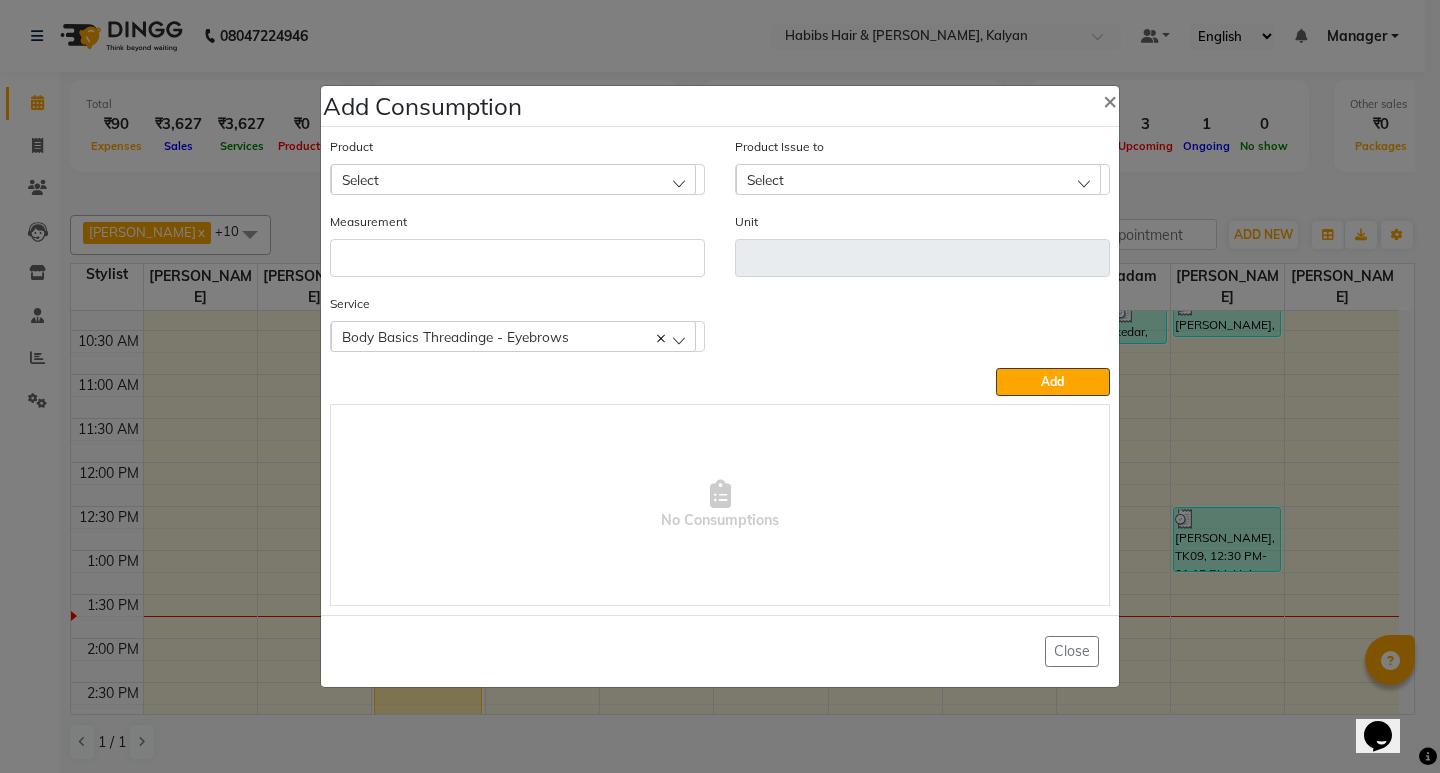 click on "Select" 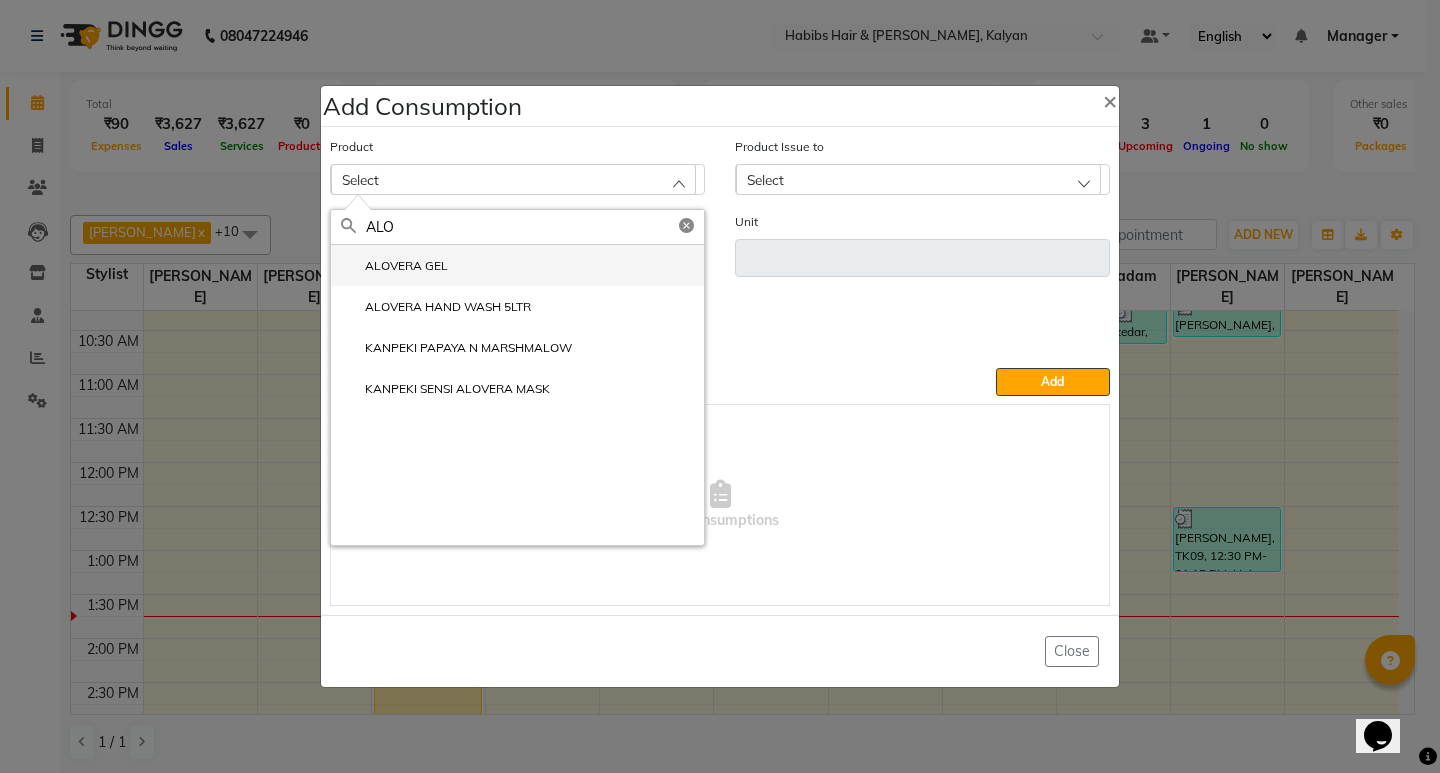 click on "ALOVERA GEL" 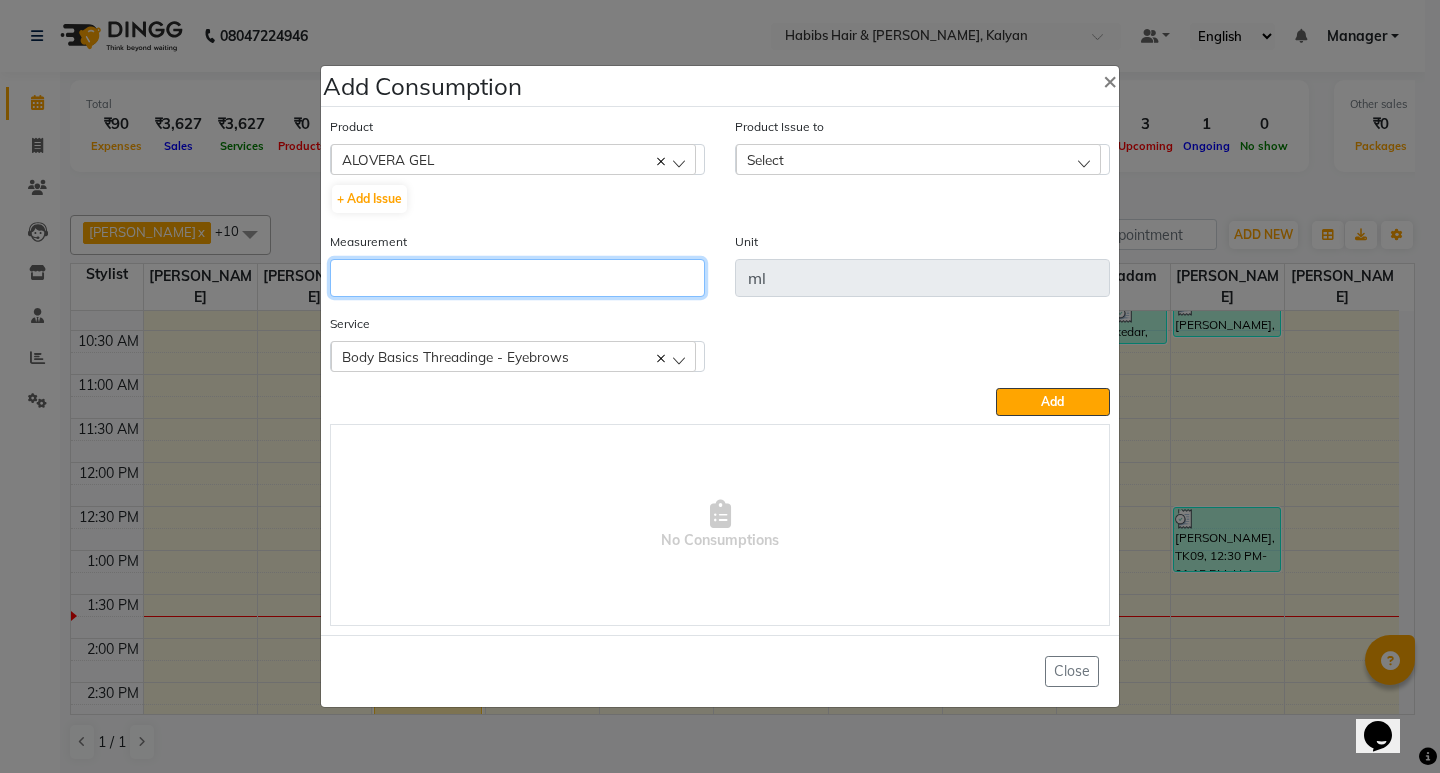 click 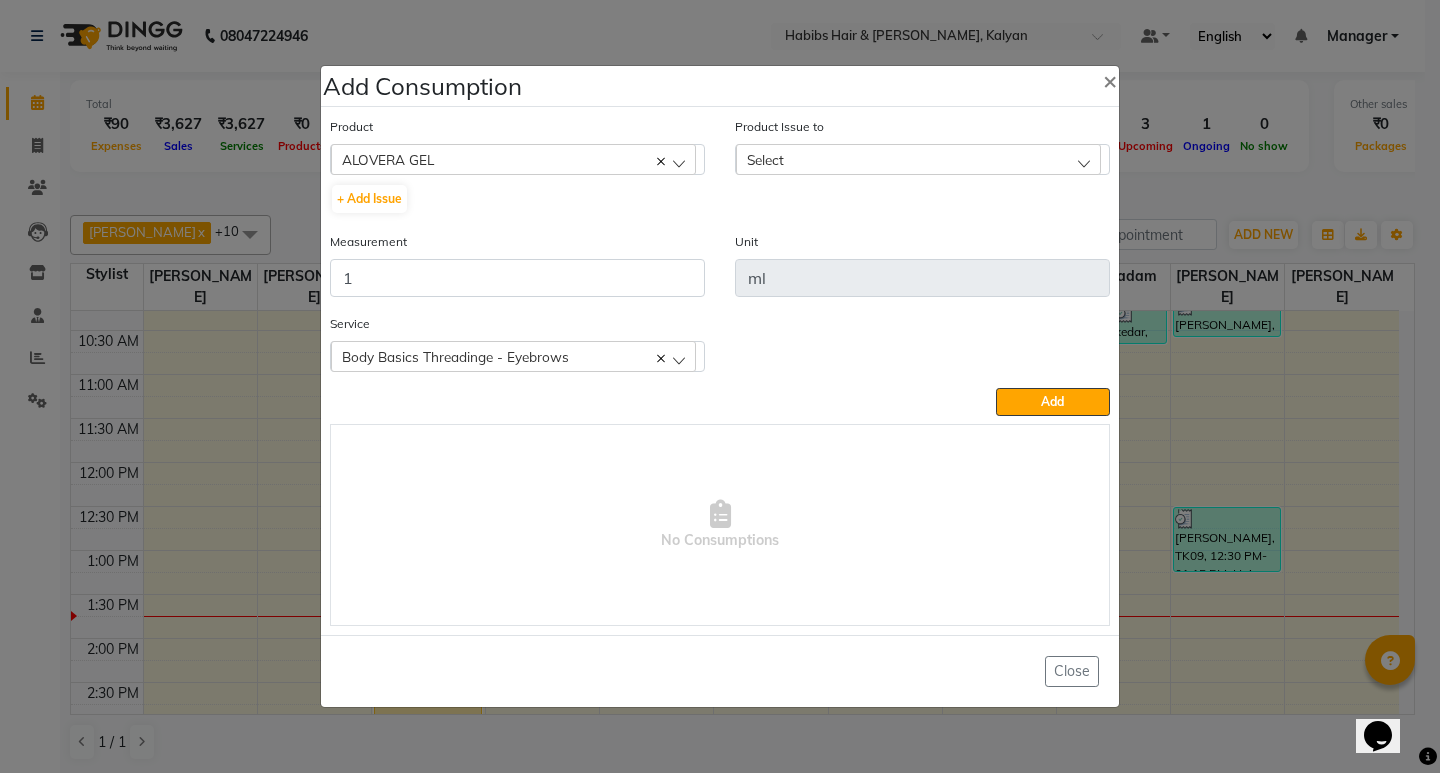 click on "Select" 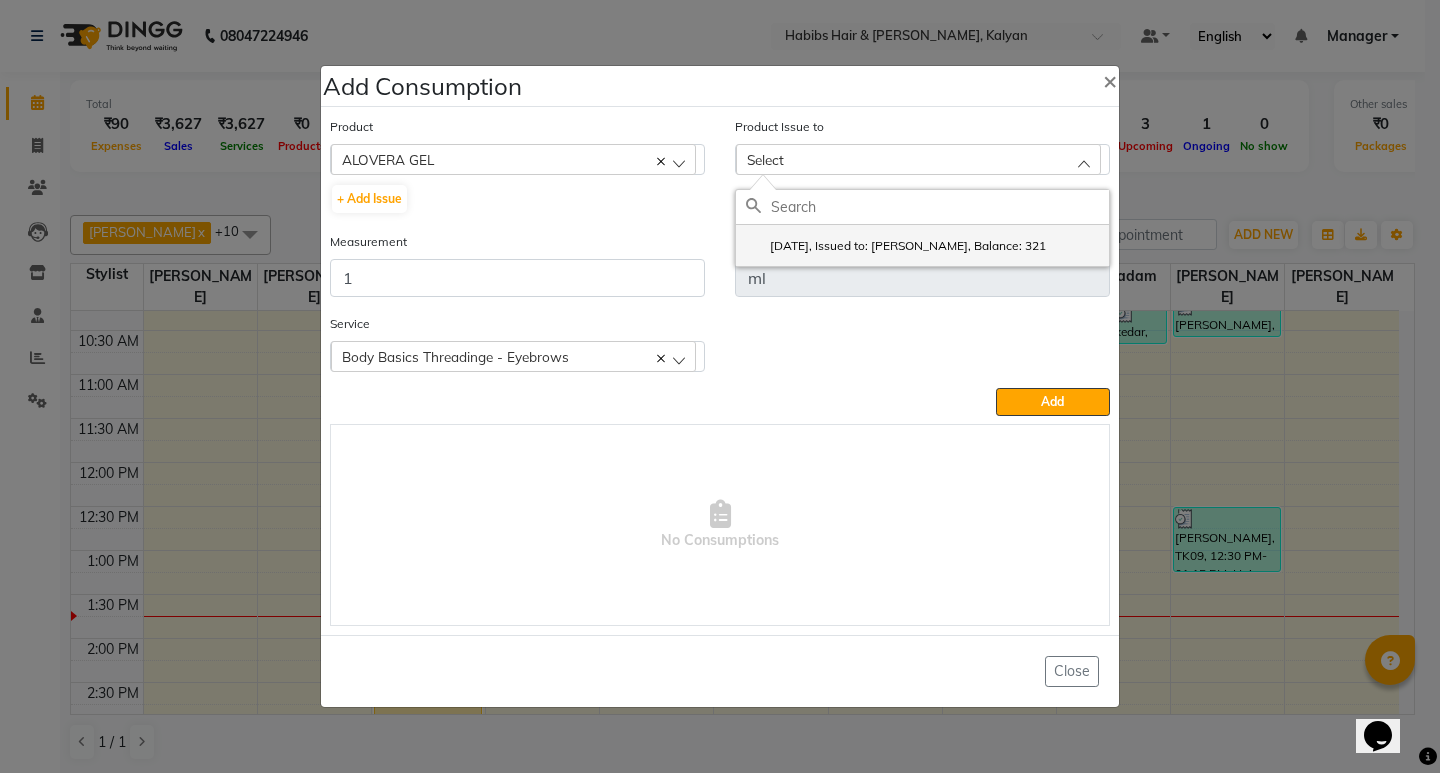 click on "[DATE], Issued to: [PERSON_NAME], Balance: 321" 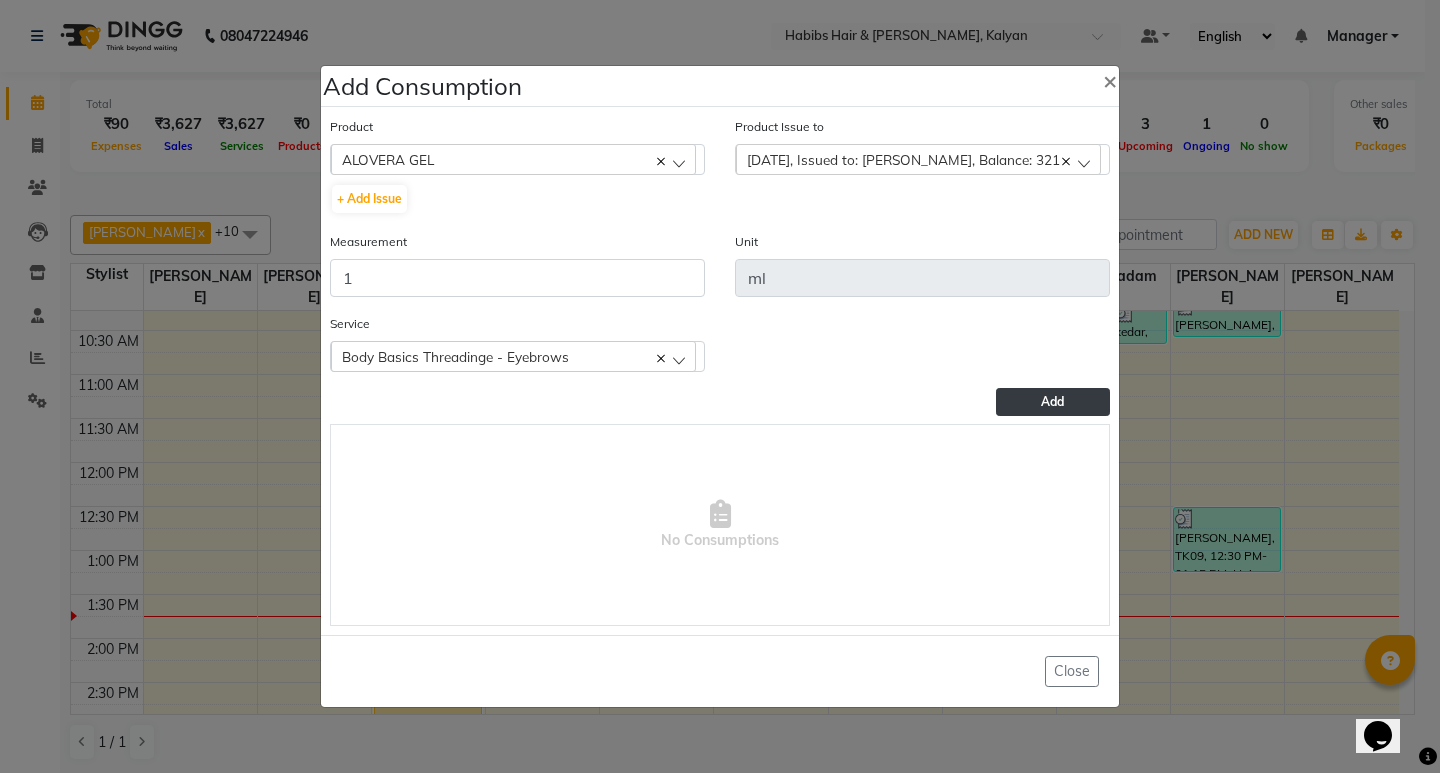 click on "Add" 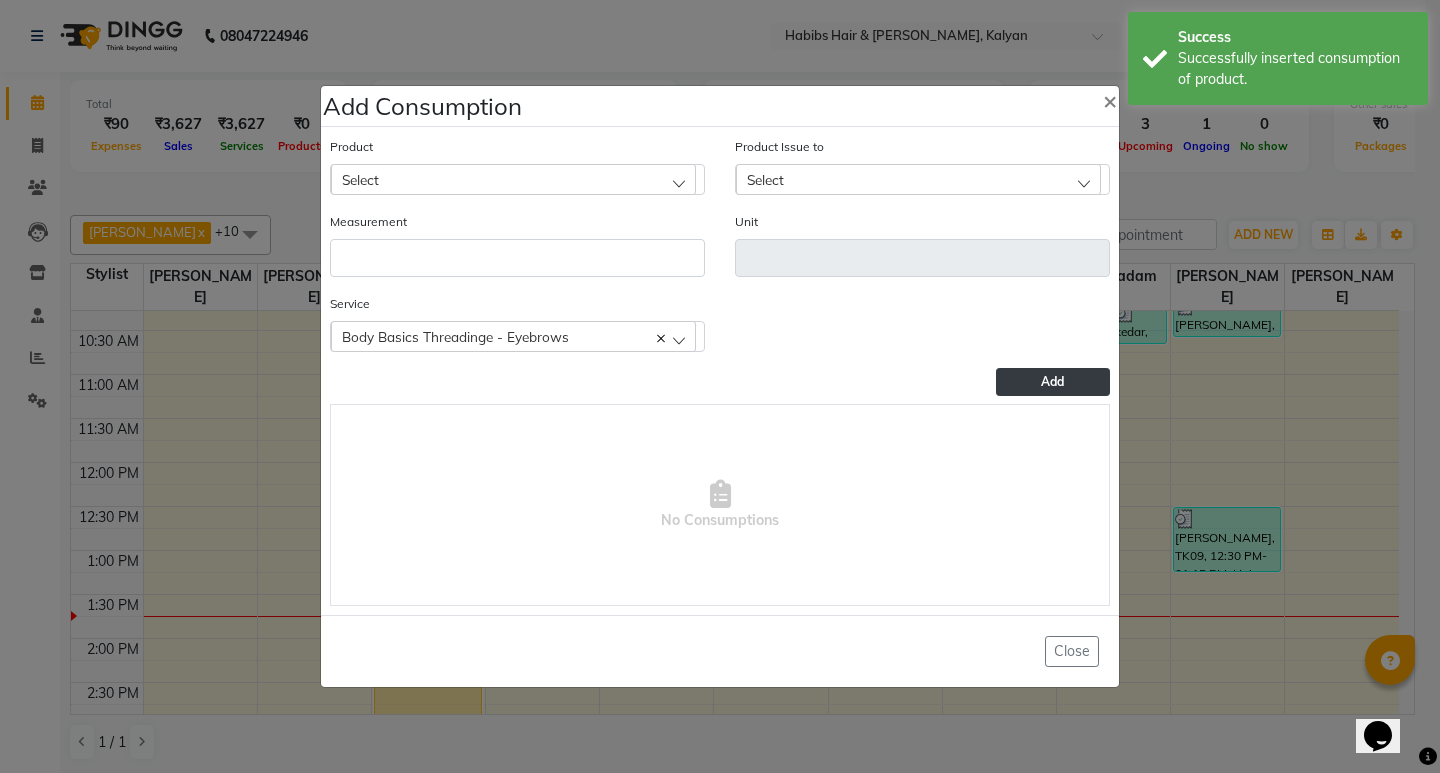 click on "Add Consumption × Product Select 001 BANANA POWDER 10GM Product Issue to Select [DATE], Issued to: [PERSON_NAME], Balance: 321 Measurement Unit Service  Body Basics Threadinge - Eyebrows  Body Basics Threadinge - Eyebrows  Add   No Consumptions   Close" 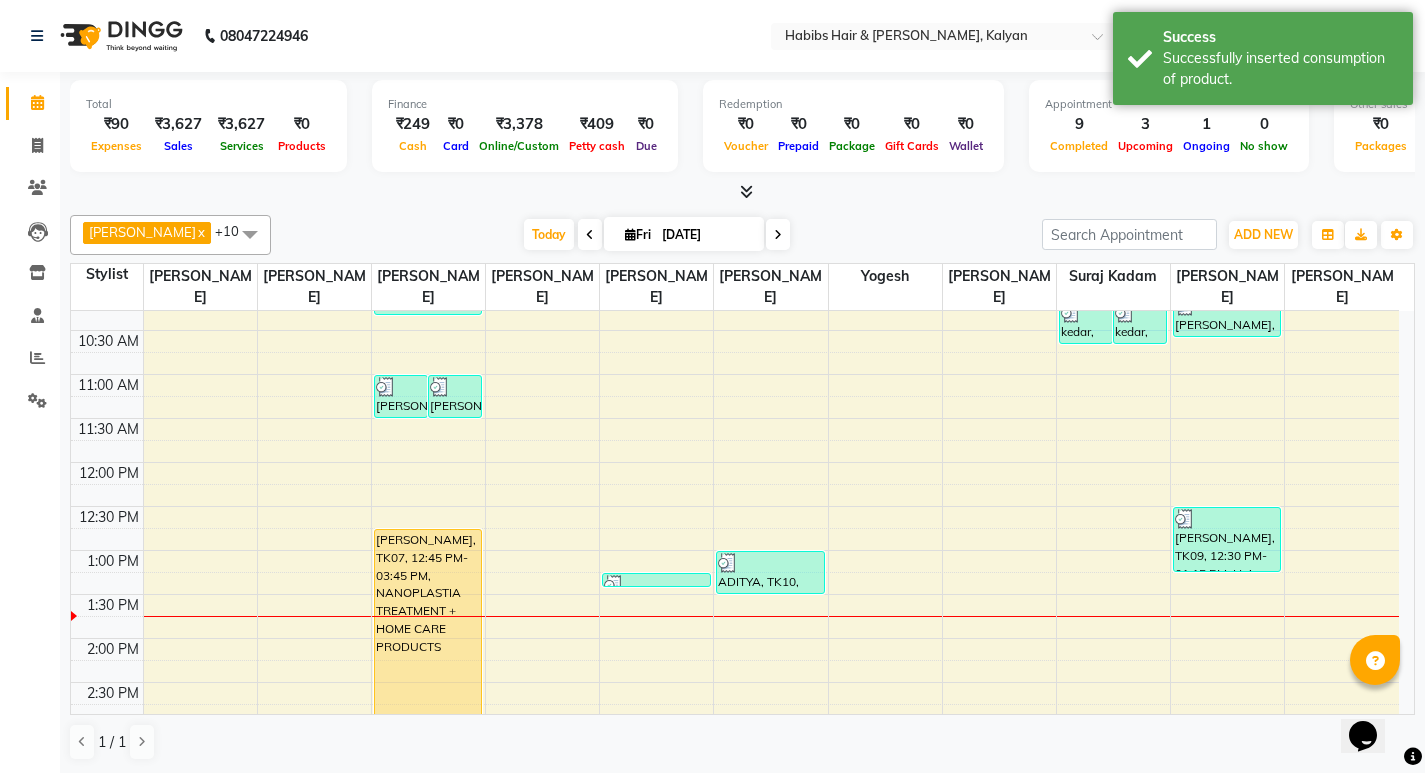 scroll, scrollTop: 100, scrollLeft: 0, axis: vertical 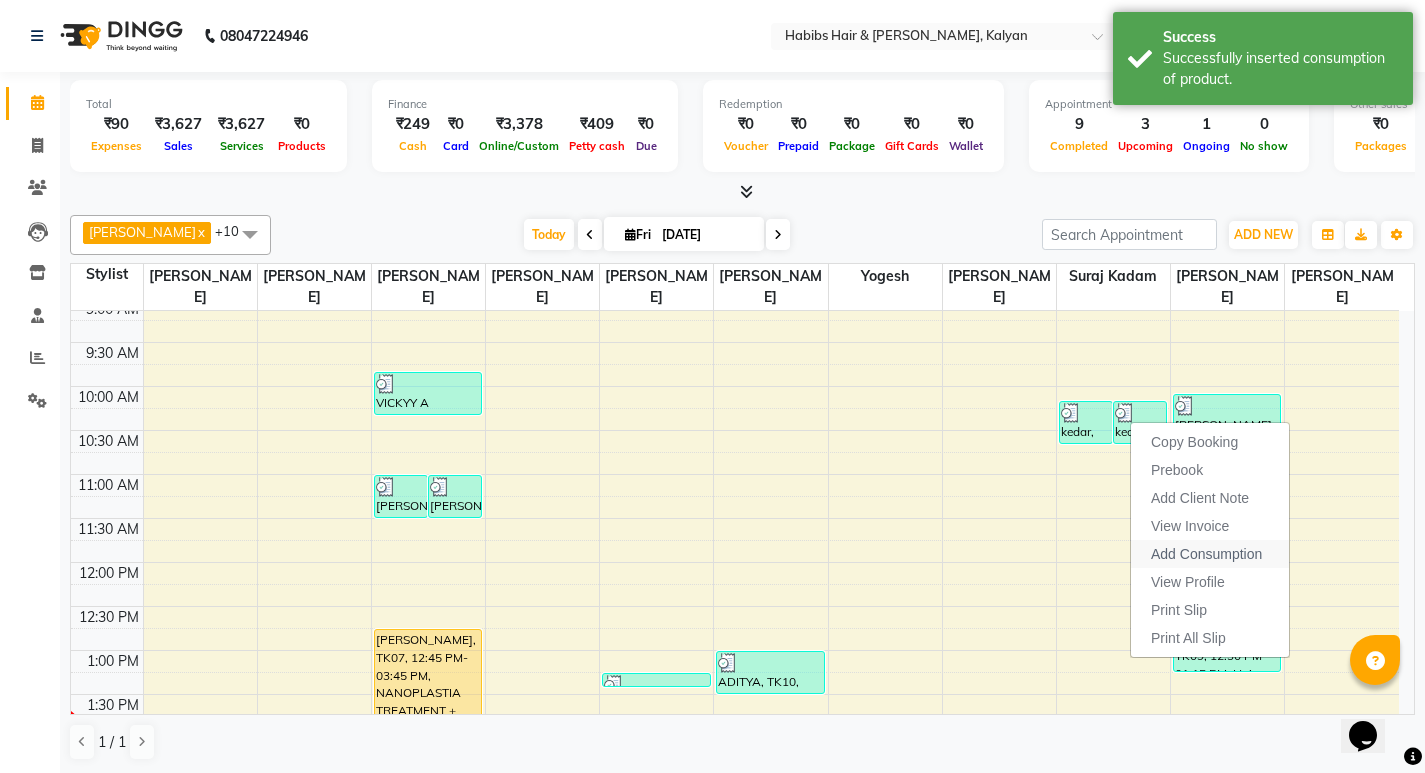 click on "Add Consumption" at bounding box center [1206, 554] 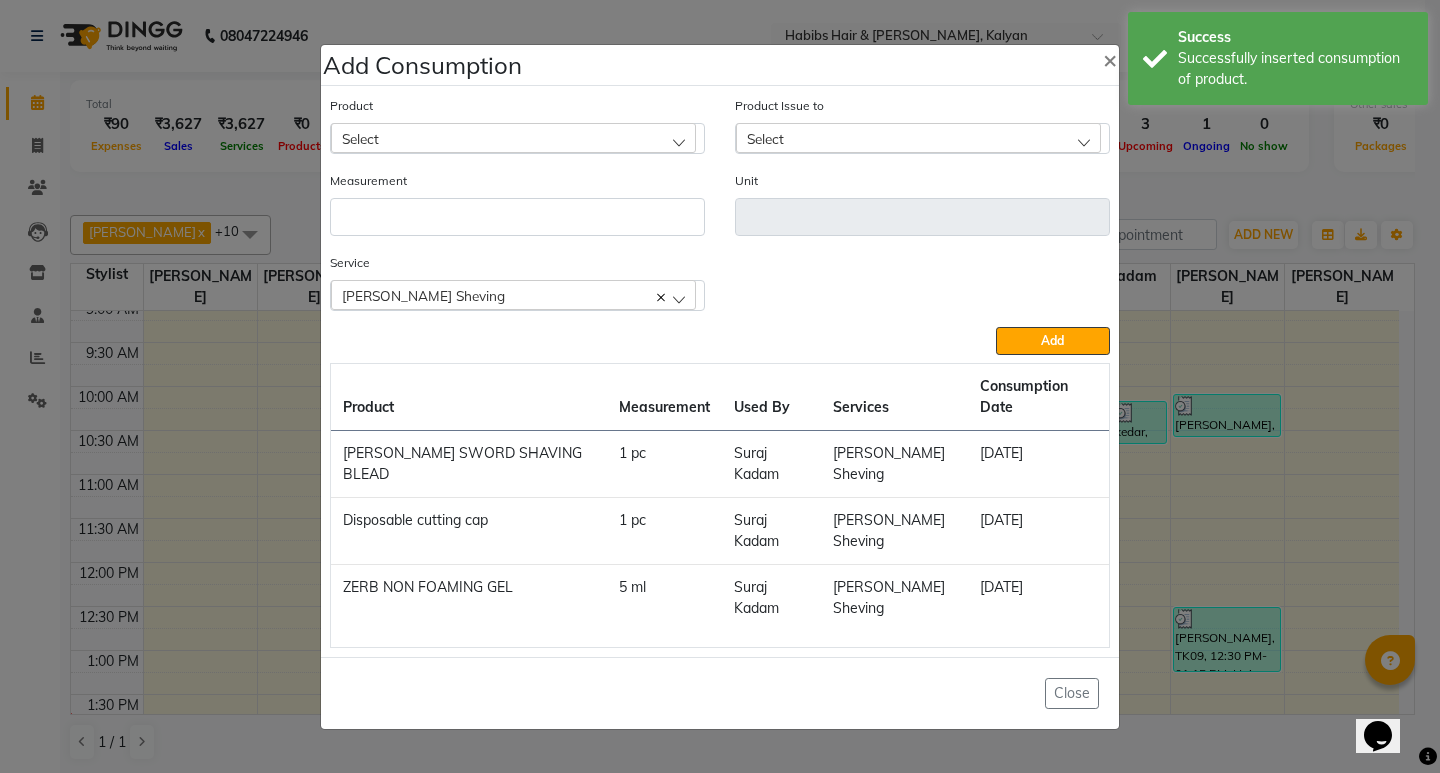 click on "Add Consumption × Product Select Product Issue to Select Measurement Unit Service  [PERSON_NAME] Sheving  [PERSON_NAME] Sheving  Add  Product Measurement Used By Services Consumption Date  [PERSON_NAME] SWORD SHAVING BLEAD   1 pc   Suraj Kadam   [PERSON_NAME] Sheving   [DATE]   Disposable cutting cap   1 pc   Suraj Kadam   [PERSON_NAME] Sheving   [DATE]   ZERB NON FOAMING GEL    5 ml   Suraj Kadam   [PERSON_NAME] Sheving   [DATE]   Close" 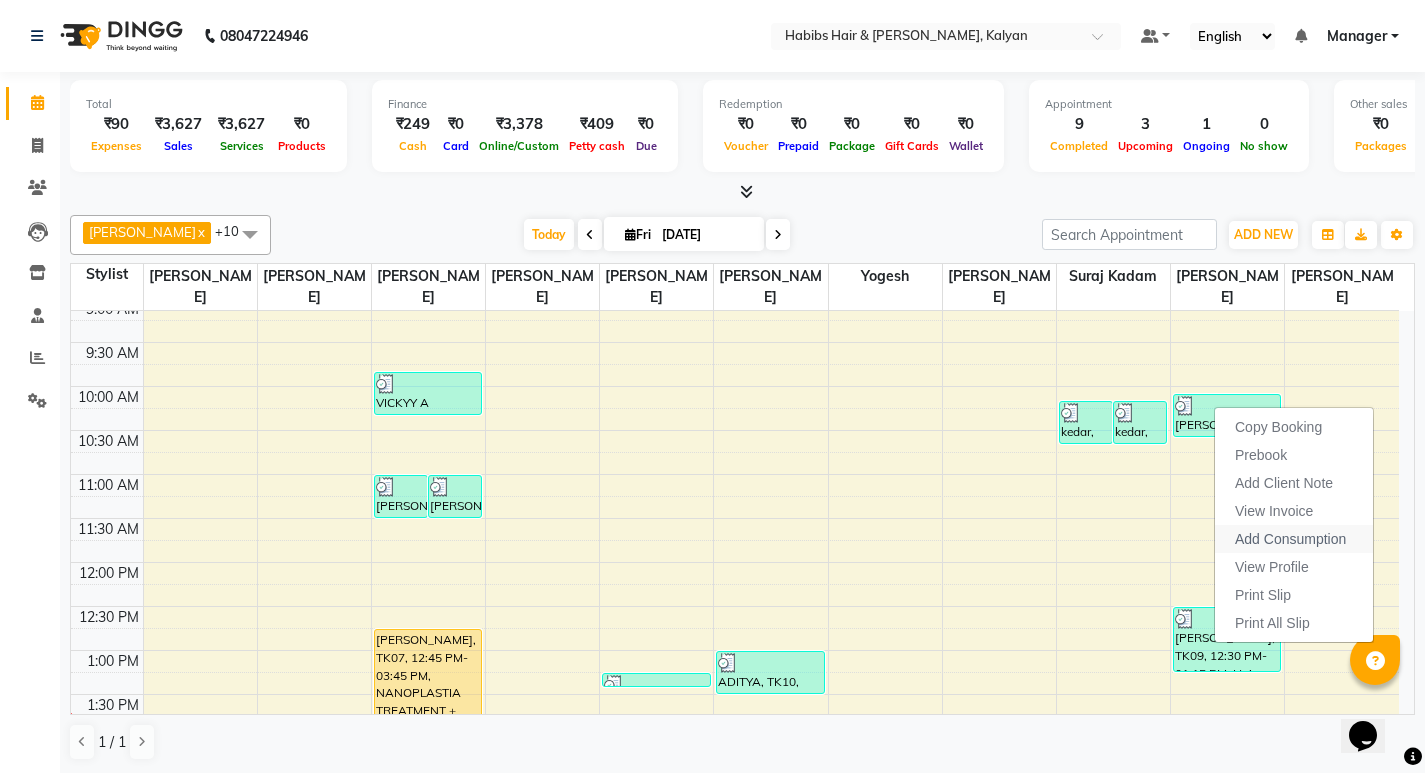 click on "Add Consumption" at bounding box center (1290, 539) 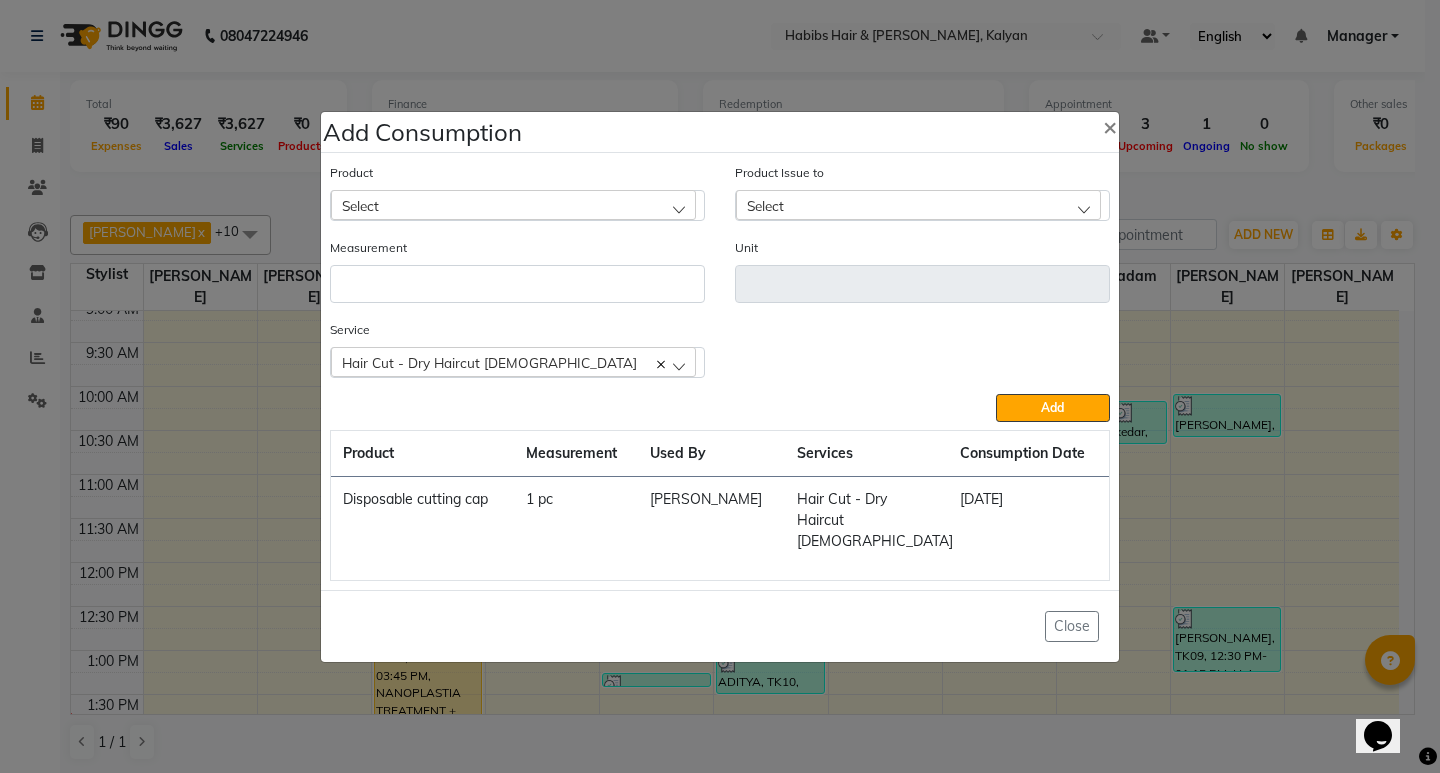 click on "Add Consumption × Product Select Product Issue to Select Measurement Unit Service  Hair Cut - Dry Haircut [DEMOGRAPHIC_DATA]  Hair Cut - Dry Haircut [DEMOGRAPHIC_DATA]  Add  Product Measurement Used By Services Consumption Date  Disposable cutting cap   1 pc   [PERSON_NAME]   Hair Cut - Dry Haircut [DEMOGRAPHIC_DATA]   [DATE]   Close" 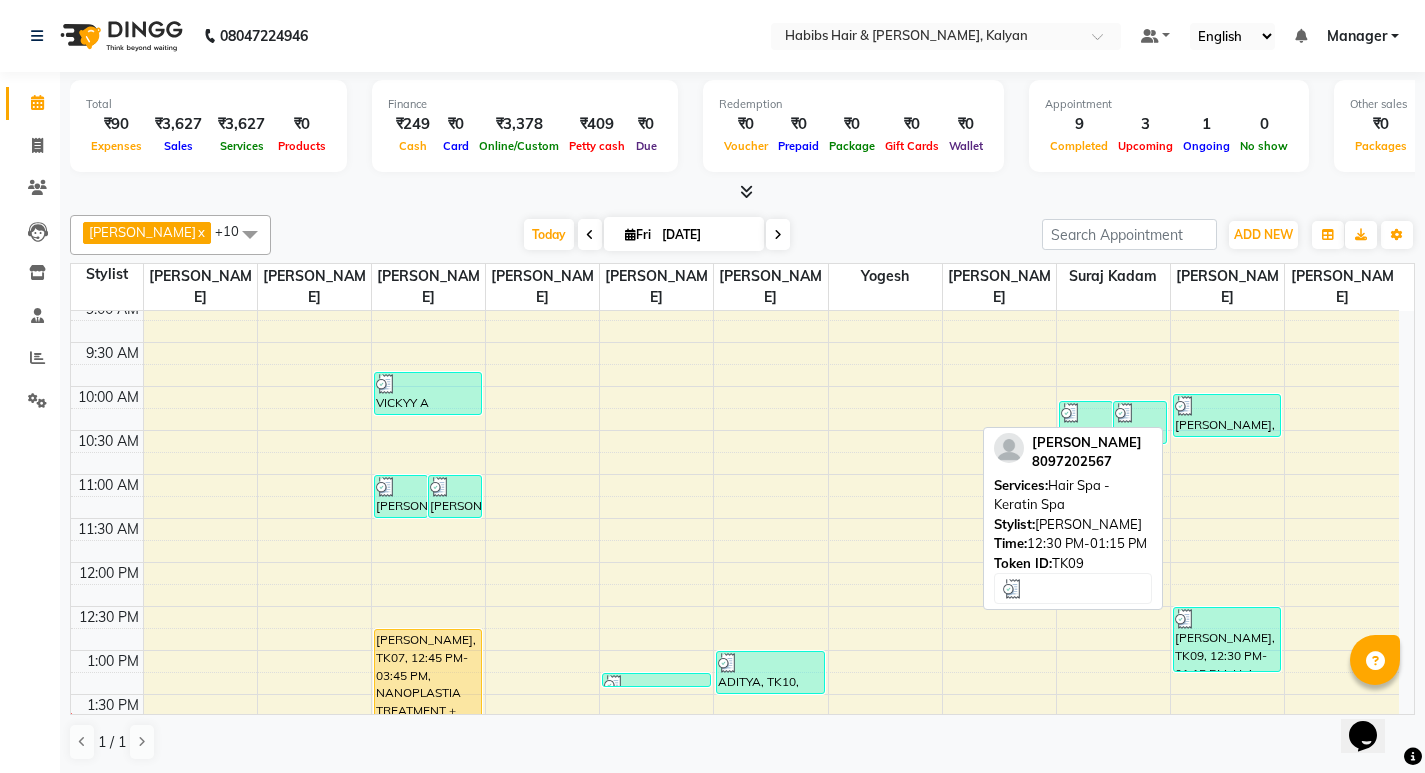 scroll, scrollTop: 1, scrollLeft: 0, axis: vertical 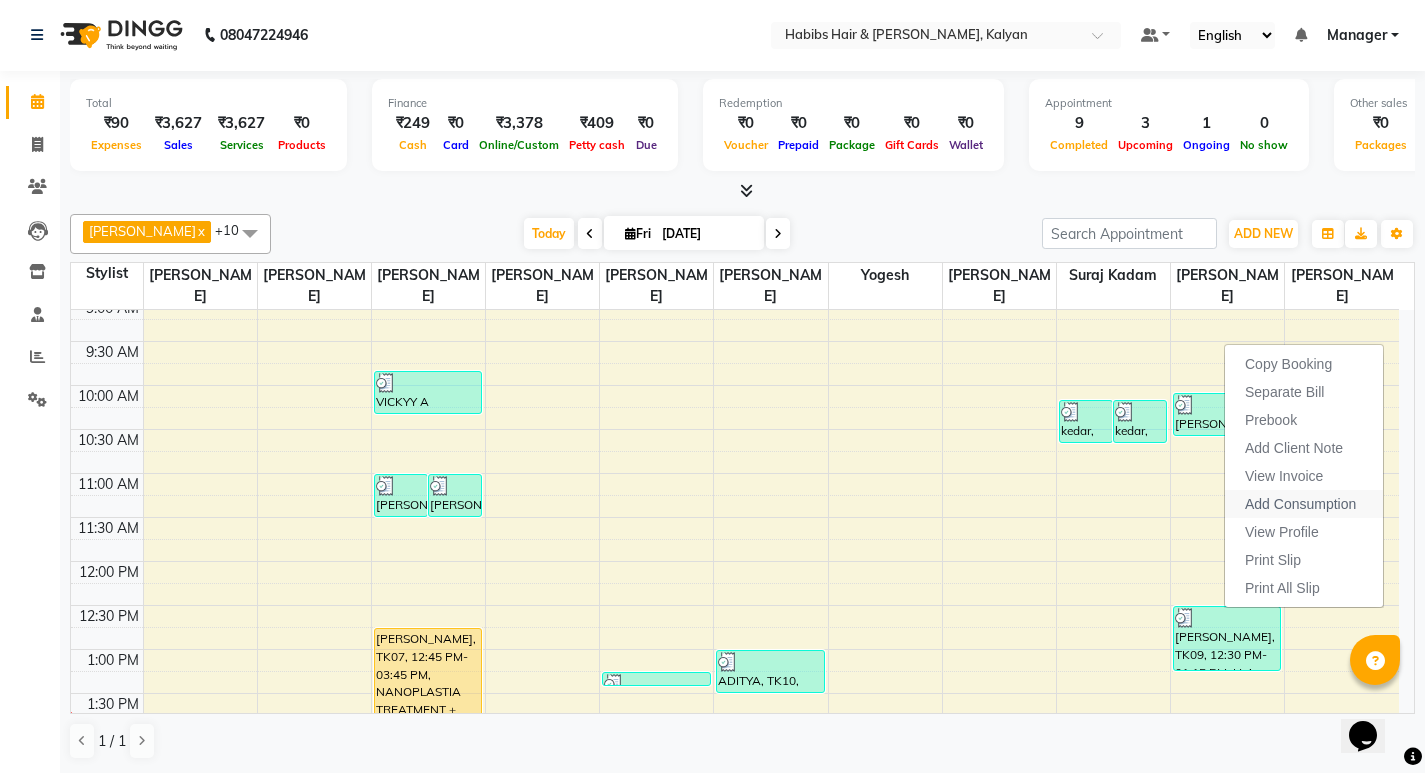 click on "Add Consumption" at bounding box center (1300, 504) 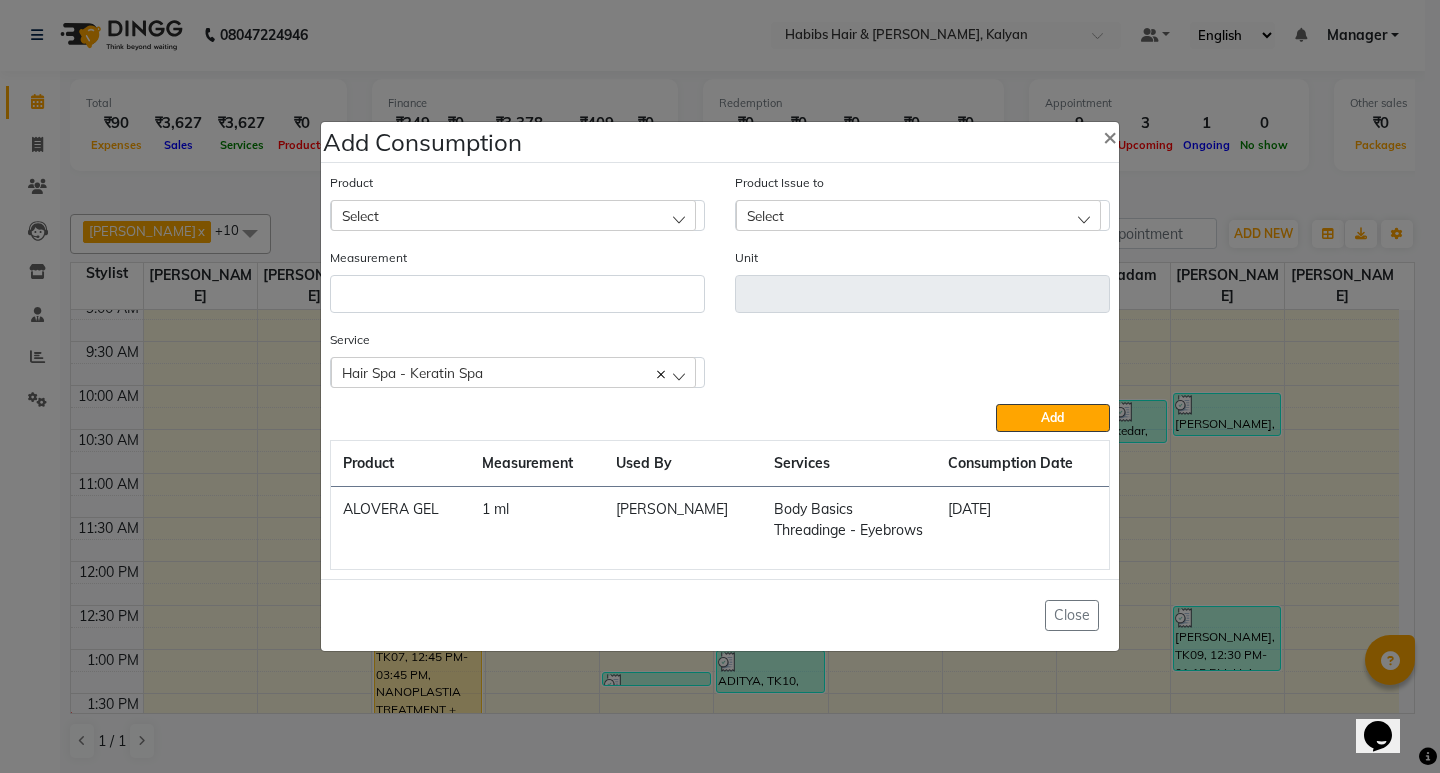 click on "Select" 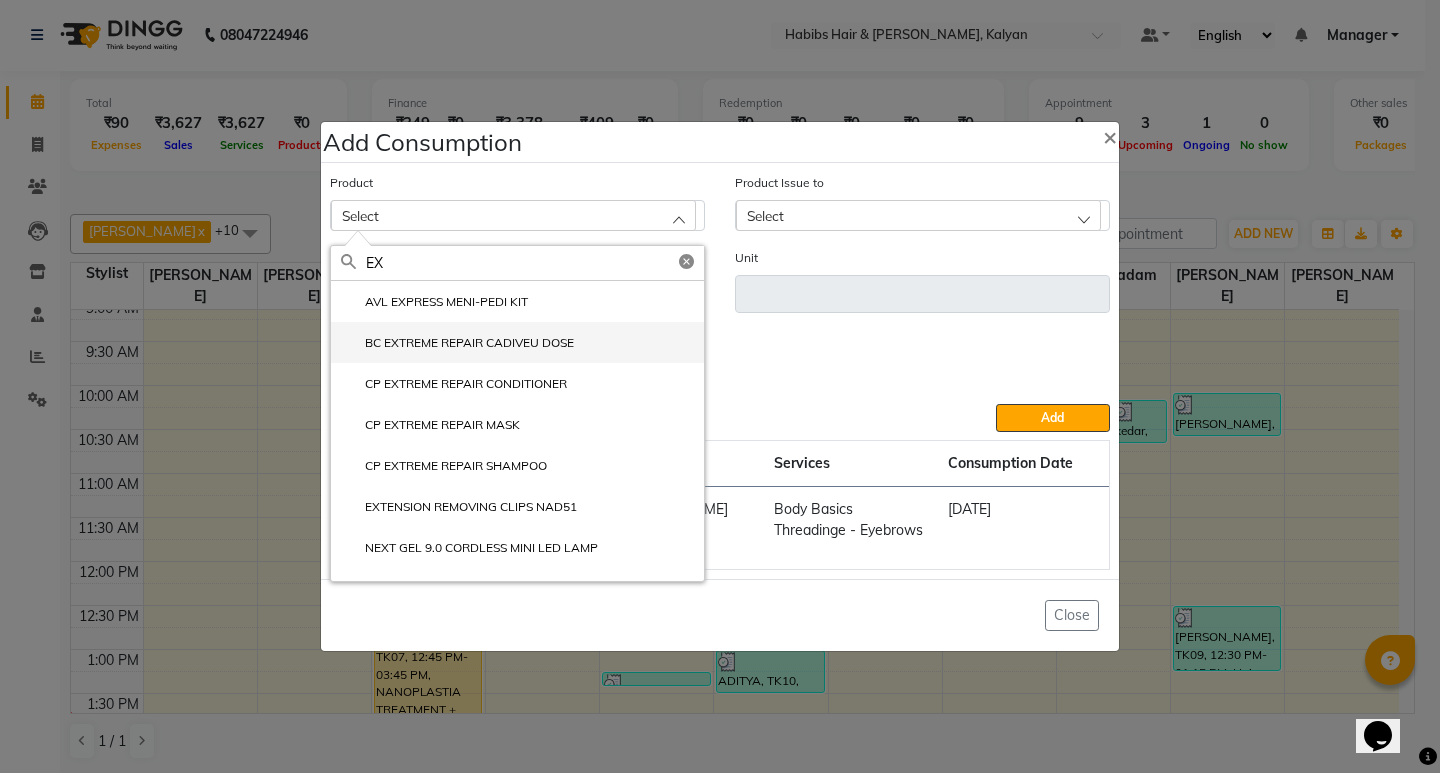 click on "BC EXTREME REPAIR CADIVEU DOSE" 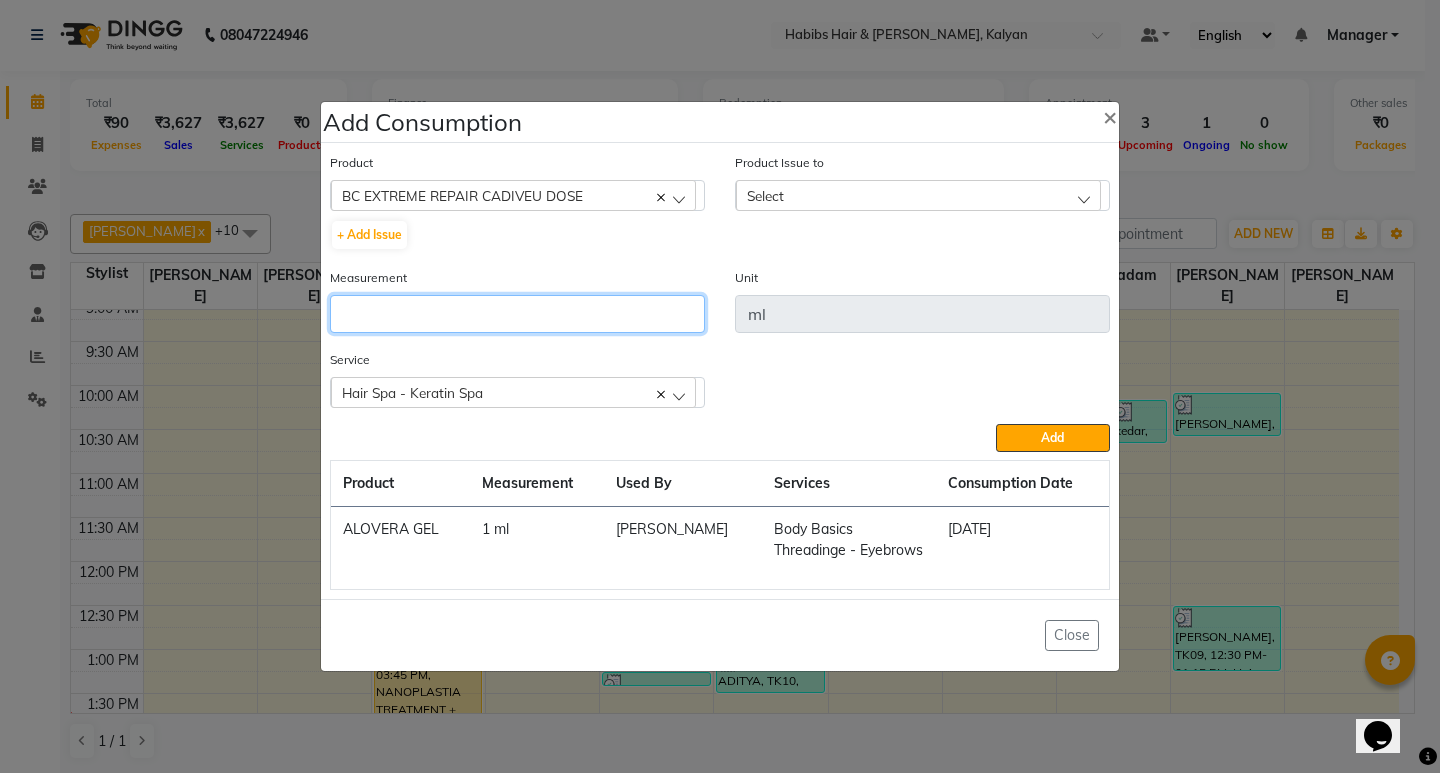 click 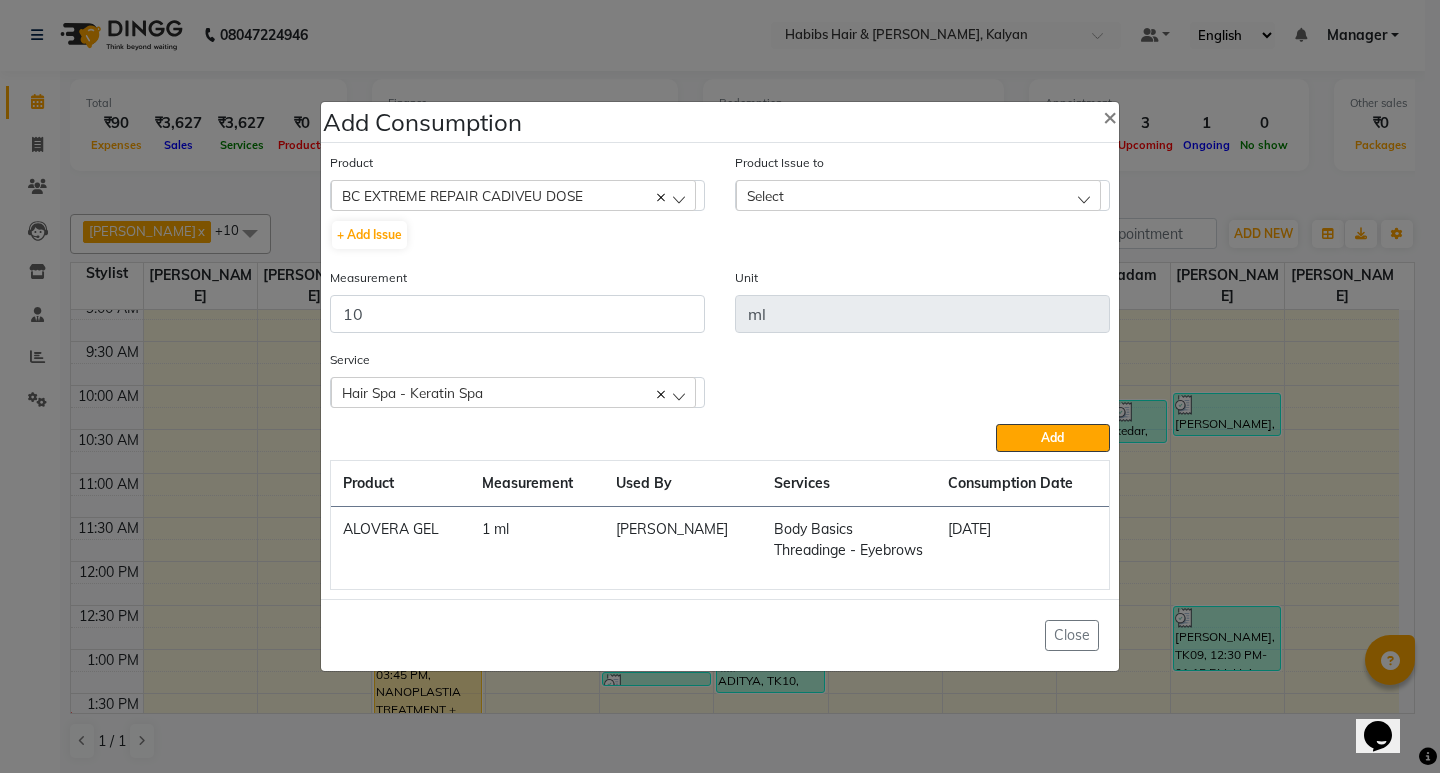 click on "Select" 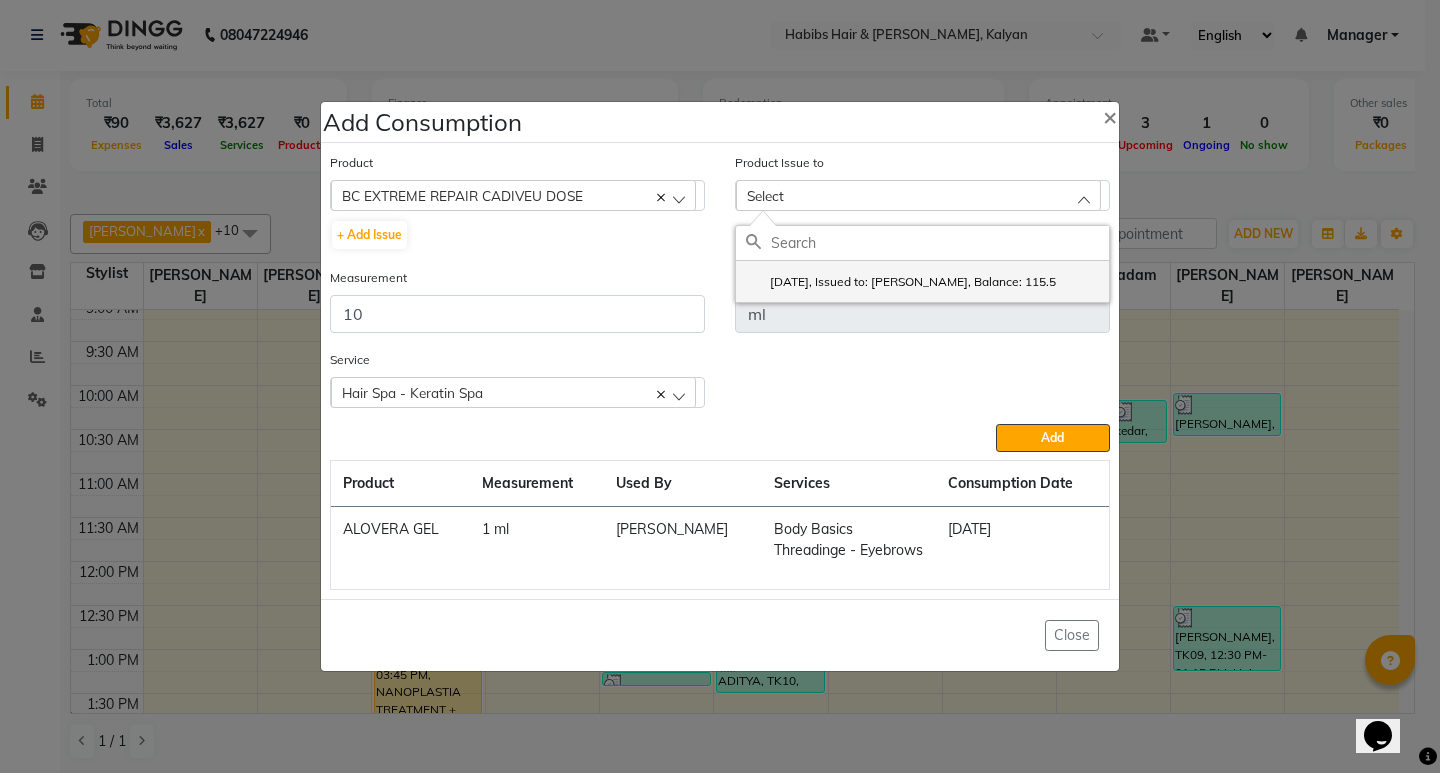 click on "[DATE], Issued to: [PERSON_NAME], Balance: 115.5" 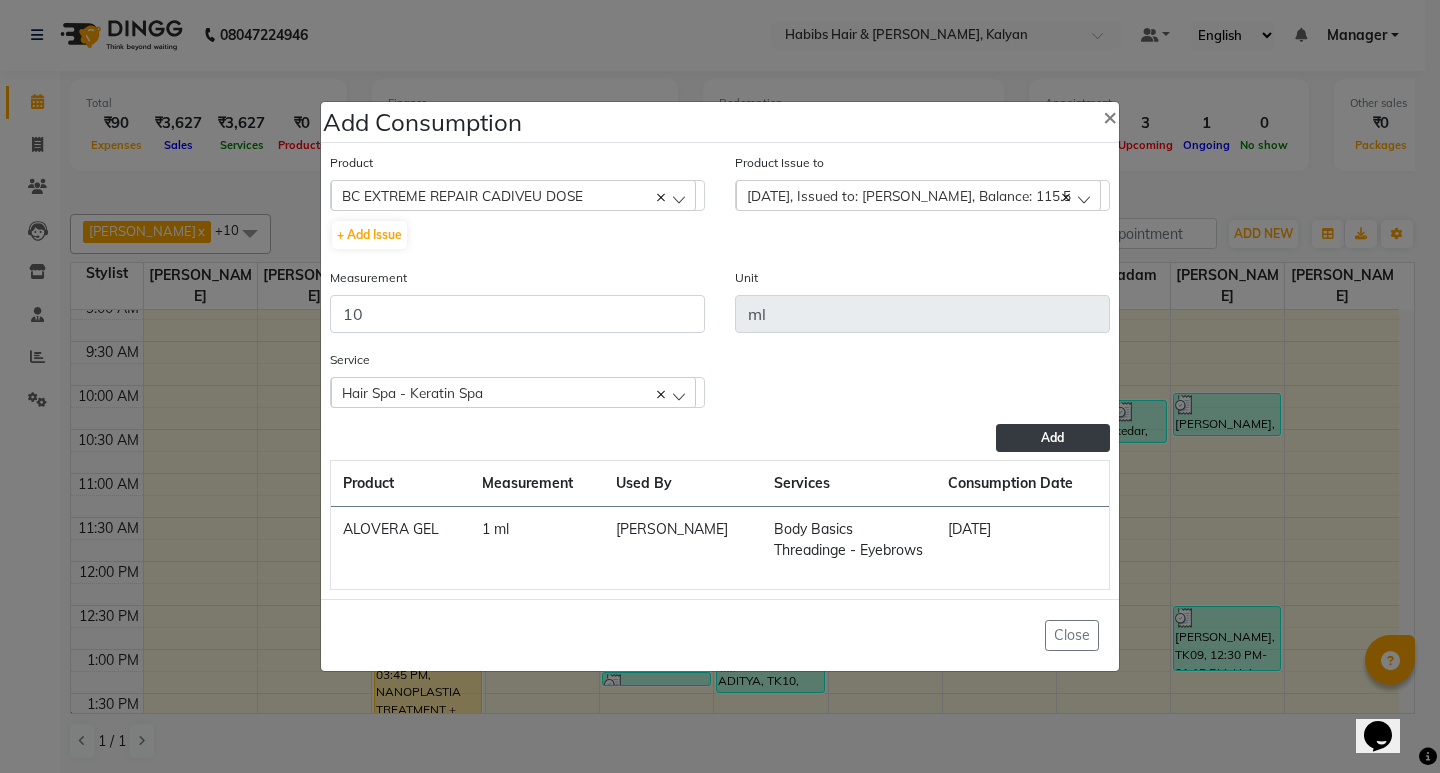 click on "Add" 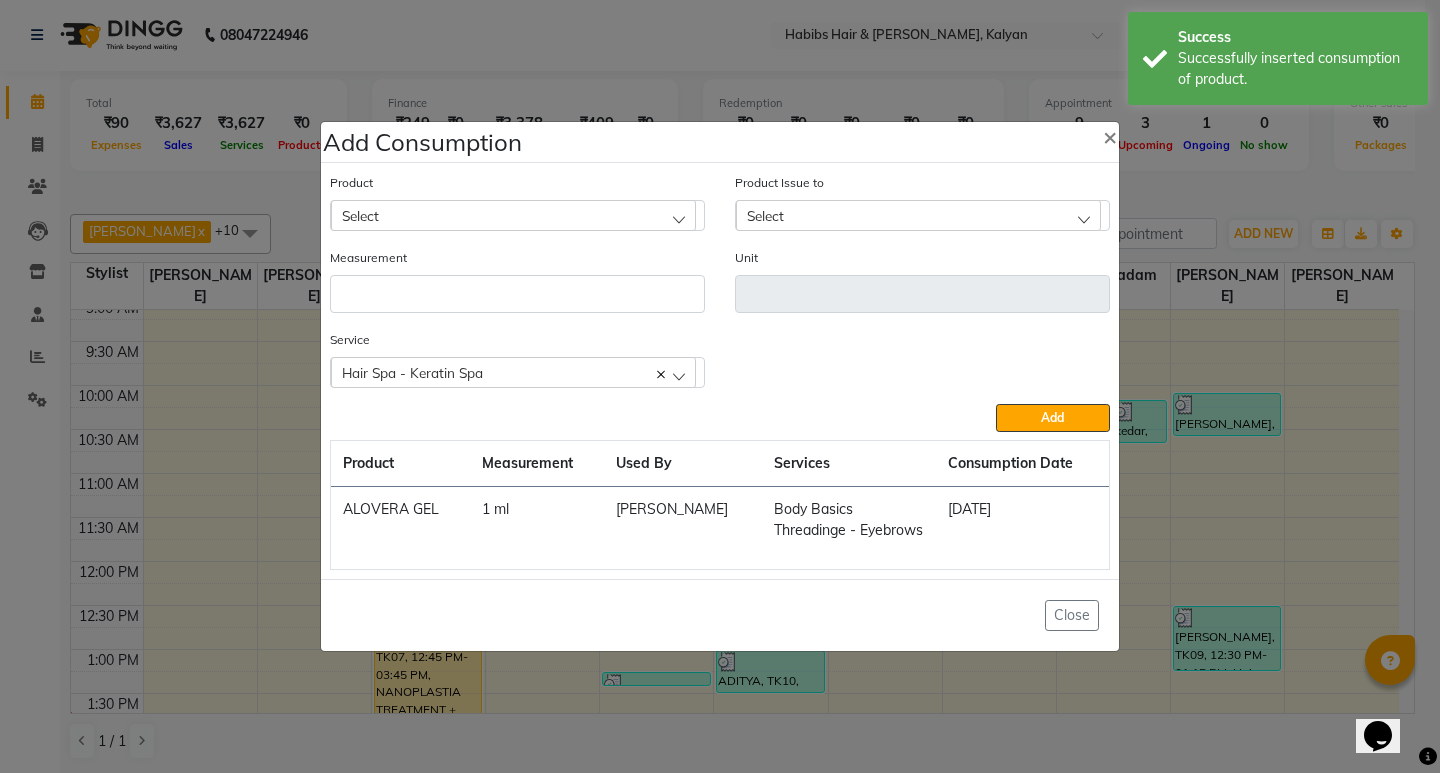 click on "Select" 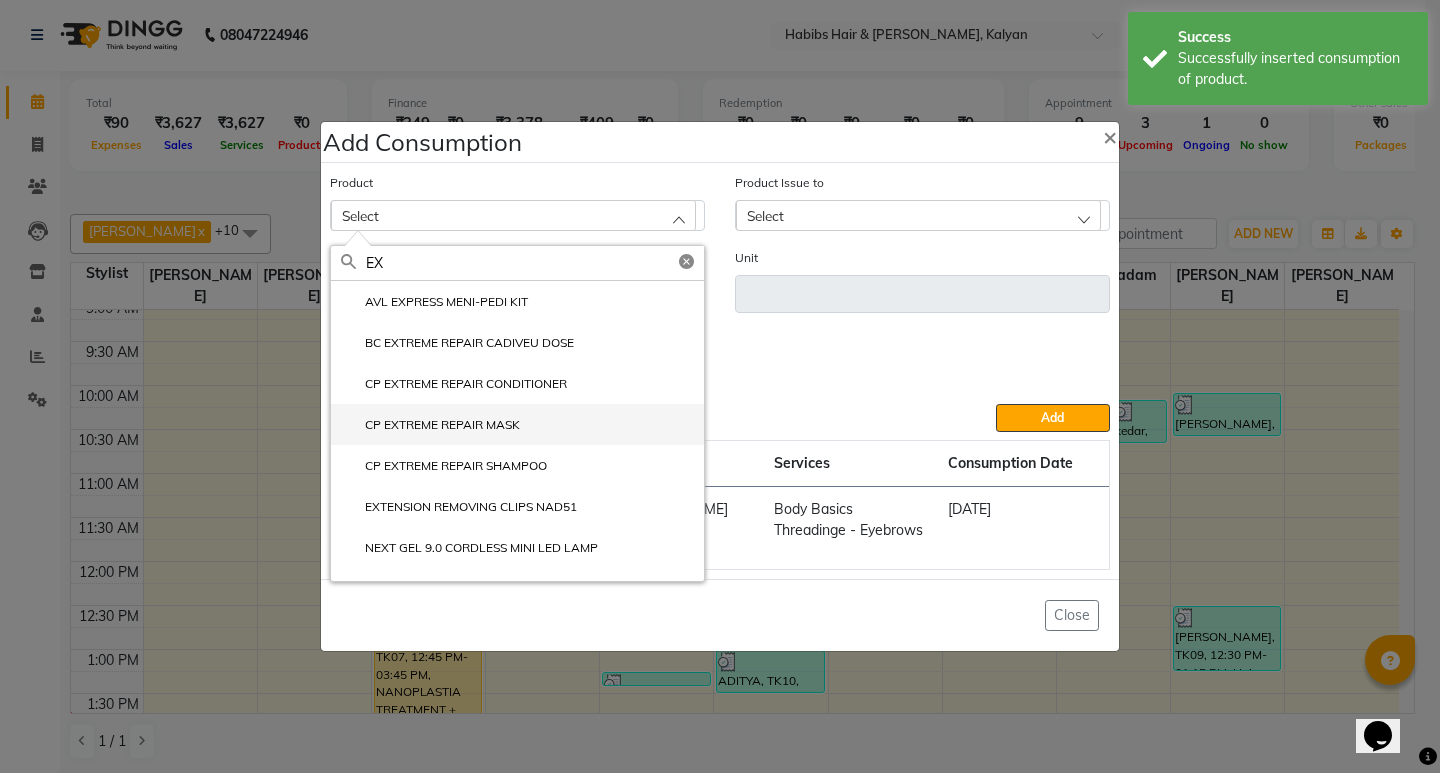 click on "CP EXTREME REPAIR MASK" 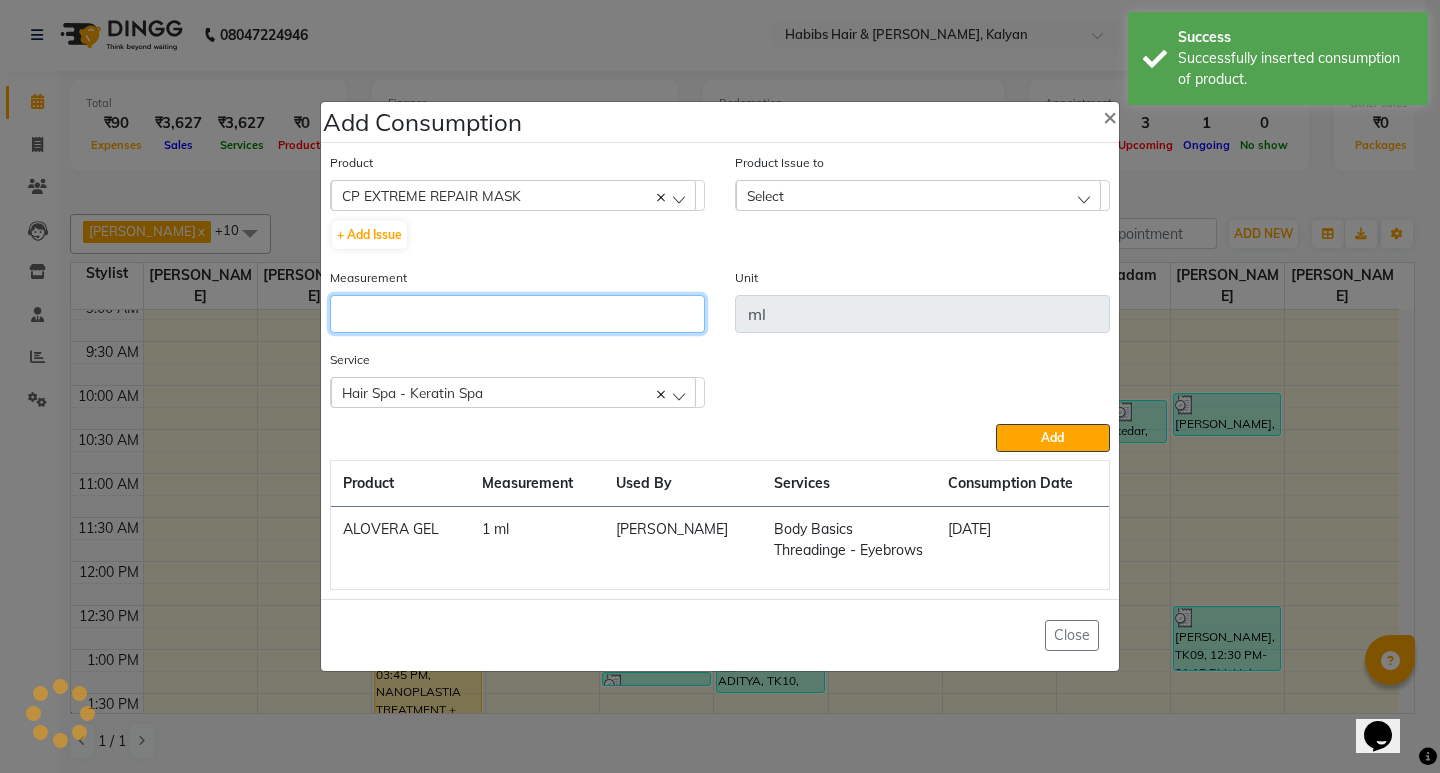 click 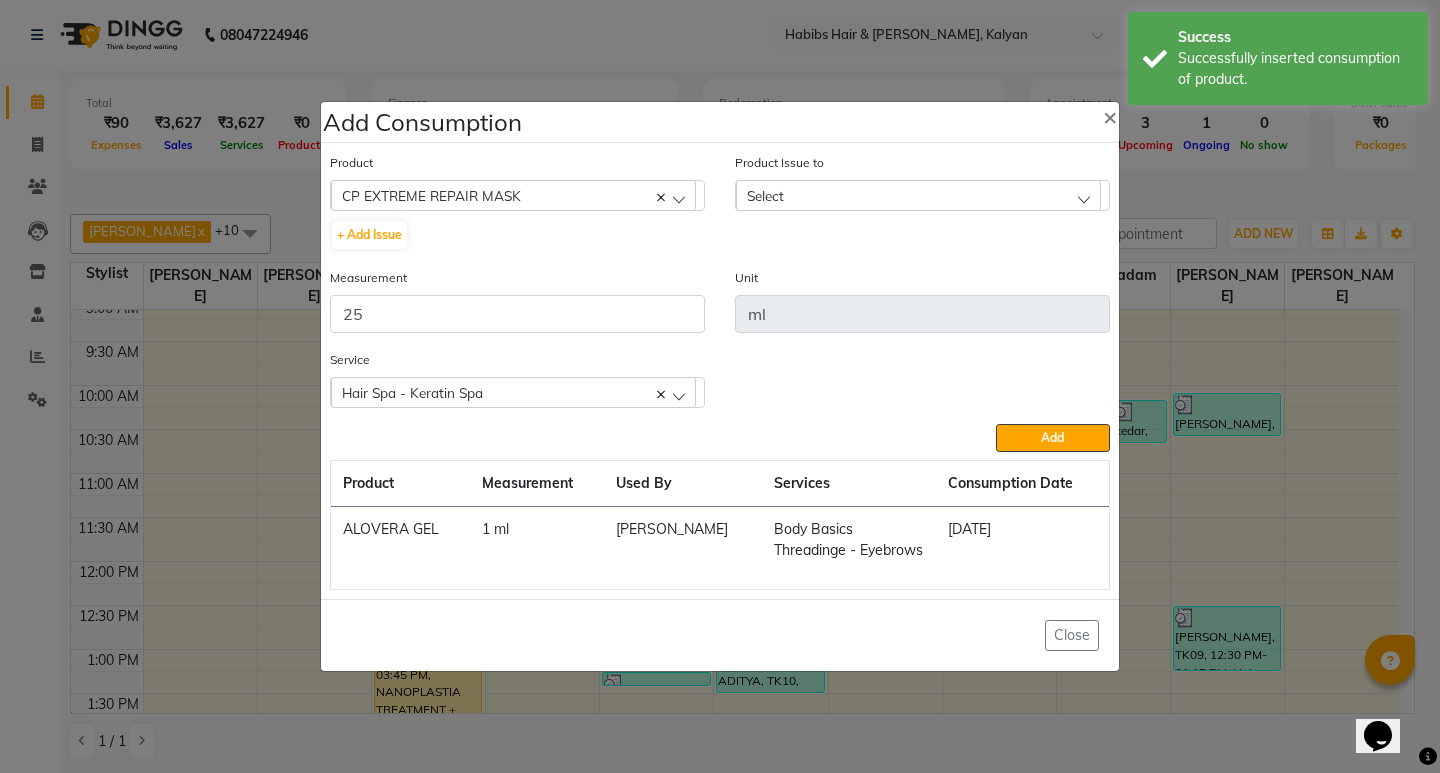 click on "Select" 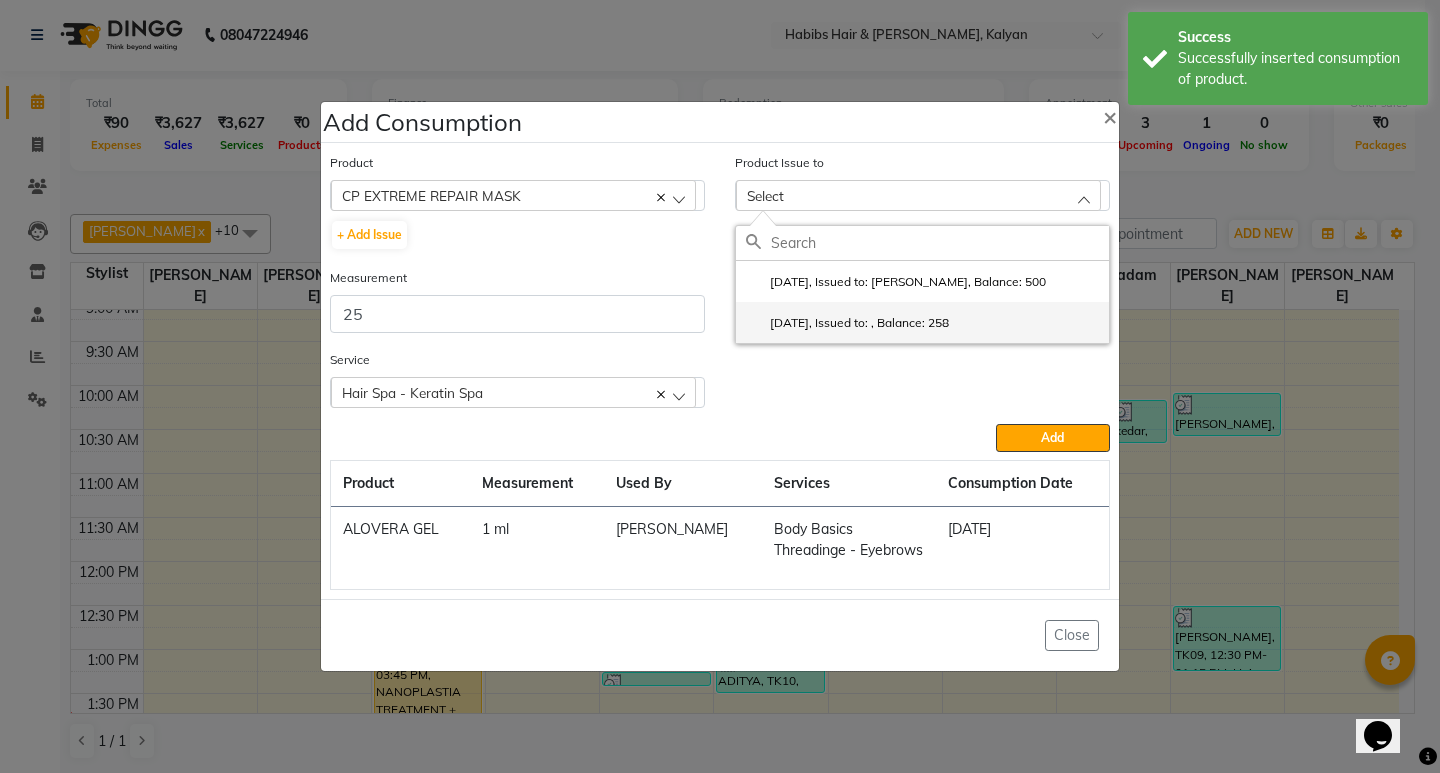 click on "[DATE], Issued to: , Balance: 258" 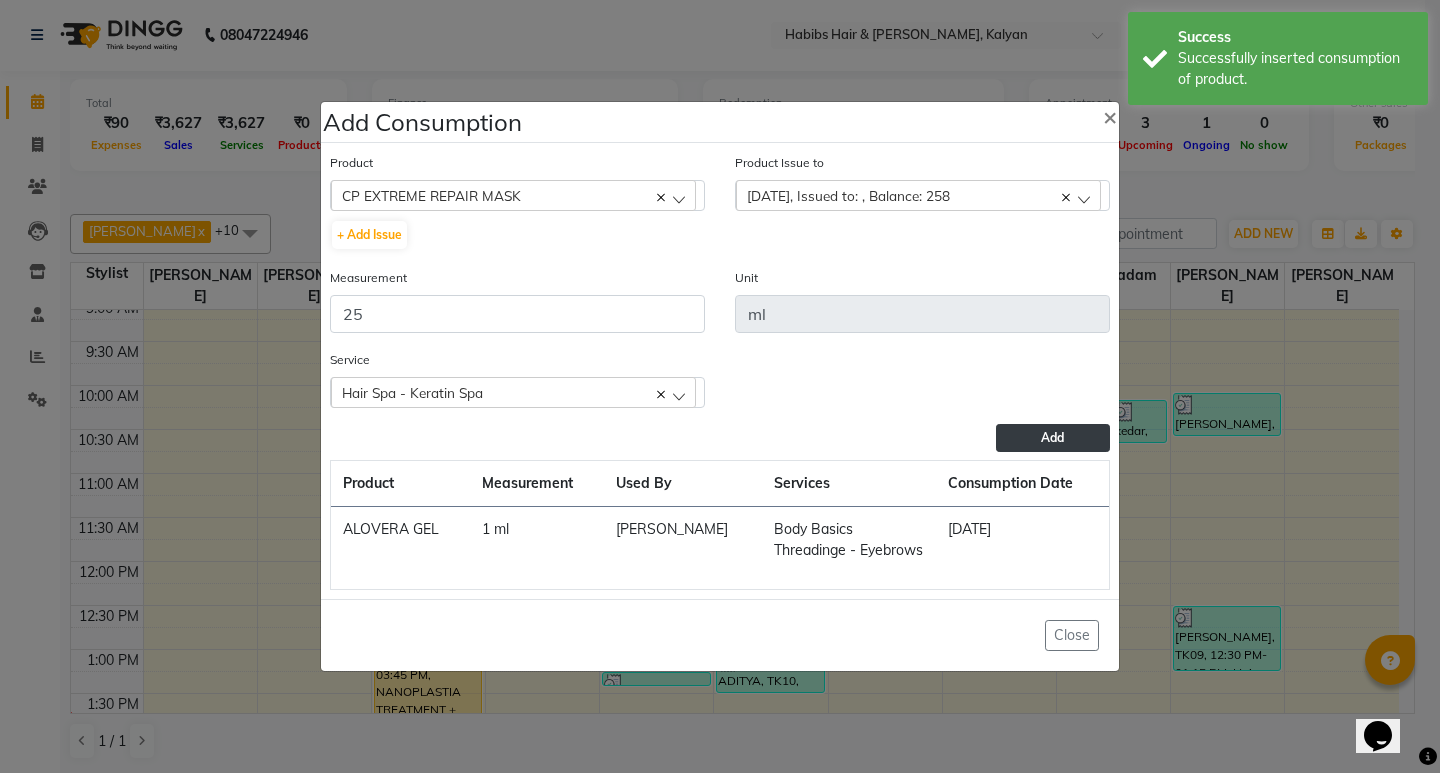 click on "Add" 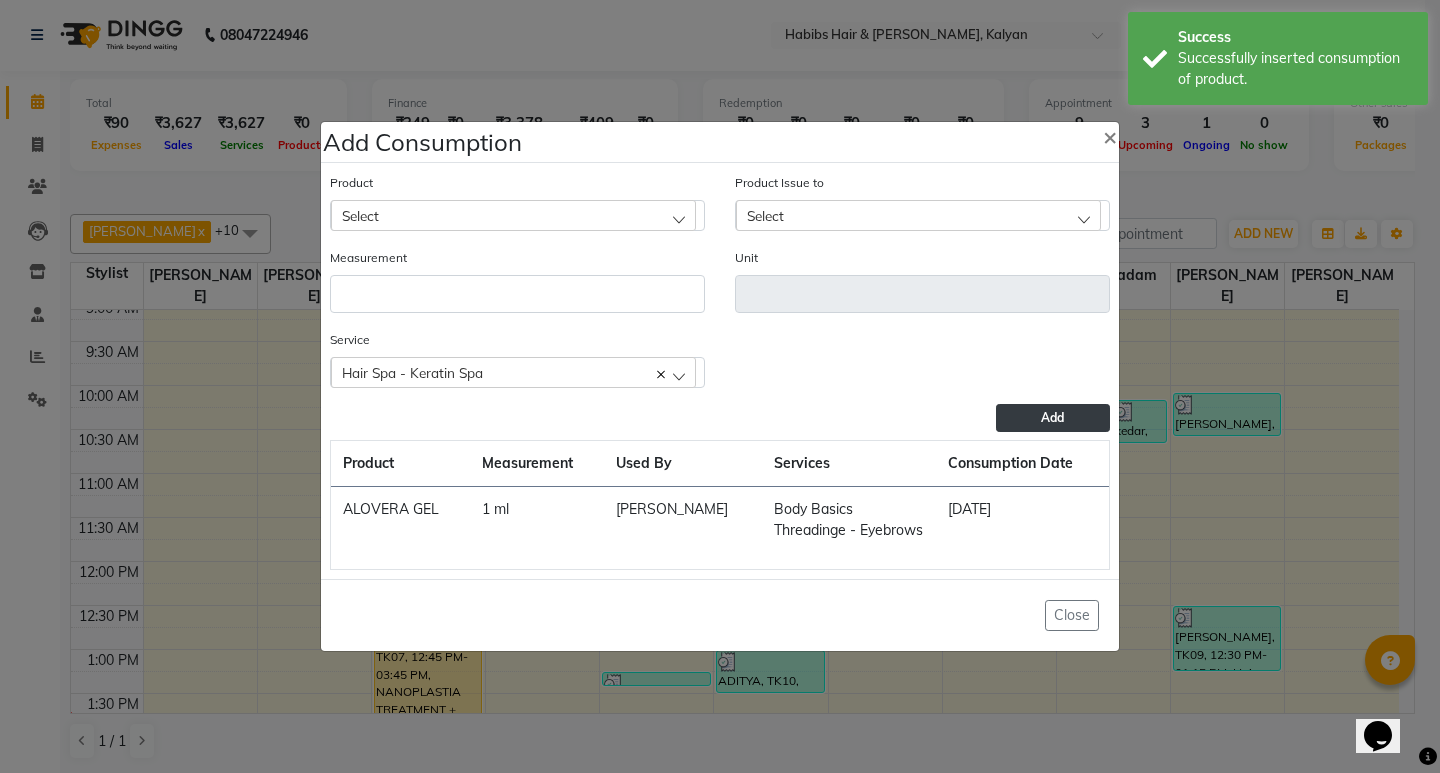 click on "Select" 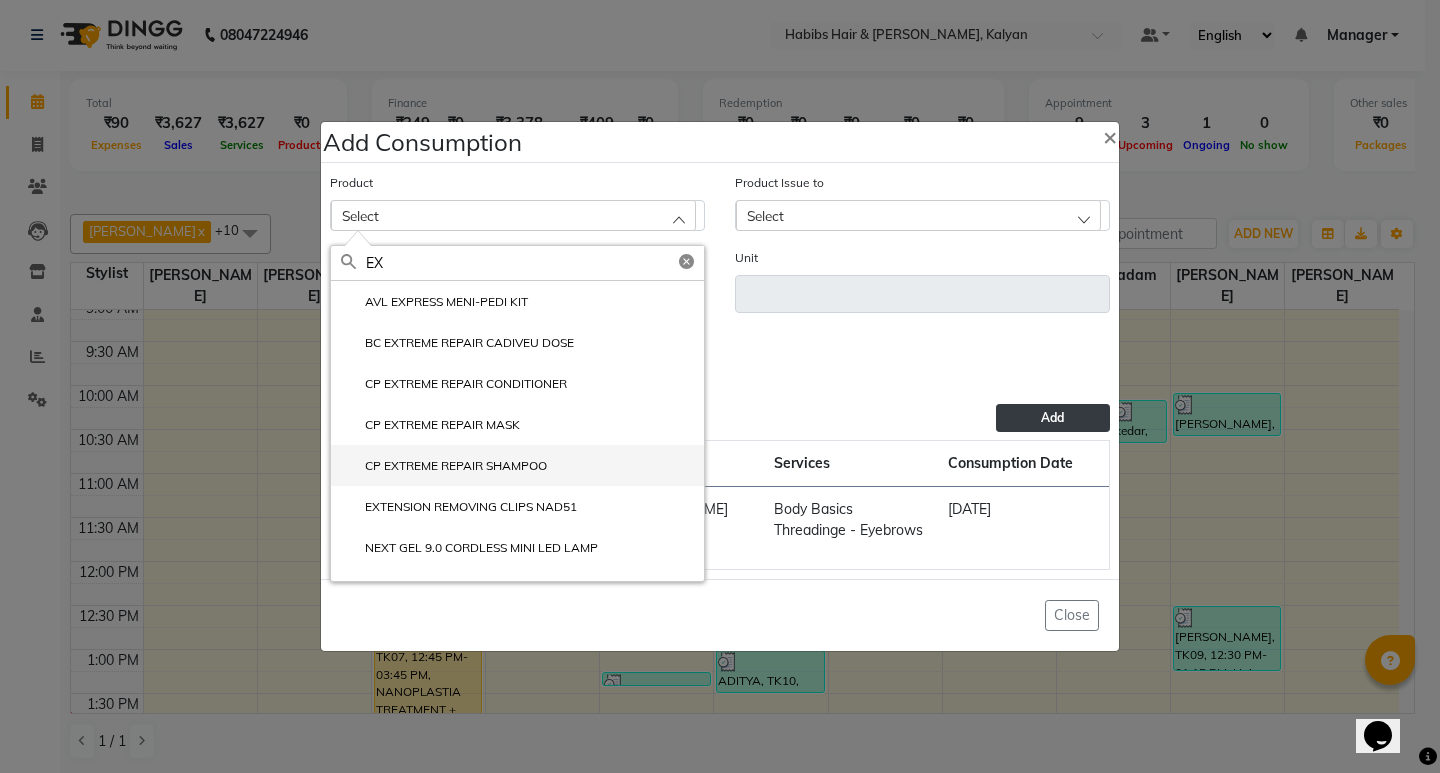 click on "CP EXTREME REPAIR SHAMPOO" 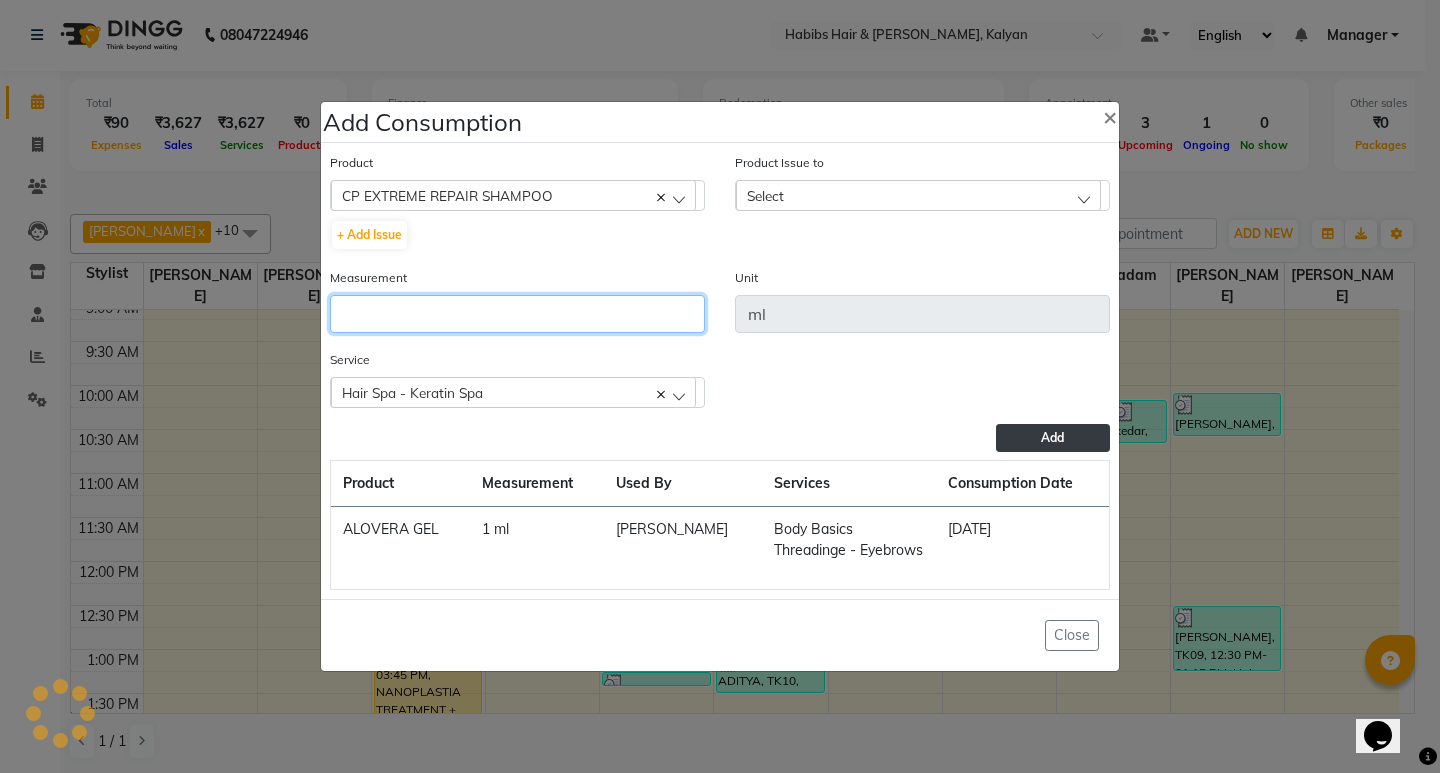 click 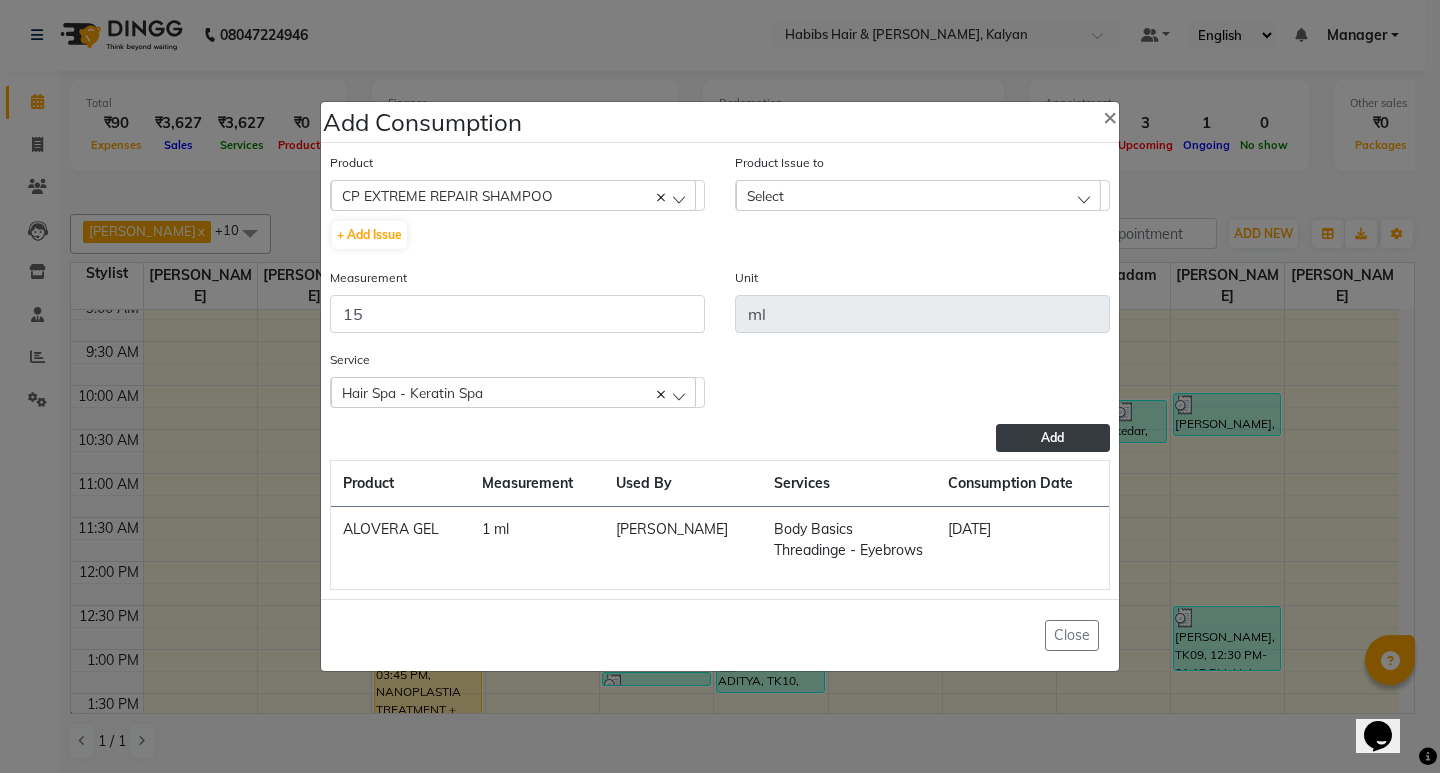 click on "Select" 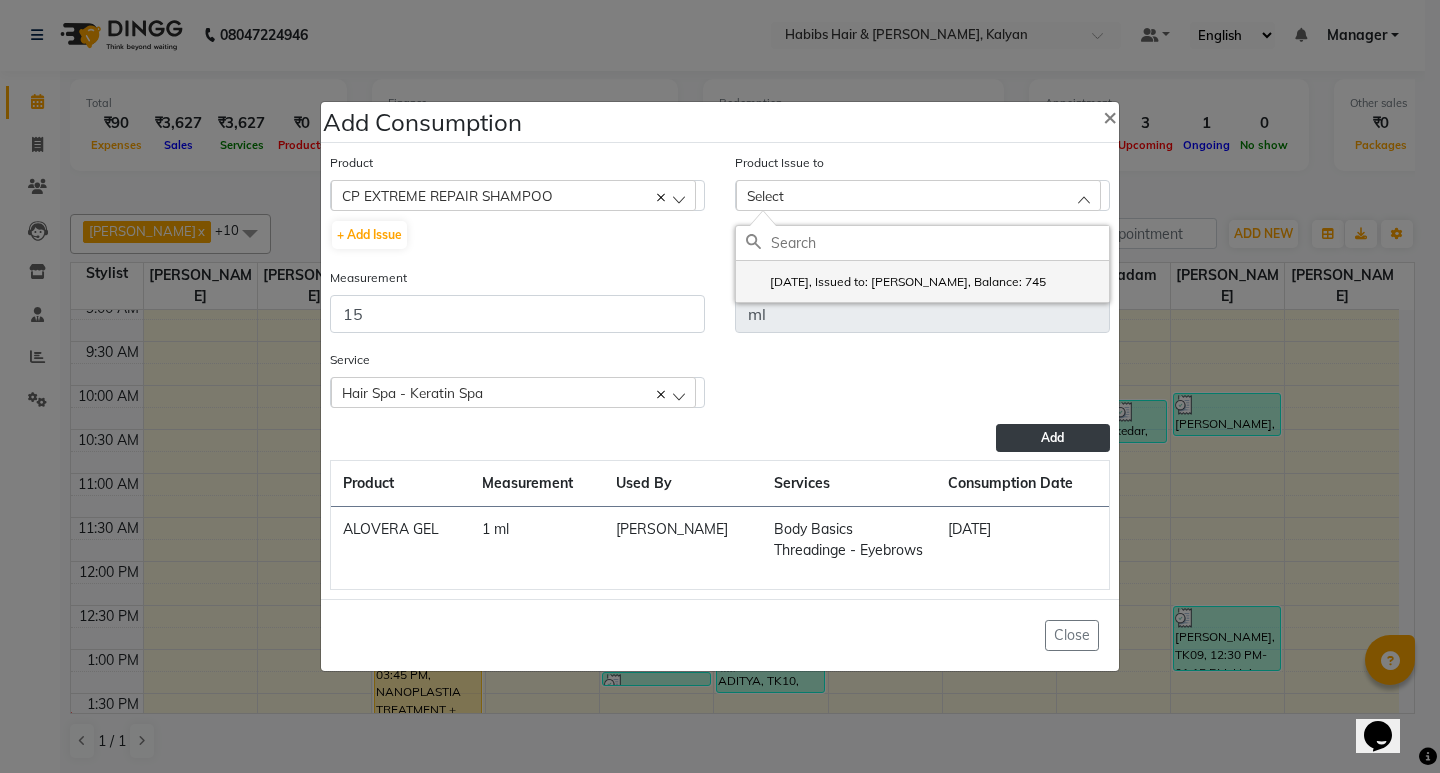 click on "[DATE], Issued to: [PERSON_NAME], Balance: 745" 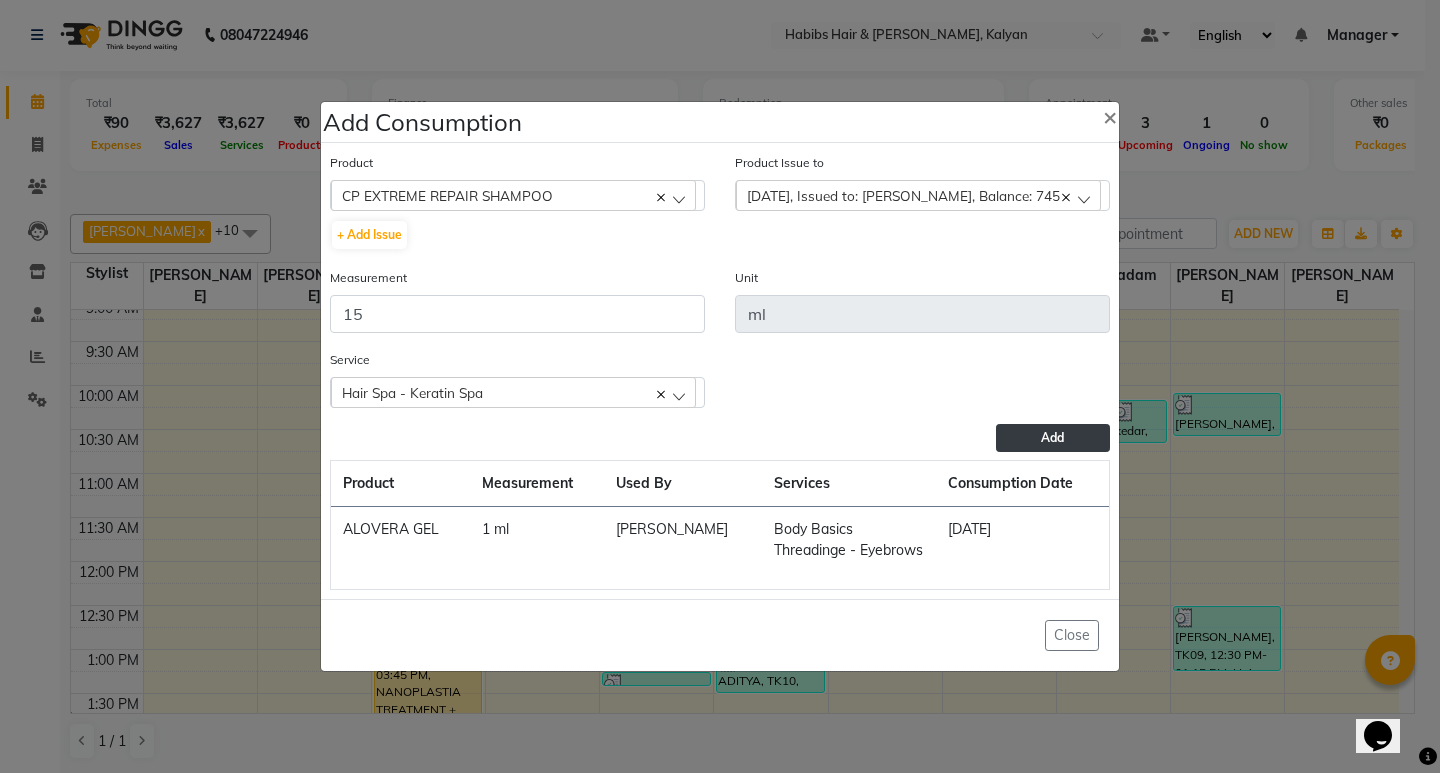 click on "Add" 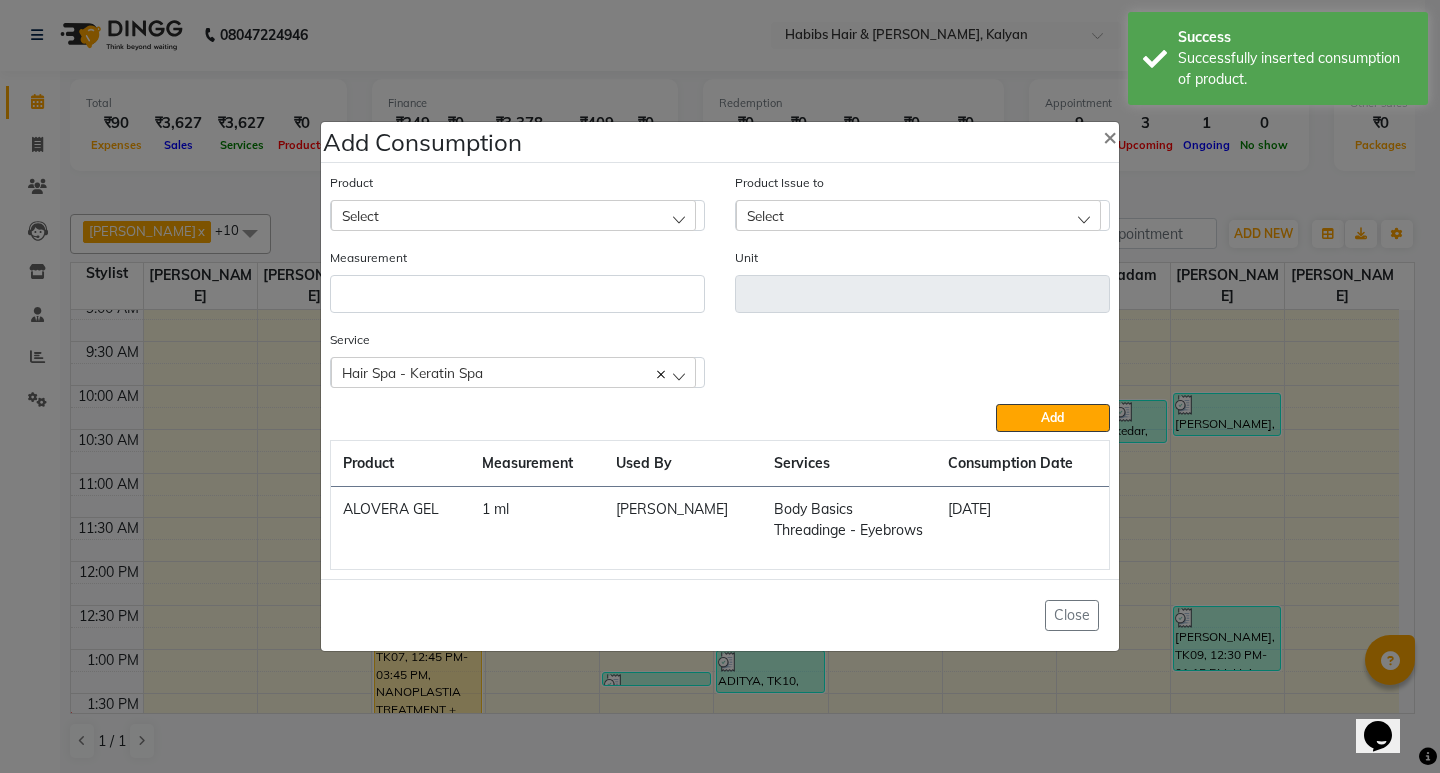 click on "Select" 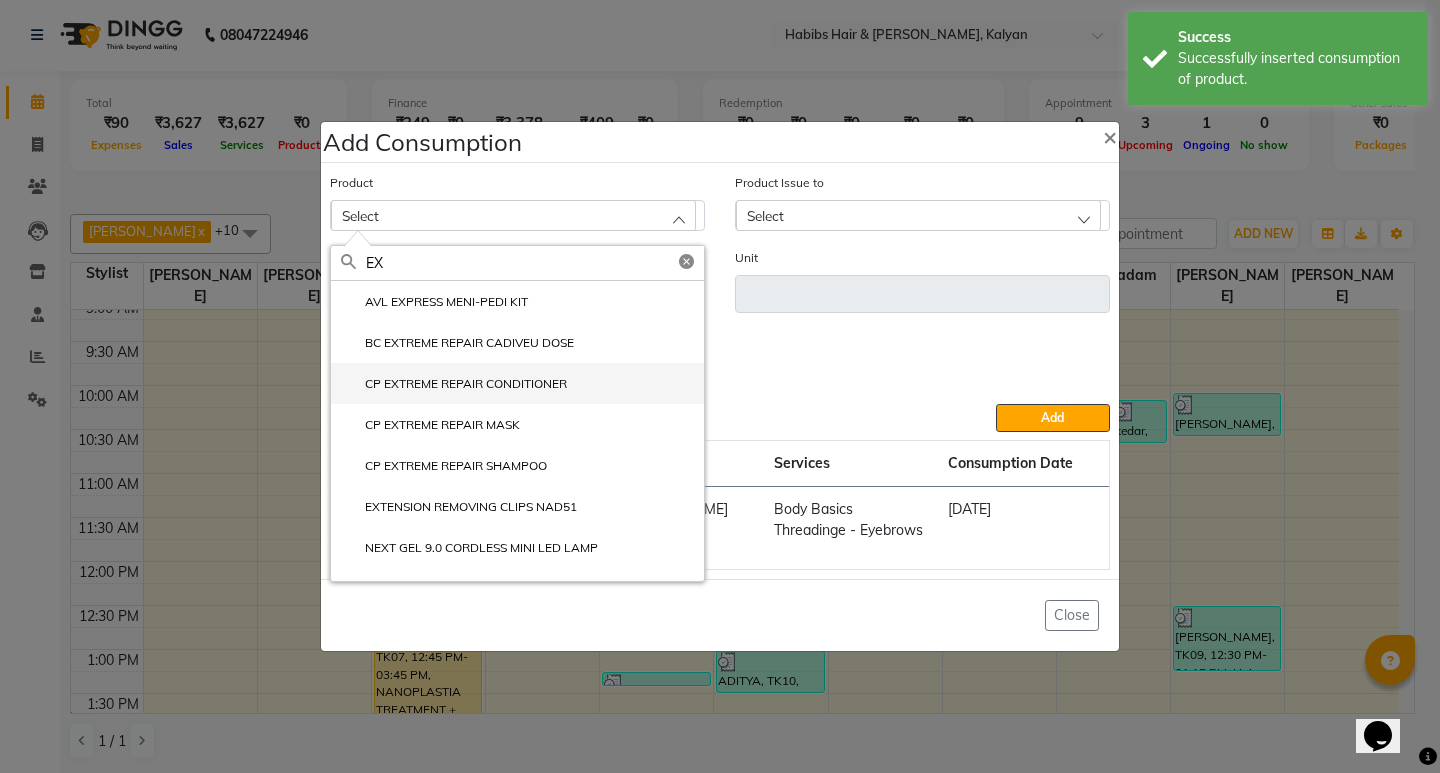 click on "CP EXTREME REPAIR CONDITIONER" 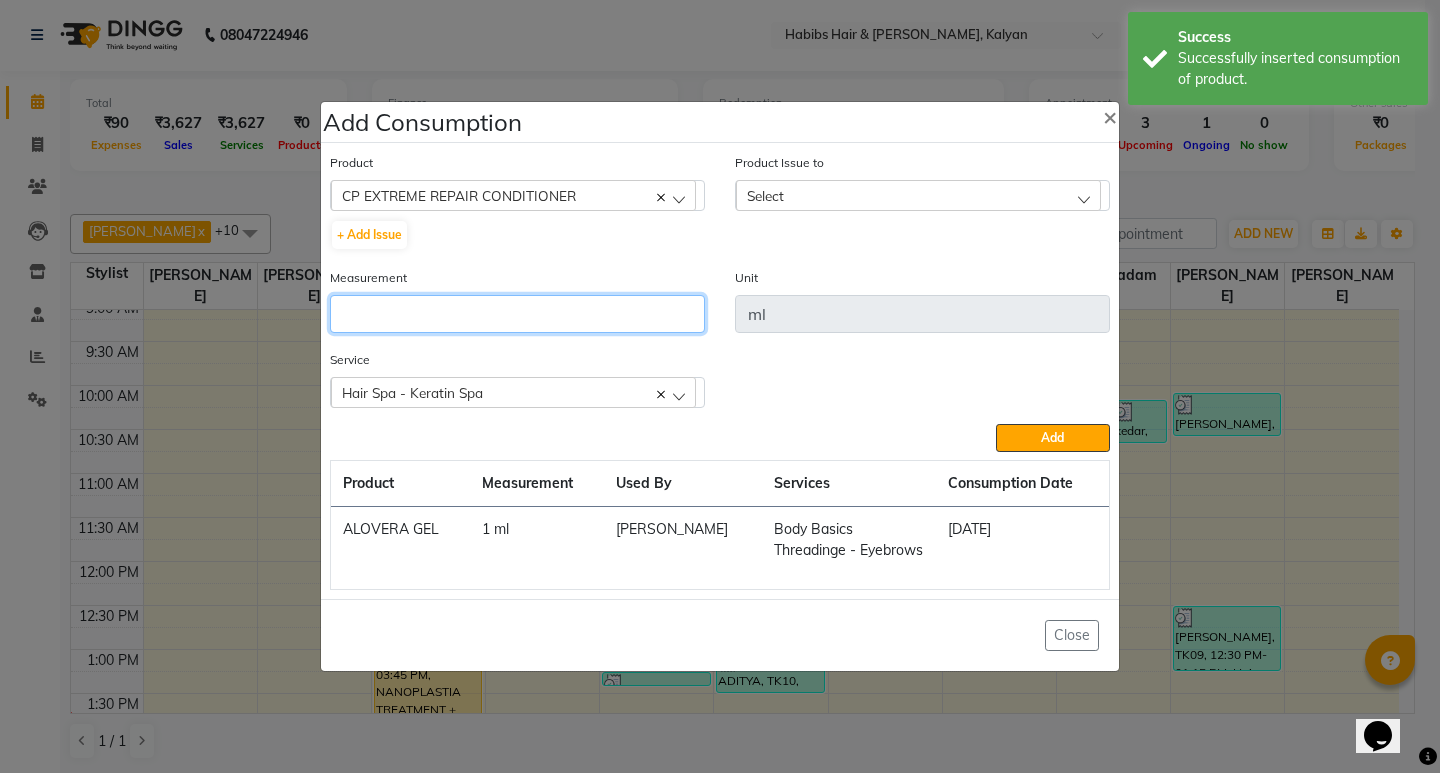click 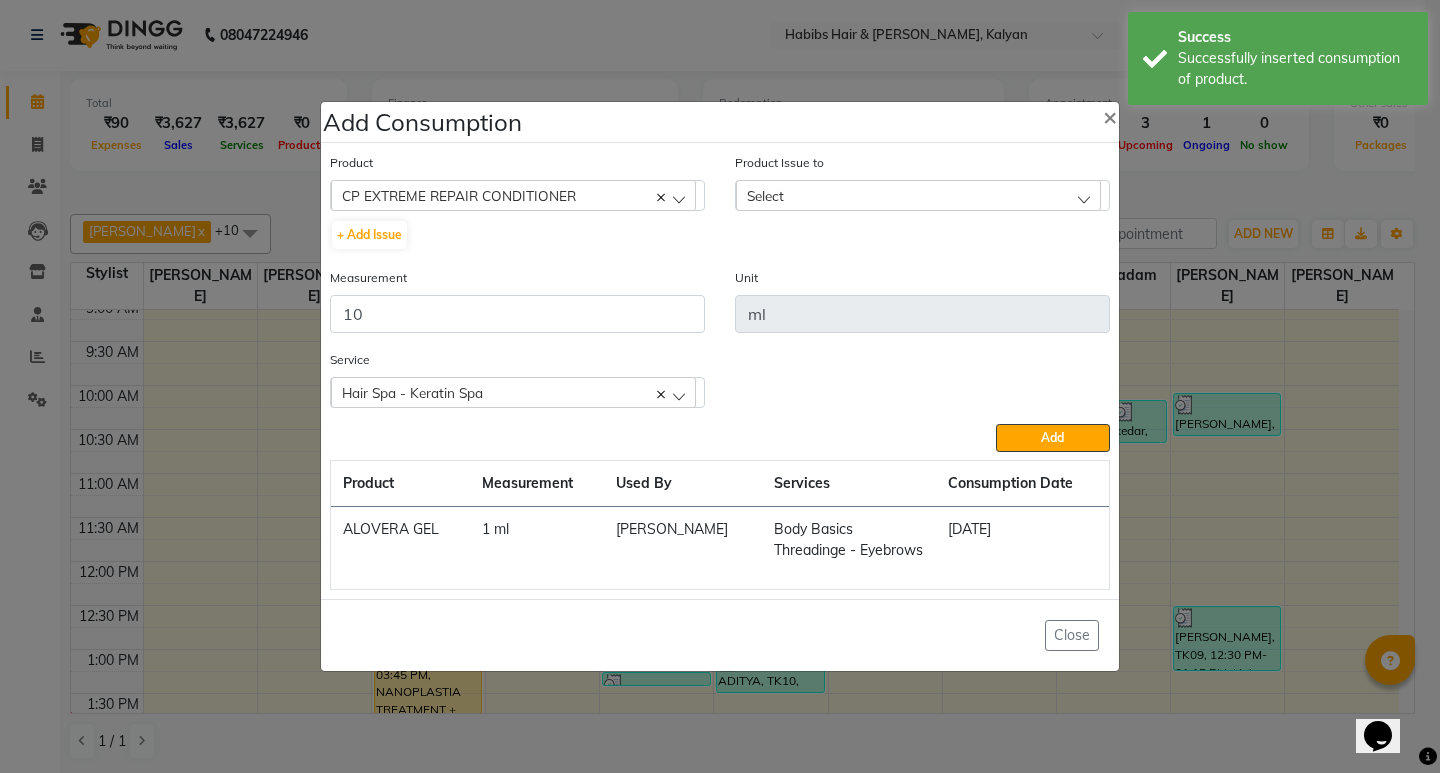 click on "Select" 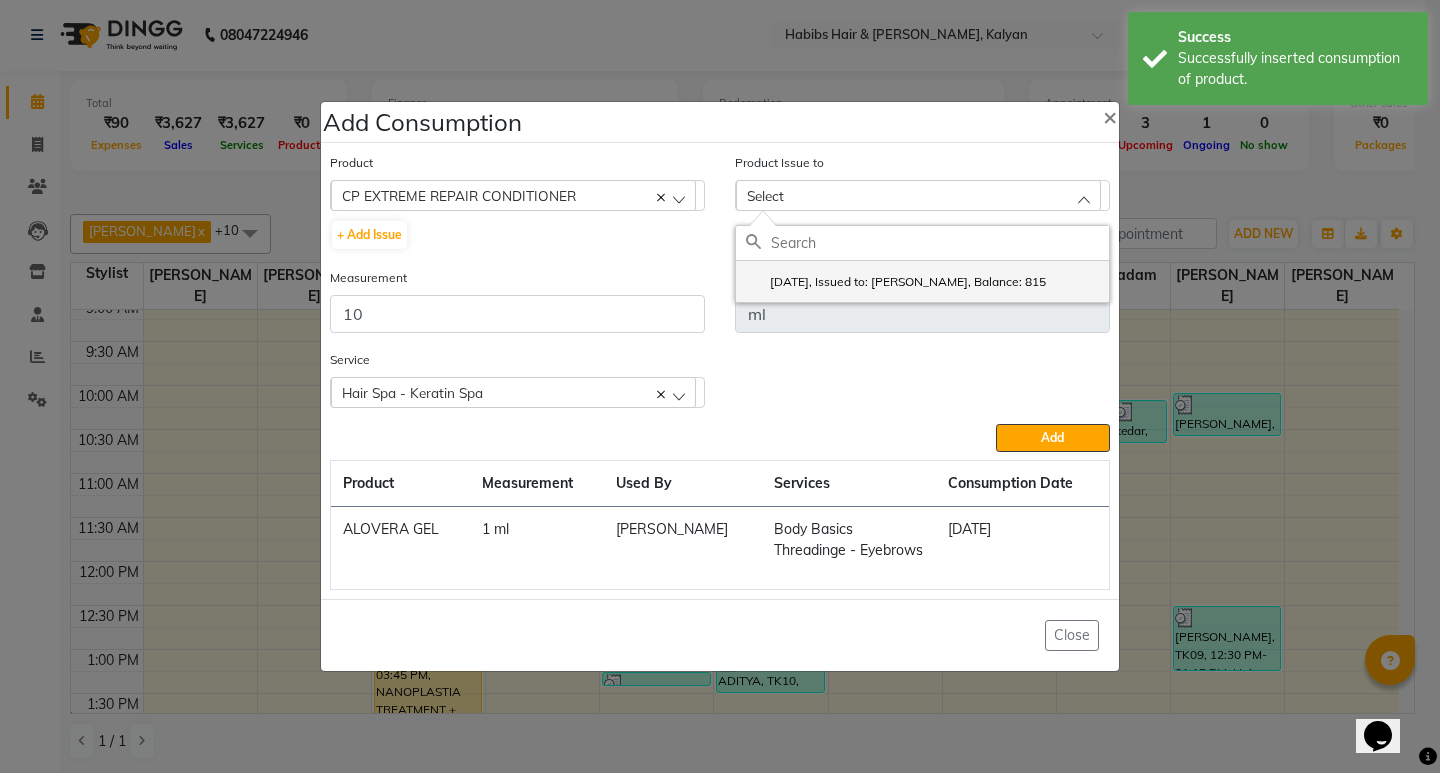 click on "[DATE], Issued to: [PERSON_NAME], Balance: 815" 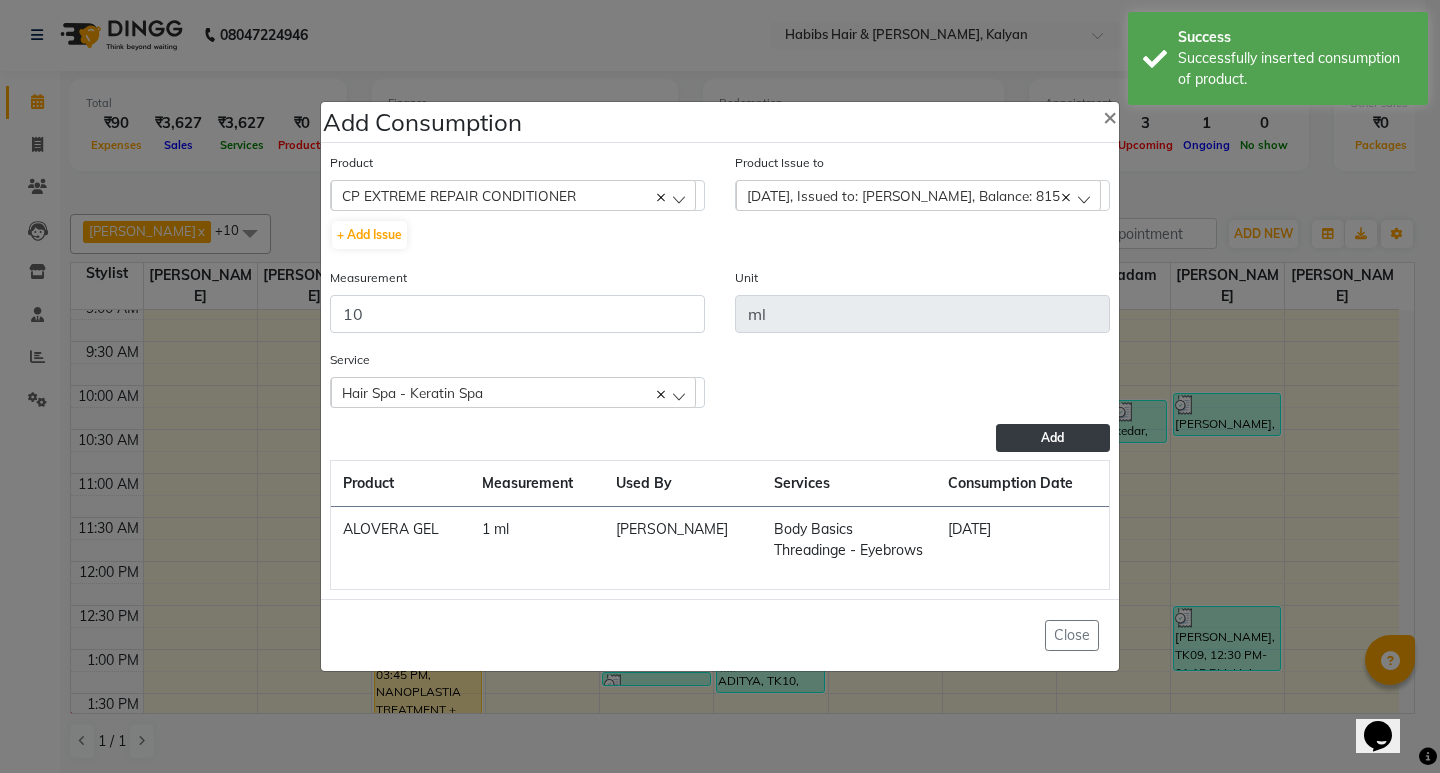 click on "Add" 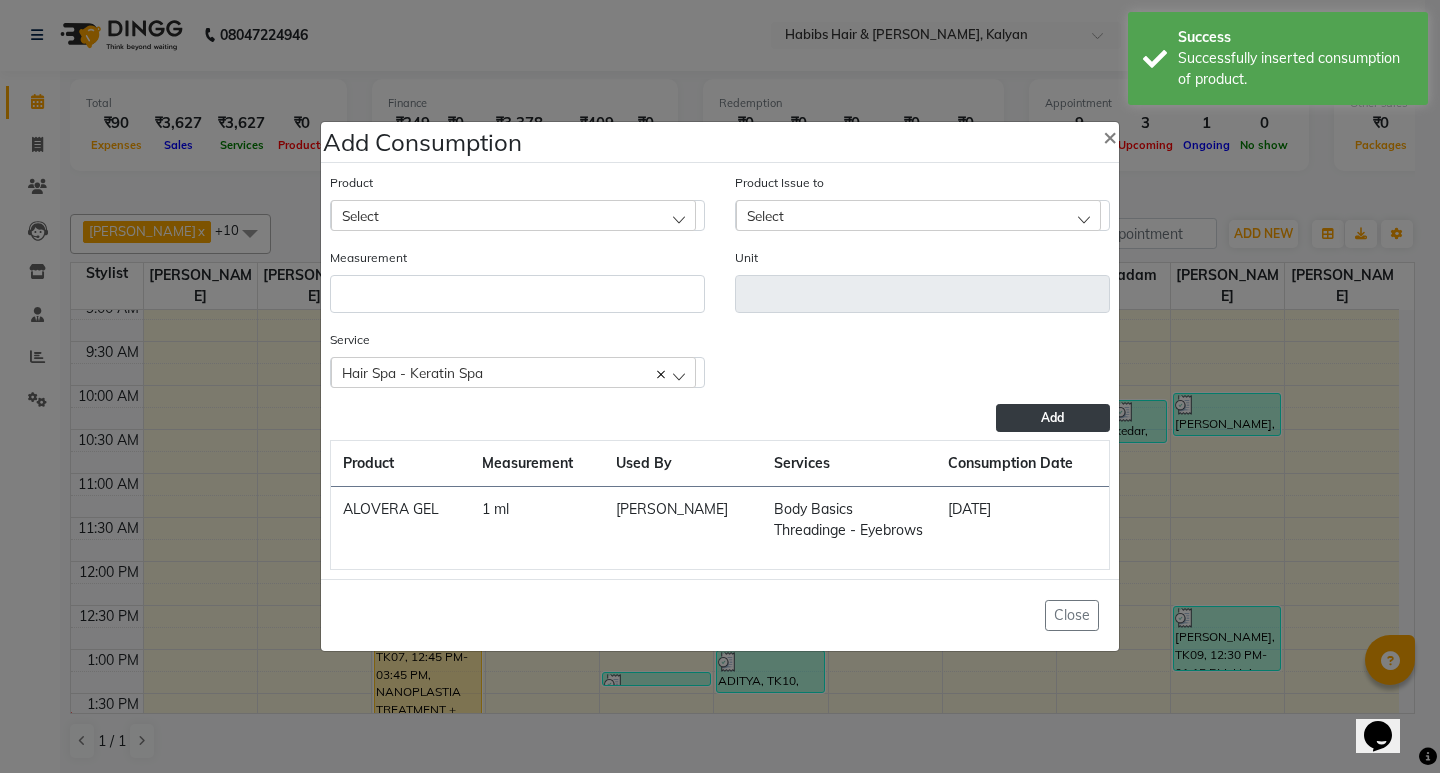 click on "Select" 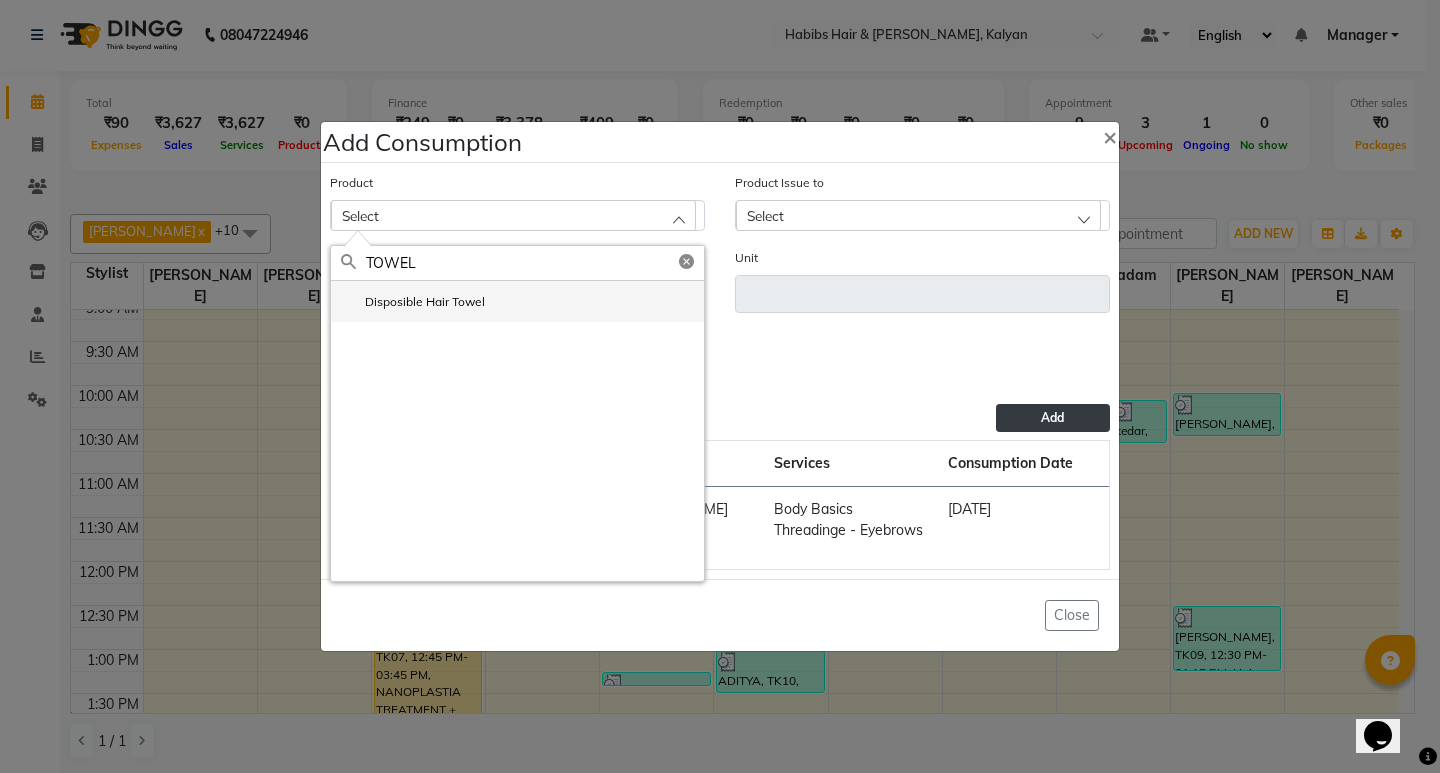 click on "Disposible Hair Towel" 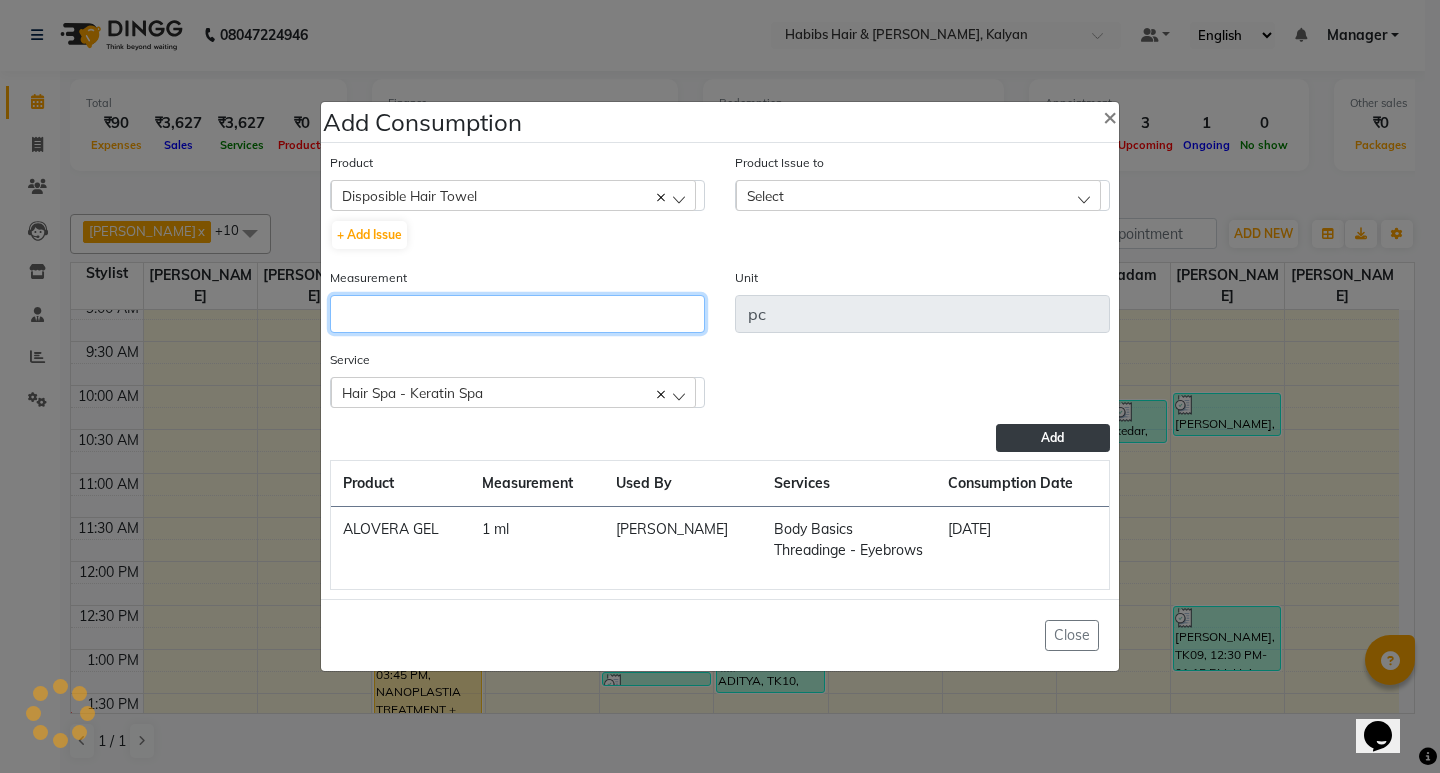 click 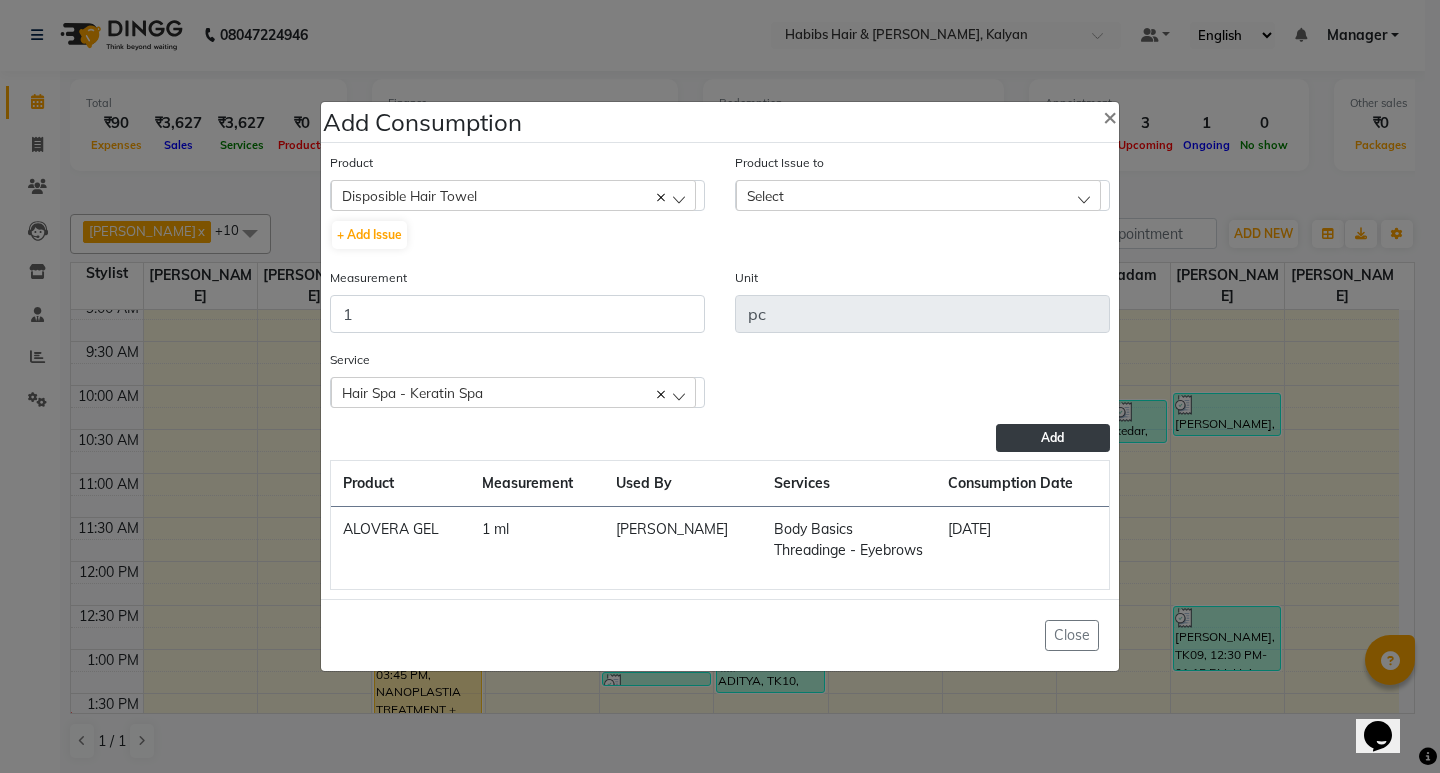 click on "Select" 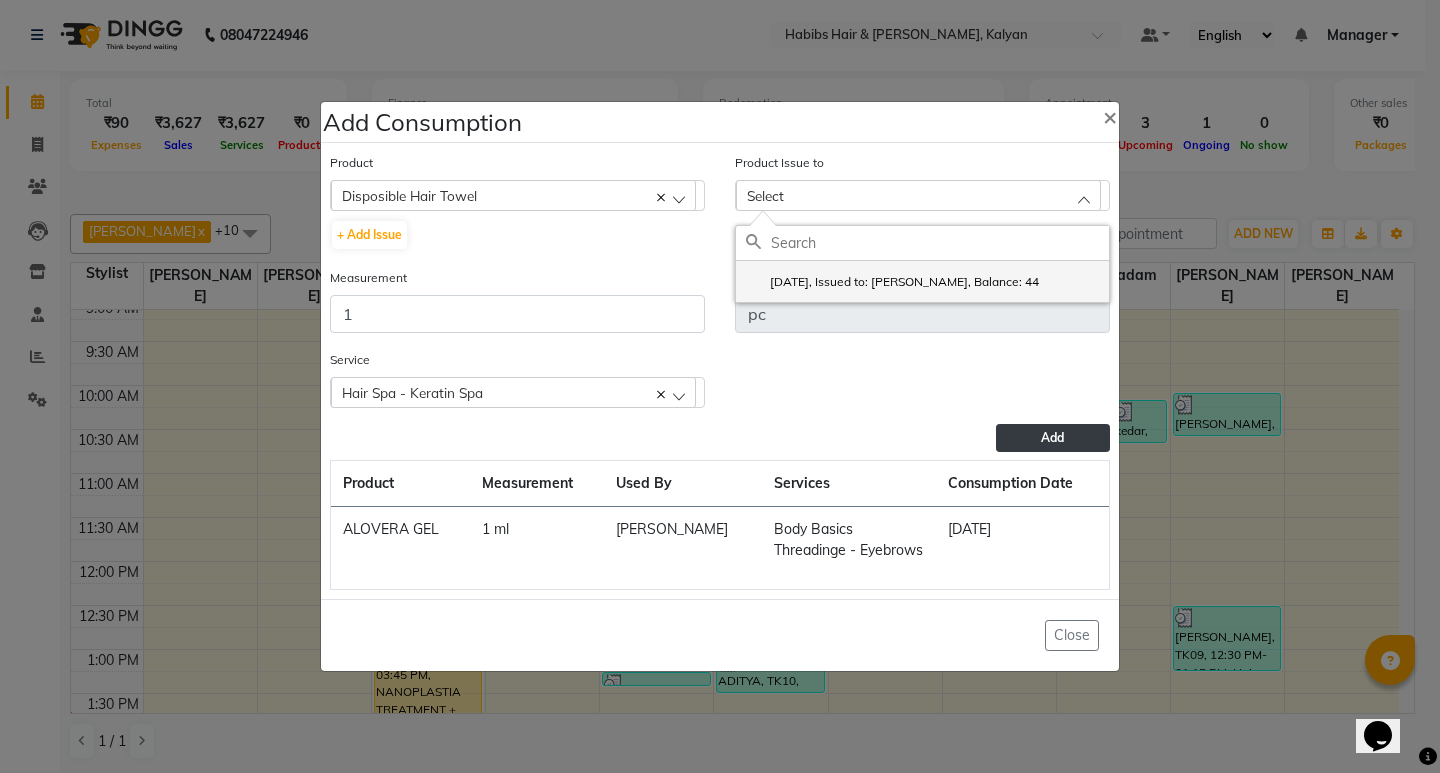 click on "[DATE], Issued to: [PERSON_NAME], Balance: 44" 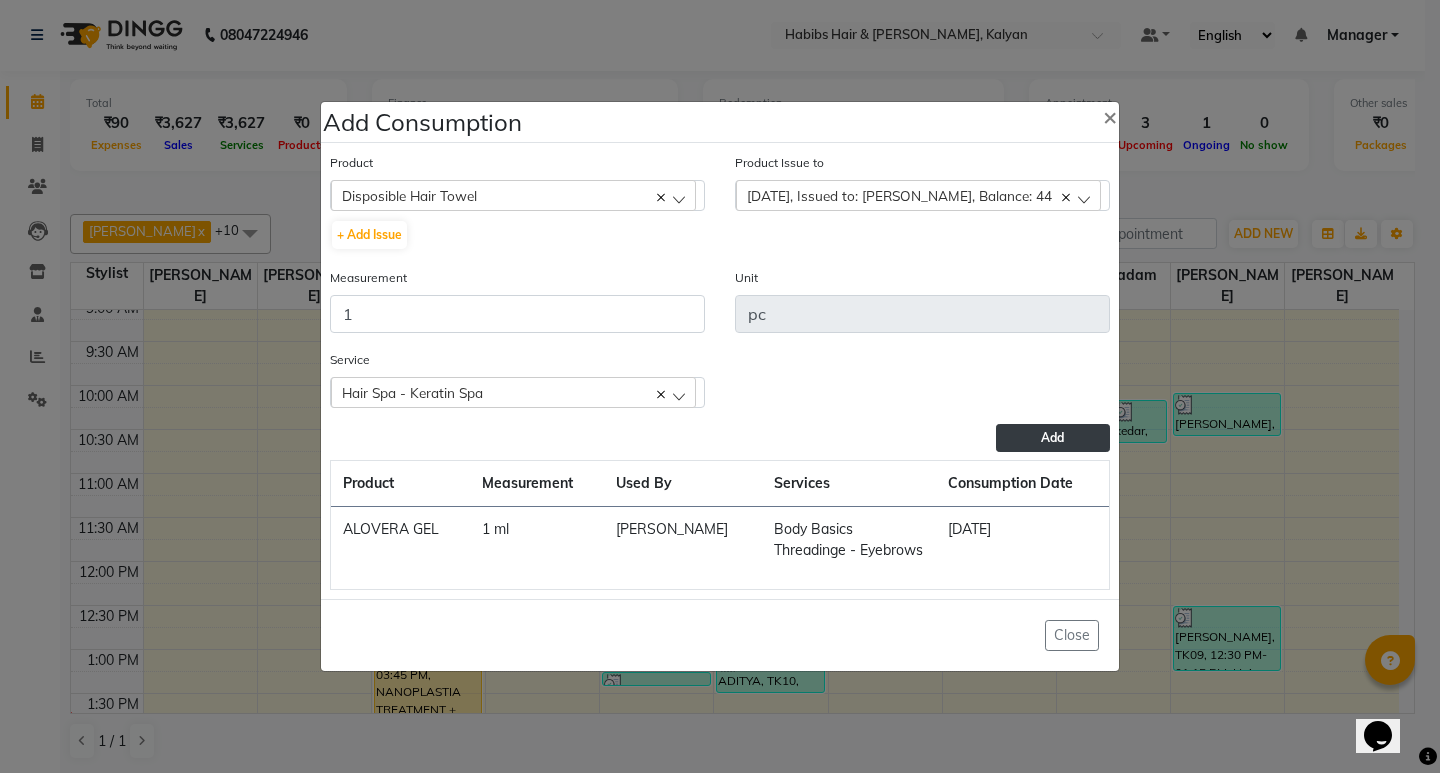 click on "Add" 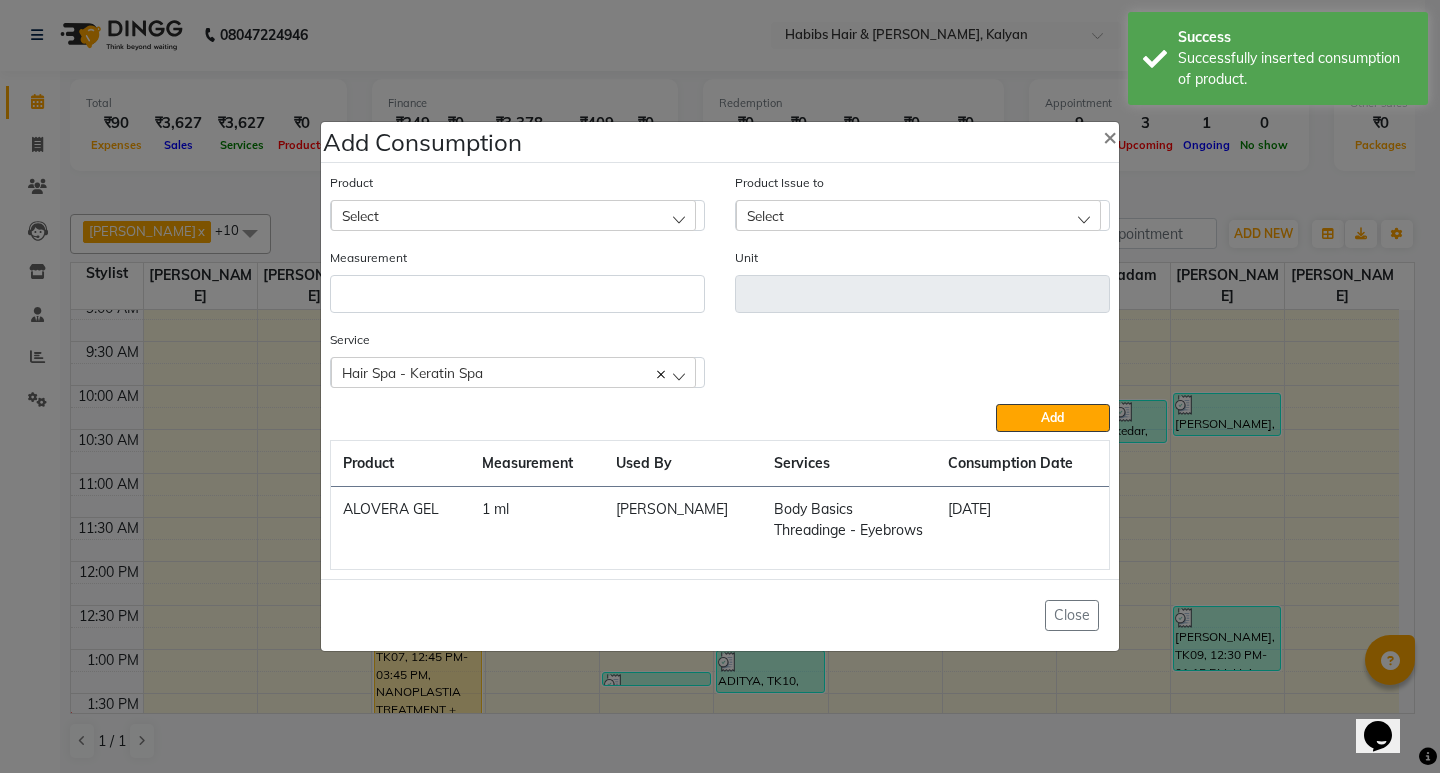 click on "Add Consumption × Product Select 001 BANANA POWDER 10GM Product Issue to Select [DATE], Issued to: Suraj Kadam, Balance: 44 Measurement Unit Service  Hair Spa - Keratin Spa  Hair Spa - Keratin Spa  Add  Product Measurement Used By Services Consumption Date  ALOVERA GEL   1 [PERSON_NAME]   Body Basics Threadinge - Eyebrows   [DATE]   Close" 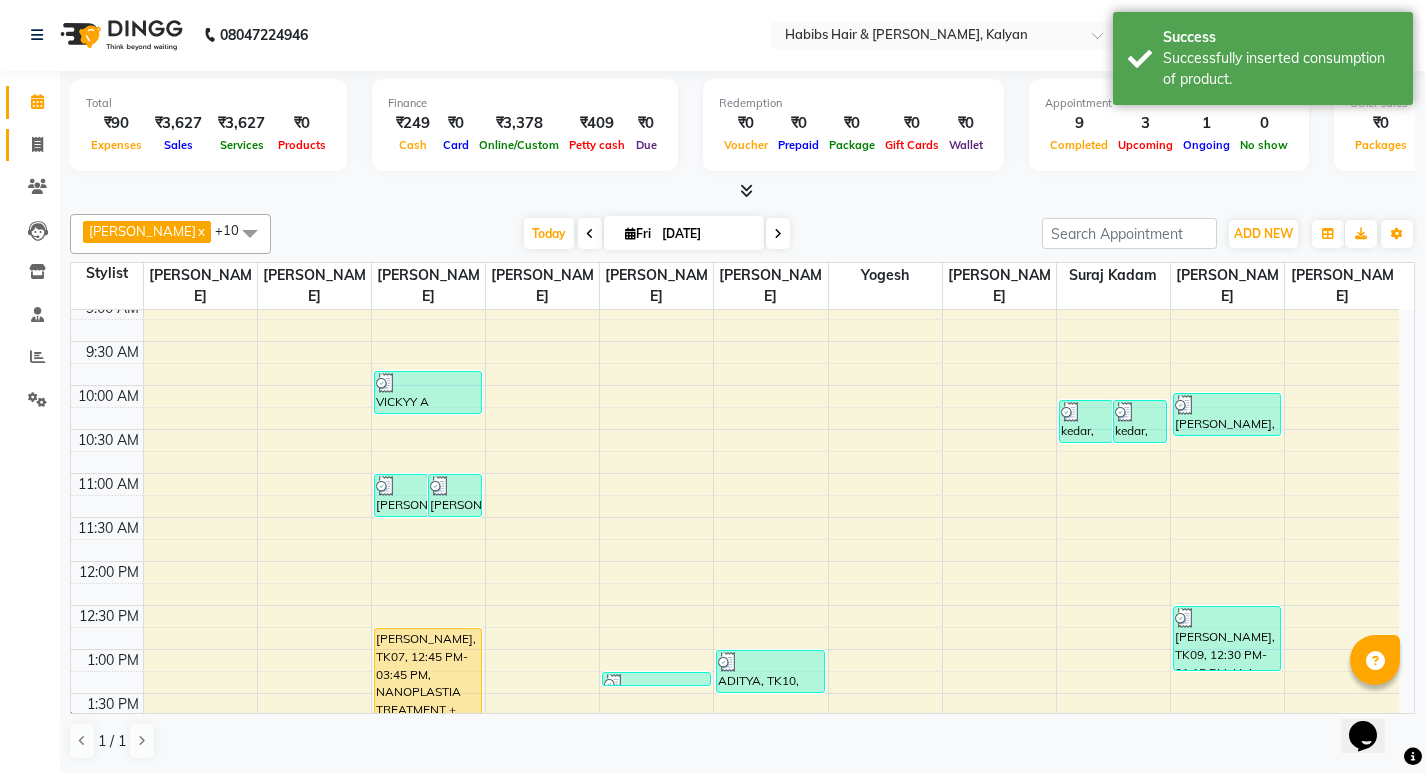click on "Invoice" 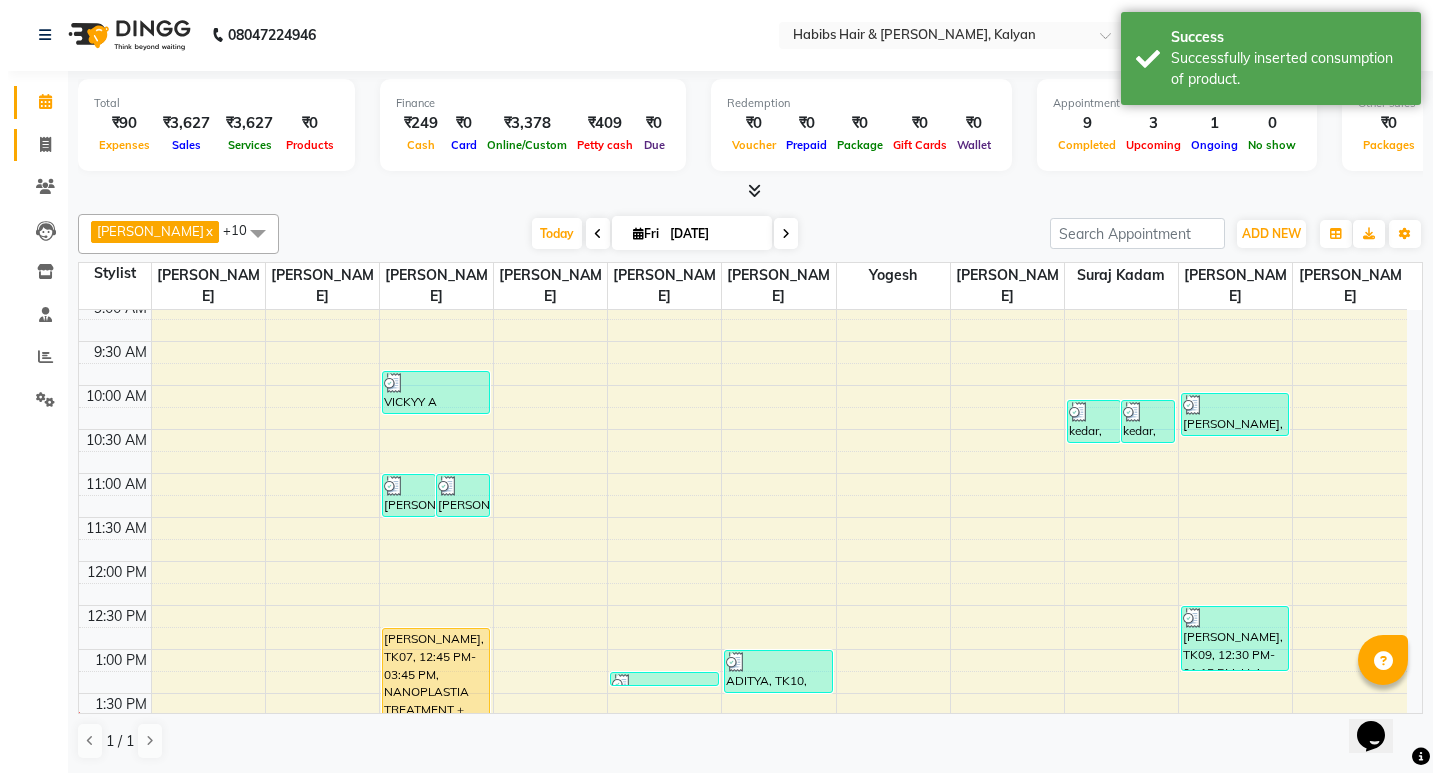 scroll, scrollTop: 0, scrollLeft: 0, axis: both 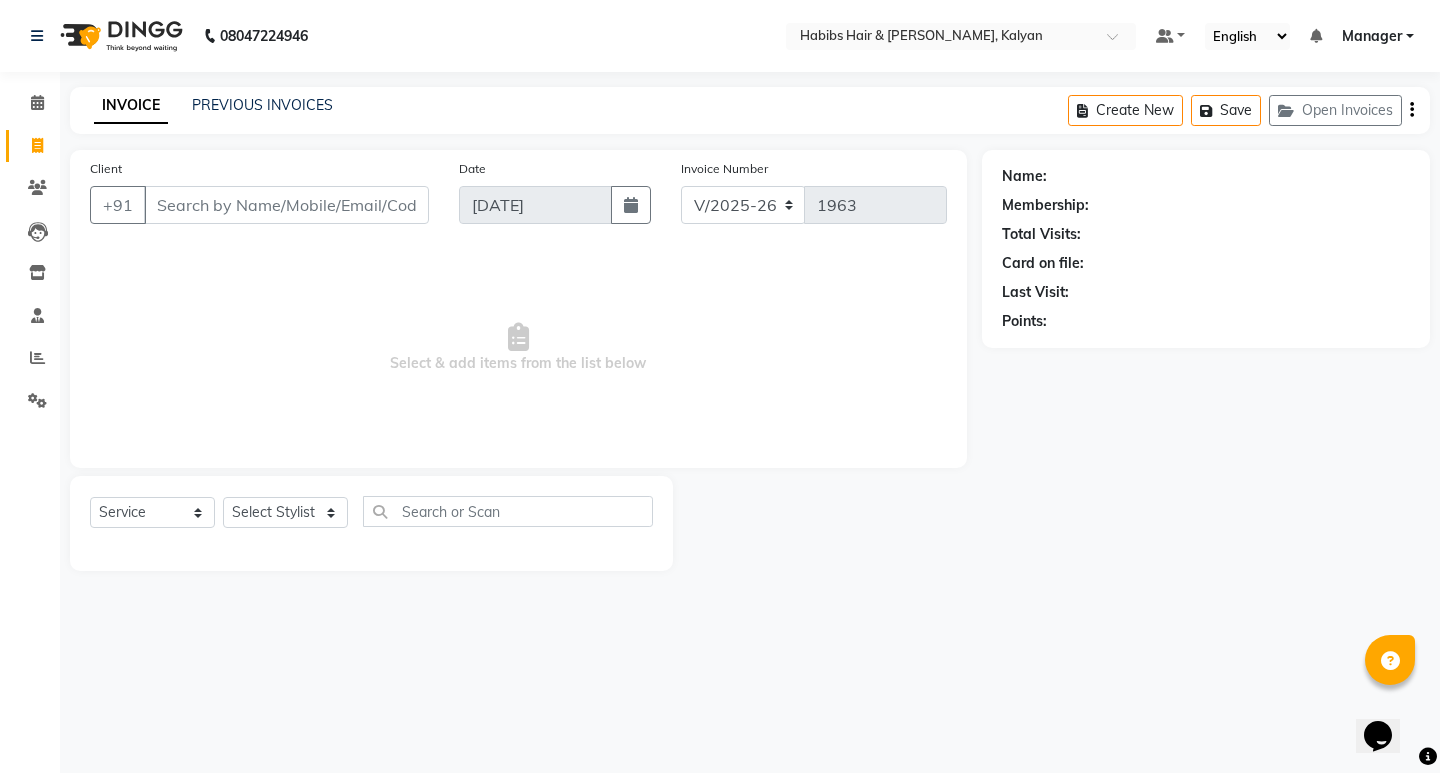click on "Manager" at bounding box center (1378, 36) 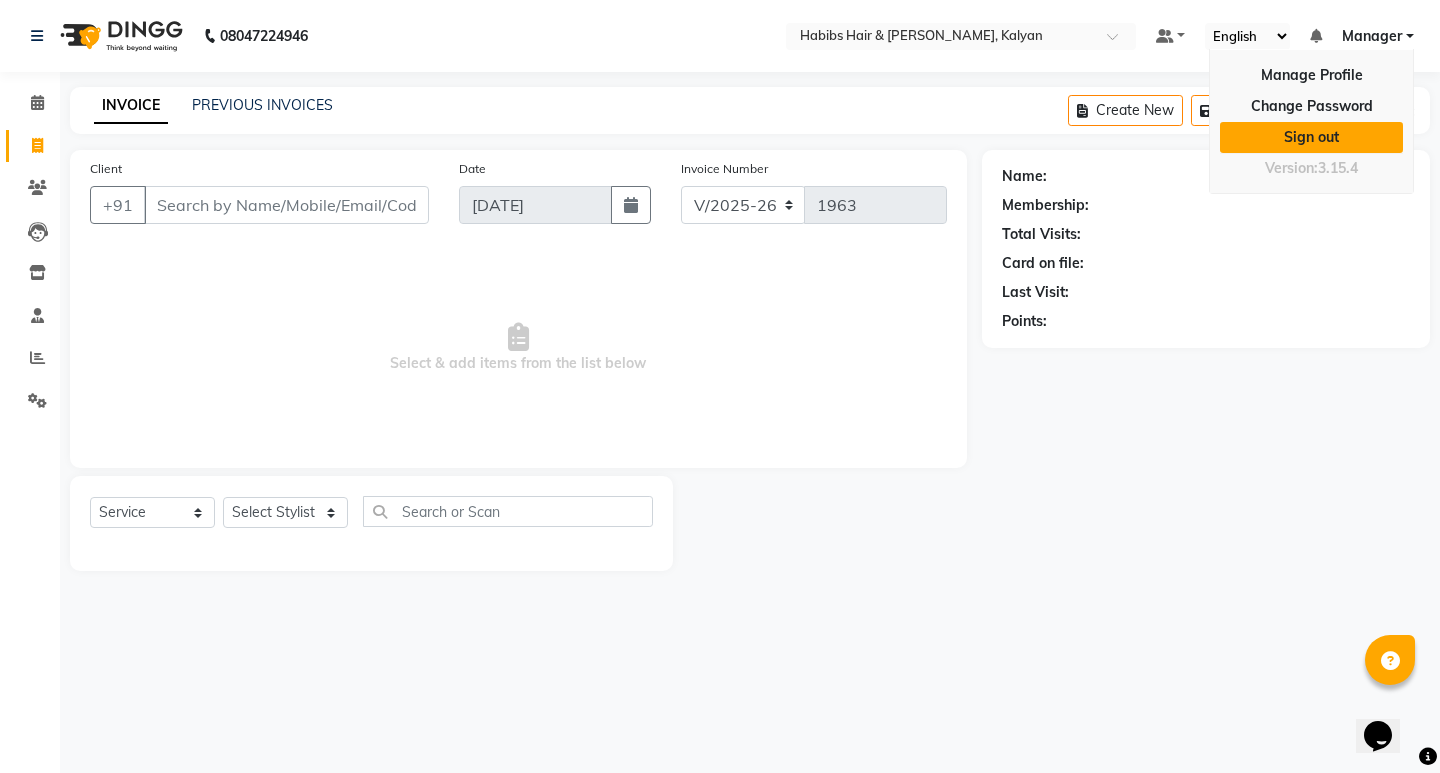 click on "Sign out" at bounding box center (1311, 137) 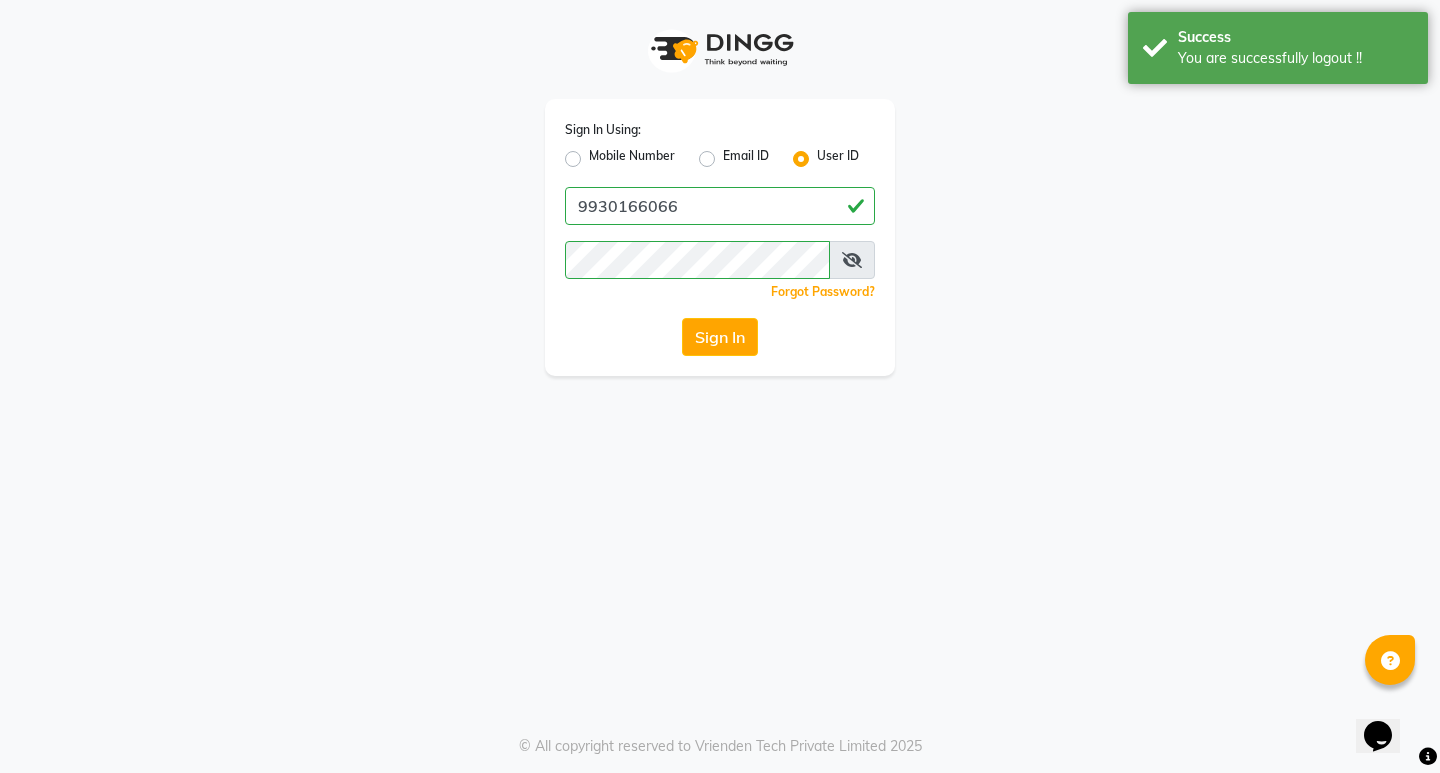 click on "Mobile Number" 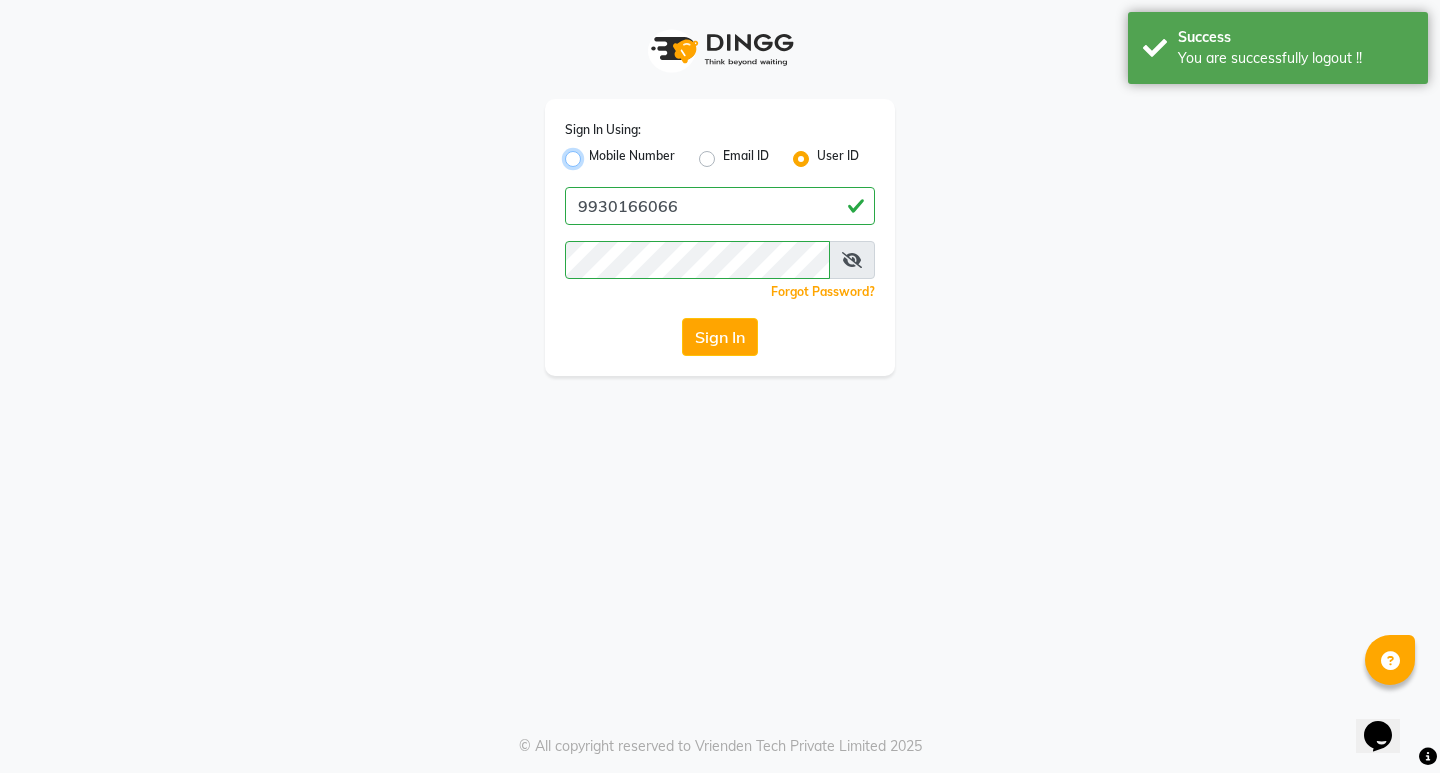 click on "Mobile Number" at bounding box center [595, 153] 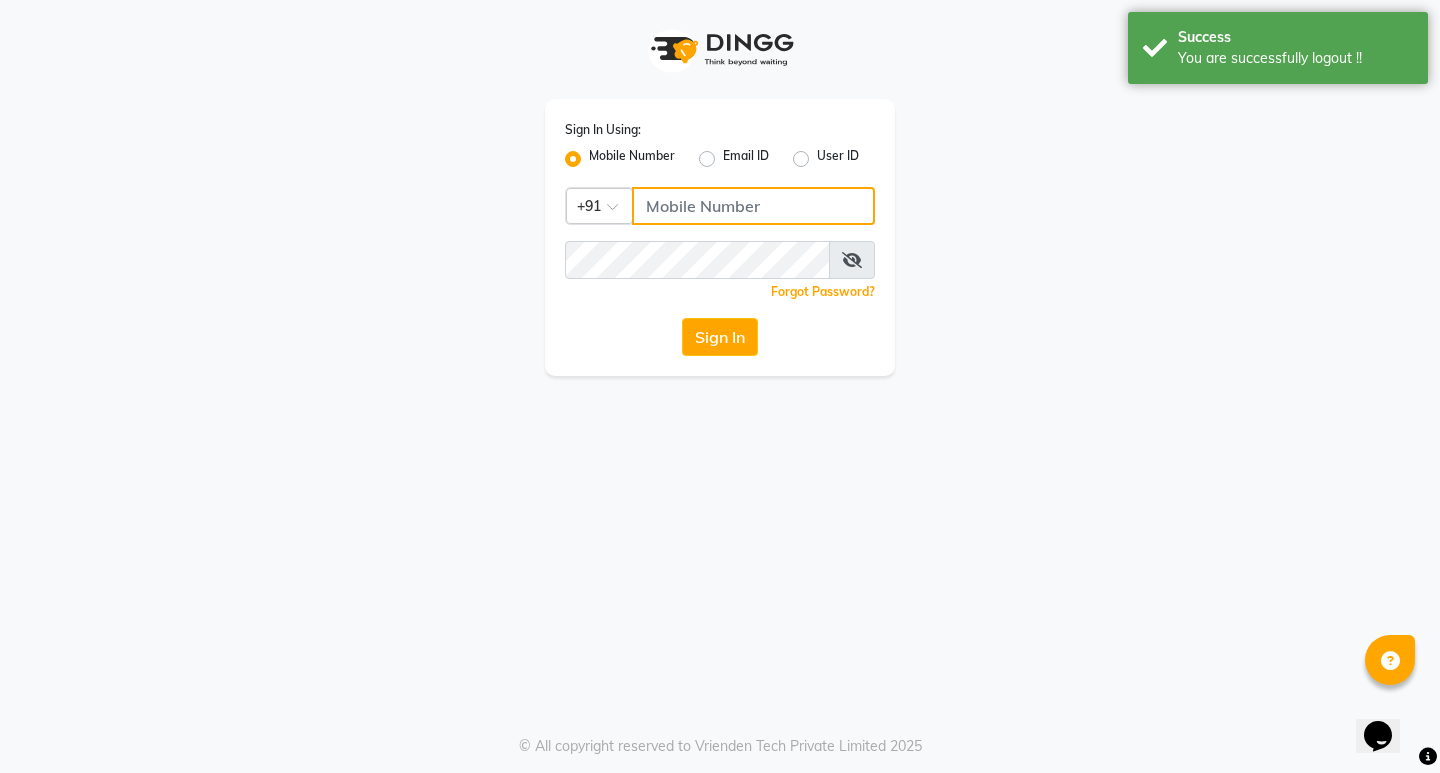 click 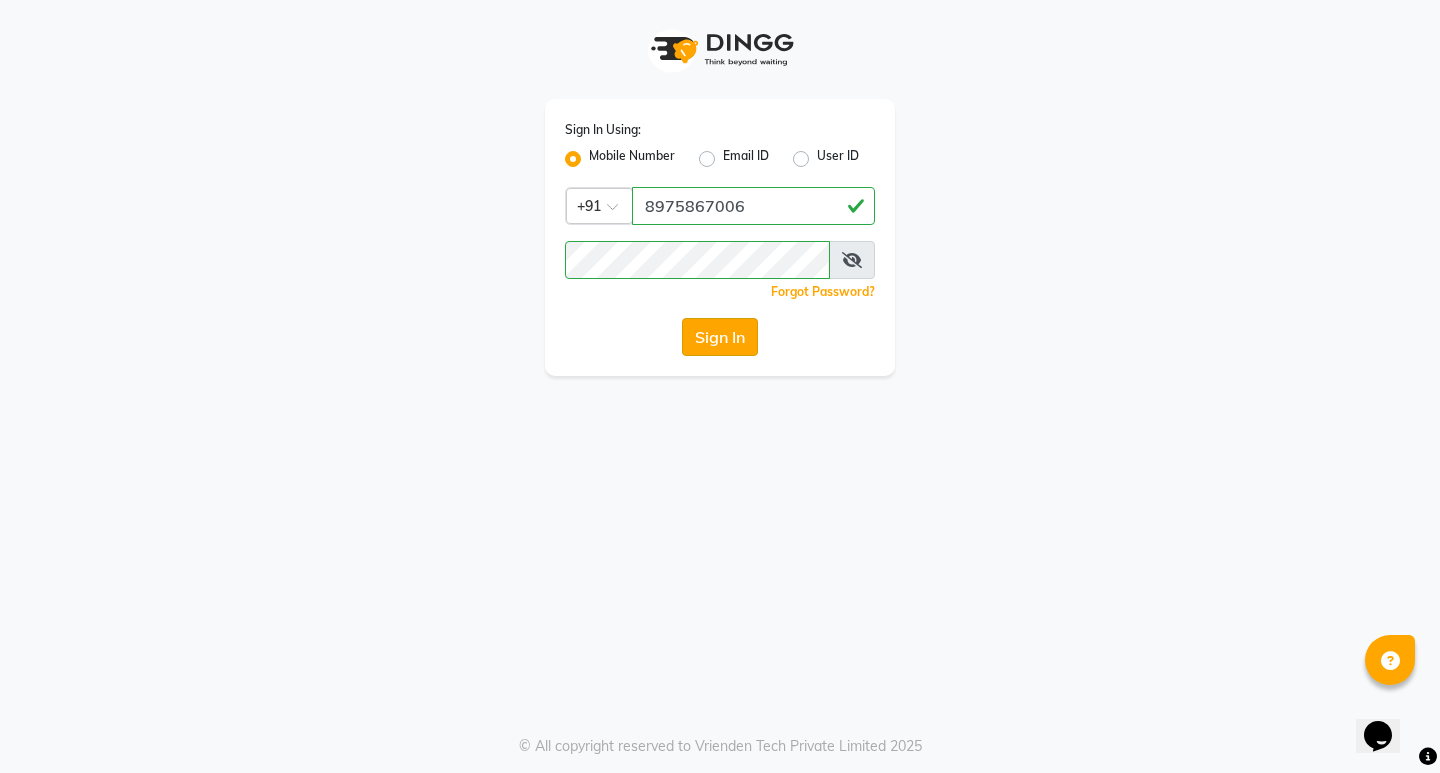 click on "Sign In" 